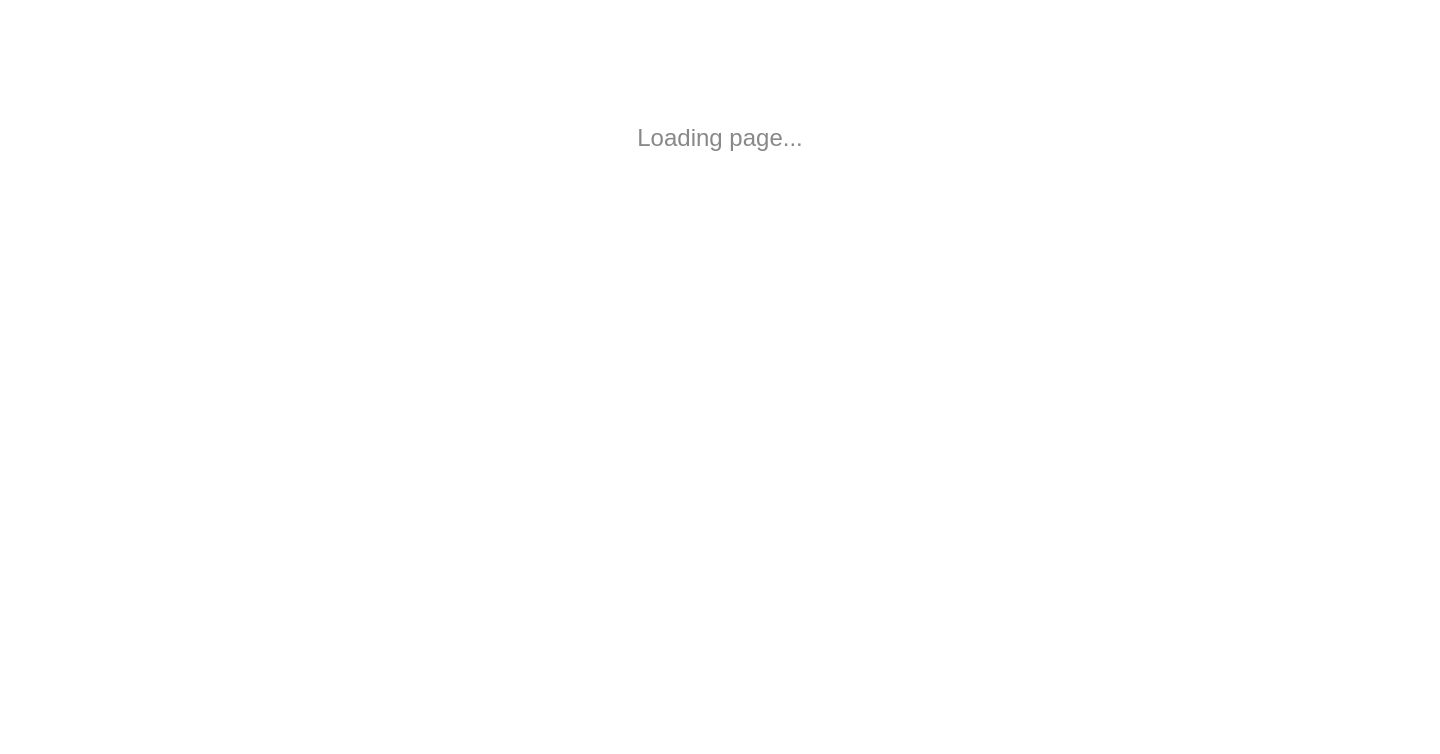scroll, scrollTop: 0, scrollLeft: 0, axis: both 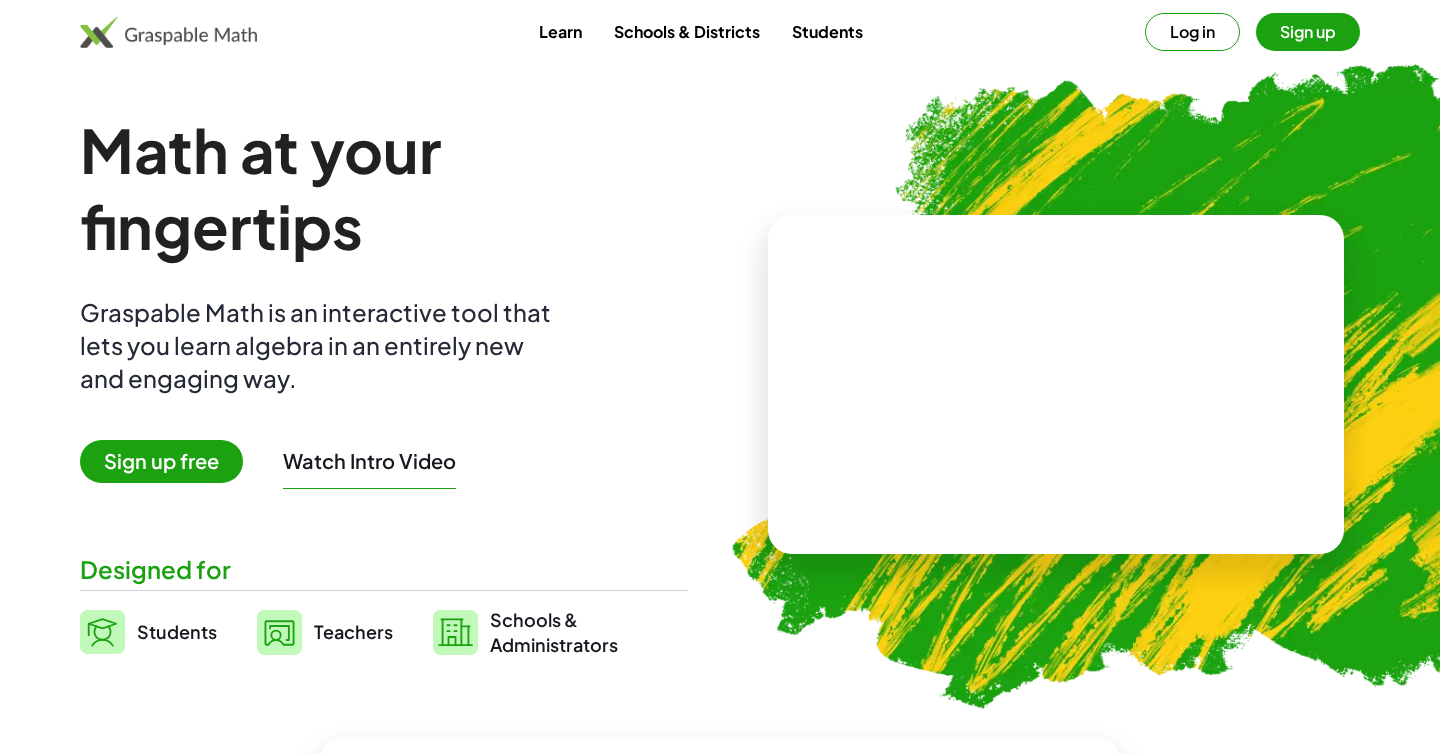click on "Students" at bounding box center [827, 31] 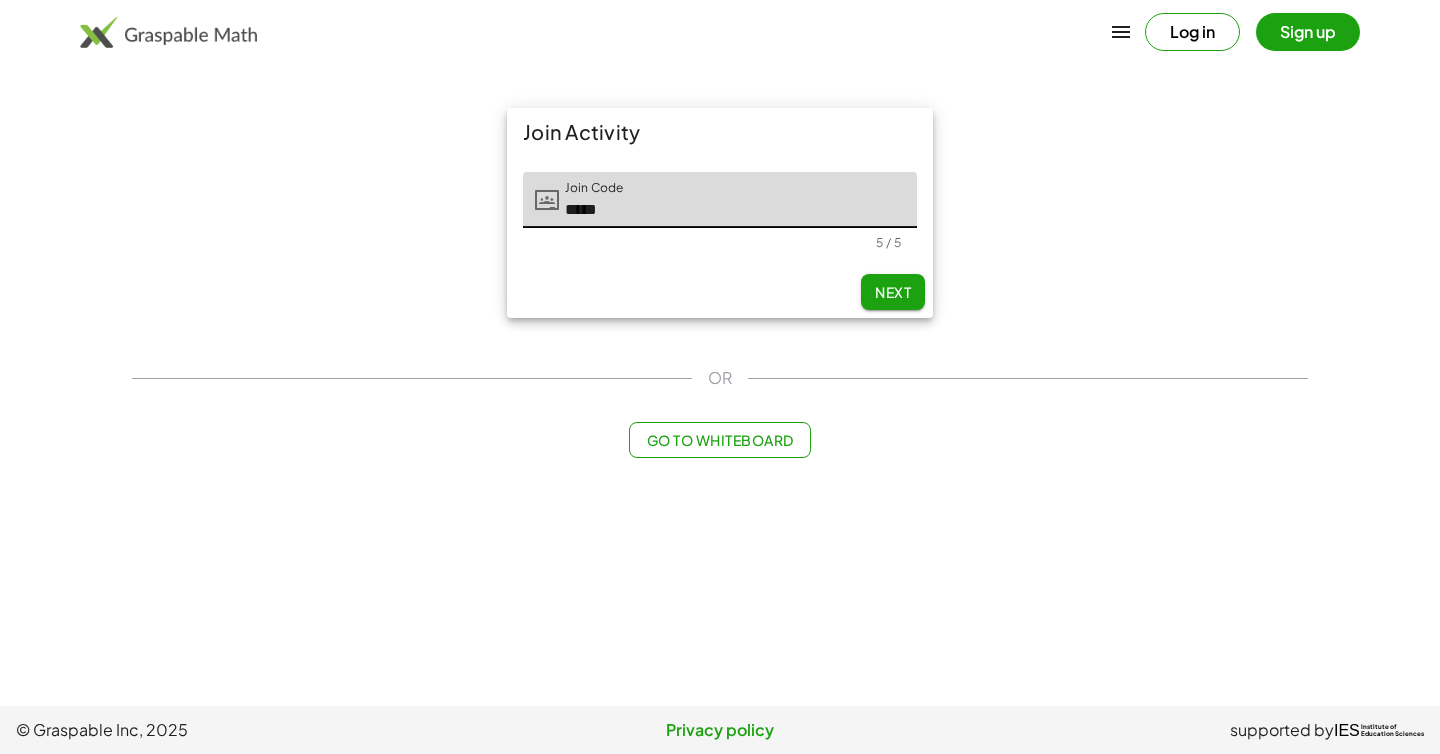 type on "*****" 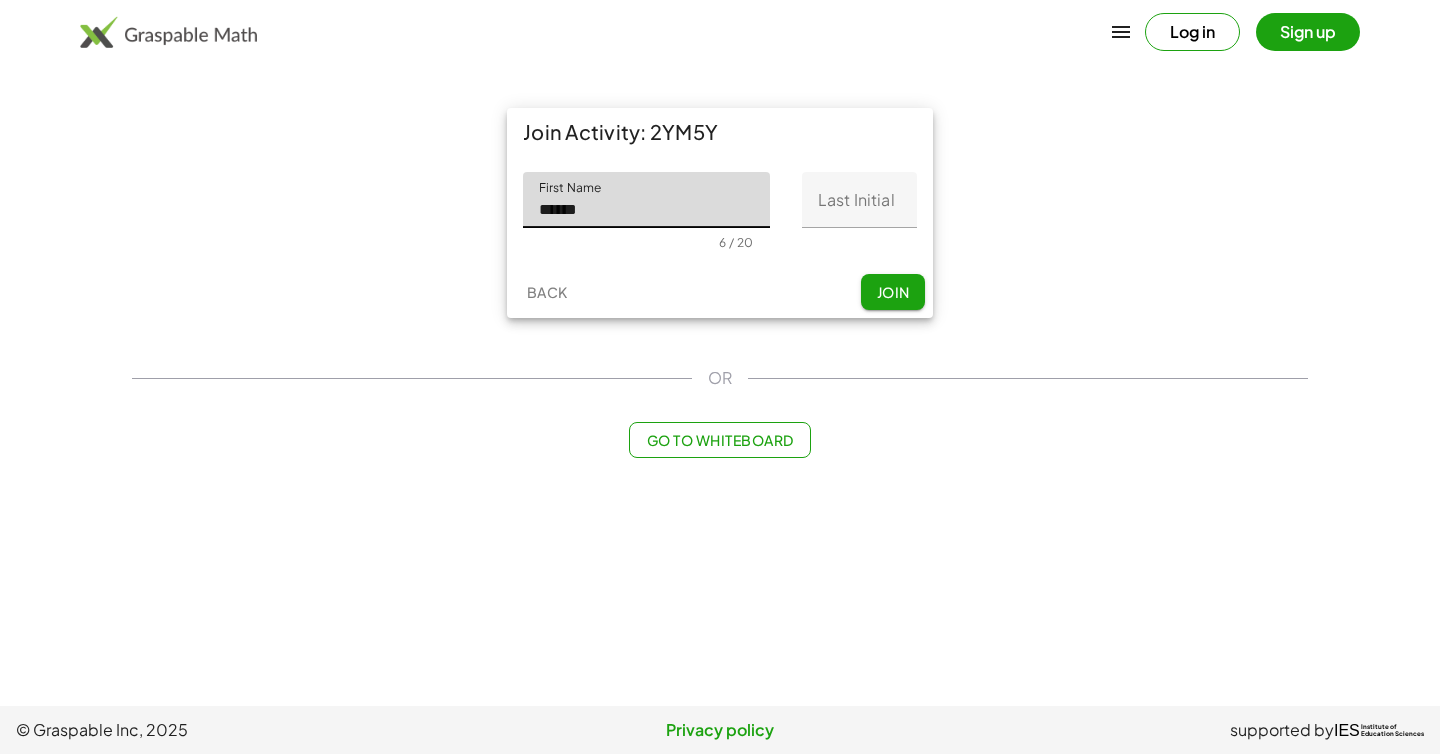type on "******" 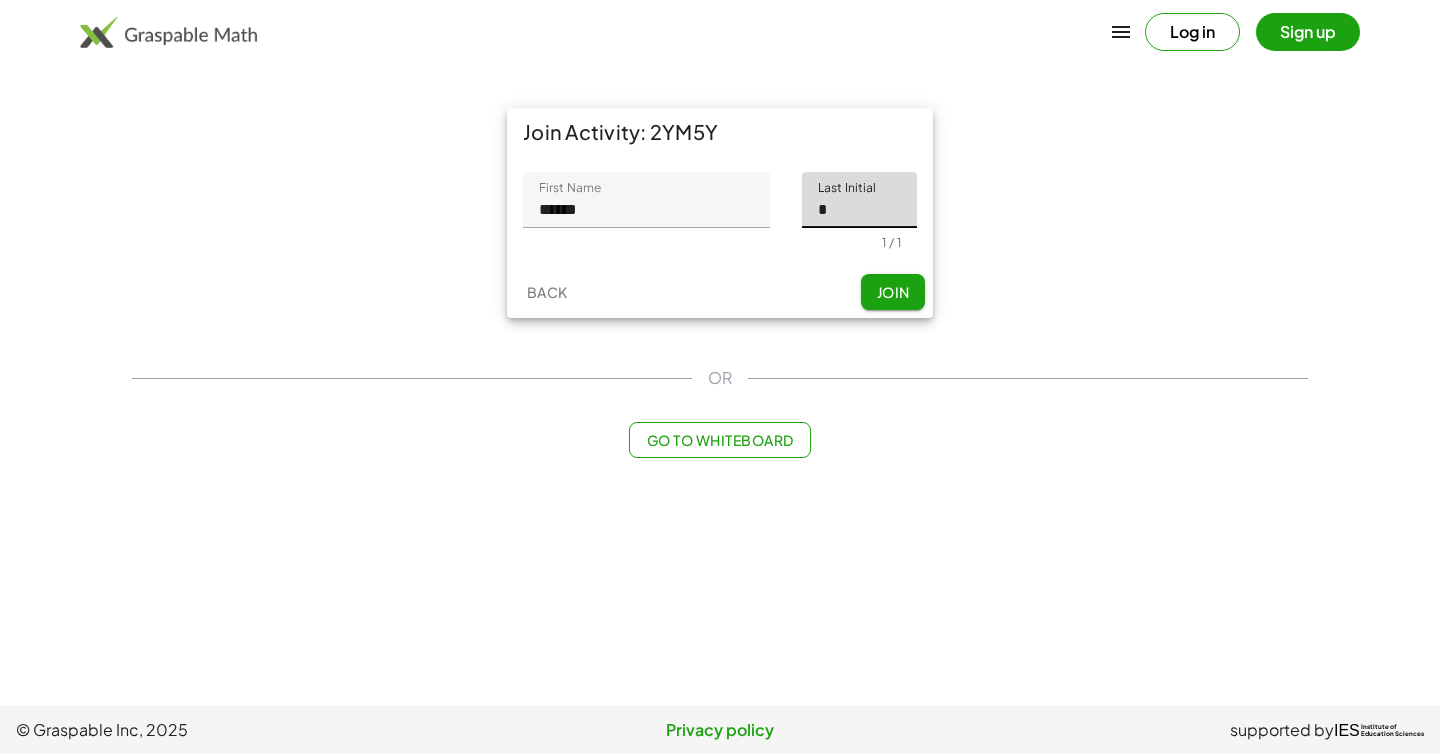 type on "*" 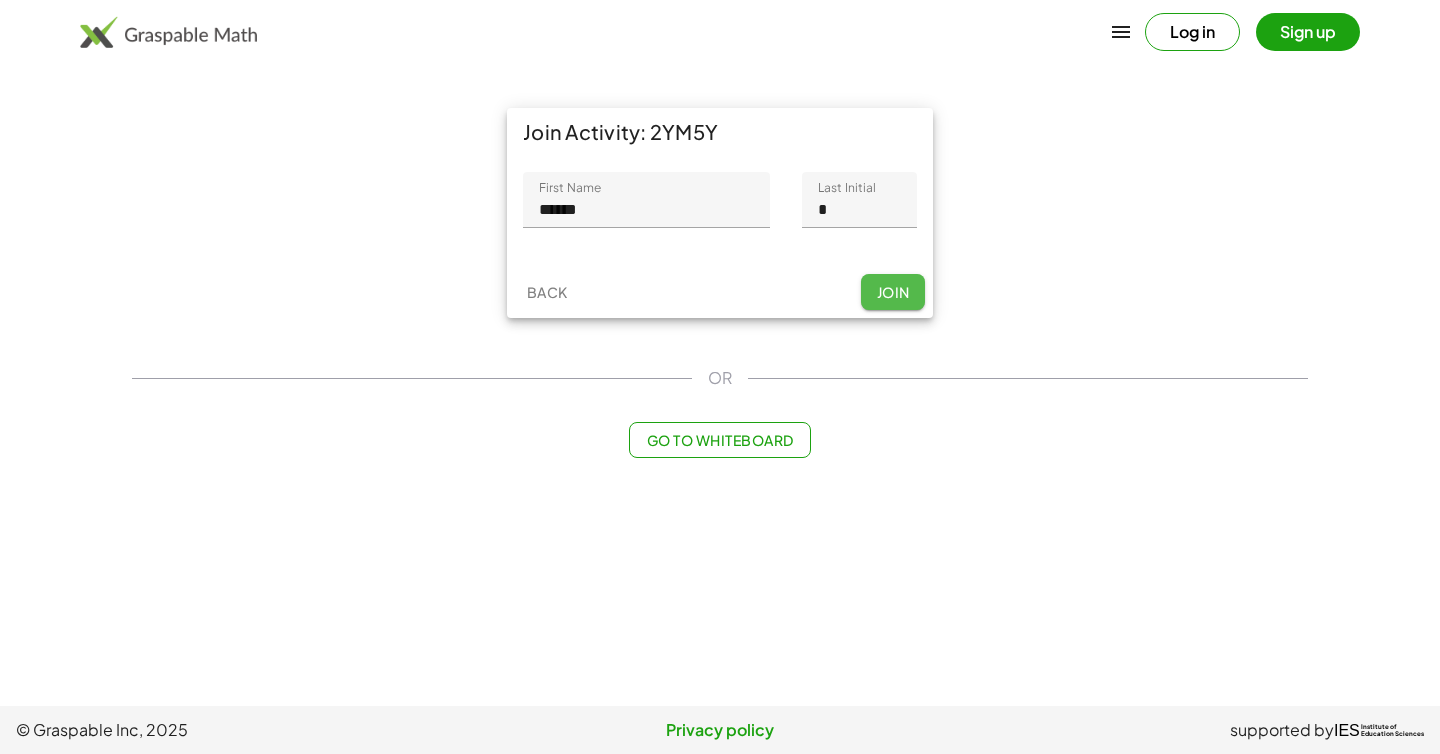 click on "Join" 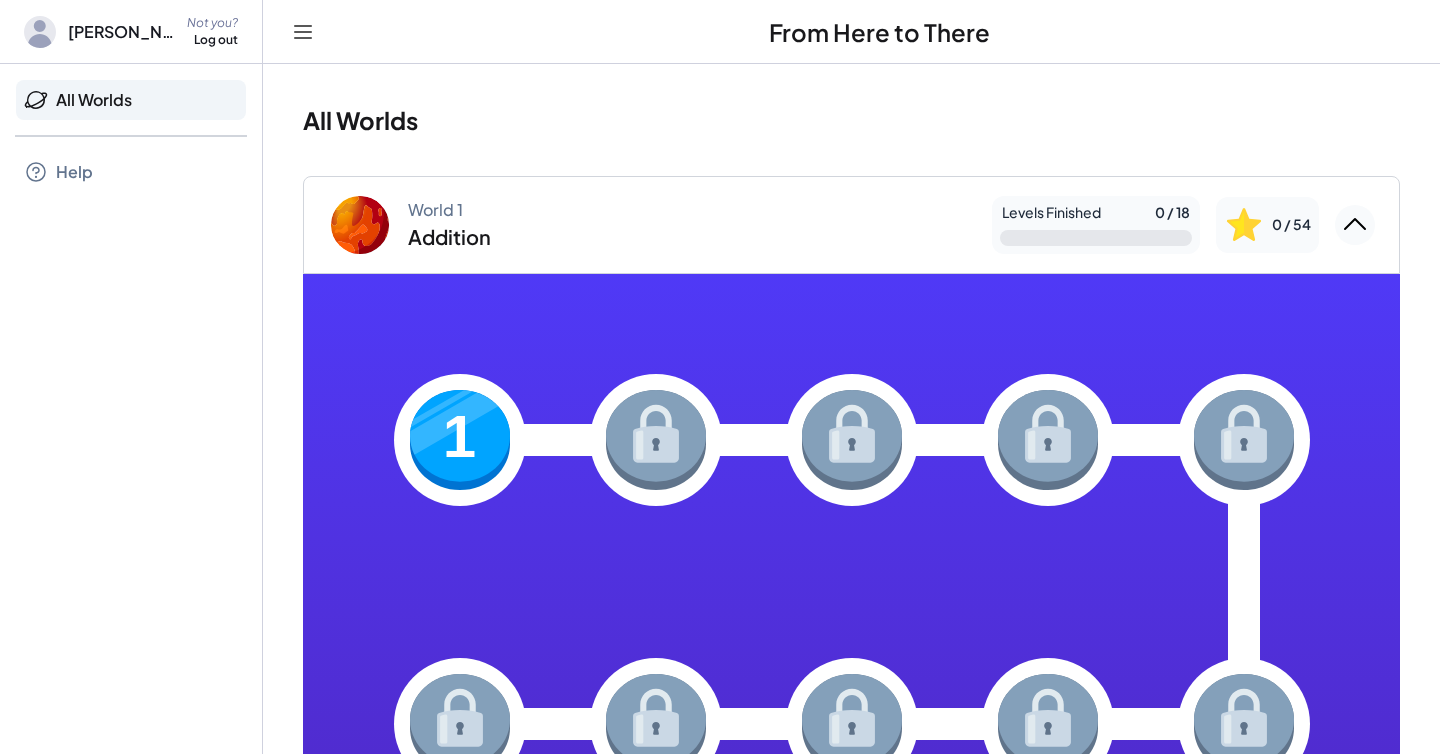 click at bounding box center (460, 440) 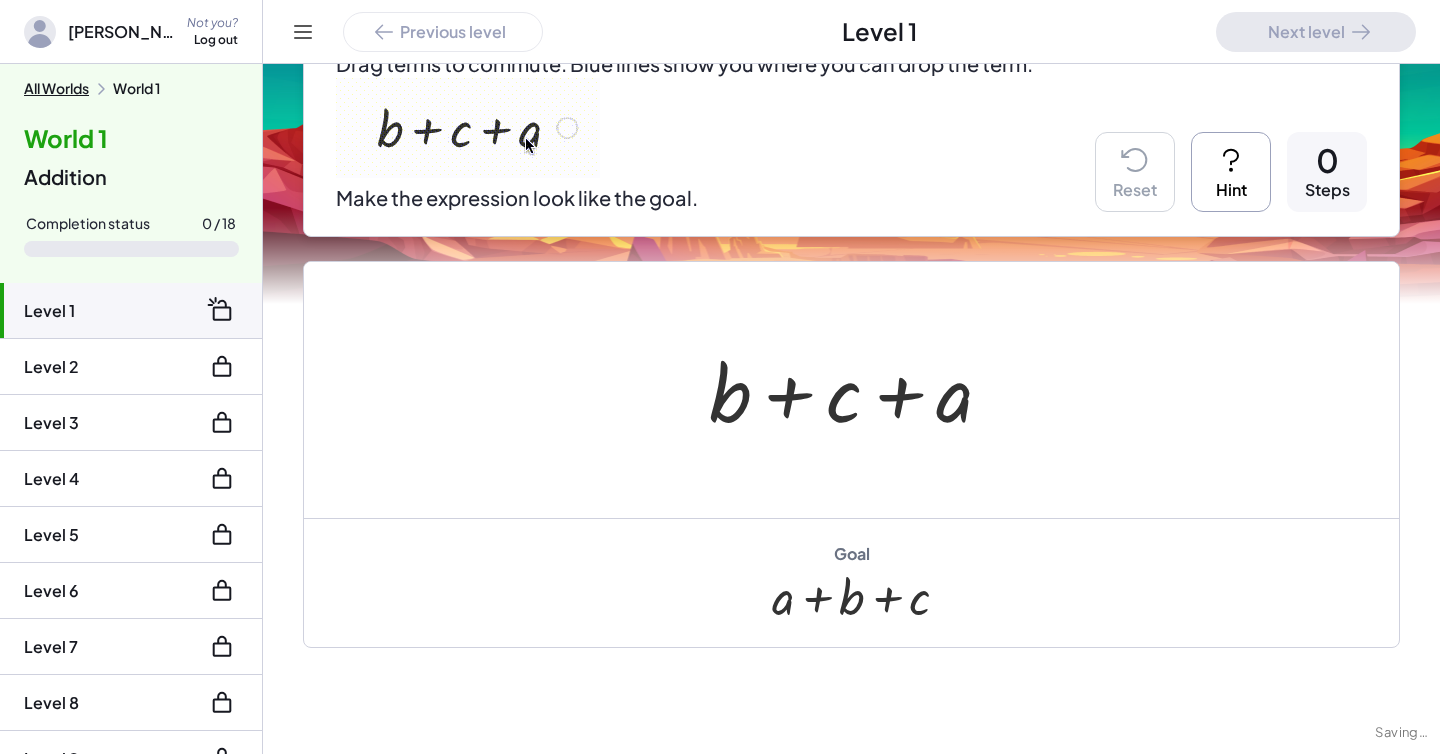 scroll, scrollTop: 218, scrollLeft: 0, axis: vertical 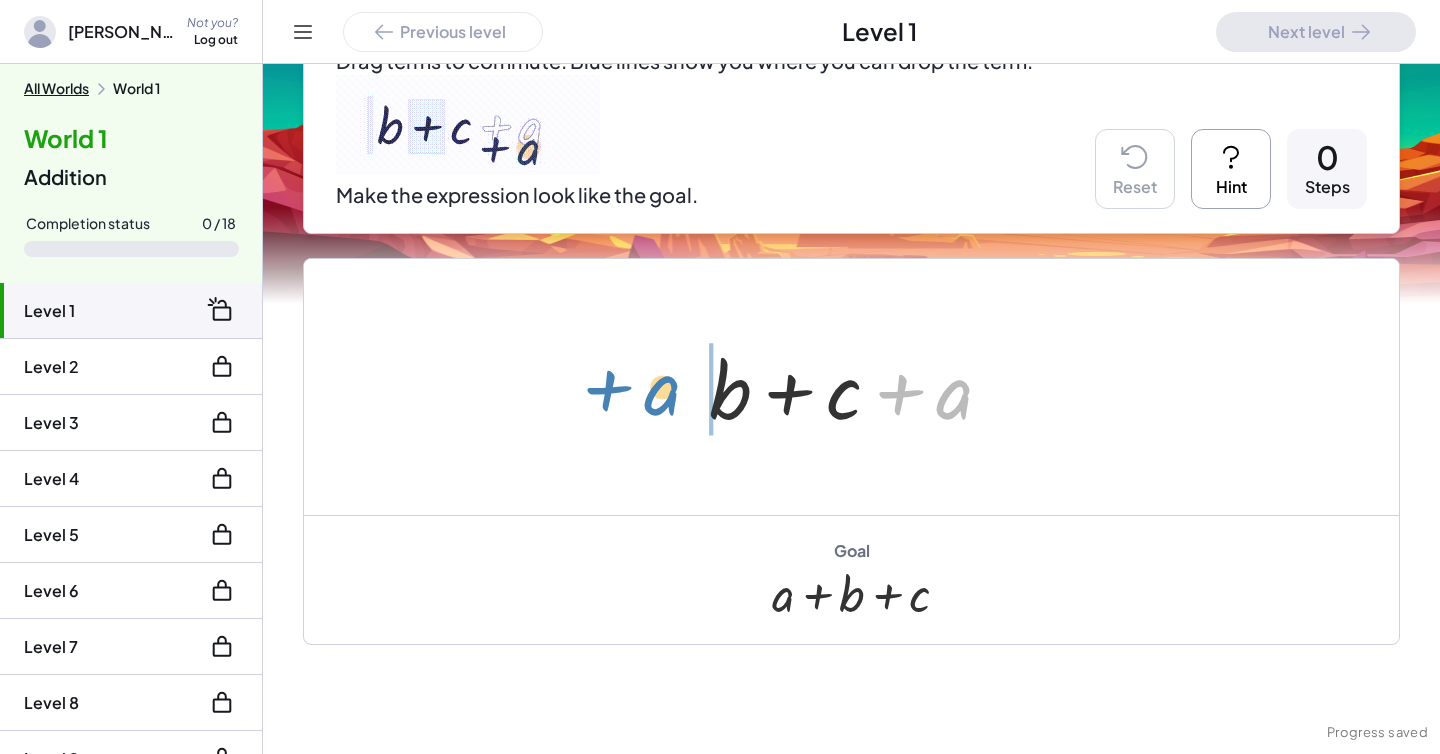 drag, startPoint x: 955, startPoint y: 402, endPoint x: 663, endPoint y: 398, distance: 292.0274 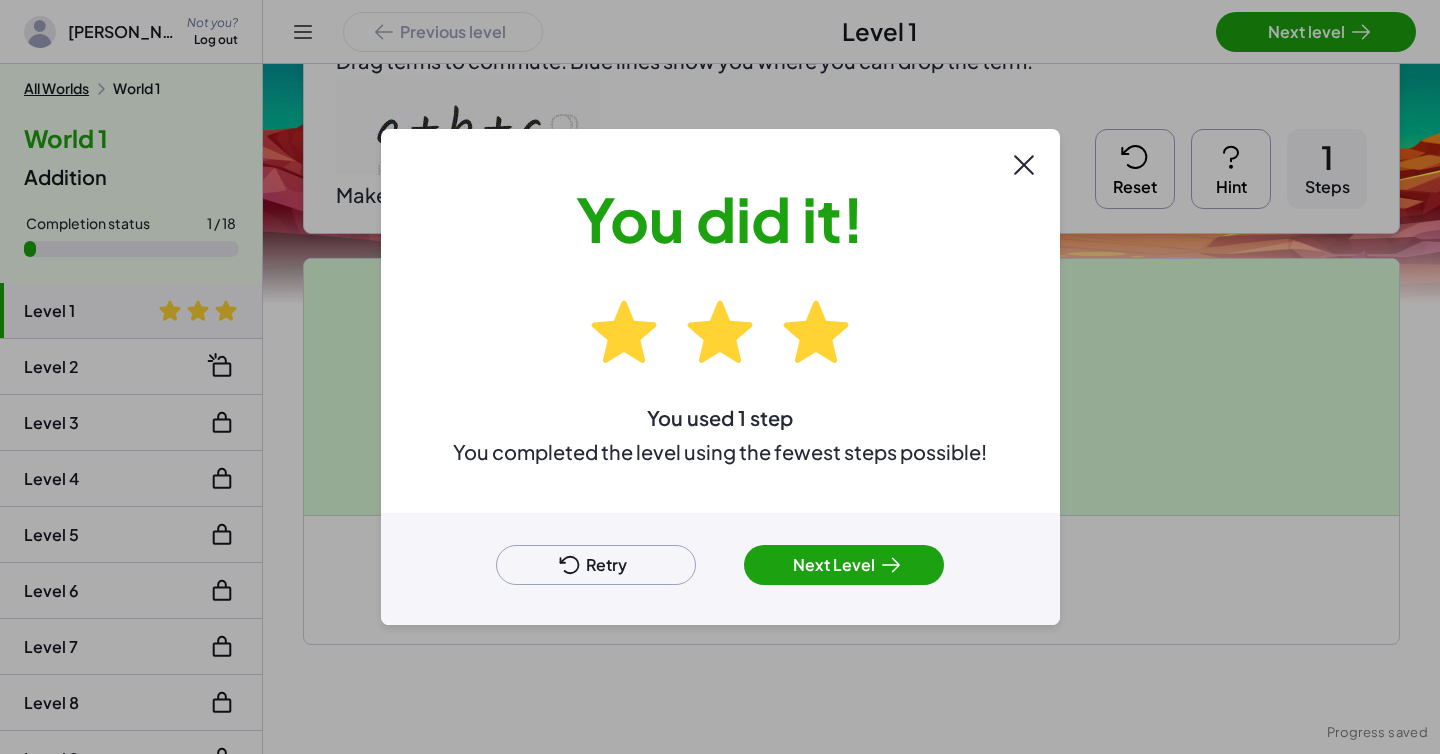 click on "Next Level" at bounding box center [844, 565] 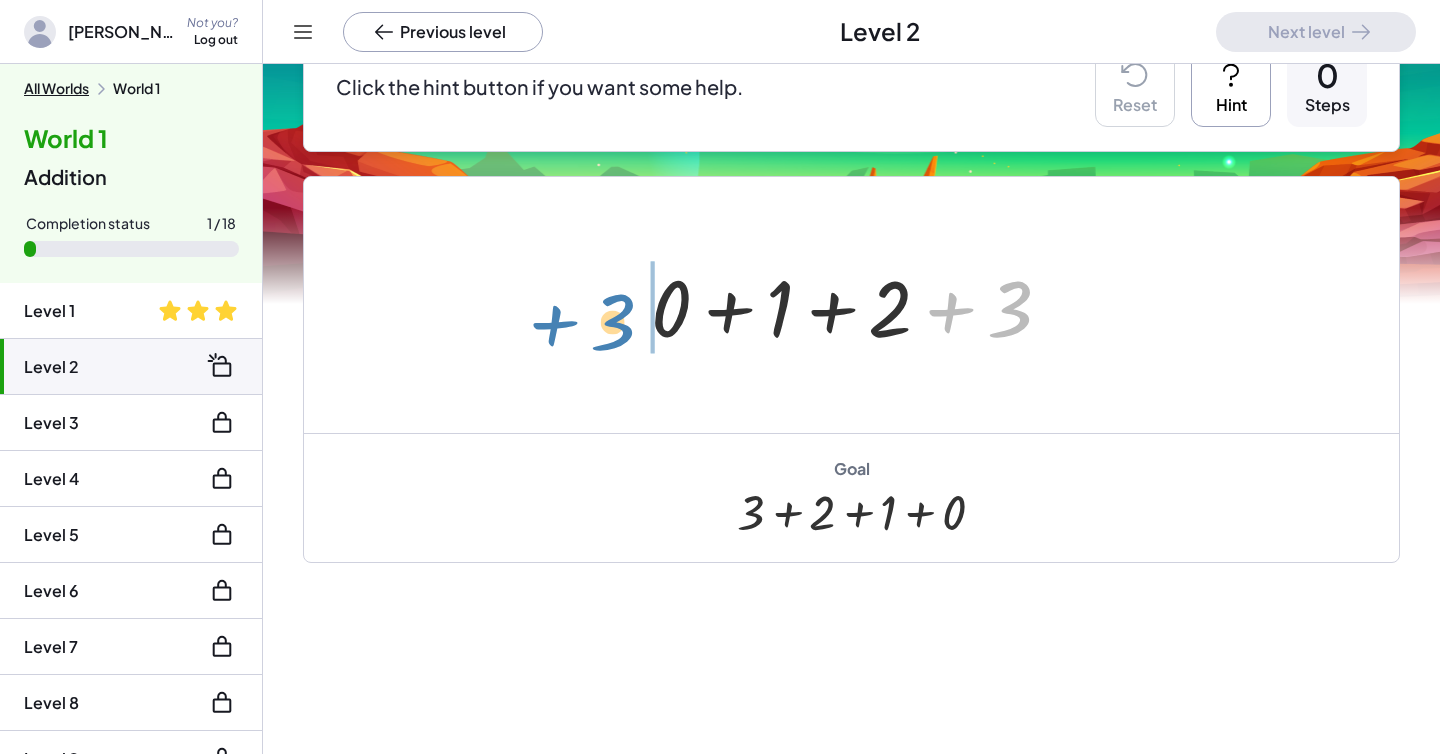 drag, startPoint x: 995, startPoint y: 323, endPoint x: 598, endPoint y: 336, distance: 397.2128 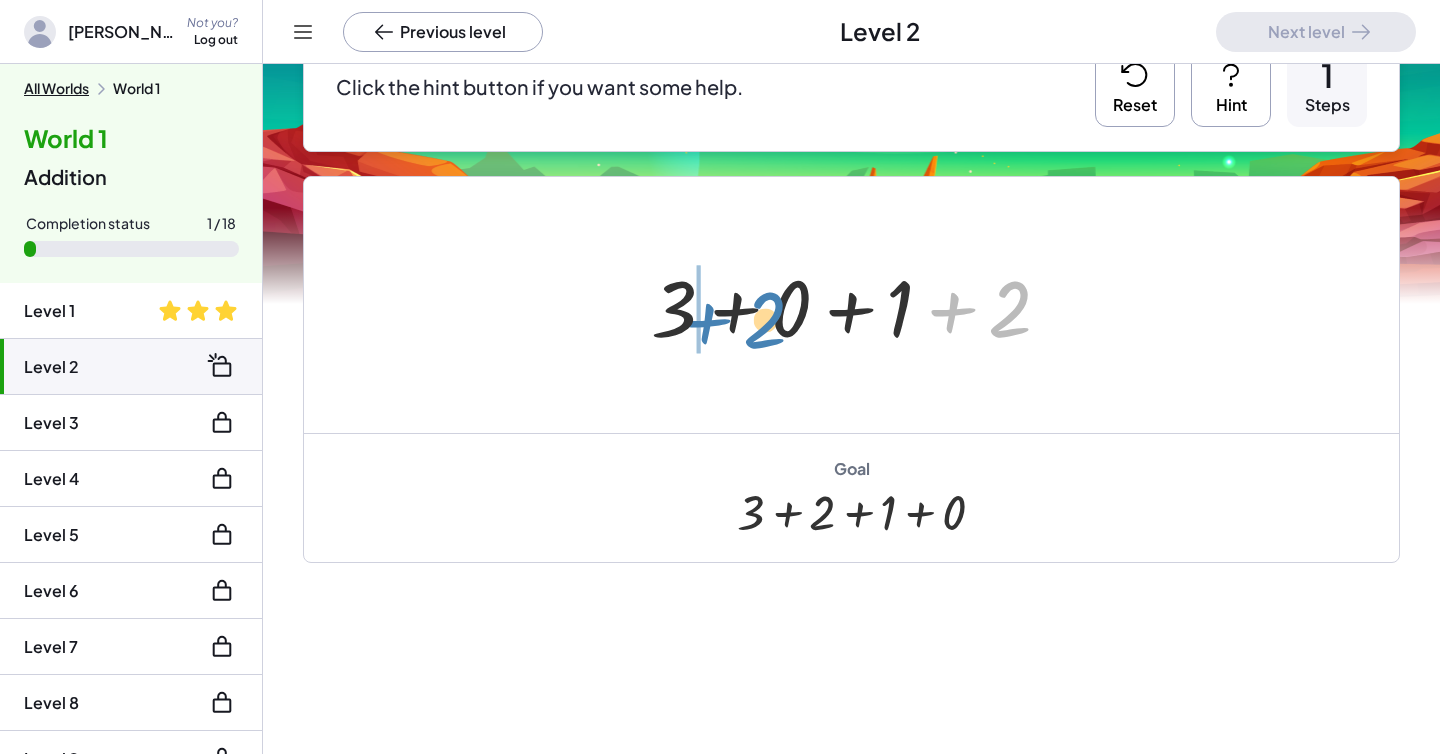 drag, startPoint x: 986, startPoint y: 319, endPoint x: 740, endPoint y: 330, distance: 246.24582 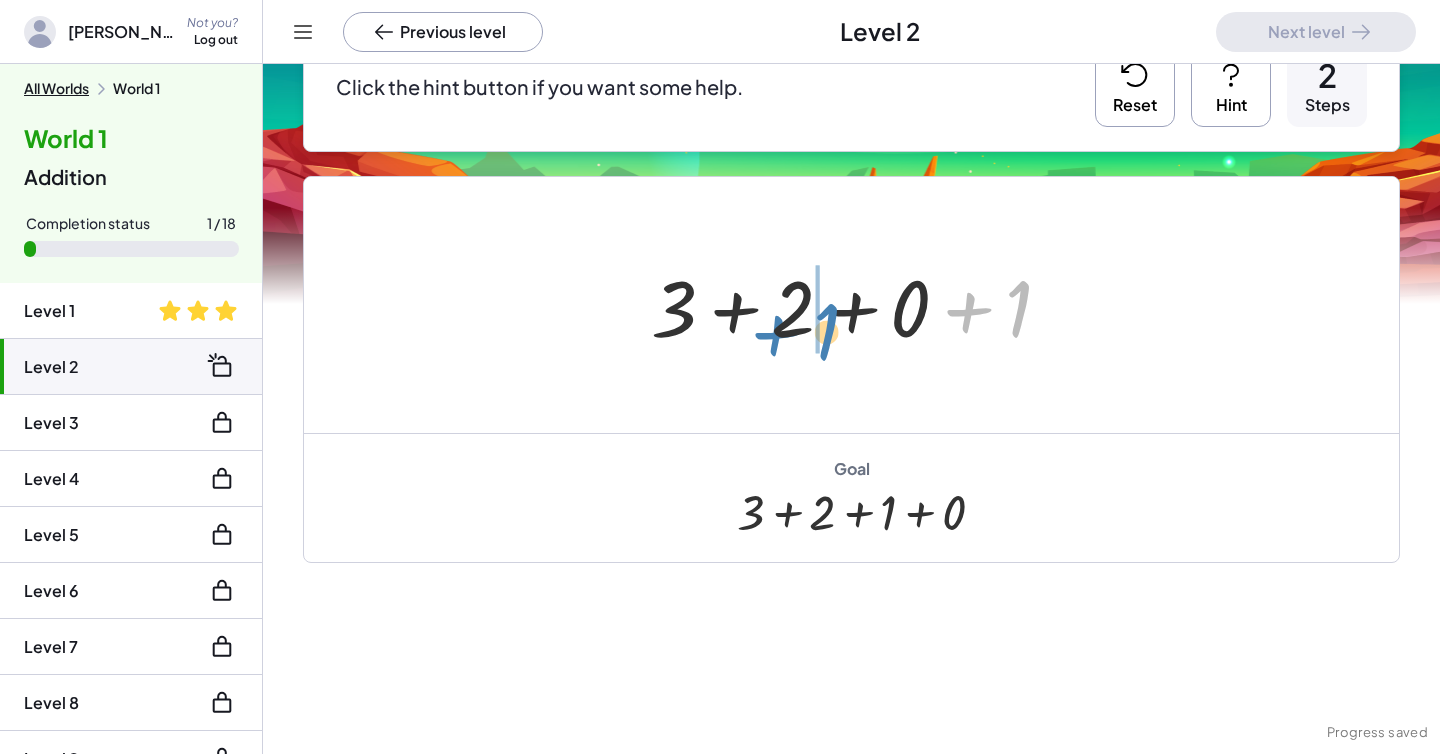 drag, startPoint x: 1021, startPoint y: 308, endPoint x: 829, endPoint y: 331, distance: 193.3727 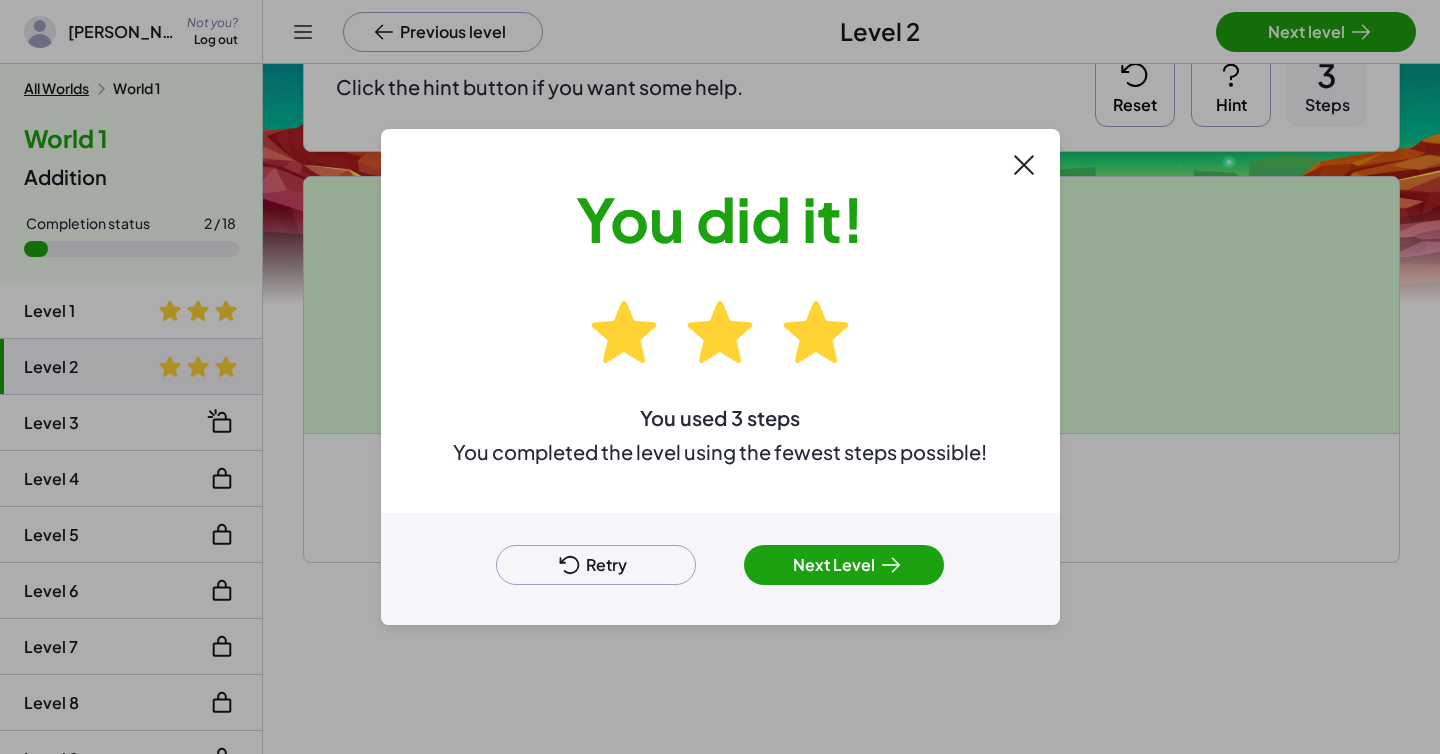 click on "Next Level" at bounding box center (844, 565) 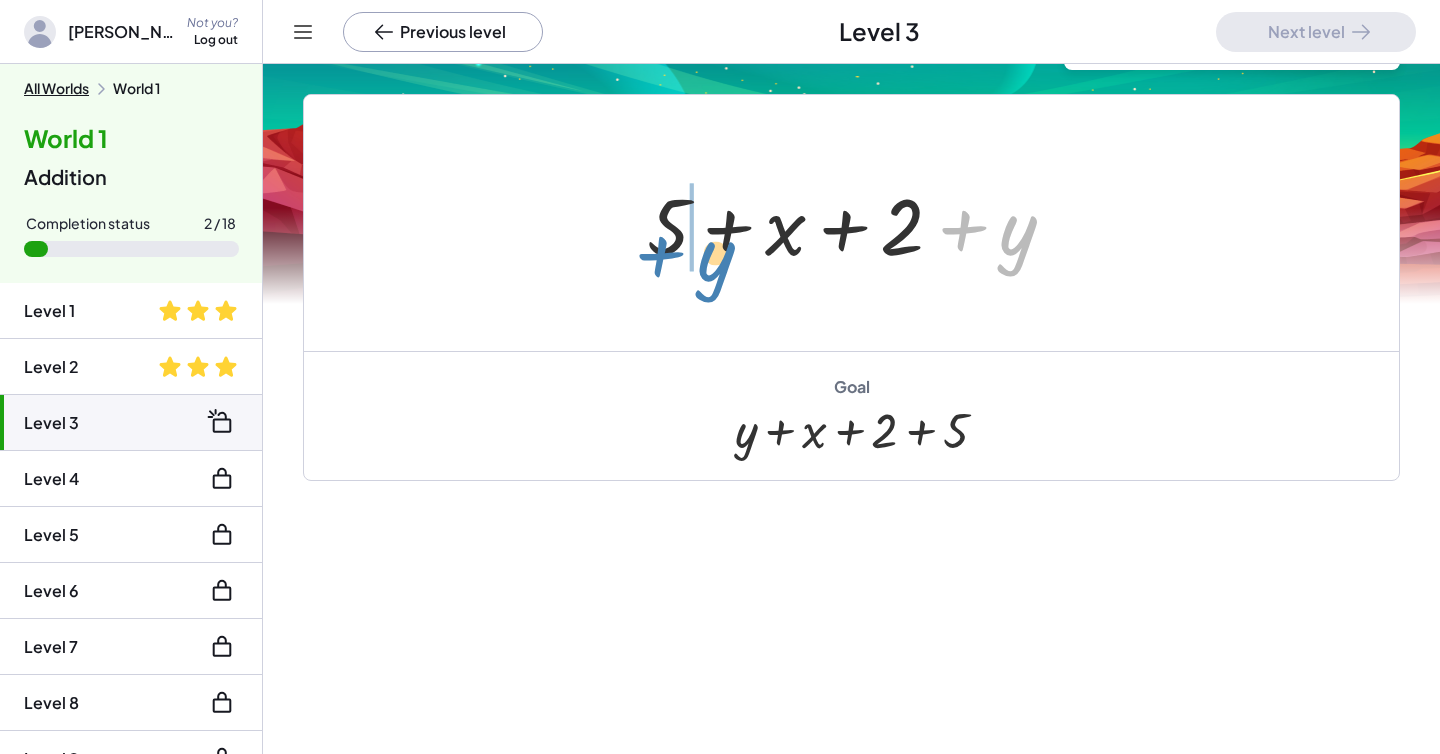 drag, startPoint x: 983, startPoint y: 228, endPoint x: 681, endPoint y: 254, distance: 303.11713 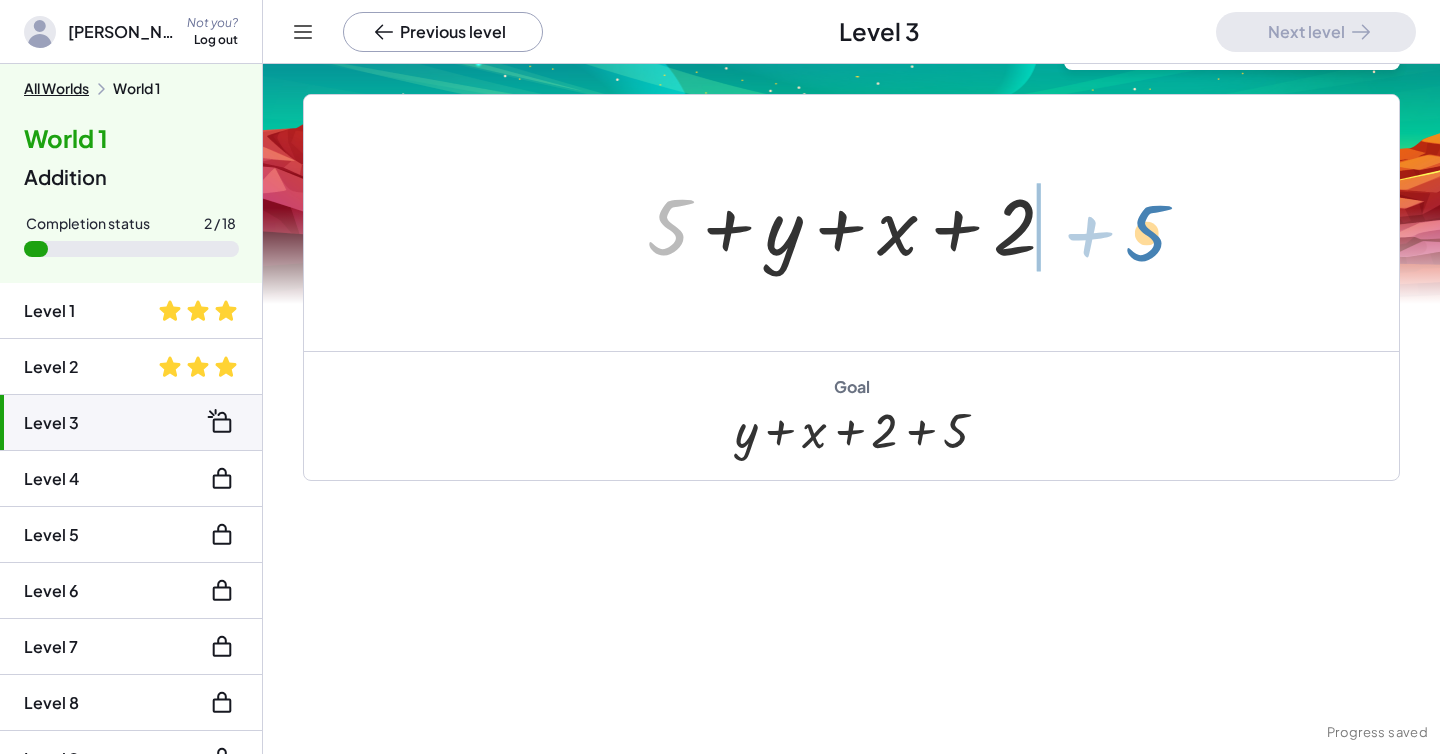 drag, startPoint x: 677, startPoint y: 220, endPoint x: 1155, endPoint y: 226, distance: 478.03766 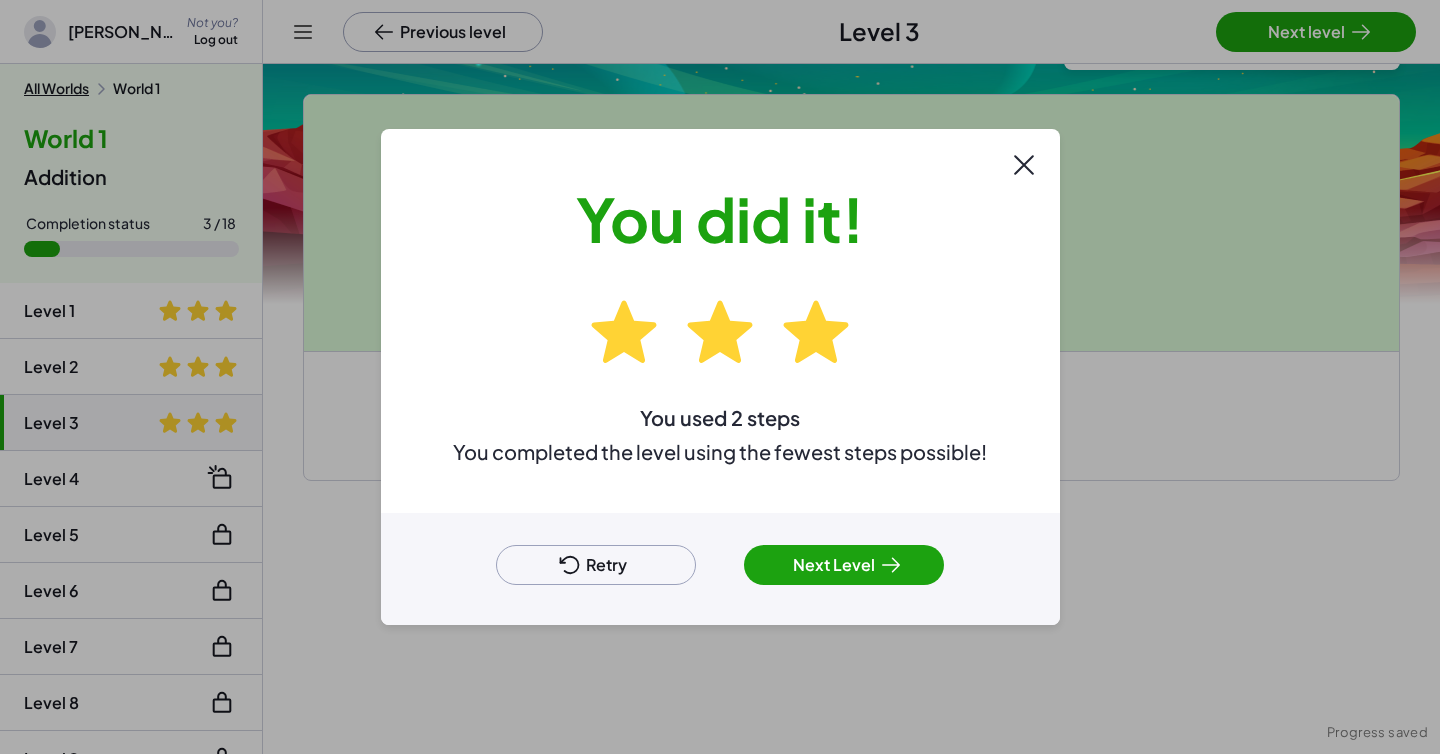 click on "Next Level" at bounding box center [844, 565] 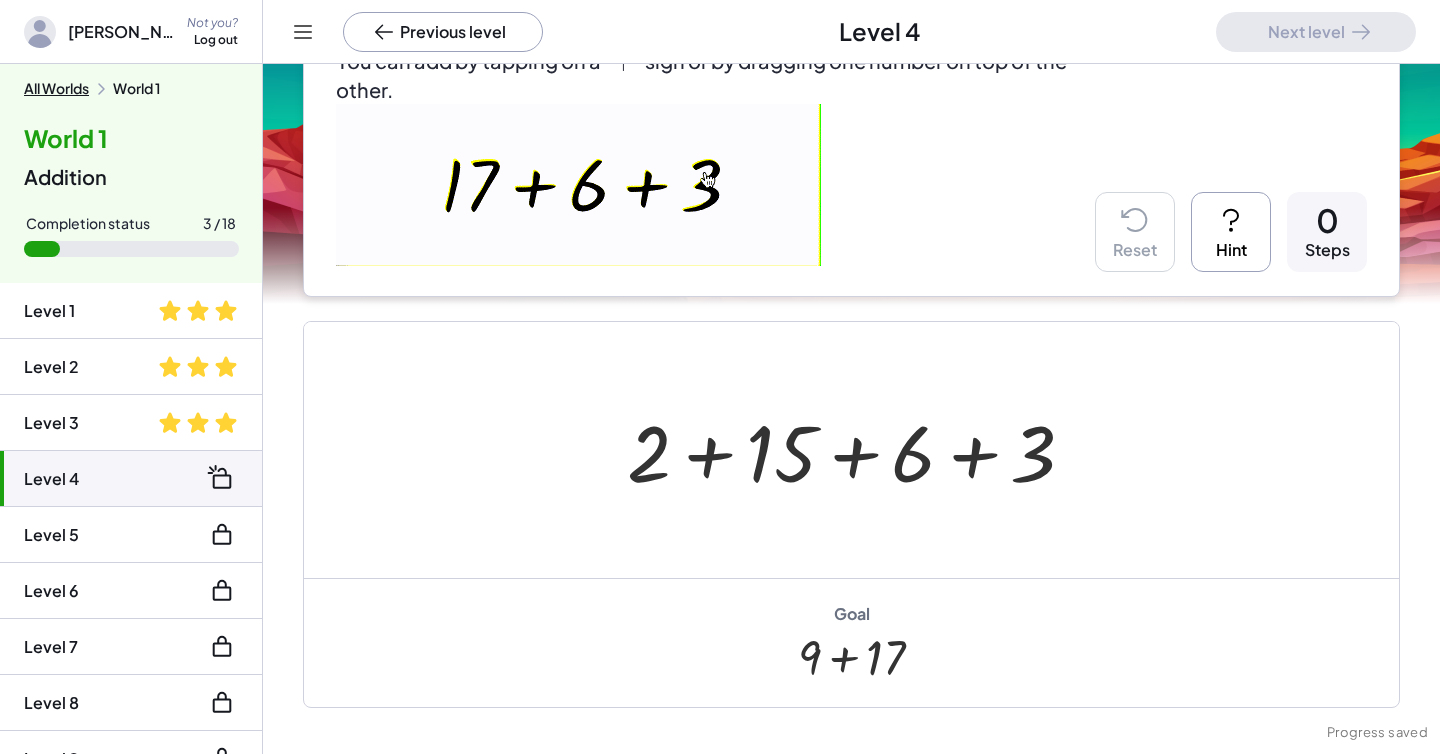 click at bounding box center (859, 450) 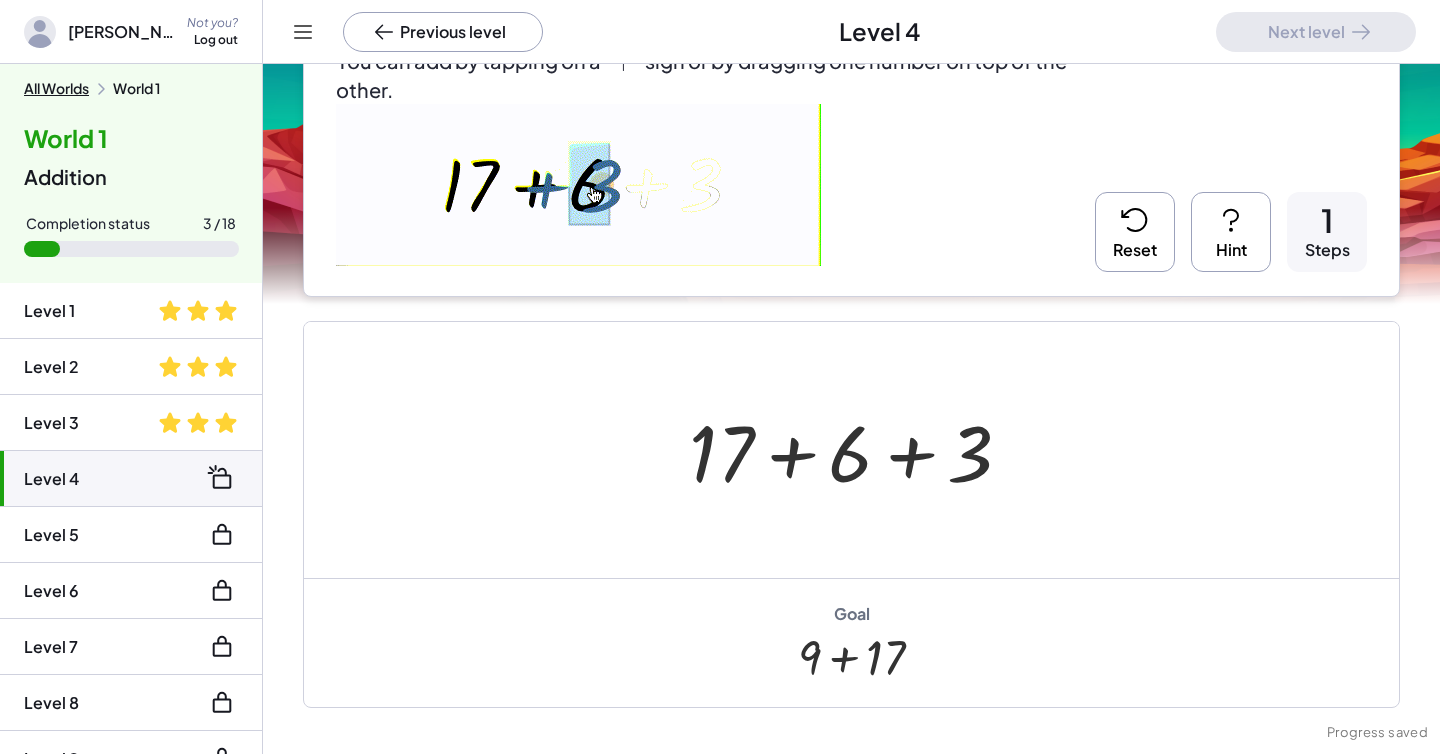 click at bounding box center (858, 450) 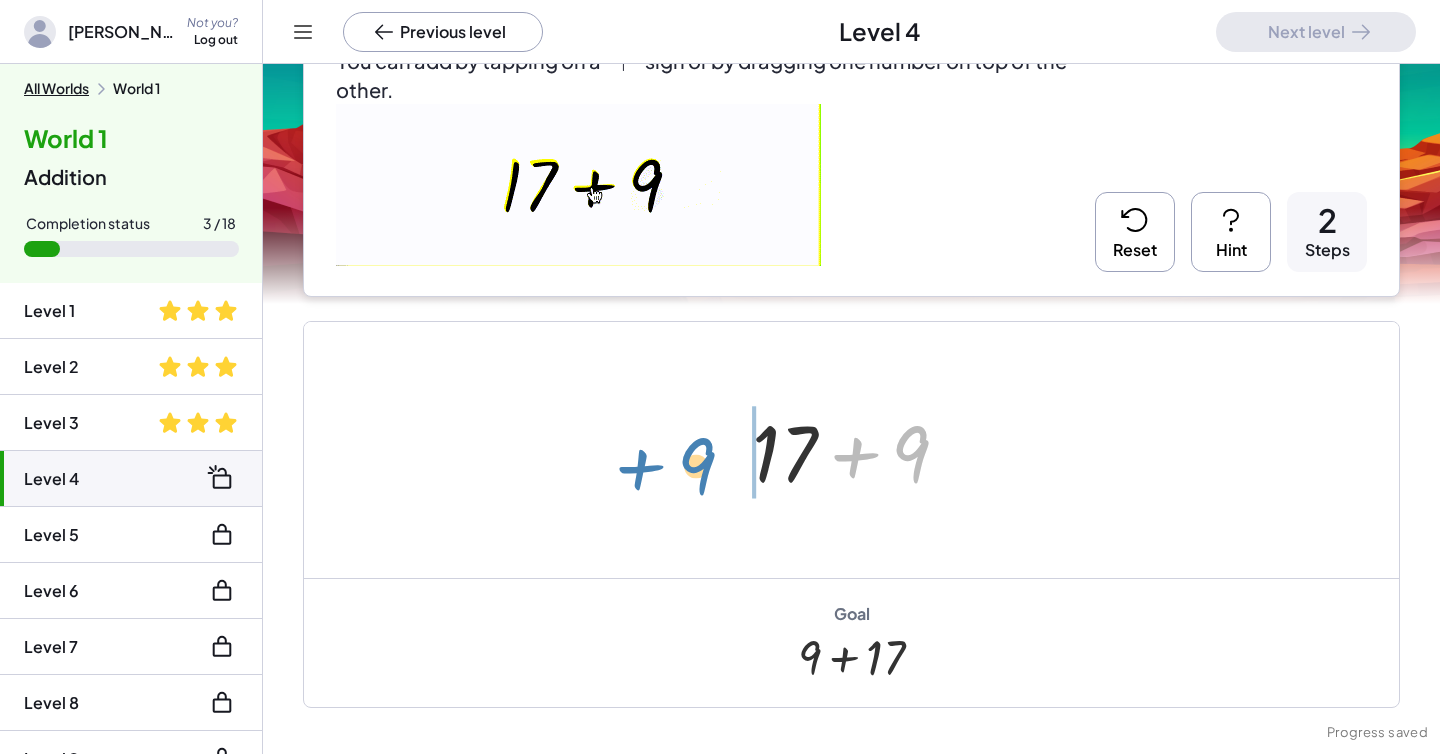 drag, startPoint x: 867, startPoint y: 452, endPoint x: 652, endPoint y: 464, distance: 215.33463 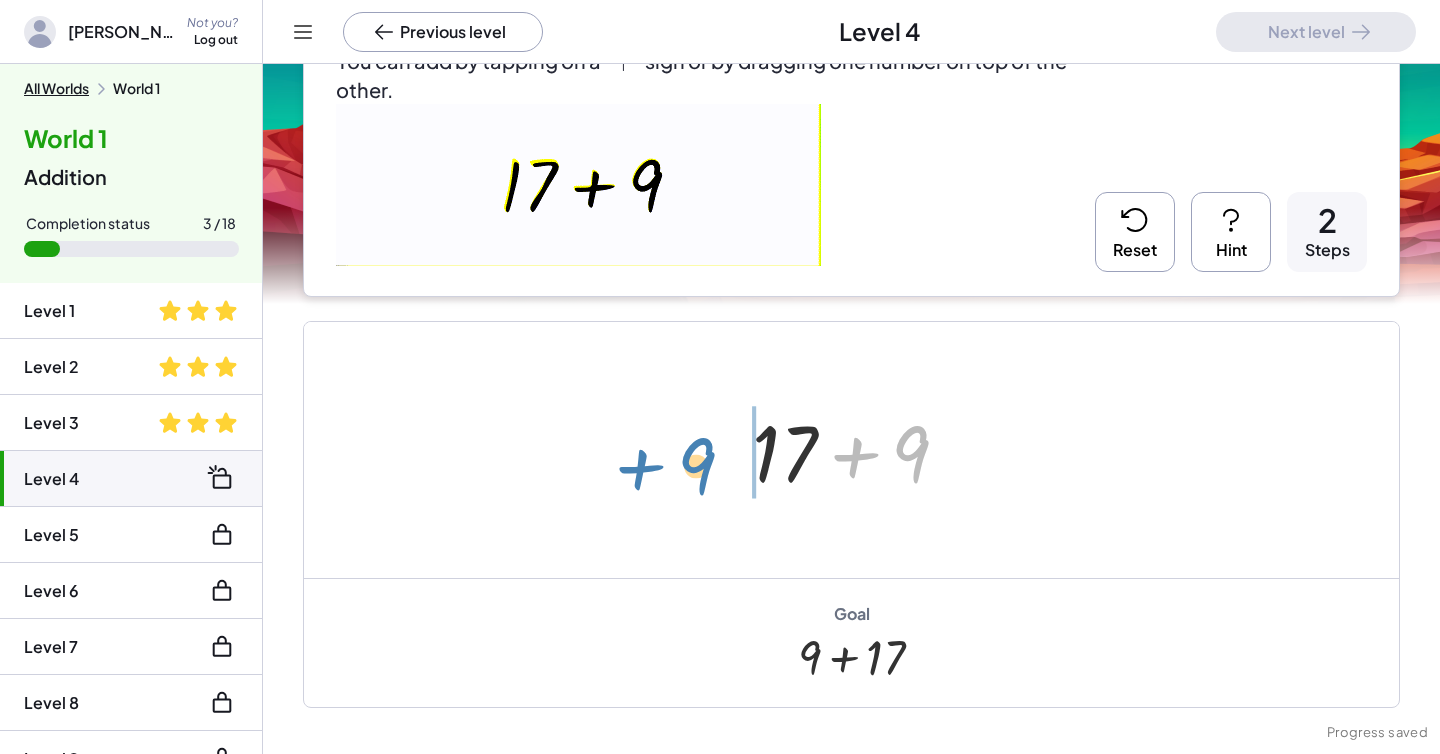 click on "+ 2 + 15 + 6 + 3 + 17 + 6 + 3 + 9 + + 17 9" at bounding box center (851, 450) 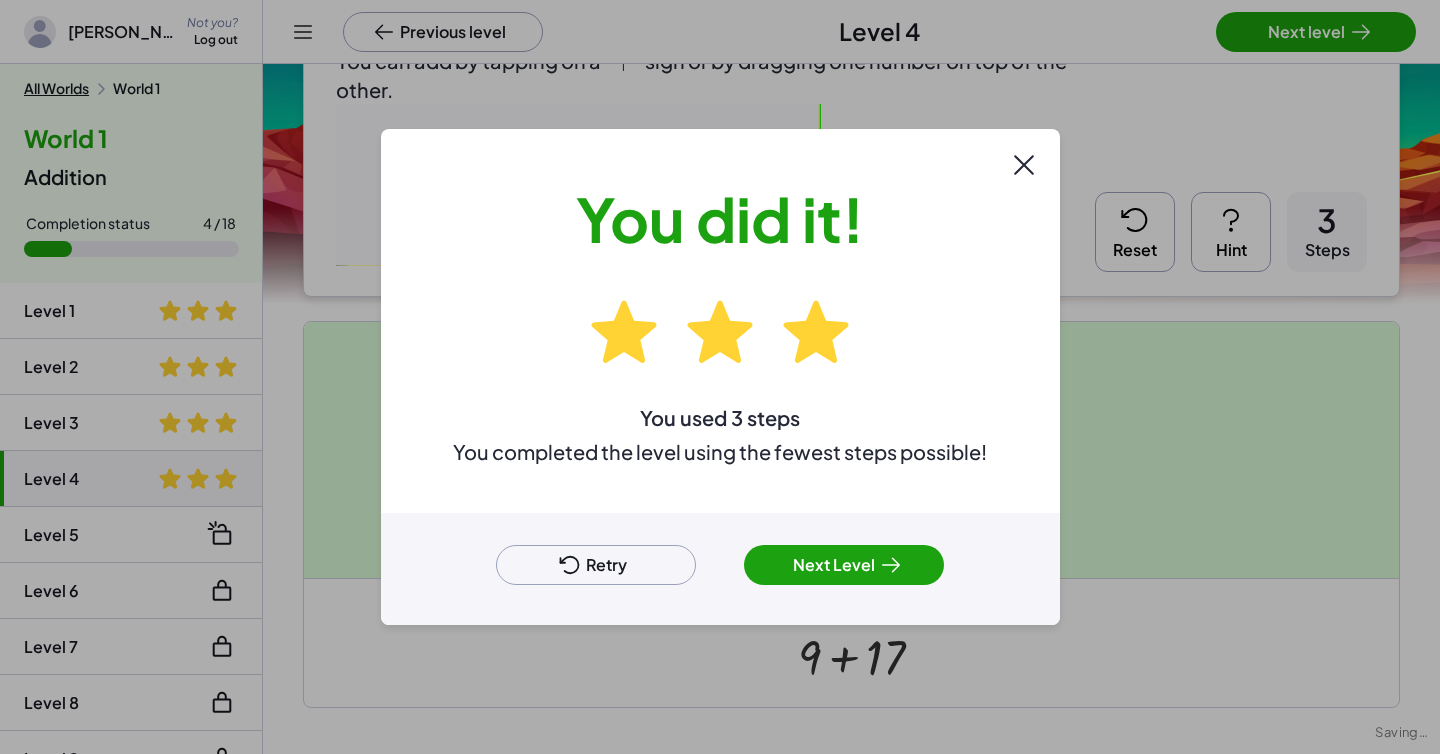 click on "Next Level" at bounding box center (844, 565) 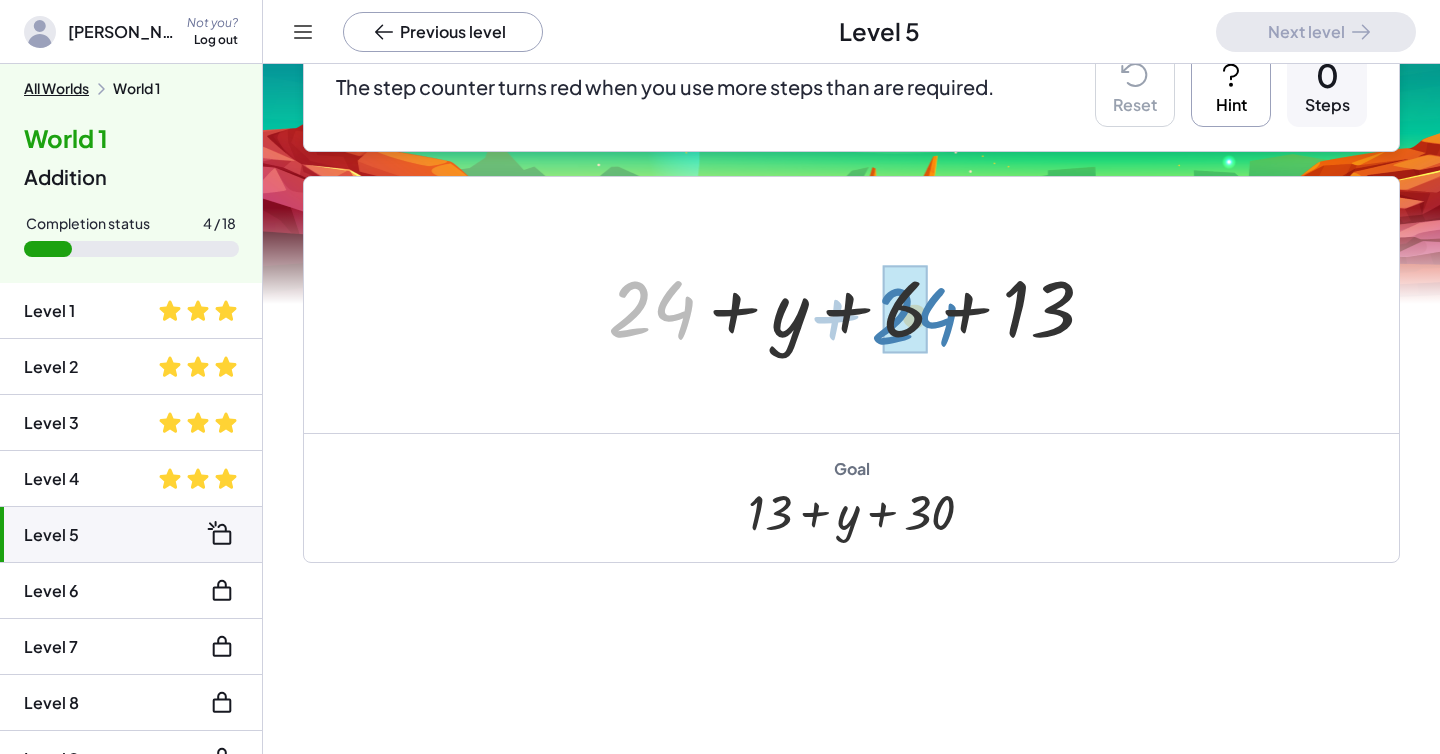 drag, startPoint x: 639, startPoint y: 321, endPoint x: 901, endPoint y: 328, distance: 262.0935 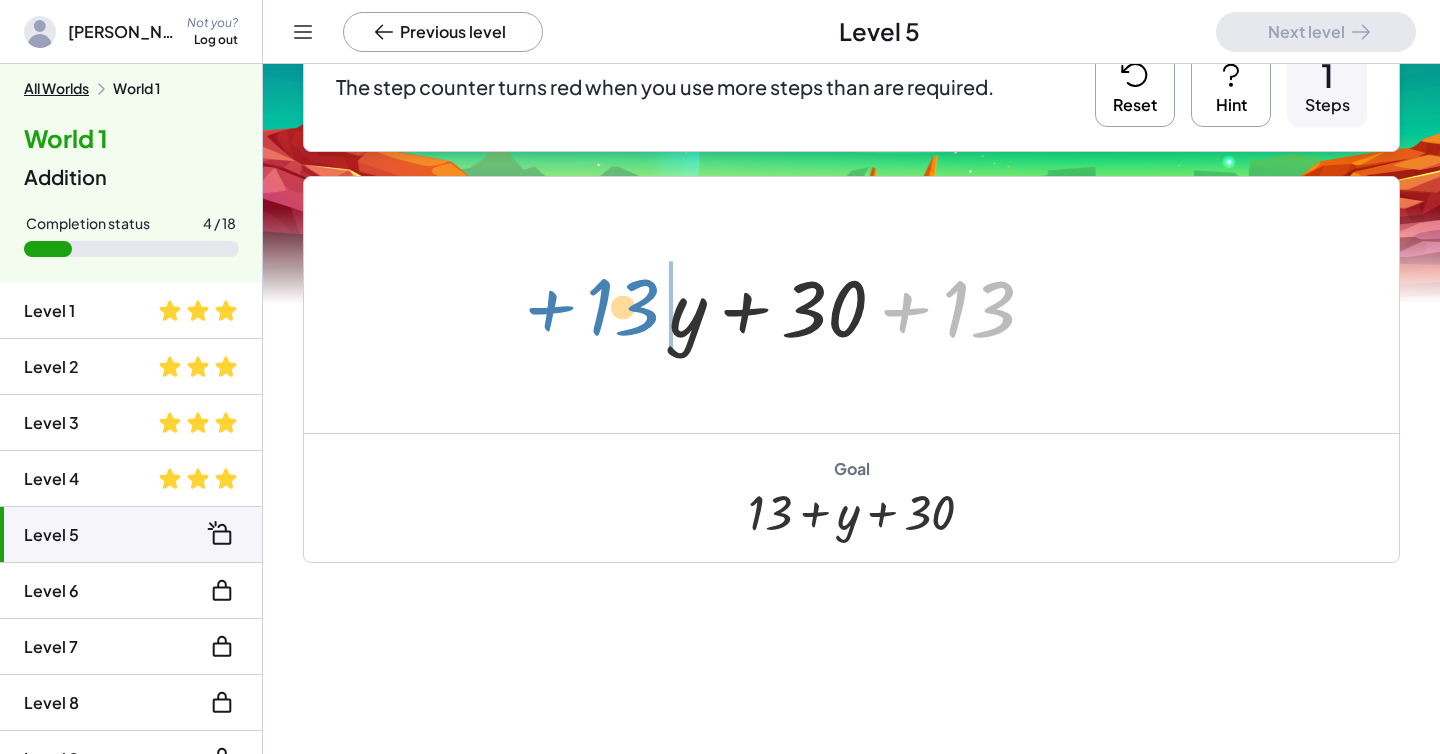 drag, startPoint x: 912, startPoint y: 312, endPoint x: 559, endPoint y: 311, distance: 353.0014 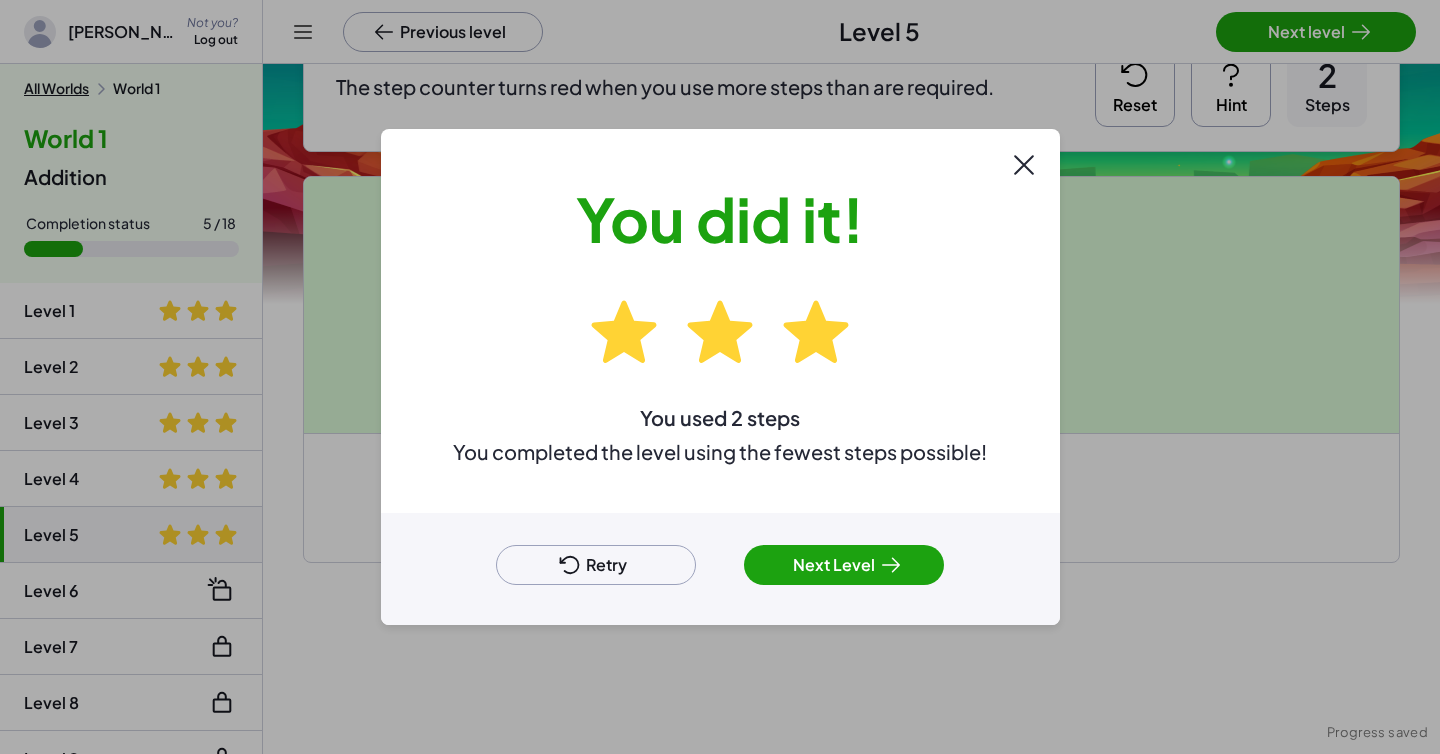 click on "Next Level" at bounding box center [844, 565] 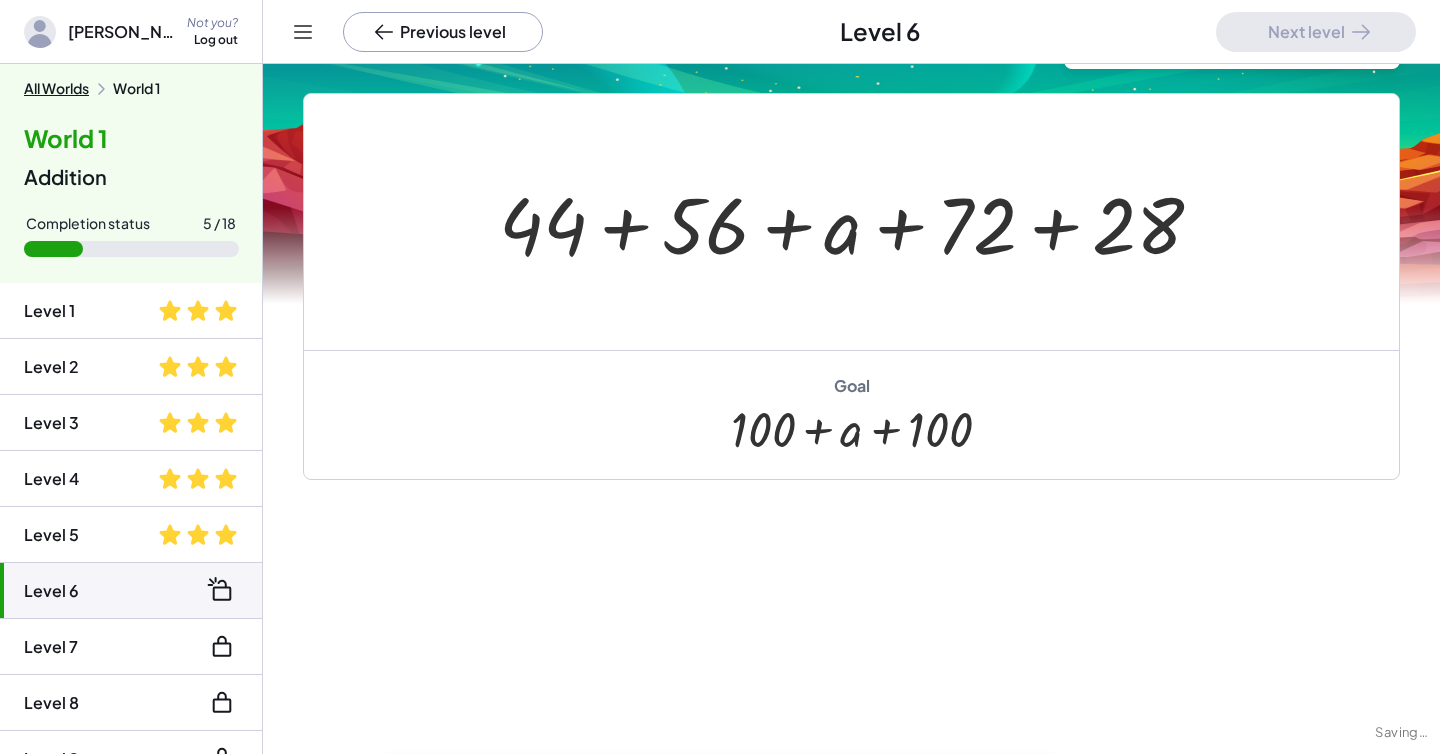 scroll, scrollTop: 146, scrollLeft: 0, axis: vertical 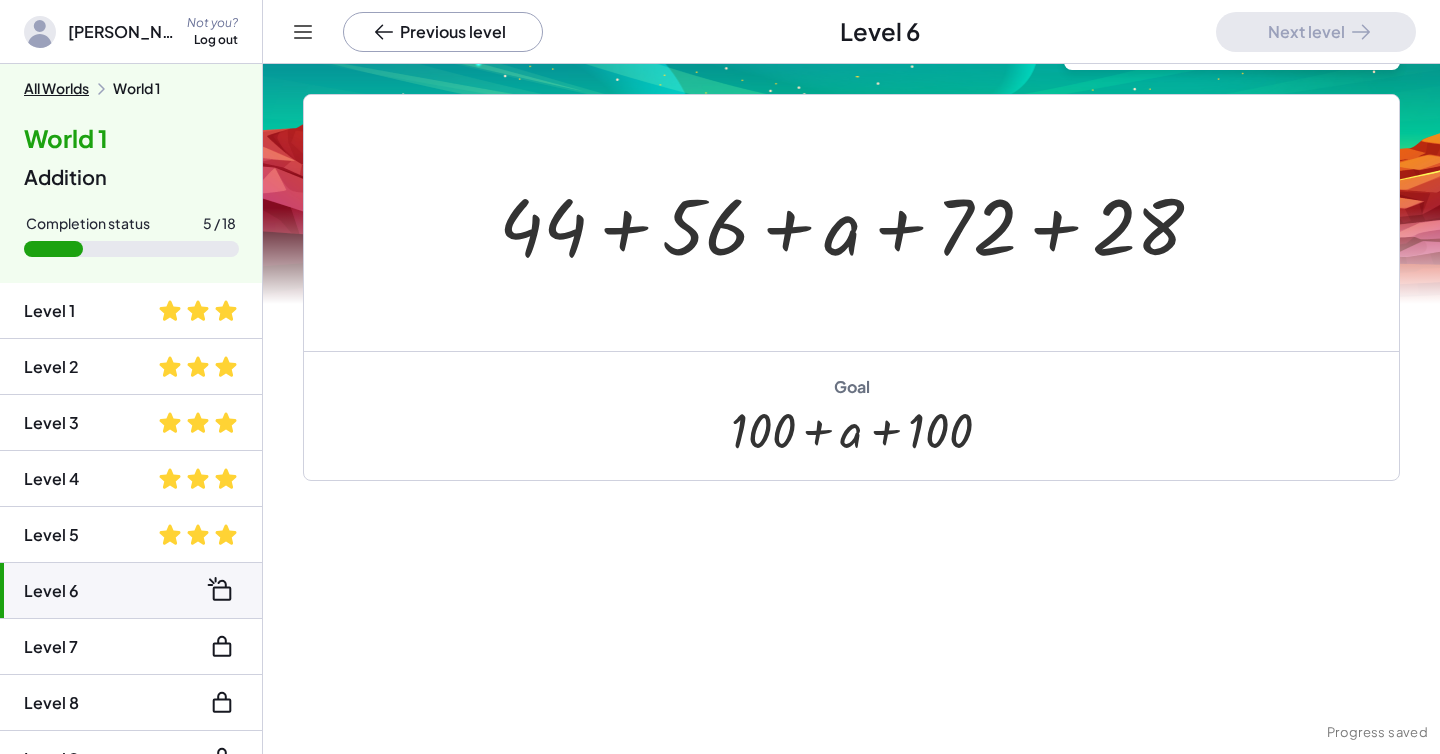 click at bounding box center (859, 223) 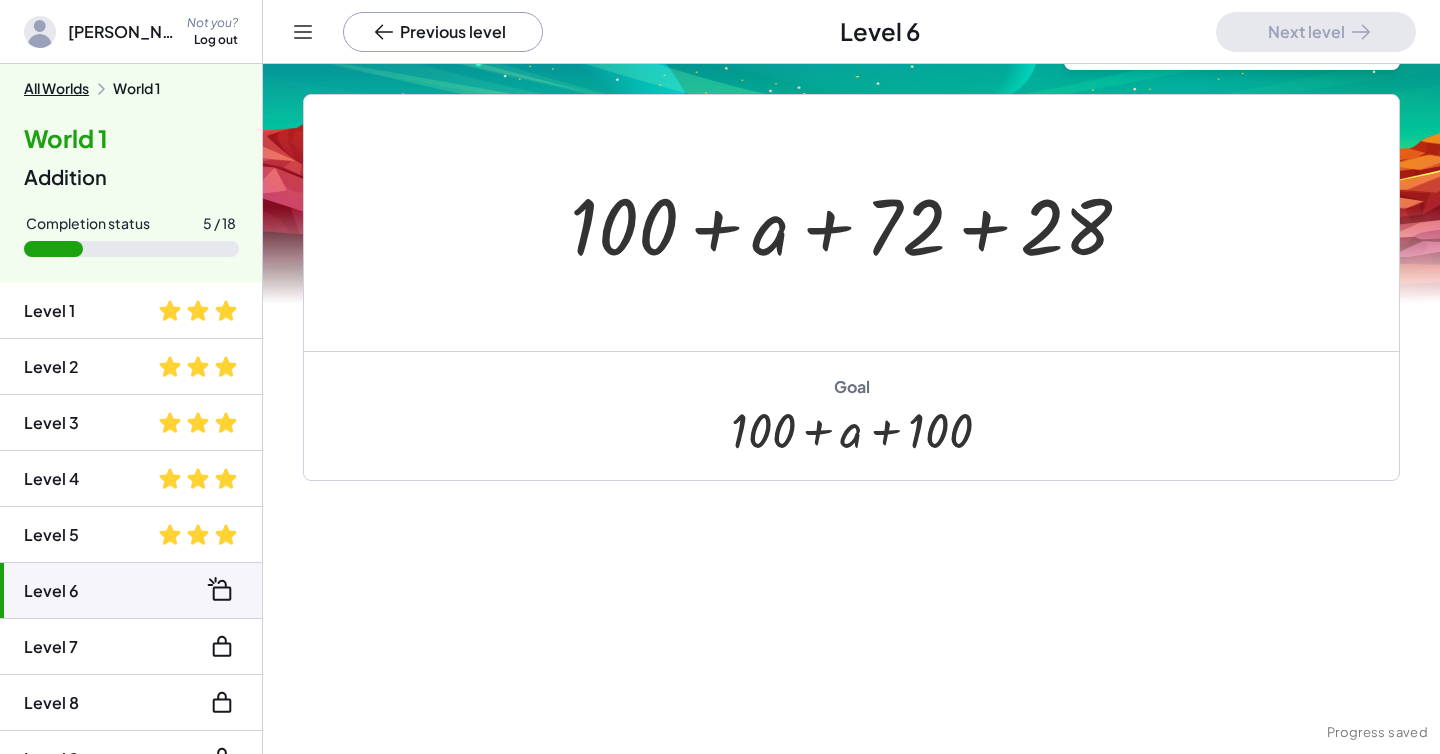 click at bounding box center [858, 223] 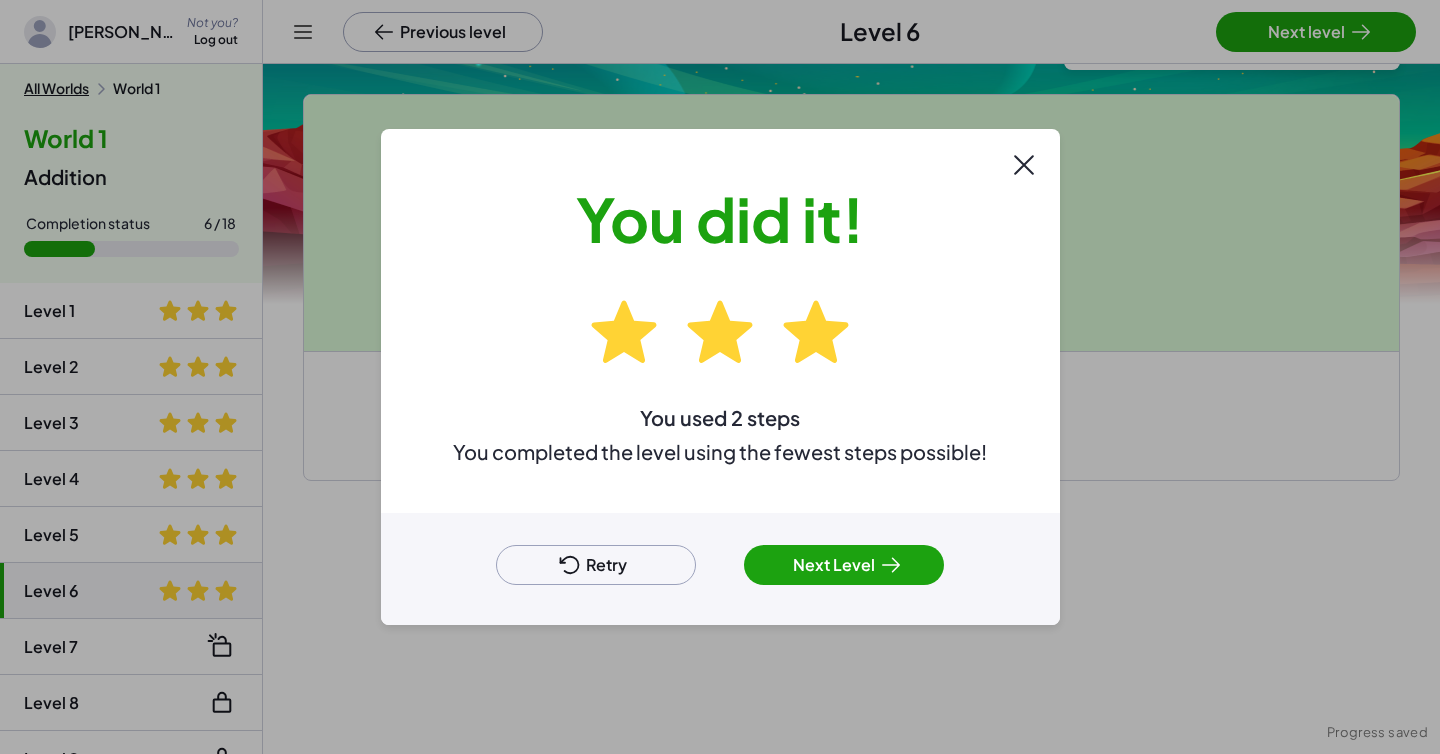 click 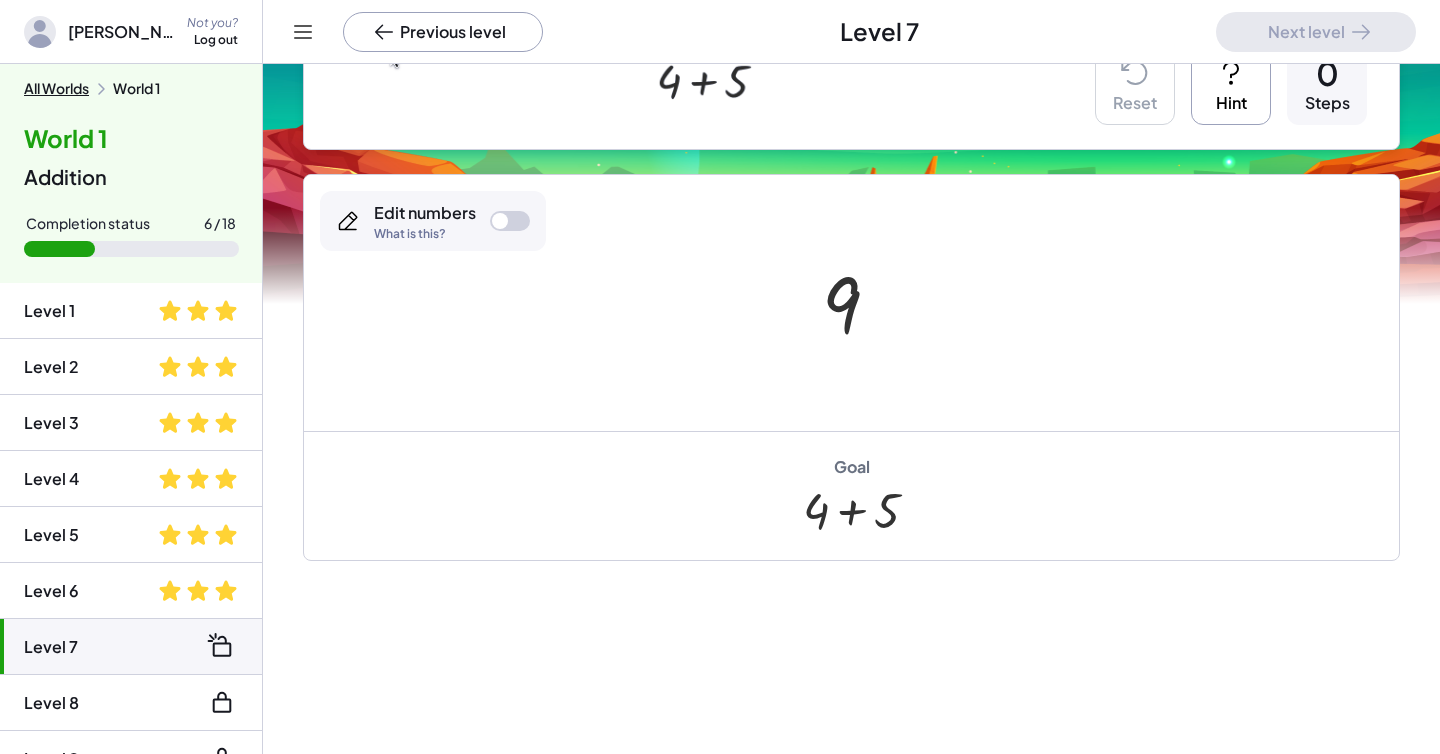 scroll, scrollTop: 567, scrollLeft: 0, axis: vertical 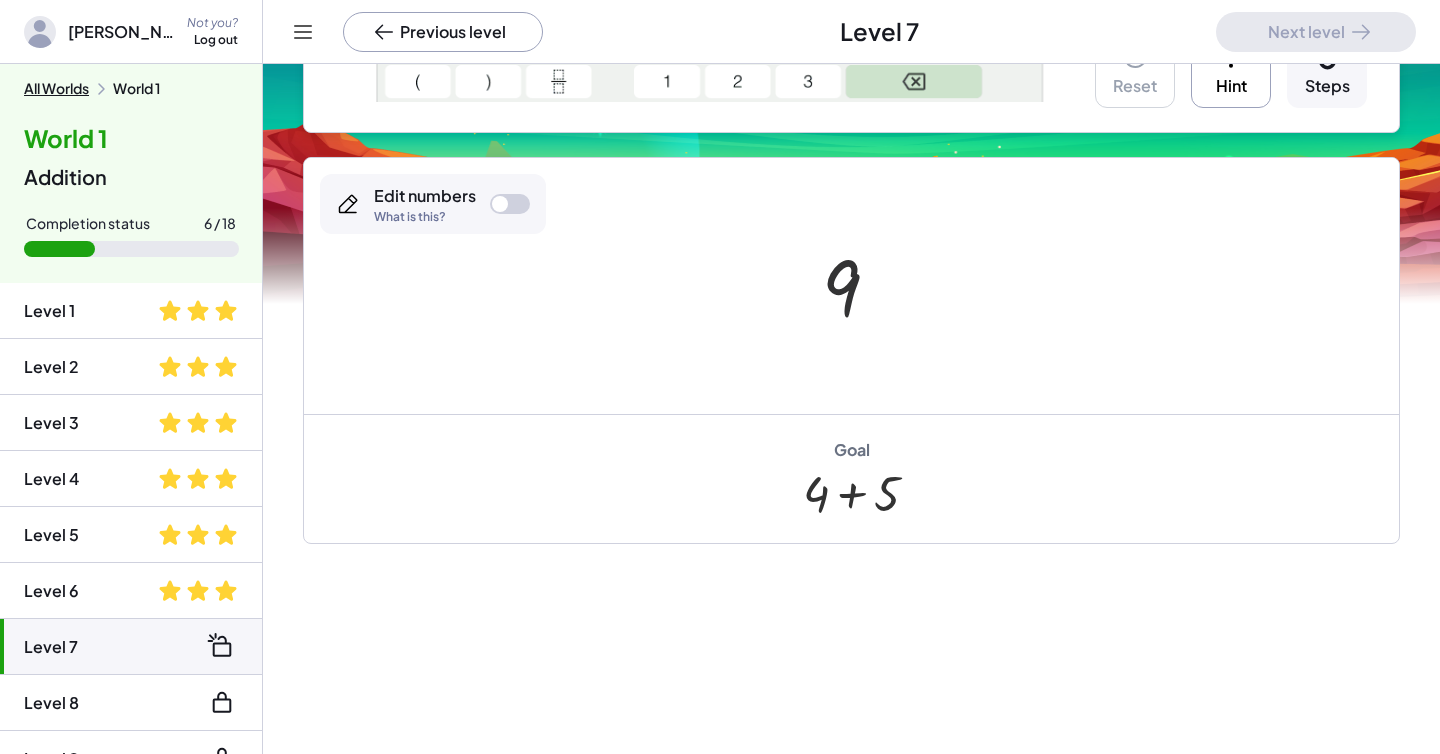 click at bounding box center (859, 286) 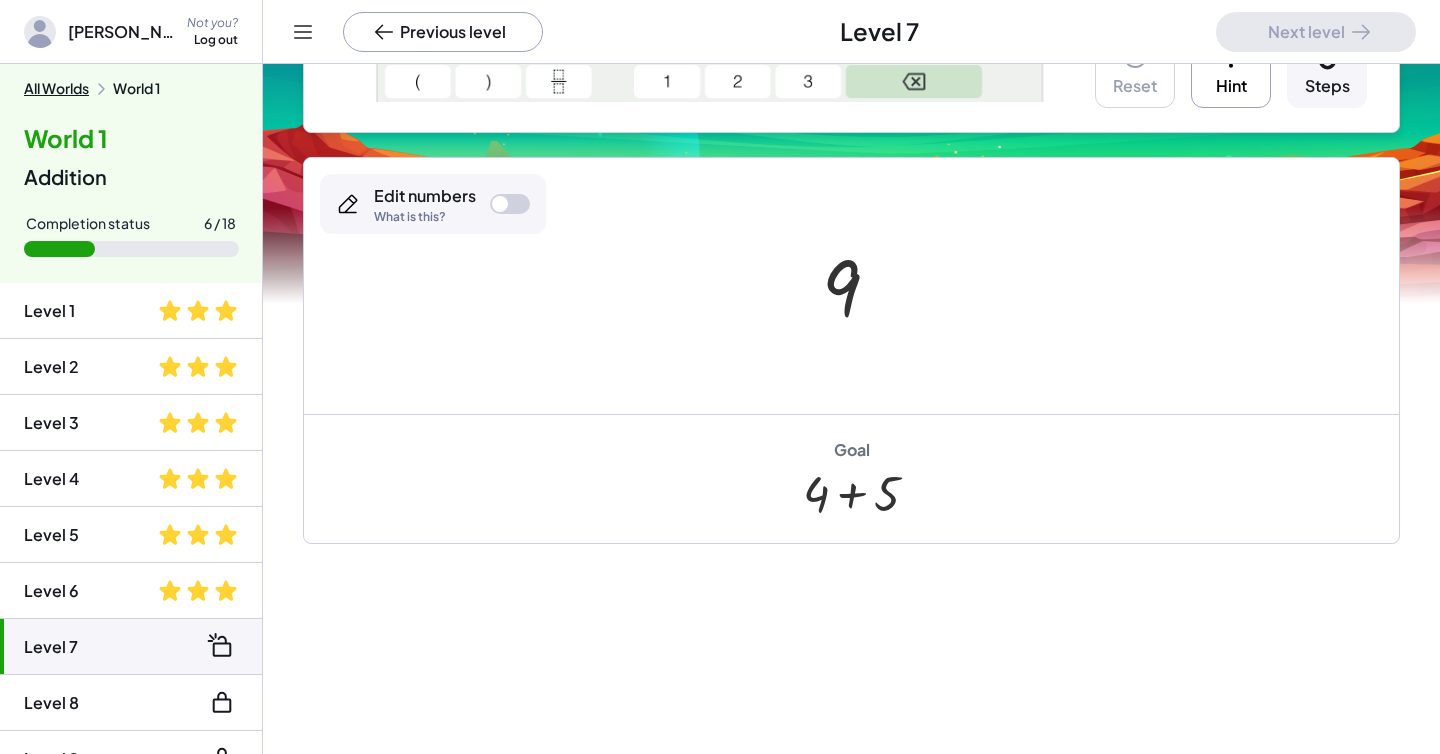 click at bounding box center (859, 286) 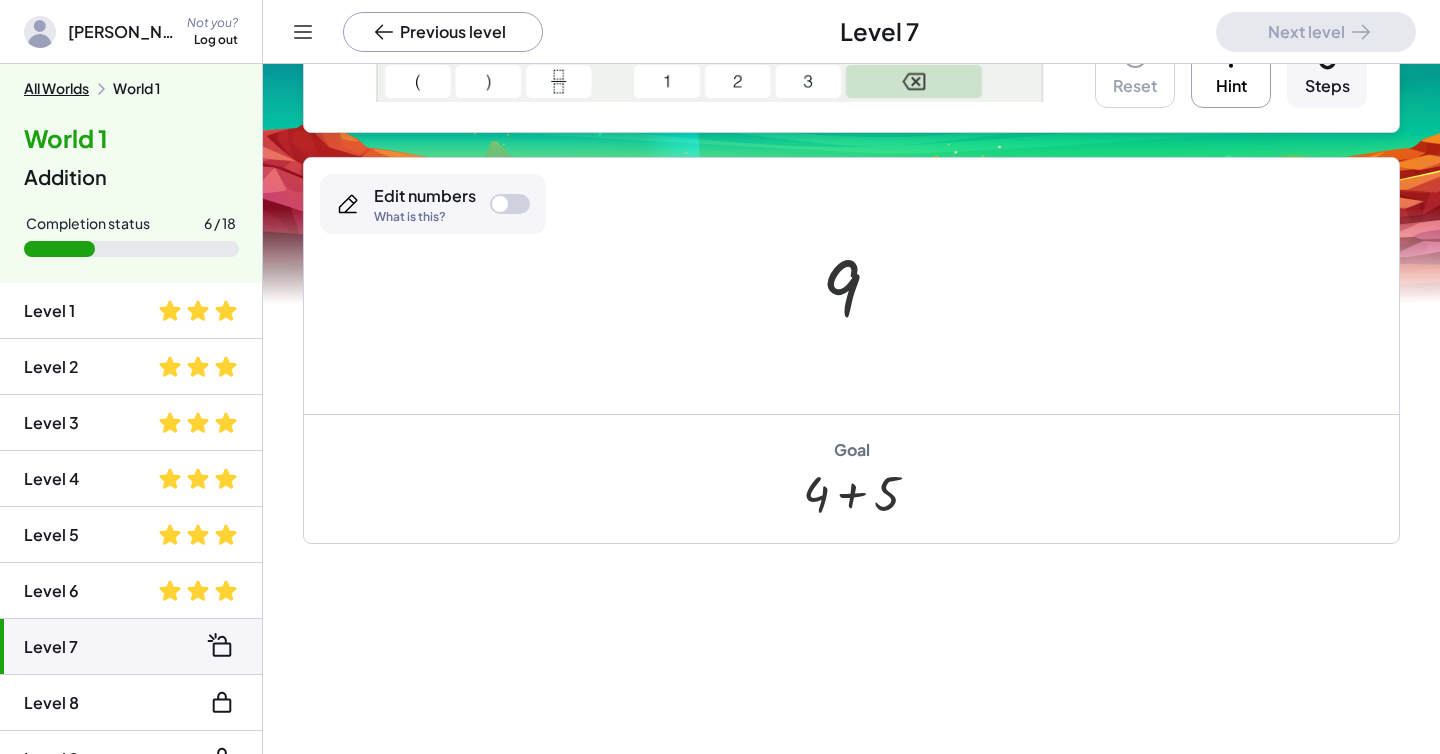 click at bounding box center [859, 286] 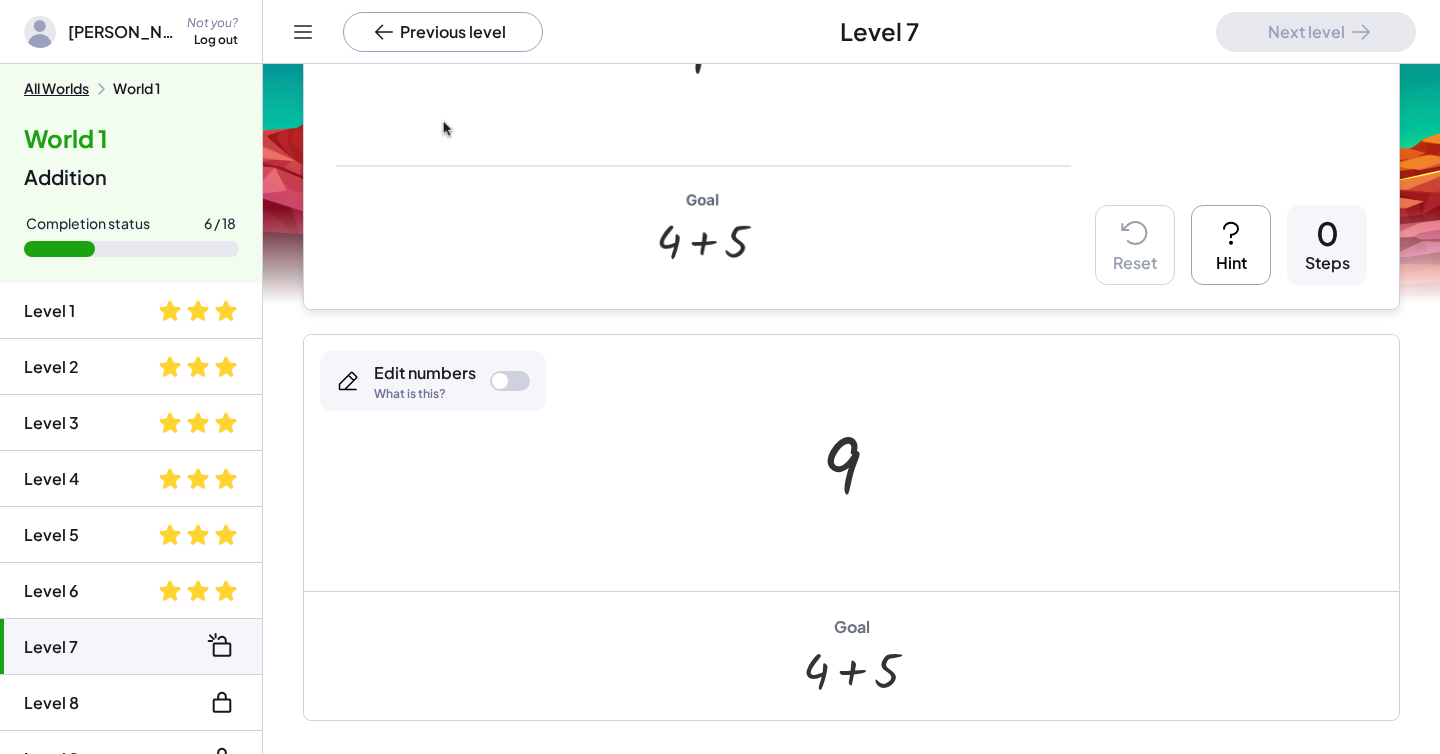 scroll, scrollTop: 401, scrollLeft: 0, axis: vertical 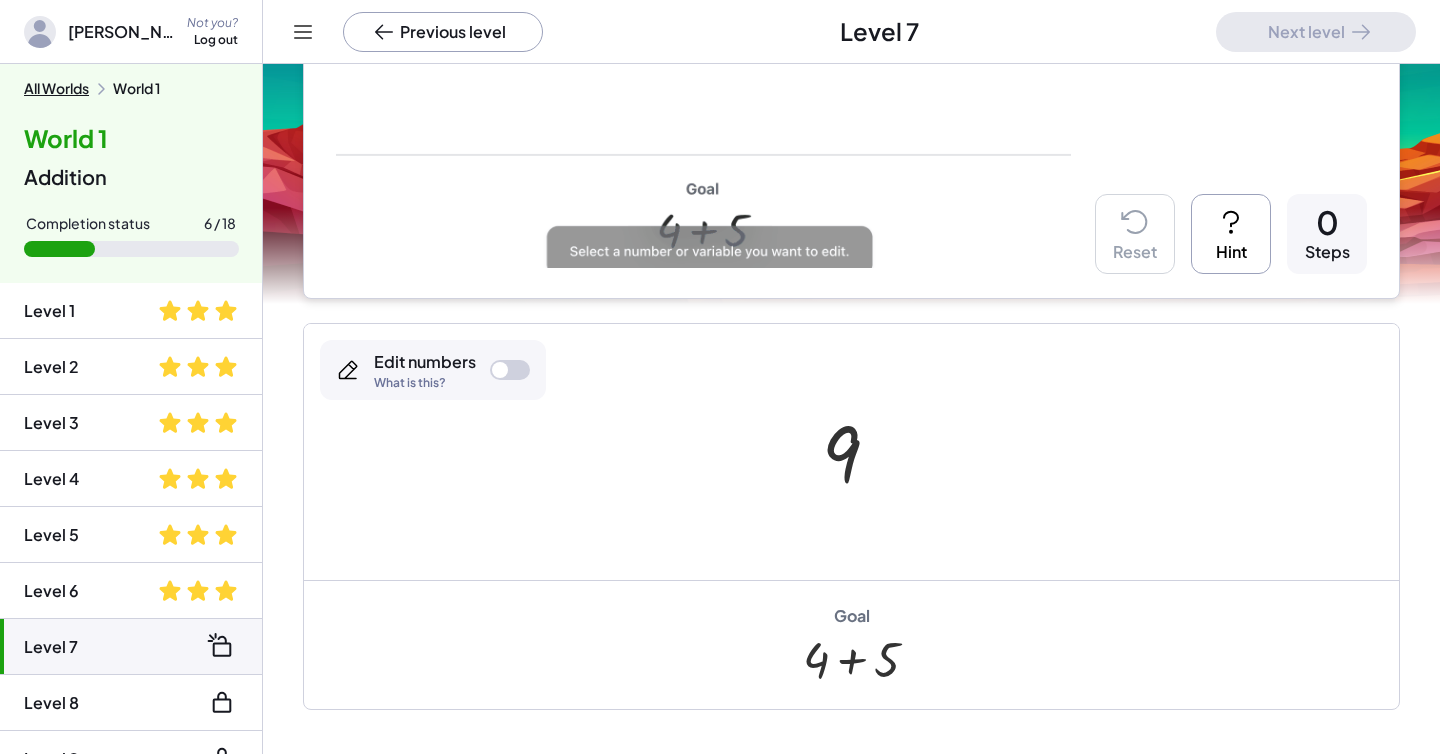 click on "Edit numbers   What is this?" at bounding box center [433, 370] 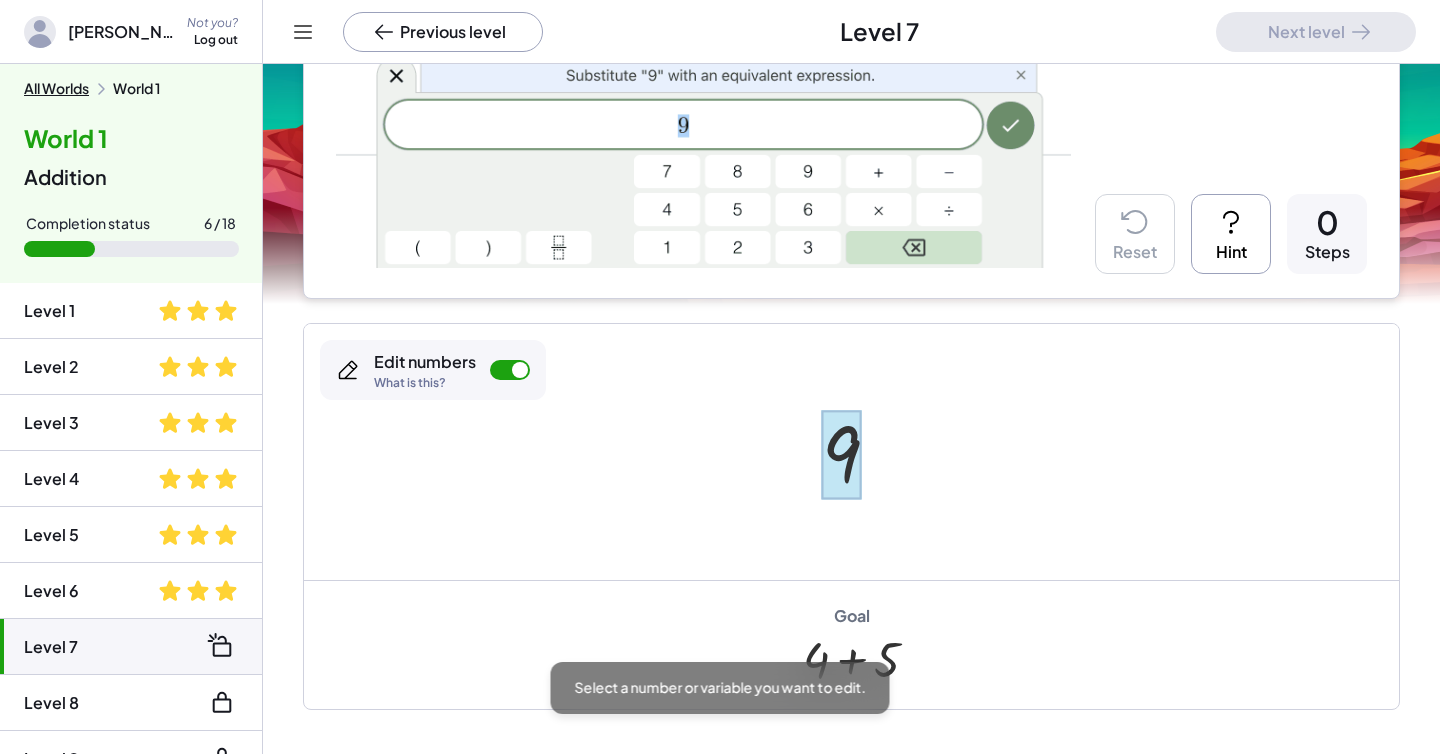 click at bounding box center [841, 454] 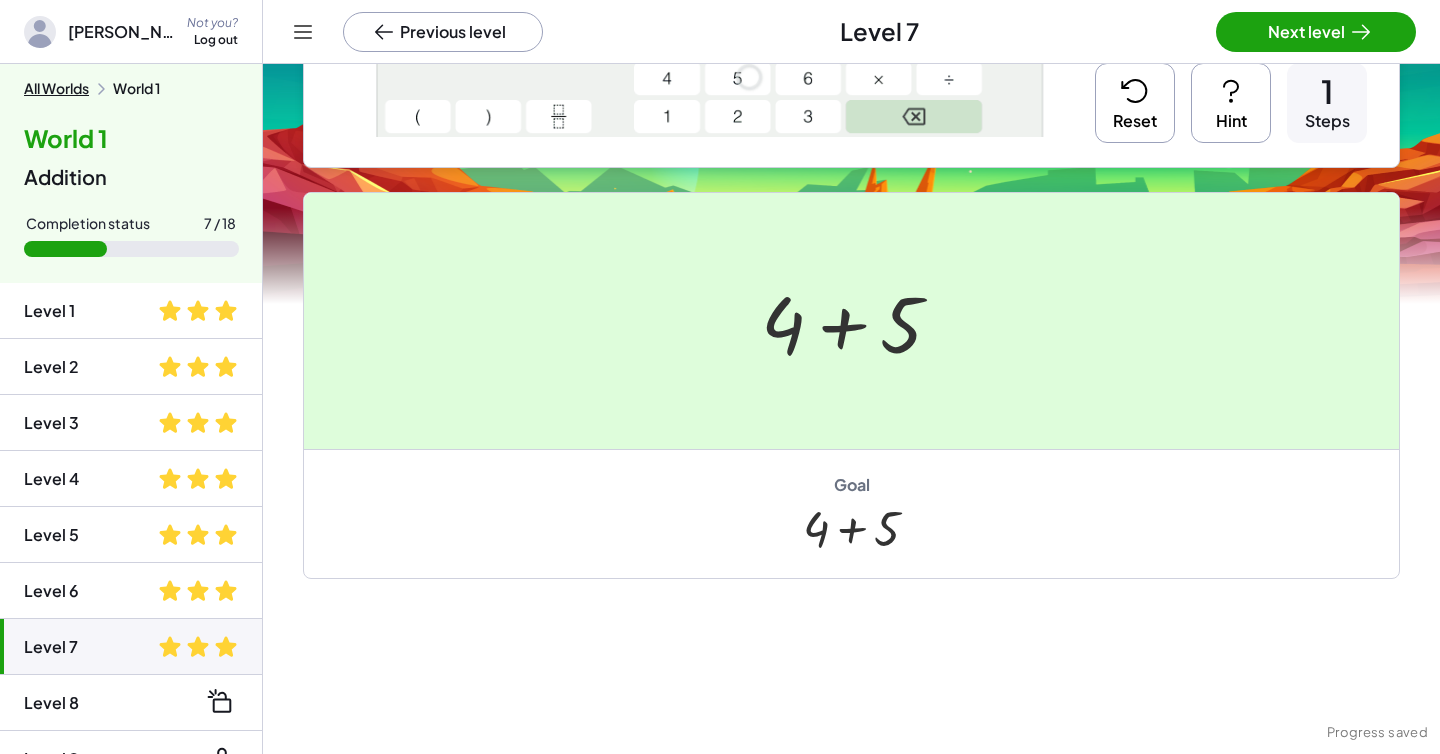 scroll, scrollTop: 550, scrollLeft: 0, axis: vertical 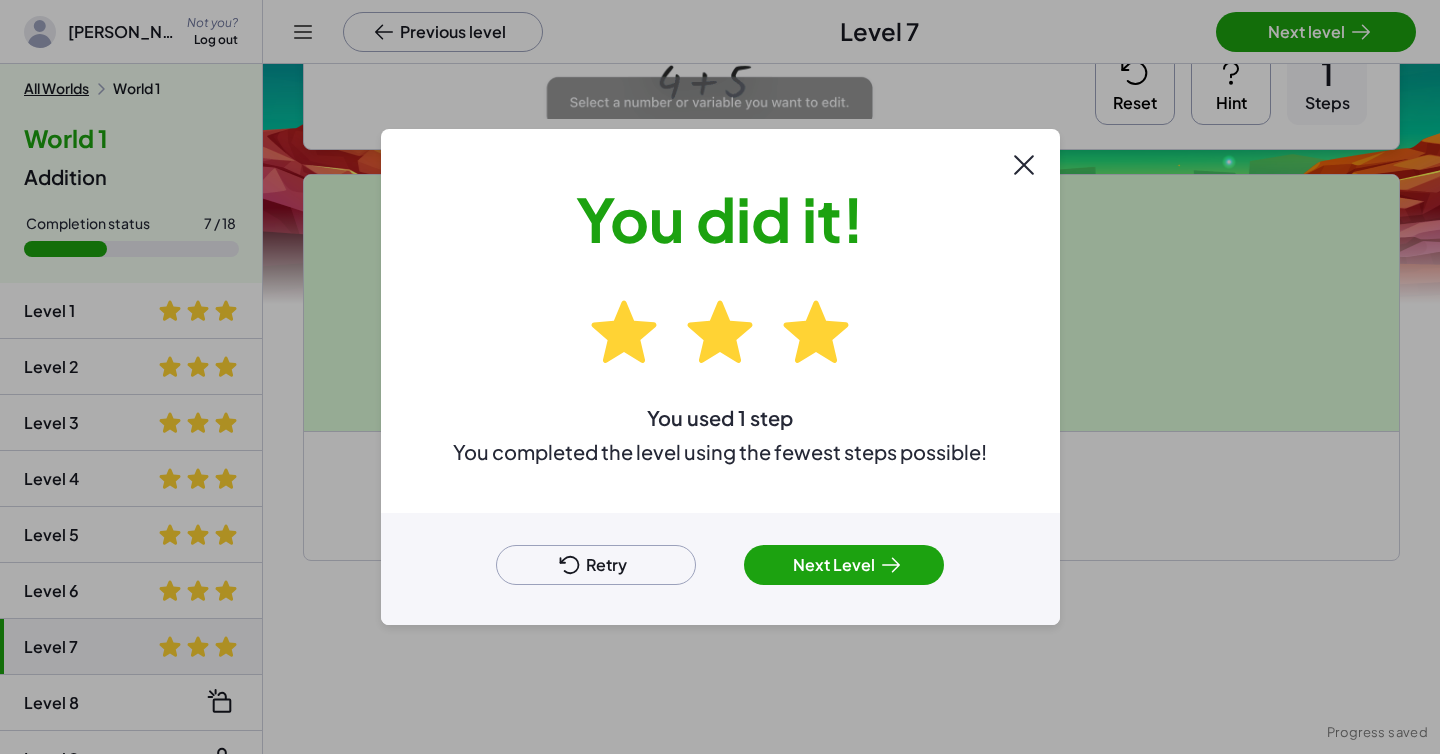 click on "Next Level" at bounding box center [844, 565] 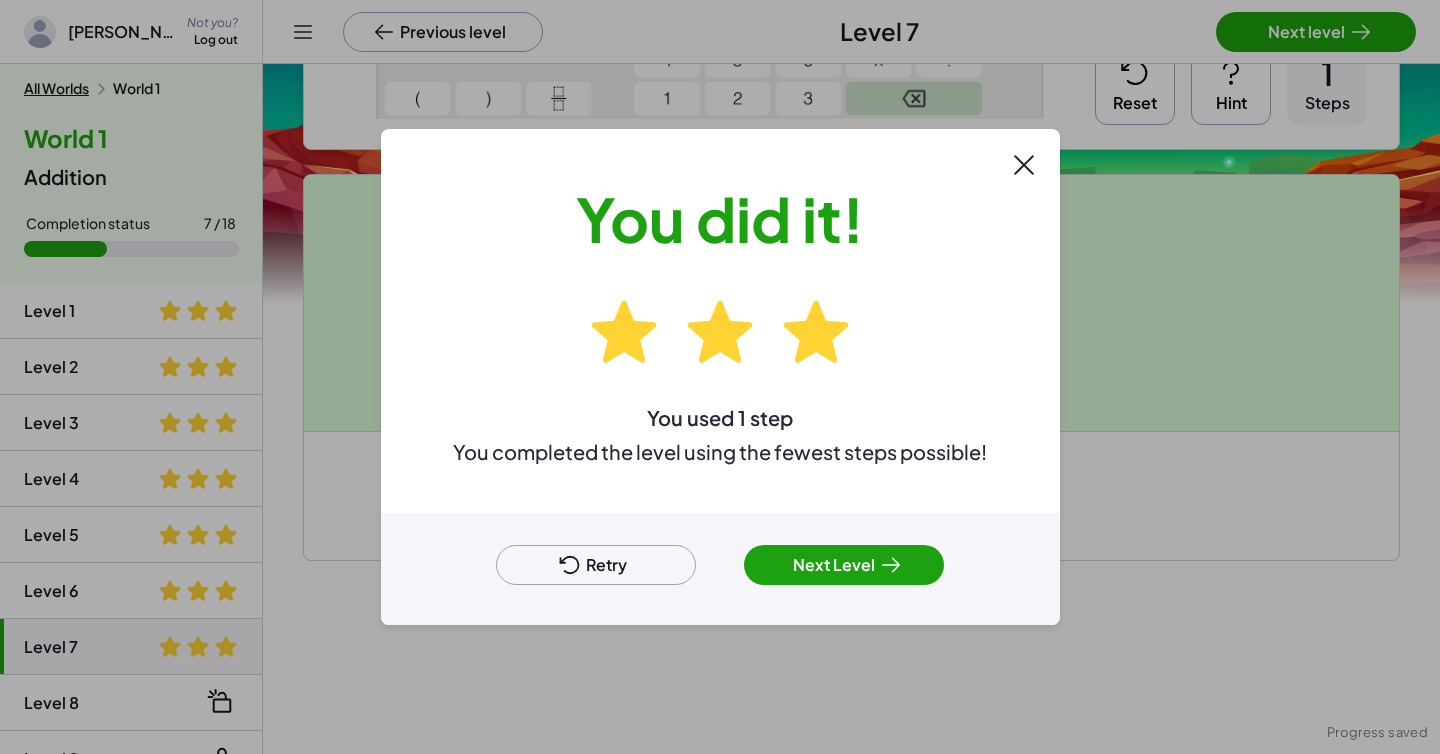 scroll, scrollTop: 146, scrollLeft: 0, axis: vertical 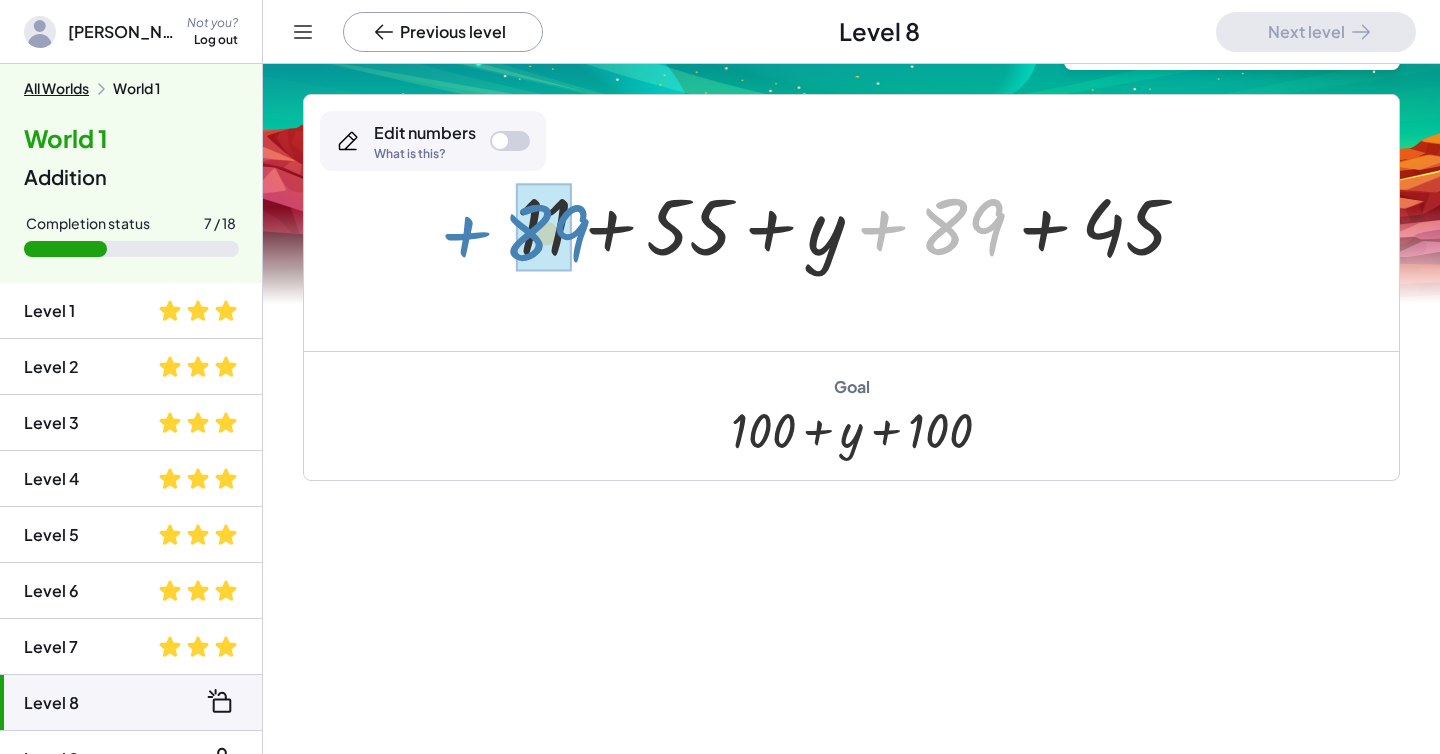 drag, startPoint x: 973, startPoint y: 229, endPoint x: 556, endPoint y: 235, distance: 417.04315 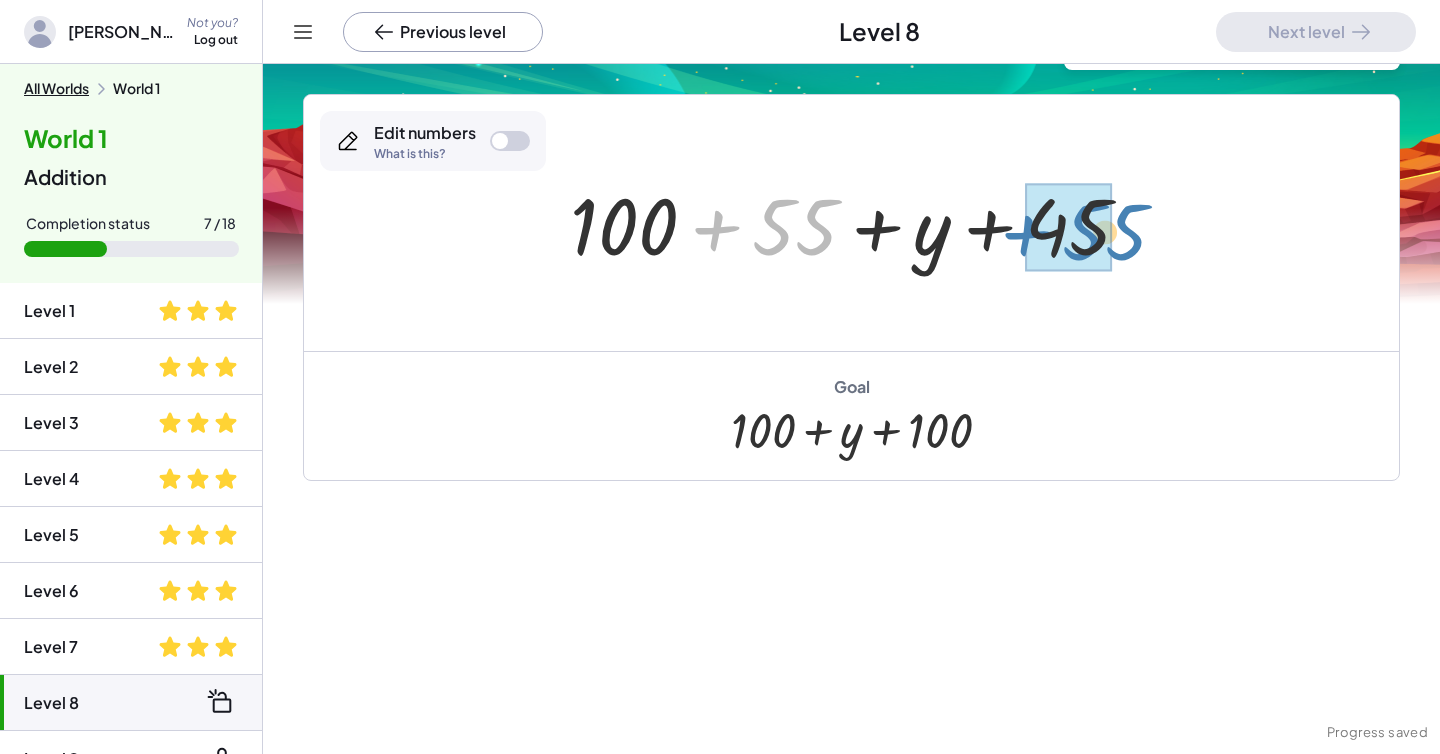 drag, startPoint x: 786, startPoint y: 227, endPoint x: 1096, endPoint y: 232, distance: 310.0403 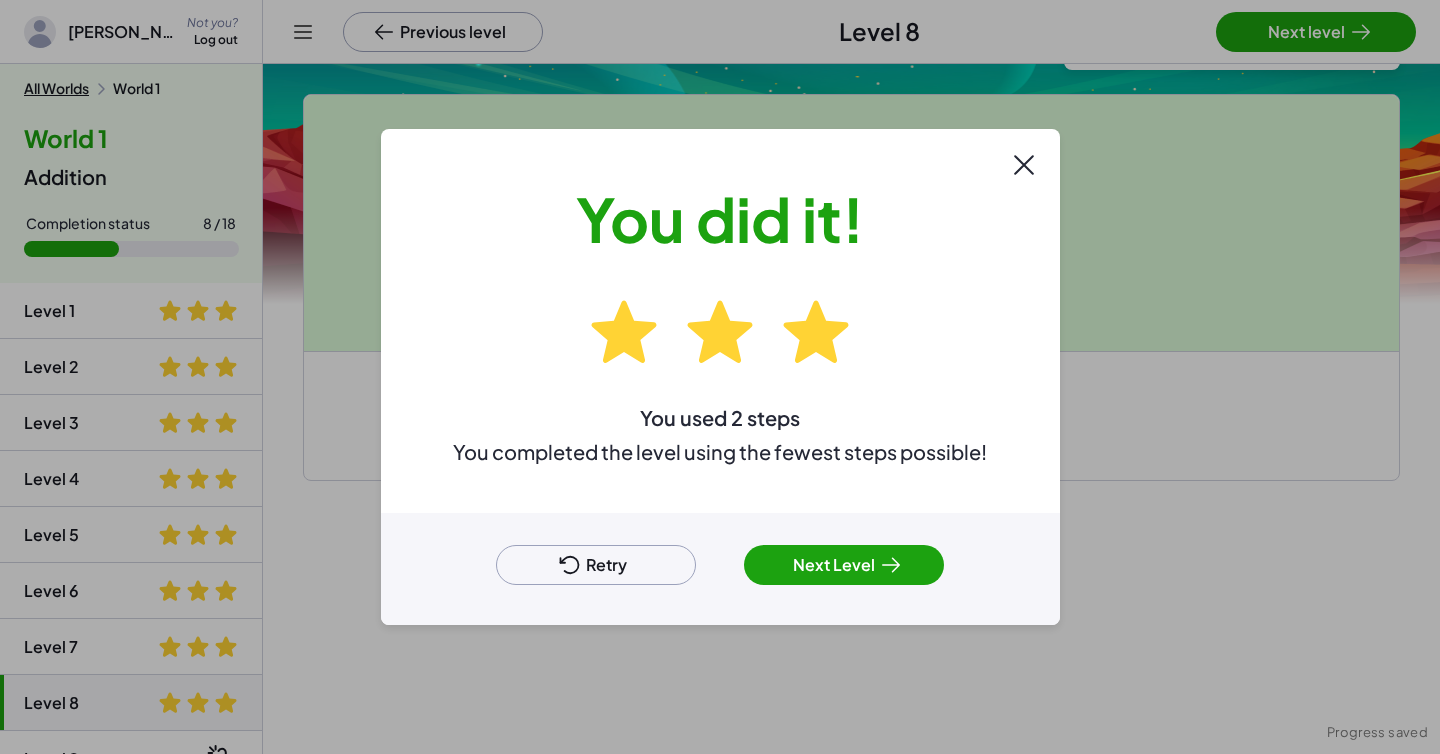 click on "Next Level" at bounding box center (844, 565) 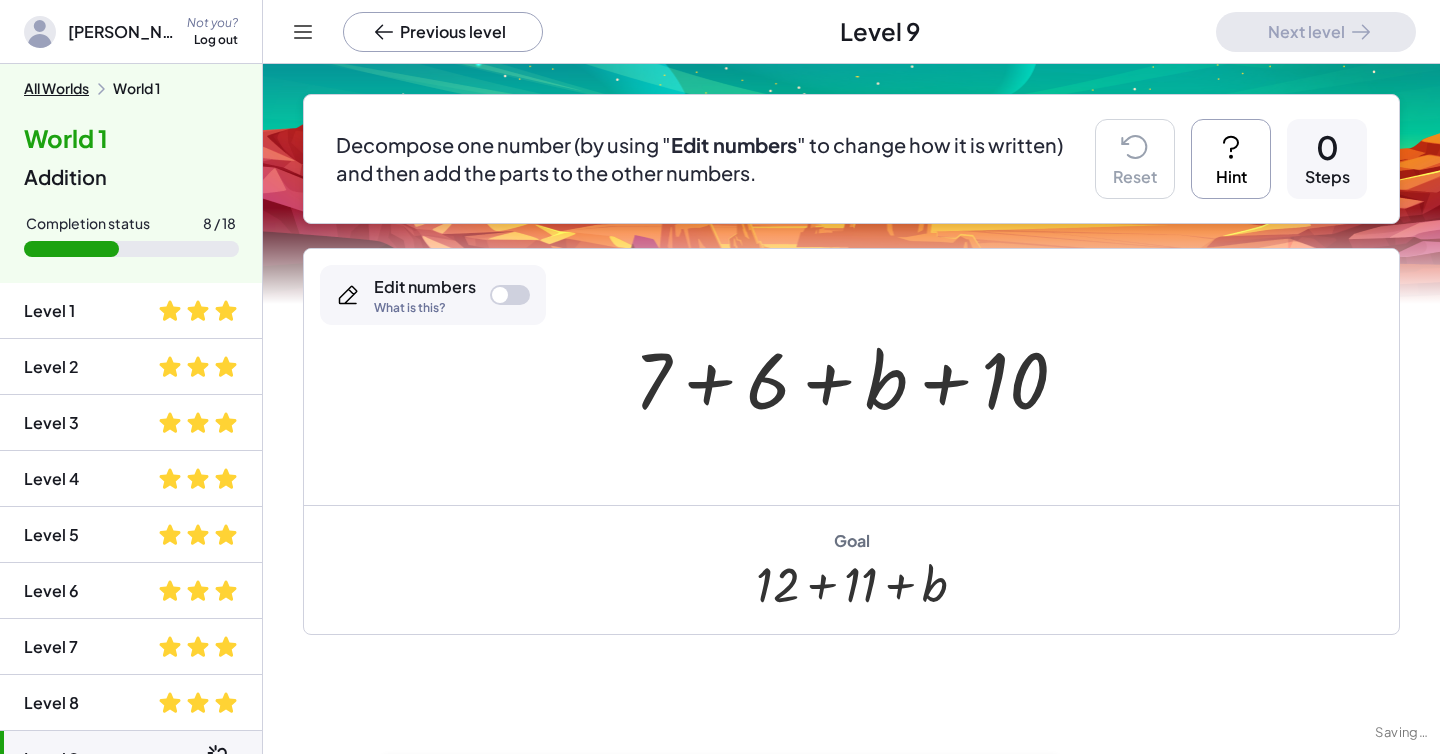 scroll, scrollTop: 300, scrollLeft: 0, axis: vertical 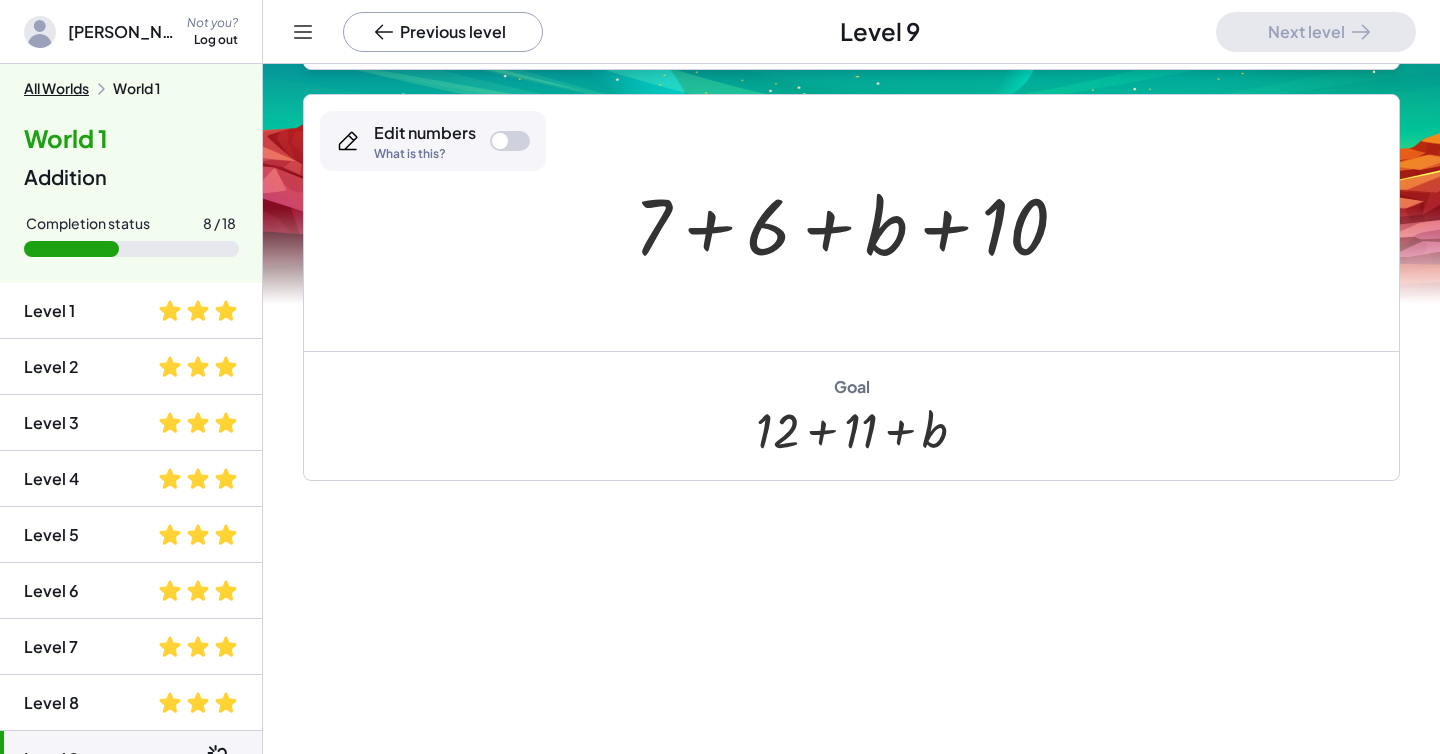 click at bounding box center (510, 141) 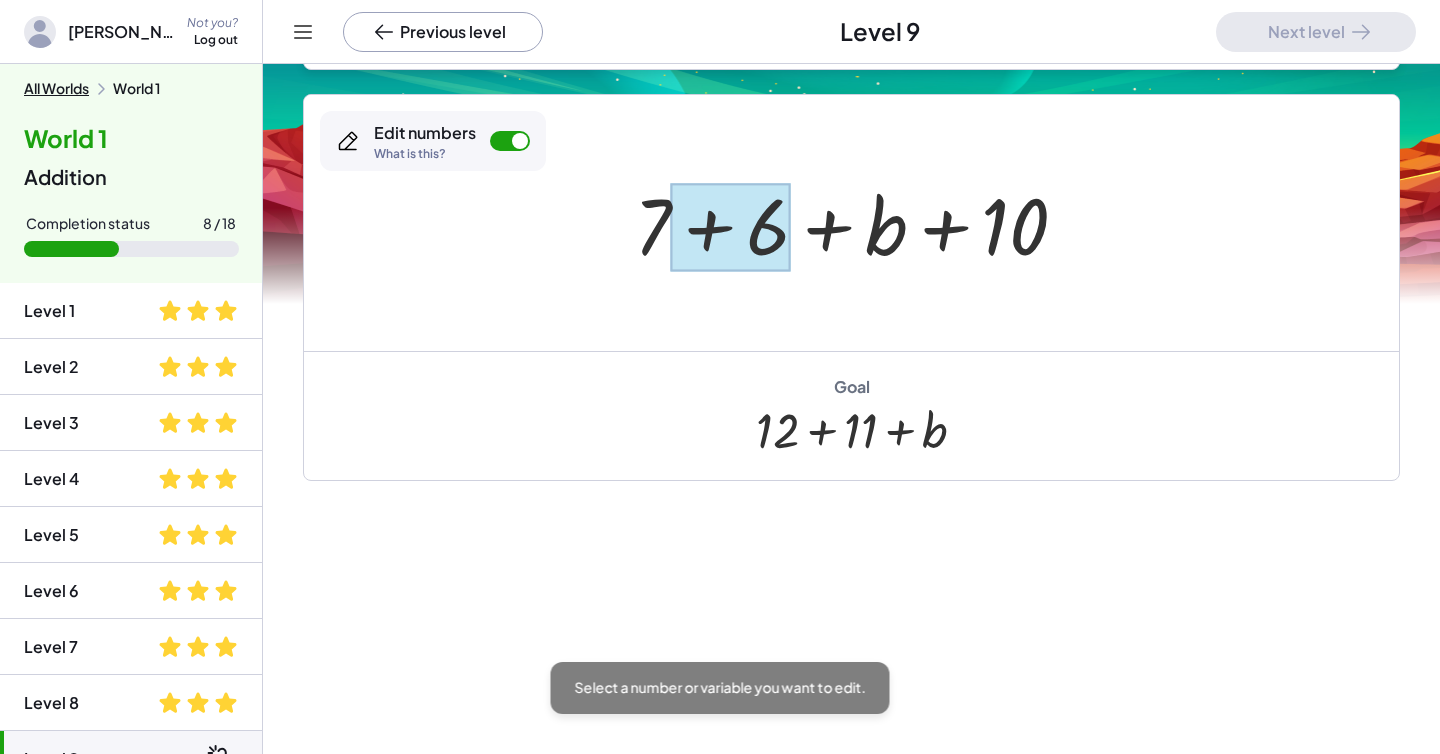 click at bounding box center (730, 227) 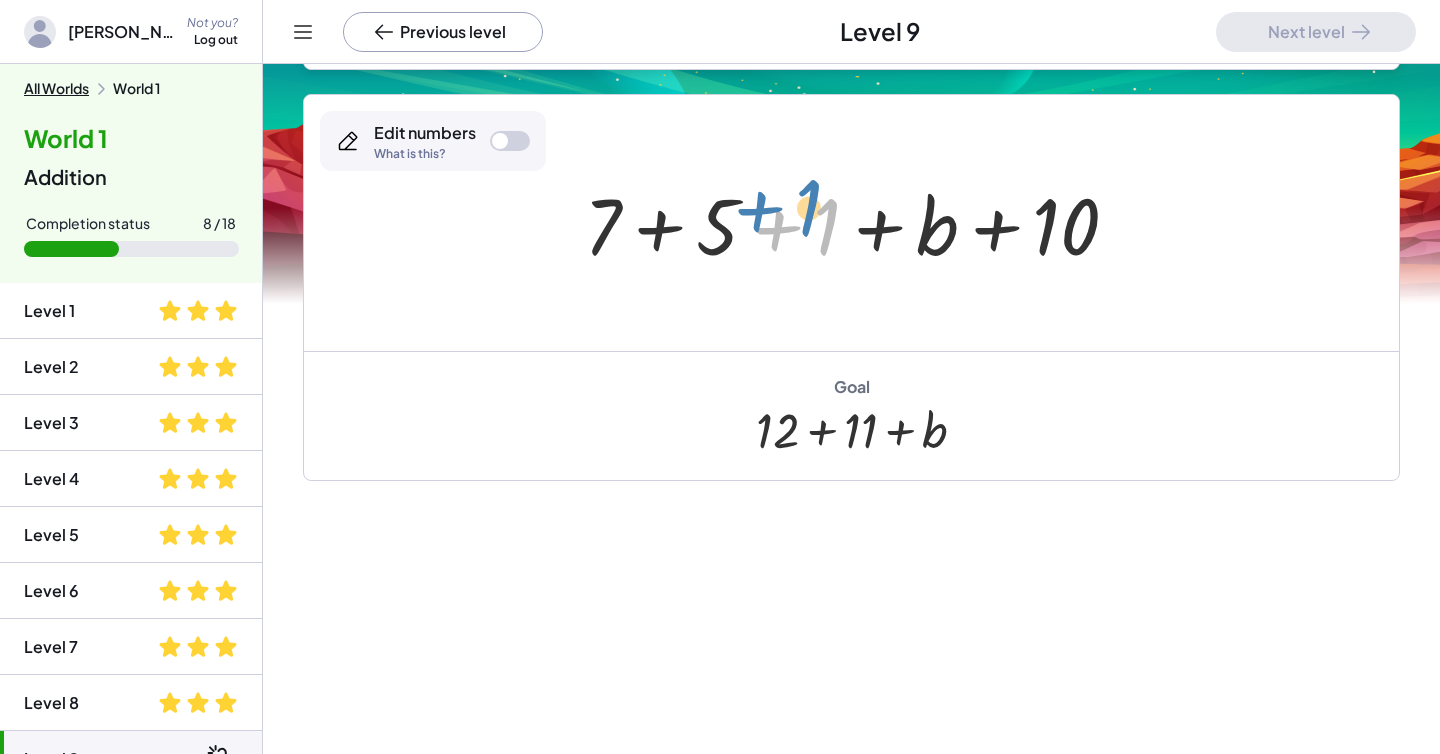 drag, startPoint x: 782, startPoint y: 233, endPoint x: 766, endPoint y: 220, distance: 20.615528 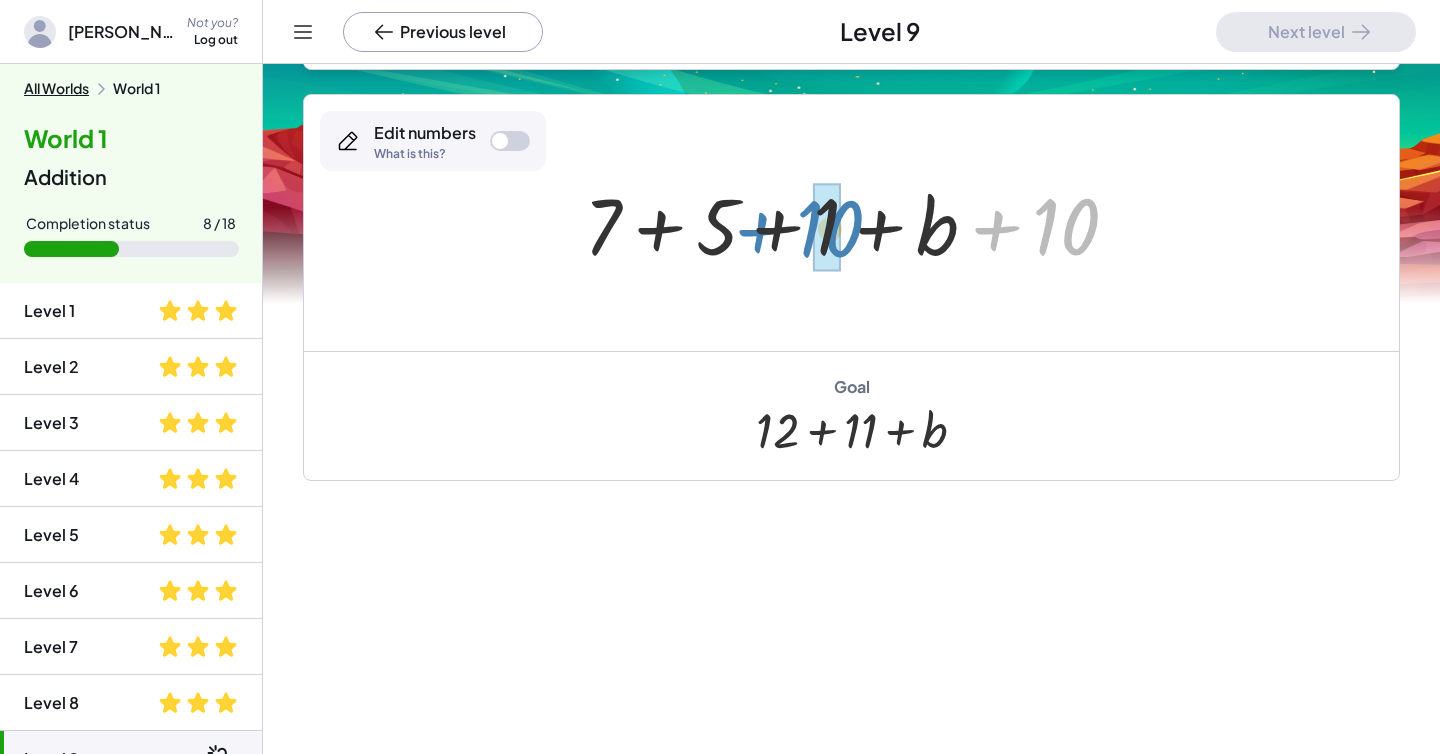 drag, startPoint x: 1000, startPoint y: 229, endPoint x: 764, endPoint y: 231, distance: 236.00847 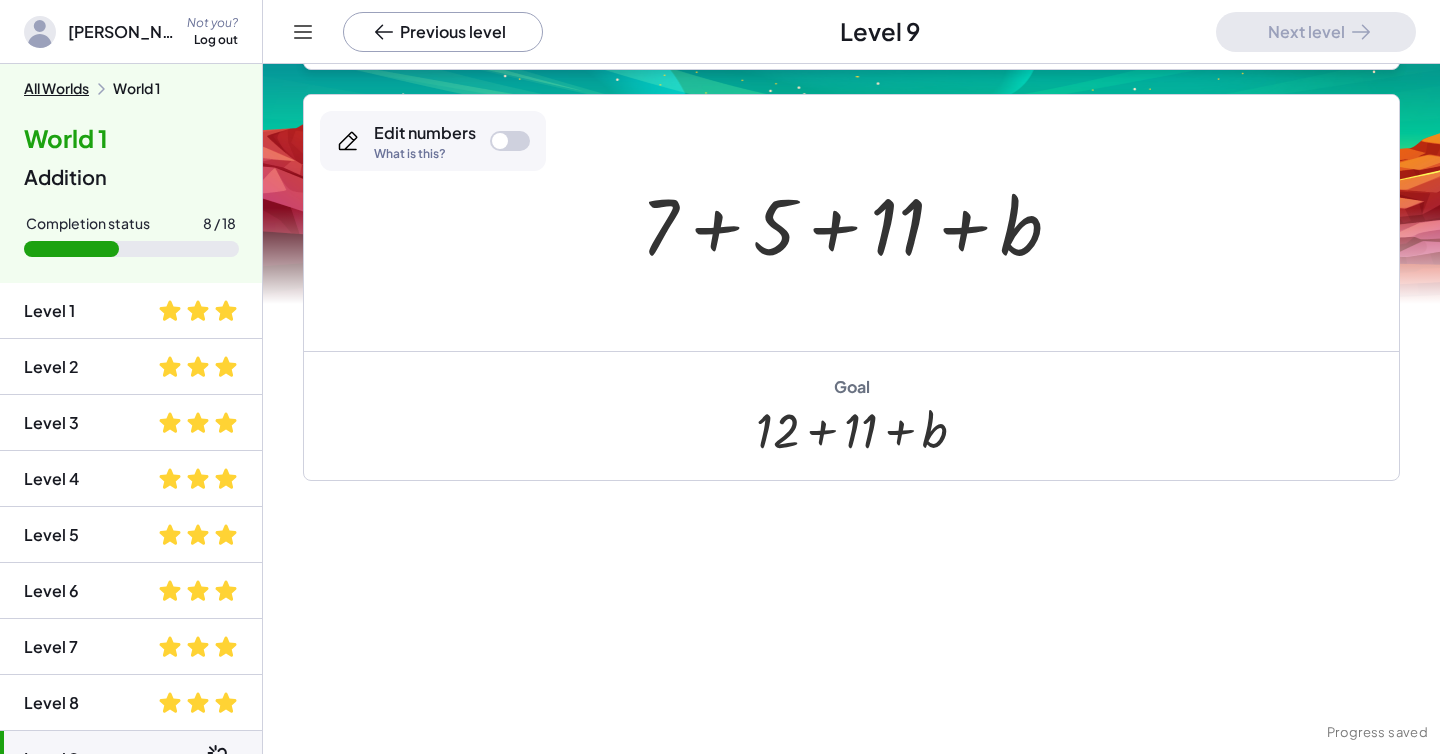 click at bounding box center (859, 223) 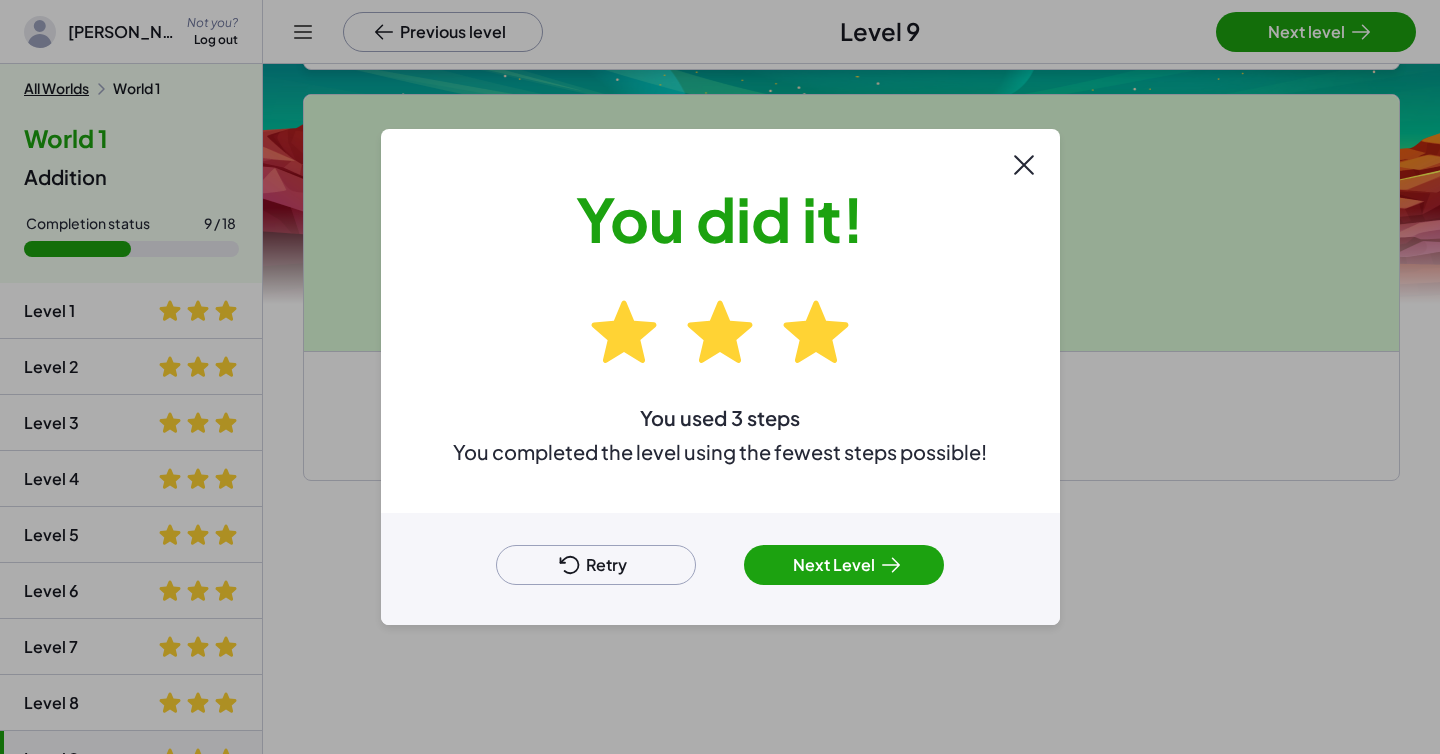 click on "Next Level" at bounding box center [844, 565] 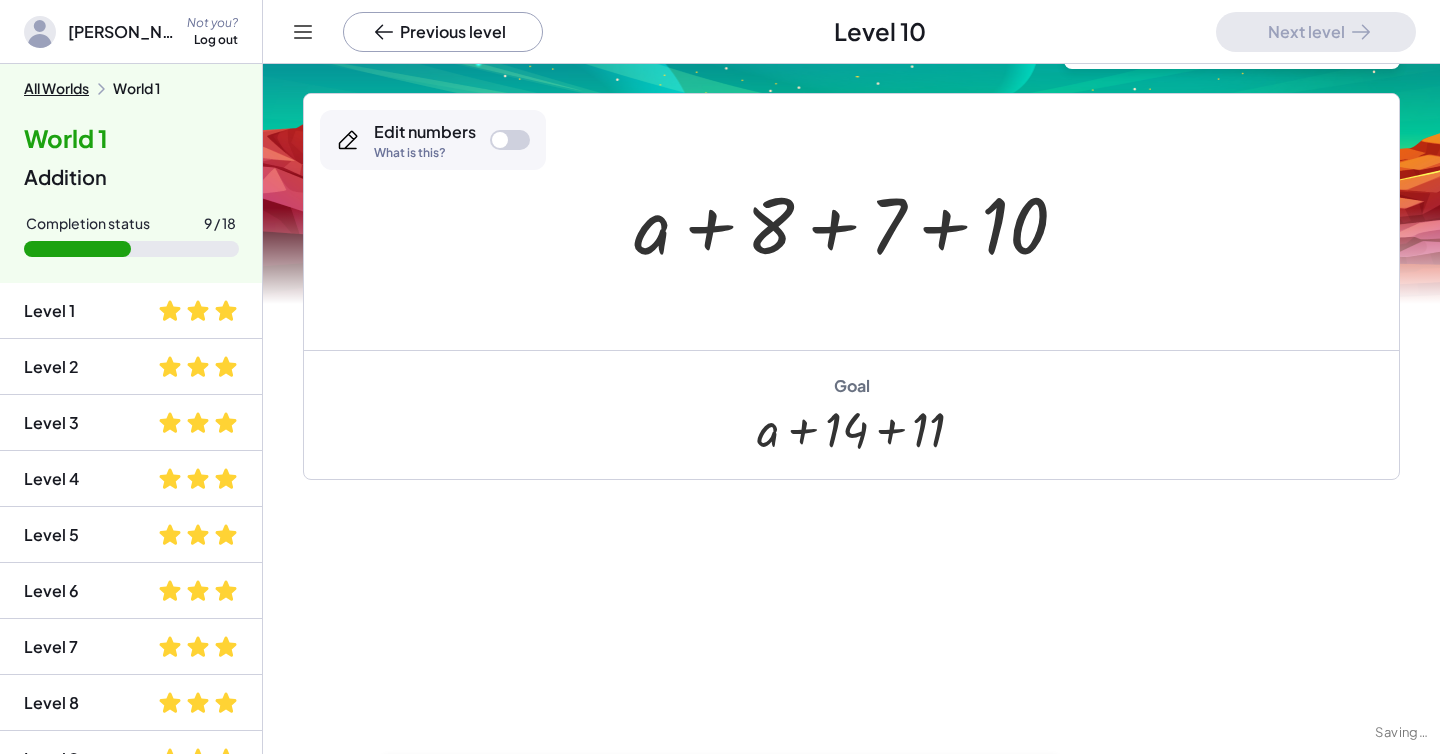 scroll, scrollTop: 146, scrollLeft: 0, axis: vertical 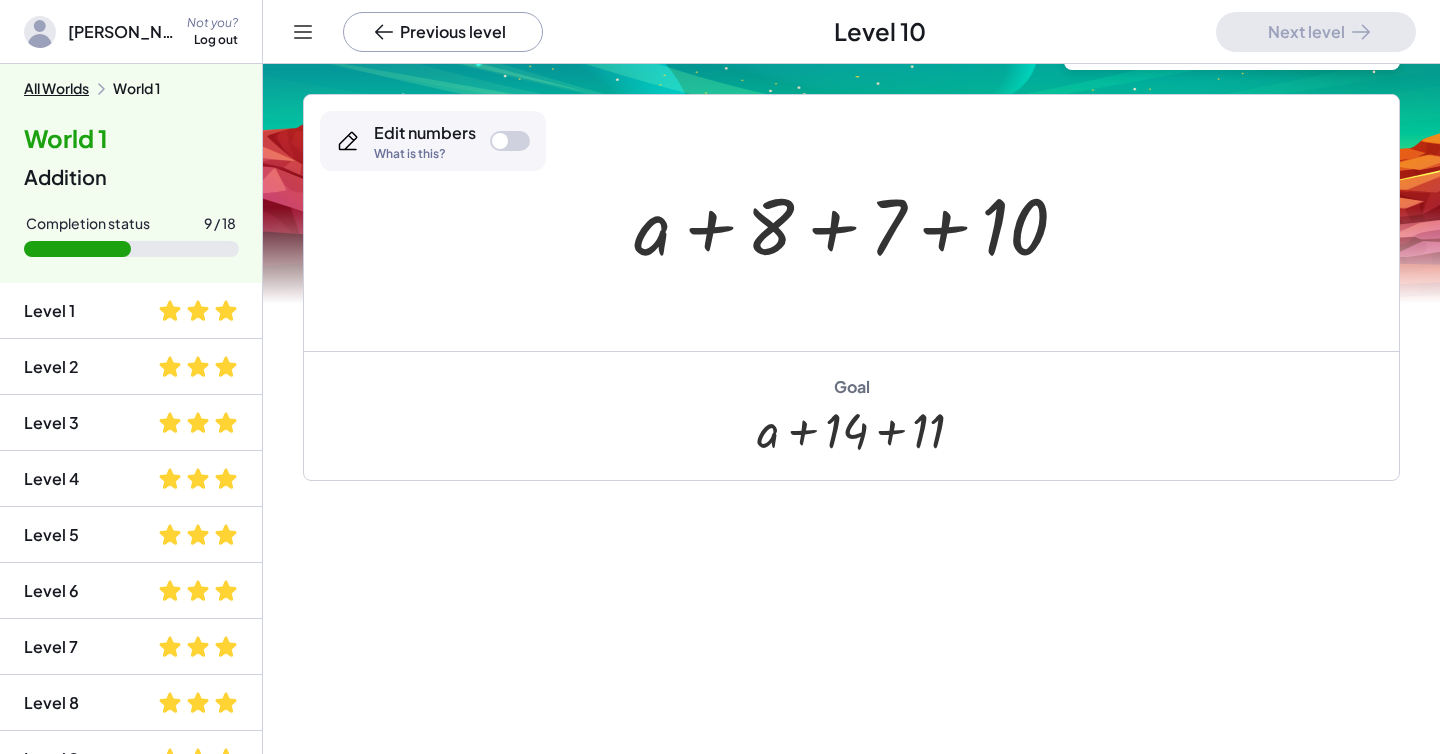 click at bounding box center [510, 141] 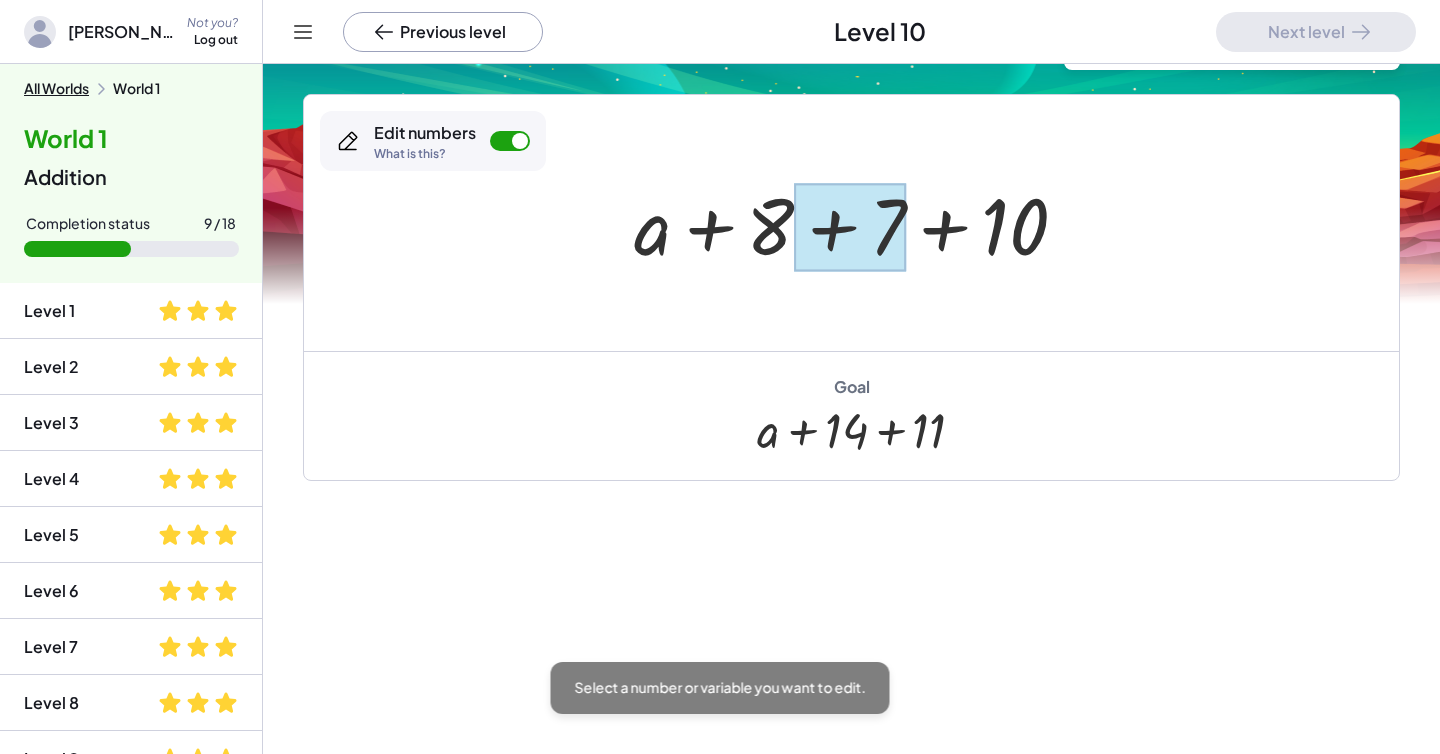 click at bounding box center (850, 227) 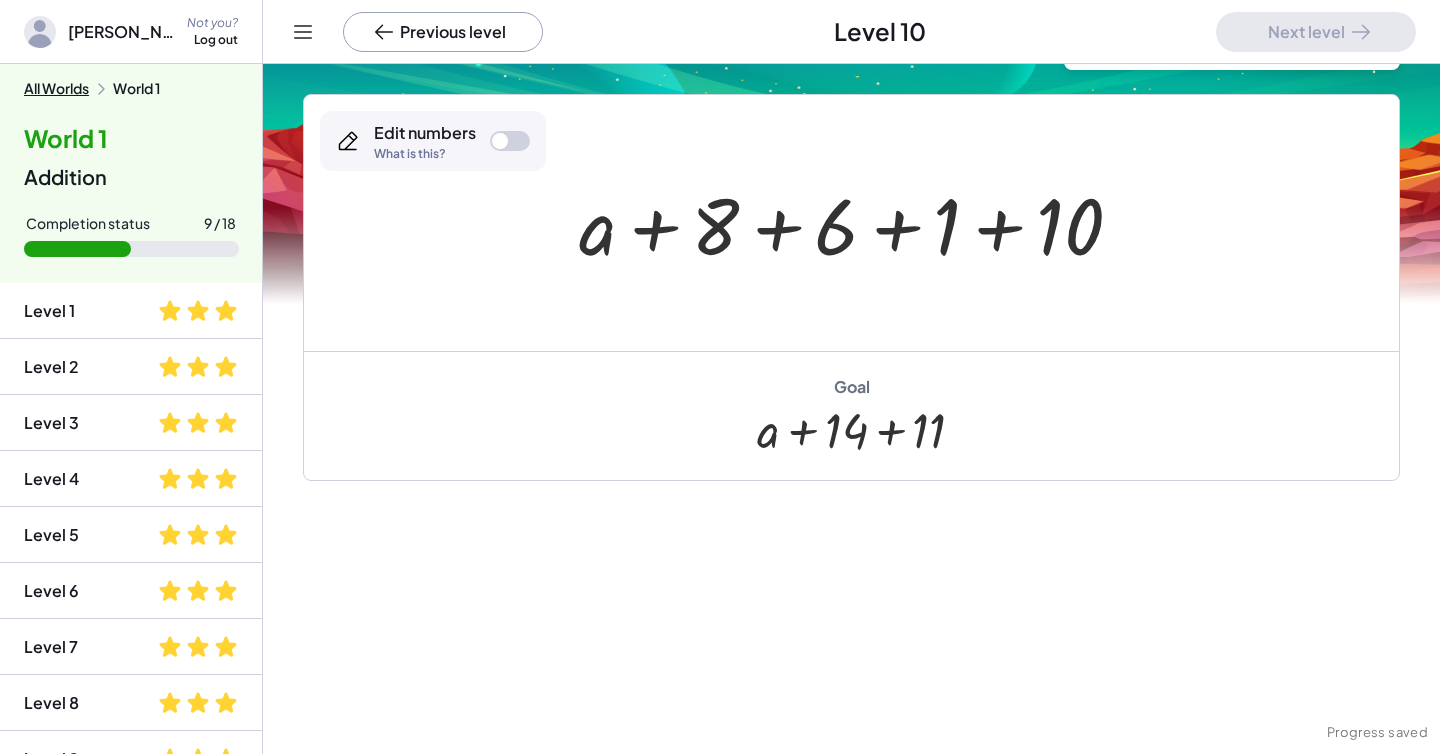 click at bounding box center (858, 223) 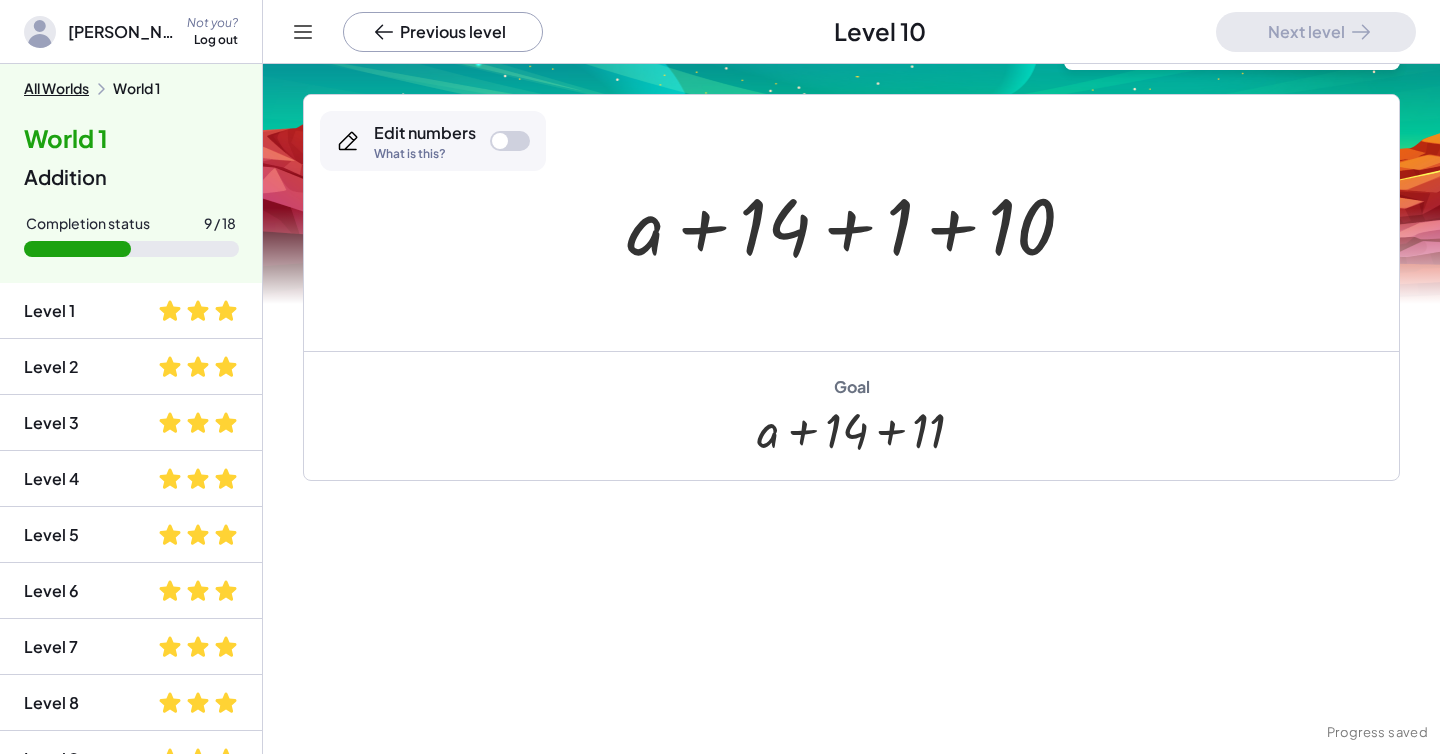 click at bounding box center (859, 223) 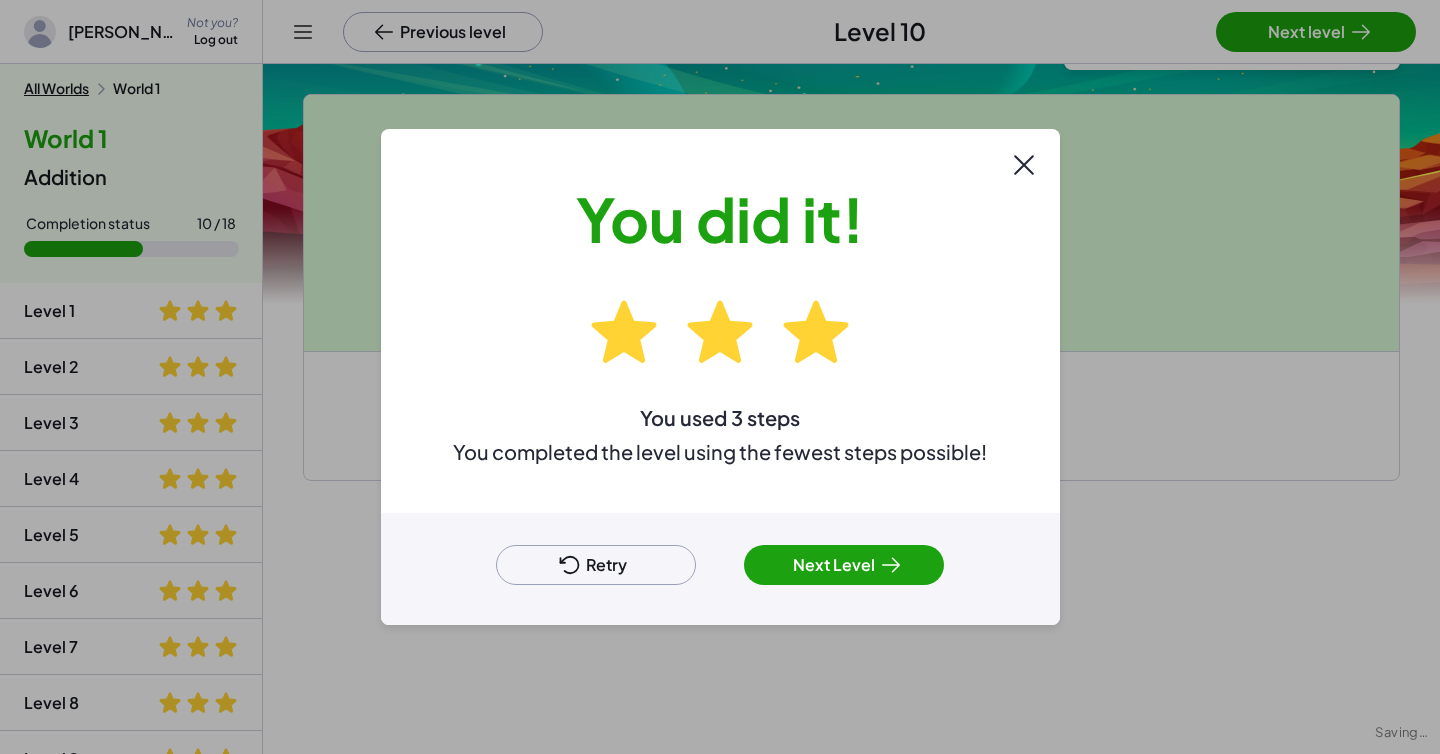 click on "Next Level" at bounding box center [844, 565] 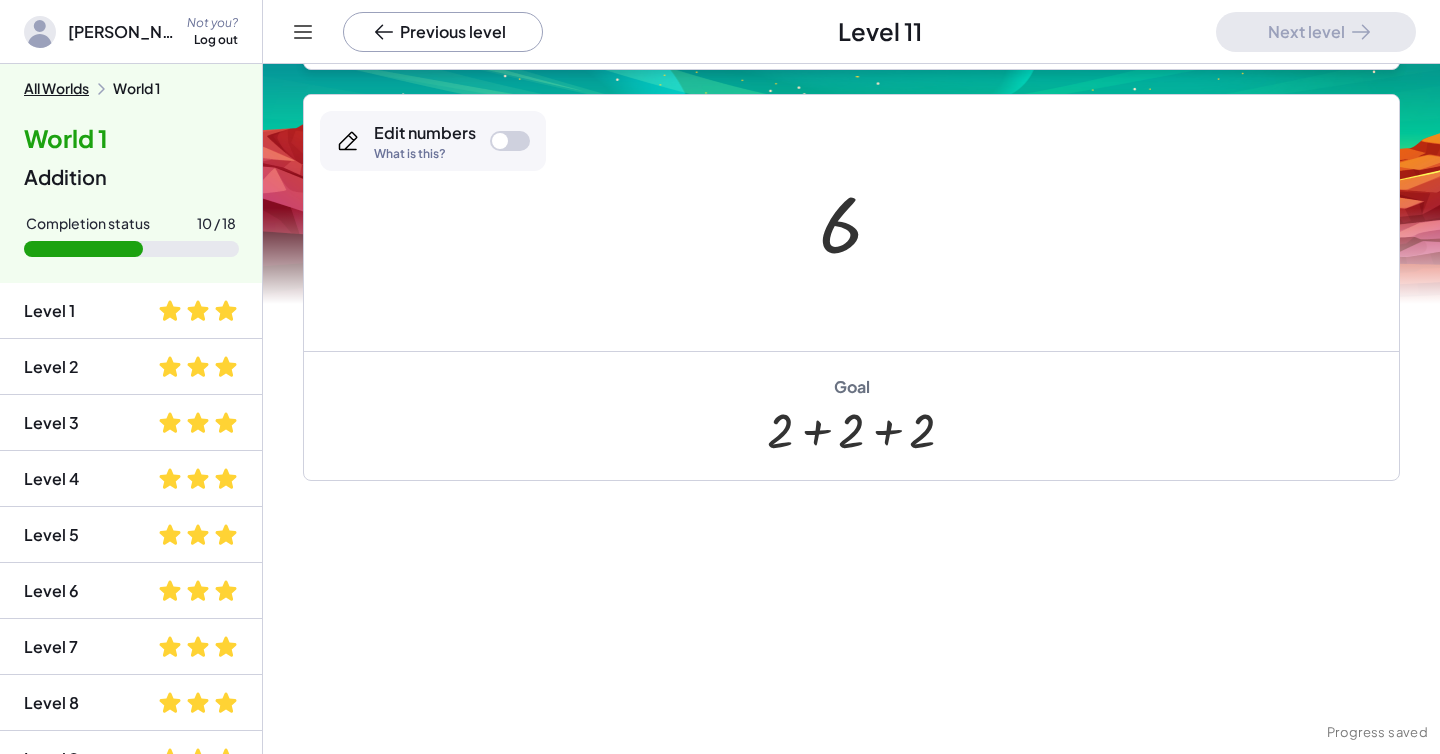 click at bounding box center [510, 141] 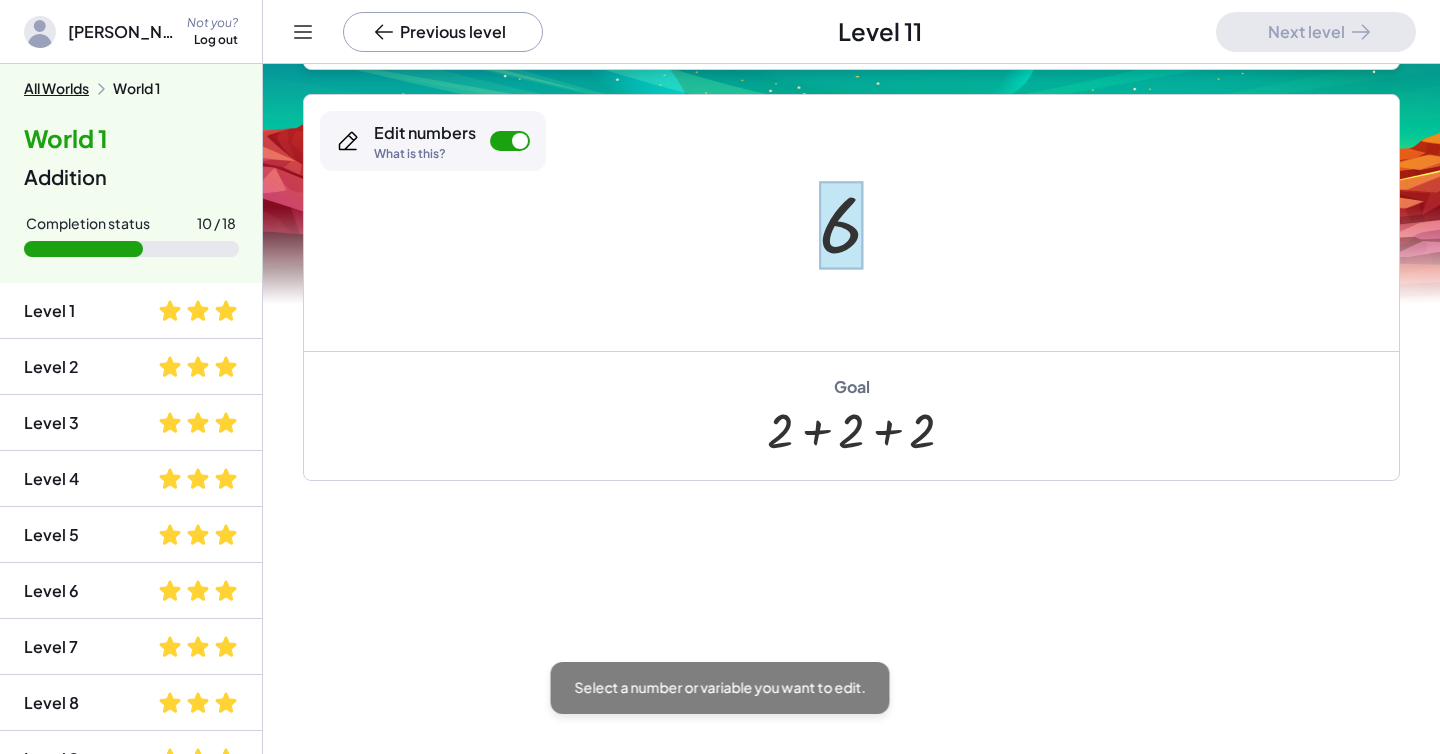 click at bounding box center [841, 225] 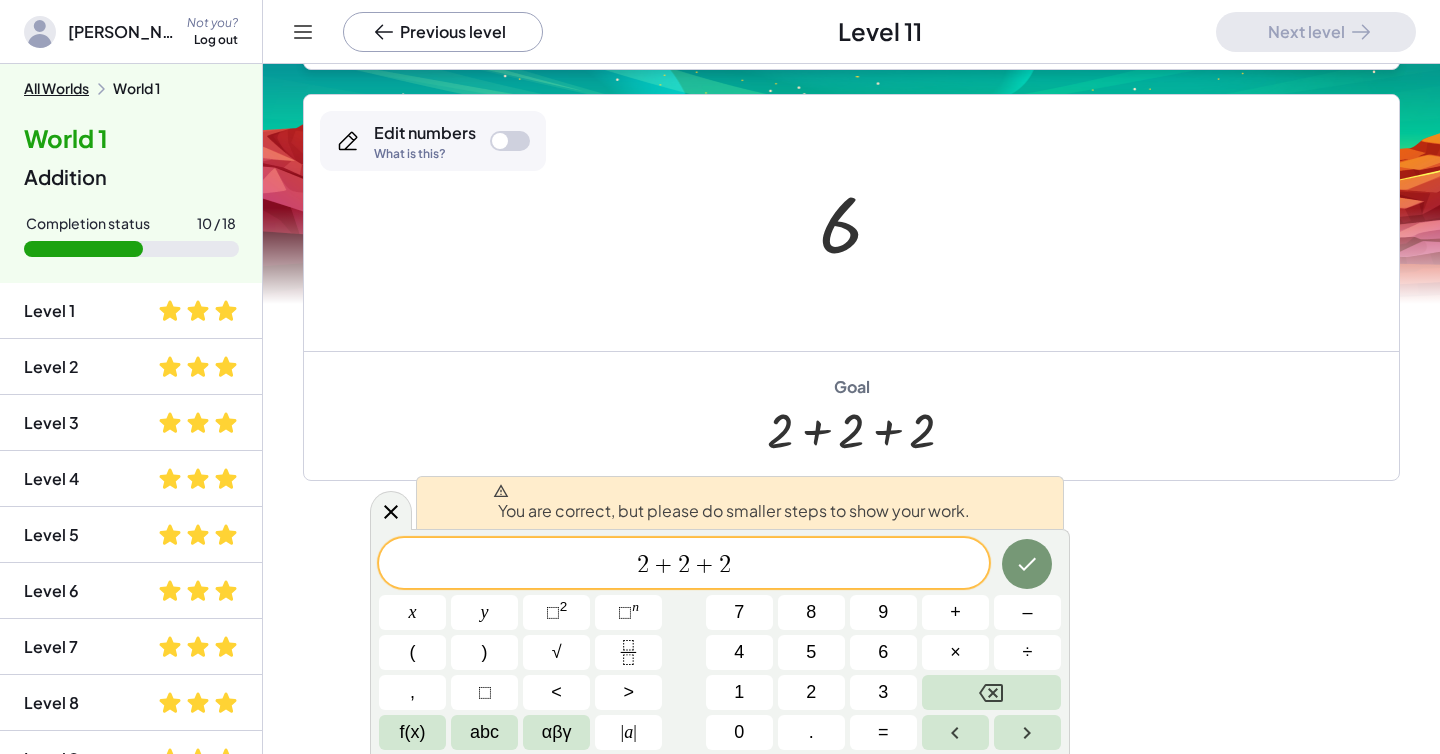 click on "You are correct, but please do smaller steps to show your work." at bounding box center [740, 502] 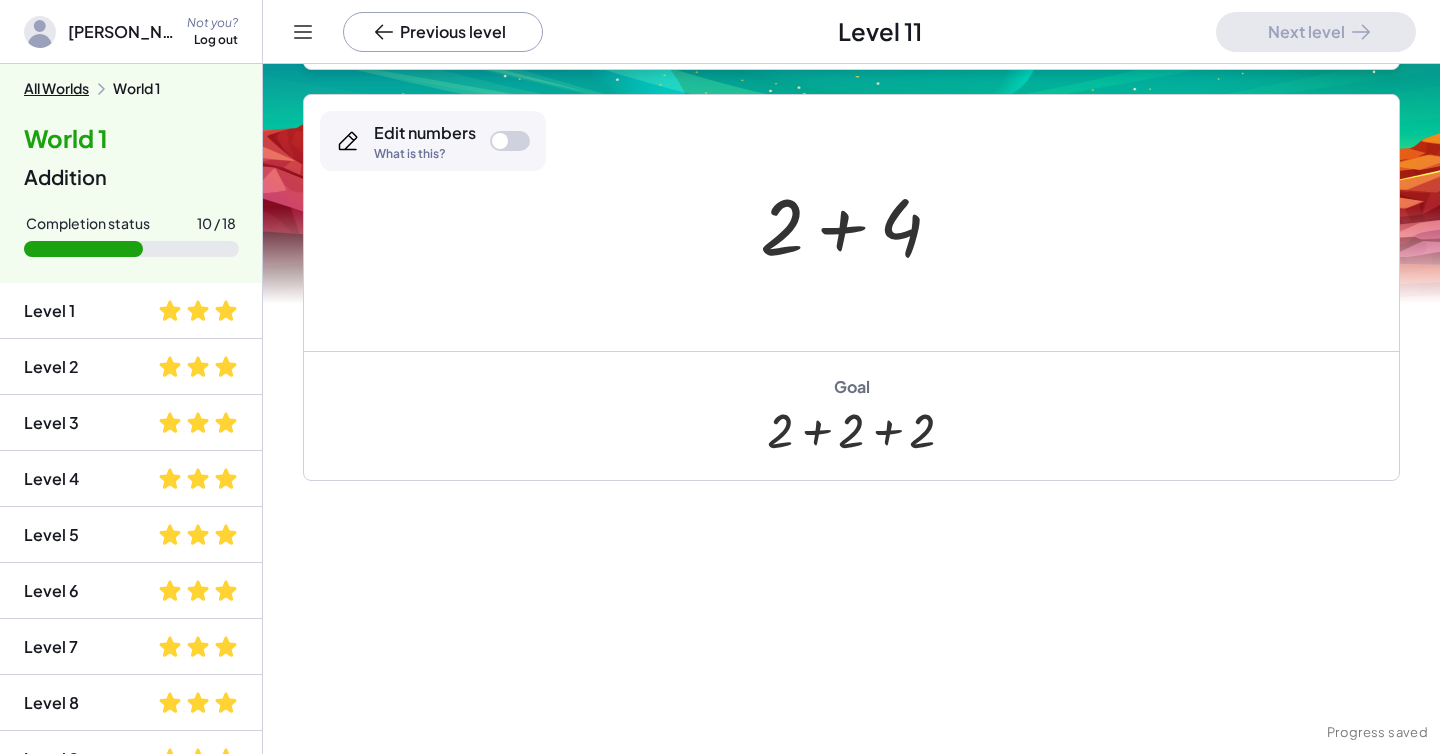click at bounding box center [510, 141] 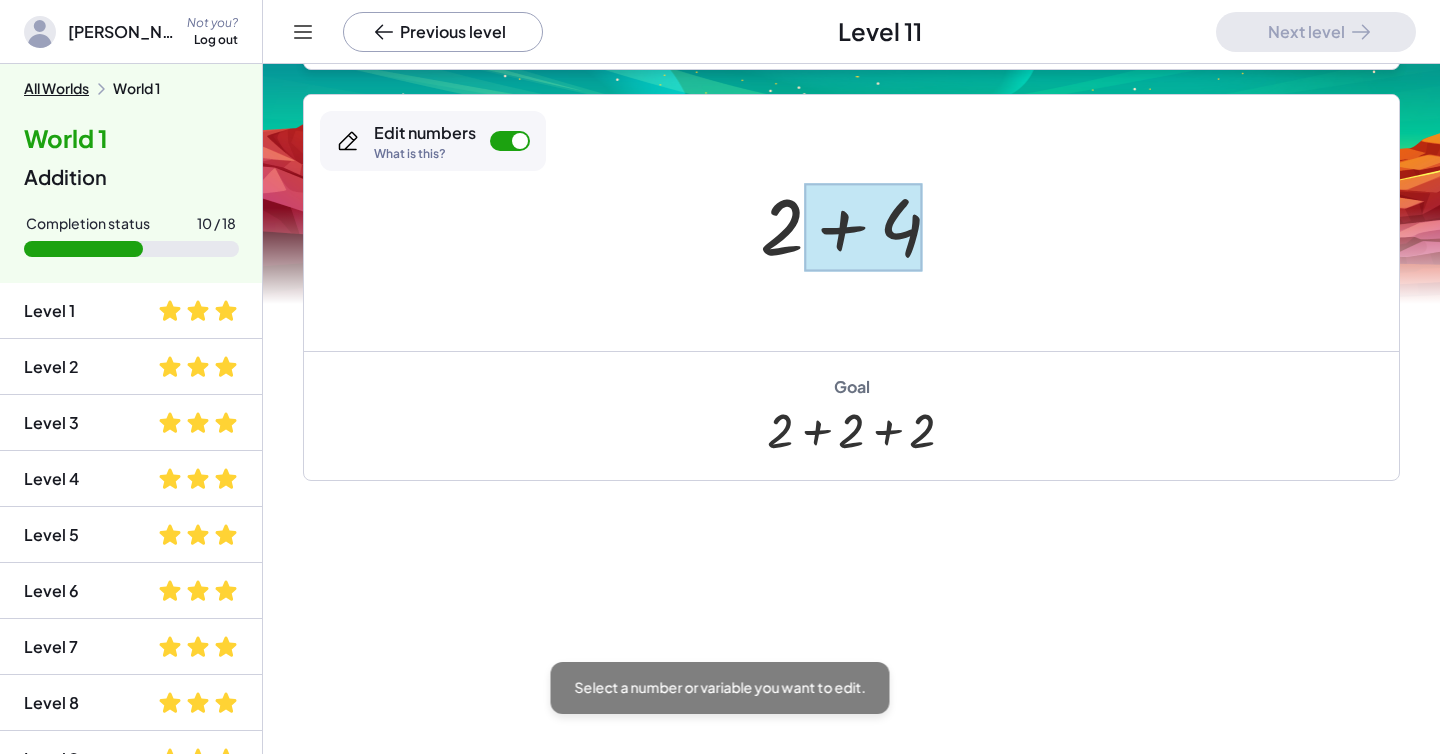 click at bounding box center (863, 227) 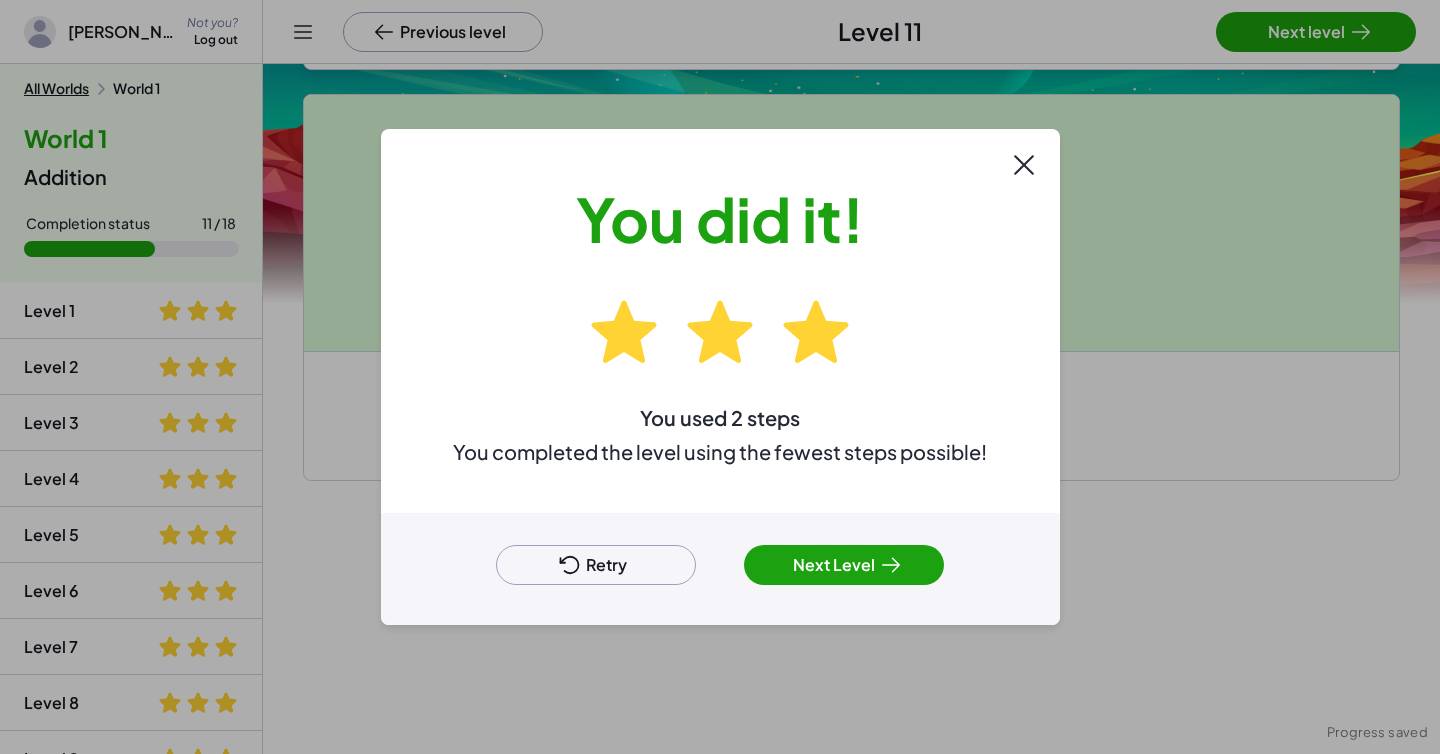 click on "Next Level" at bounding box center (844, 565) 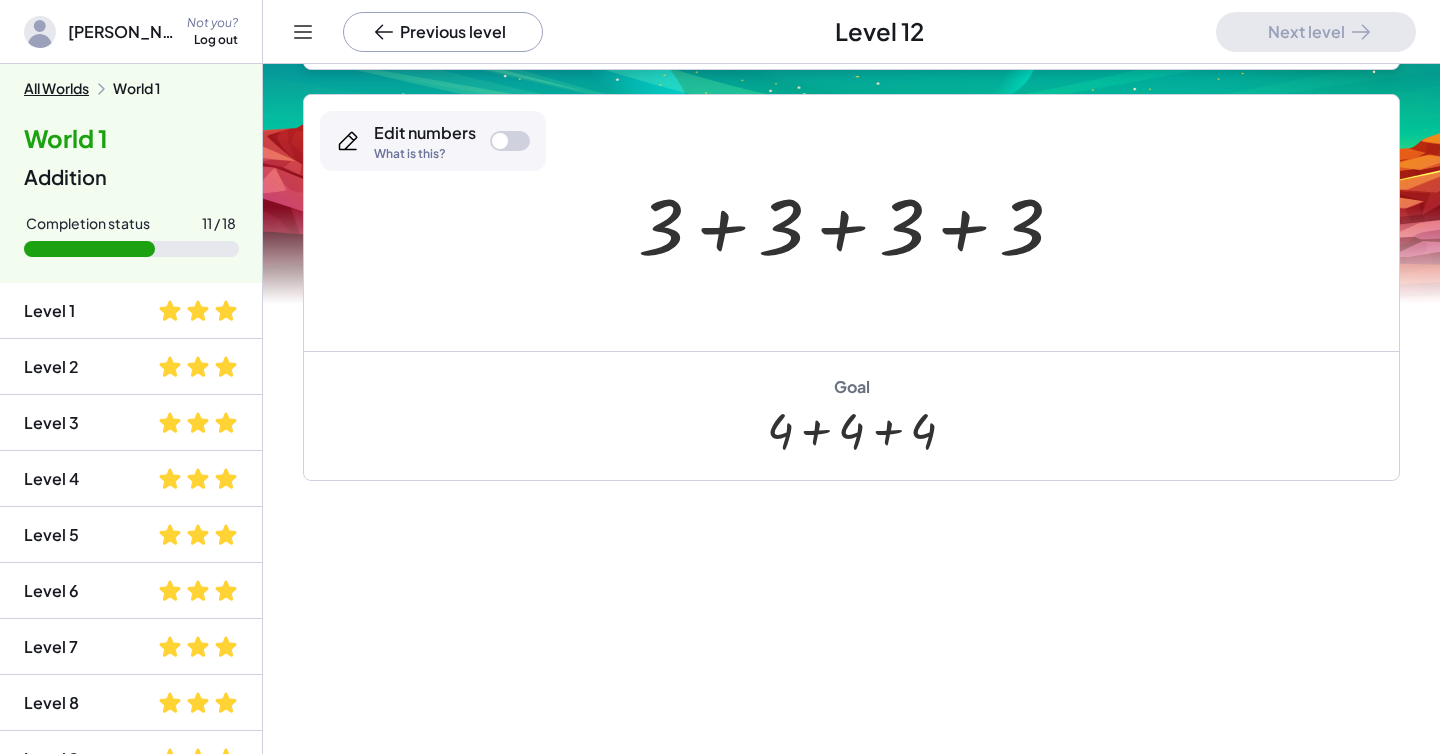 click at bounding box center [500, 141] 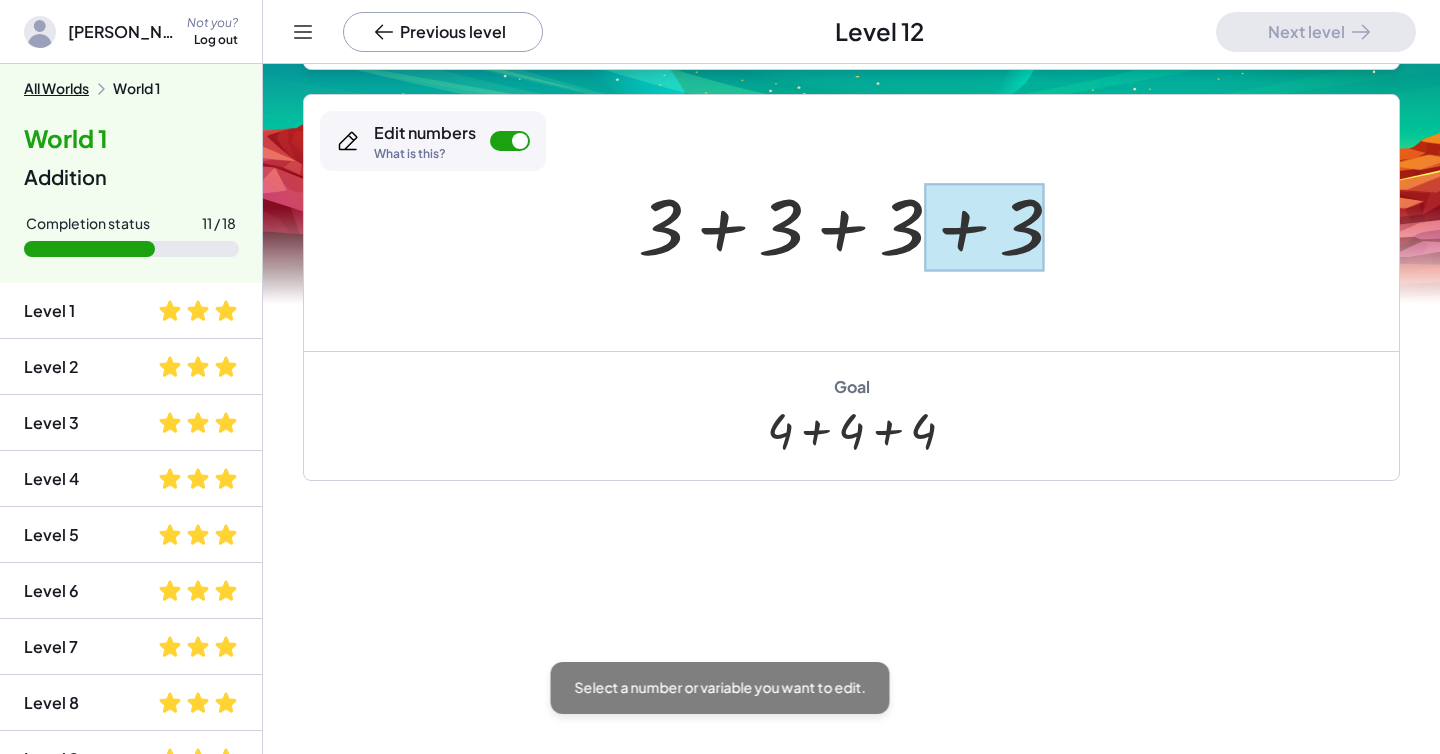 click at bounding box center (984, 227) 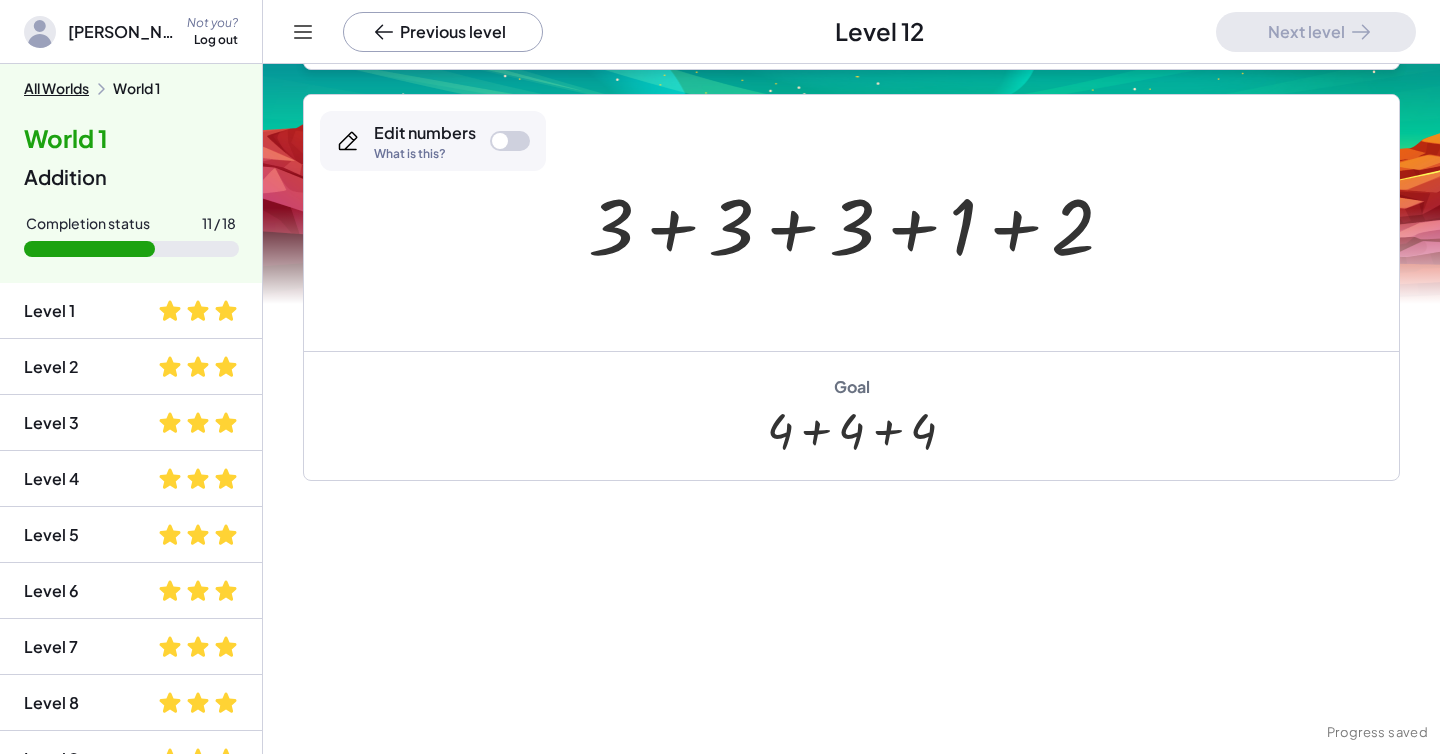 click at bounding box center [510, 141] 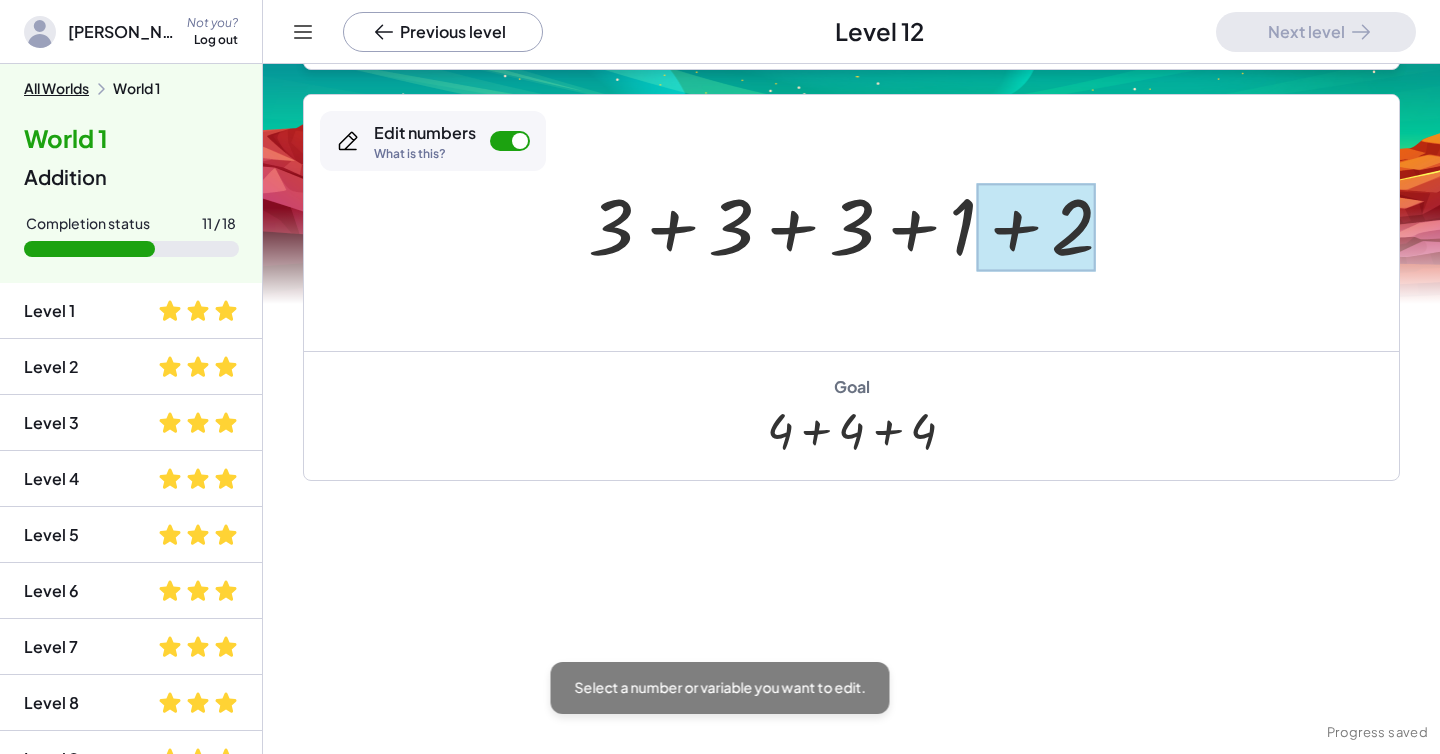 click at bounding box center [1036, 227] 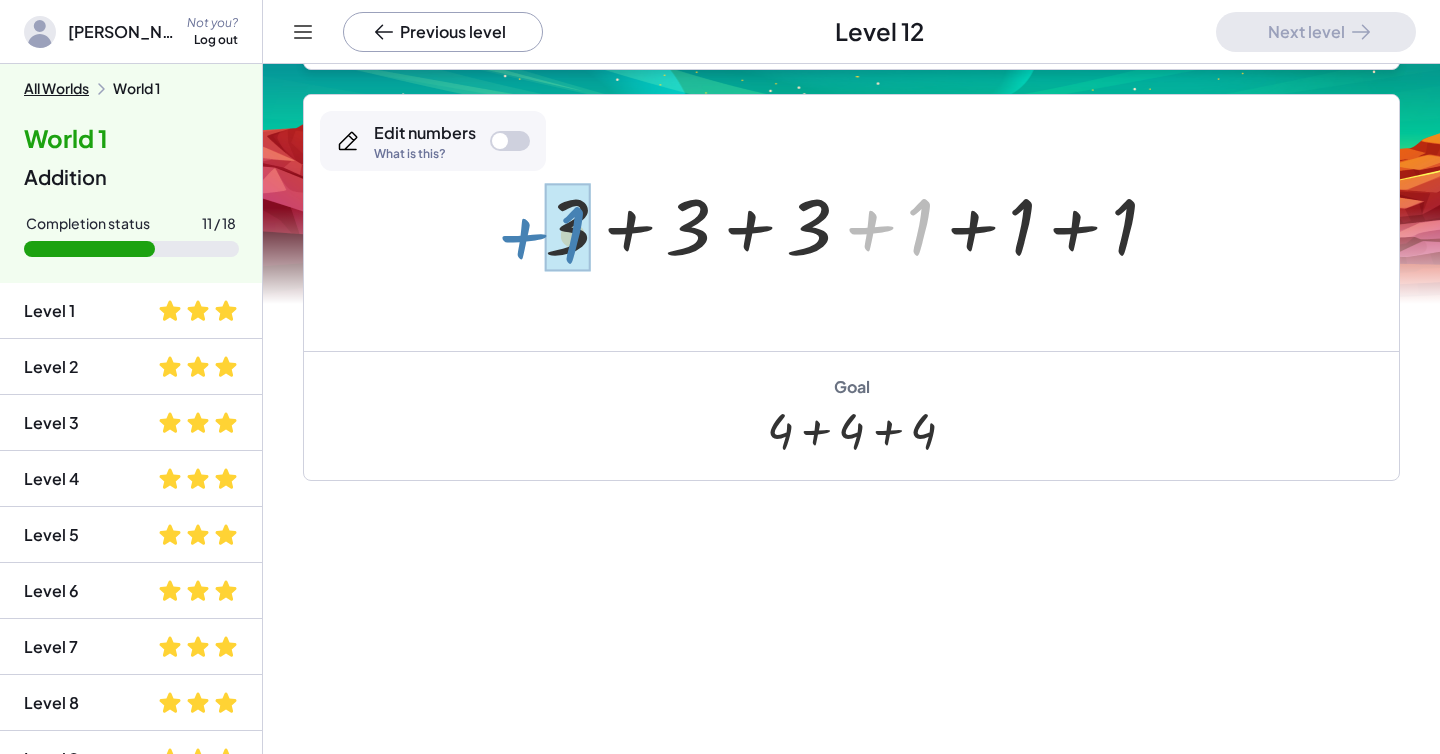 drag, startPoint x: 888, startPoint y: 225, endPoint x: 541, endPoint y: 233, distance: 347.0922 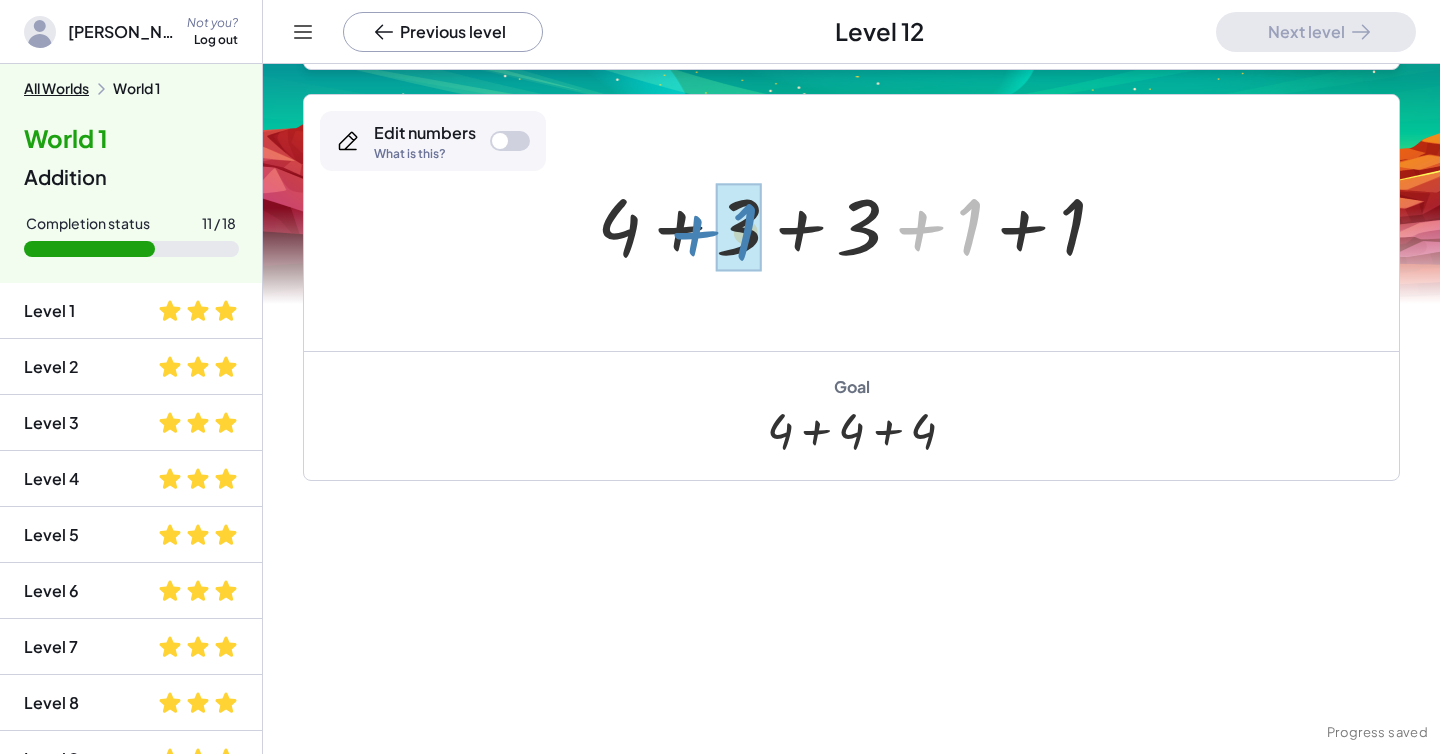 drag, startPoint x: 934, startPoint y: 229, endPoint x: 704, endPoint y: 232, distance: 230.01956 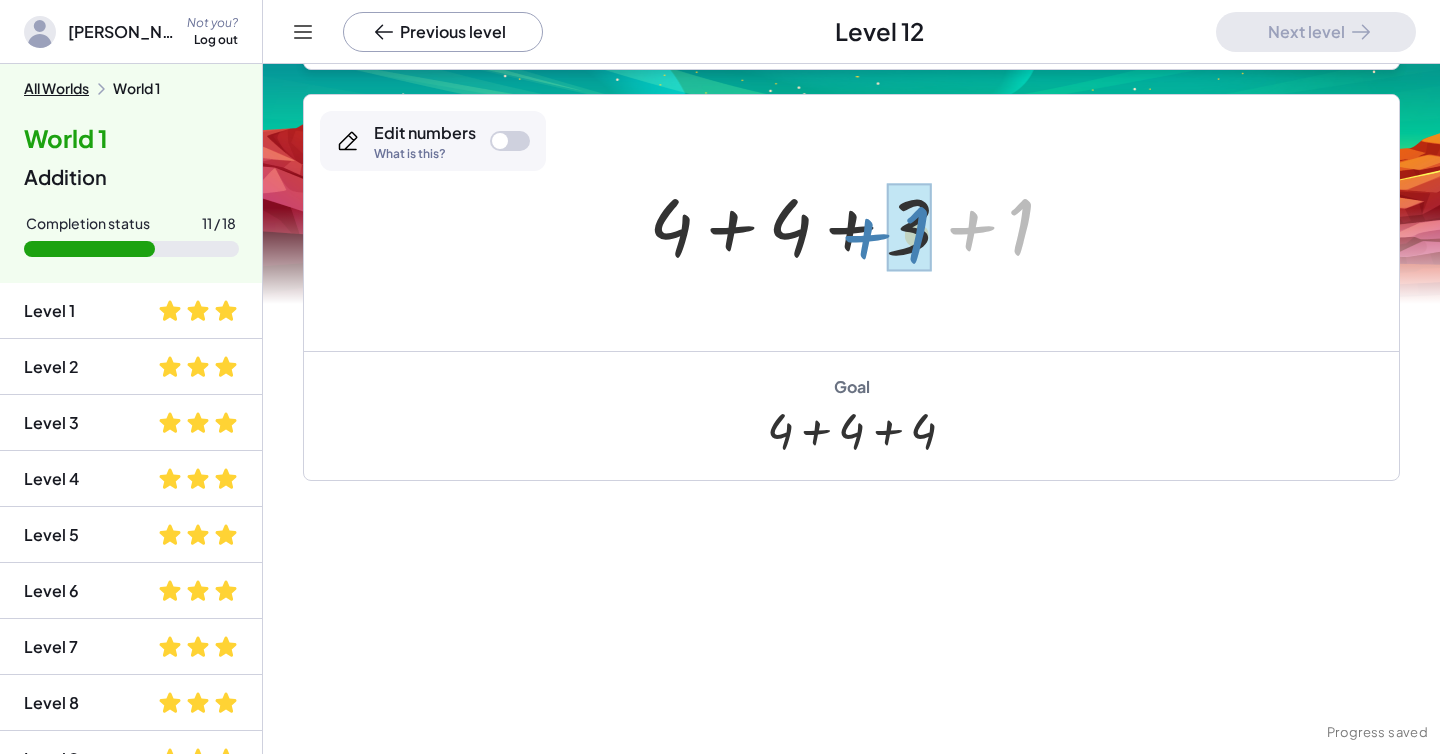 drag, startPoint x: 973, startPoint y: 235, endPoint x: 867, endPoint y: 241, distance: 106.16968 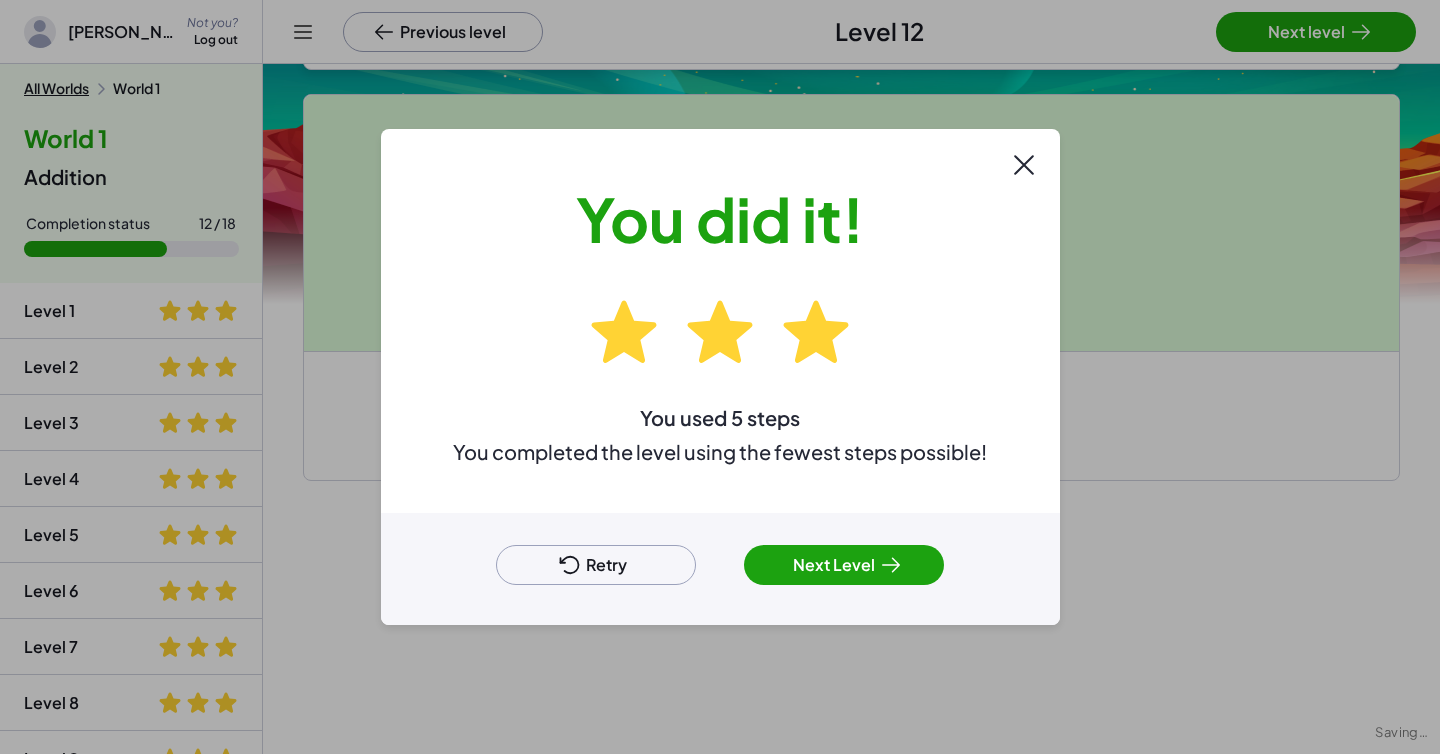 click on "Next Level" at bounding box center (844, 565) 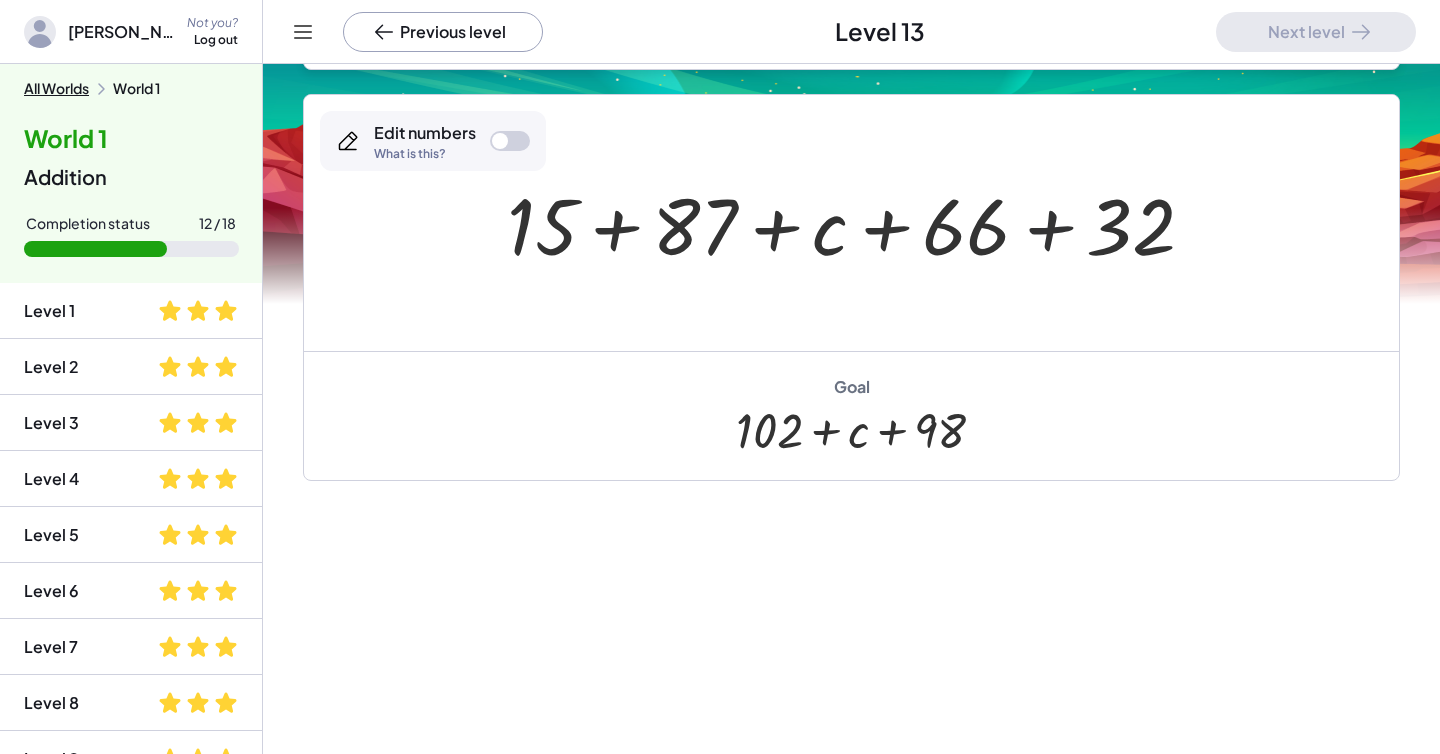 click at bounding box center (859, 223) 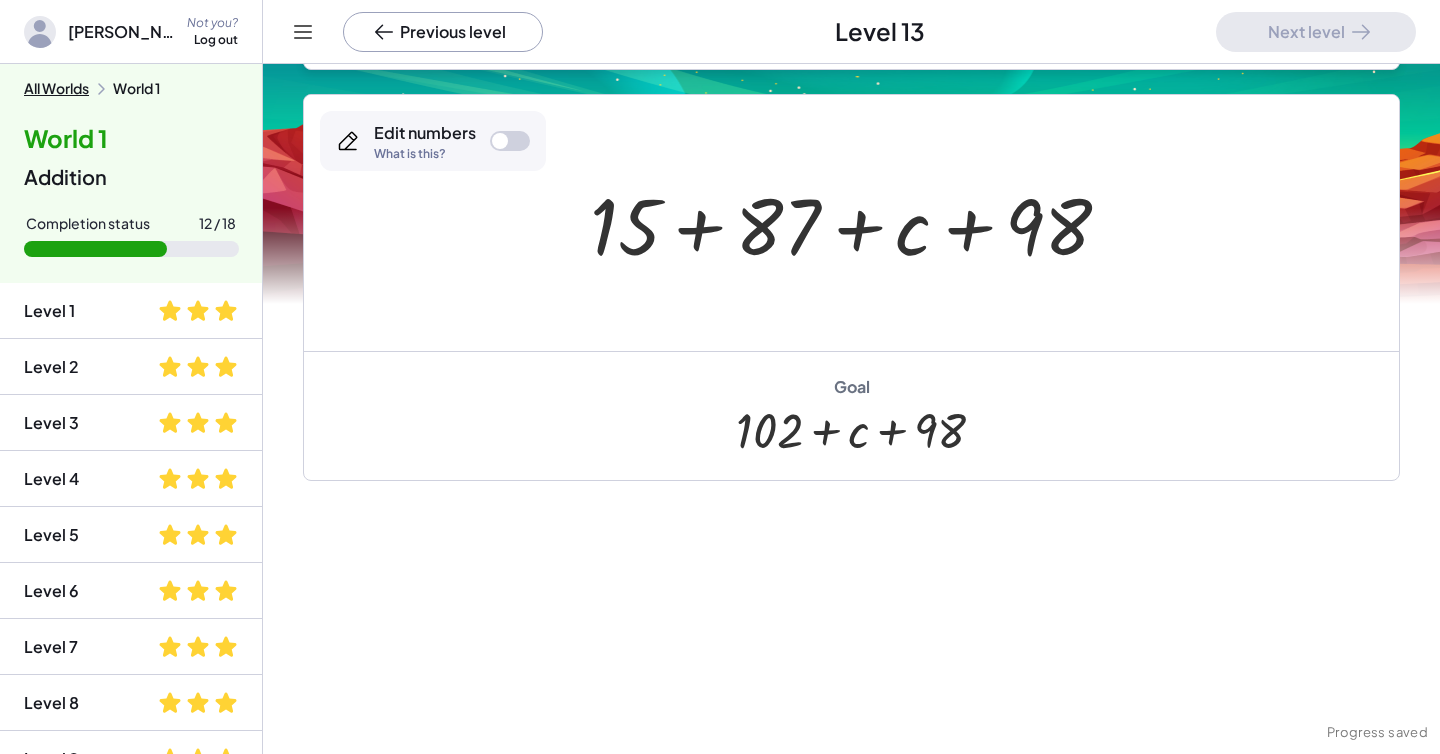 click at bounding box center (858, 223) 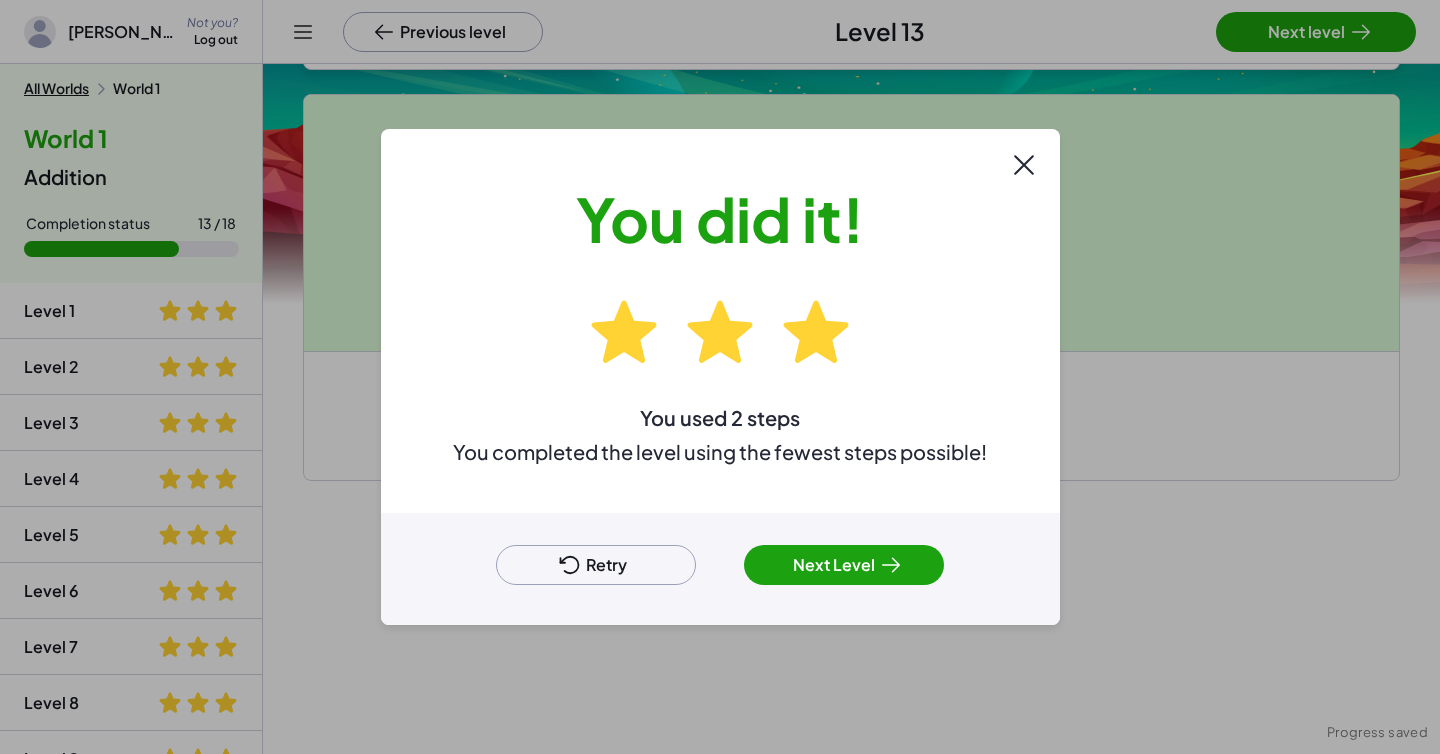 click on "Next Level" at bounding box center (844, 565) 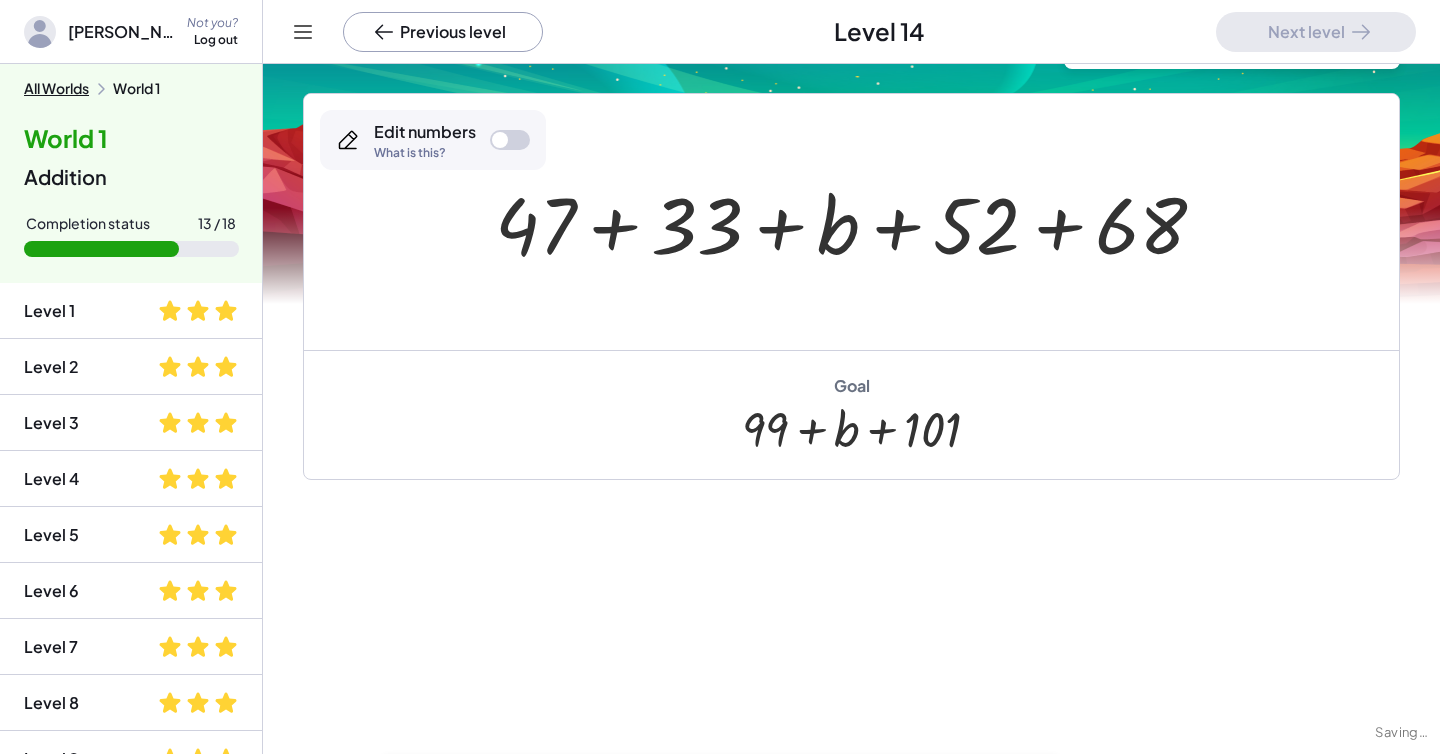 scroll, scrollTop: 146, scrollLeft: 0, axis: vertical 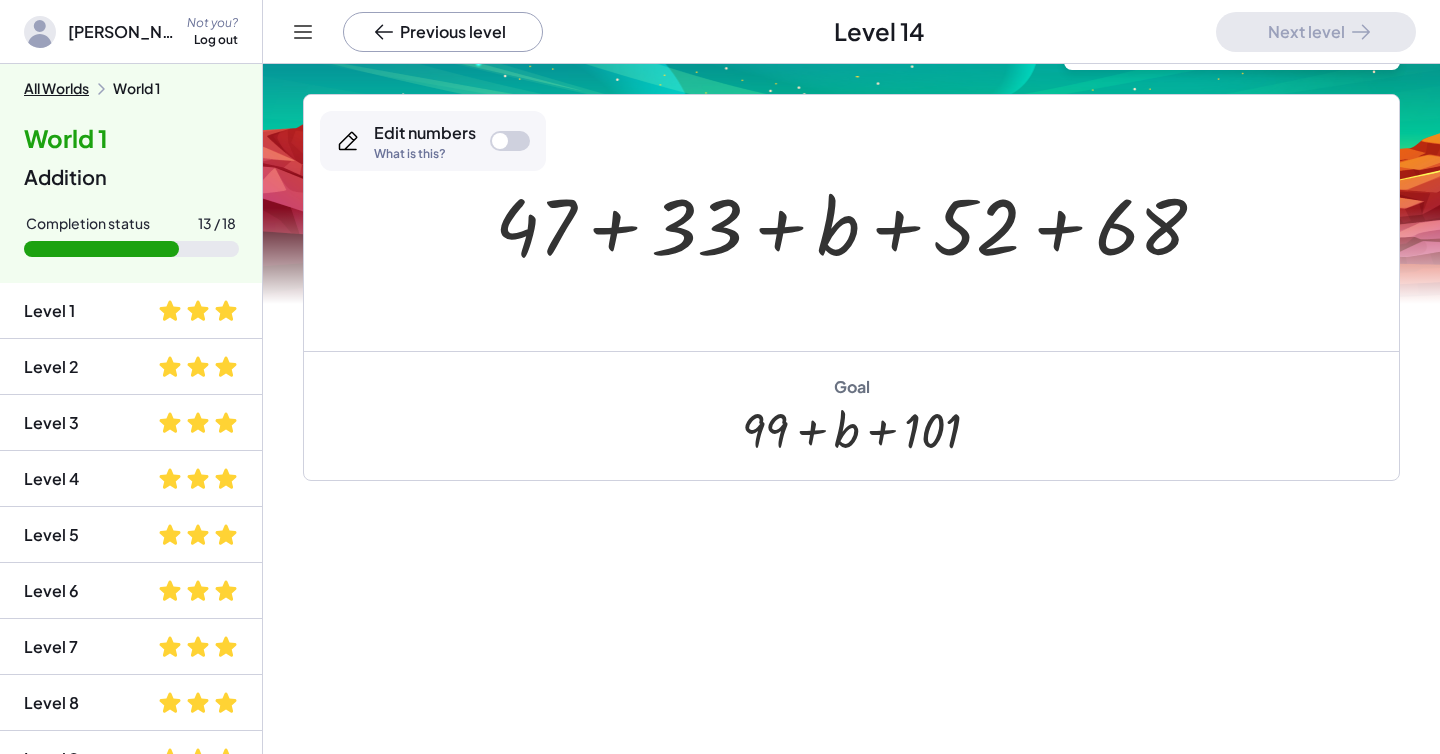 click at bounding box center (500, 141) 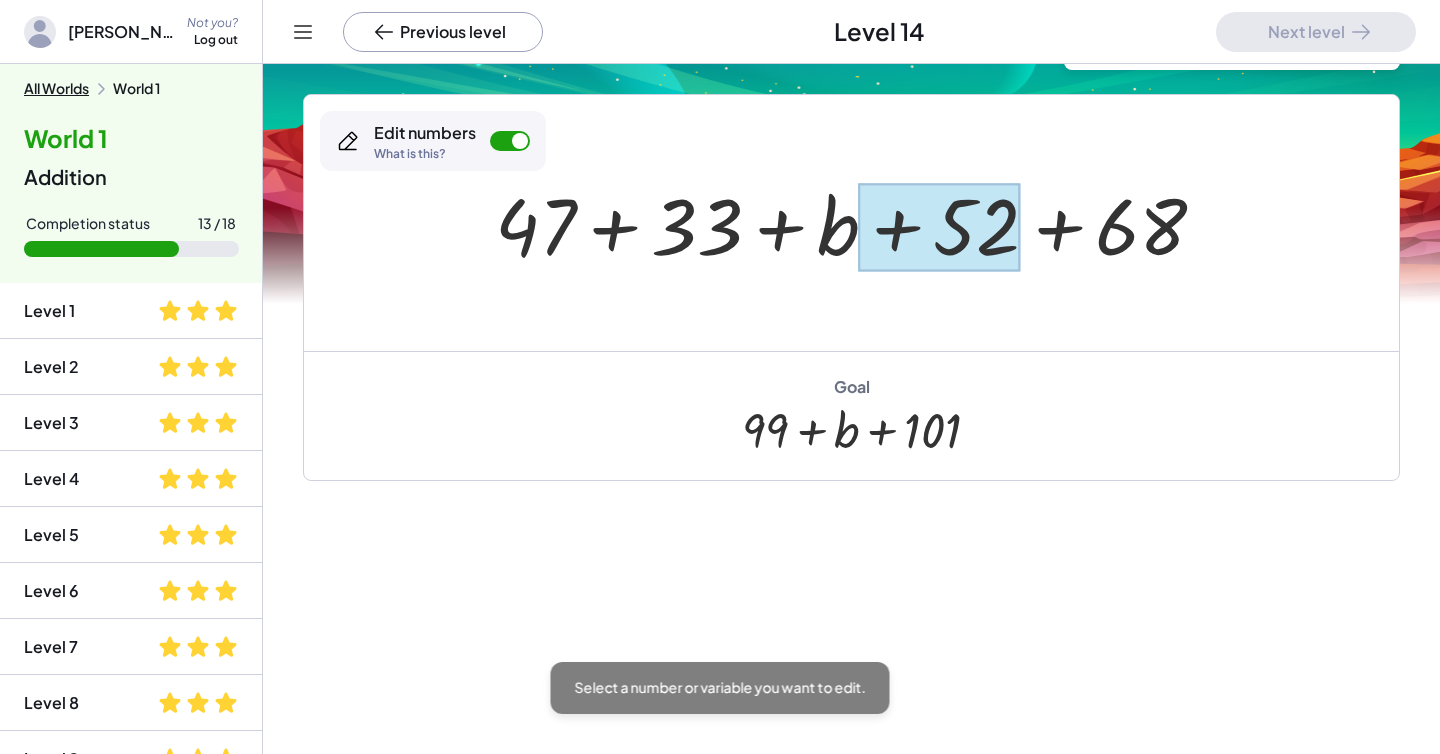 click at bounding box center [940, 227] 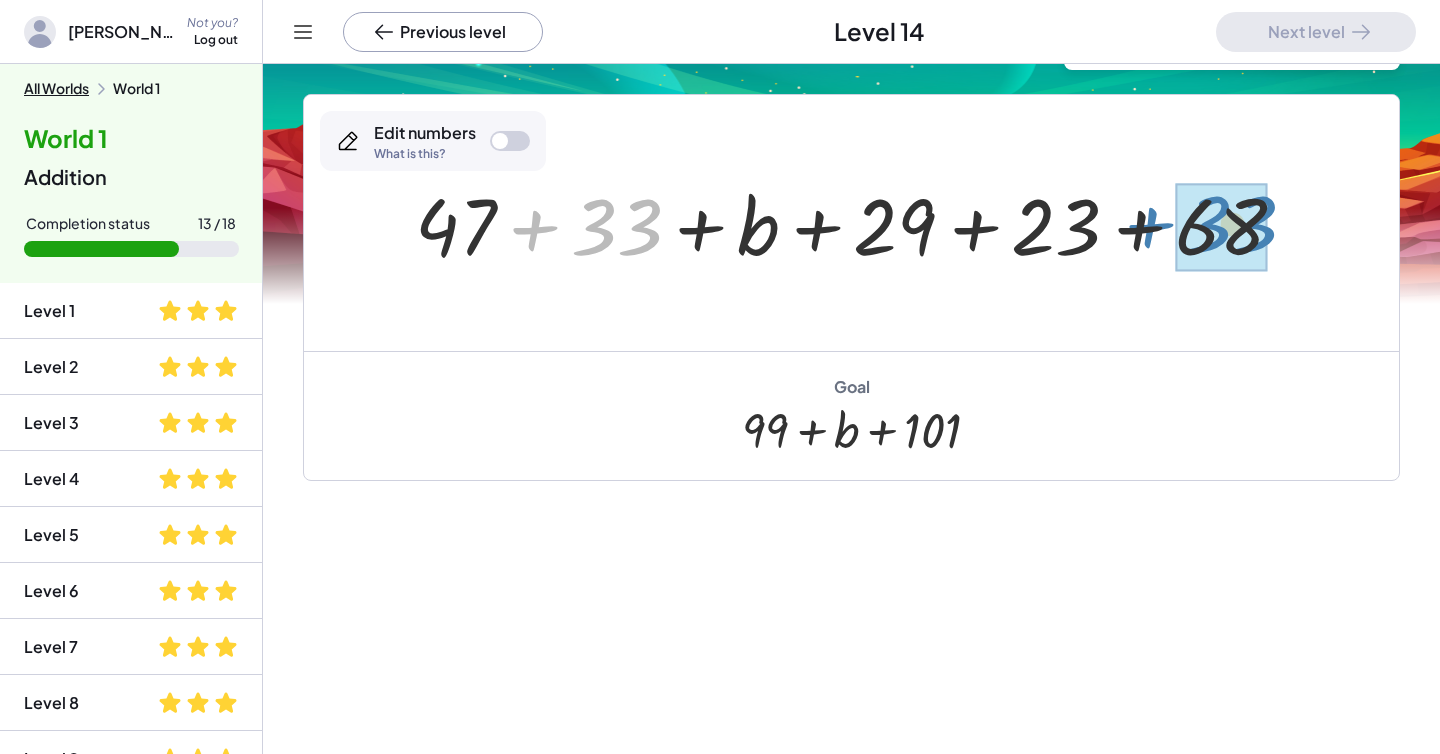 drag, startPoint x: 535, startPoint y: 229, endPoint x: 1150, endPoint y: 226, distance: 615.0073 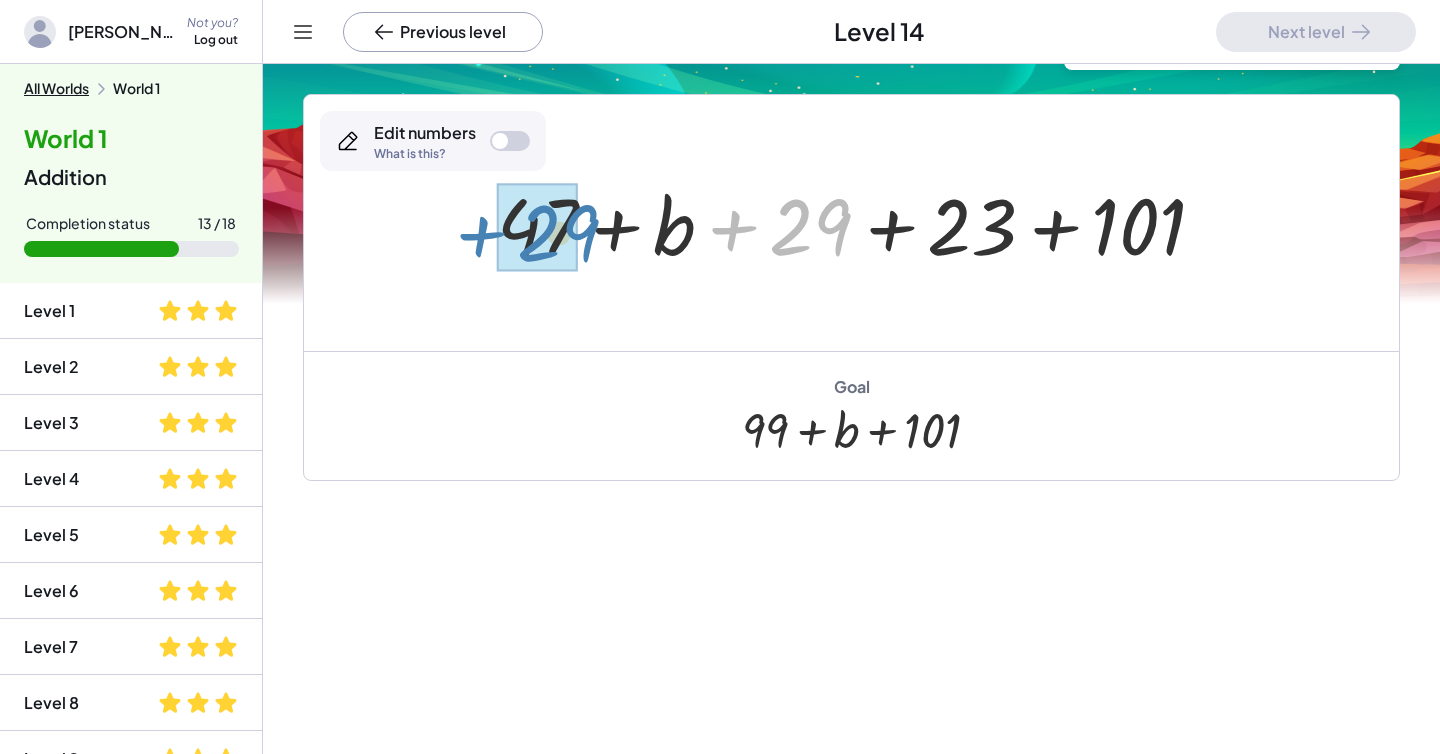 drag, startPoint x: 740, startPoint y: 228, endPoint x: 488, endPoint y: 234, distance: 252.07141 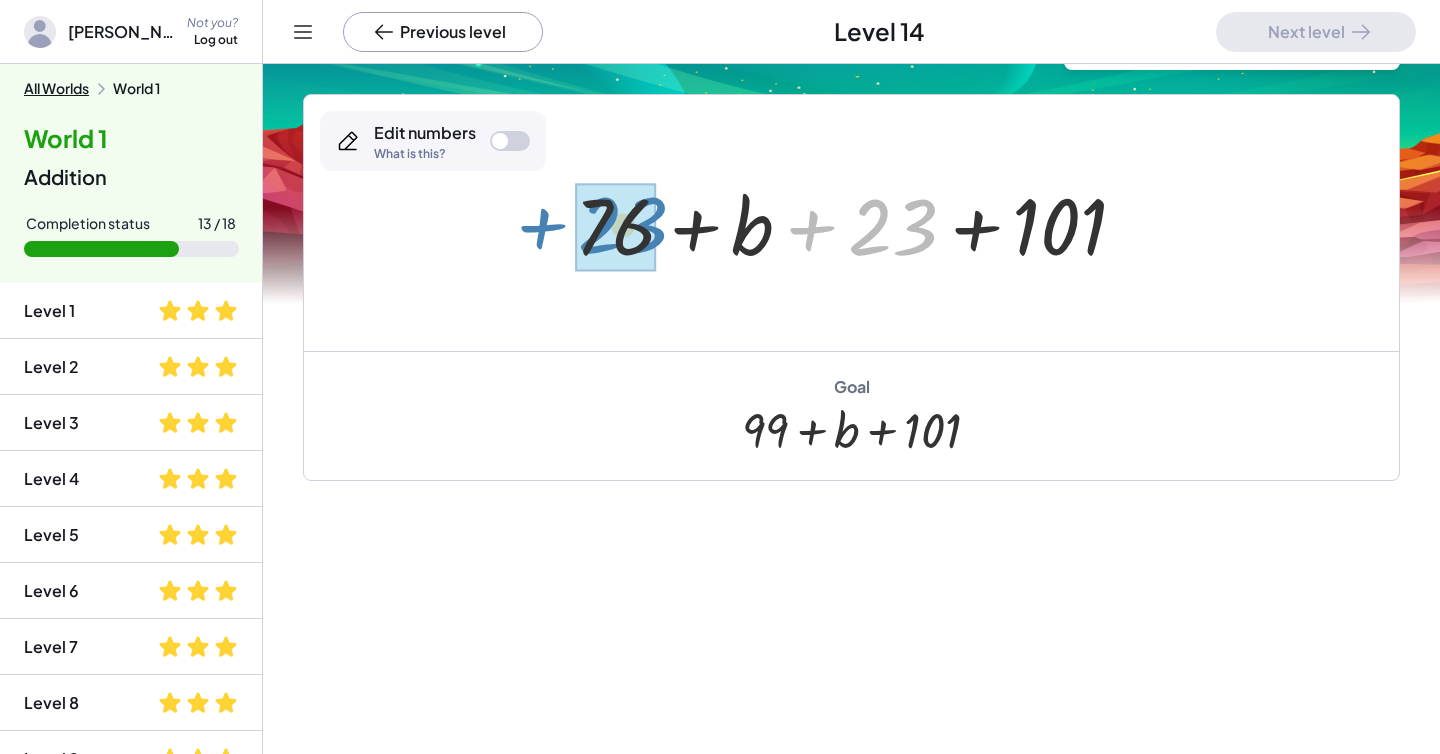drag, startPoint x: 819, startPoint y: 229, endPoint x: 547, endPoint y: 226, distance: 272.01654 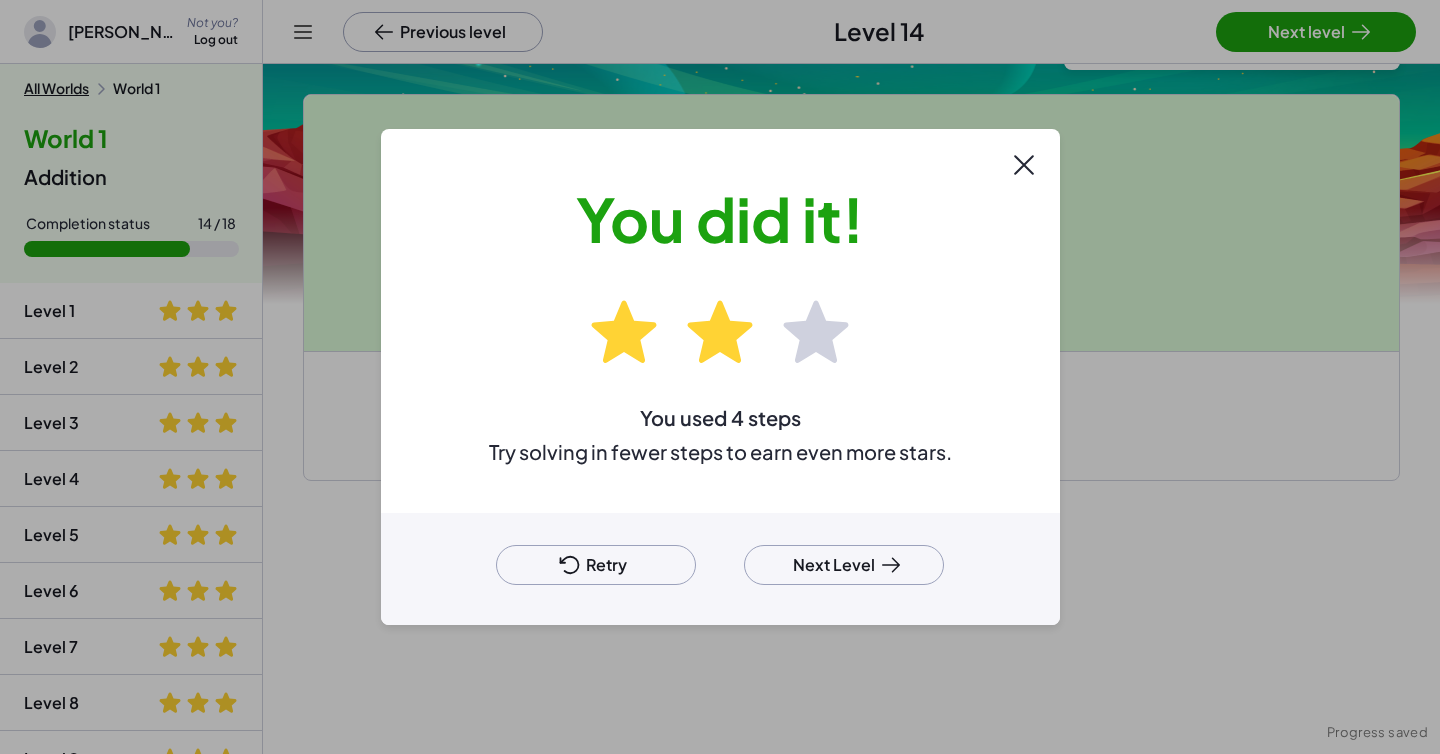 click on "Next Level" at bounding box center (844, 565) 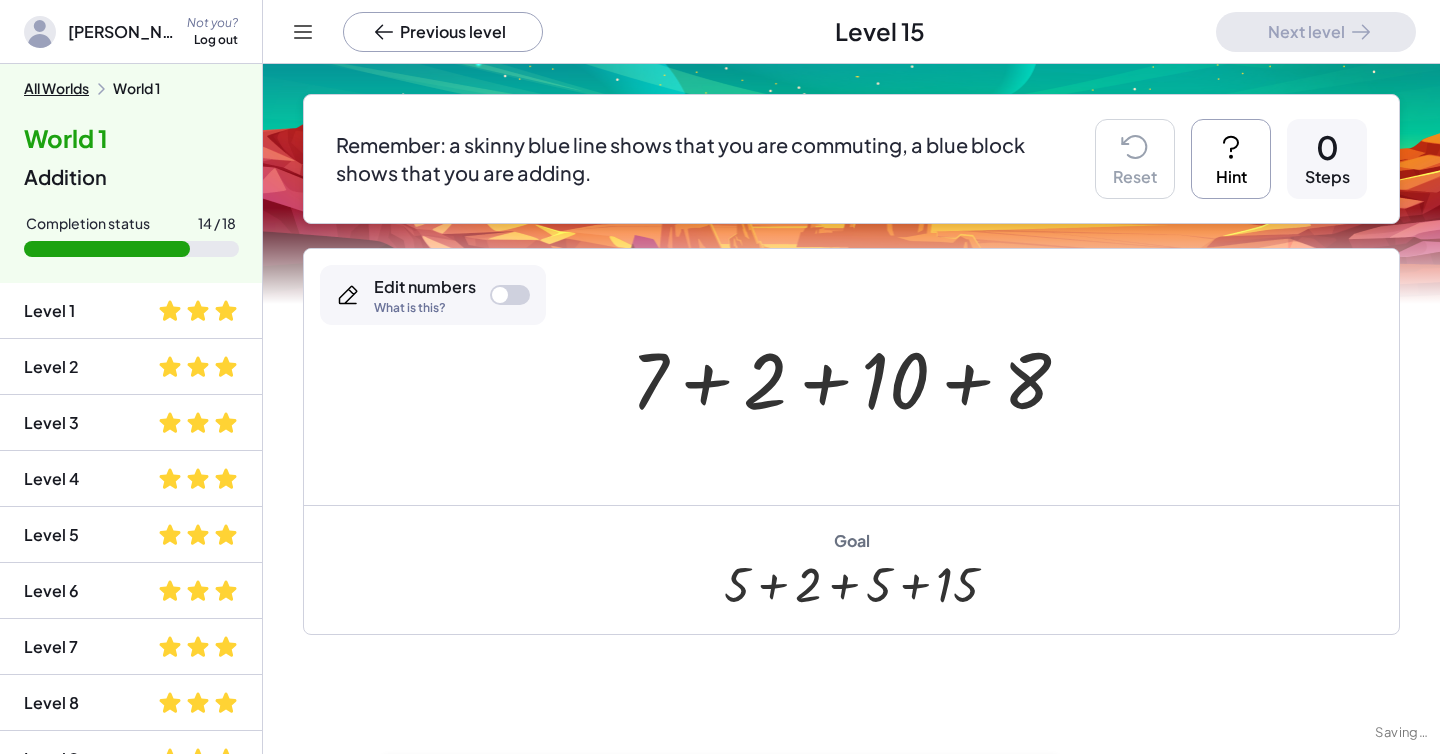 scroll, scrollTop: 300, scrollLeft: 0, axis: vertical 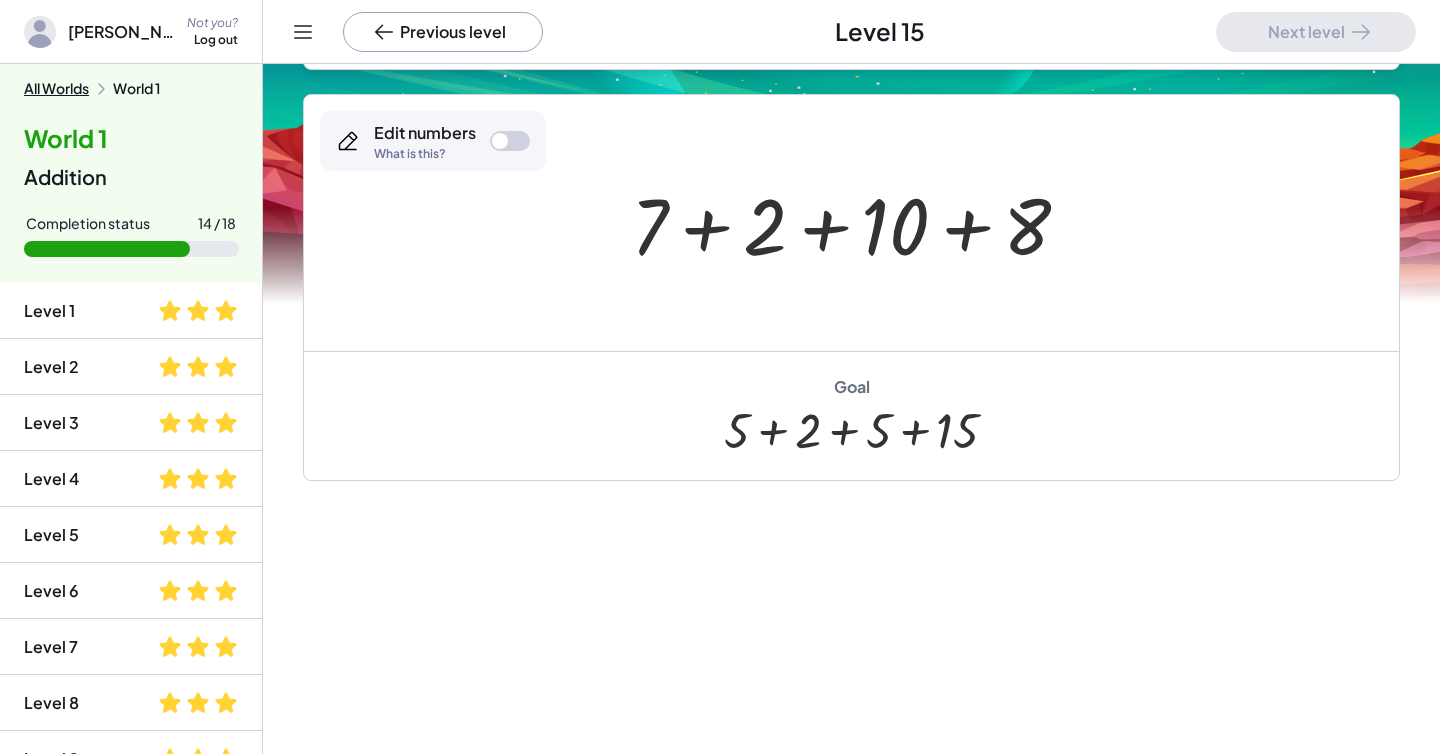 click at bounding box center [500, 141] 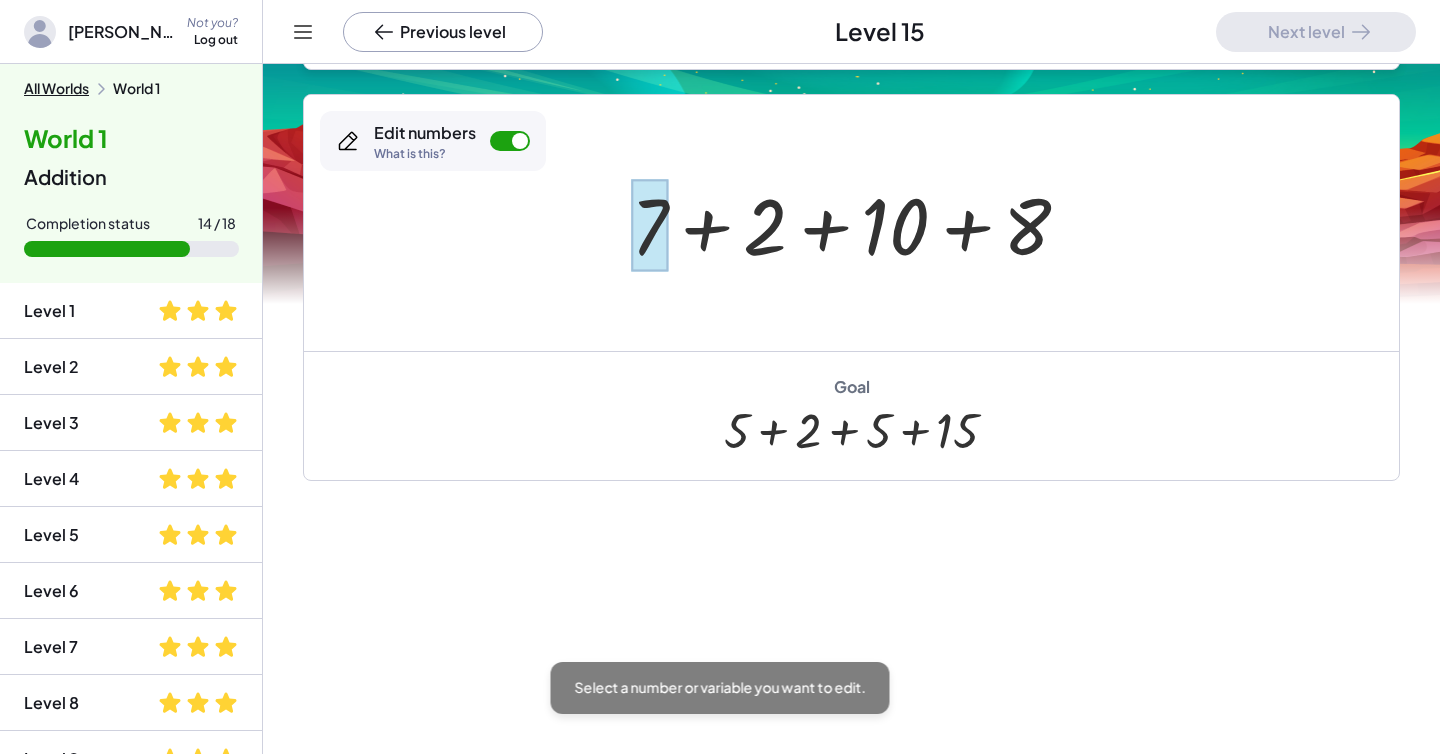 click at bounding box center (649, 225) 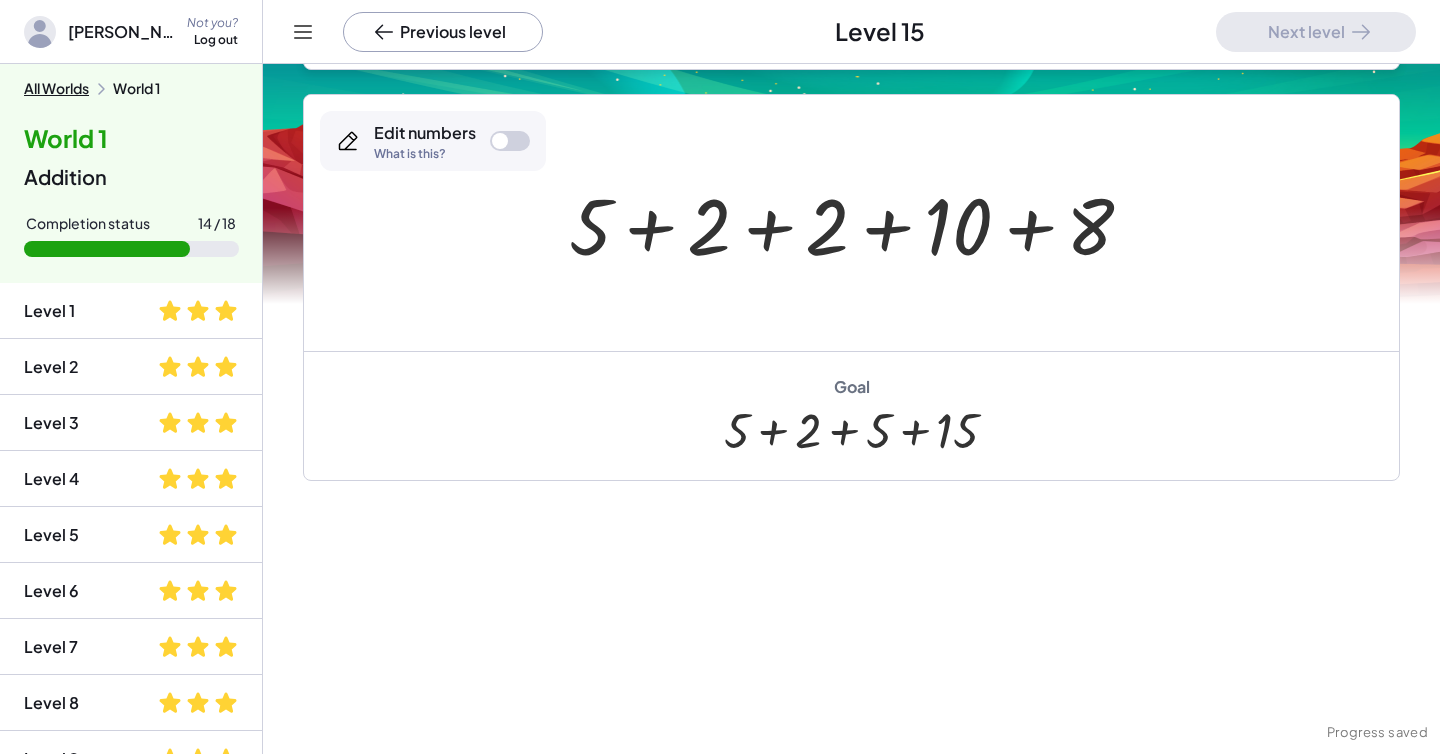 click at bounding box center (500, 141) 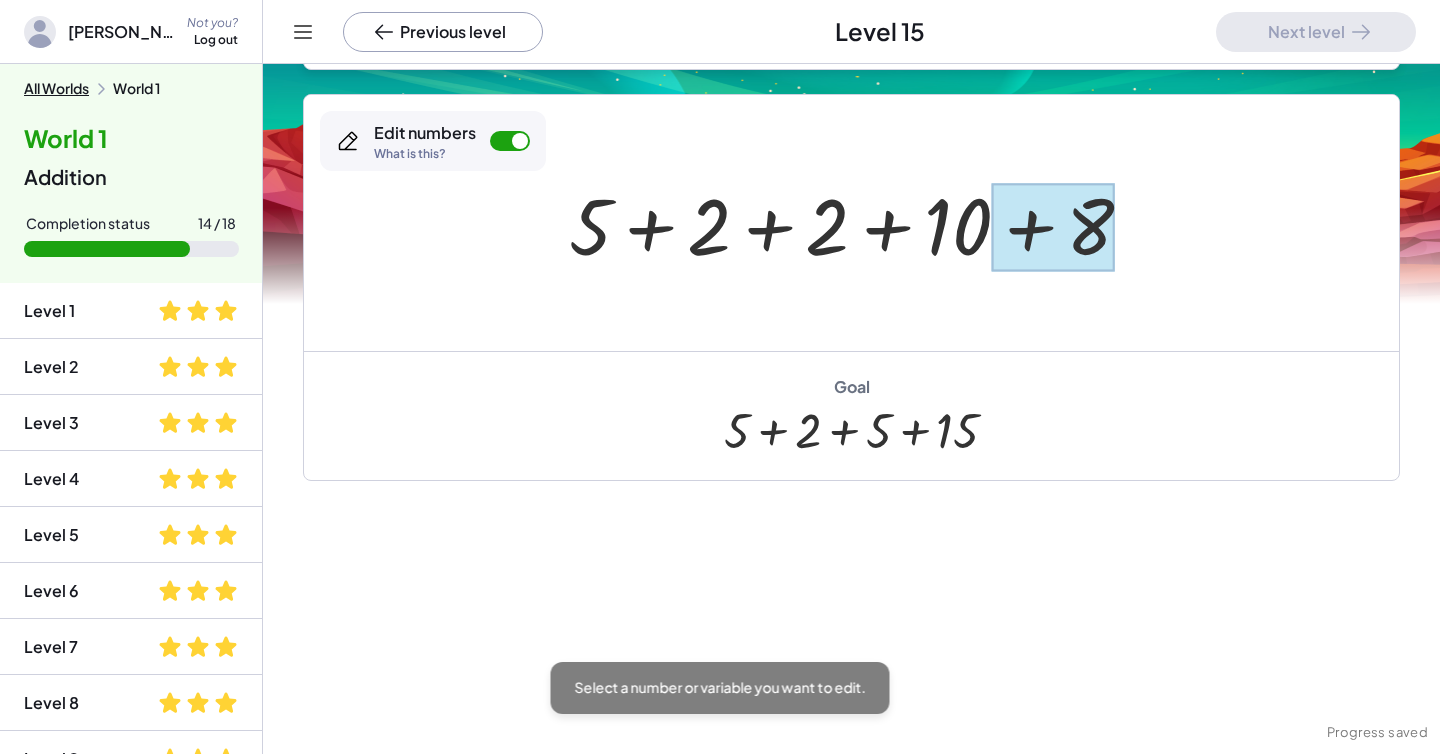 click at bounding box center (1052, 227) 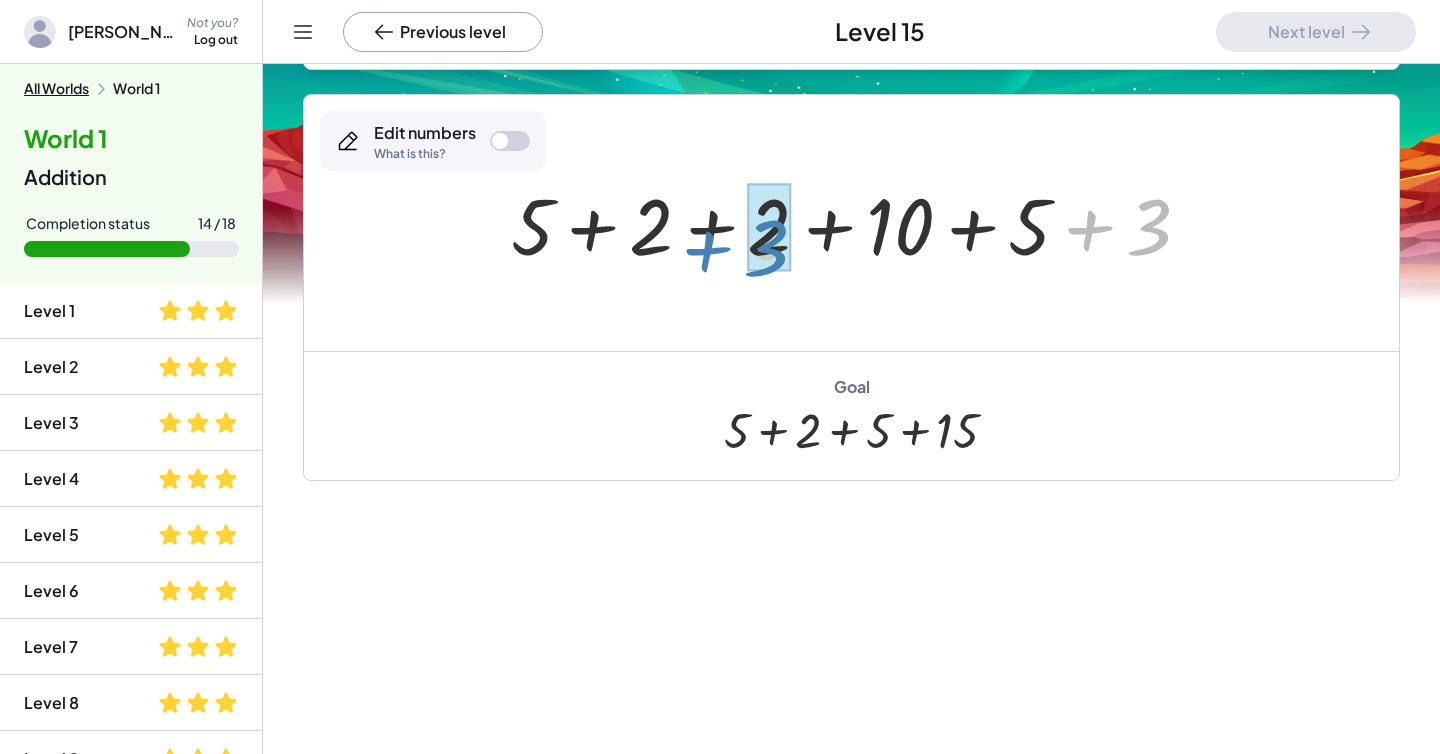 drag, startPoint x: 1097, startPoint y: 233, endPoint x: 716, endPoint y: 256, distance: 381.6936 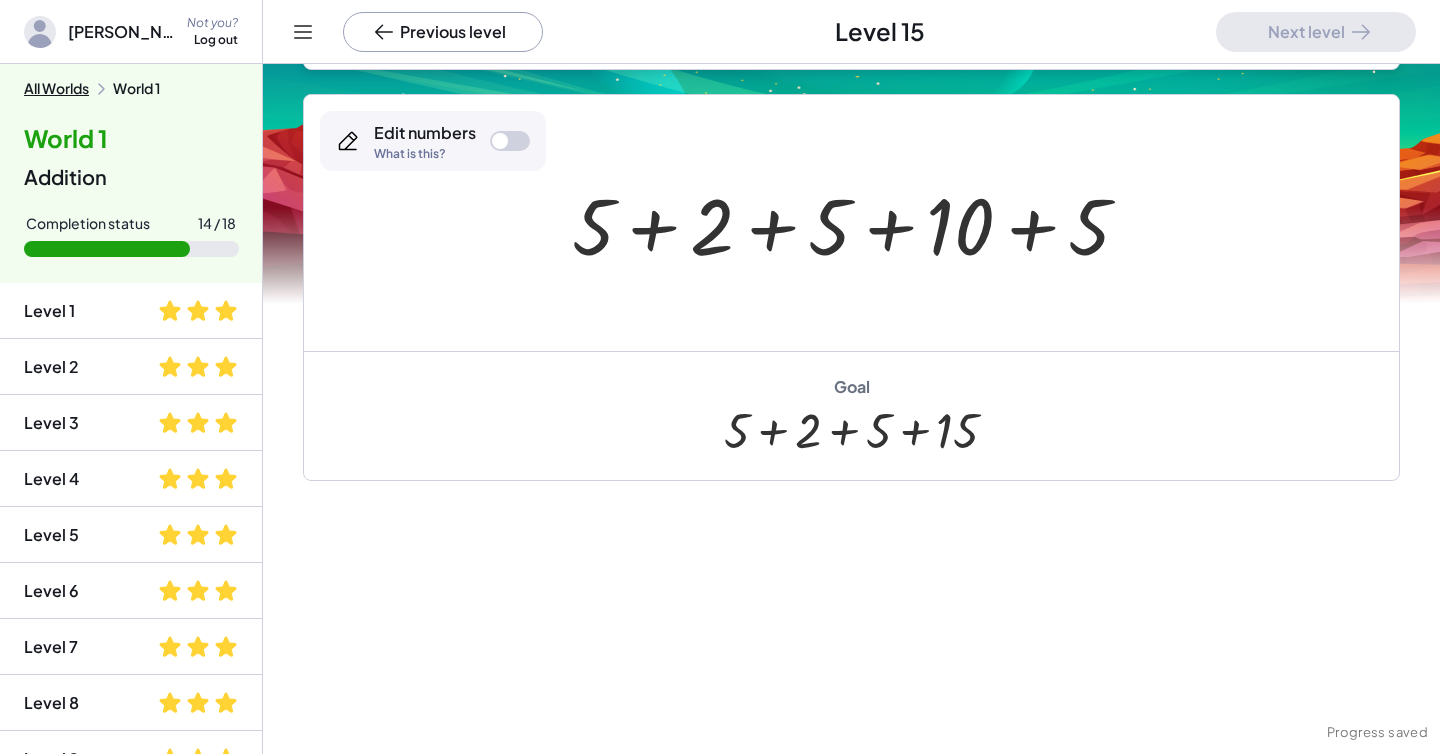 click at bounding box center [859, 223] 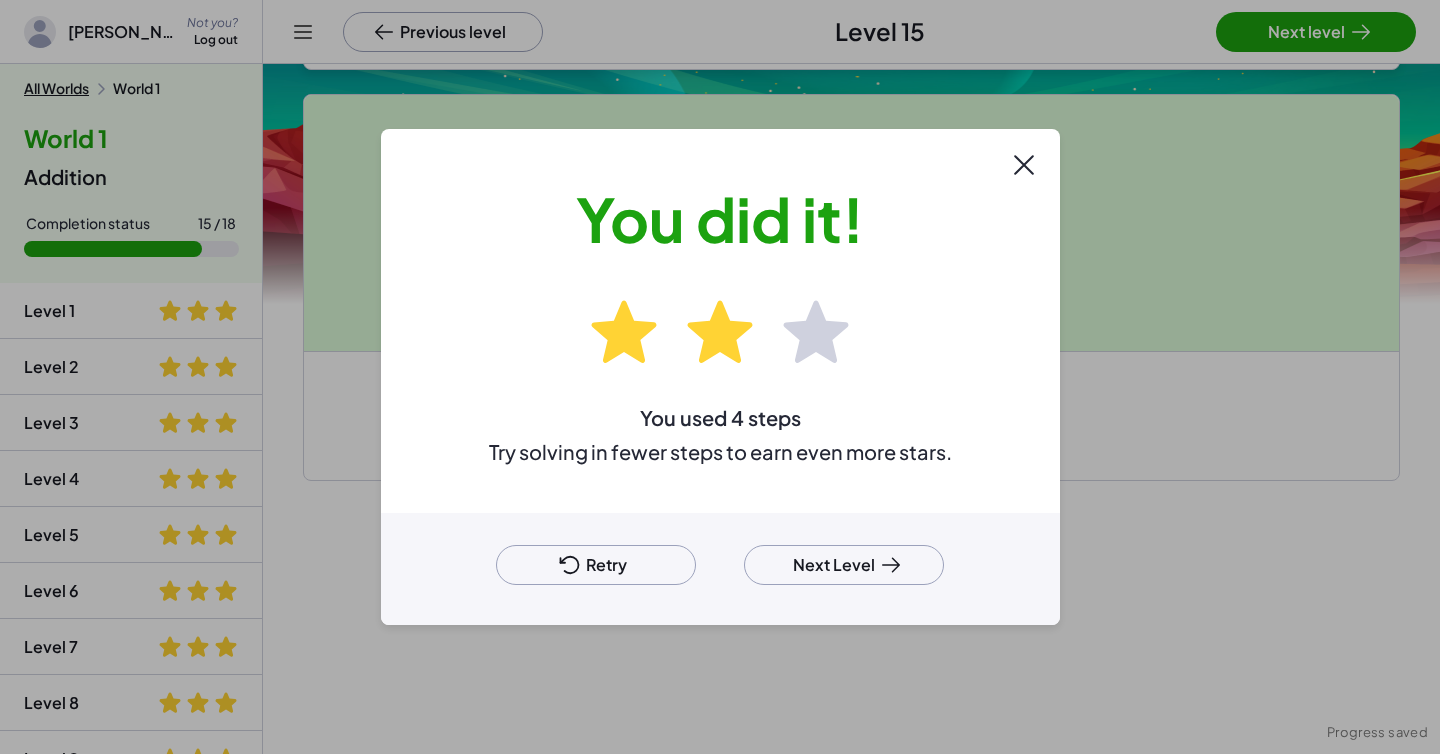 click on "Next Level" at bounding box center (844, 565) 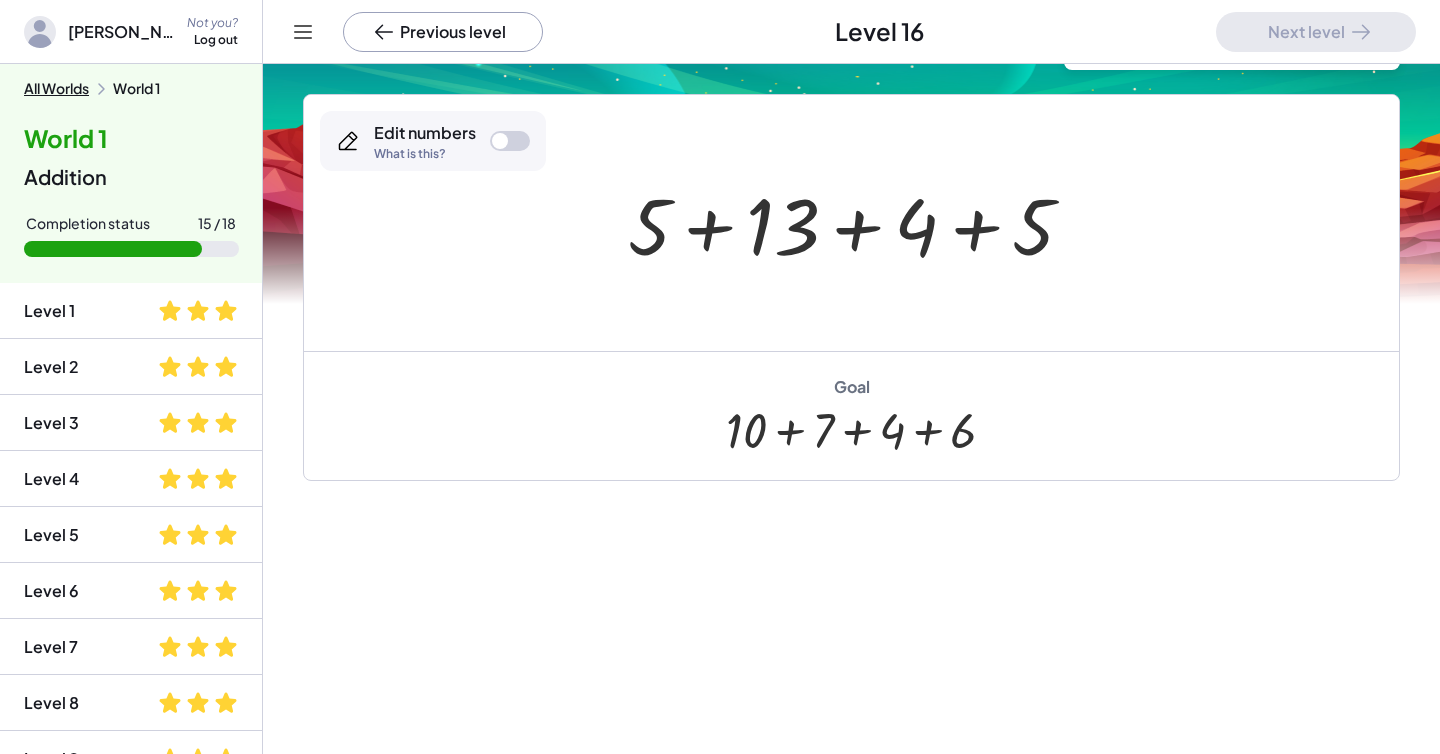 click at bounding box center (500, 141) 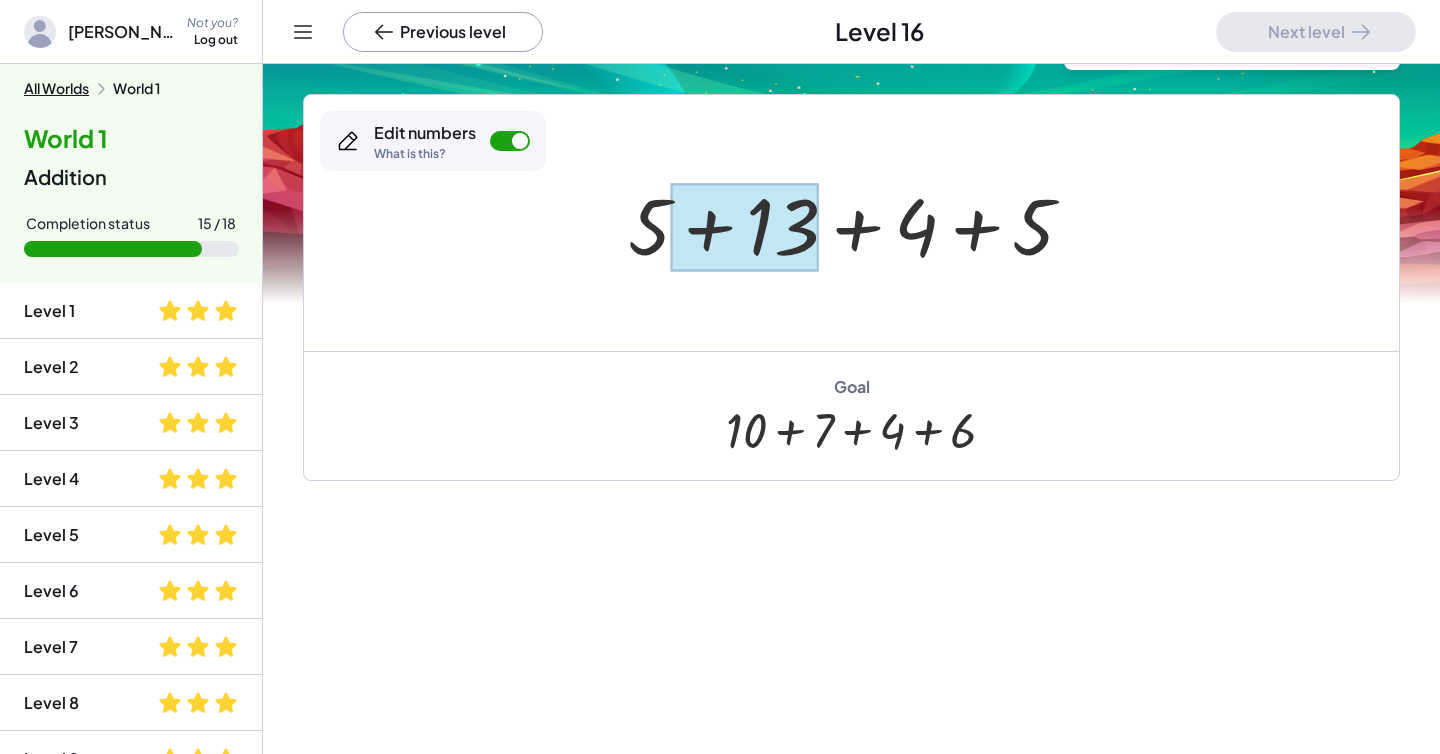 click at bounding box center (745, 227) 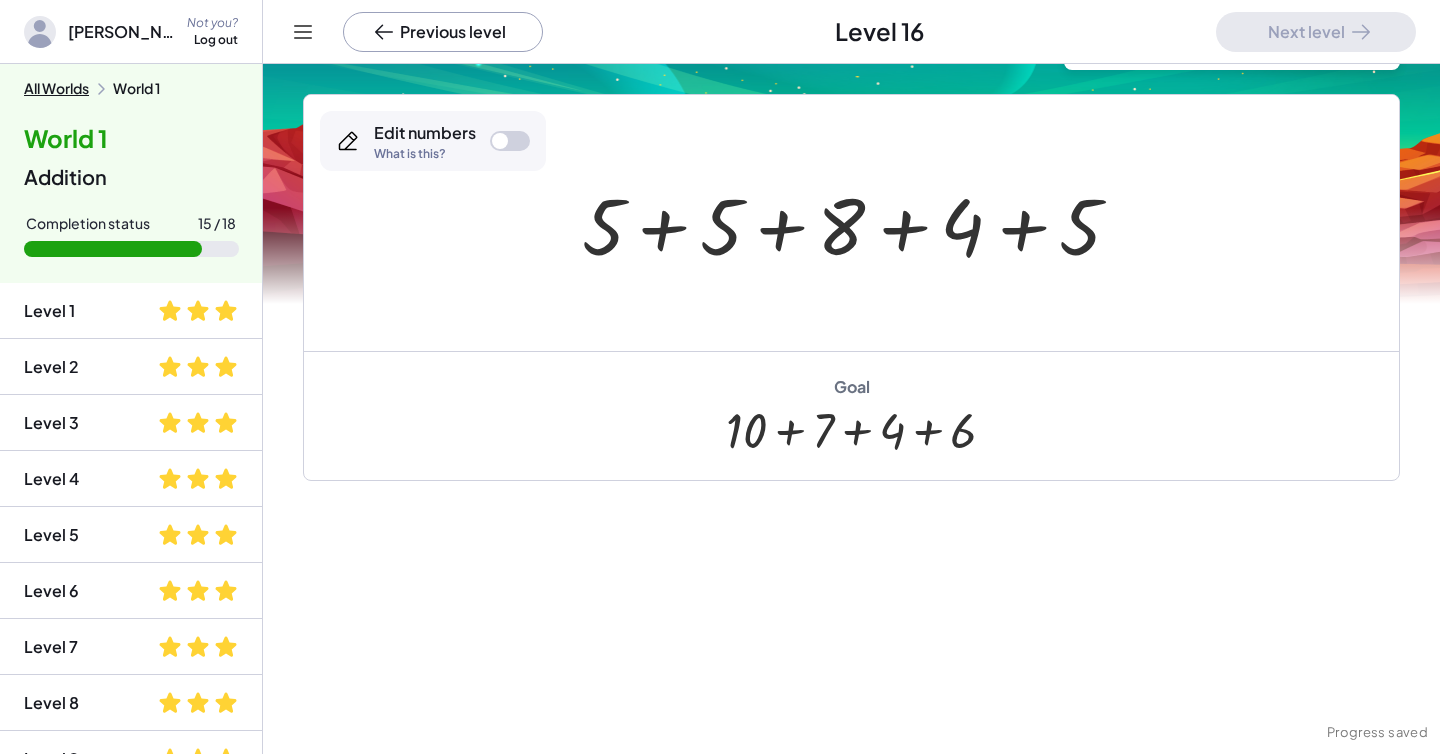 click at bounding box center (859, 223) 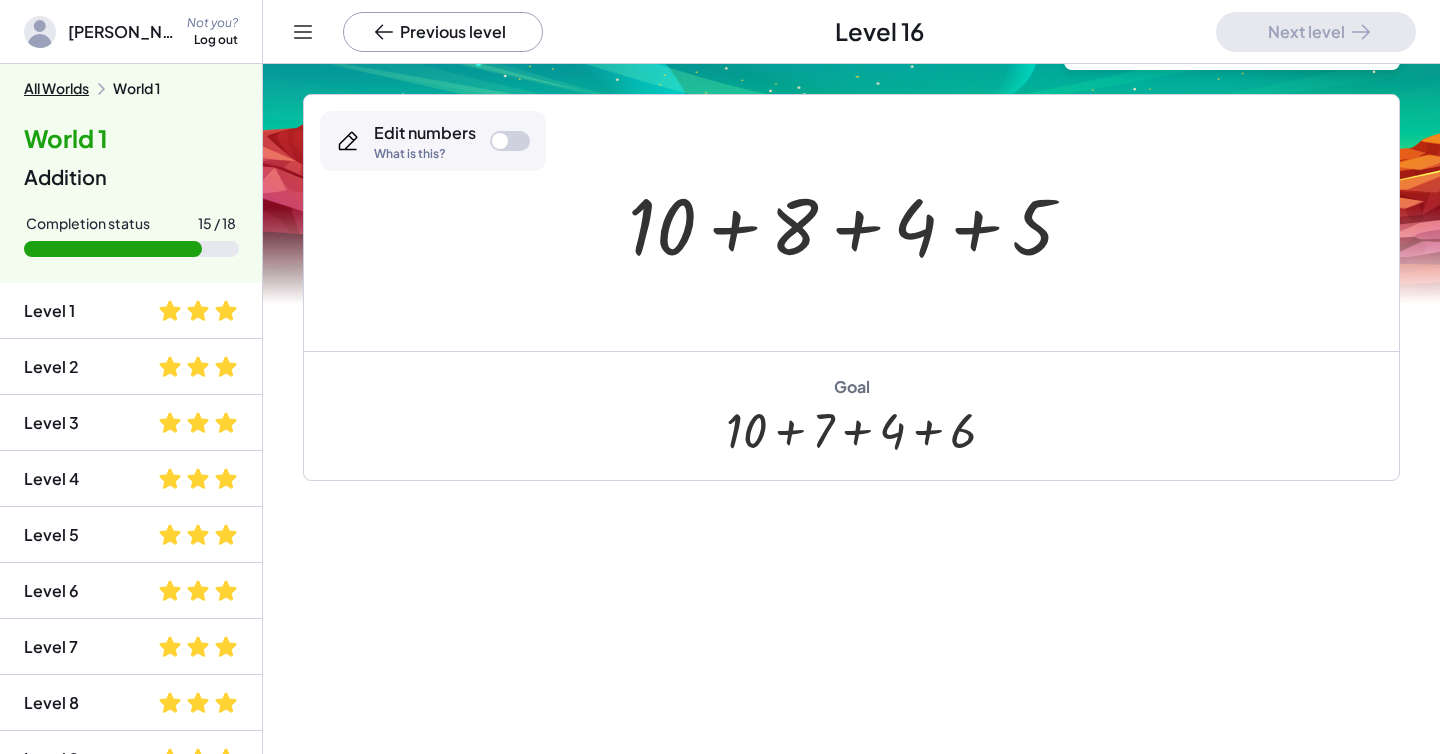 click at bounding box center [500, 141] 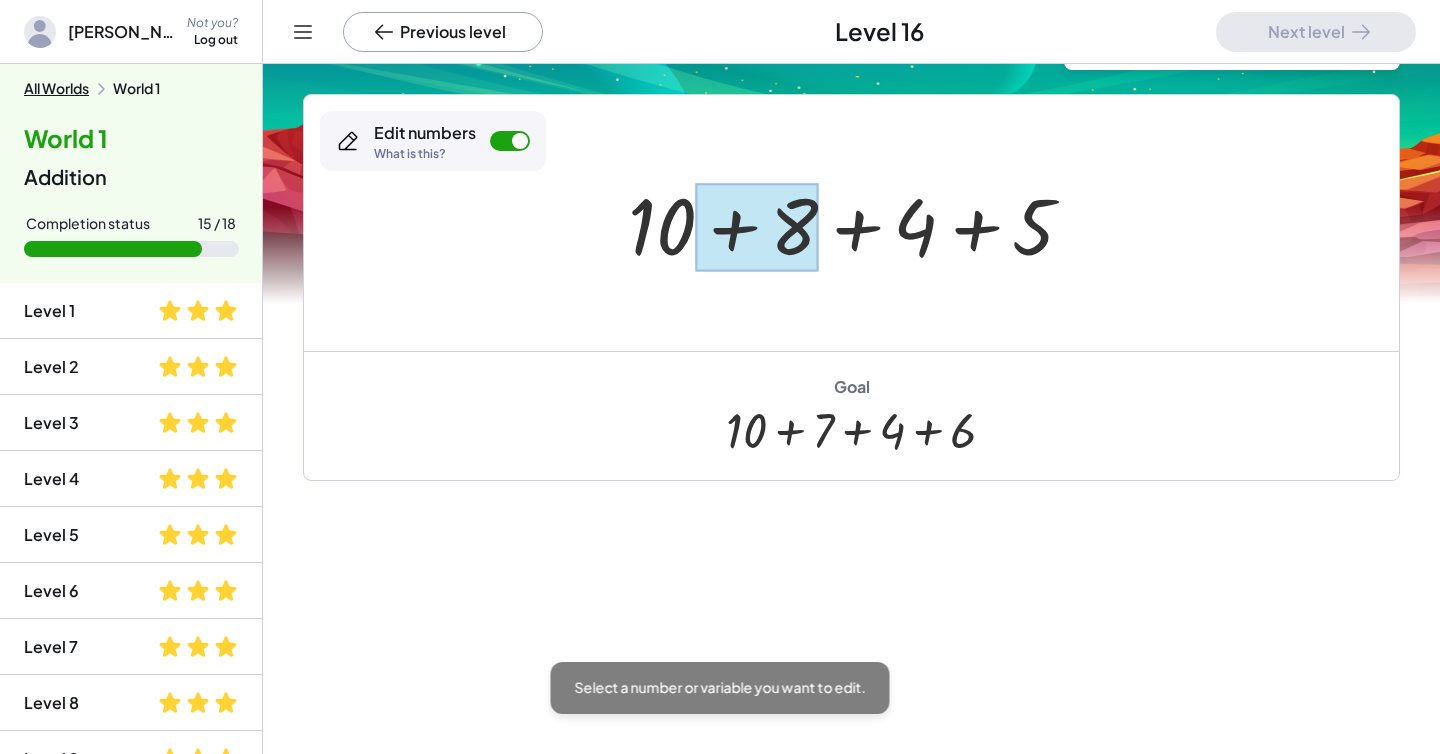 click at bounding box center (757, 227) 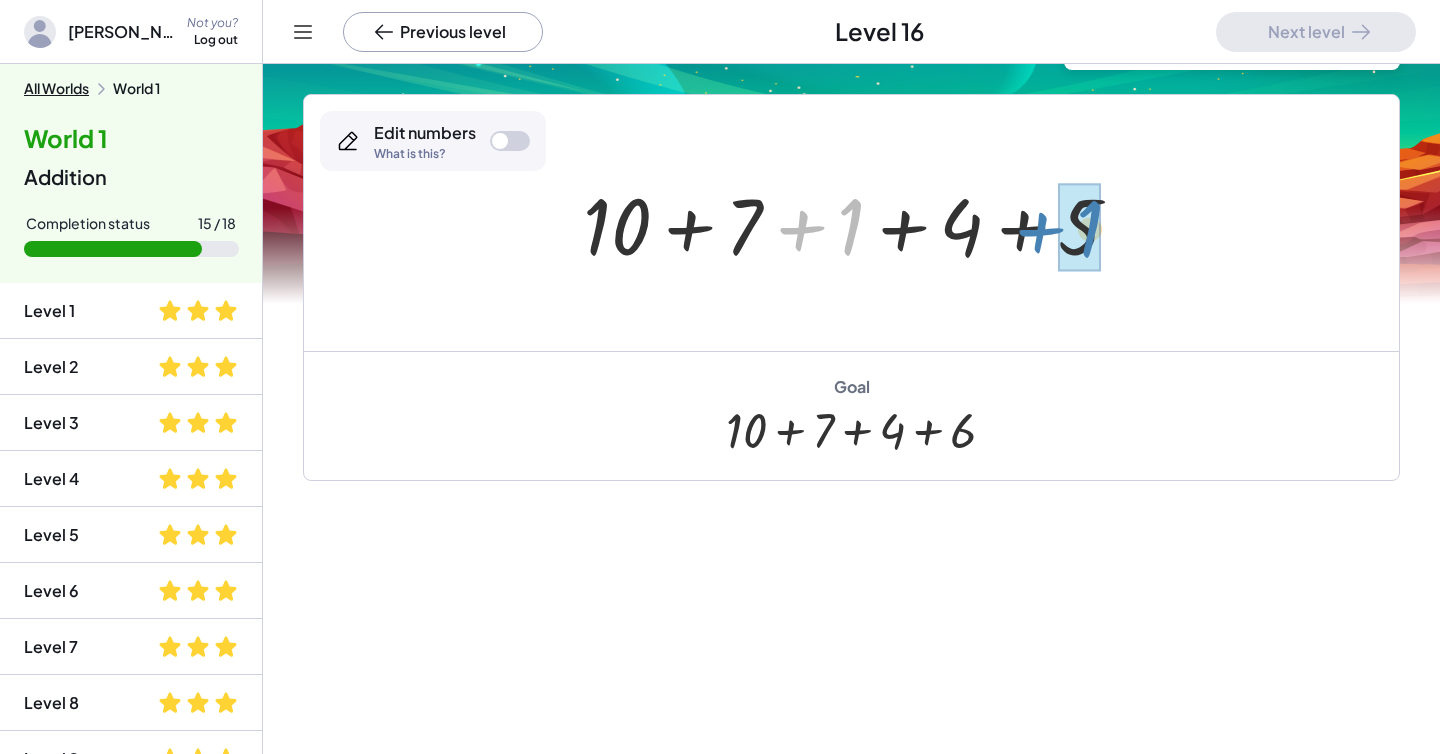 drag, startPoint x: 812, startPoint y: 239, endPoint x: 1051, endPoint y: 241, distance: 239.00836 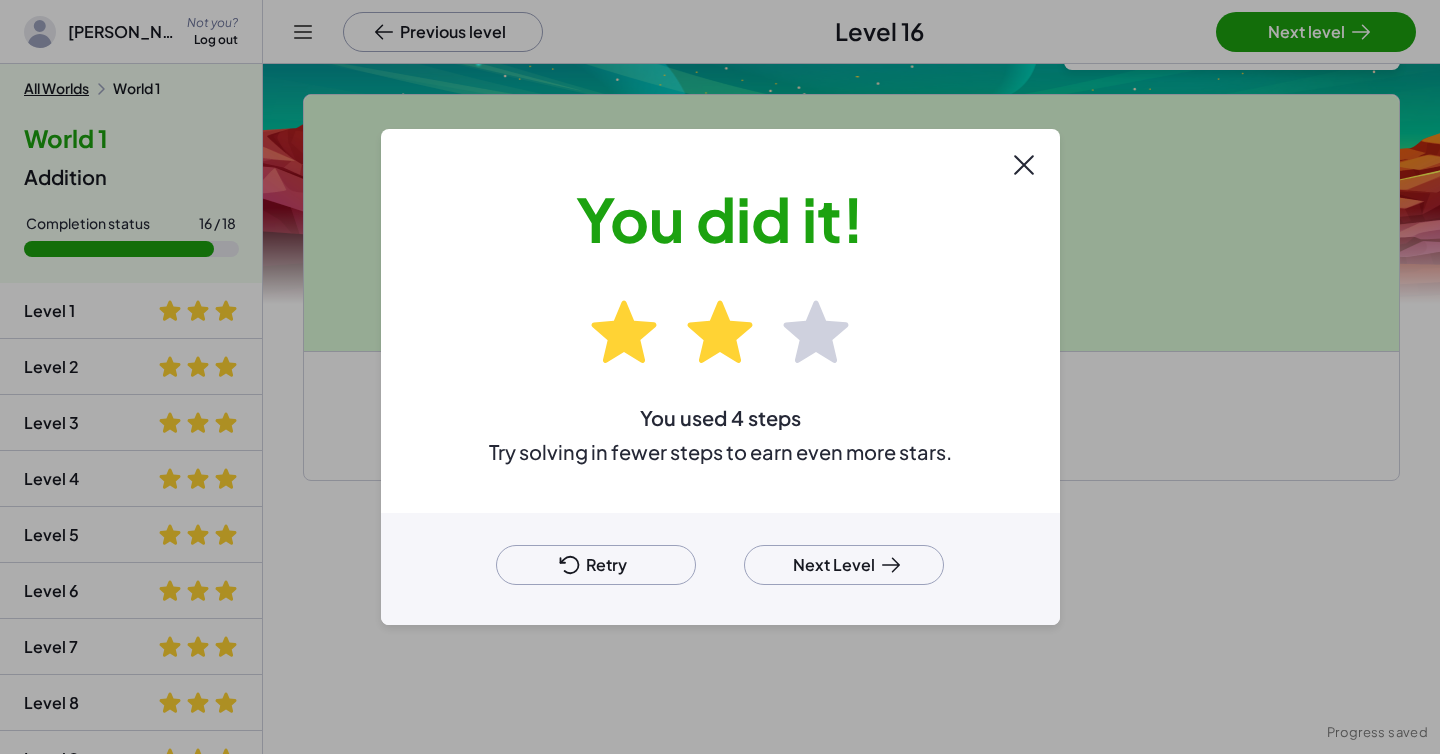 click on "Next Level" at bounding box center (844, 565) 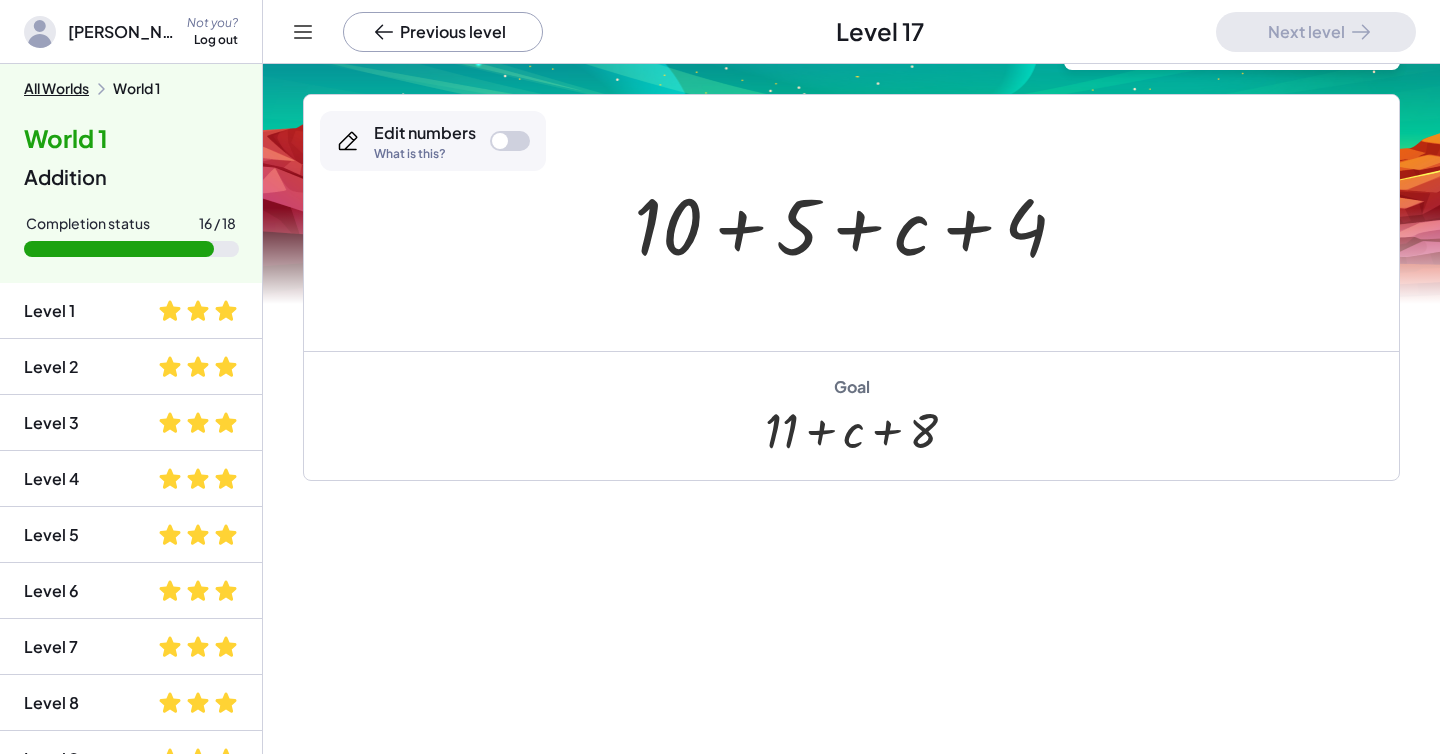 click at bounding box center [510, 141] 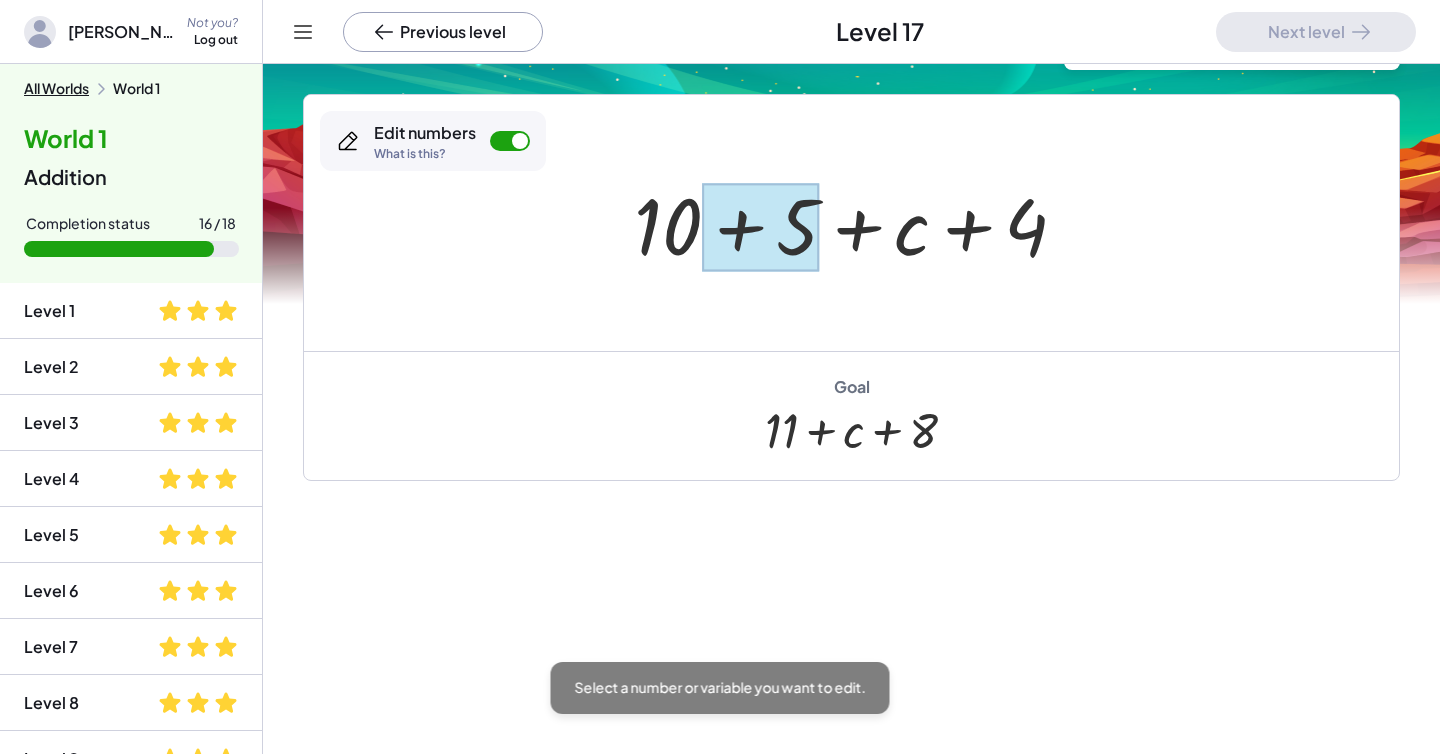click at bounding box center [761, 227] 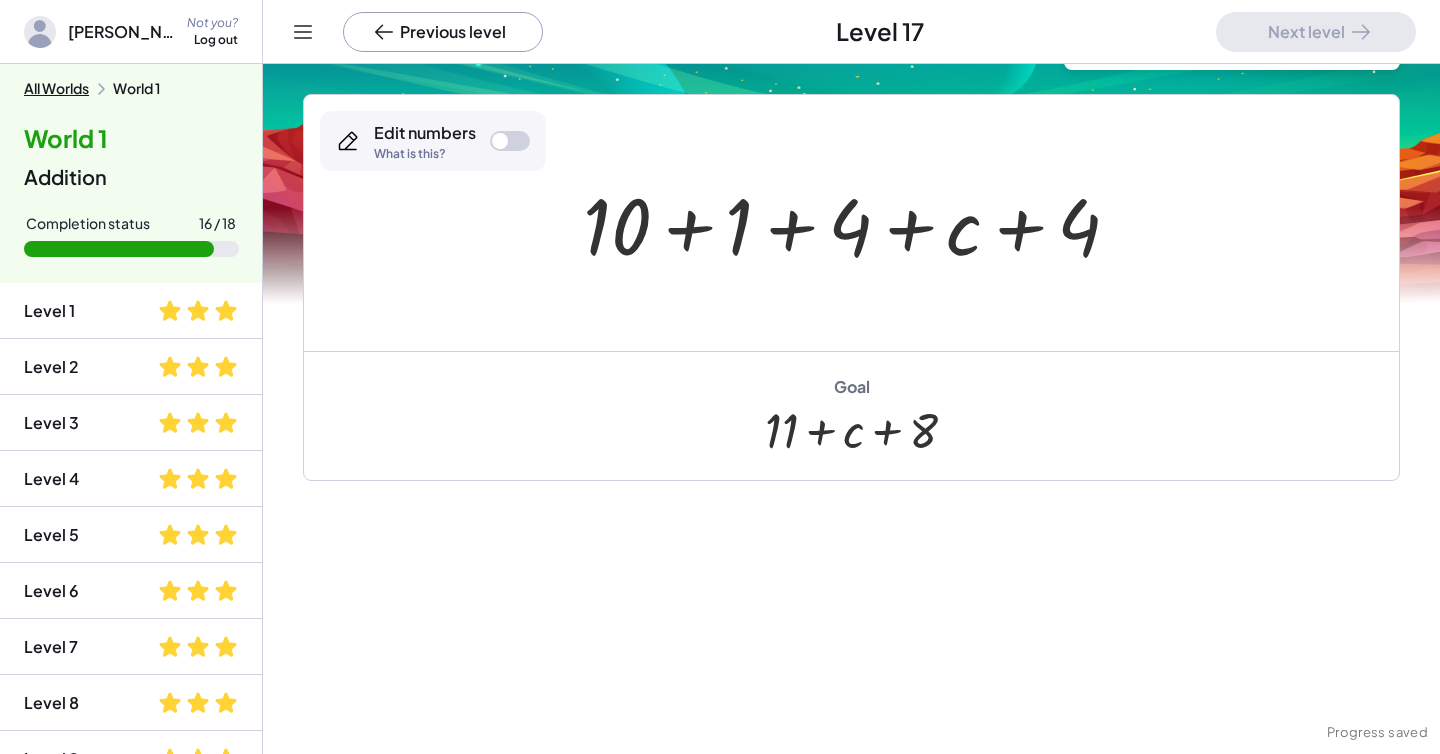 click at bounding box center (859, 223) 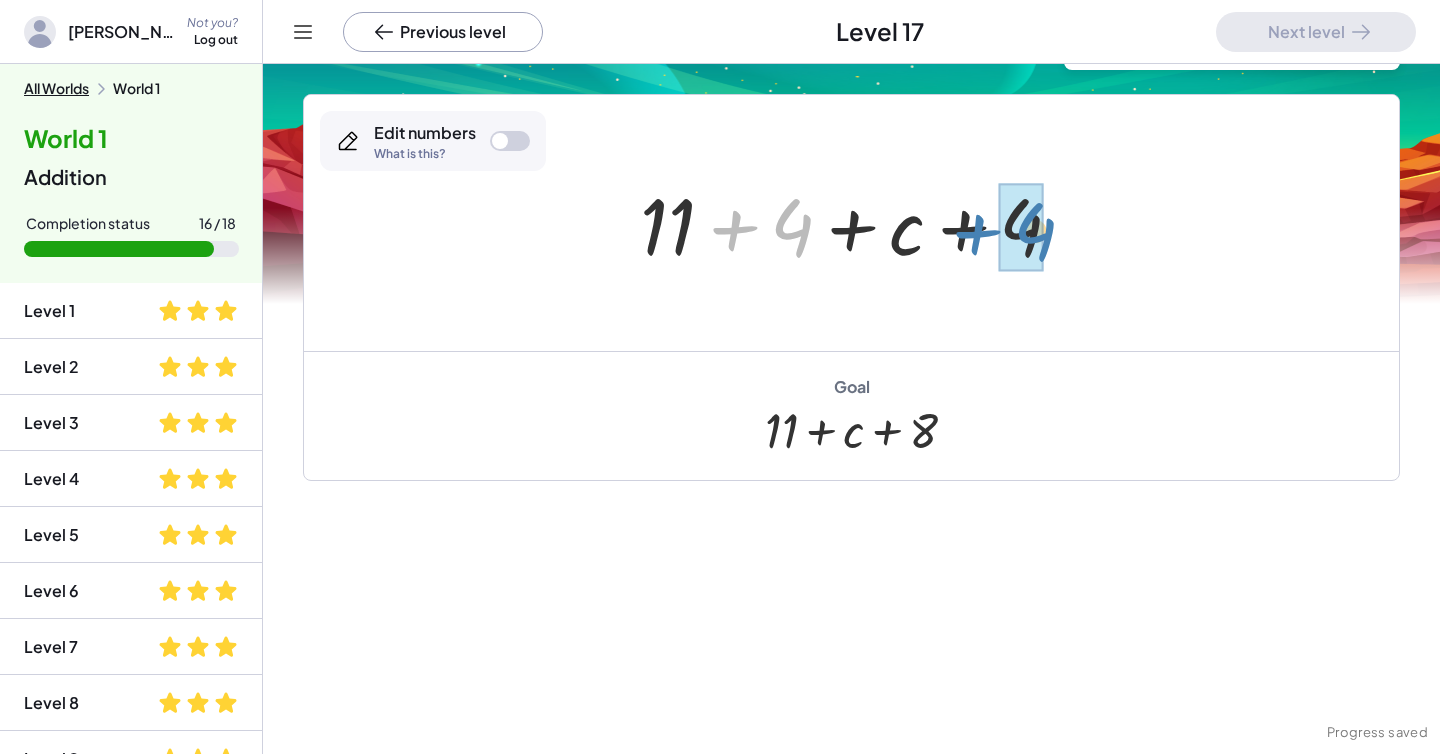 drag, startPoint x: 741, startPoint y: 232, endPoint x: 984, endPoint y: 236, distance: 243.03291 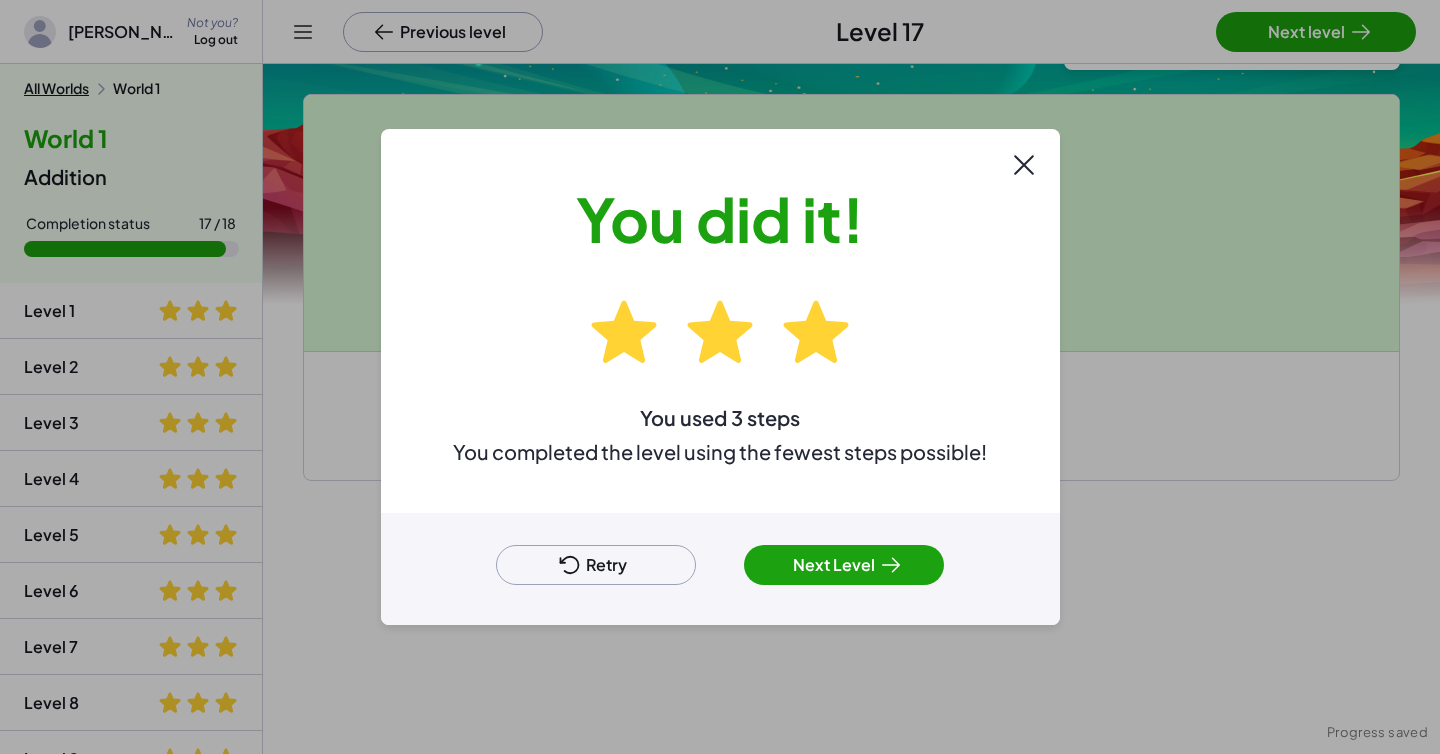 click on "Next Level" at bounding box center (844, 565) 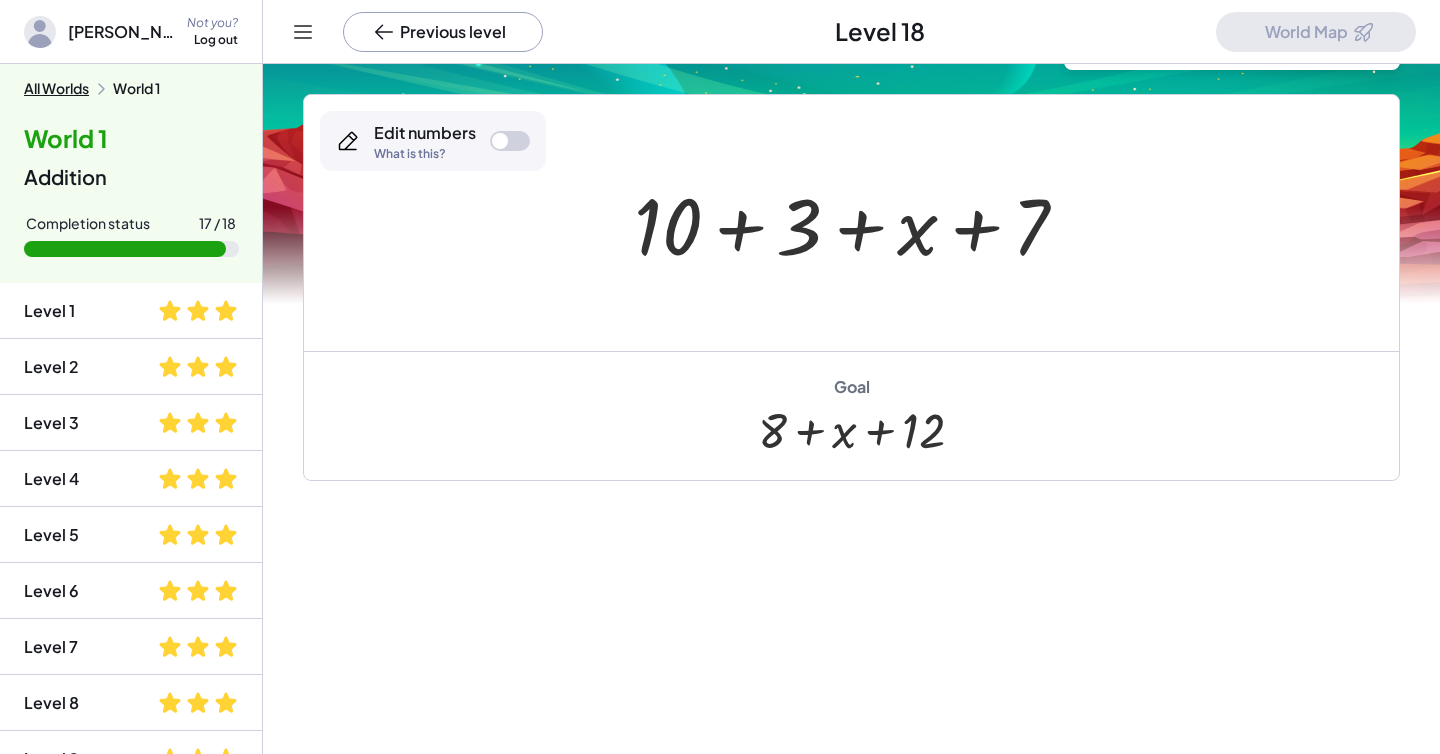 click at bounding box center [510, 141] 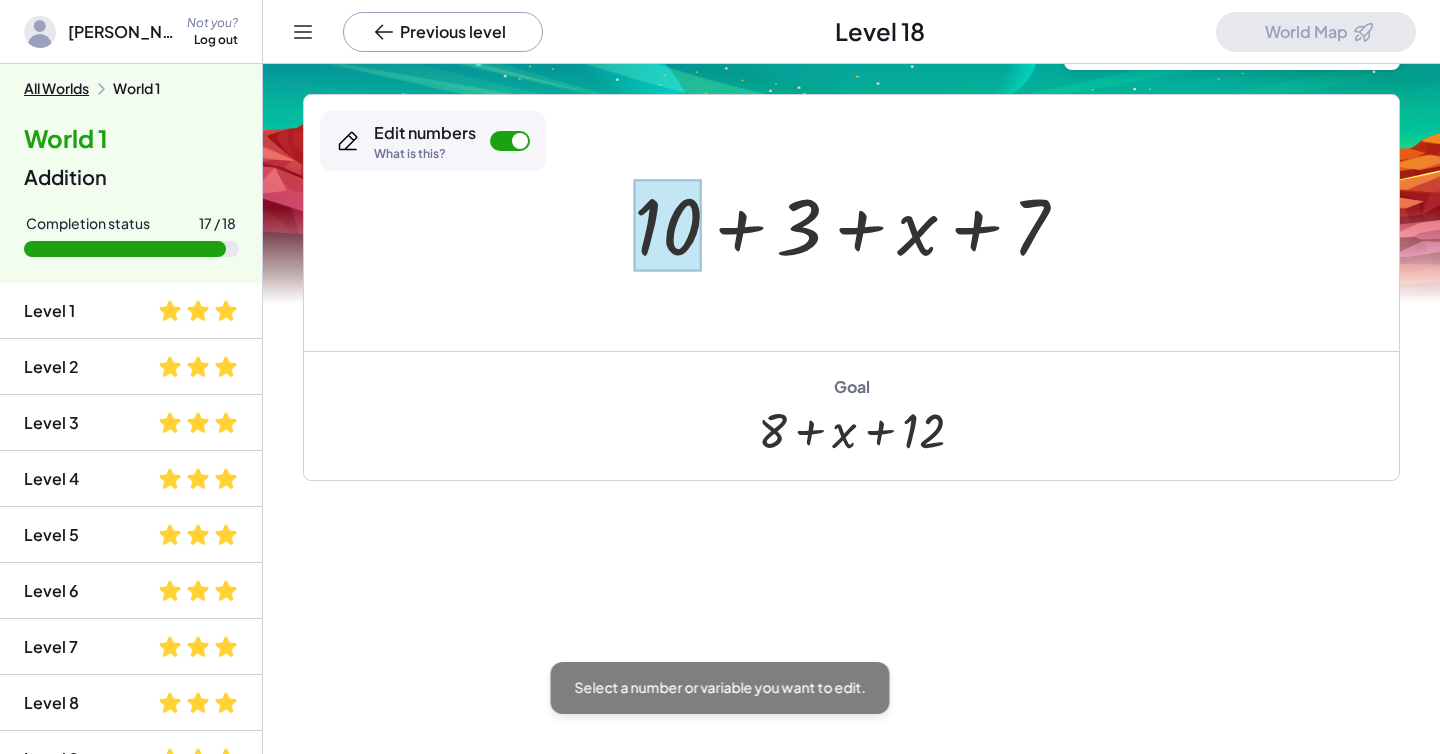 click at bounding box center (668, 225) 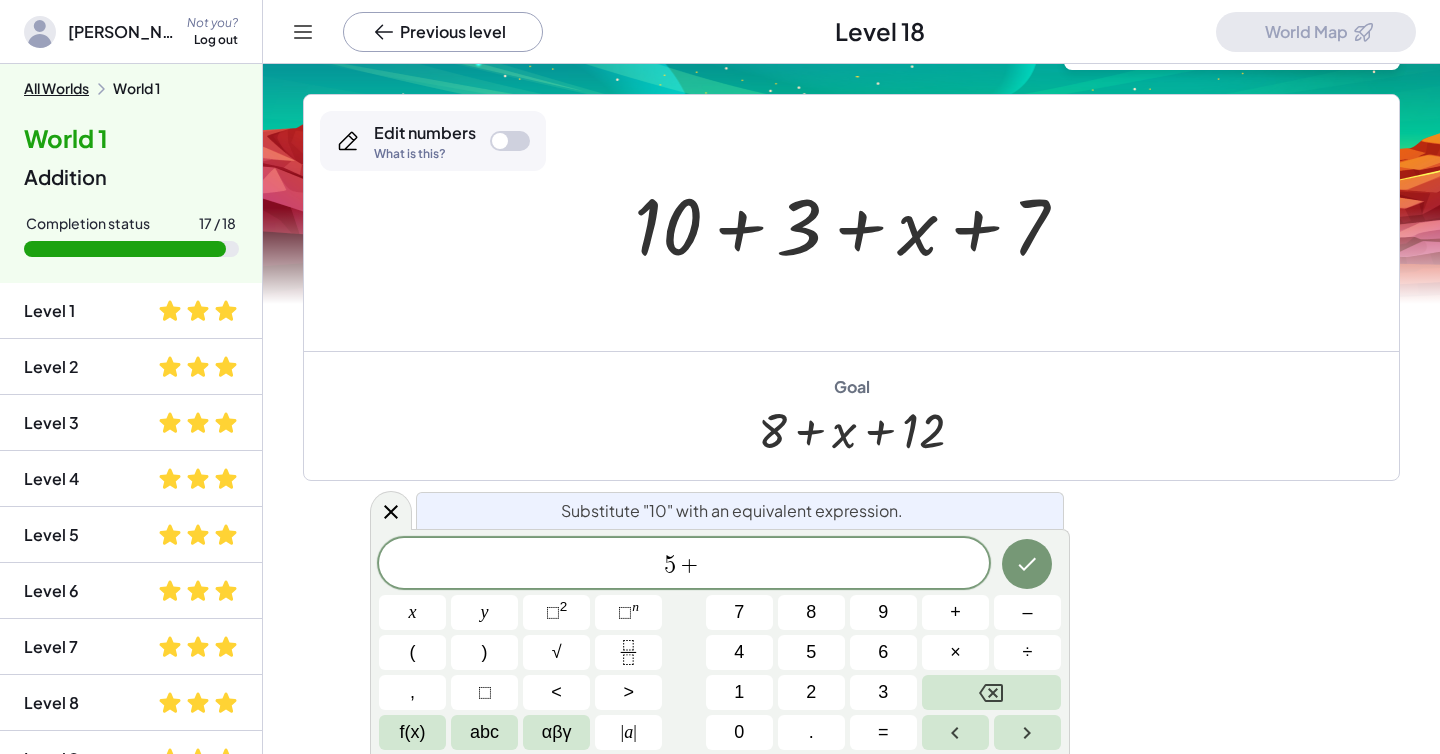 click on "Goal  + 8 + x + 12" at bounding box center (851, 415) 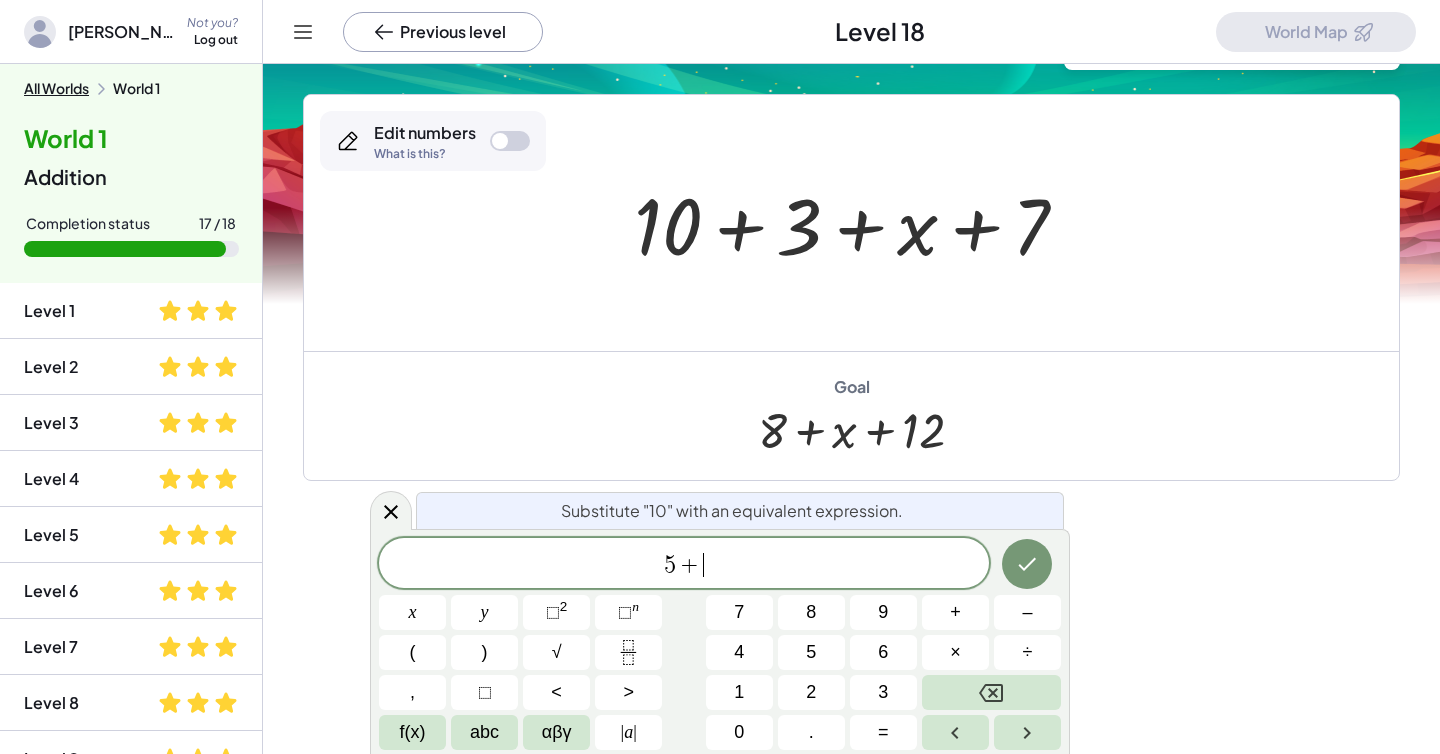click on "5 + ​" at bounding box center [684, 565] 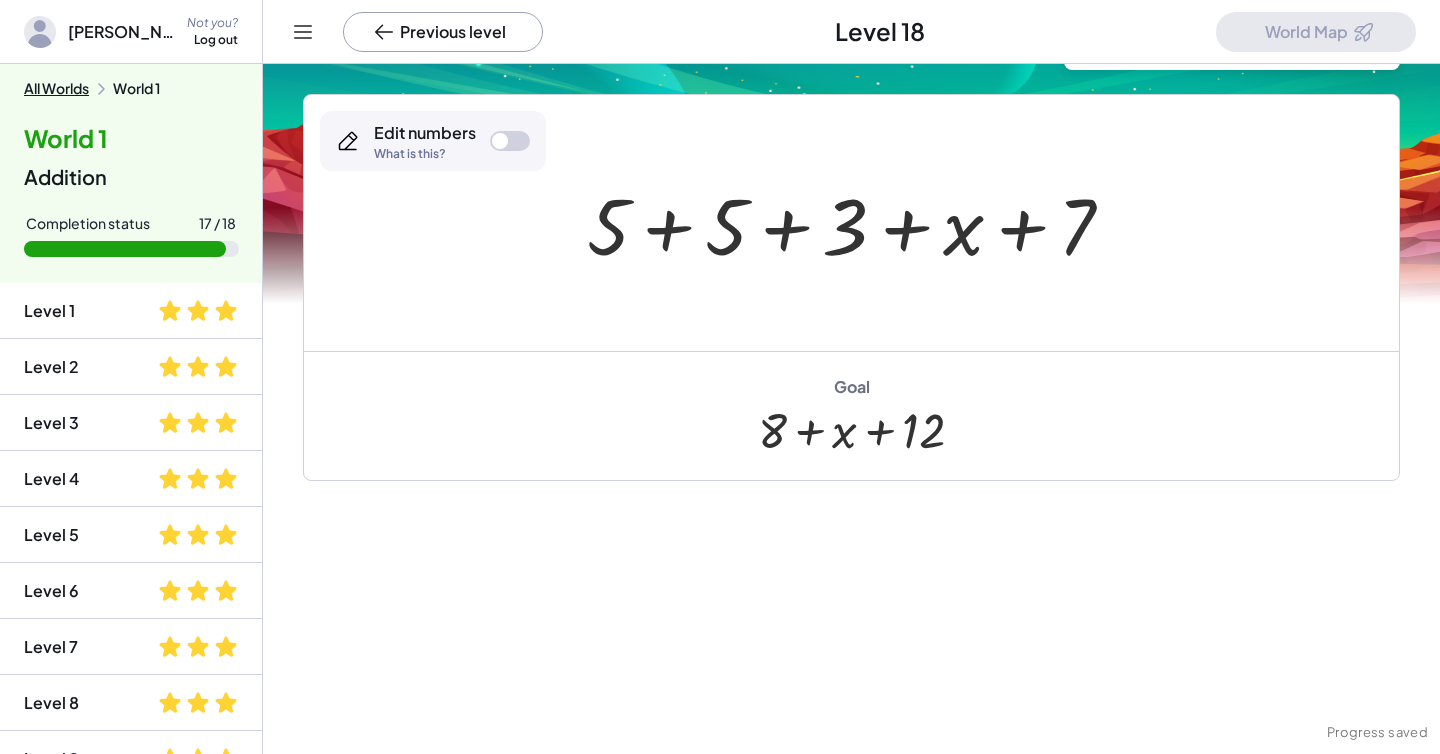 click at bounding box center [858, 223] 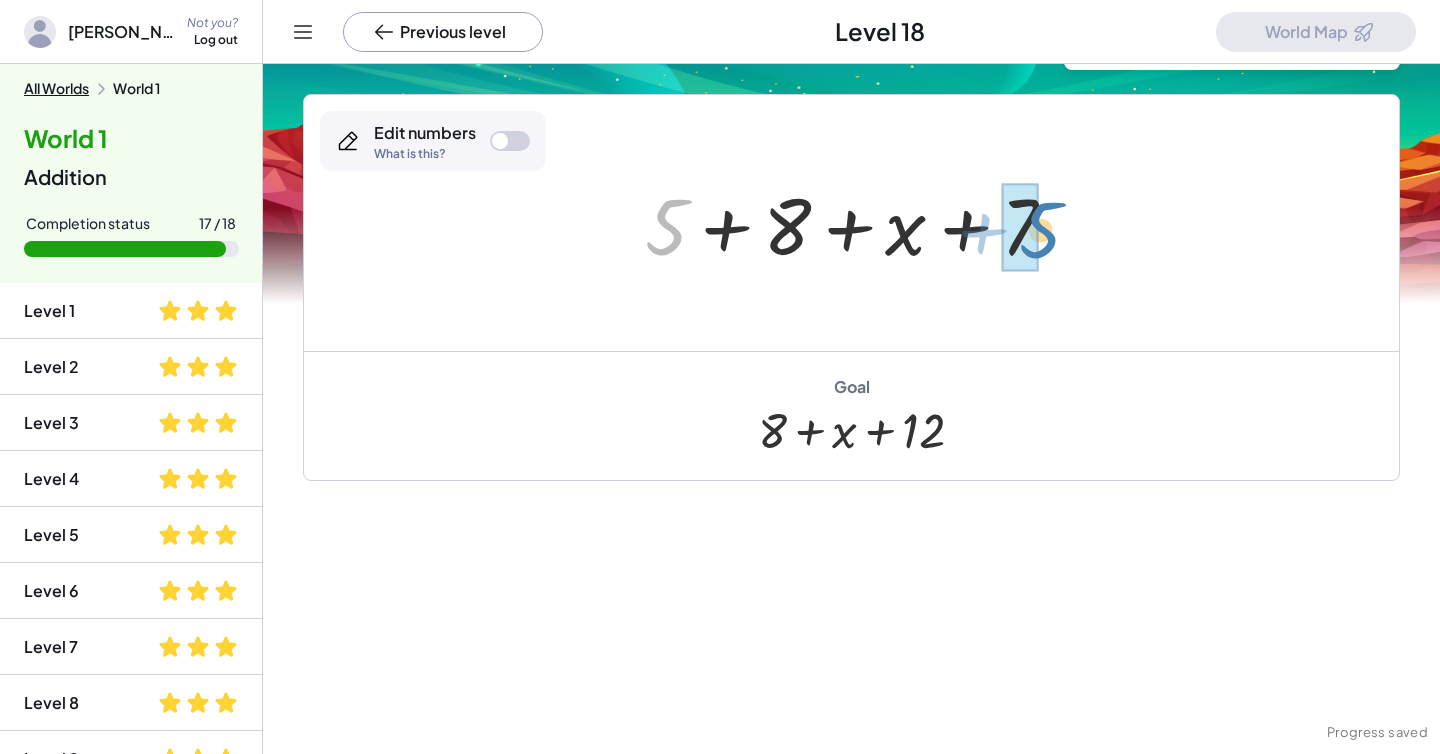 drag, startPoint x: 676, startPoint y: 232, endPoint x: 1050, endPoint y: 235, distance: 374.01202 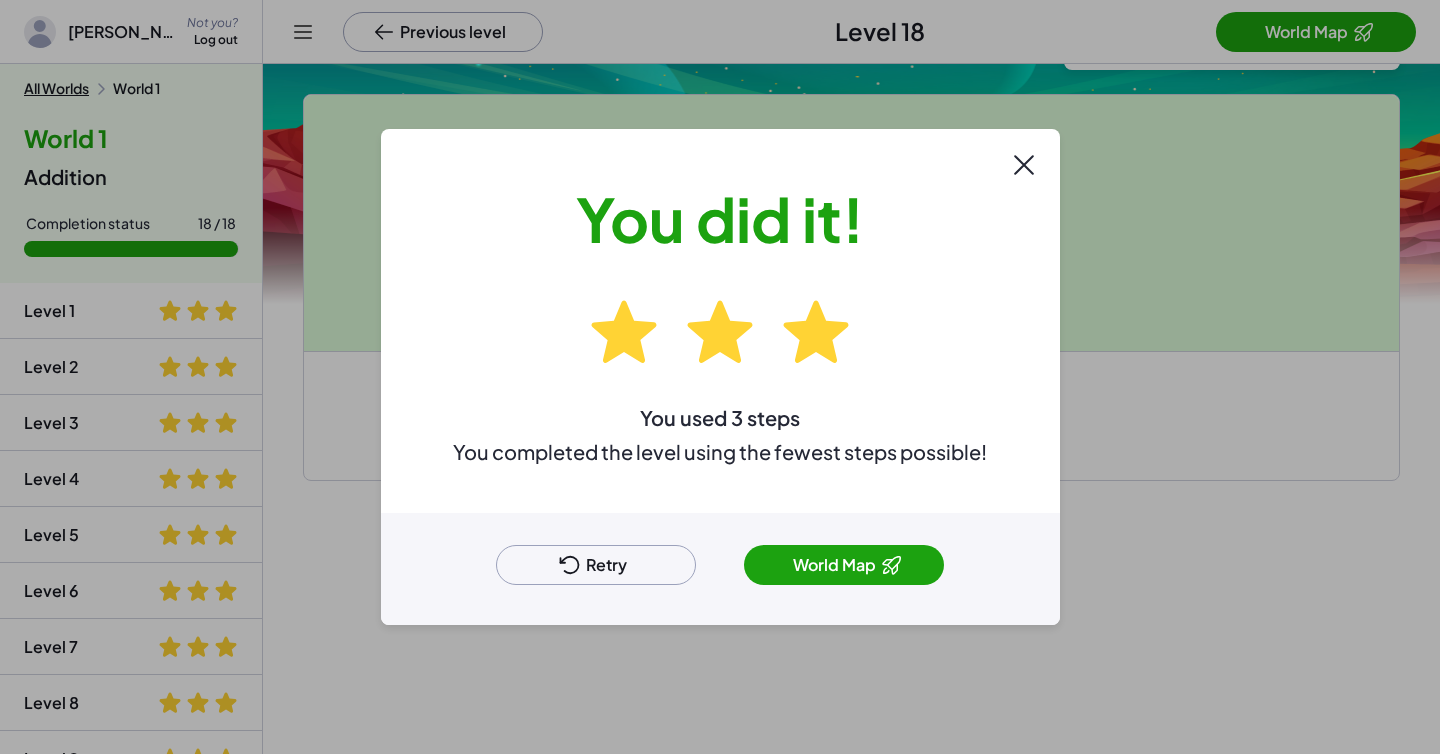 click on "World Map" at bounding box center (844, 565) 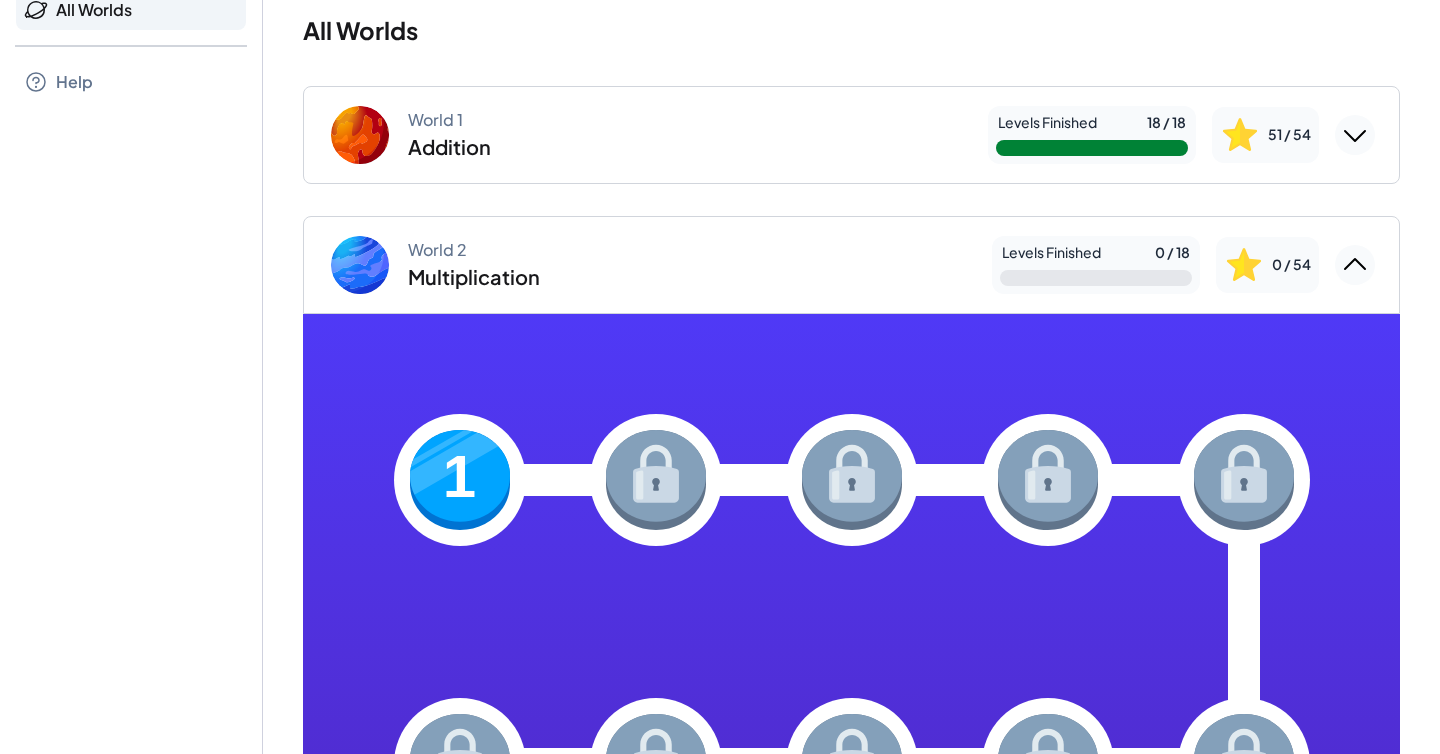 scroll, scrollTop: 88, scrollLeft: 0, axis: vertical 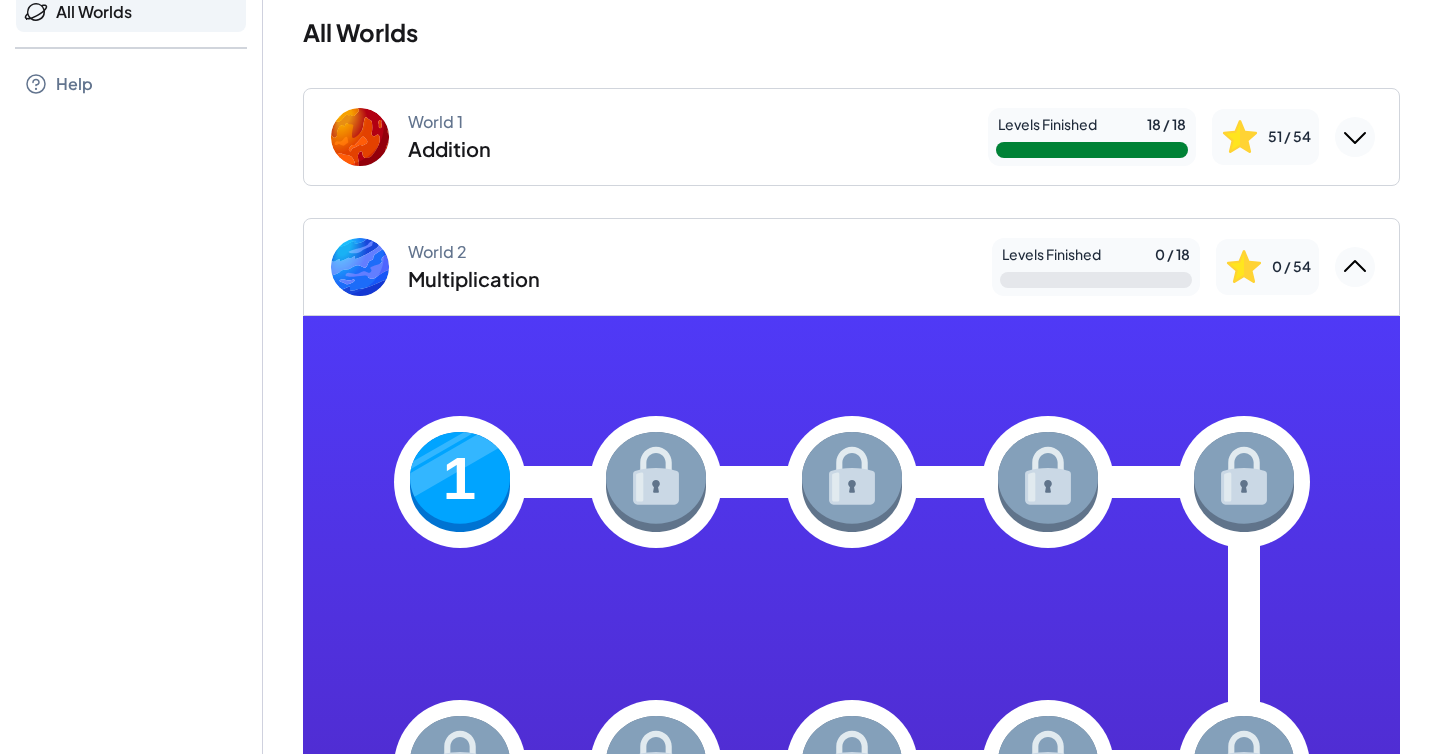 click at bounding box center [460, 482] 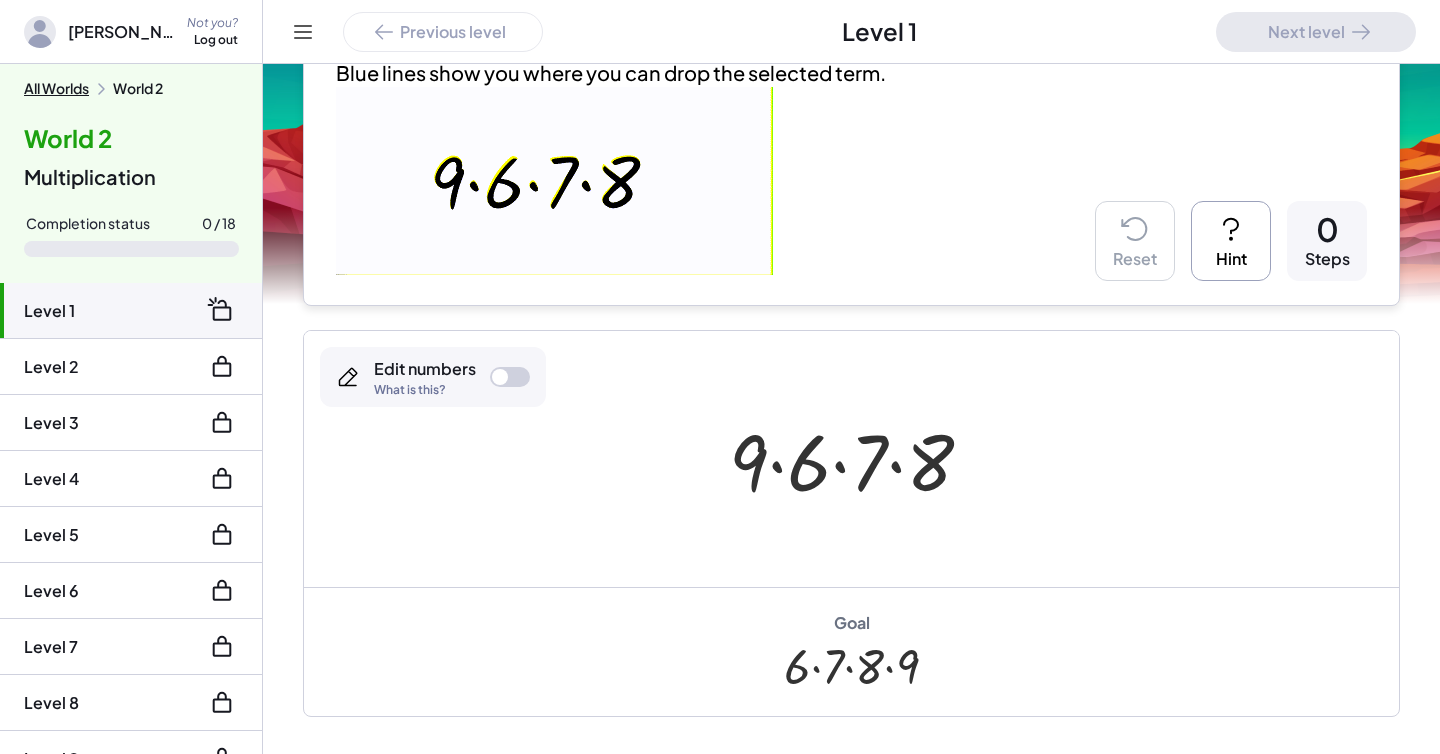 scroll, scrollTop: 236, scrollLeft: 0, axis: vertical 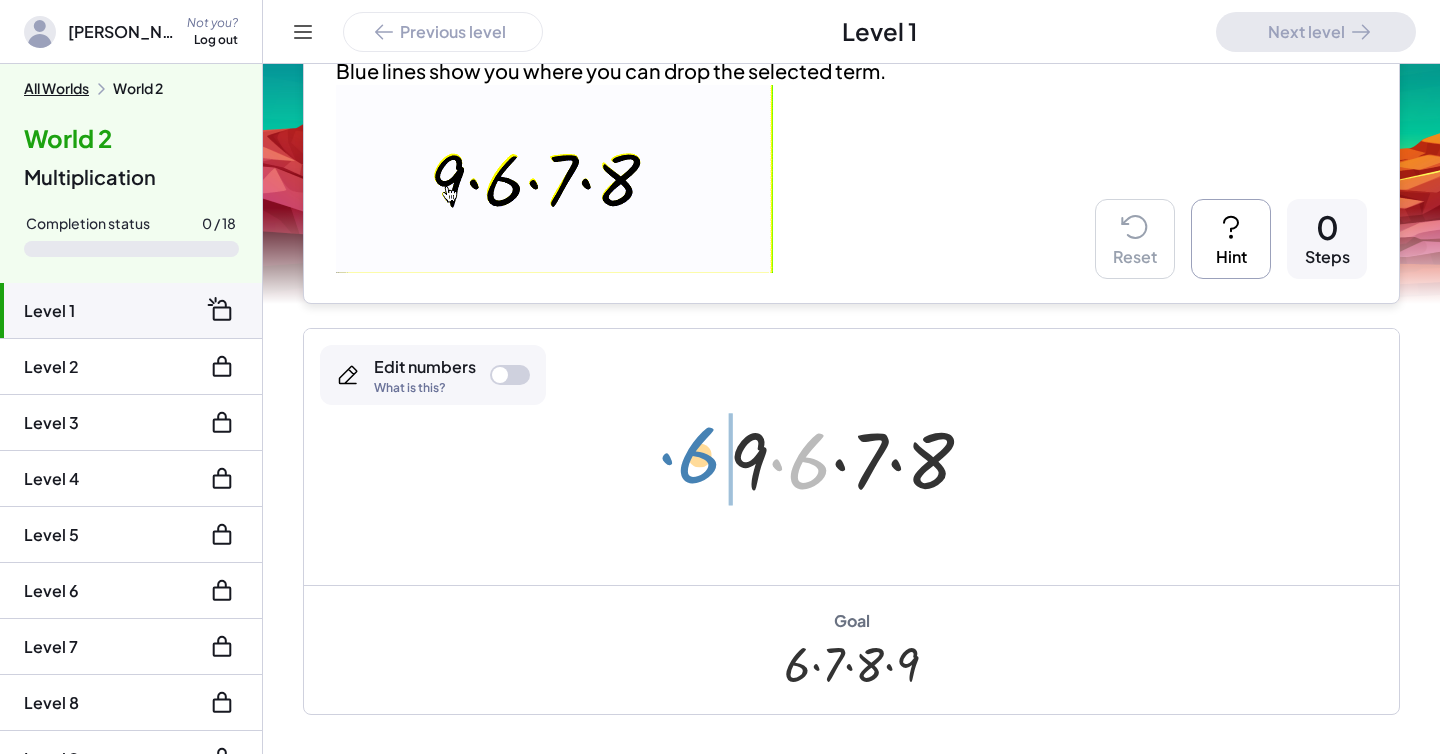 drag, startPoint x: 803, startPoint y: 473, endPoint x: 693, endPoint y: 467, distance: 110.16351 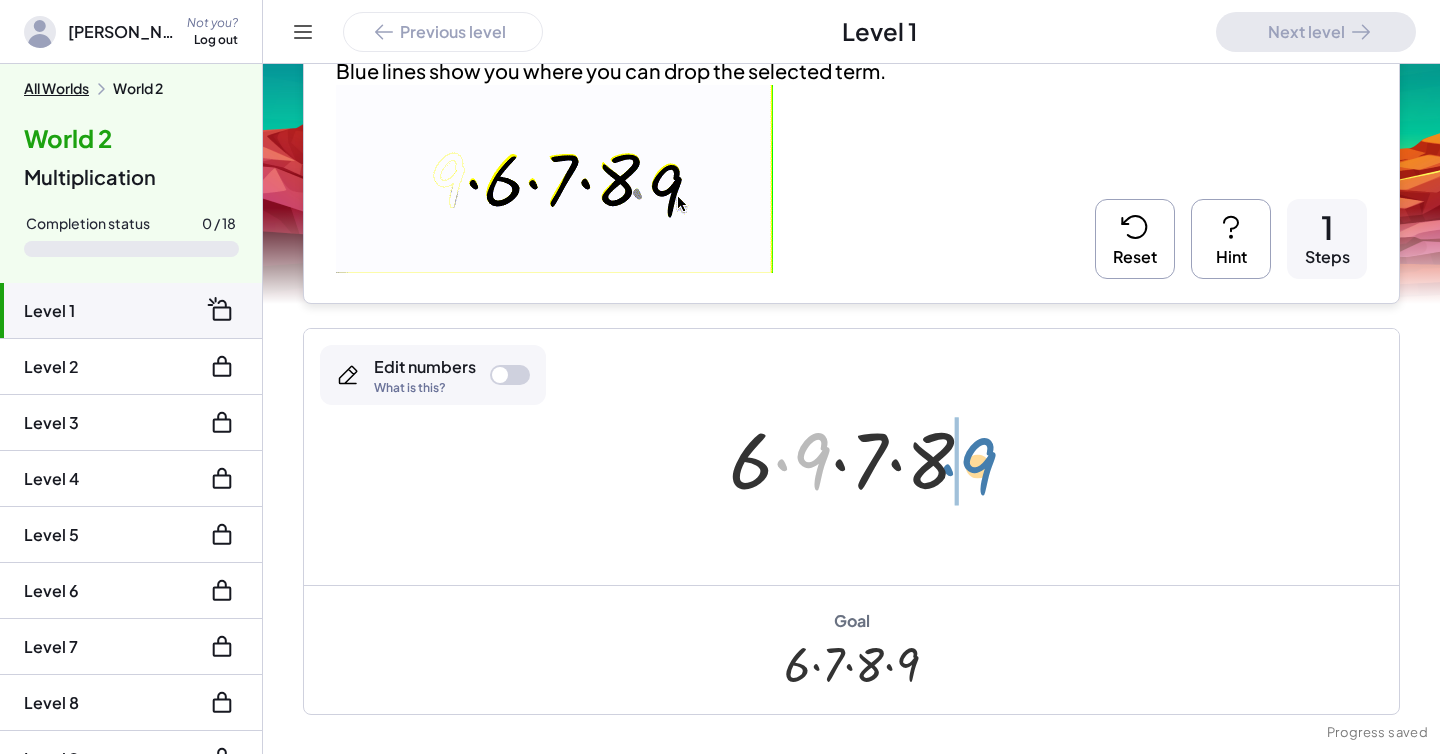 drag, startPoint x: 803, startPoint y: 456, endPoint x: 972, endPoint y: 460, distance: 169.04733 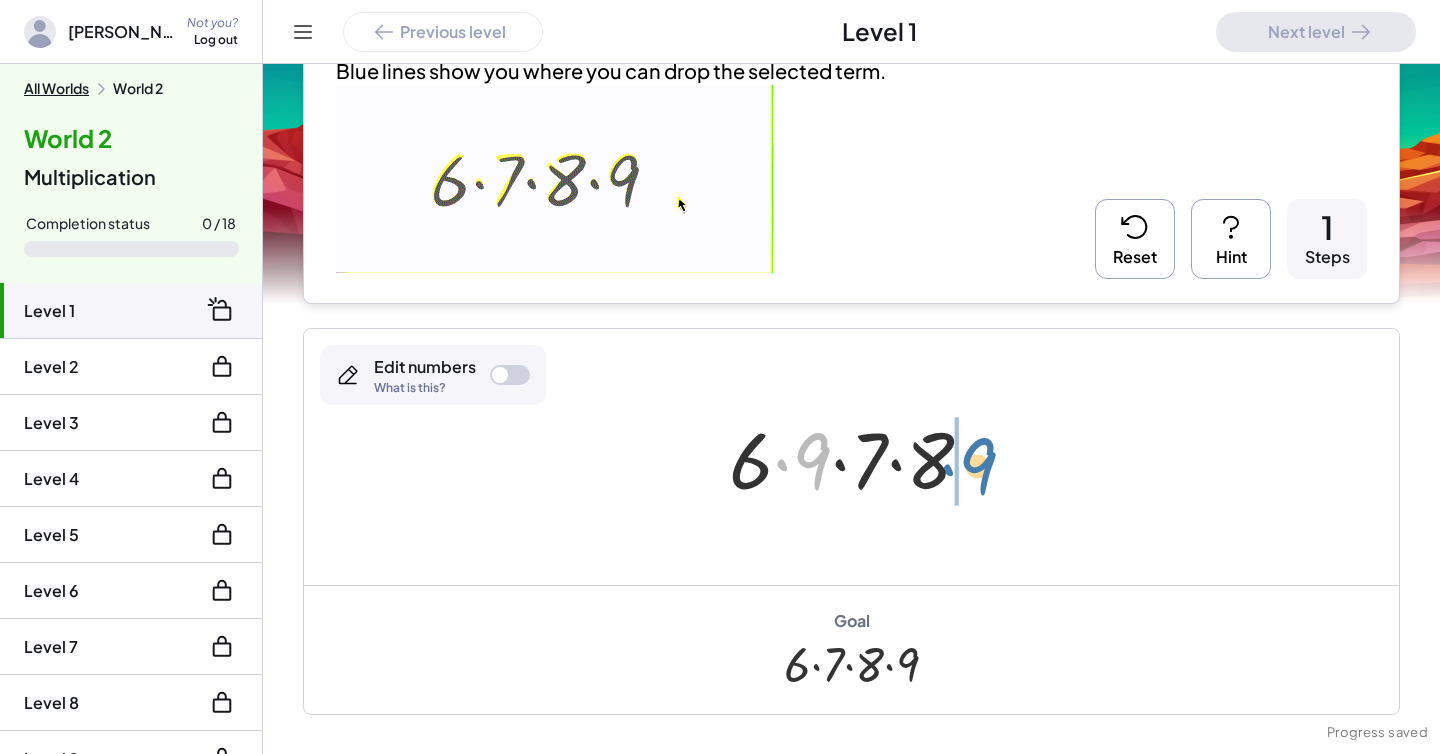 click at bounding box center [859, 457] 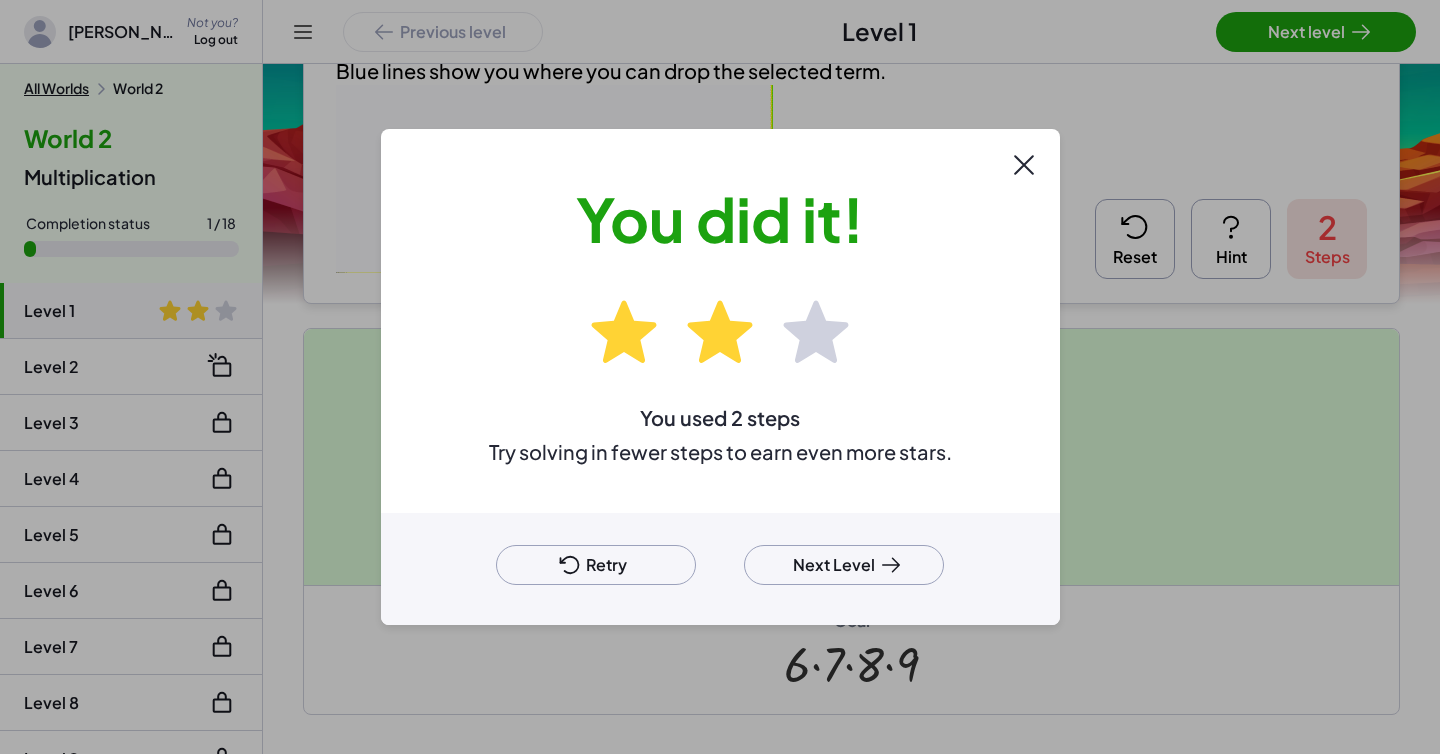 click on "Next Level" at bounding box center [844, 565] 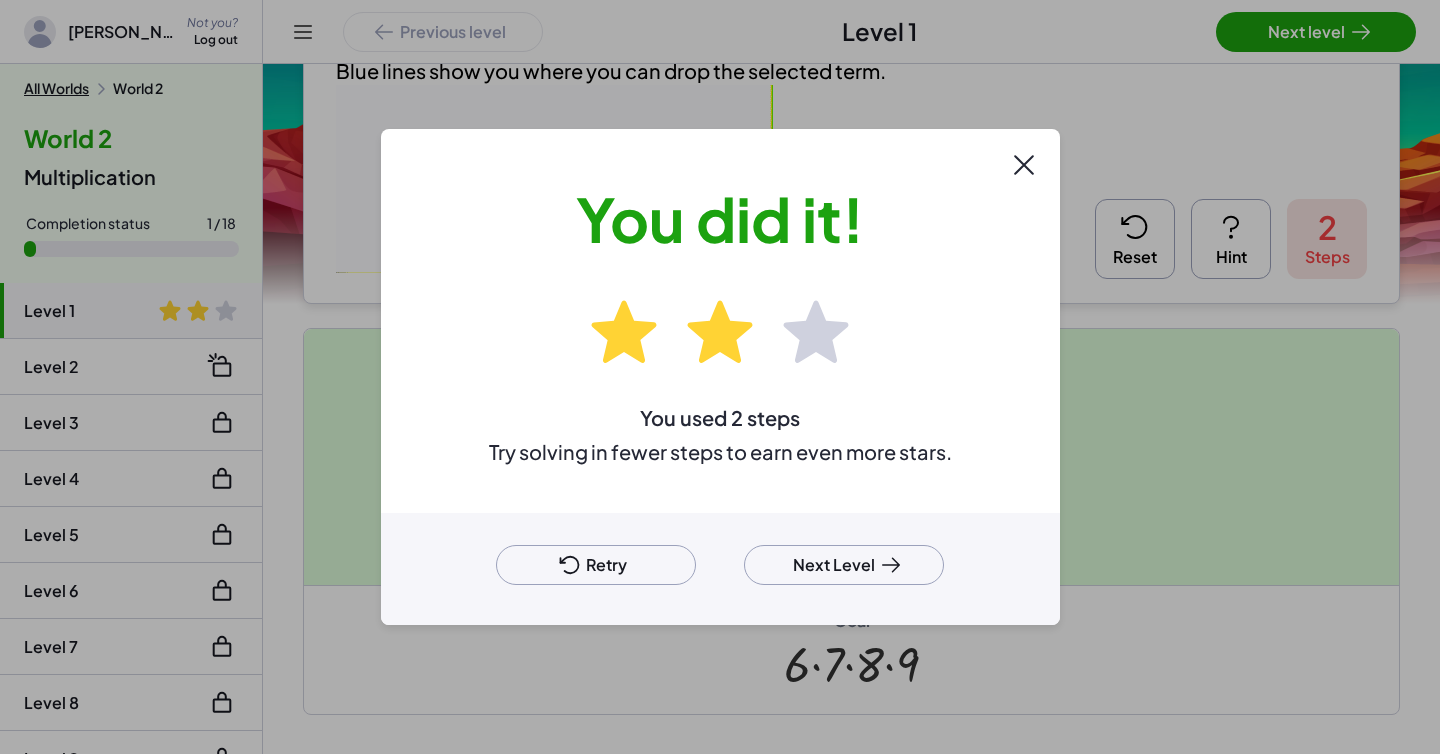 scroll, scrollTop: 146, scrollLeft: 0, axis: vertical 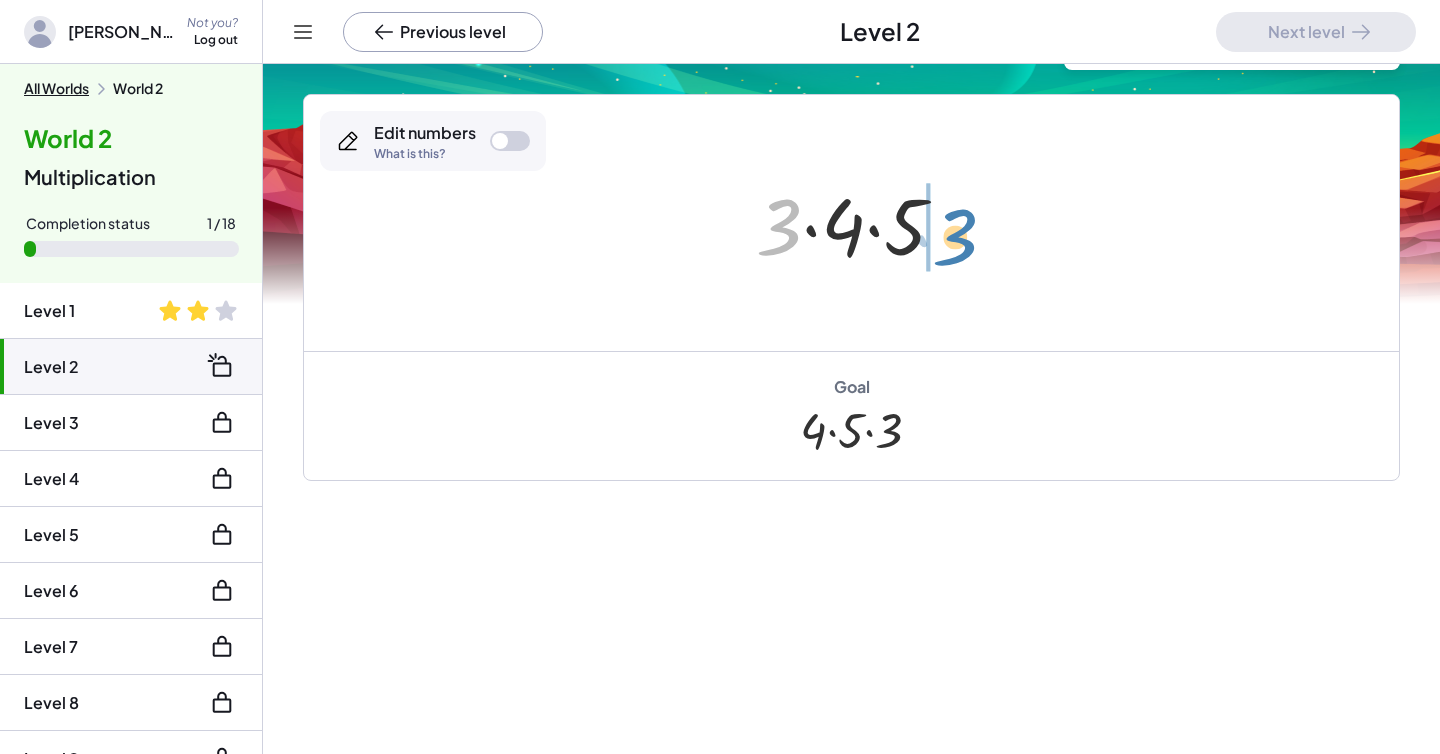 drag, startPoint x: 770, startPoint y: 243, endPoint x: 945, endPoint y: 250, distance: 175.13994 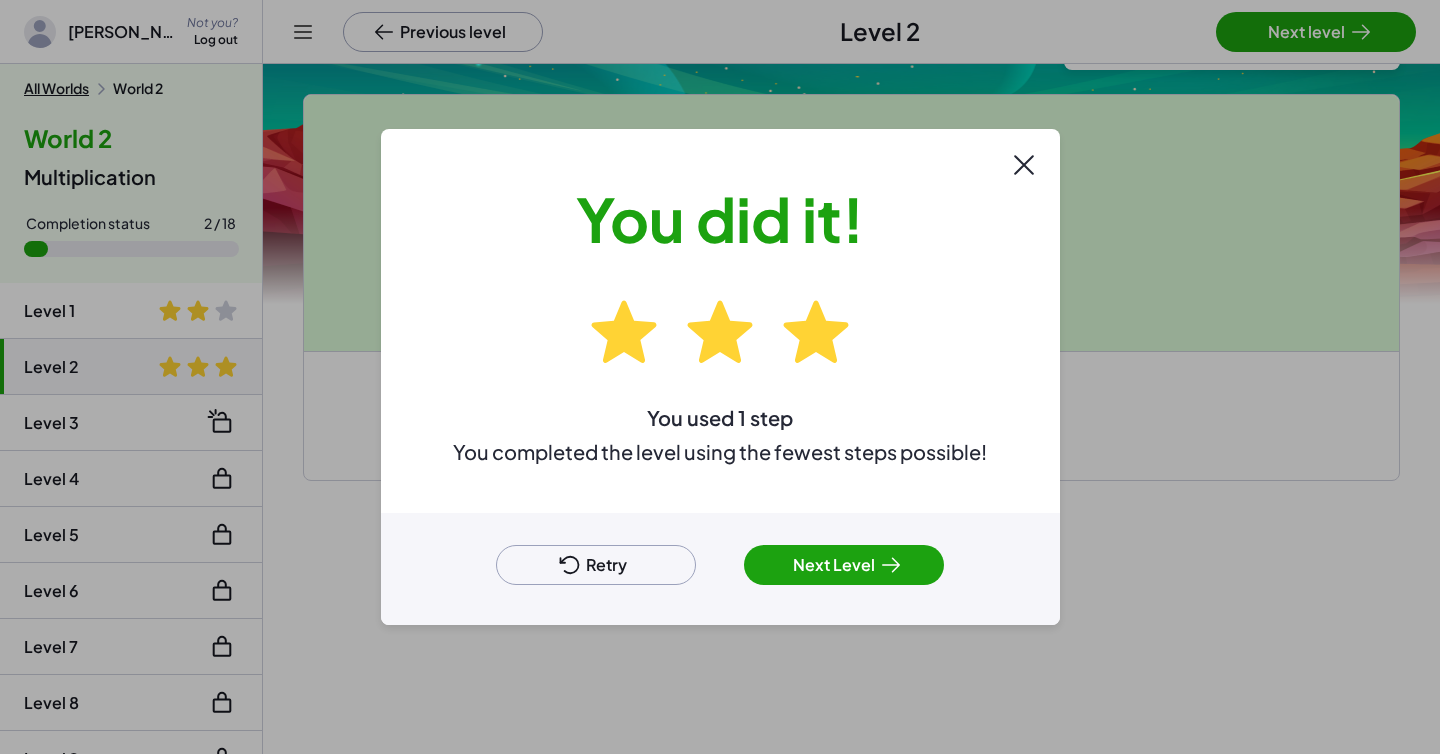 click on "Next Level" at bounding box center (844, 565) 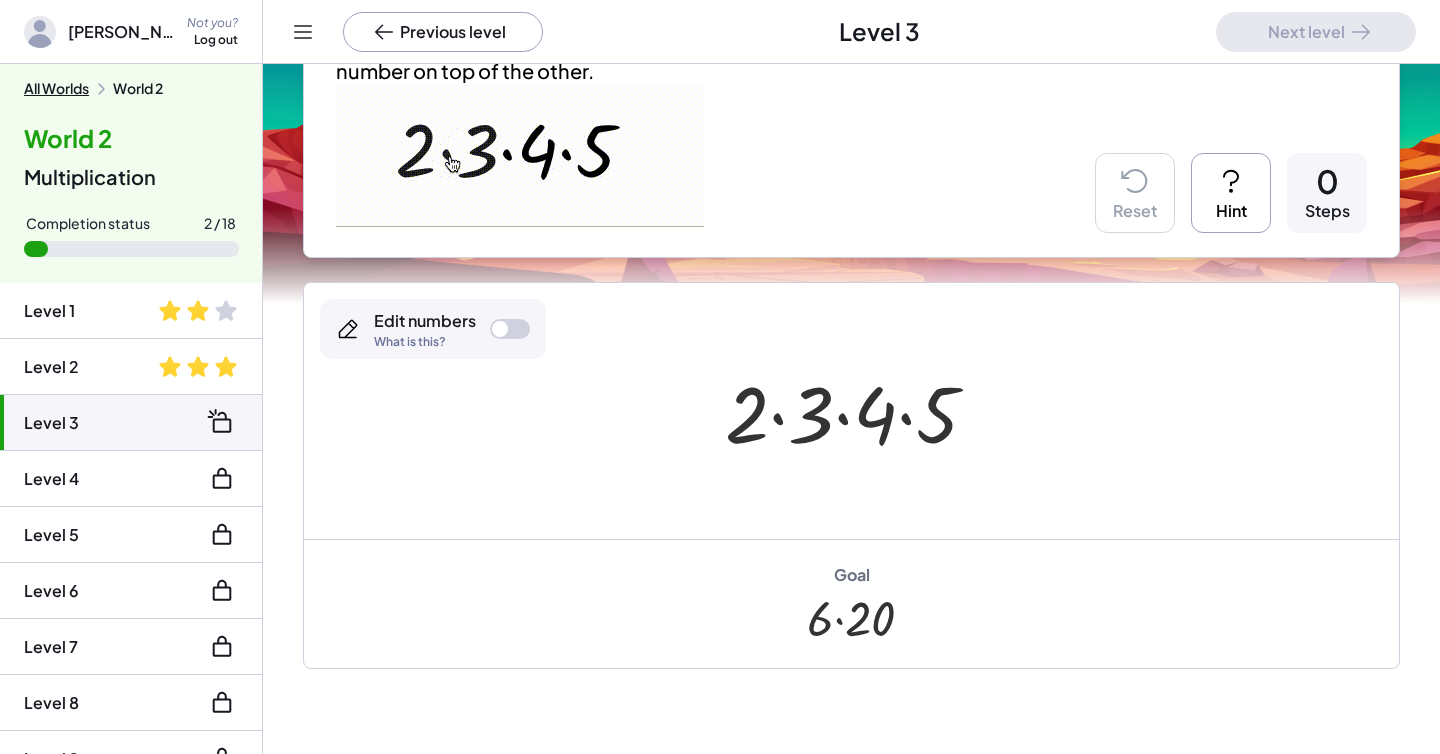 click at bounding box center [859, 411] 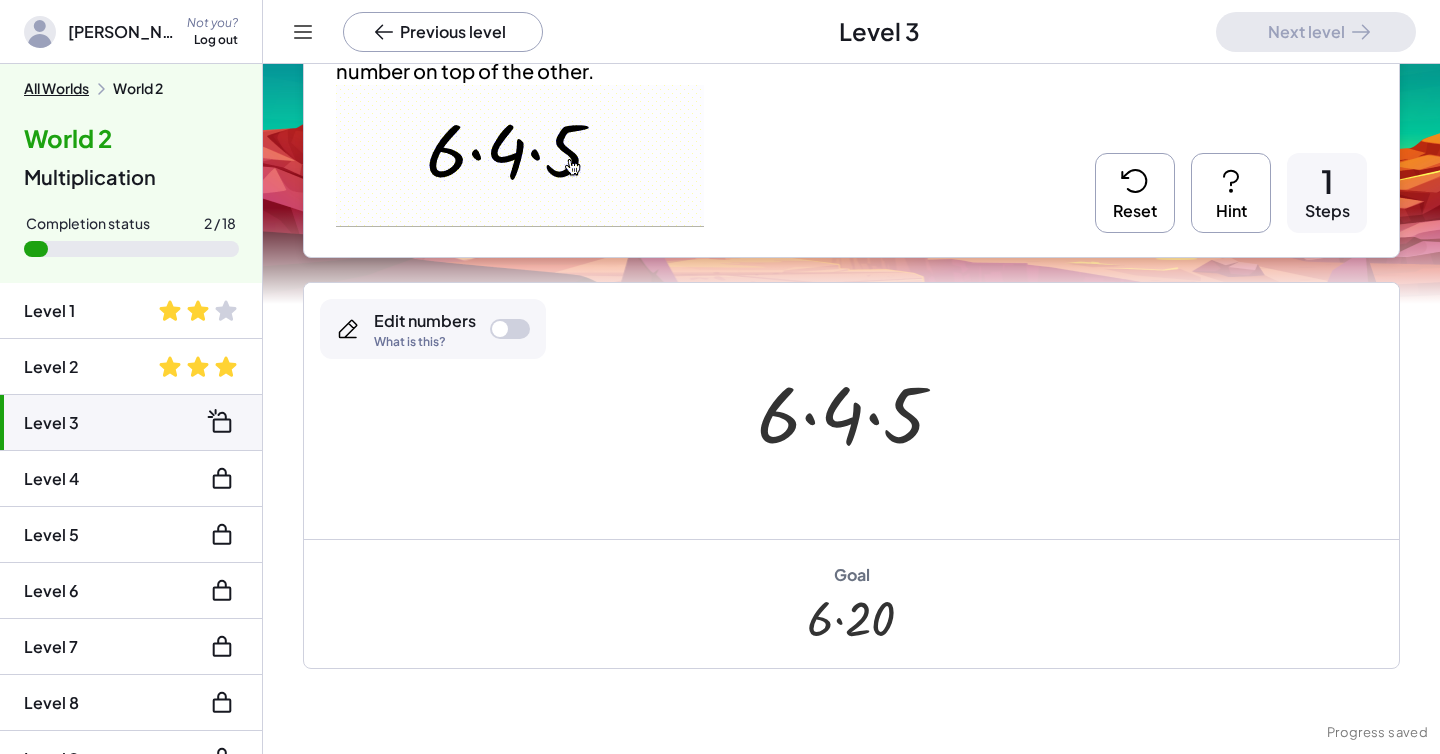 click at bounding box center (859, 411) 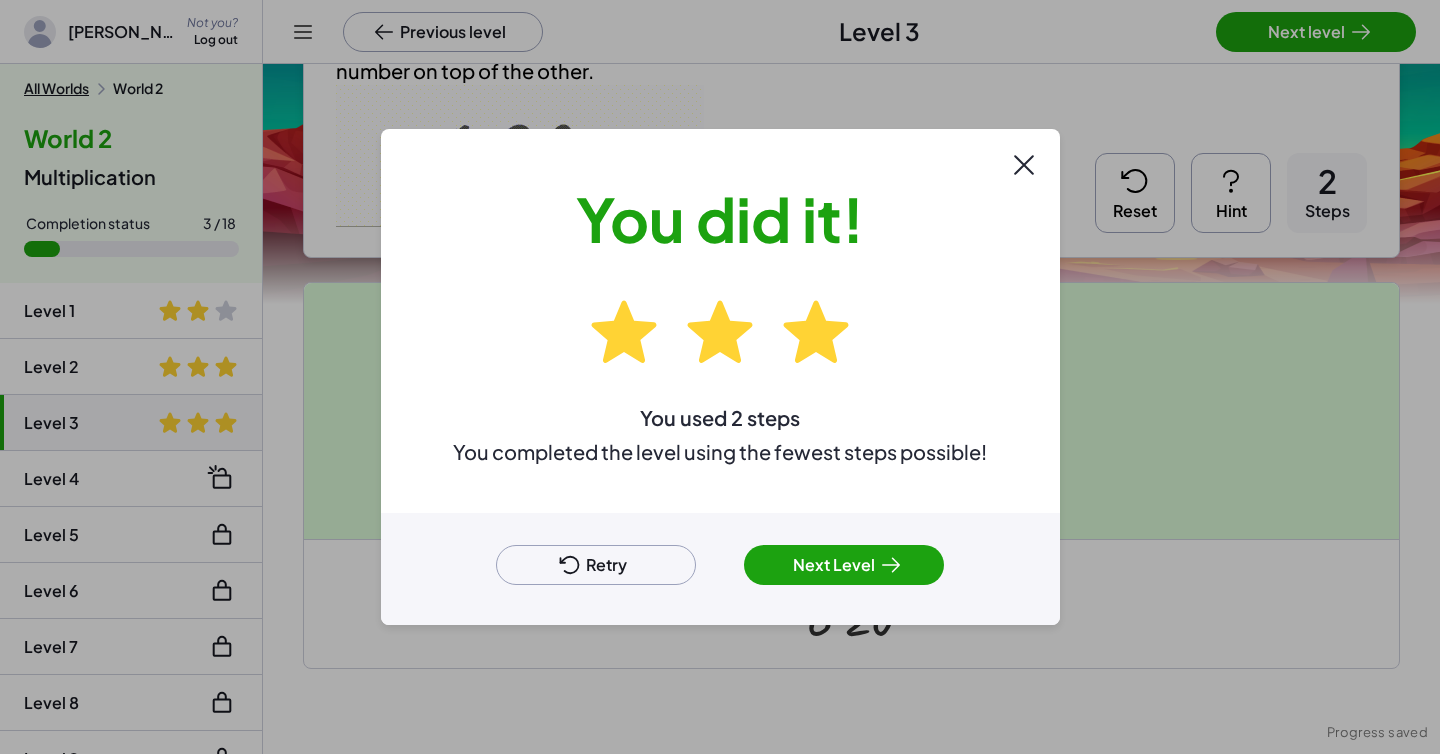 click on "Next Level" at bounding box center (844, 565) 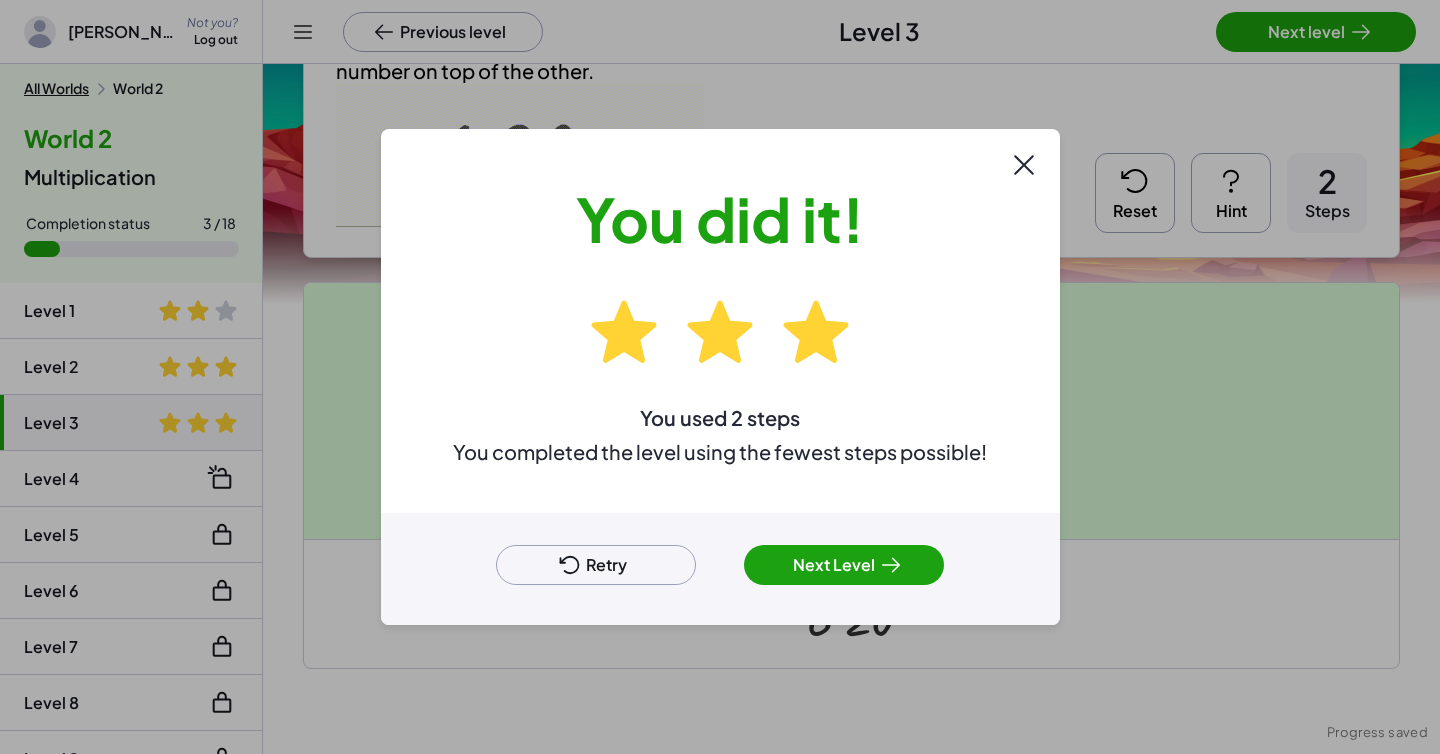 scroll, scrollTop: 146, scrollLeft: 0, axis: vertical 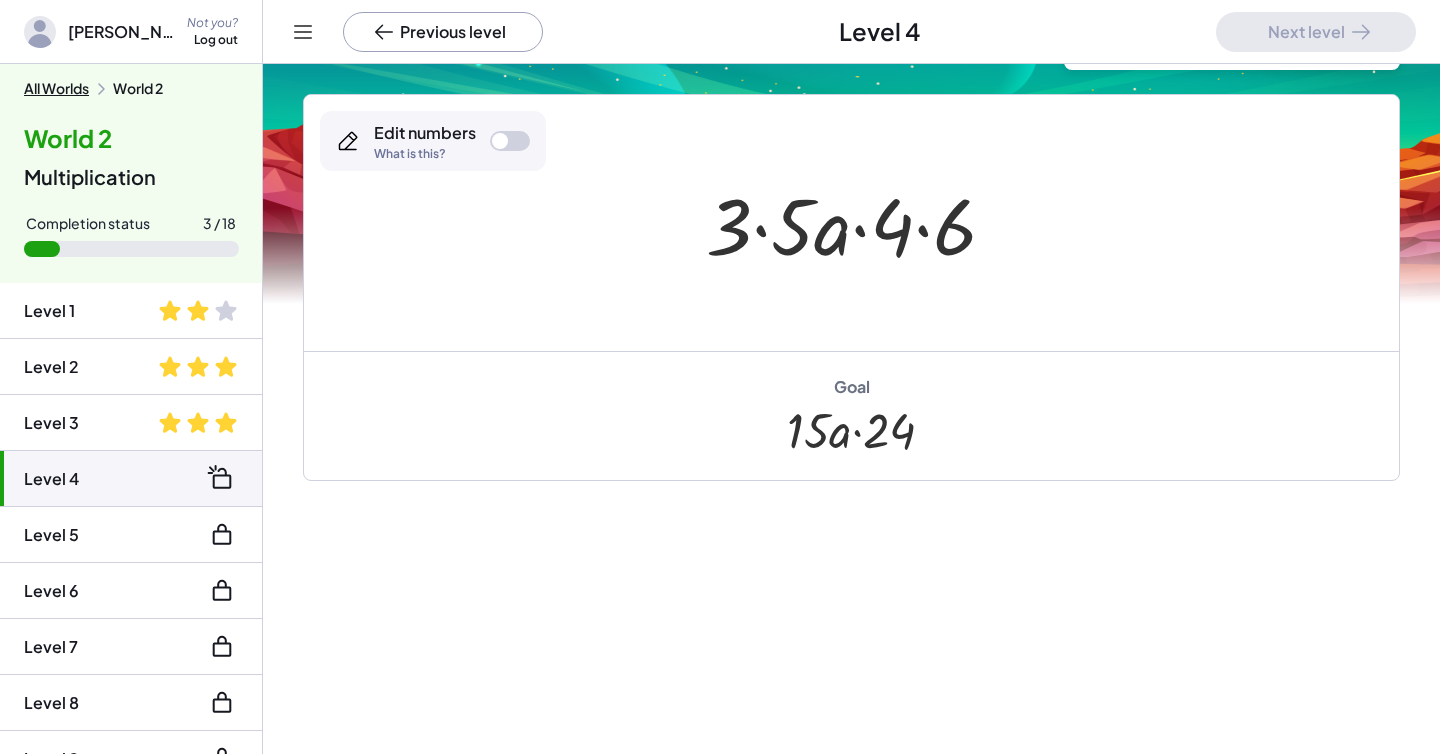click at bounding box center [500, 141] 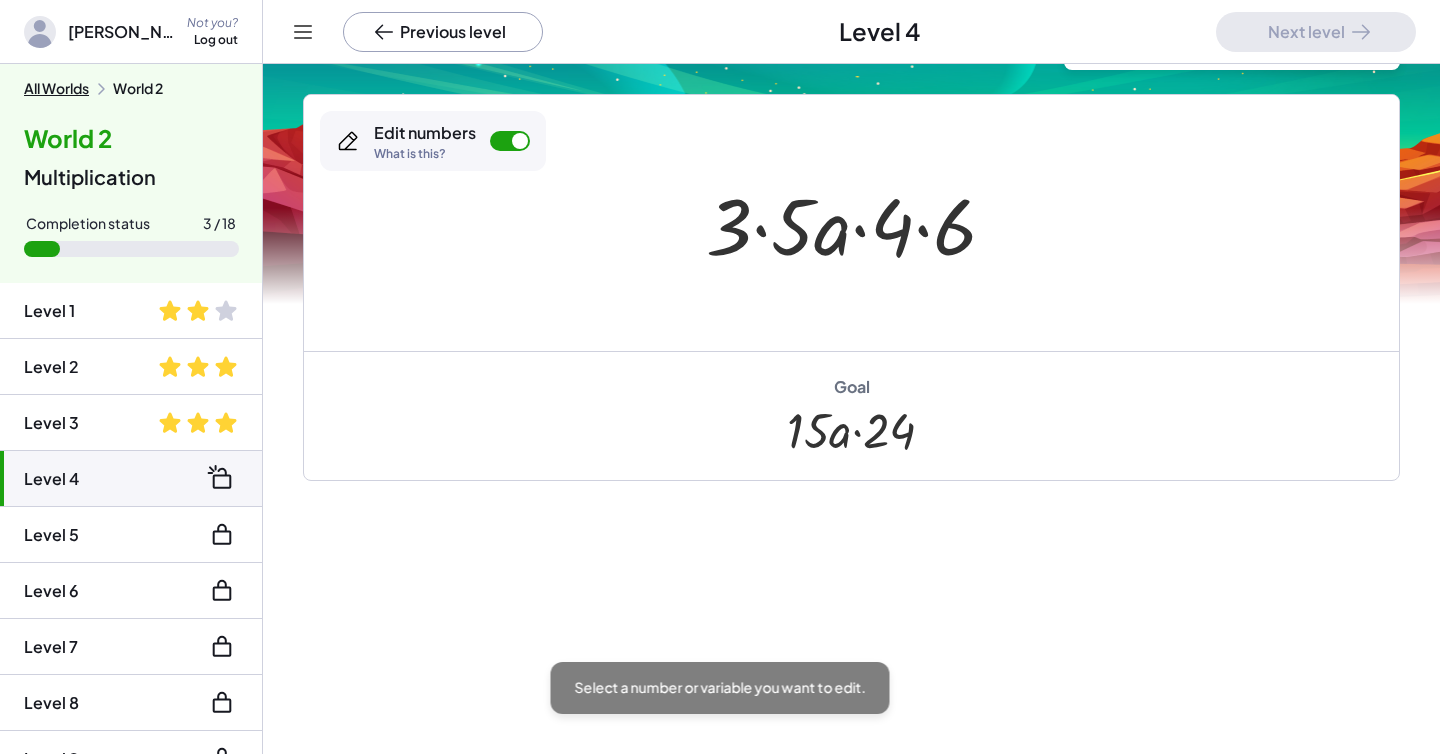click at bounding box center (510, 141) 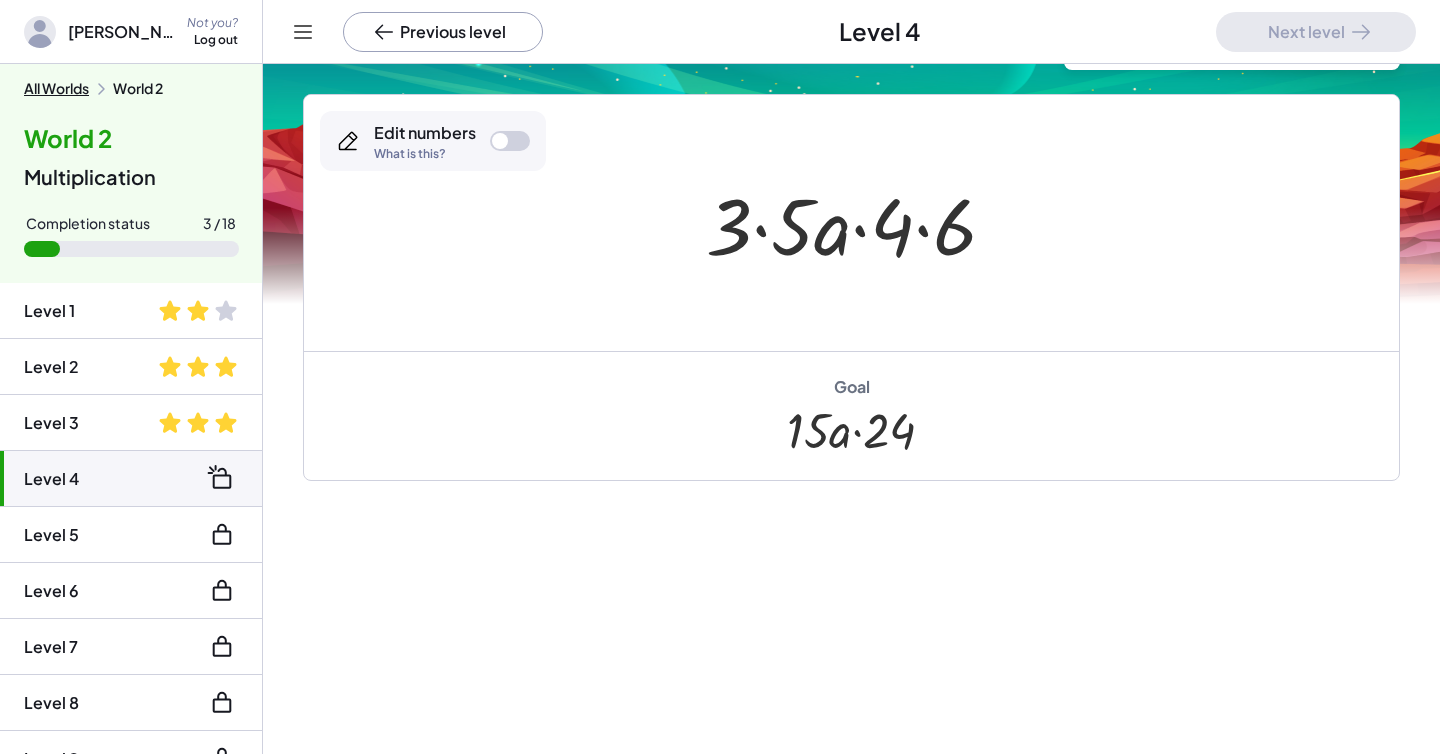 click at bounding box center (859, 223) 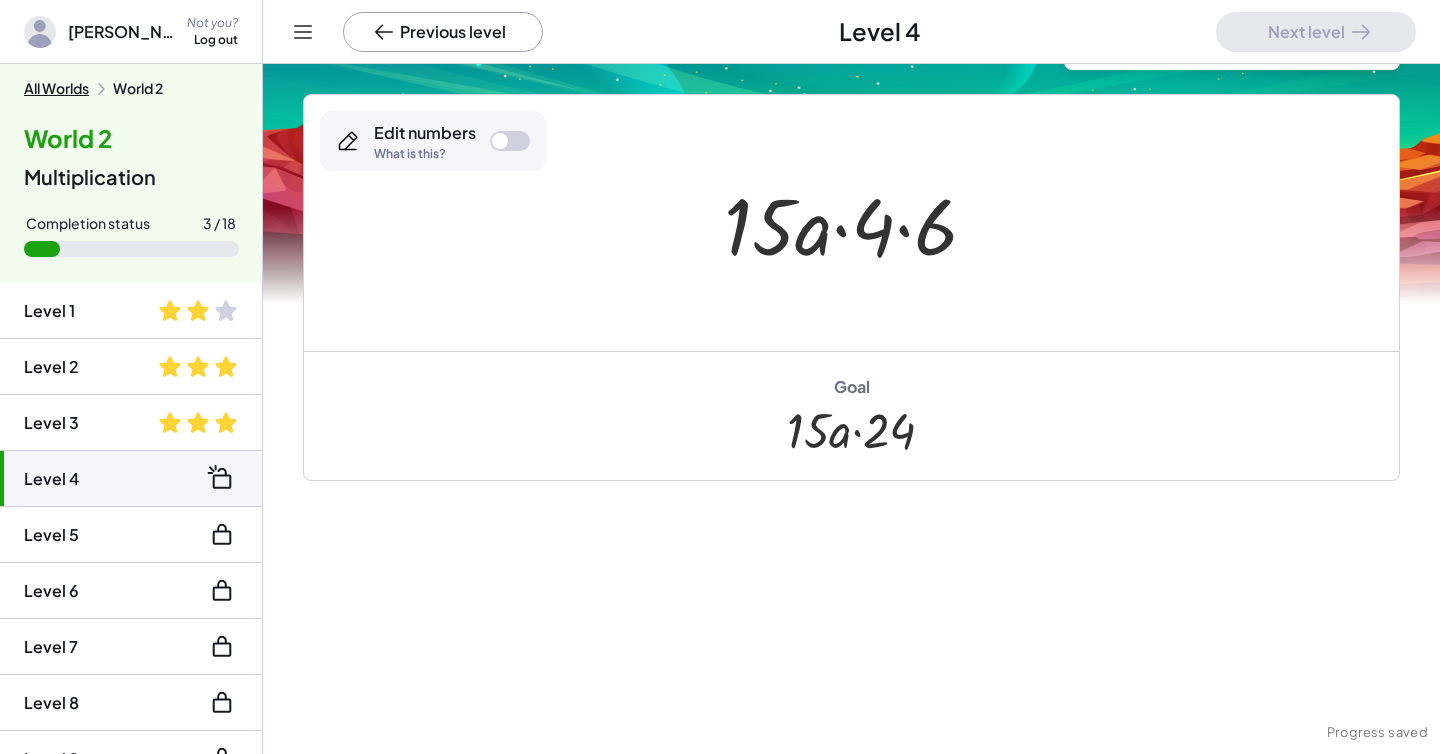 click at bounding box center [859, 223] 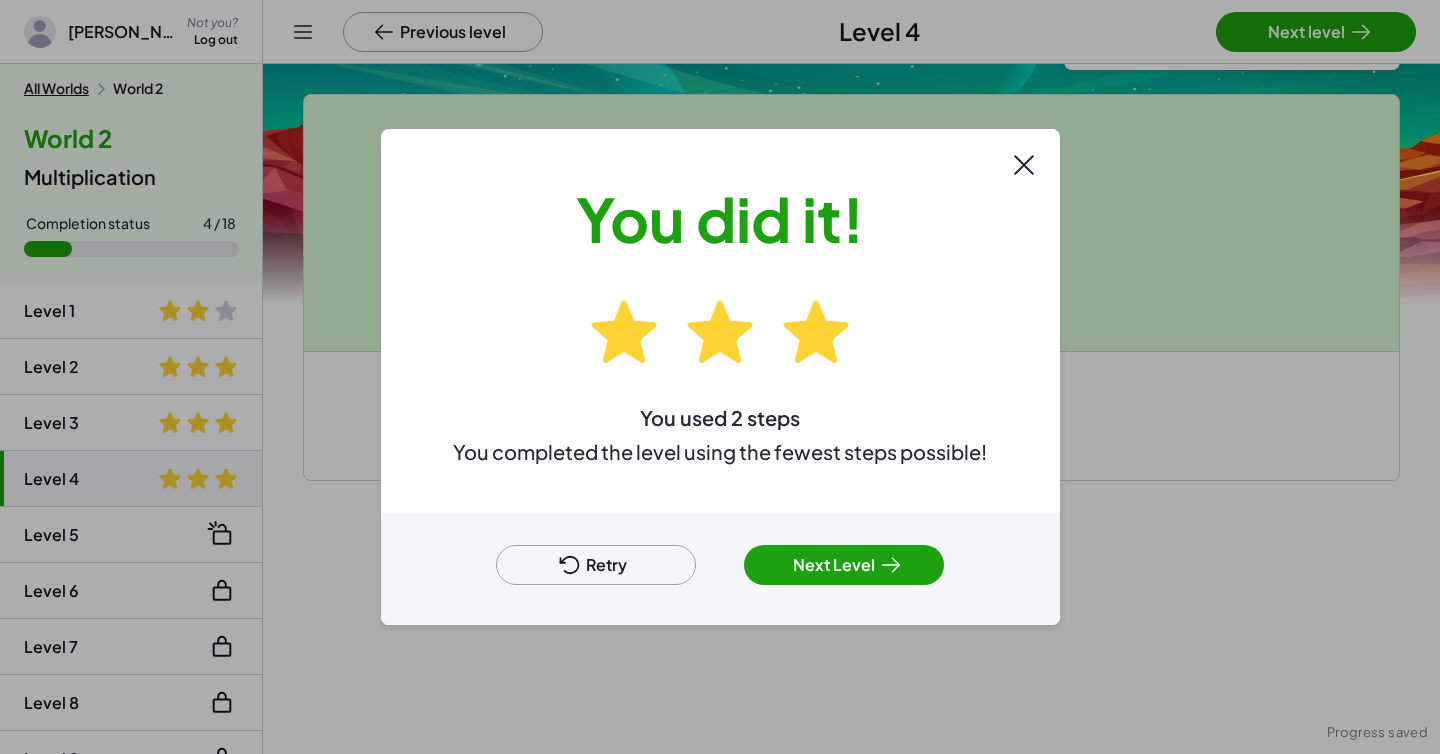 click on "Next Level" at bounding box center (844, 565) 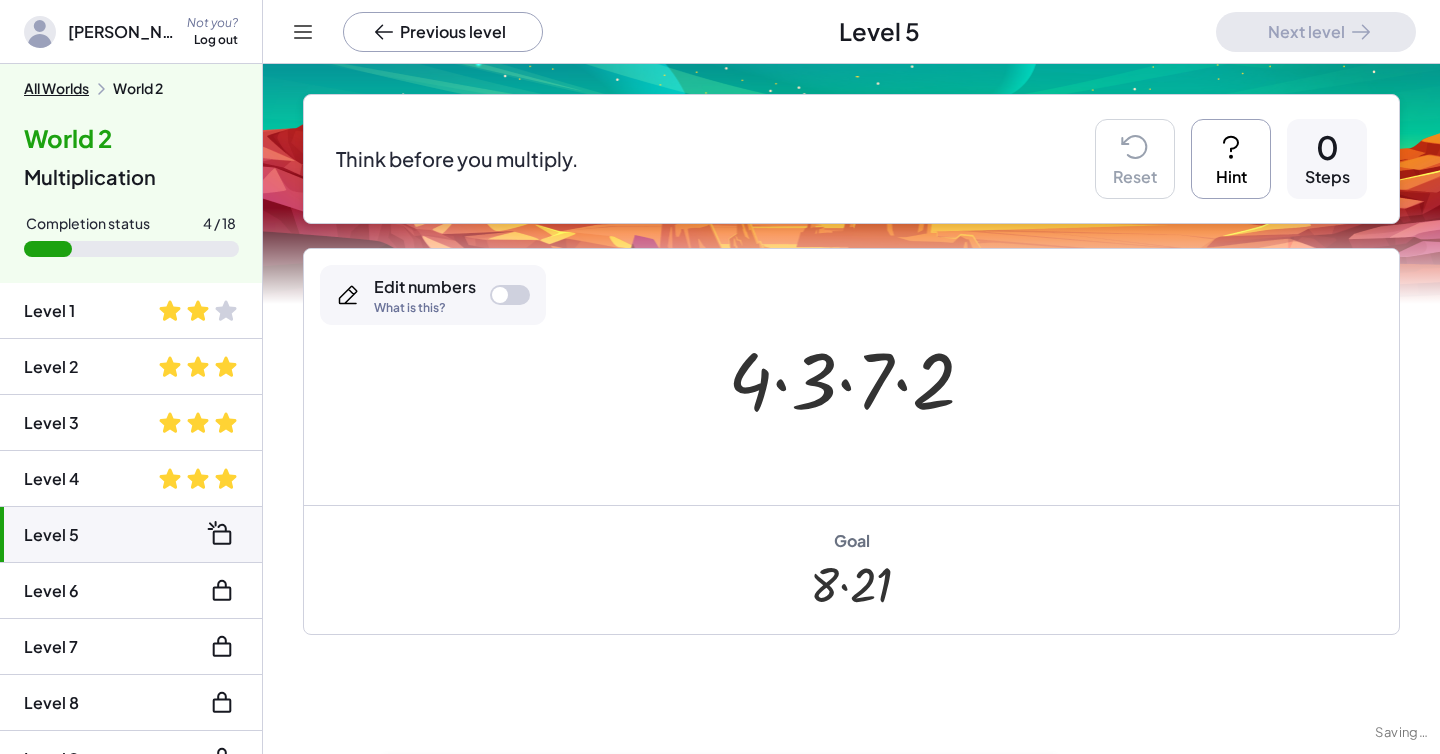 scroll, scrollTop: 236, scrollLeft: 0, axis: vertical 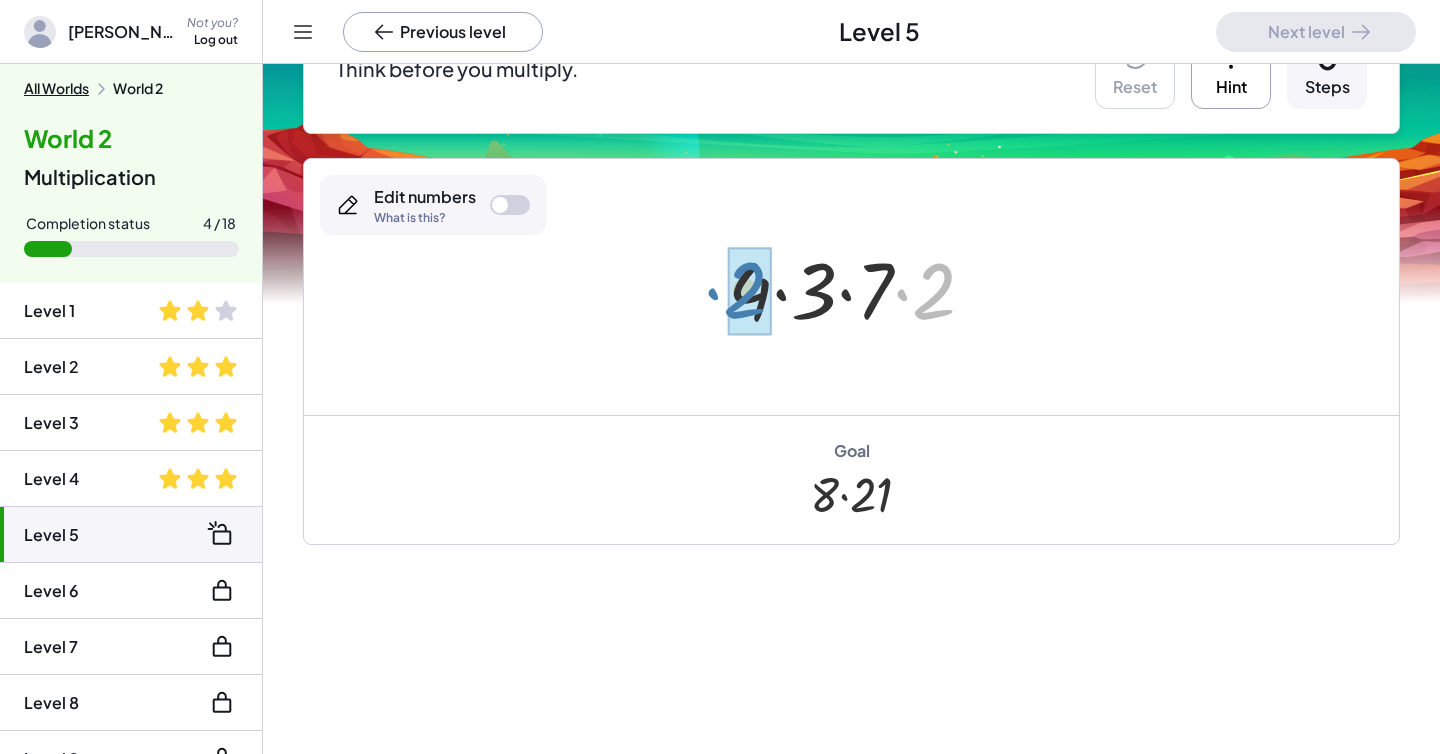 drag, startPoint x: 927, startPoint y: 302, endPoint x: 737, endPoint y: 302, distance: 190 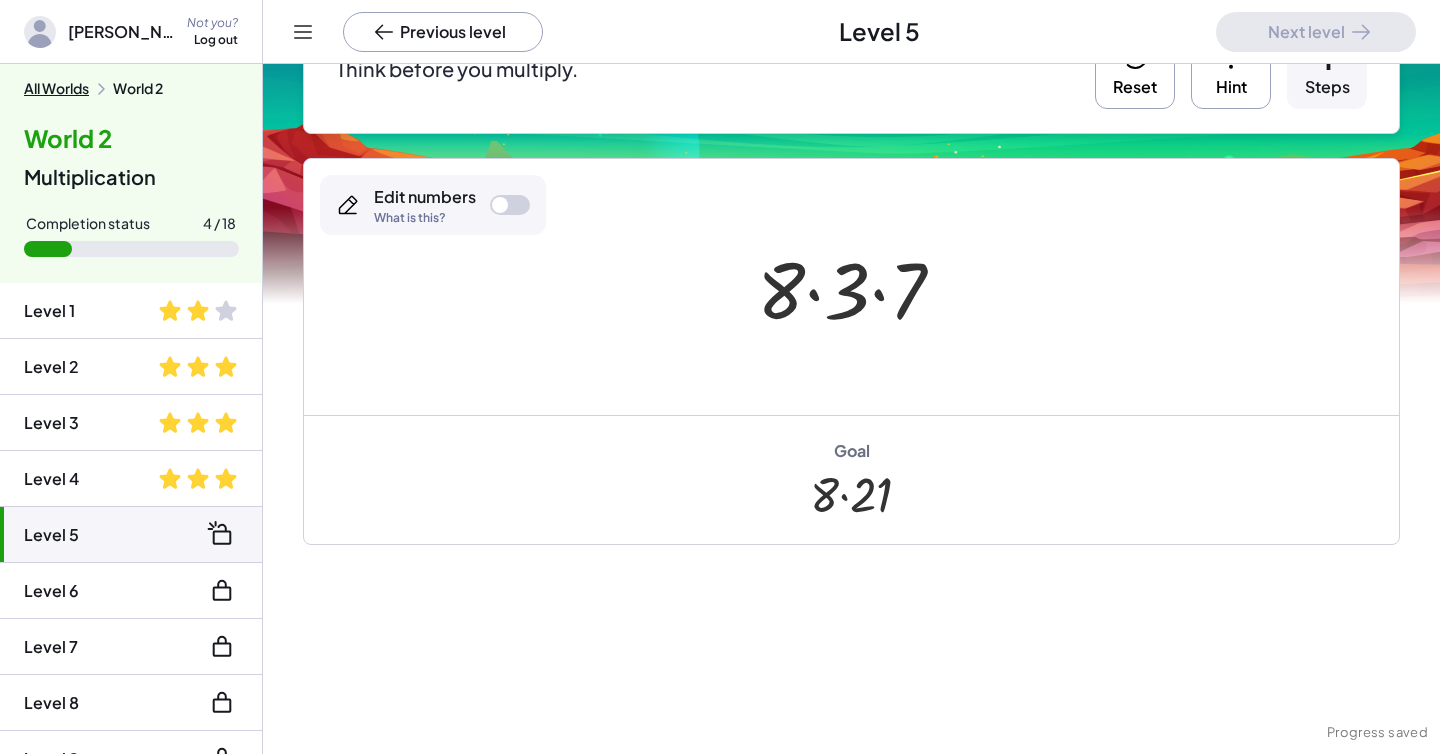 click at bounding box center (859, 287) 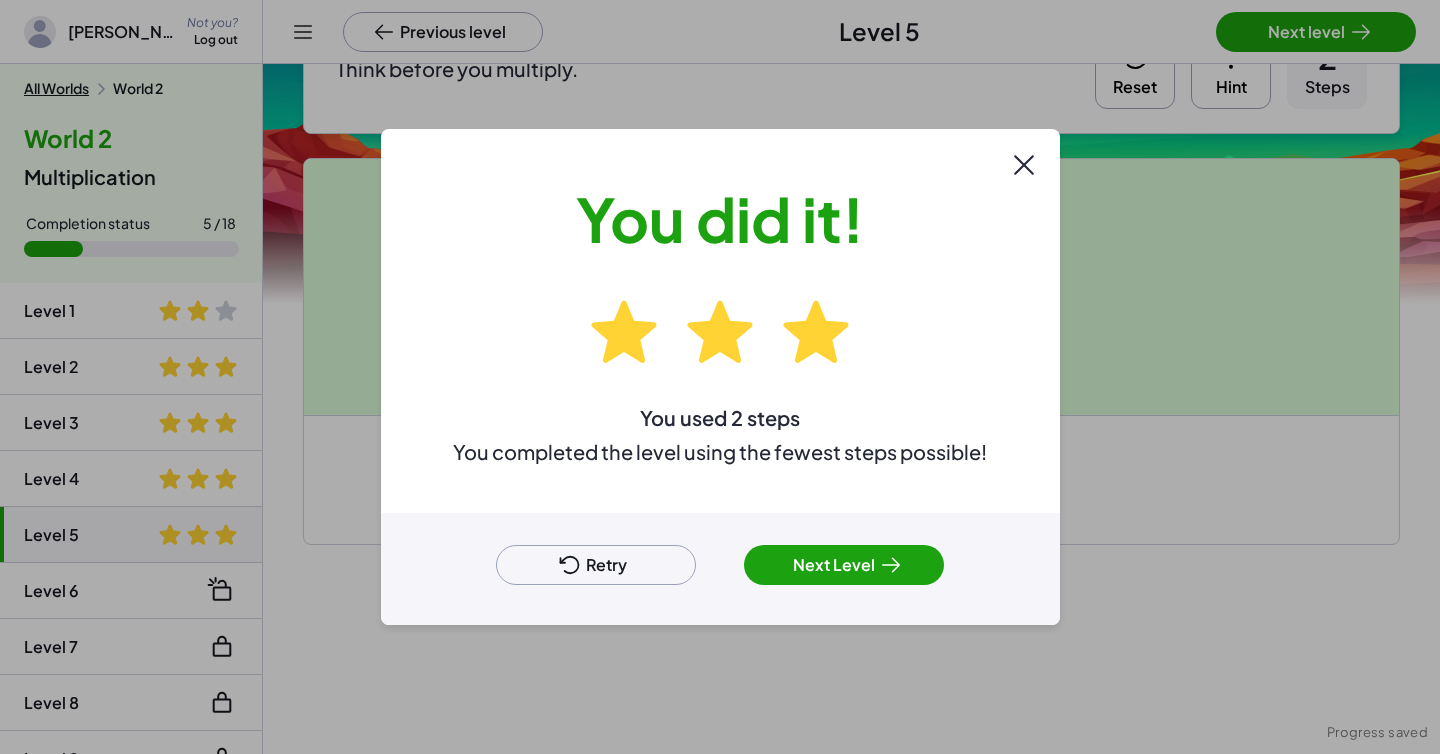 click on "Next Level" at bounding box center (844, 565) 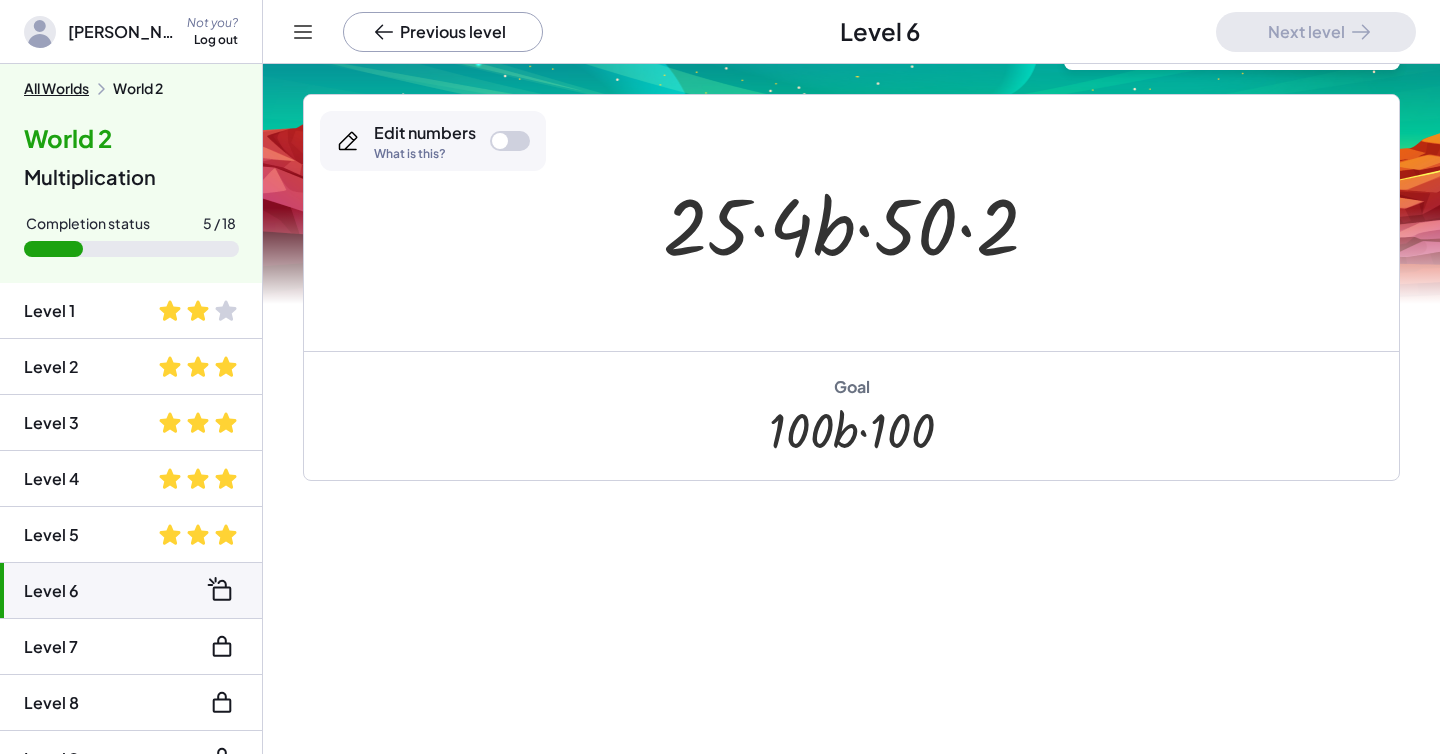 click at bounding box center [859, 223] 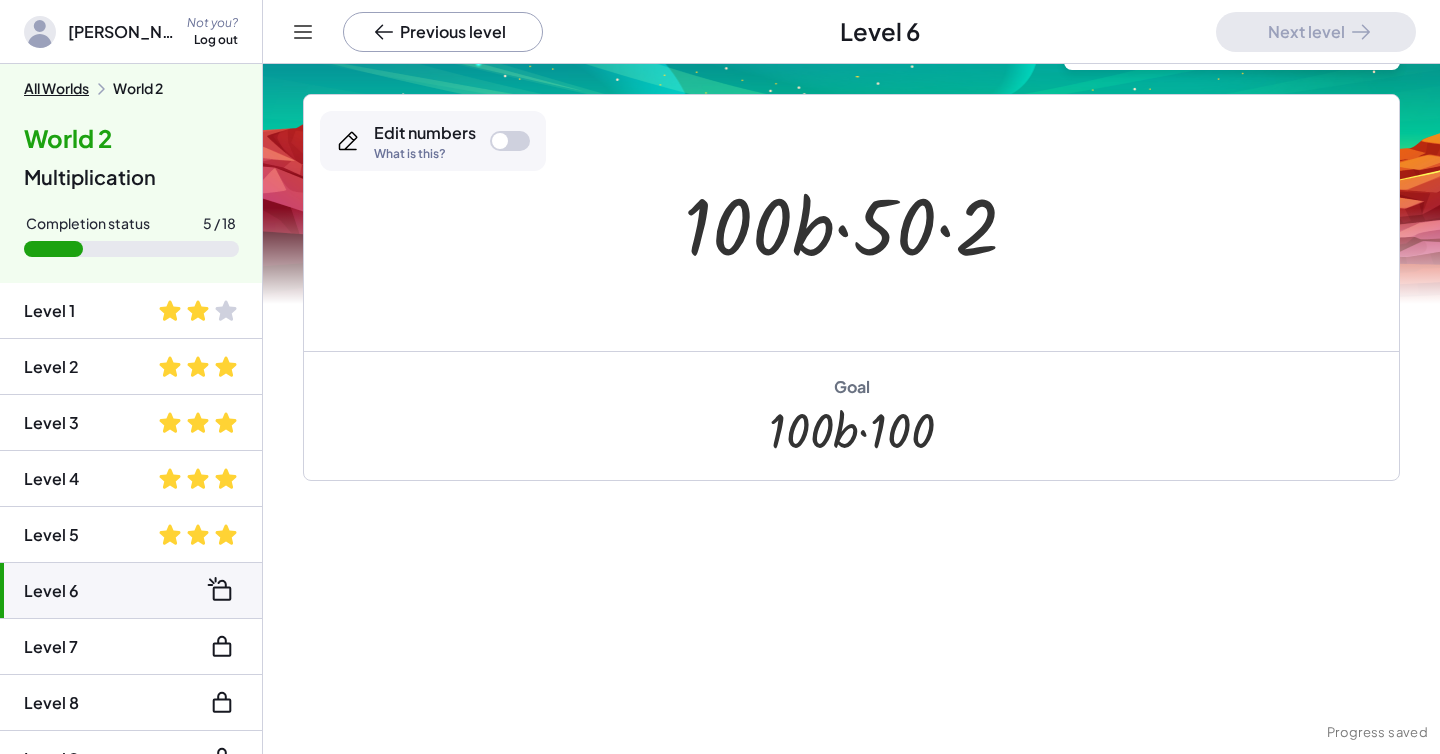 click at bounding box center [858, 223] 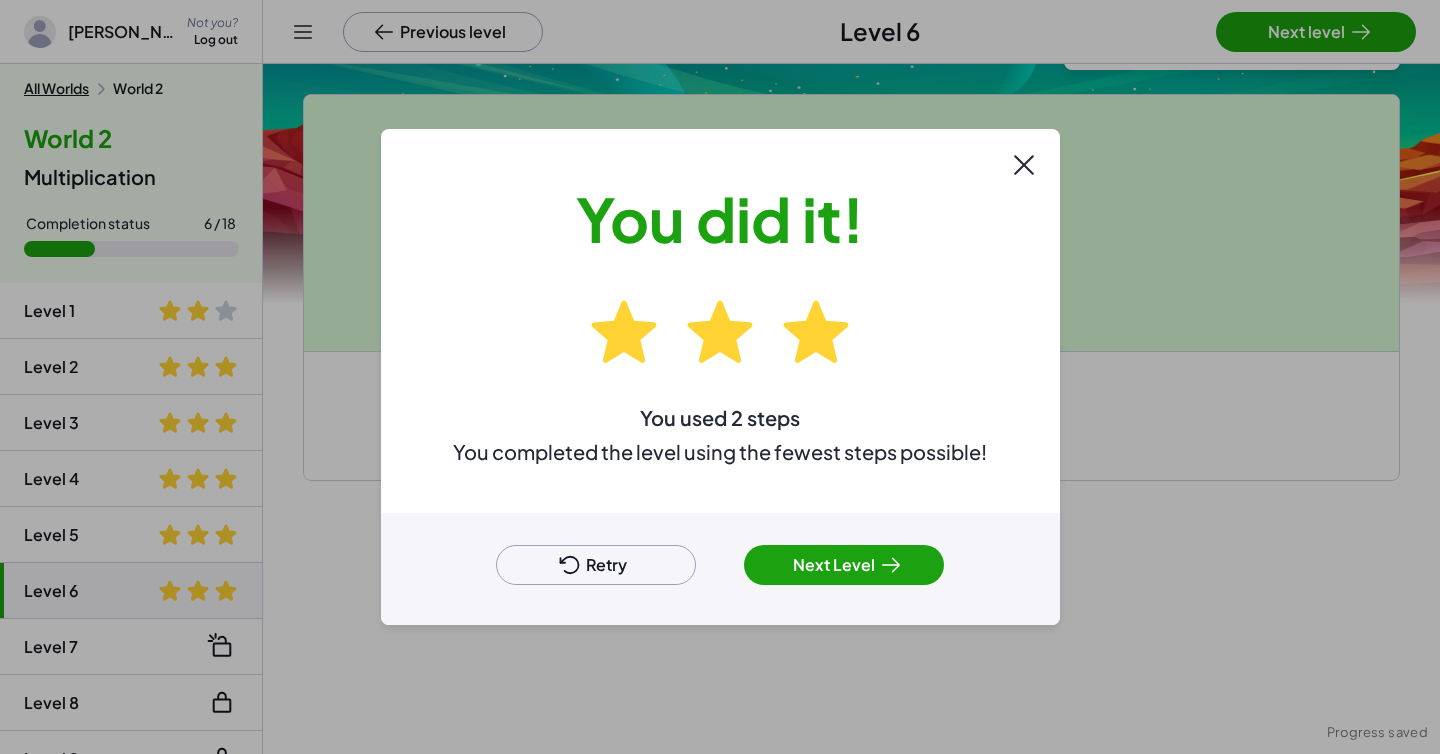 click on "Next Level" at bounding box center (844, 565) 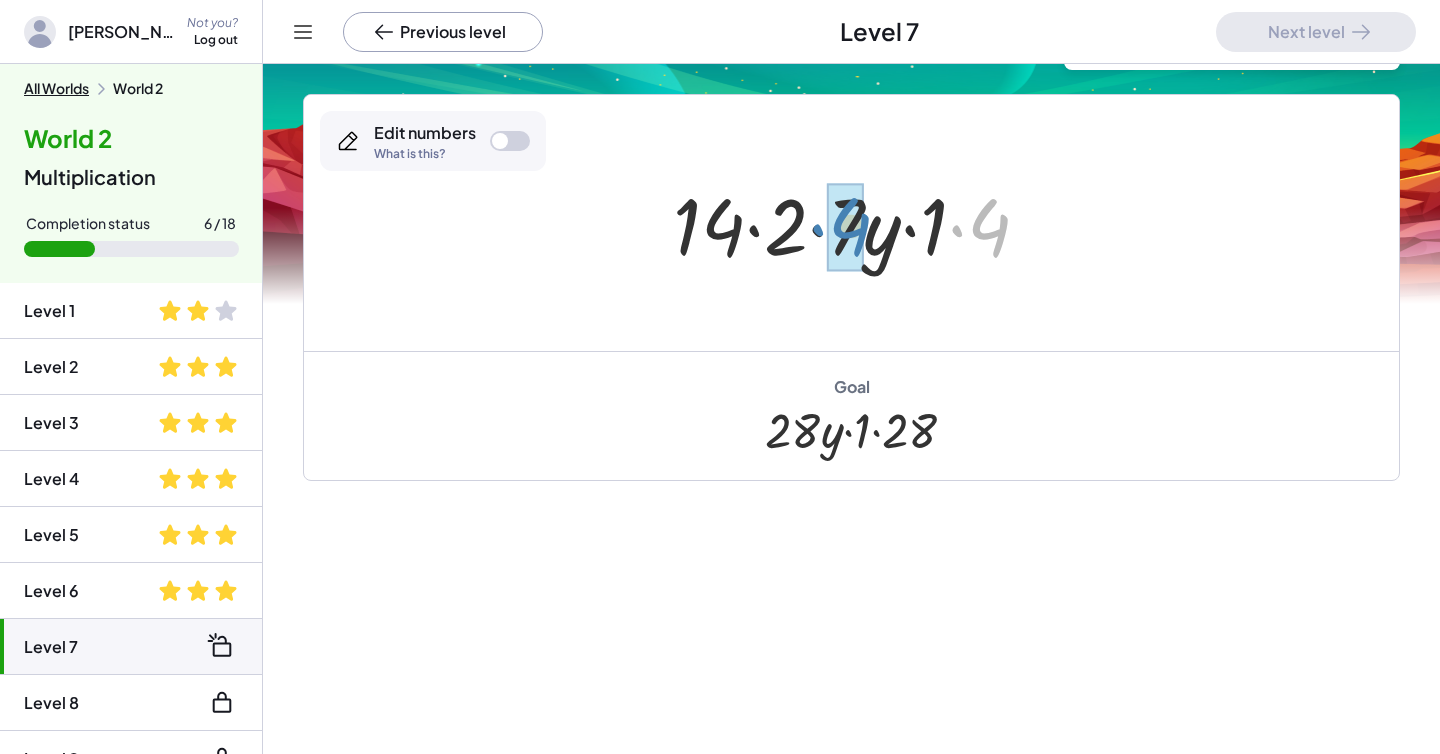drag, startPoint x: 994, startPoint y: 228, endPoint x: 857, endPoint y: 227, distance: 137.00365 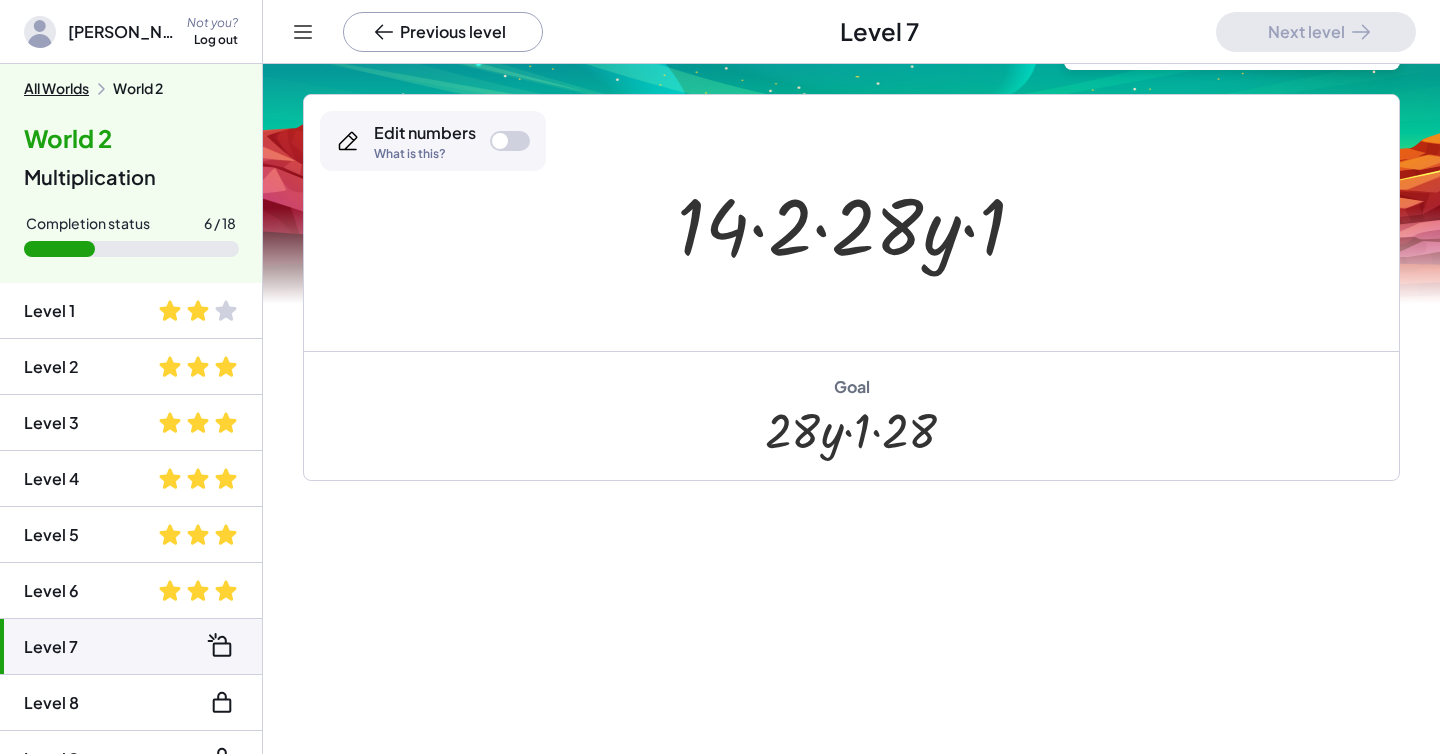 click at bounding box center [859, 223] 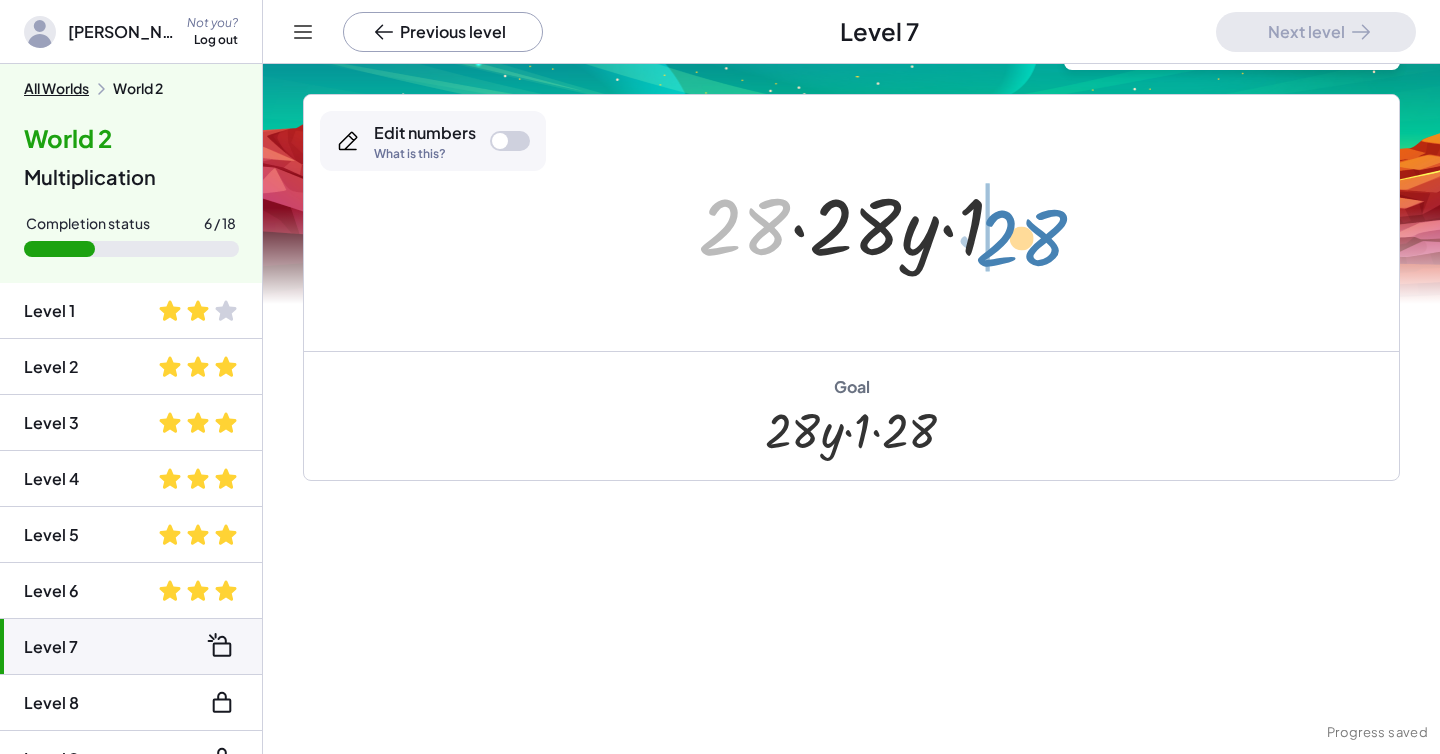 drag, startPoint x: 732, startPoint y: 235, endPoint x: 1010, endPoint y: 244, distance: 278.14566 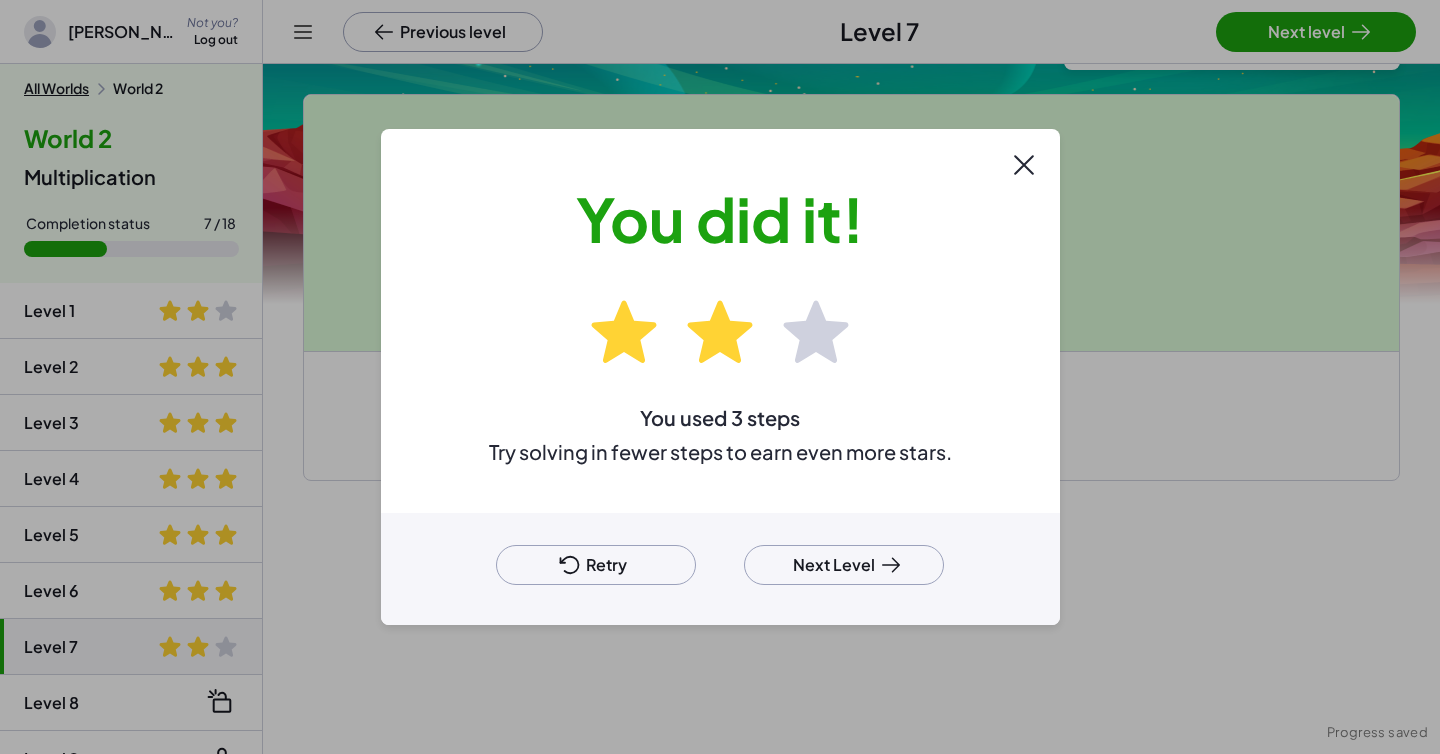 click on "Next Level" at bounding box center (844, 565) 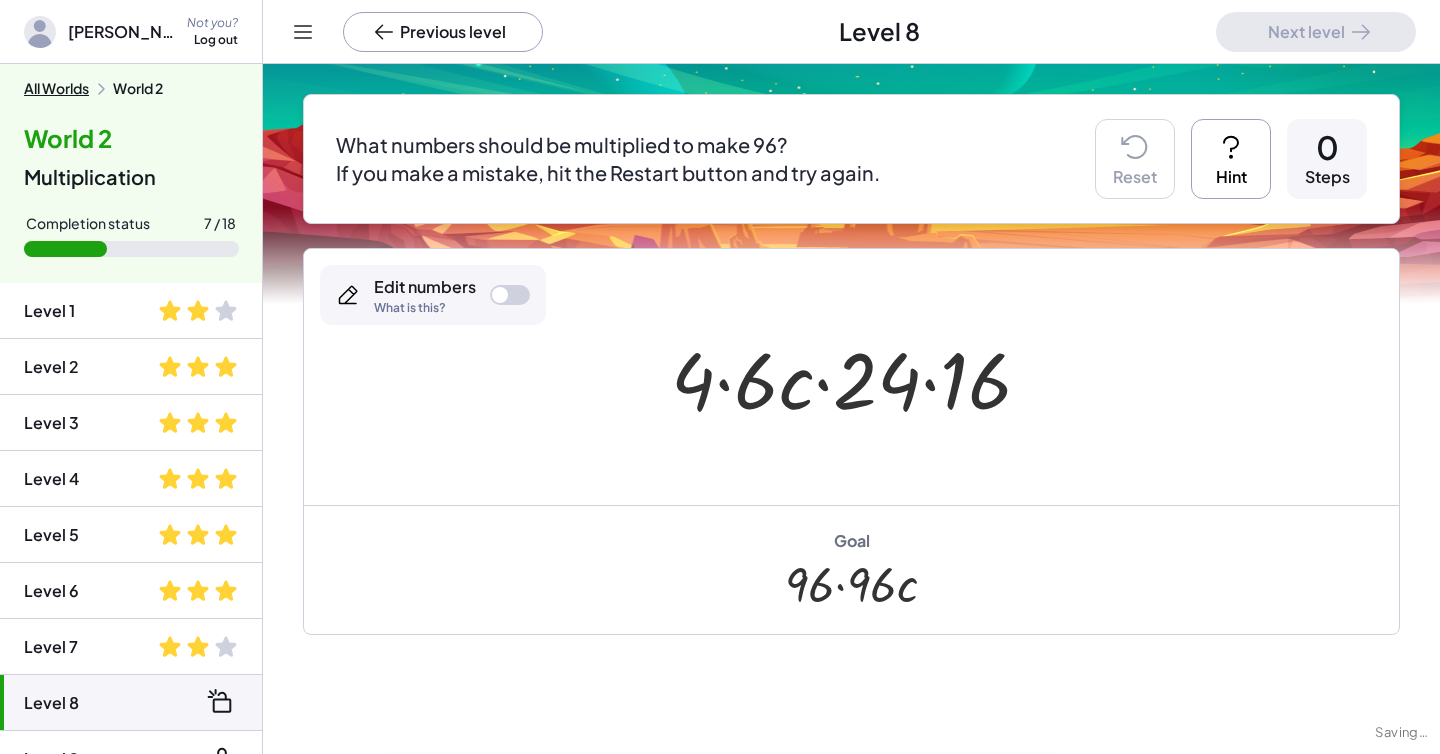 scroll, scrollTop: 236, scrollLeft: 0, axis: vertical 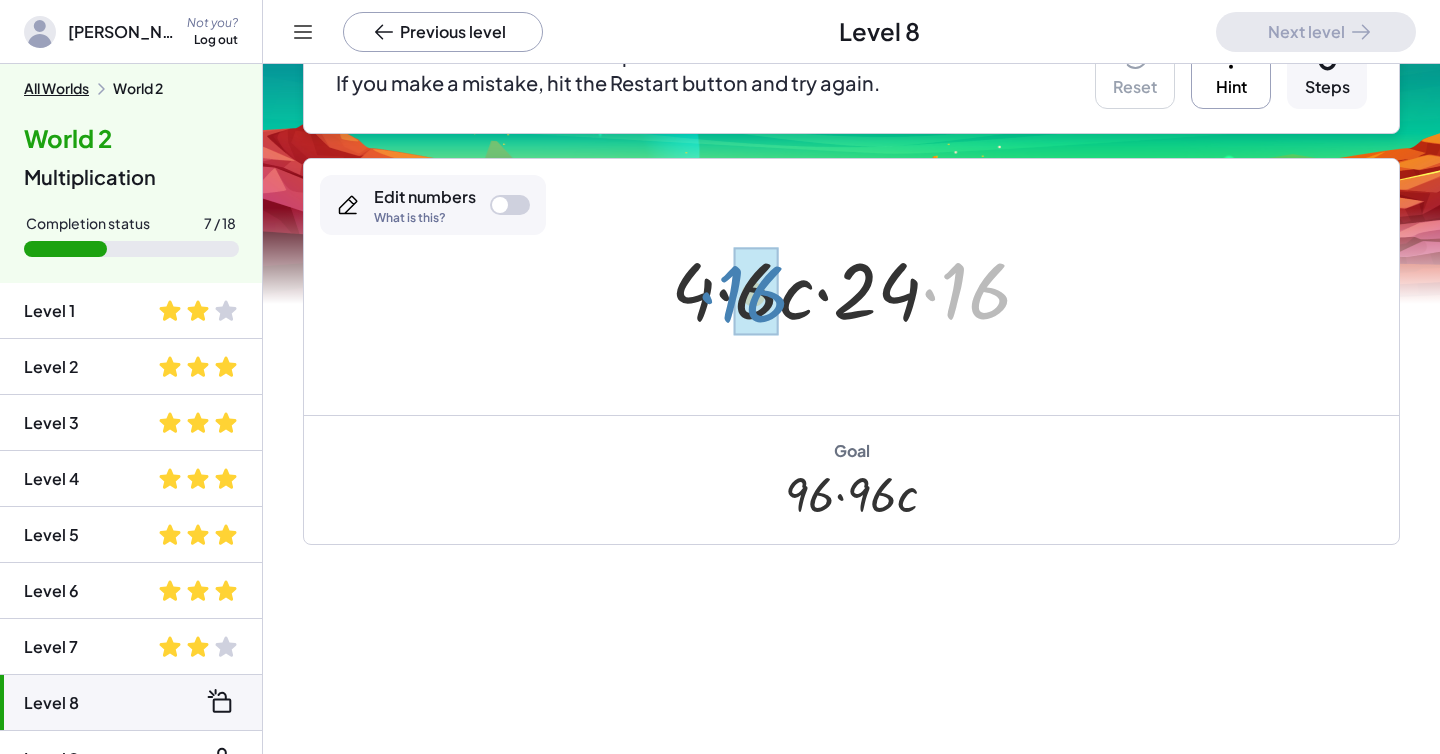 drag, startPoint x: 986, startPoint y: 290, endPoint x: 762, endPoint y: 293, distance: 224.0201 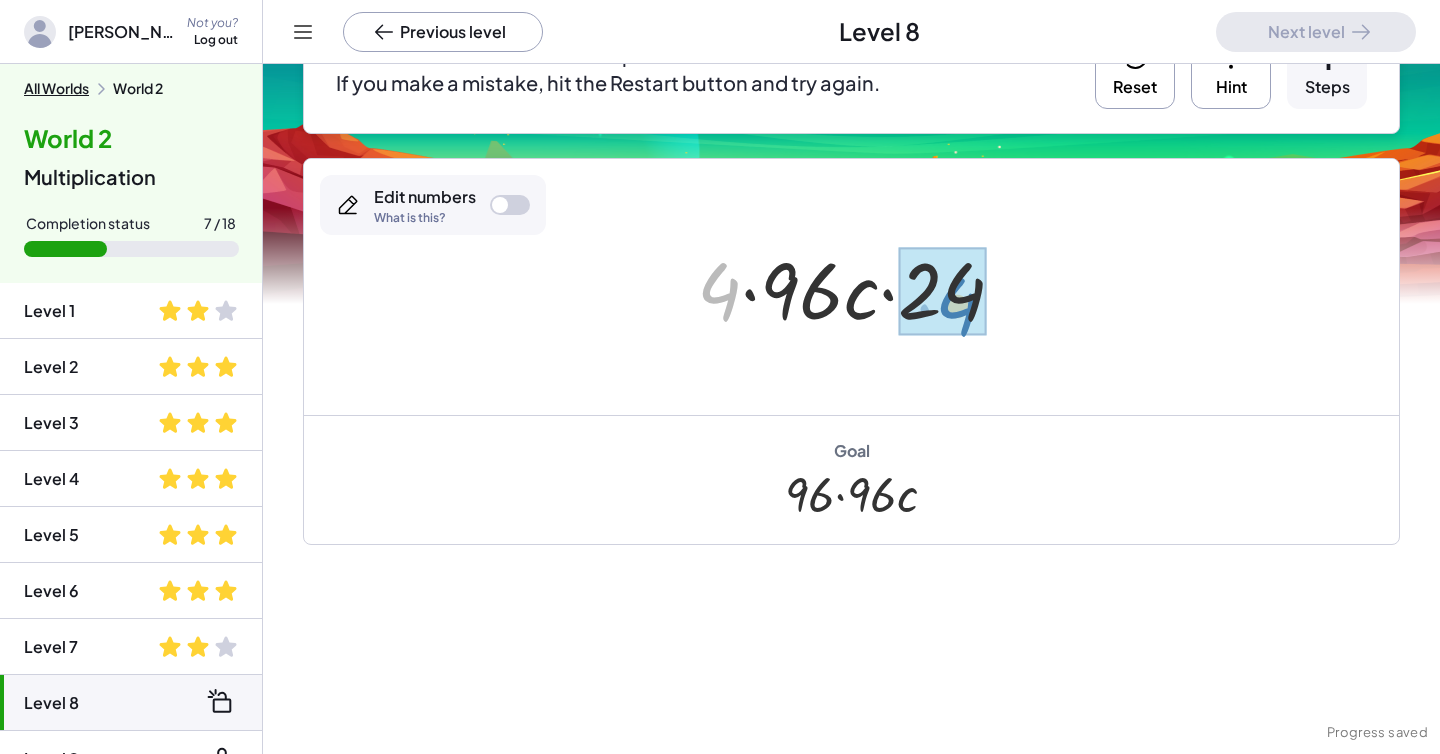 drag, startPoint x: 728, startPoint y: 295, endPoint x: 966, endPoint y: 310, distance: 238.47221 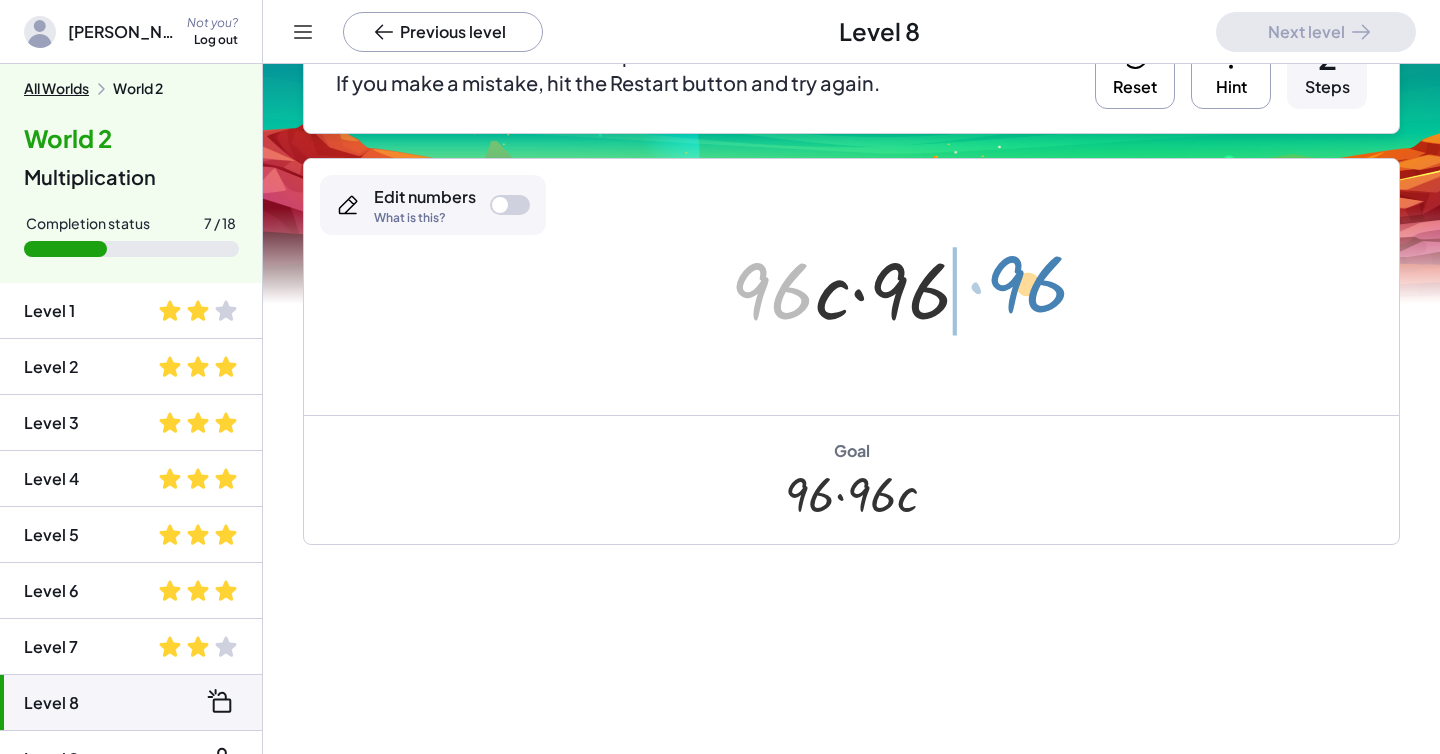 drag, startPoint x: 785, startPoint y: 301, endPoint x: 1041, endPoint y: 294, distance: 256.09567 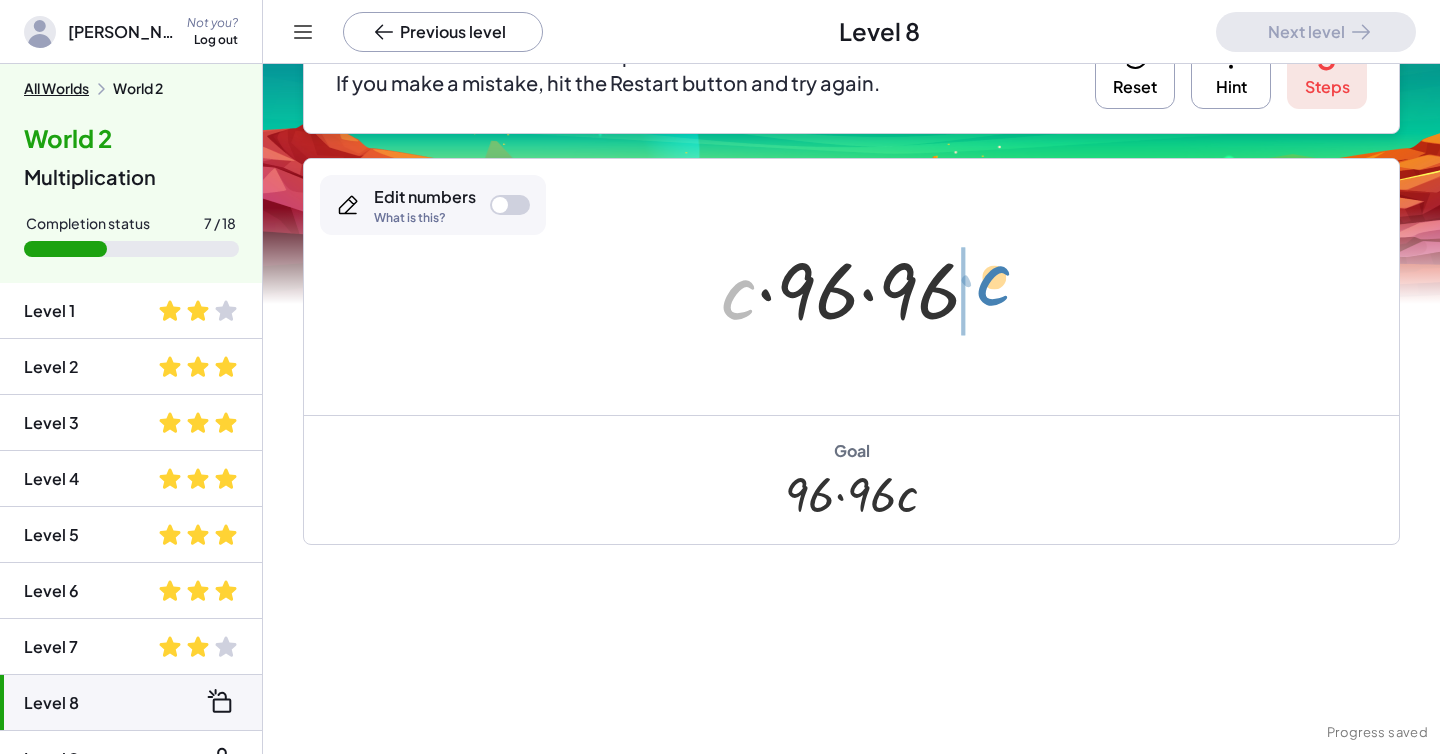 drag, startPoint x: 733, startPoint y: 304, endPoint x: 986, endPoint y: 290, distance: 253.38705 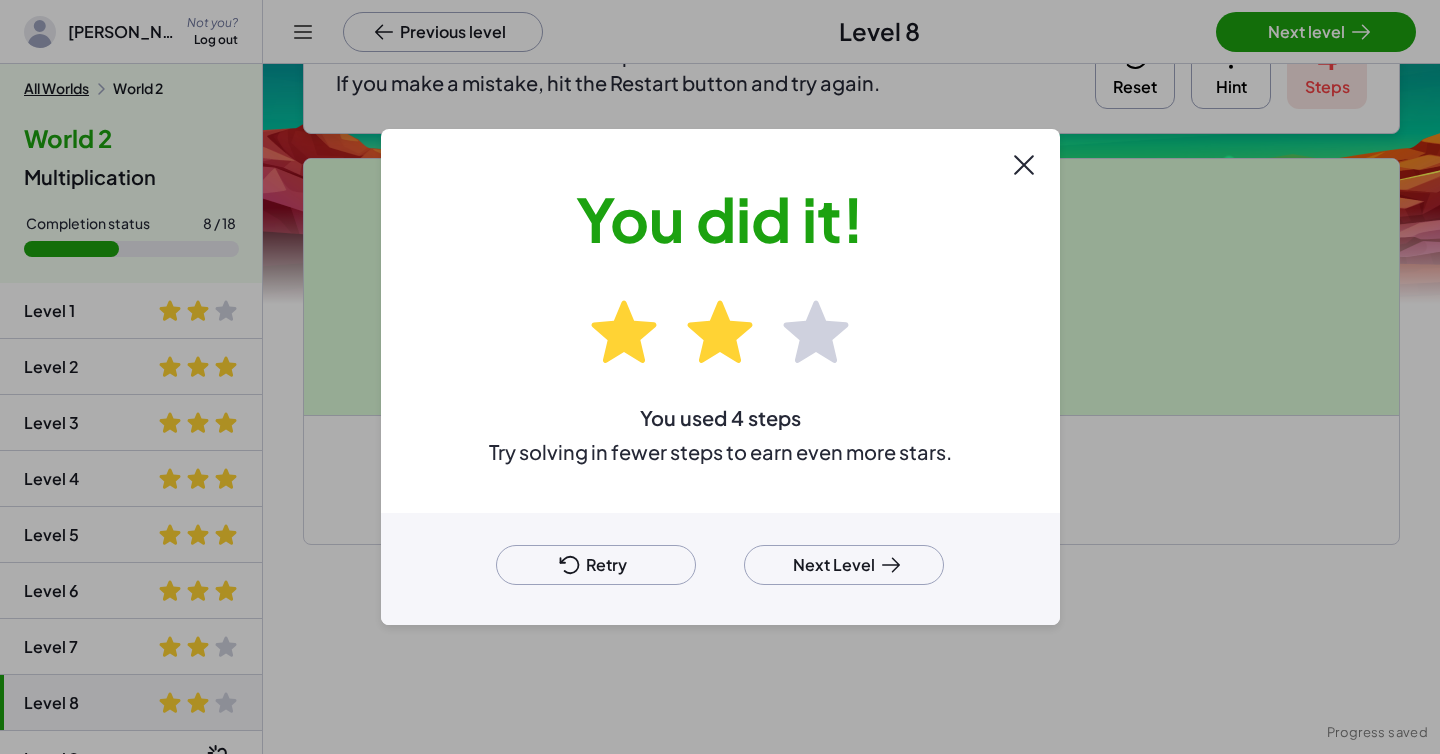 click on "Retry" at bounding box center [596, 565] 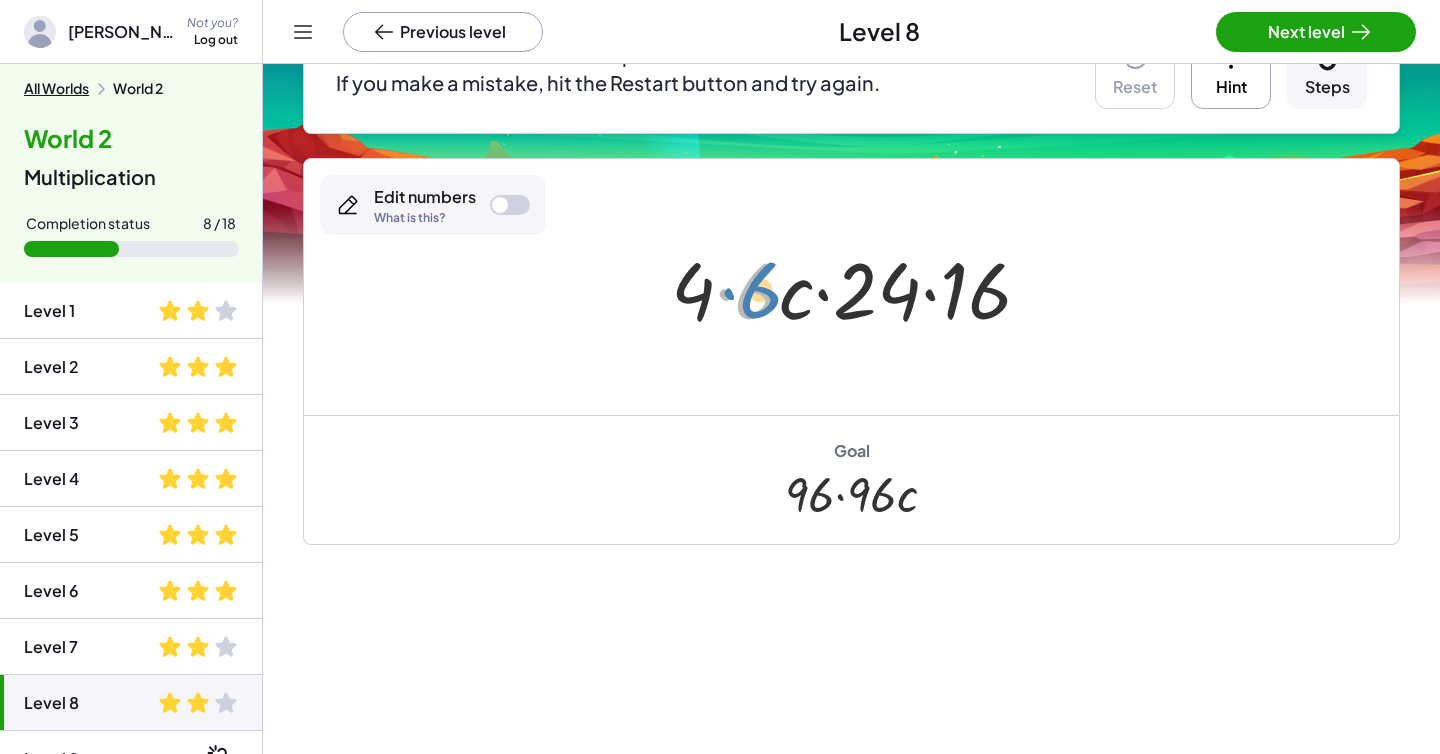 click at bounding box center (859, 287) 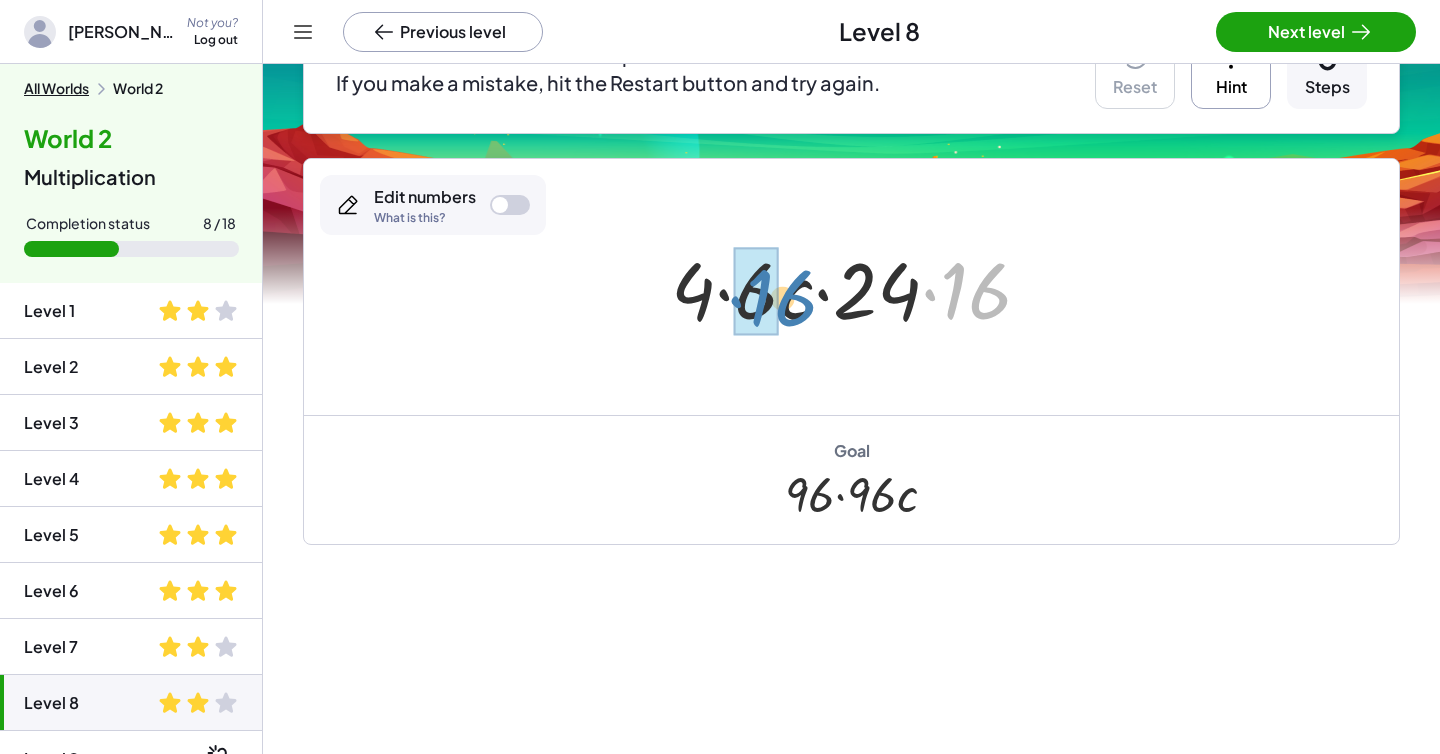 drag, startPoint x: 989, startPoint y: 291, endPoint x: 795, endPoint y: 298, distance: 194.12625 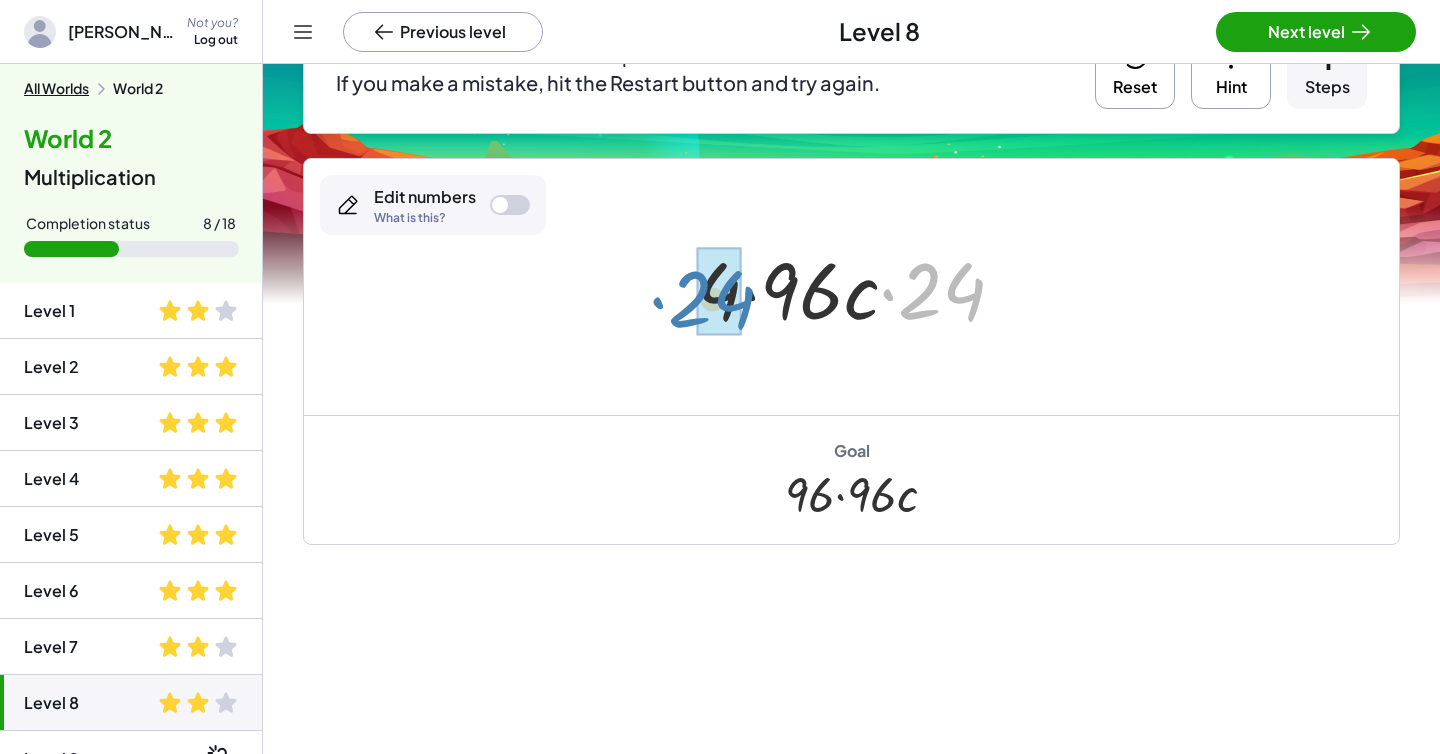 drag, startPoint x: 950, startPoint y: 293, endPoint x: 720, endPoint y: 301, distance: 230.13908 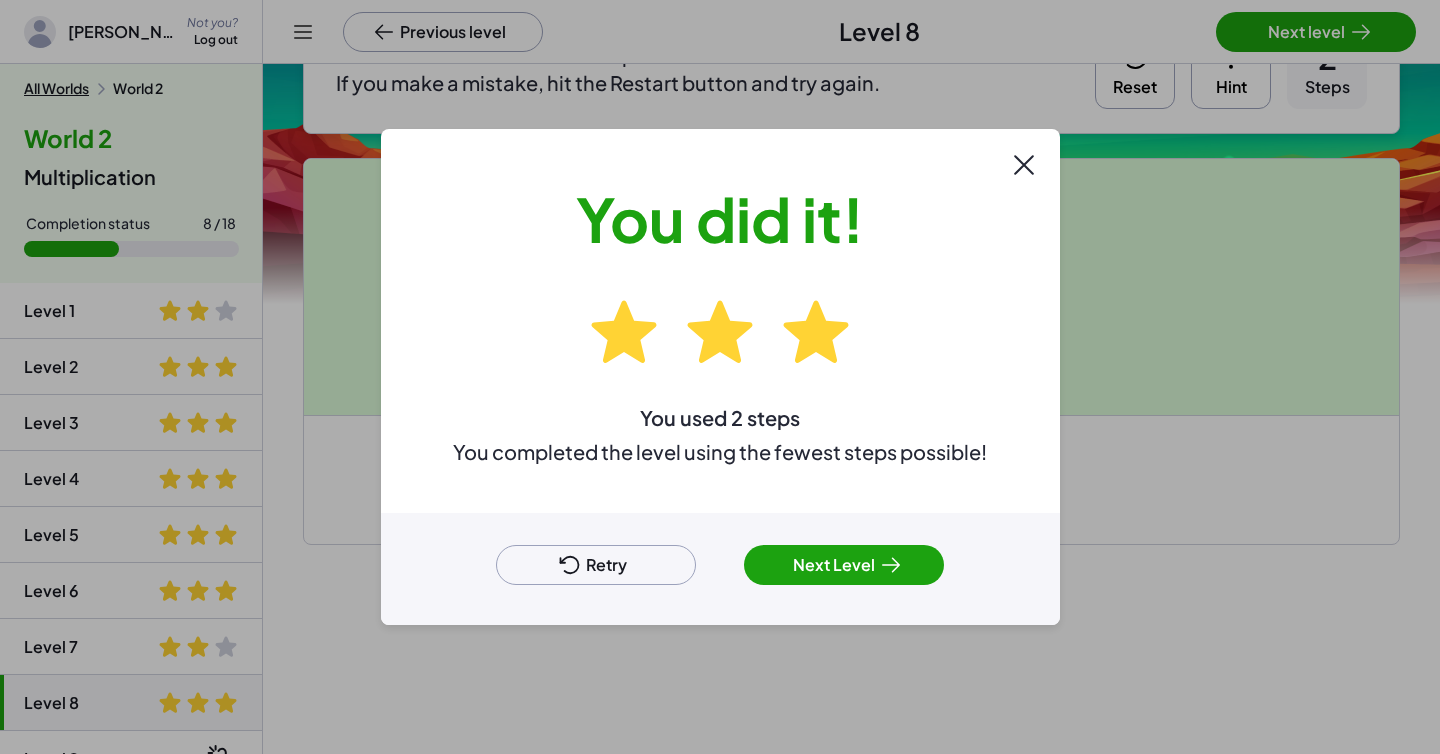 click on "Next Level" at bounding box center (844, 565) 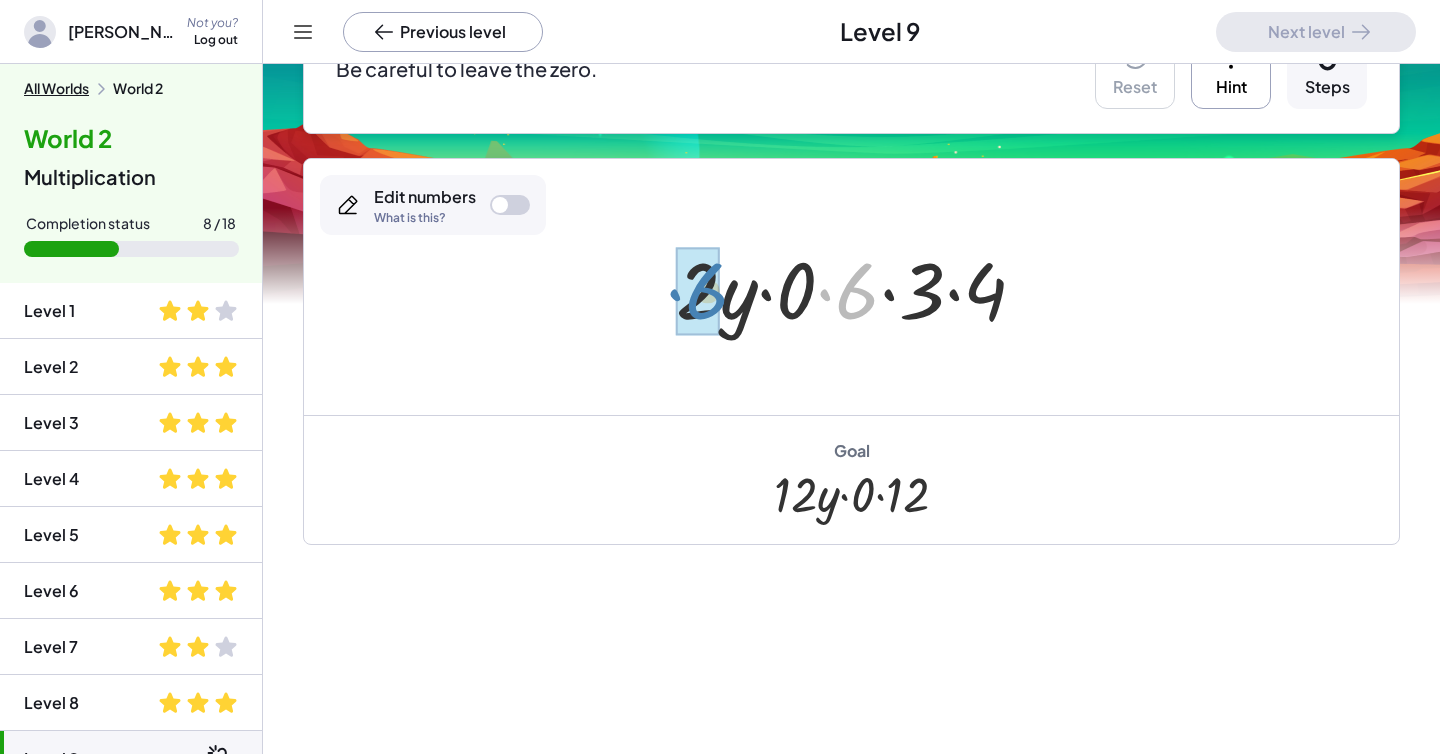drag, startPoint x: 850, startPoint y: 311, endPoint x: 692, endPoint y: 311, distance: 158 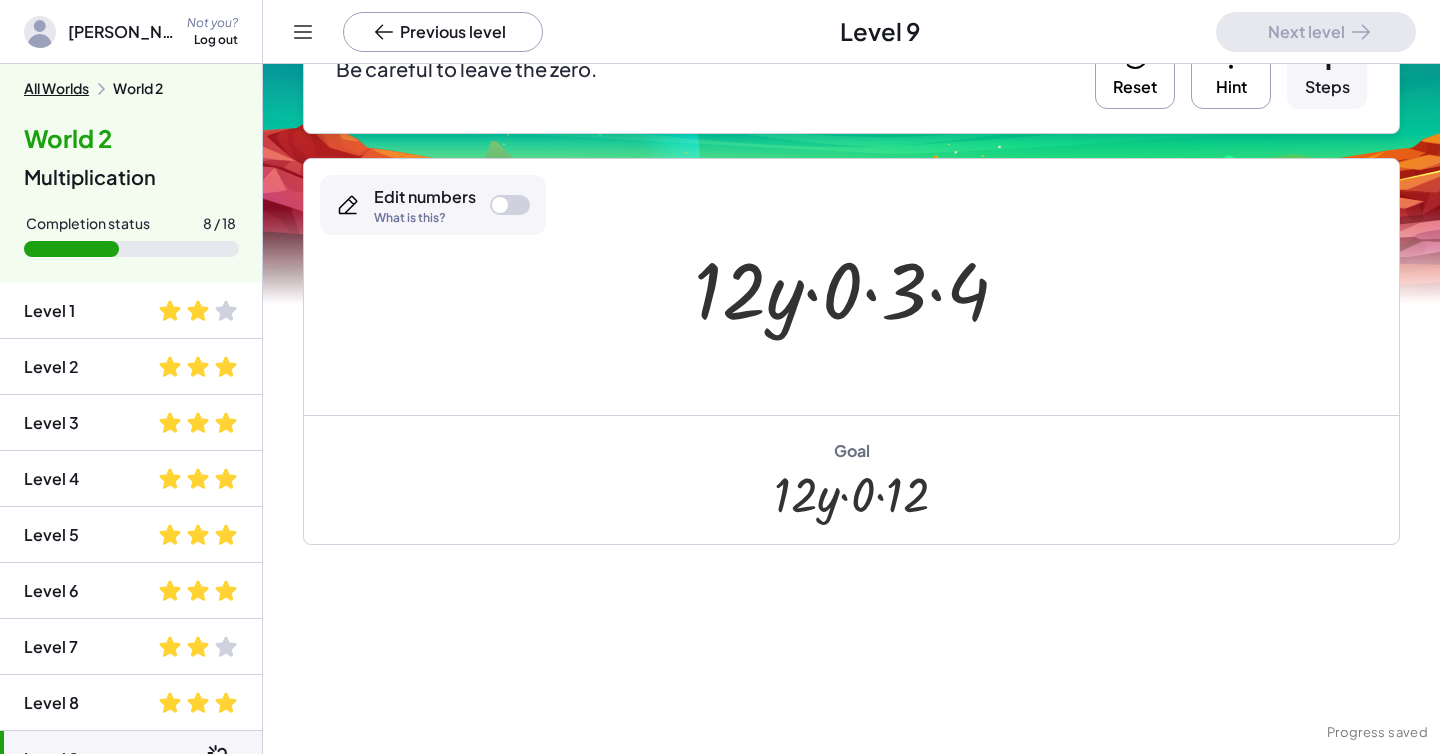 click at bounding box center [859, 287] 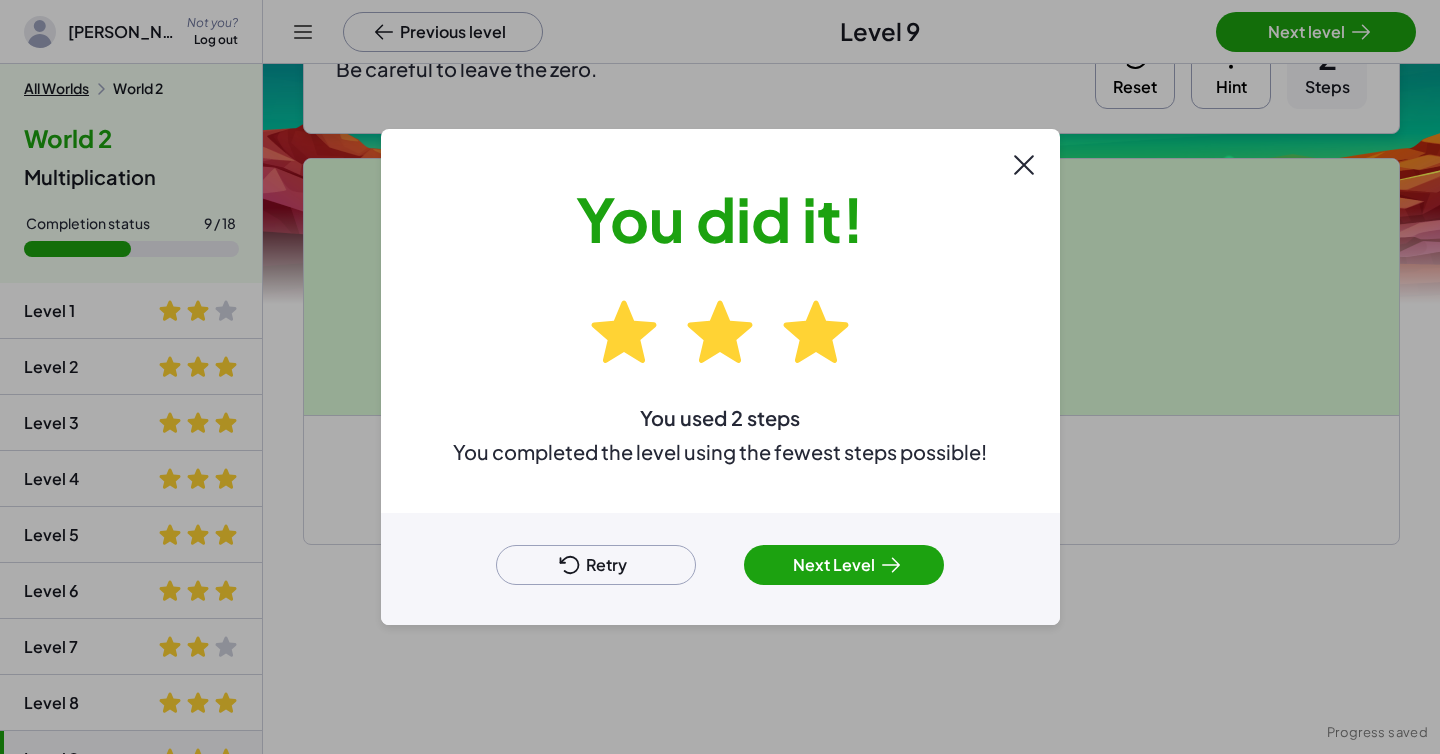 click on "Next Level" at bounding box center (844, 565) 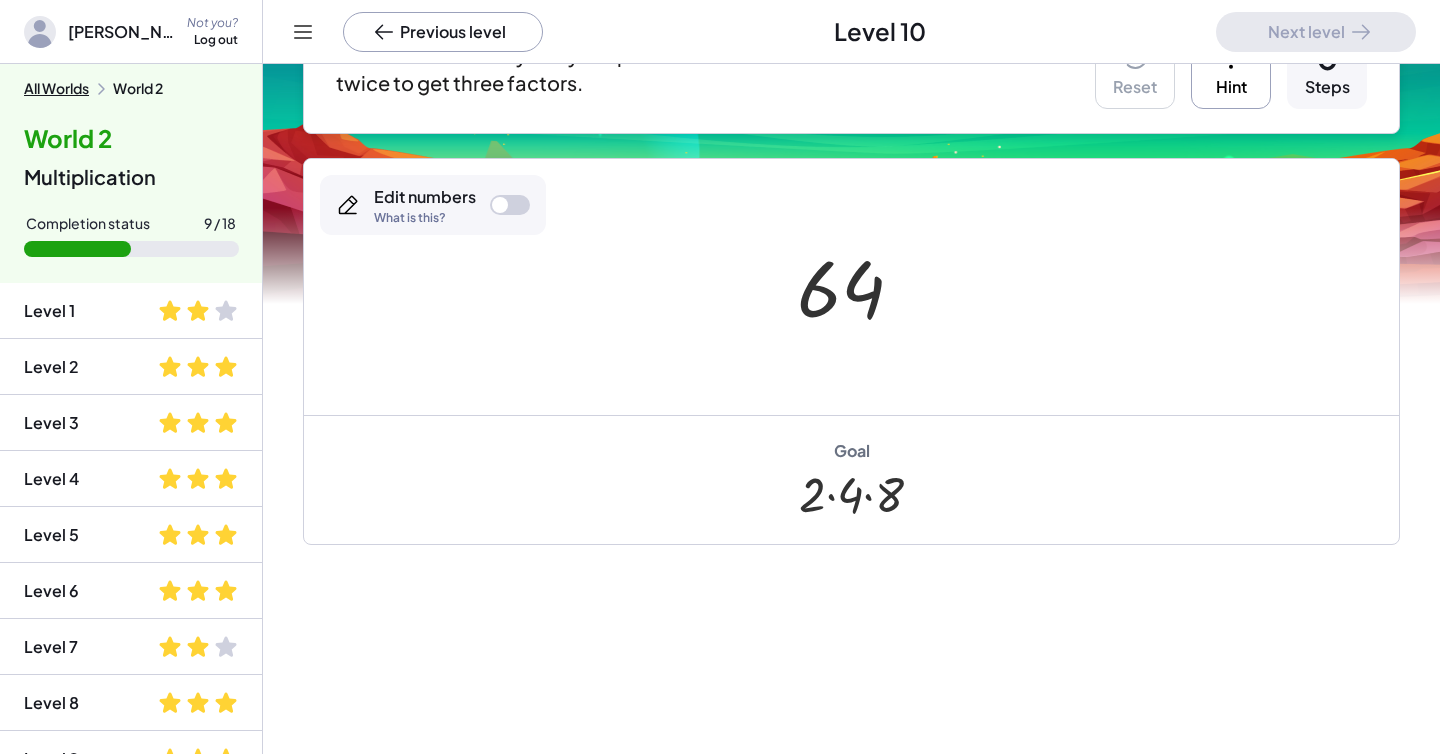 click at bounding box center [500, 205] 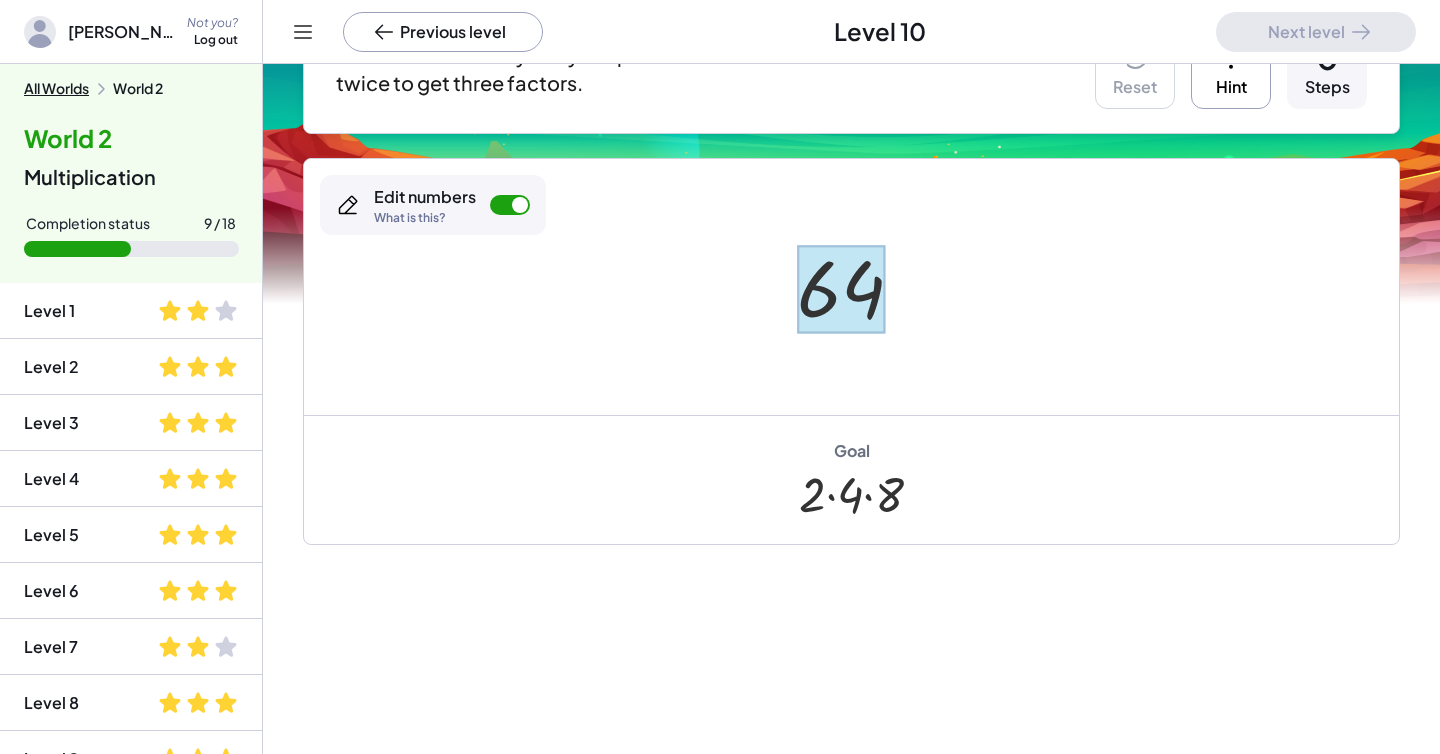 click at bounding box center [841, 289] 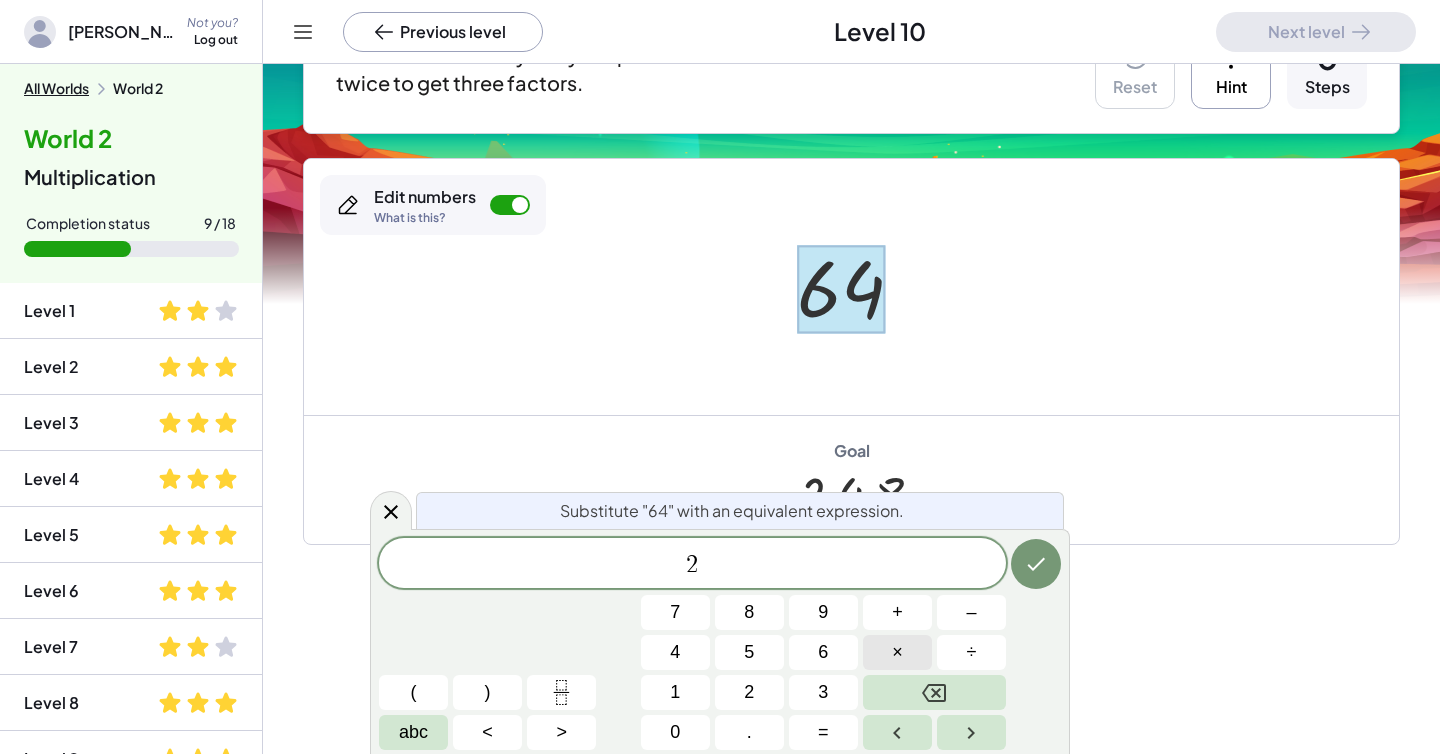 click on "×" at bounding box center [897, 652] 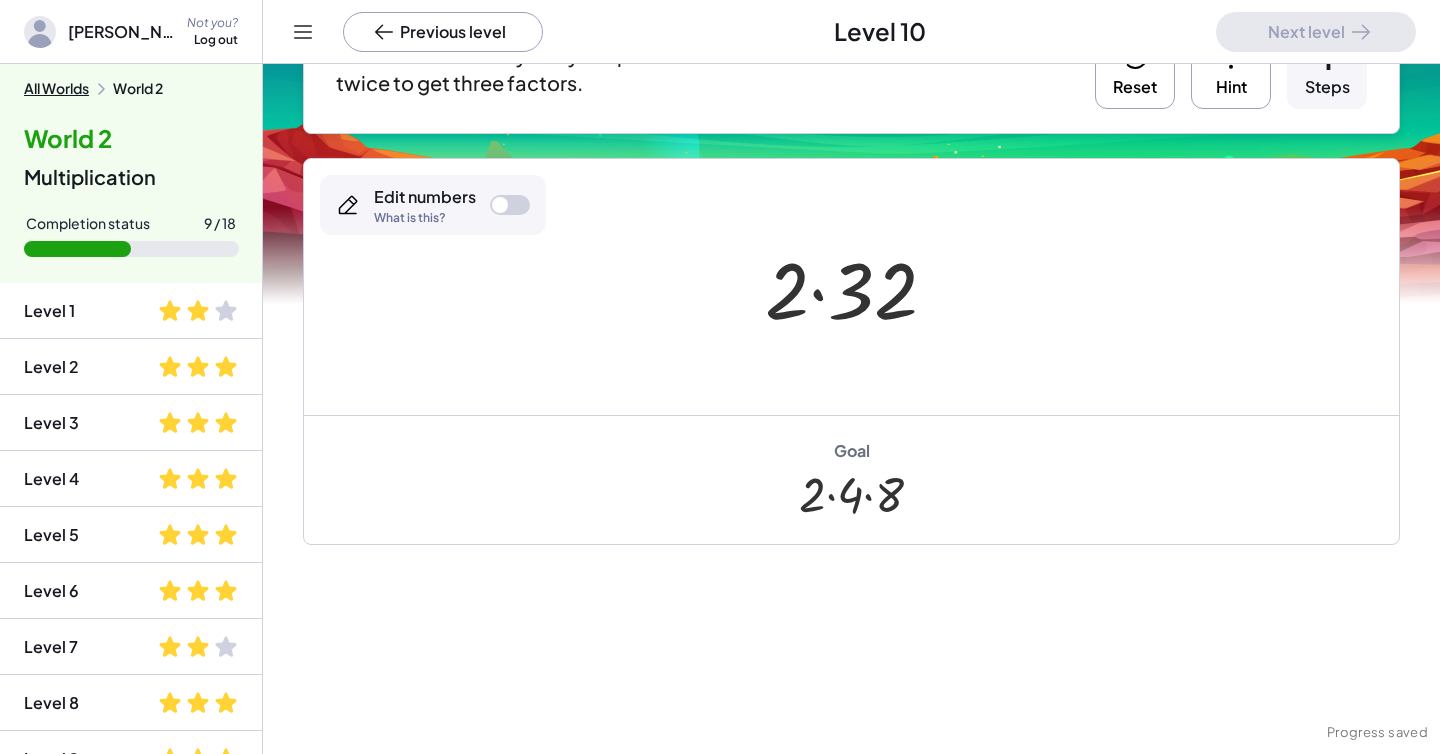 click at bounding box center (510, 205) 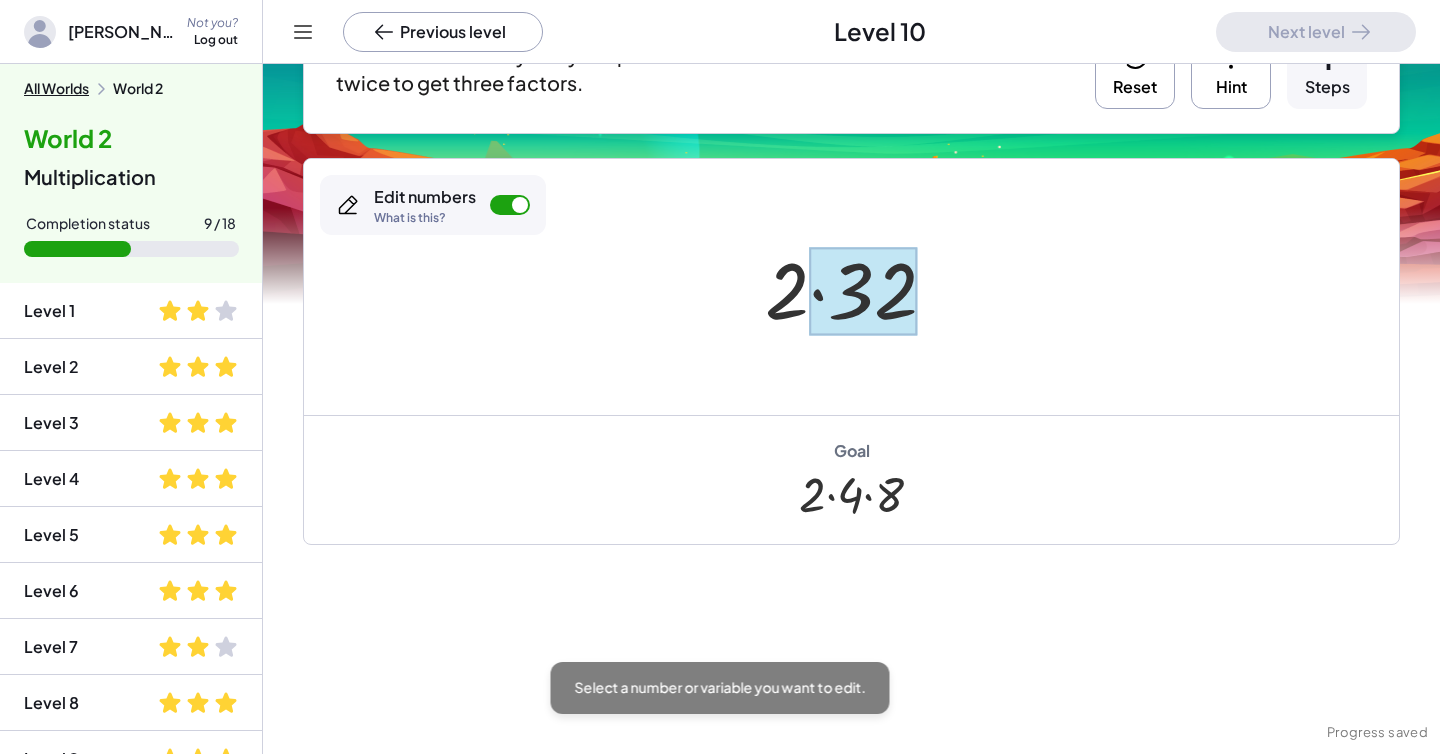 click at bounding box center (863, 291) 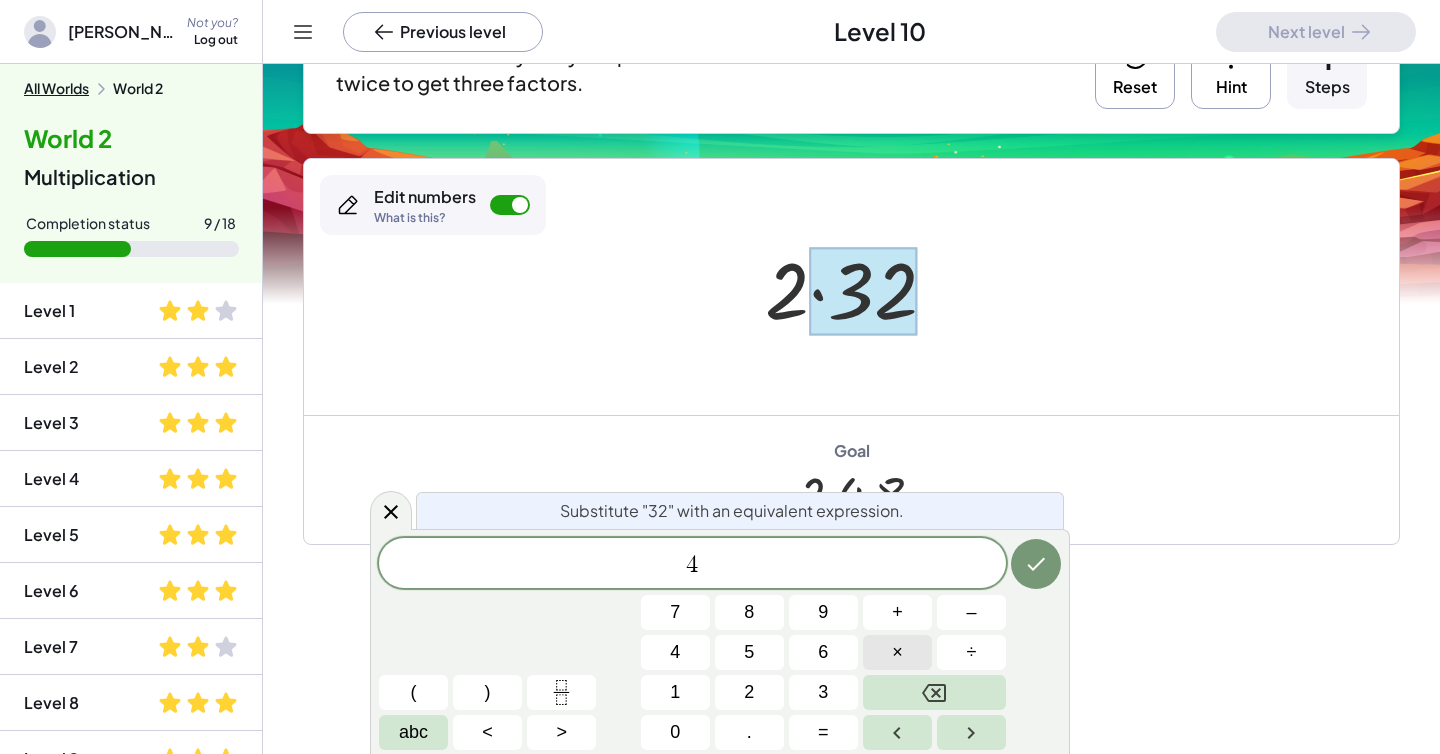 click on "×" at bounding box center [897, 652] 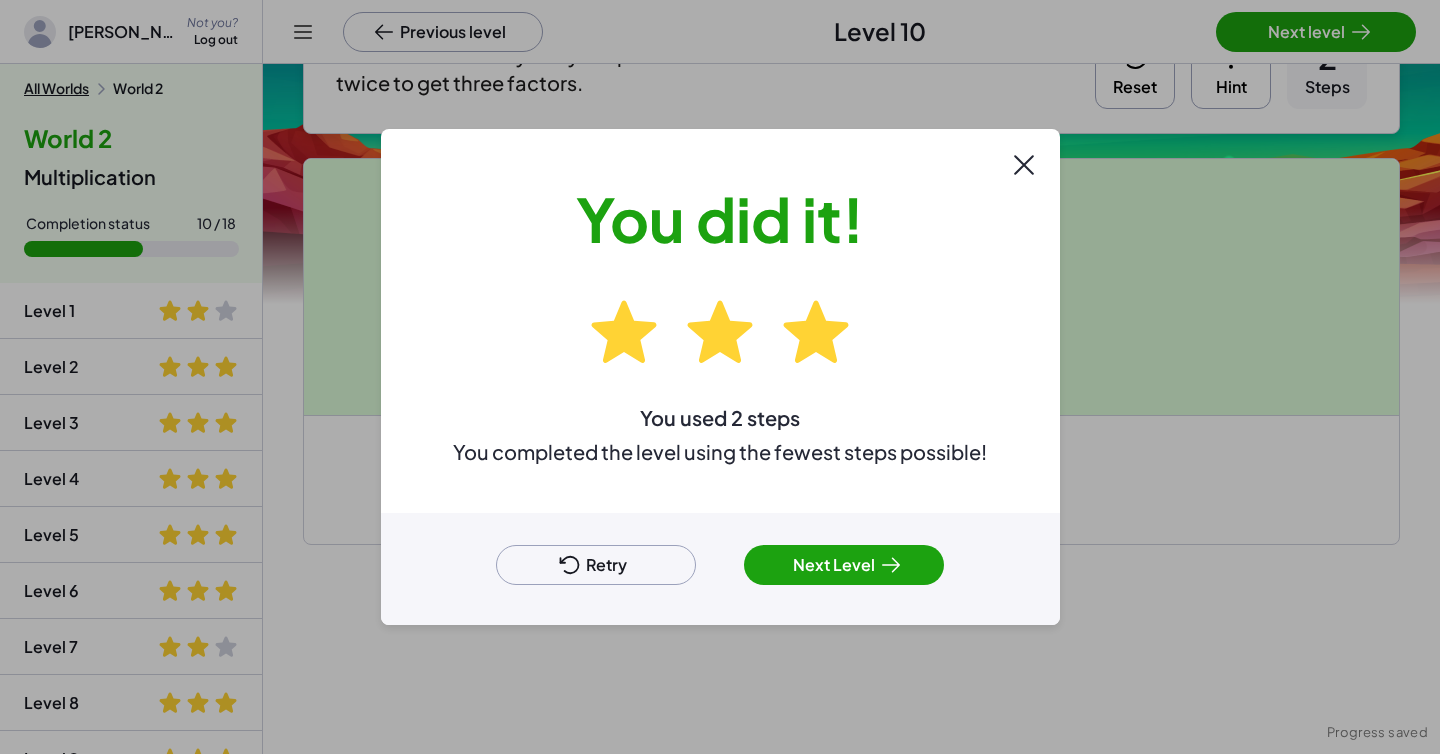 click on "Next Level" at bounding box center (844, 565) 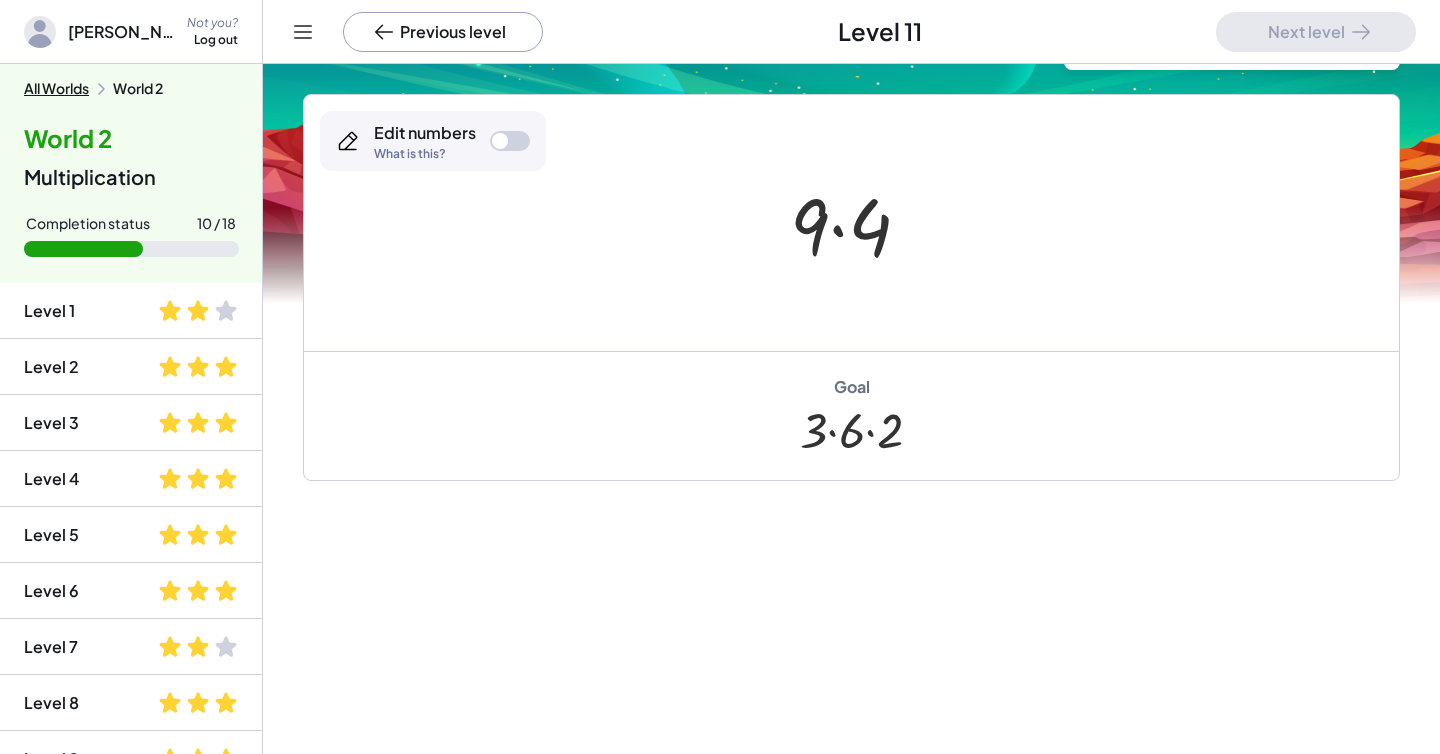 click at bounding box center [510, 141] 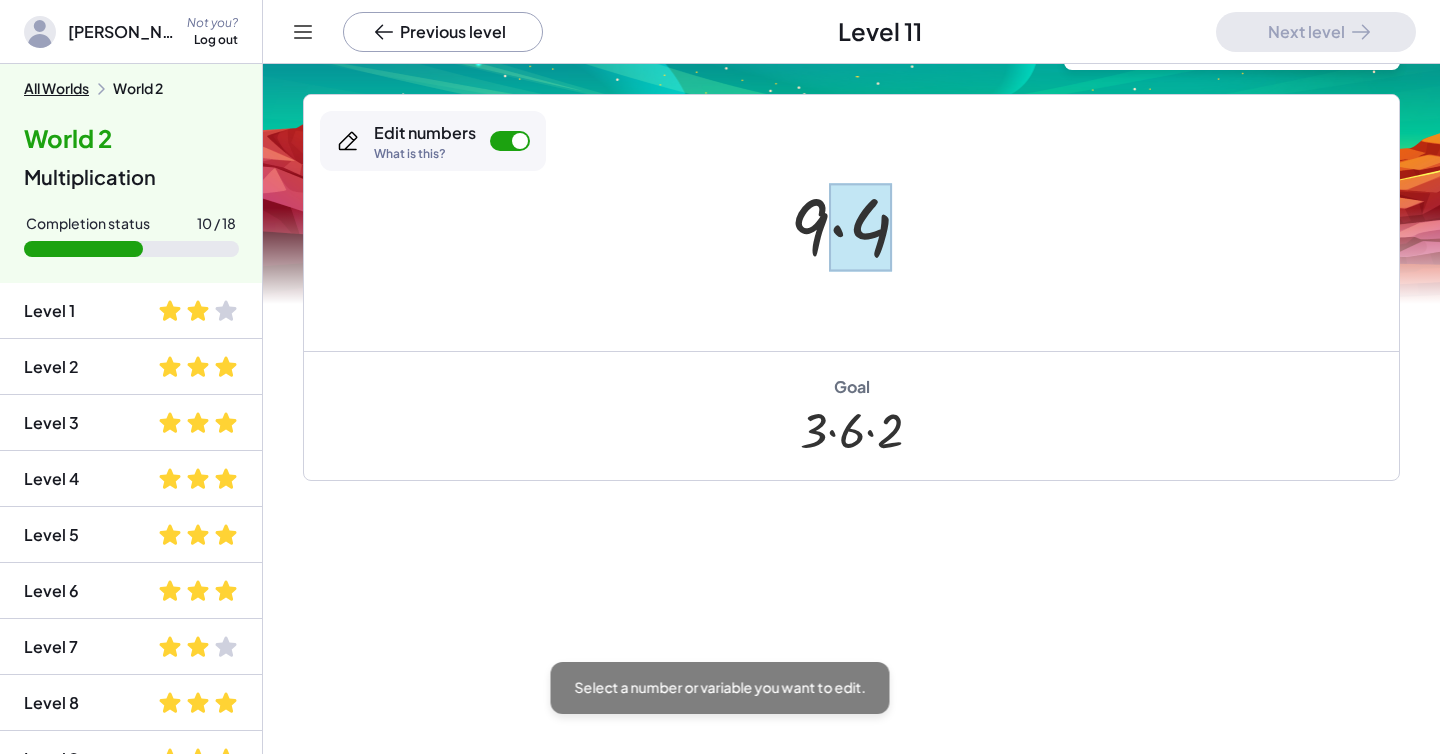 click at bounding box center [860, 227] 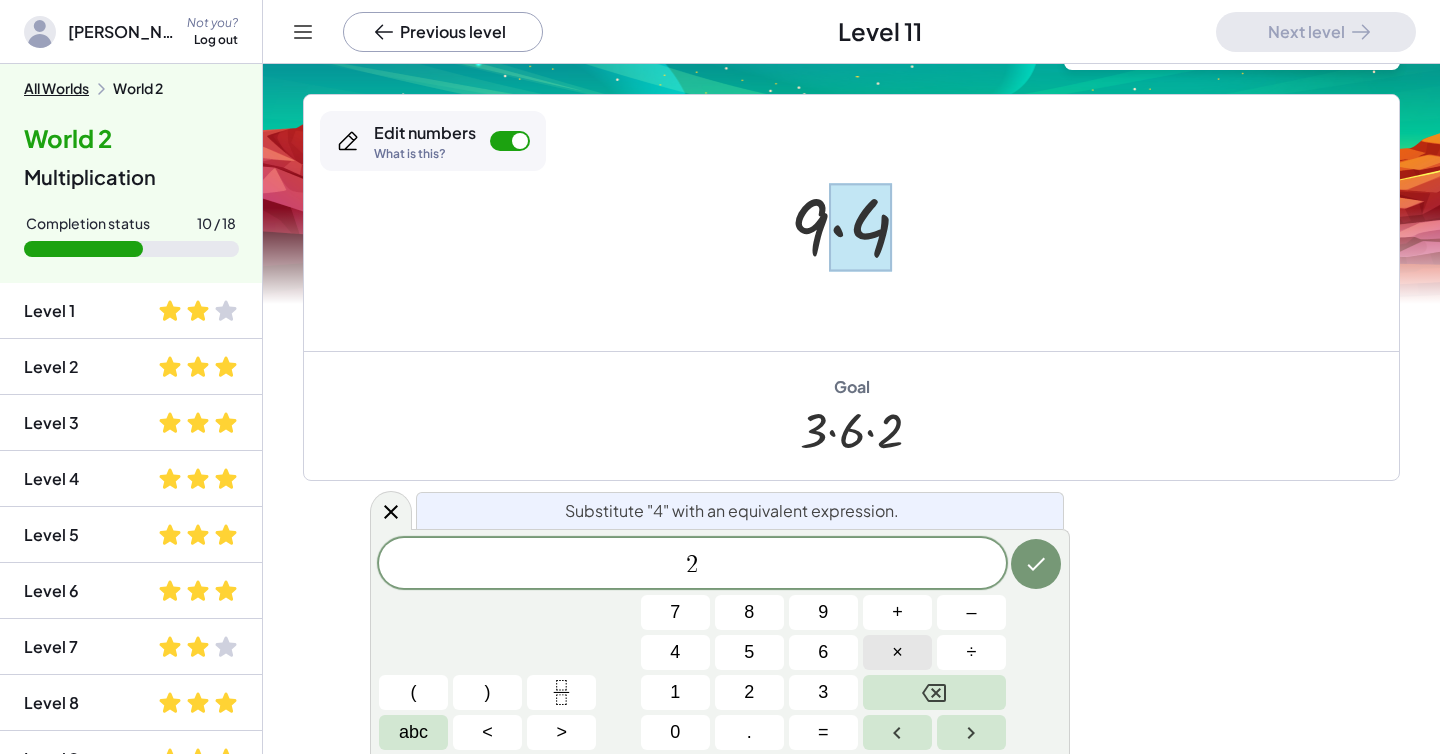 click on "×" at bounding box center [897, 652] 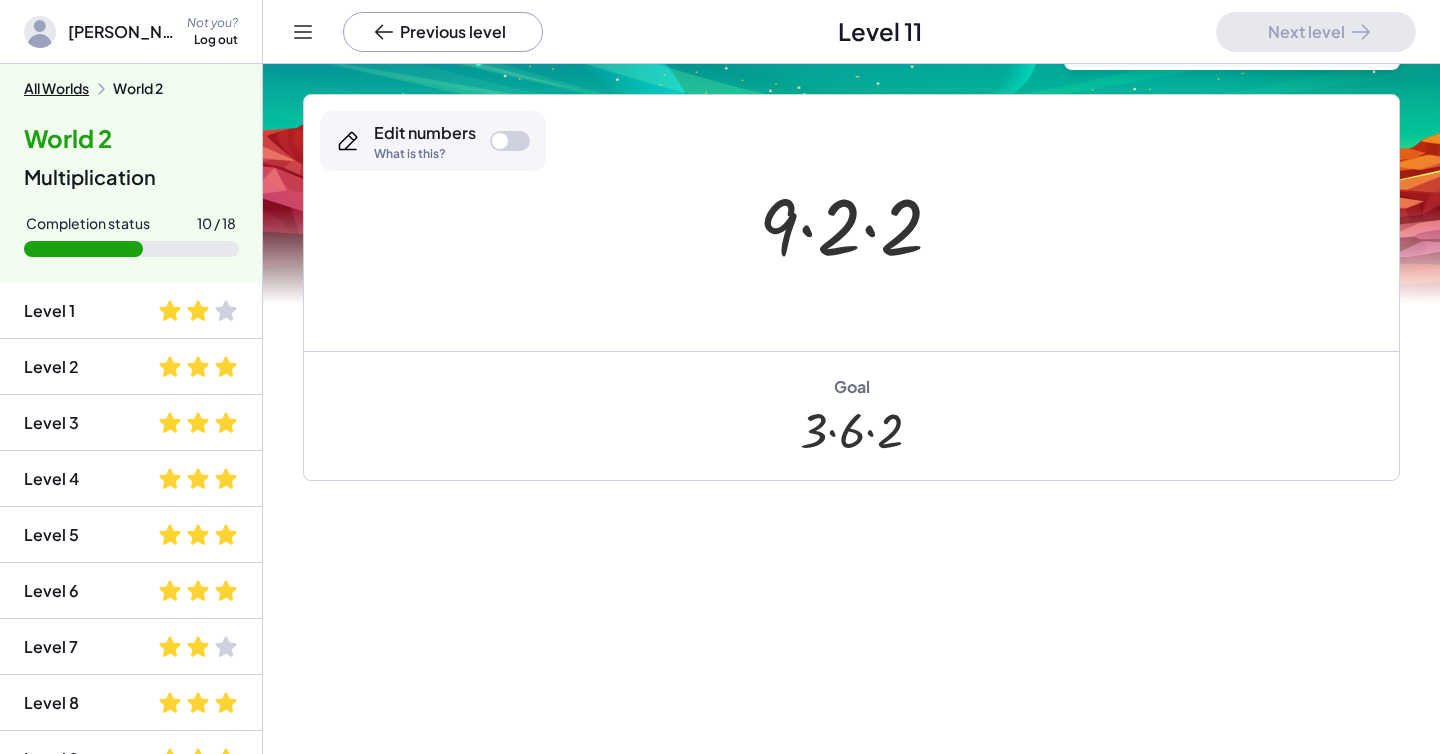 click at bounding box center [510, 141] 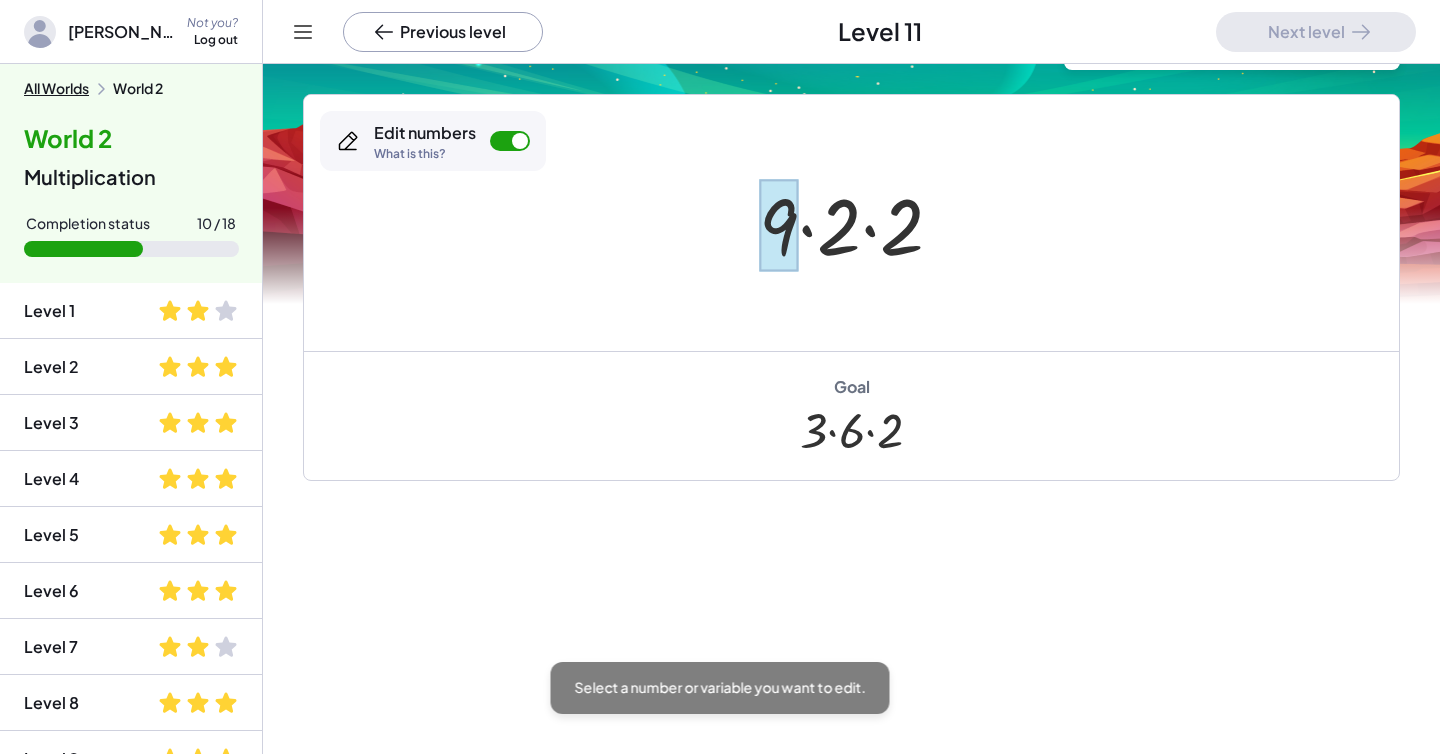 click at bounding box center [778, 225] 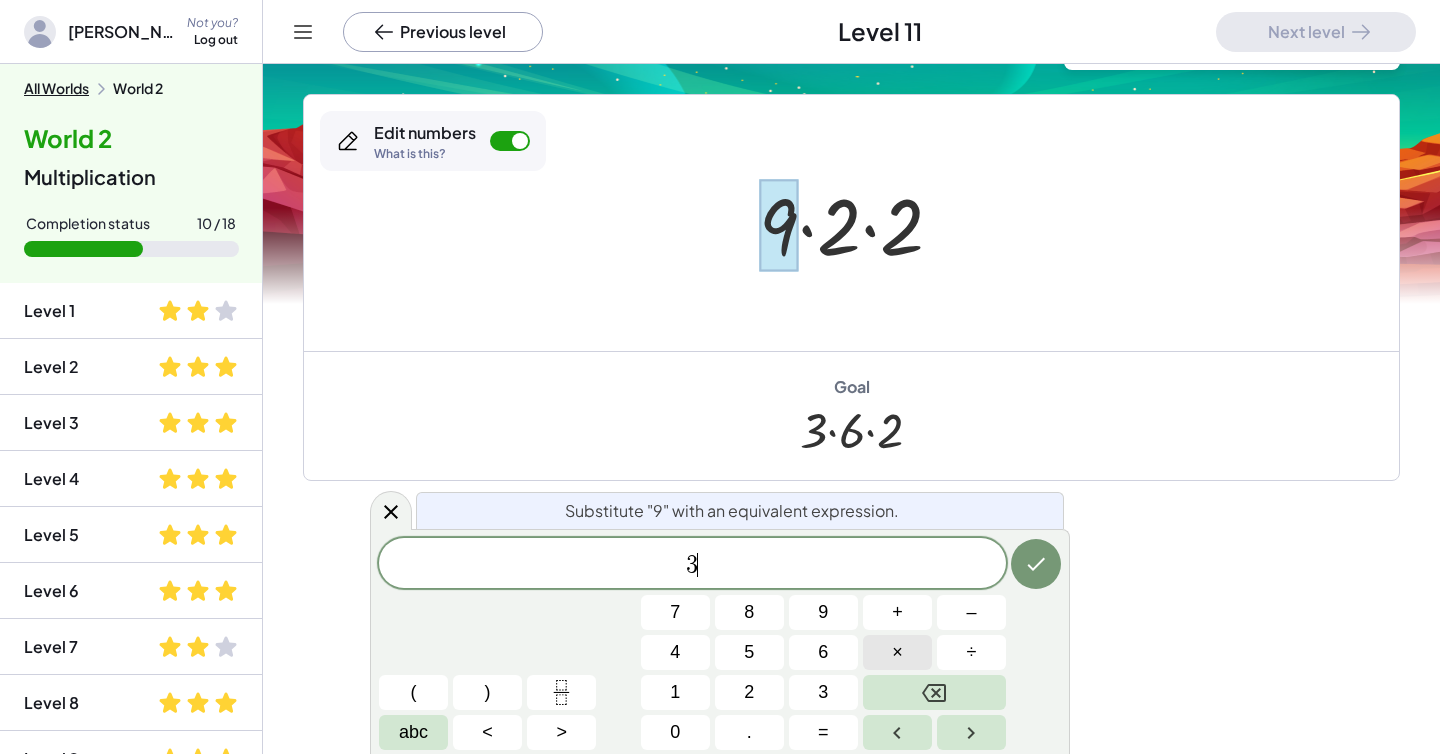 click on "×" at bounding box center [897, 652] 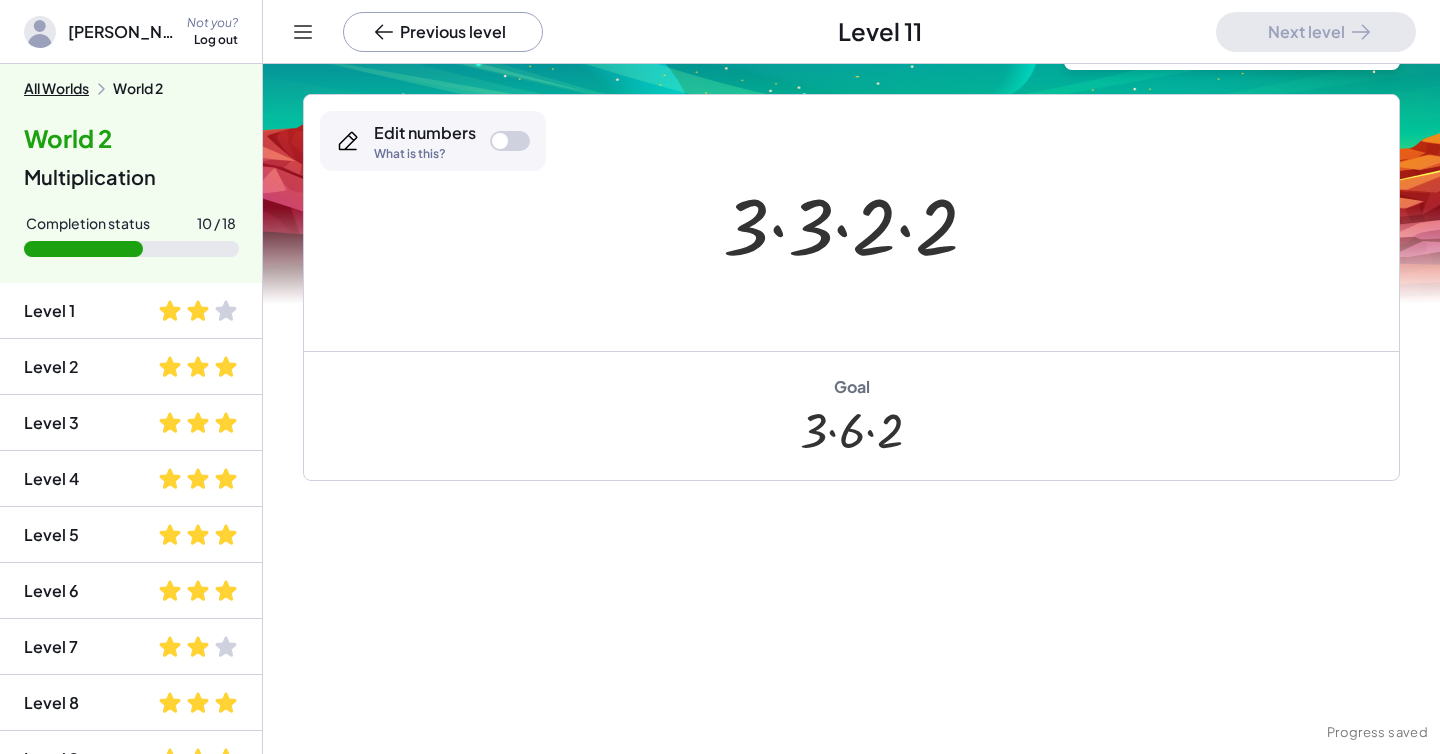 click at bounding box center [858, 223] 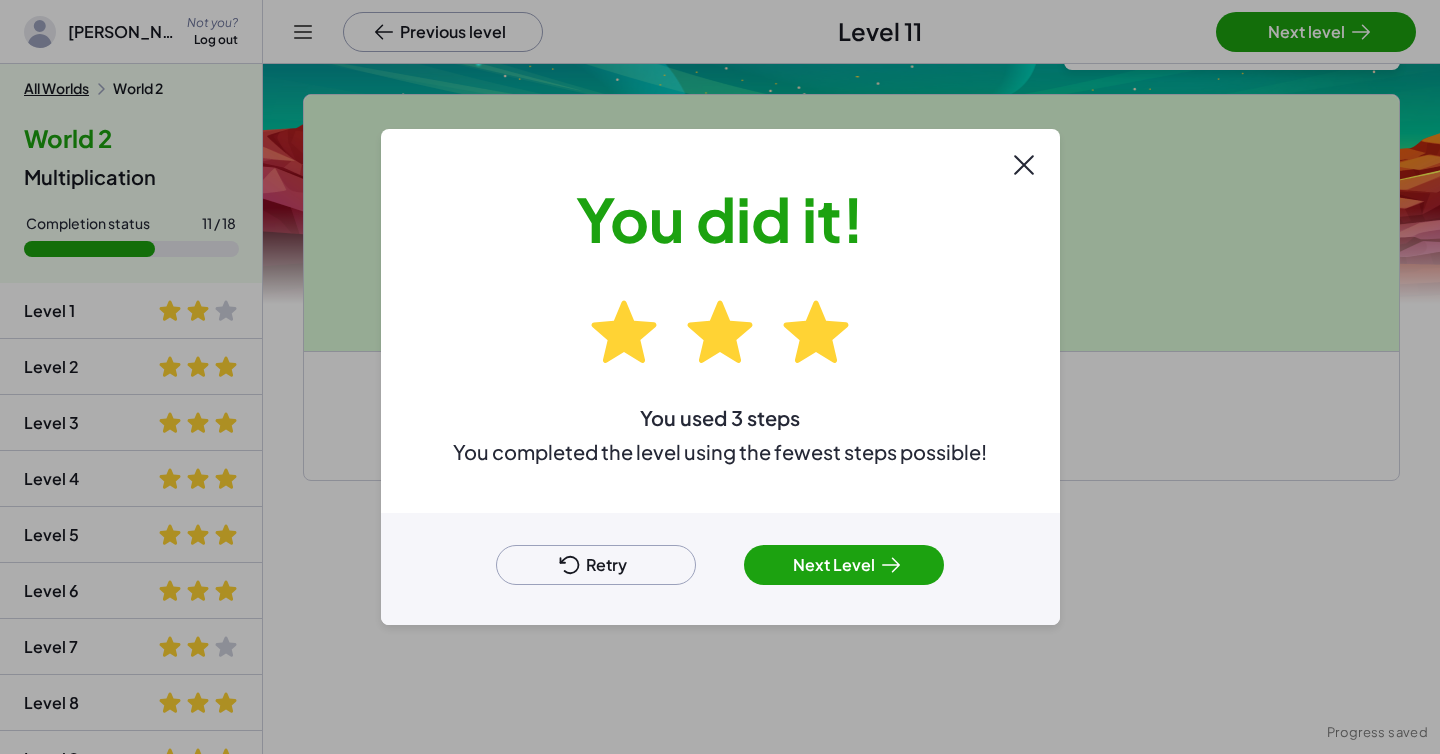 click on "Next Level" at bounding box center [844, 565] 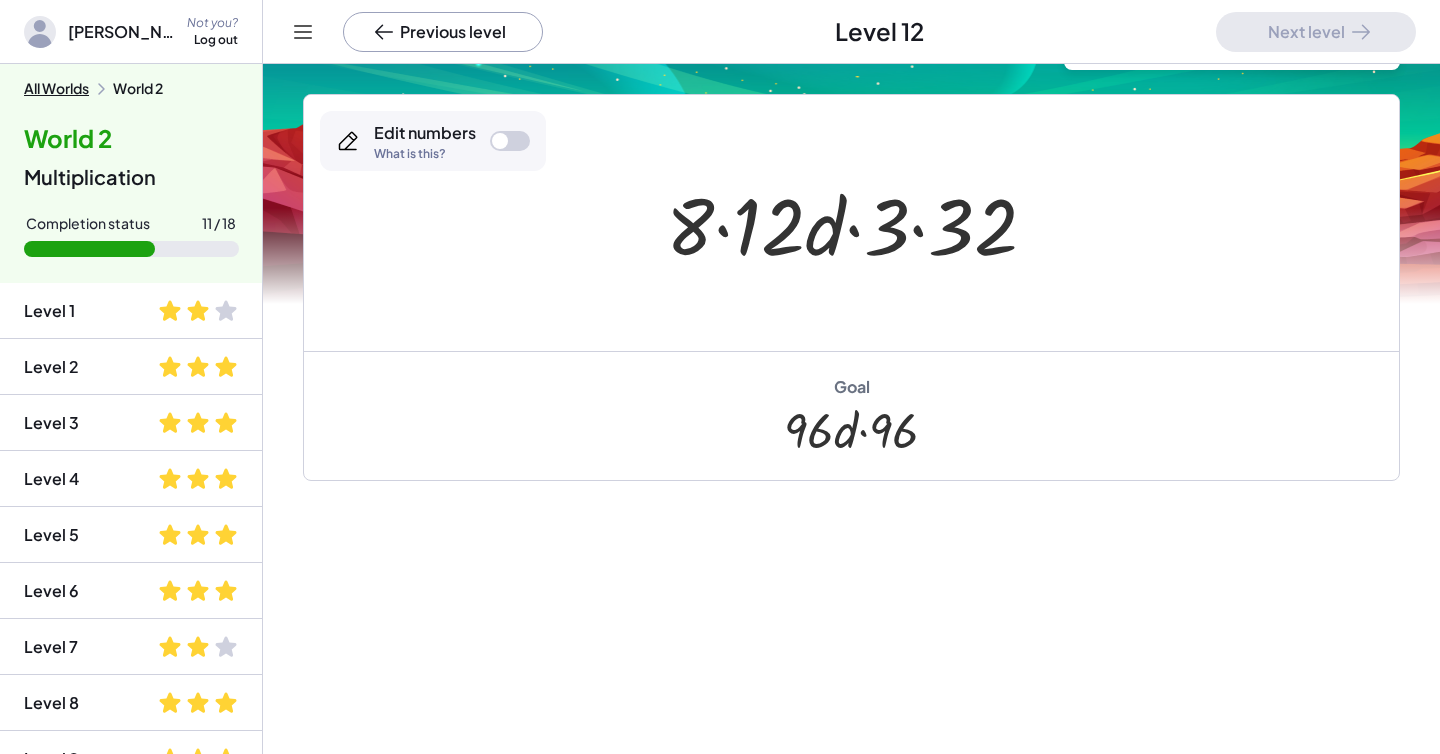 click at bounding box center (500, 141) 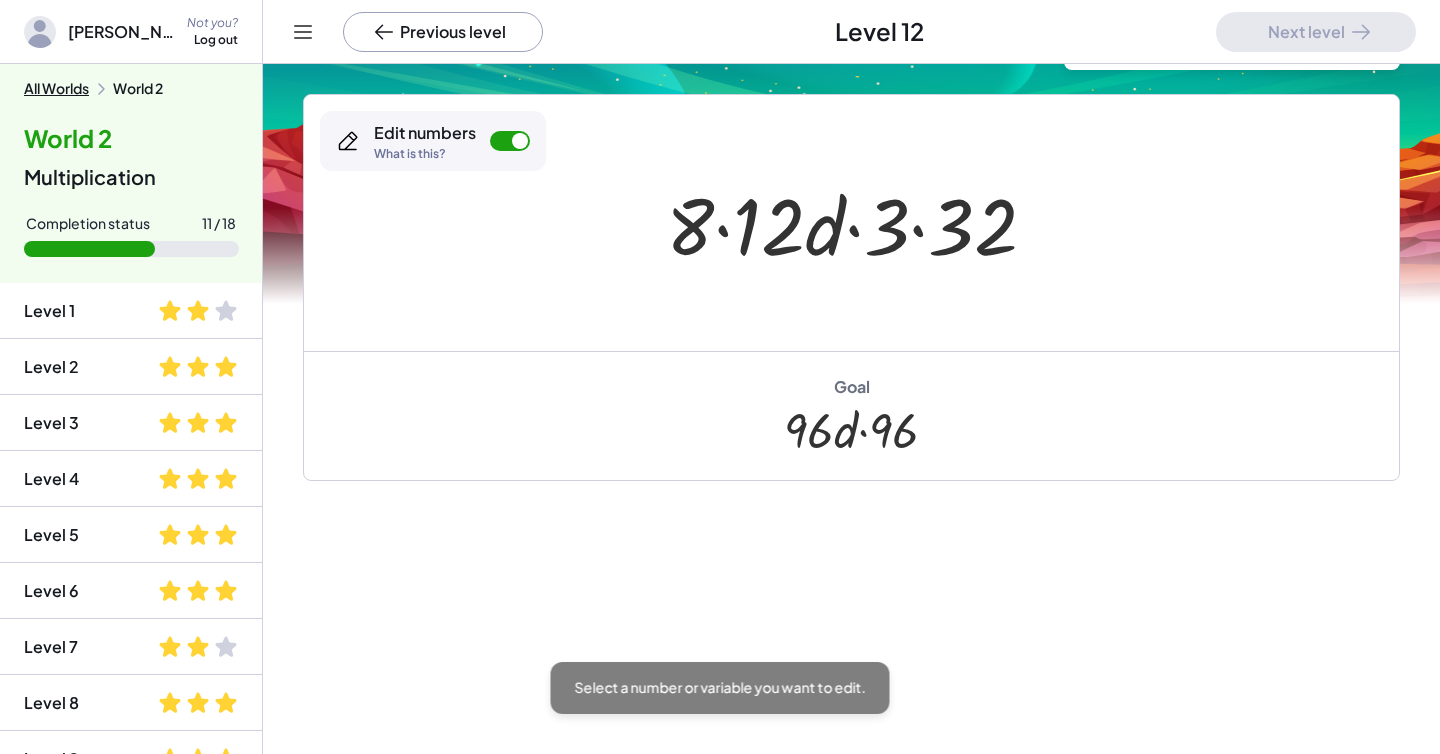 click at bounding box center (852, 430) 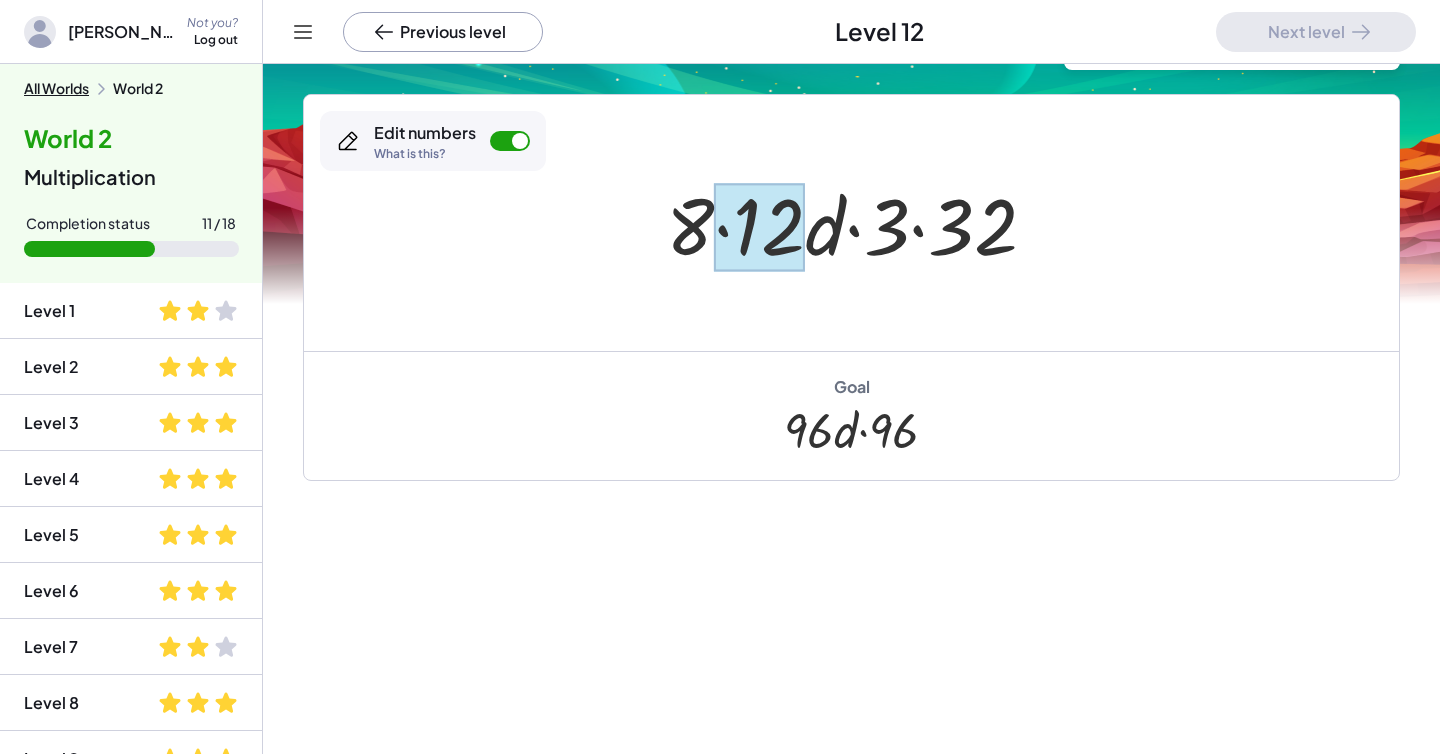 click at bounding box center [759, 227] 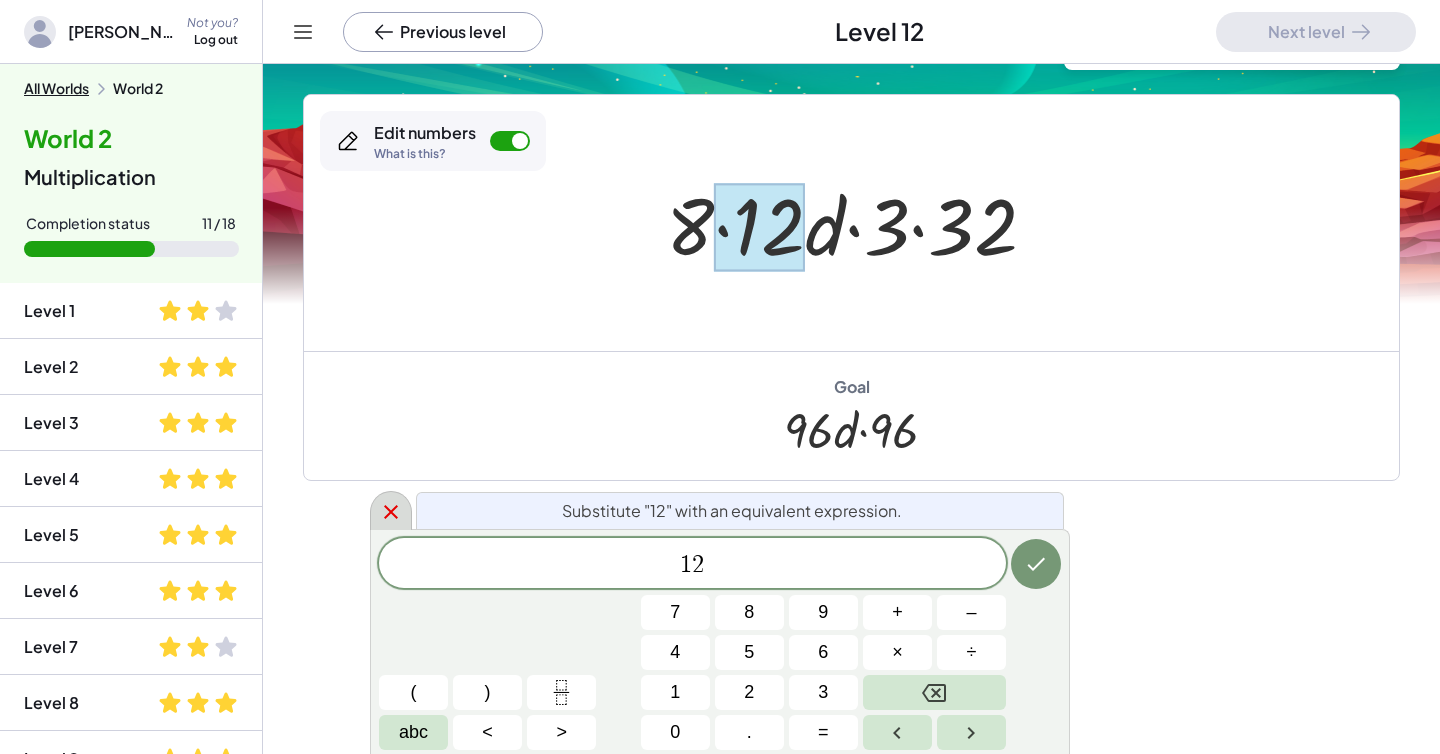 click 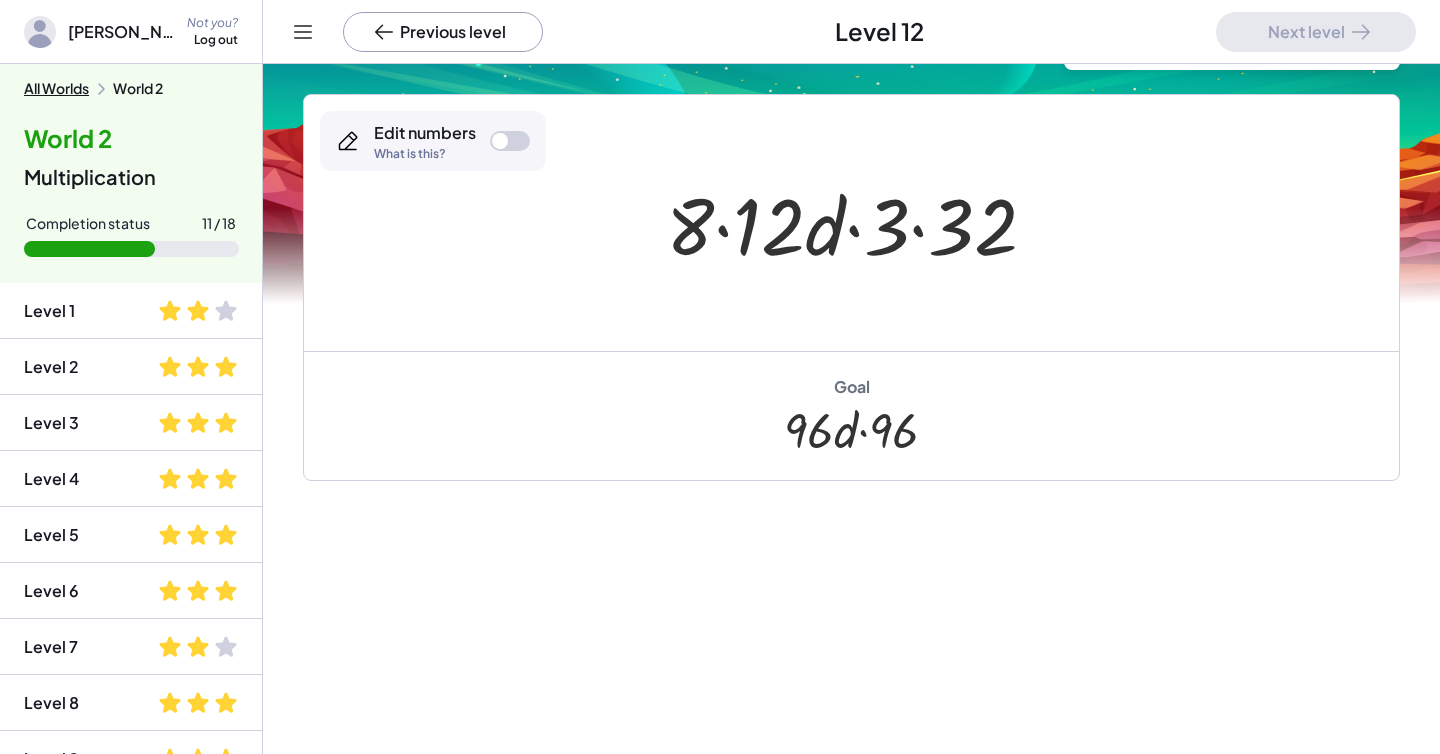 click at bounding box center (859, 223) 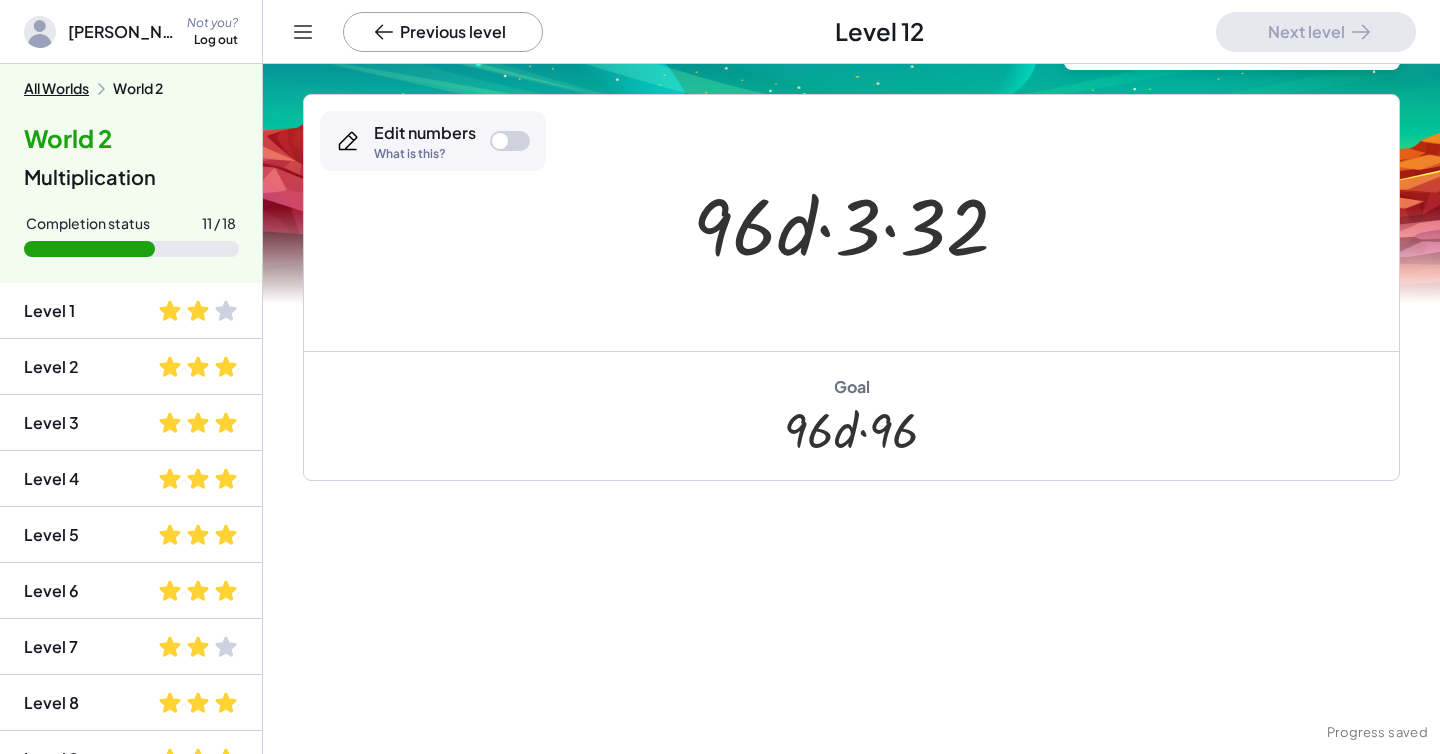 click at bounding box center (859, 223) 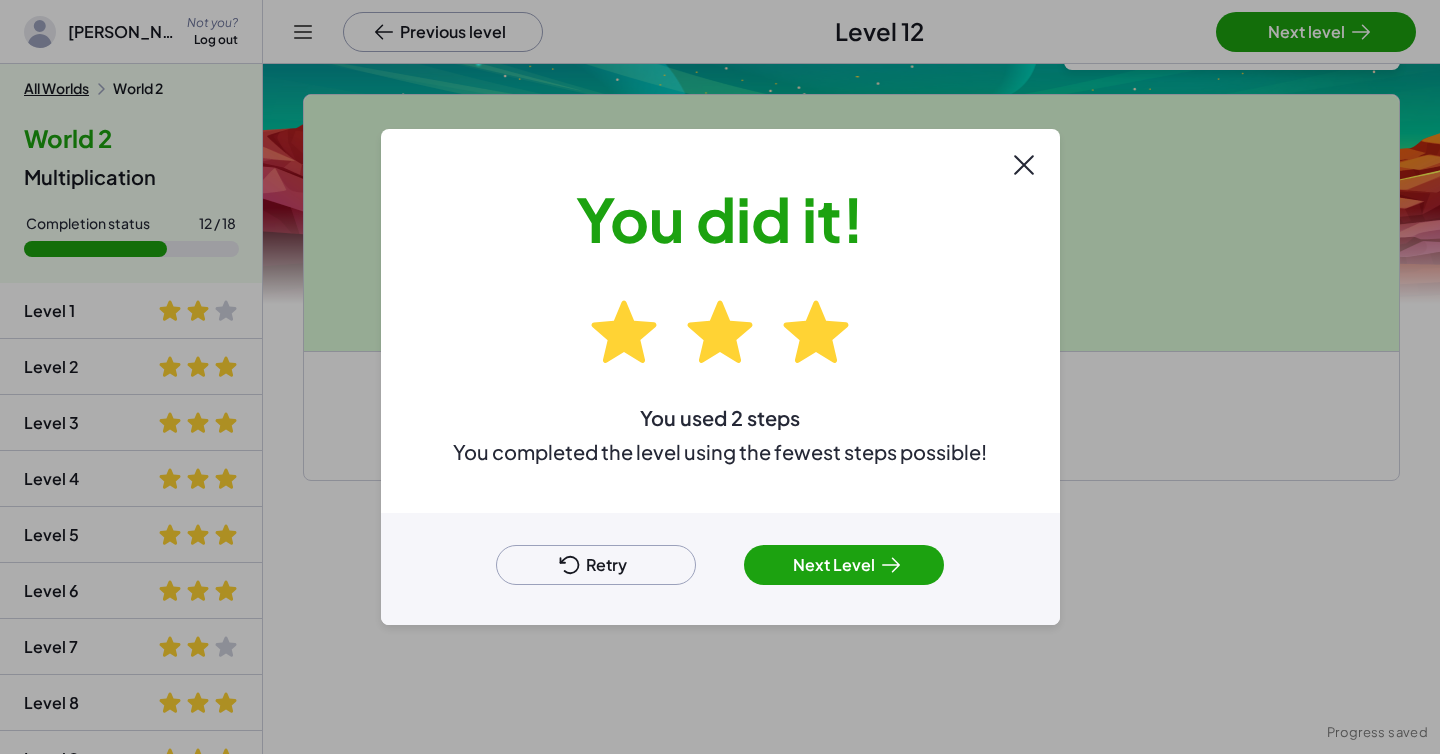 click on "Next Level" at bounding box center (844, 565) 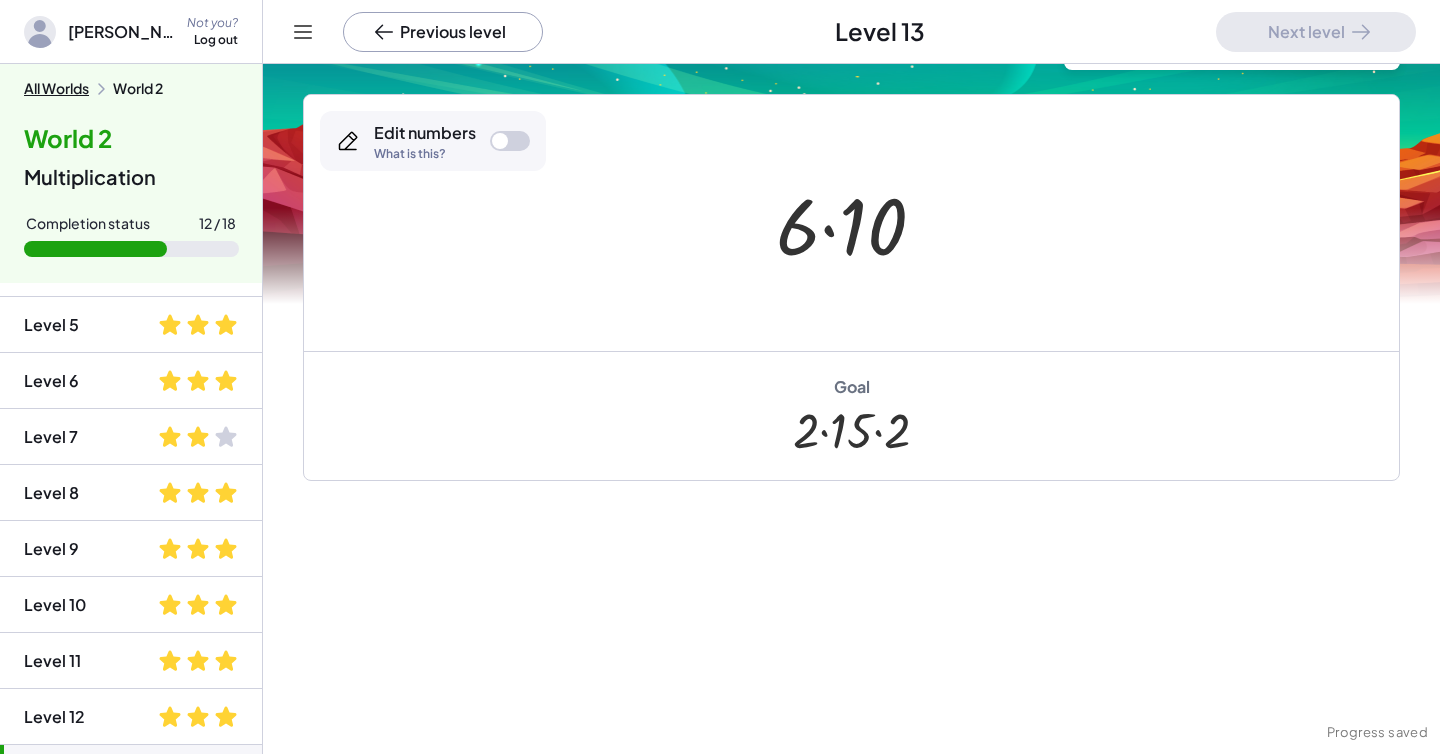 scroll, scrollTop: 537, scrollLeft: 0, axis: vertical 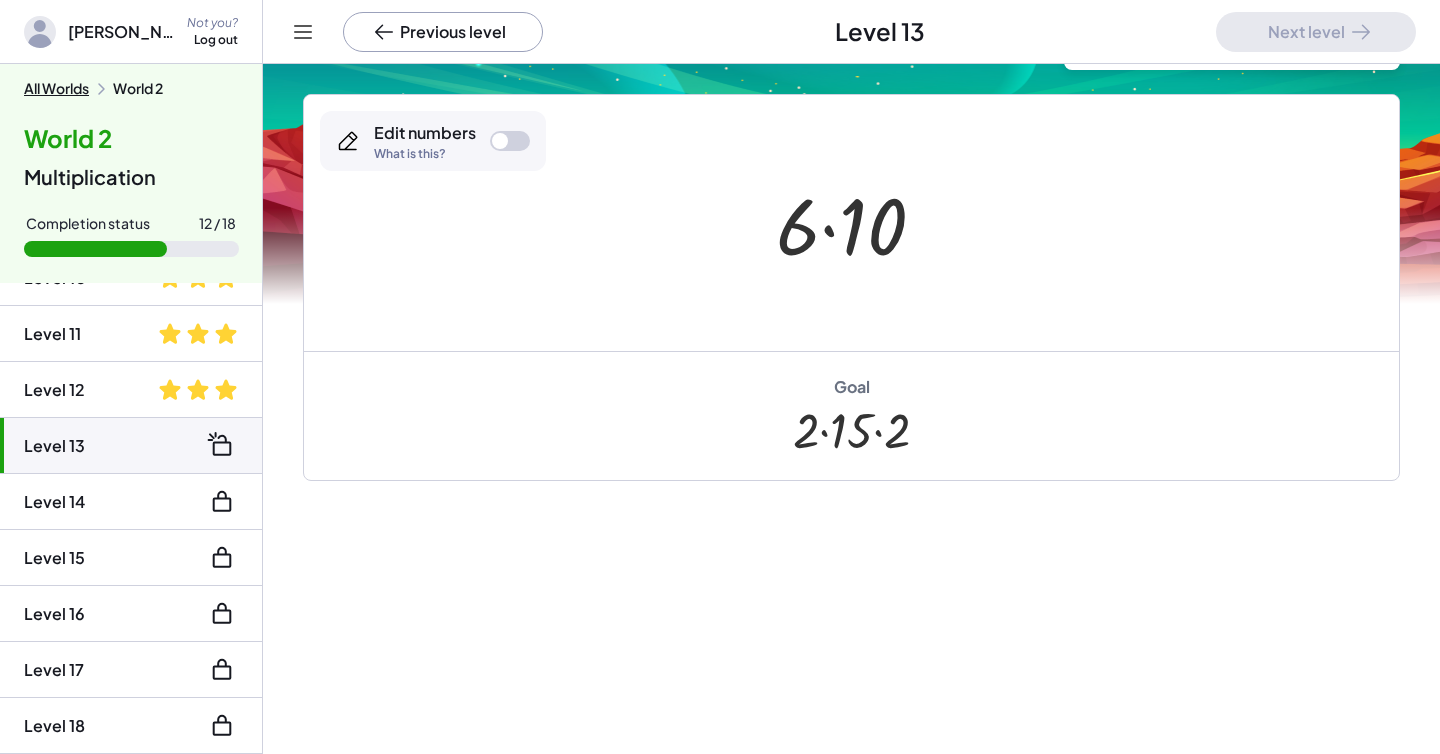 click at bounding box center (500, 141) 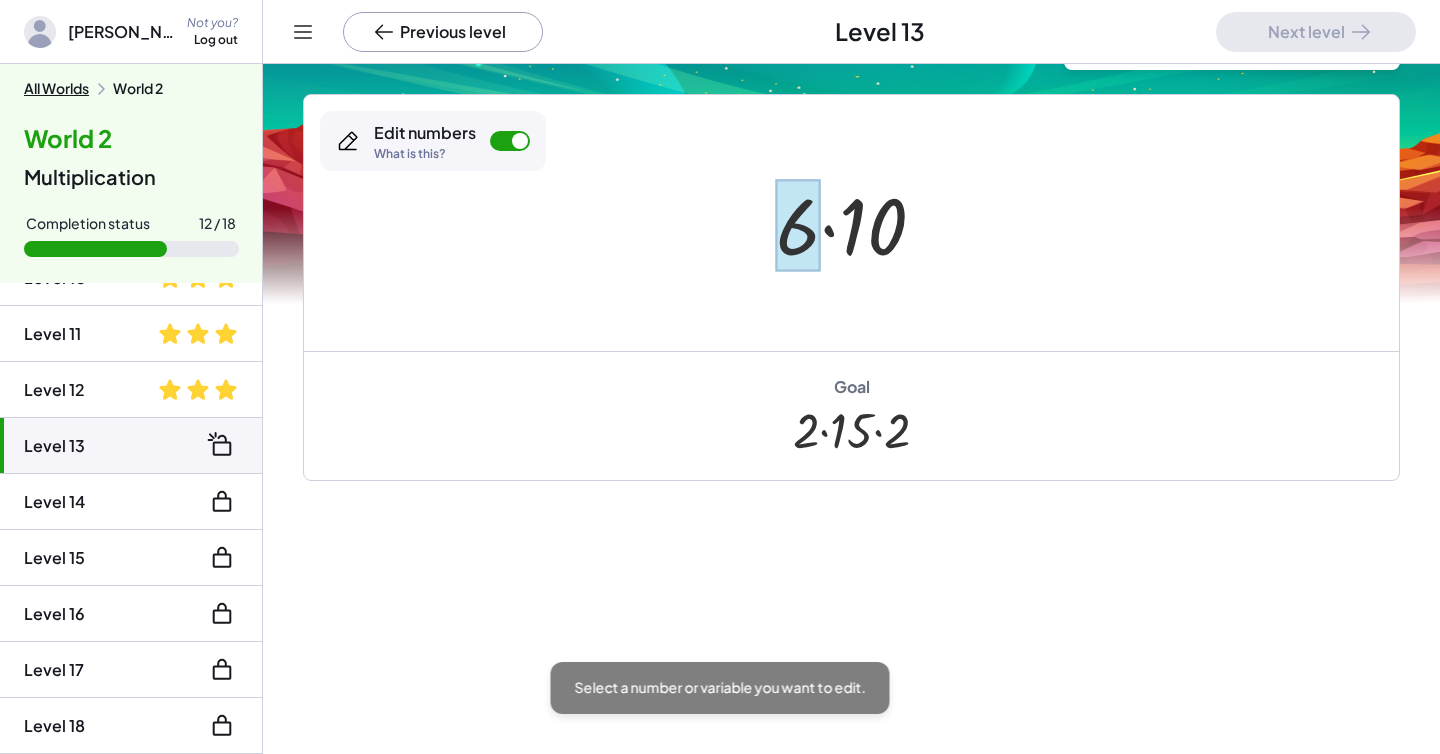 click at bounding box center (798, 225) 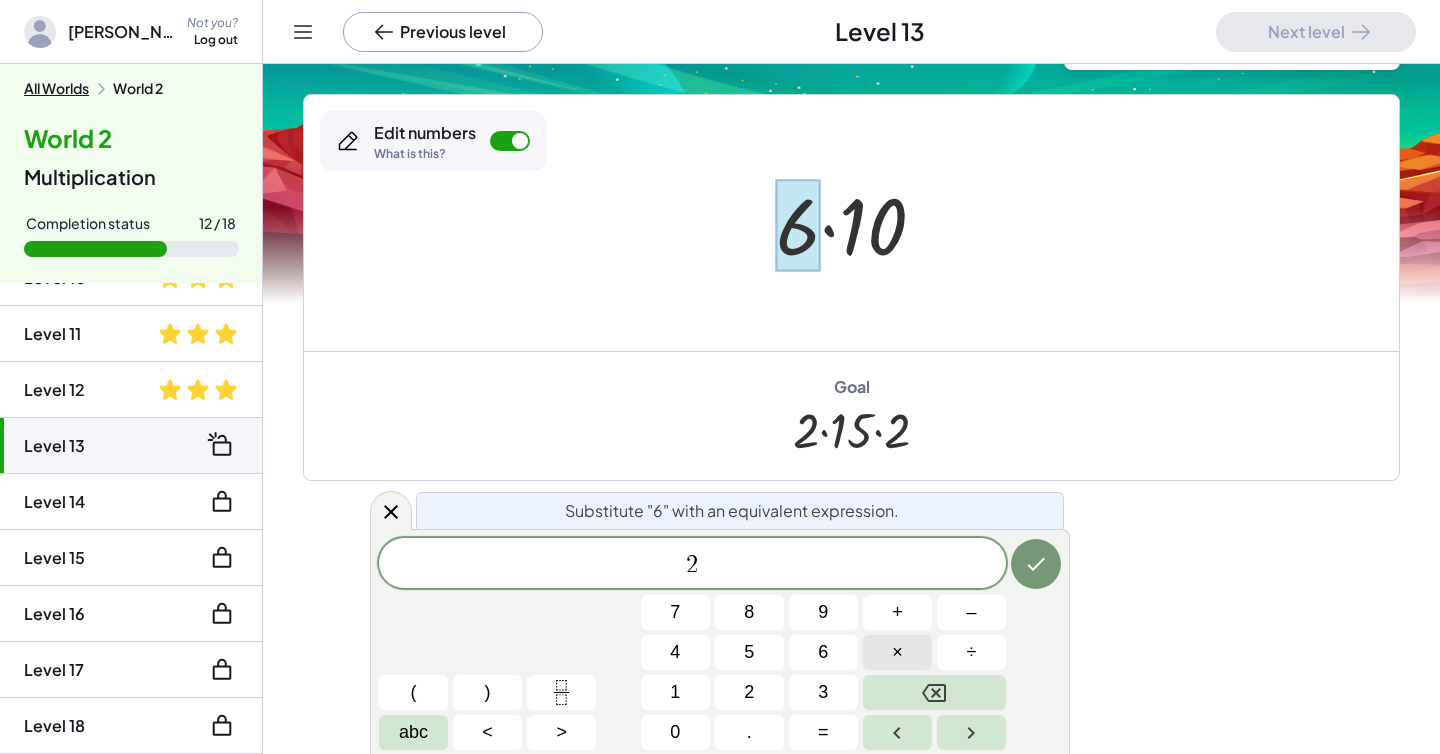 click on "×" at bounding box center (897, 652) 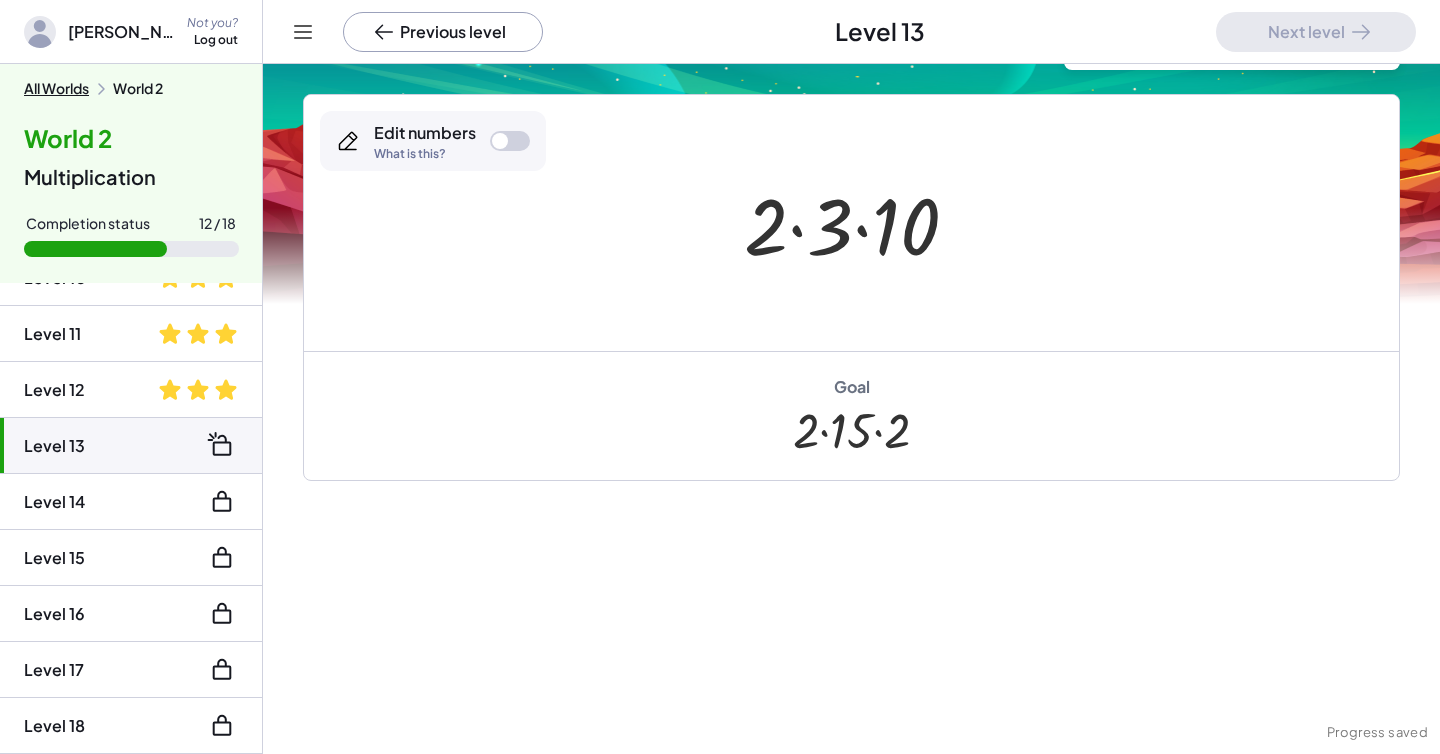 click at bounding box center (510, 141) 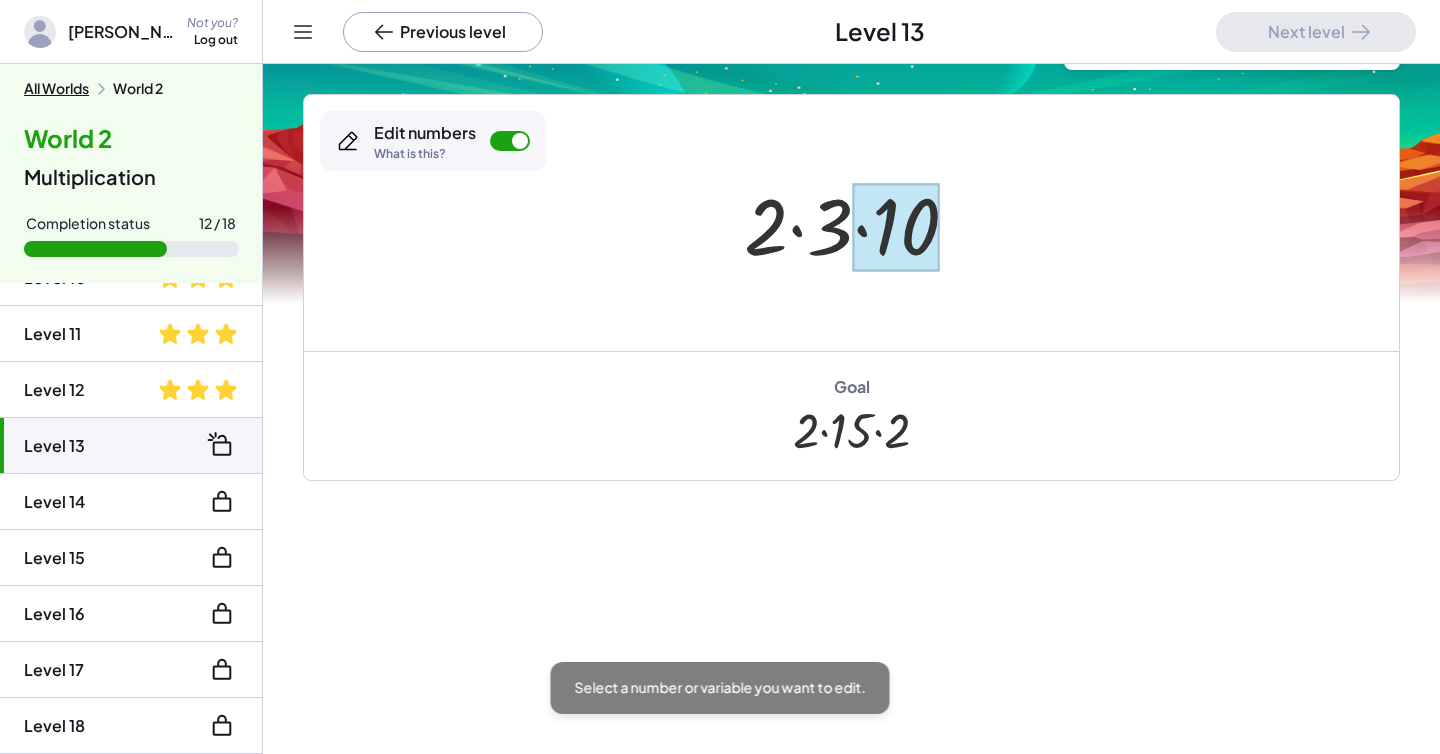 click at bounding box center (896, 227) 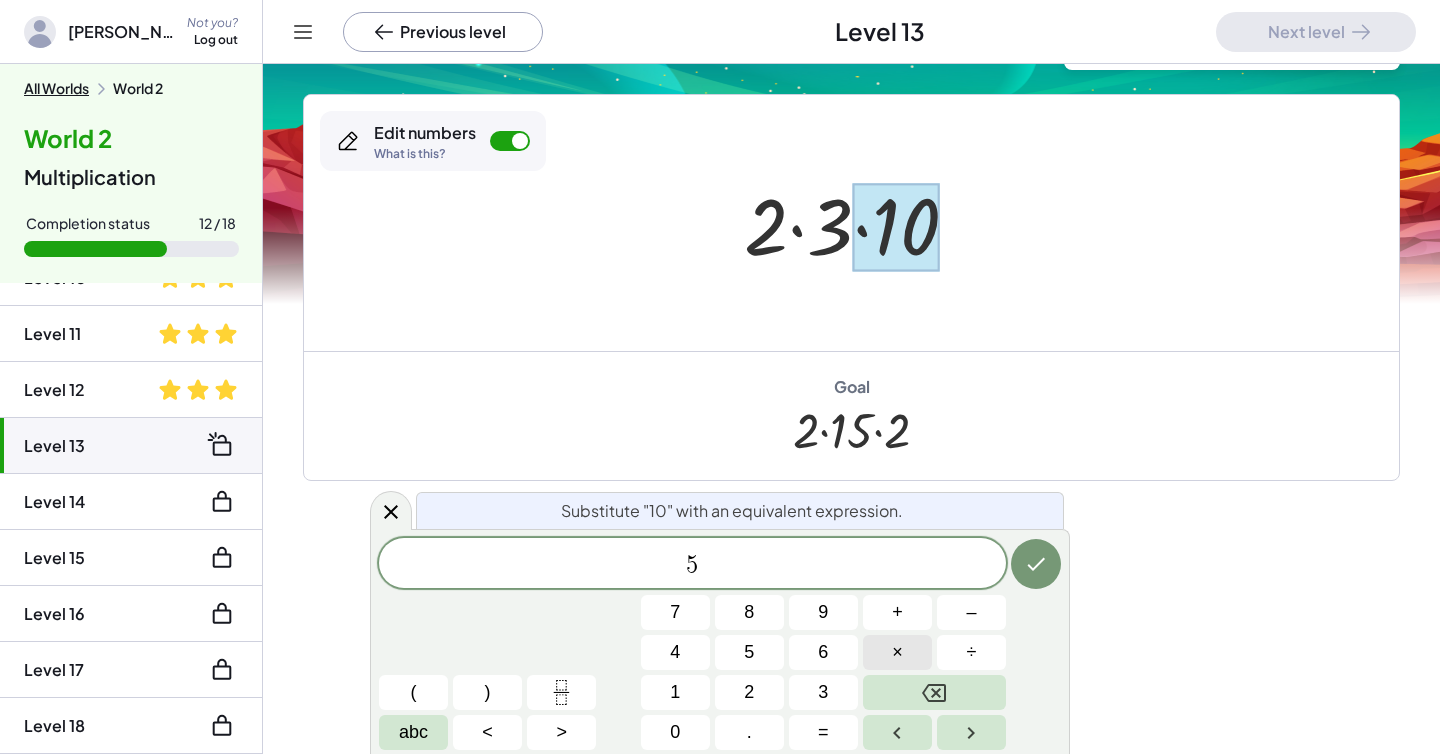 click on "×" at bounding box center (897, 652) 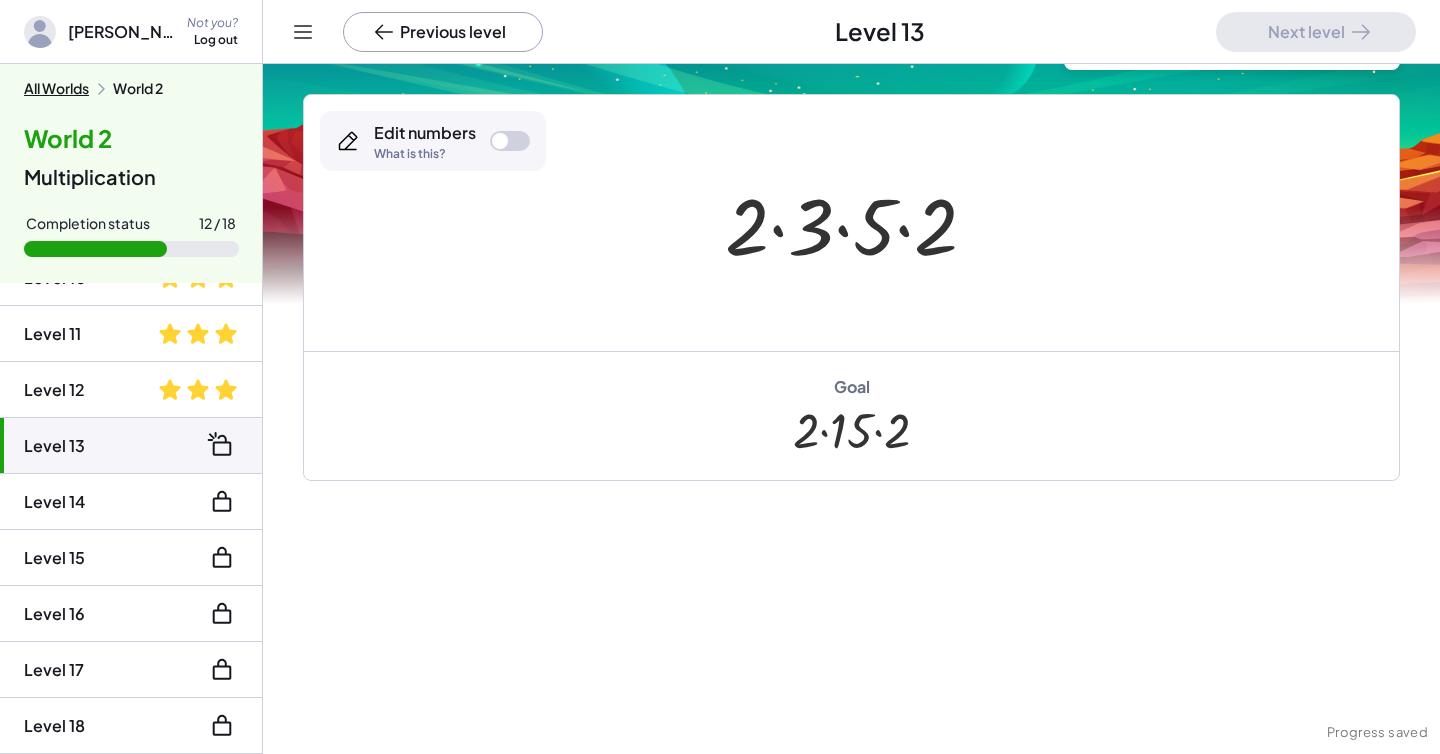 click at bounding box center (859, 223) 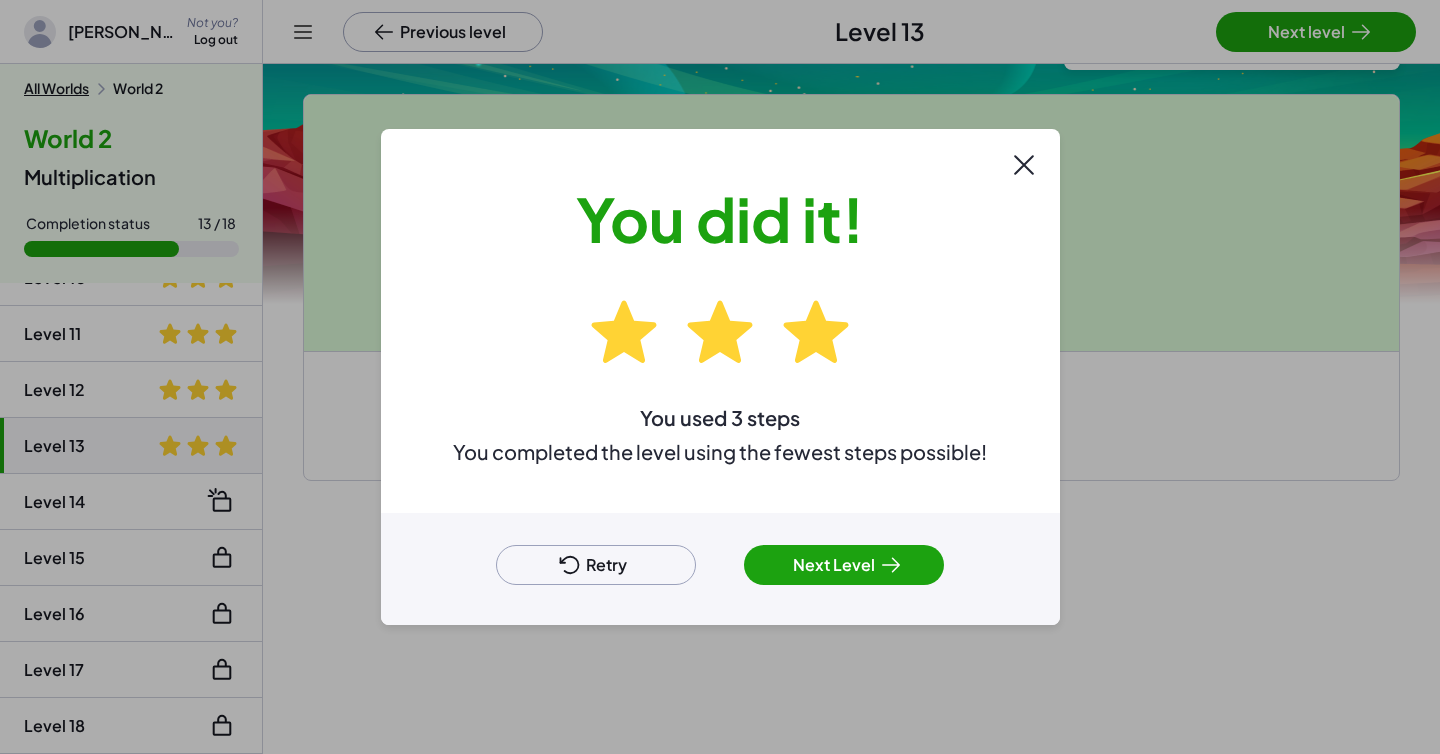 click on "Next Level" at bounding box center [844, 565] 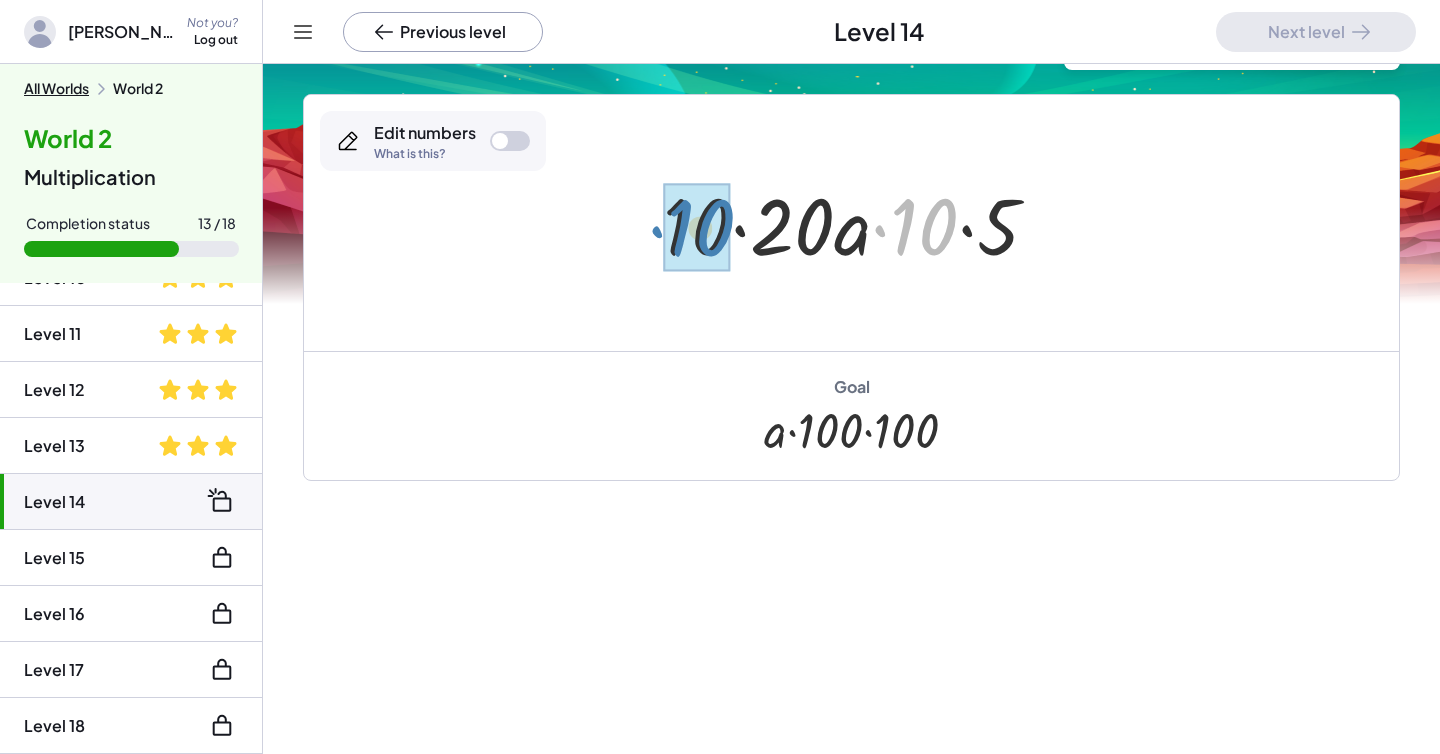 drag, startPoint x: 921, startPoint y: 232, endPoint x: 698, endPoint y: 233, distance: 223.00224 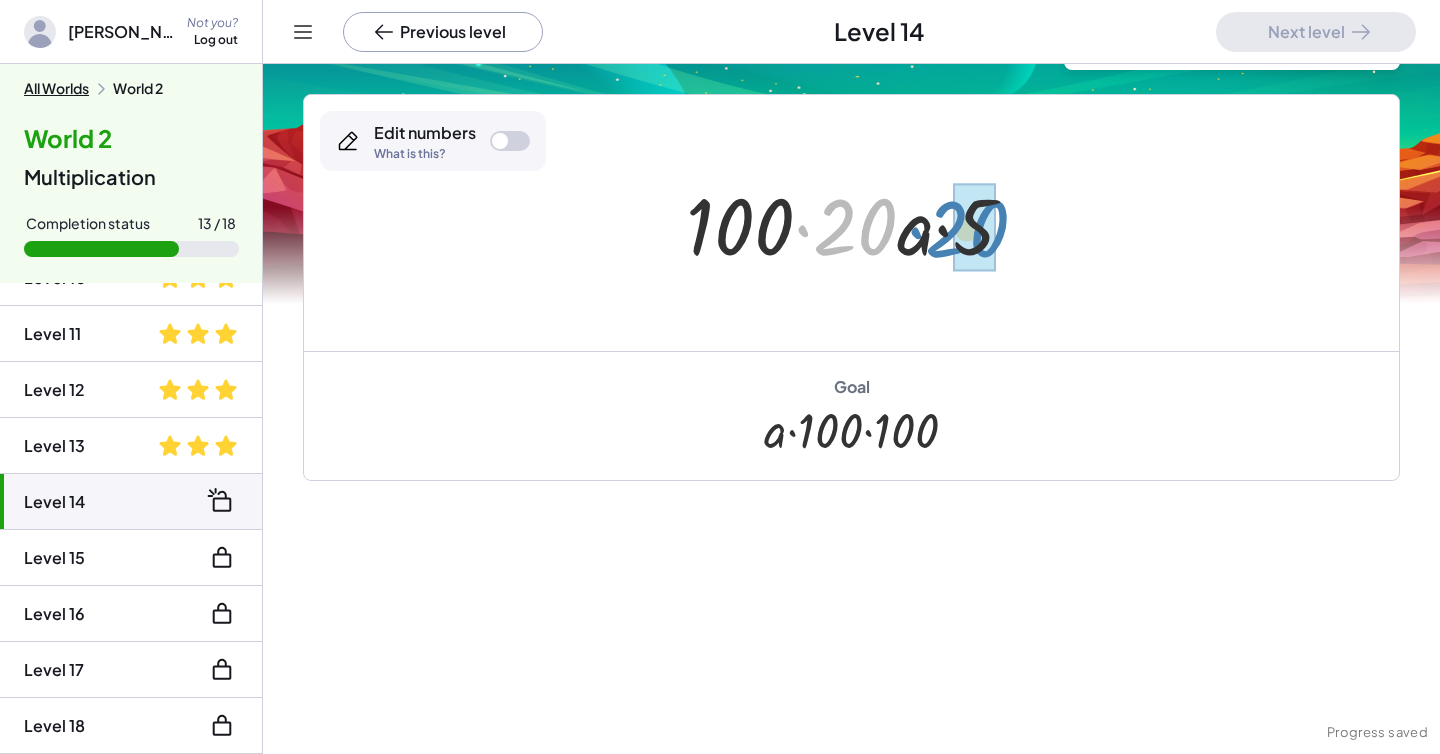 drag, startPoint x: 849, startPoint y: 231, endPoint x: 962, endPoint y: 233, distance: 113.0177 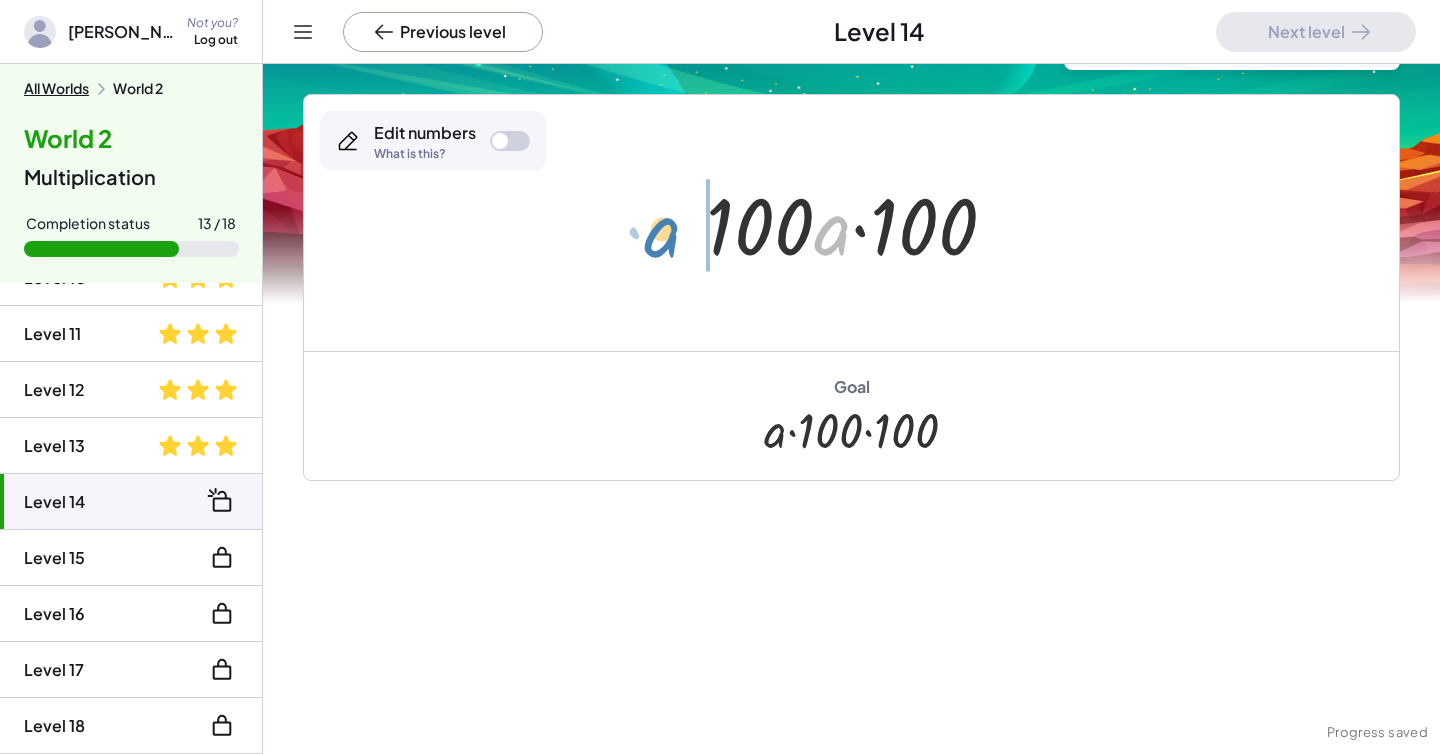 drag, startPoint x: 828, startPoint y: 242, endPoint x: 658, endPoint y: 244, distance: 170.01176 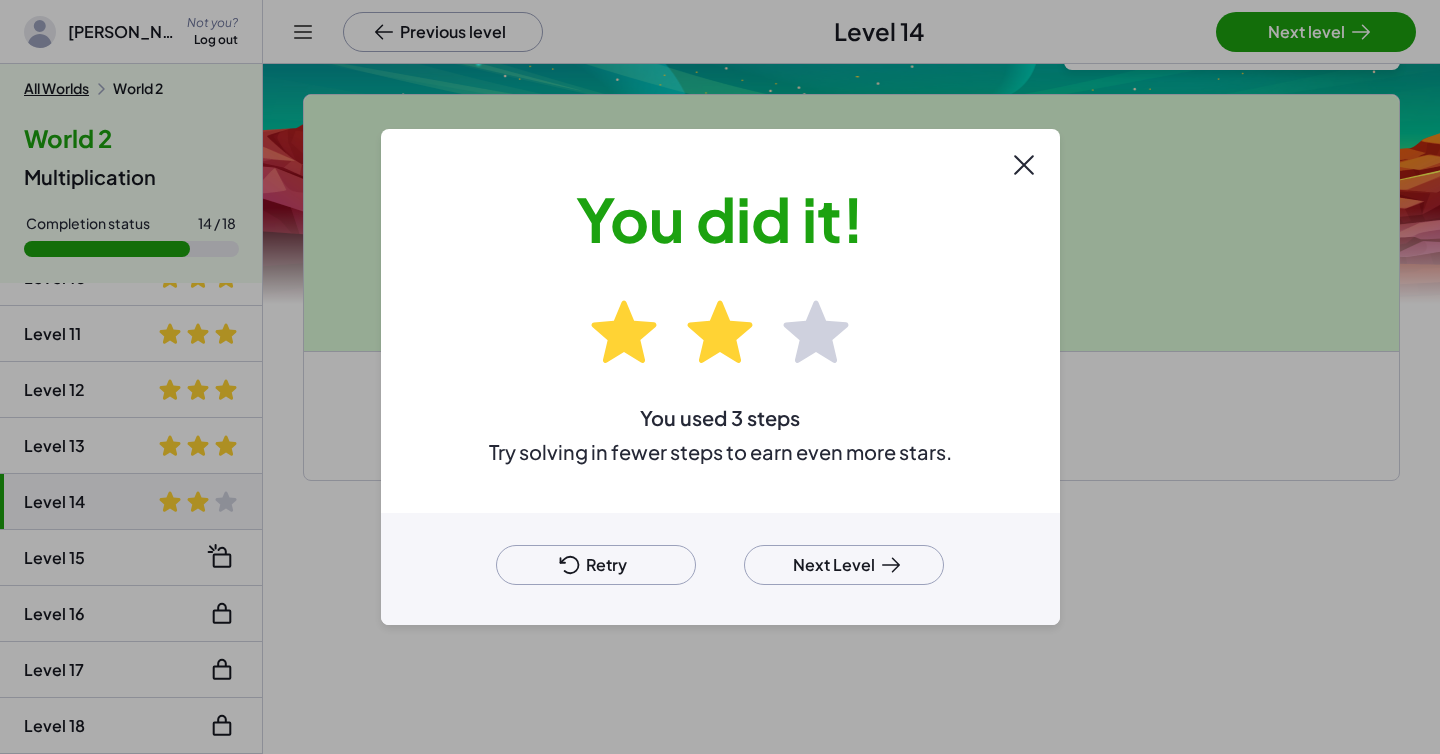 click on "Next Level" at bounding box center (844, 565) 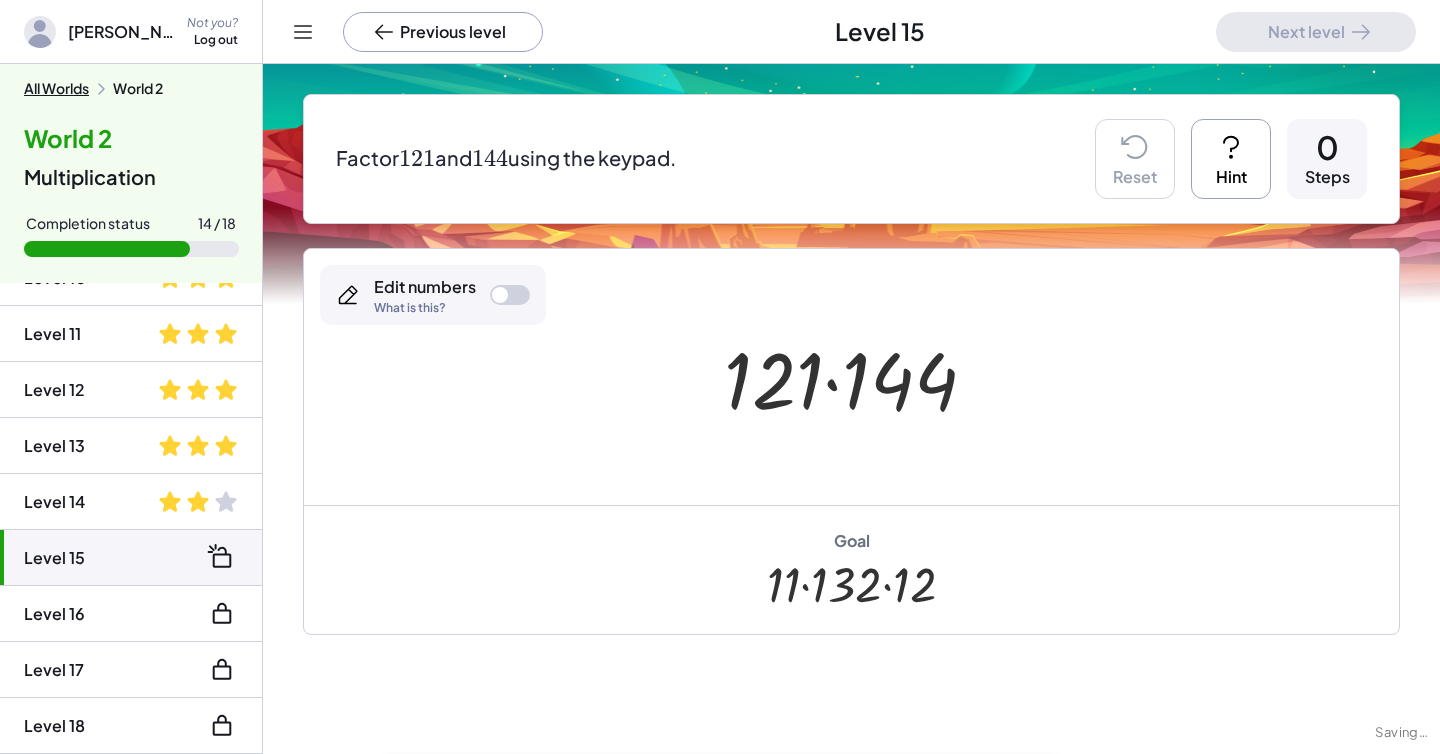scroll, scrollTop: 236, scrollLeft: 0, axis: vertical 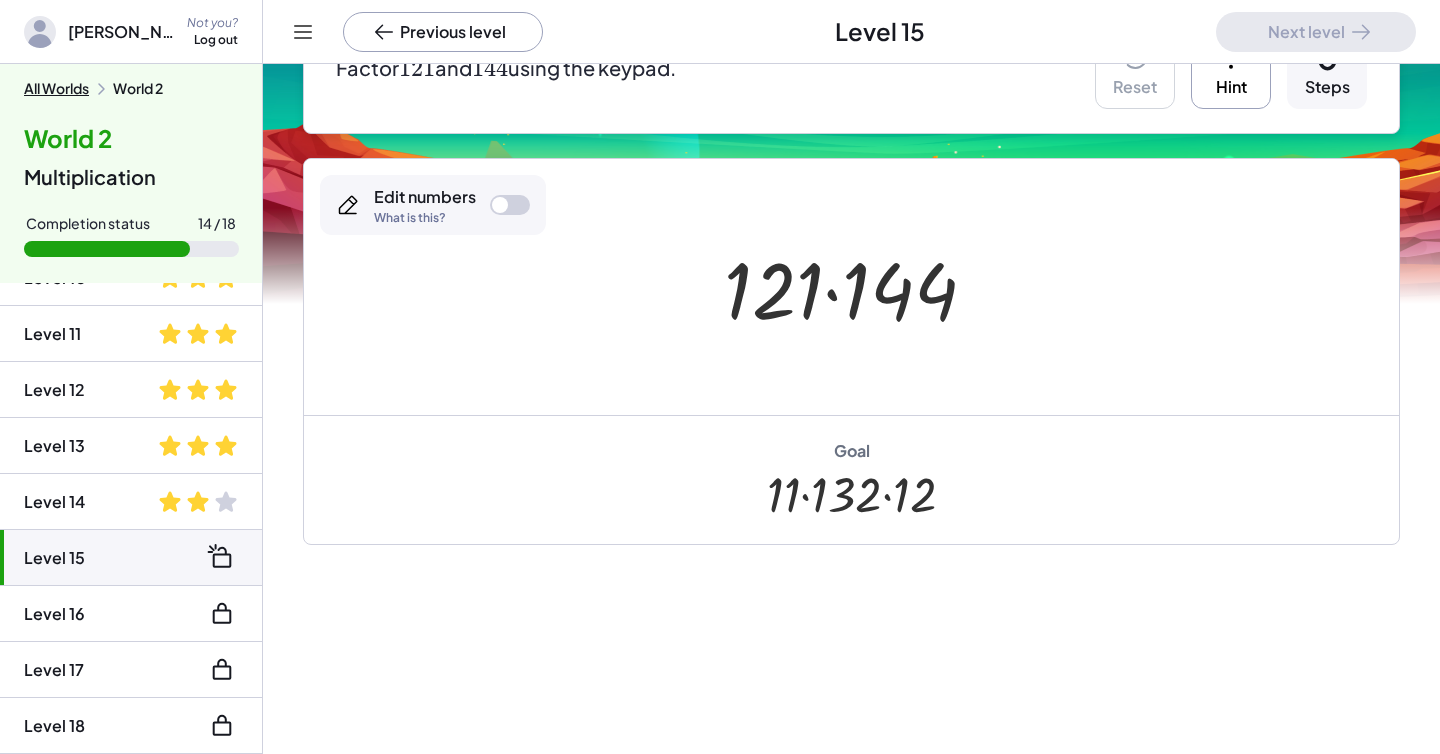 click at bounding box center (500, 205) 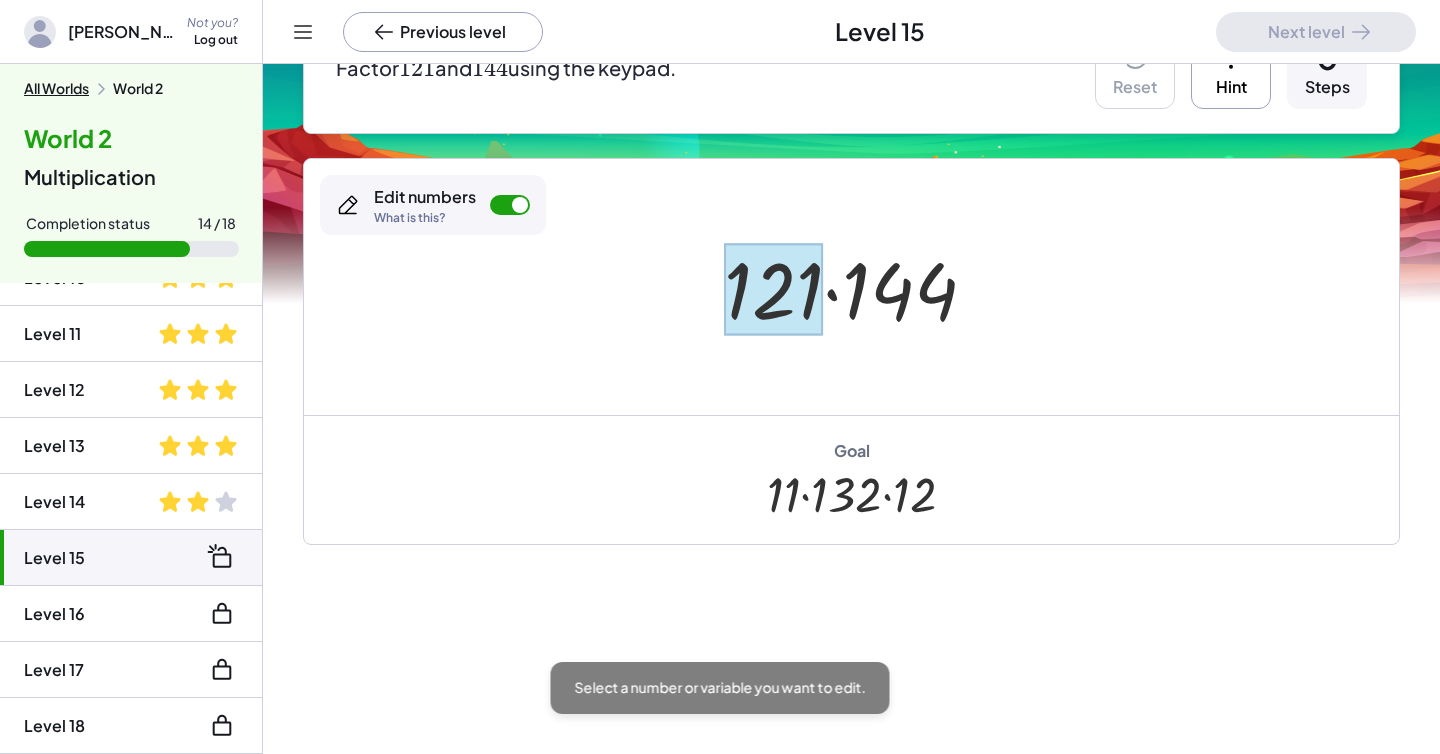 click at bounding box center [773, 289] 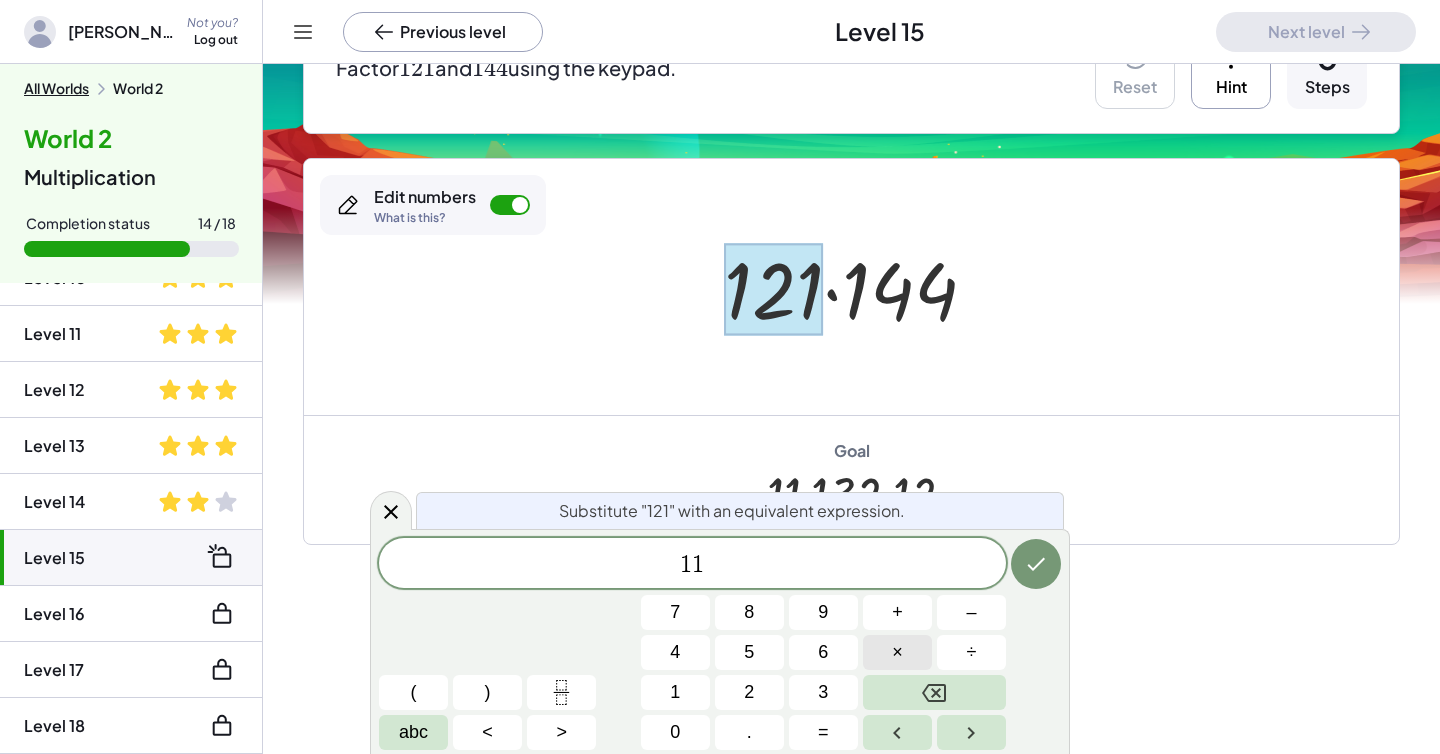 click on "×" at bounding box center (897, 652) 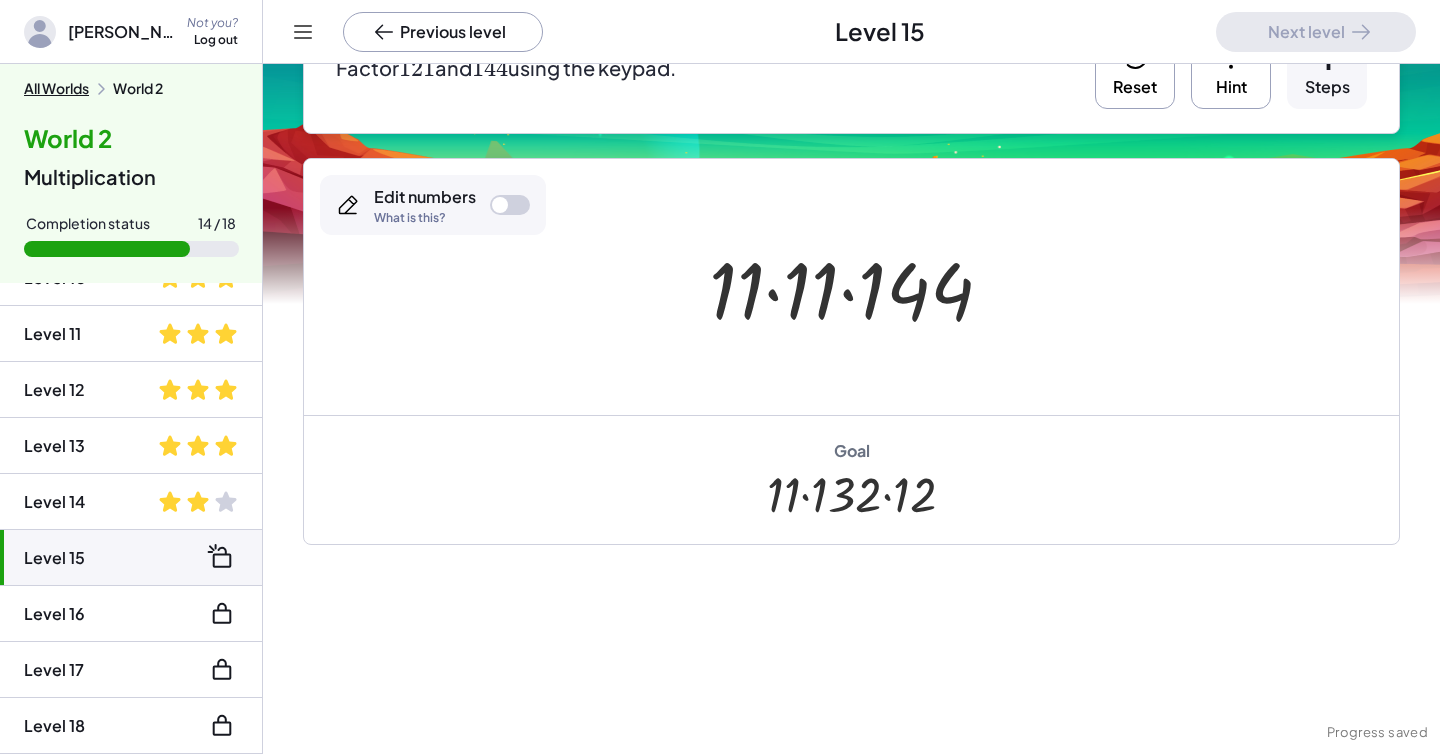 click at bounding box center (500, 205) 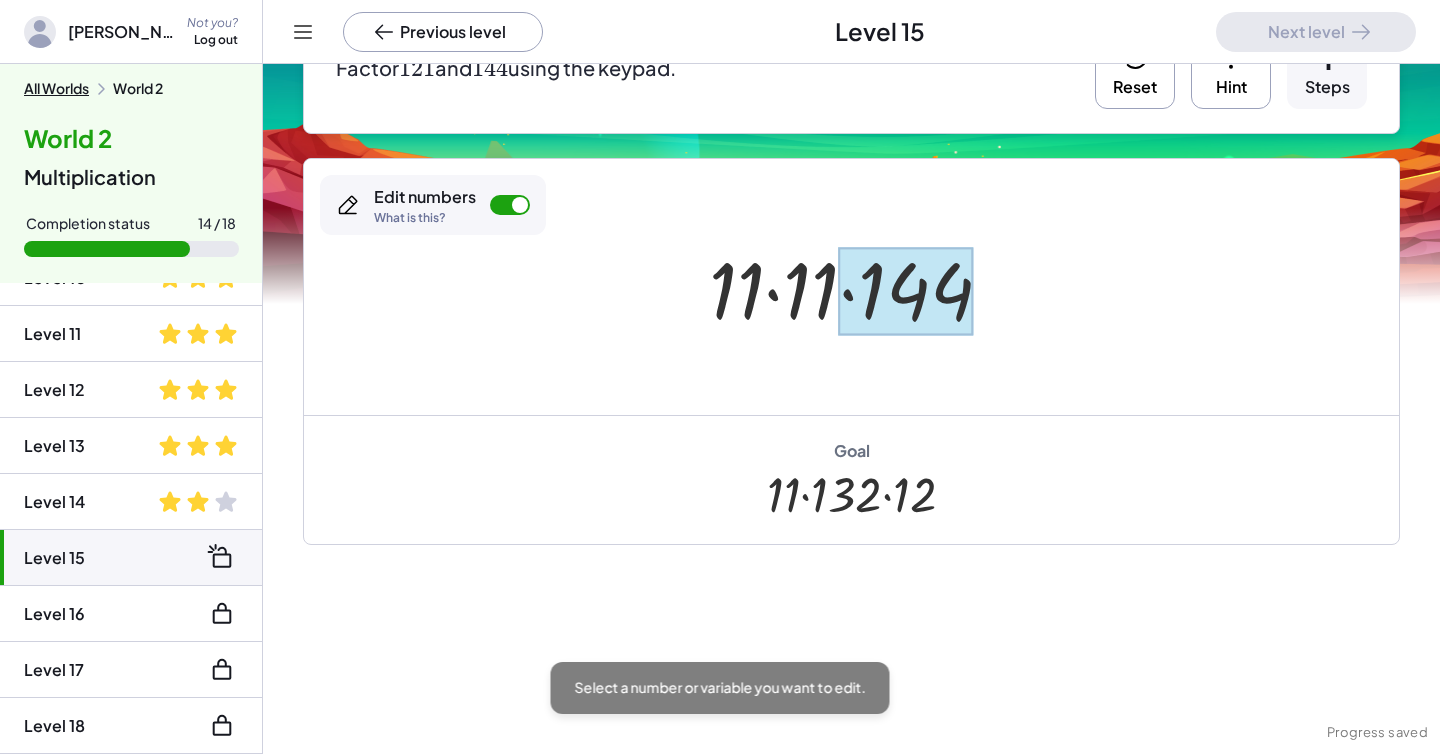 click at bounding box center (906, 291) 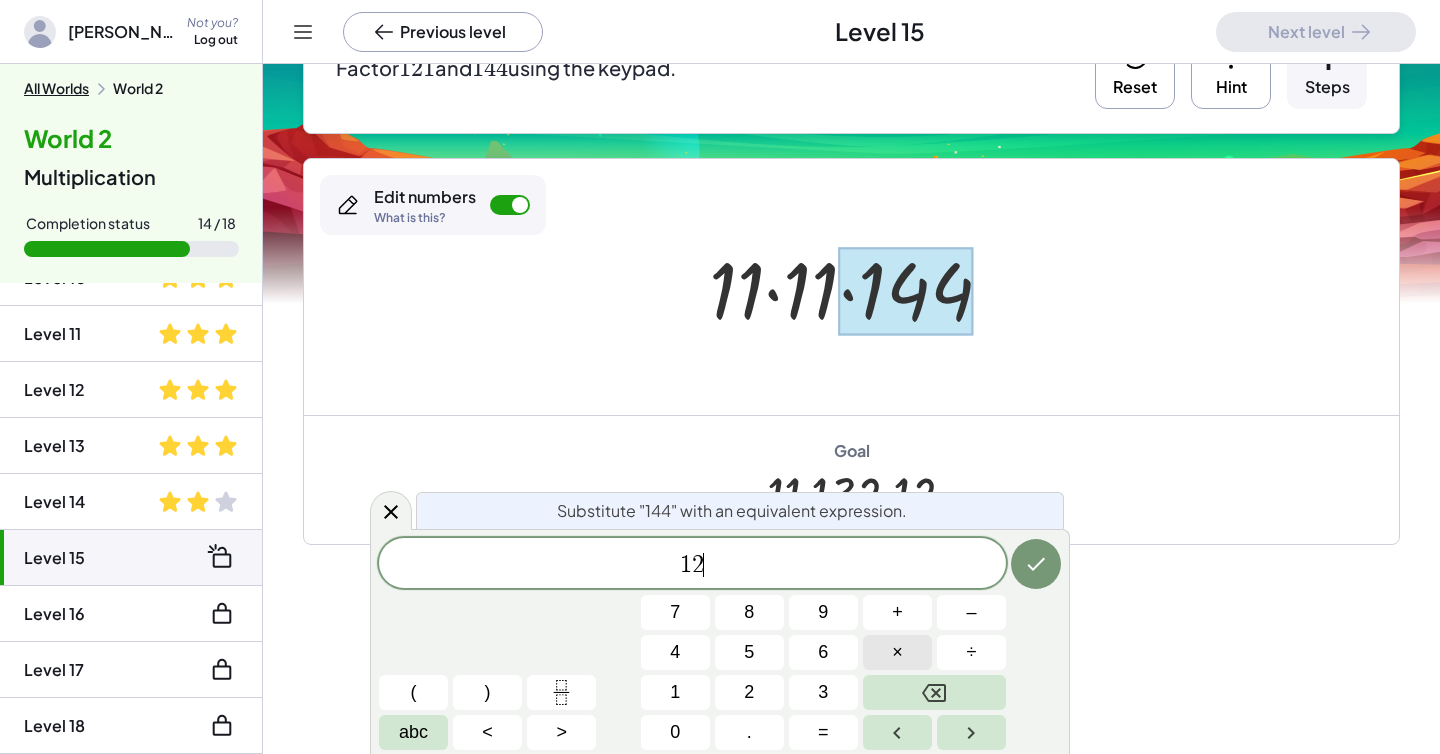click on "×" at bounding box center [897, 652] 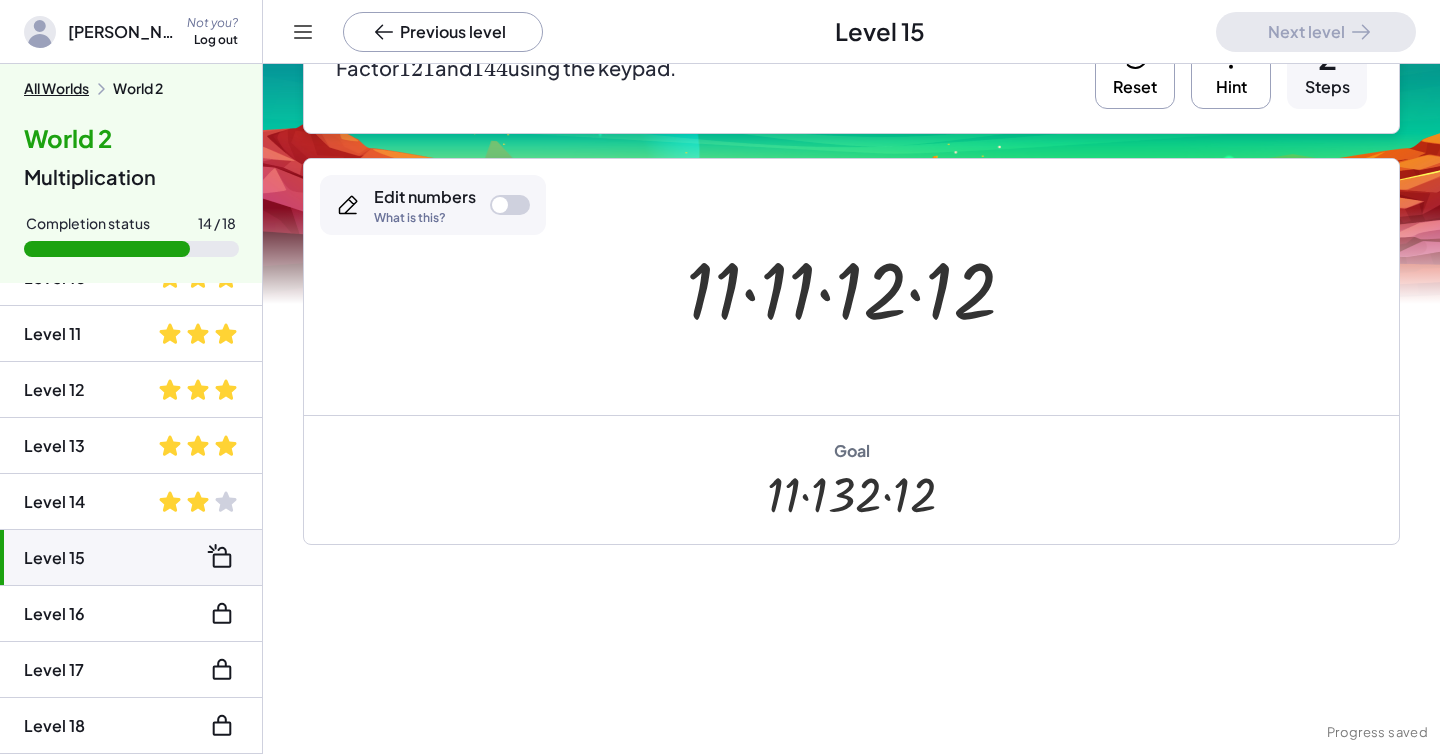 click at bounding box center (859, 287) 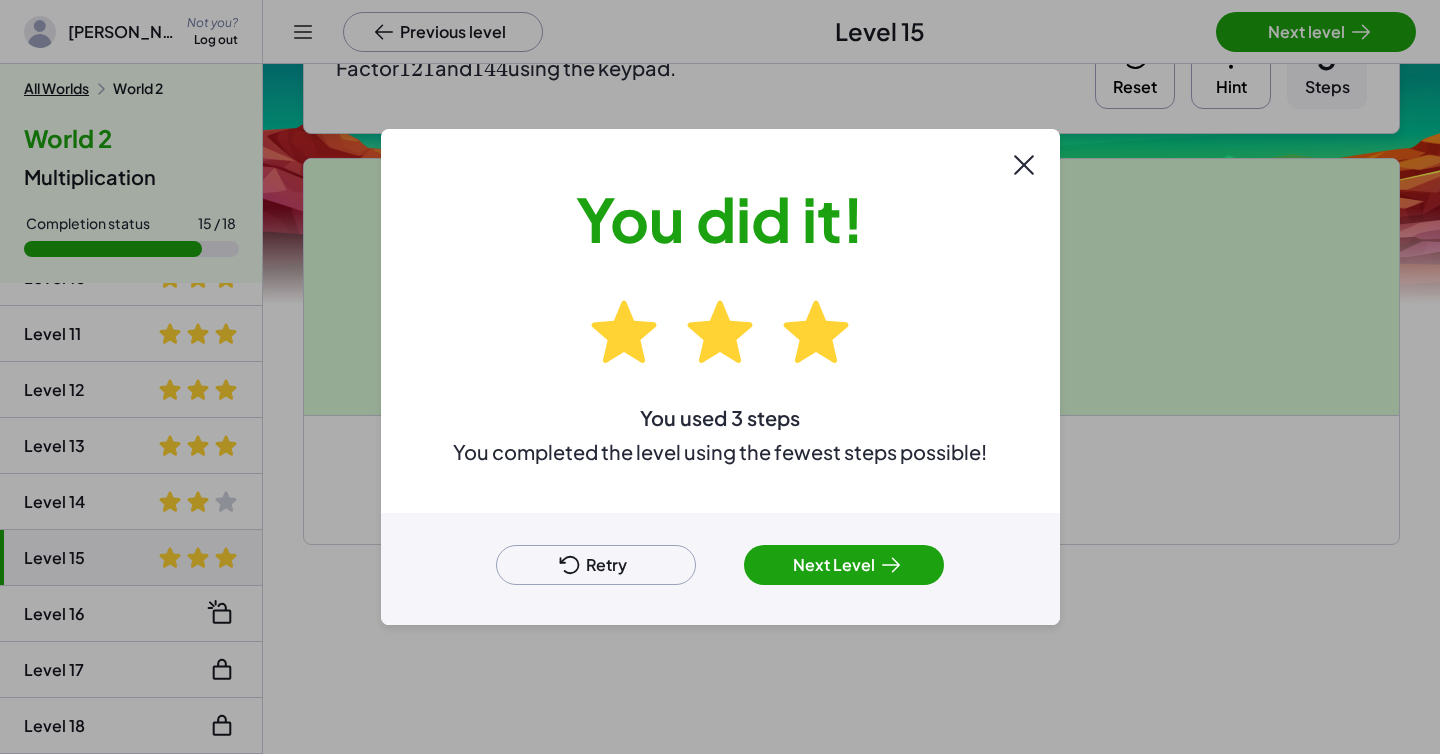click on "Next Level" at bounding box center [844, 565] 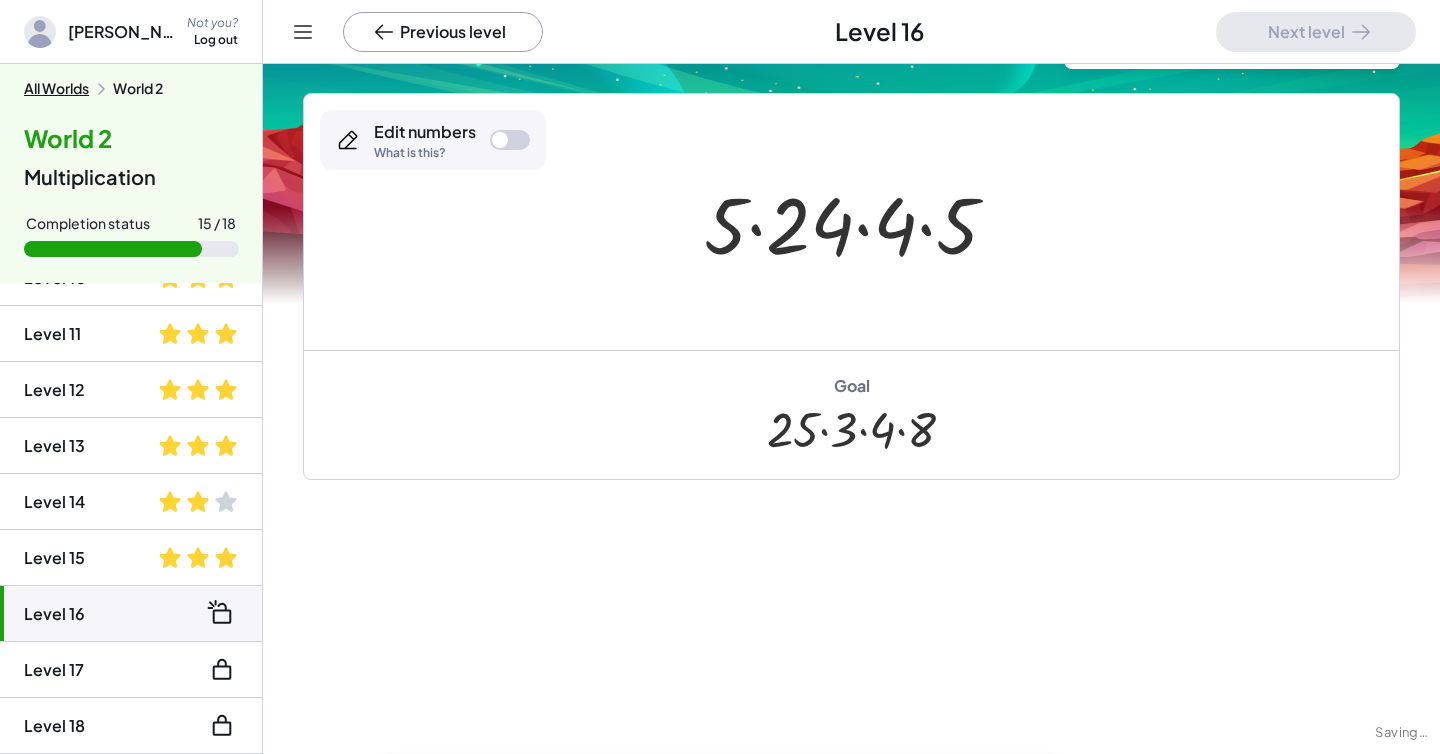 scroll, scrollTop: 146, scrollLeft: 0, axis: vertical 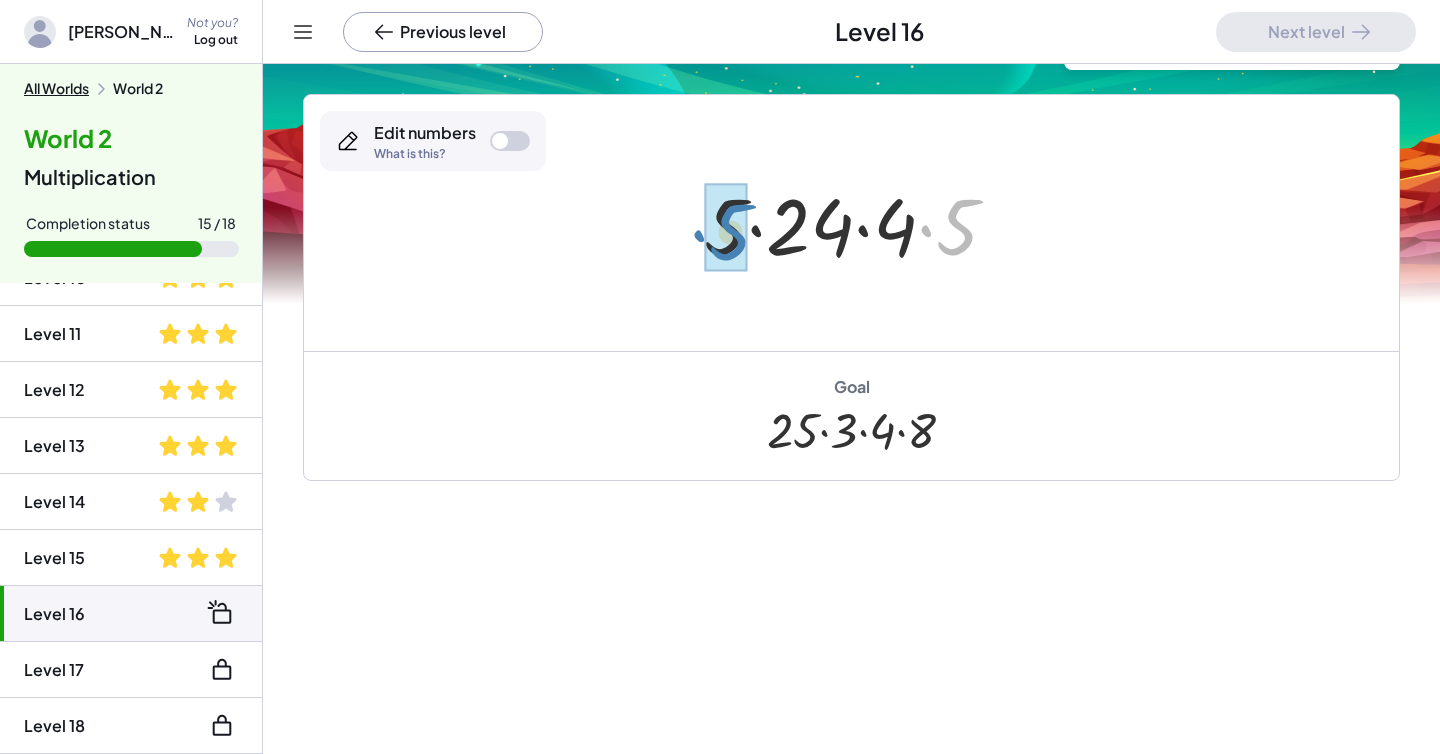 drag, startPoint x: 955, startPoint y: 223, endPoint x: 728, endPoint y: 228, distance: 227.05505 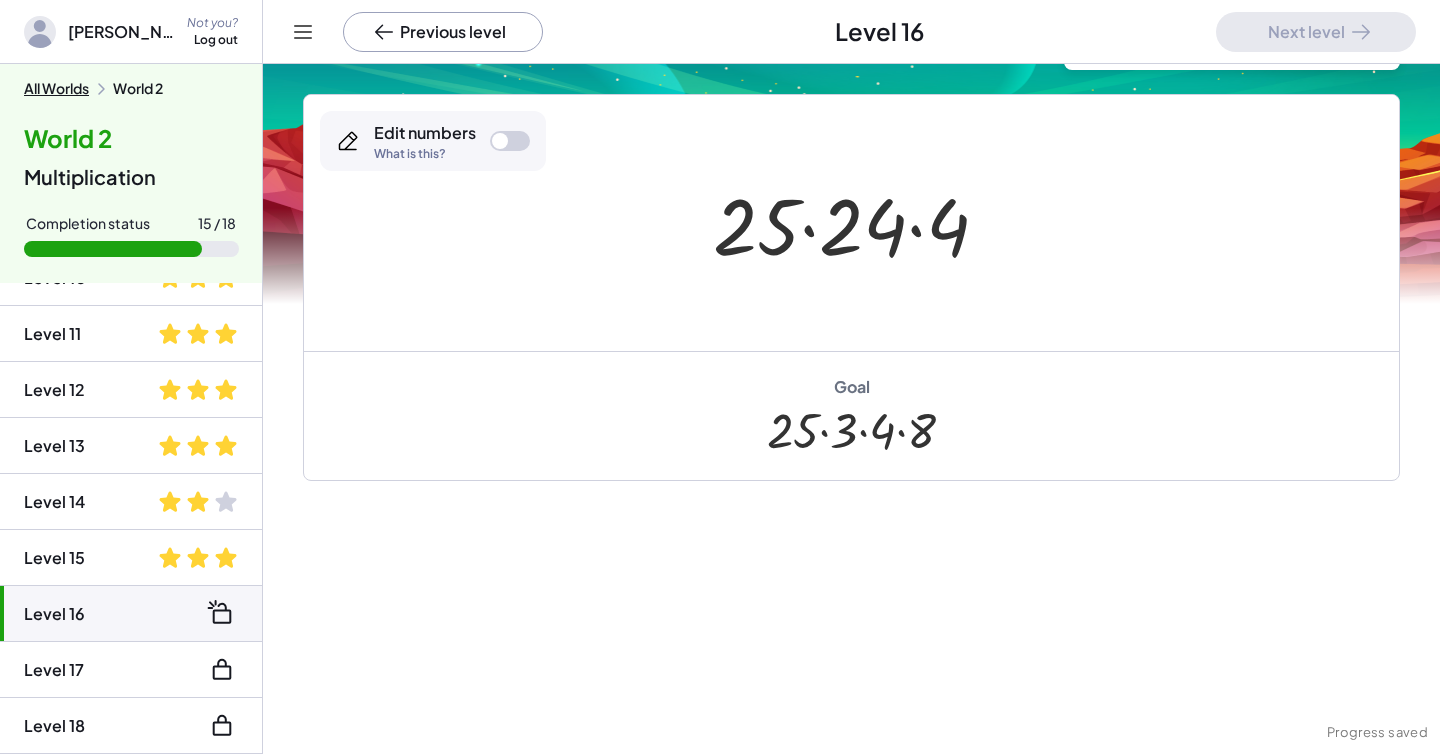 click at bounding box center (510, 141) 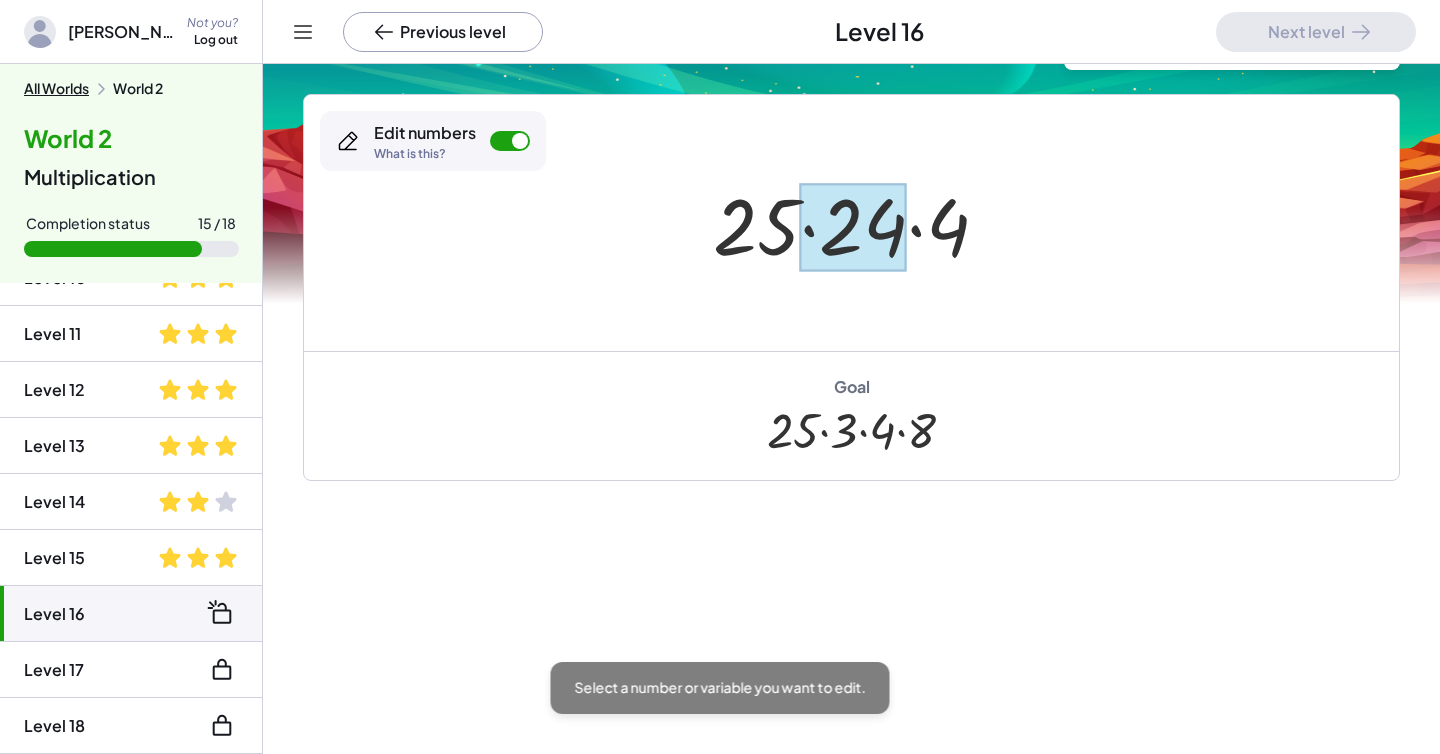 click at bounding box center (853, 227) 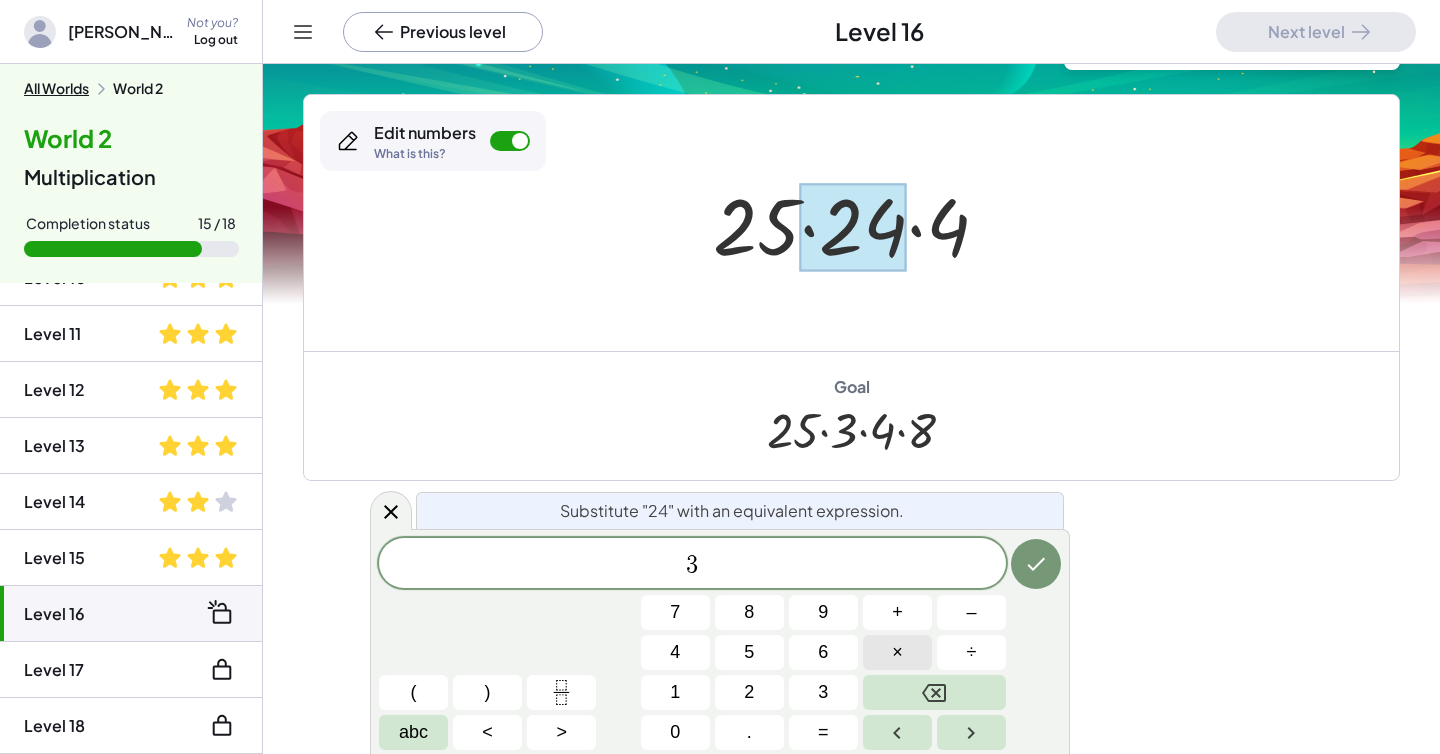 click on "×" at bounding box center (897, 652) 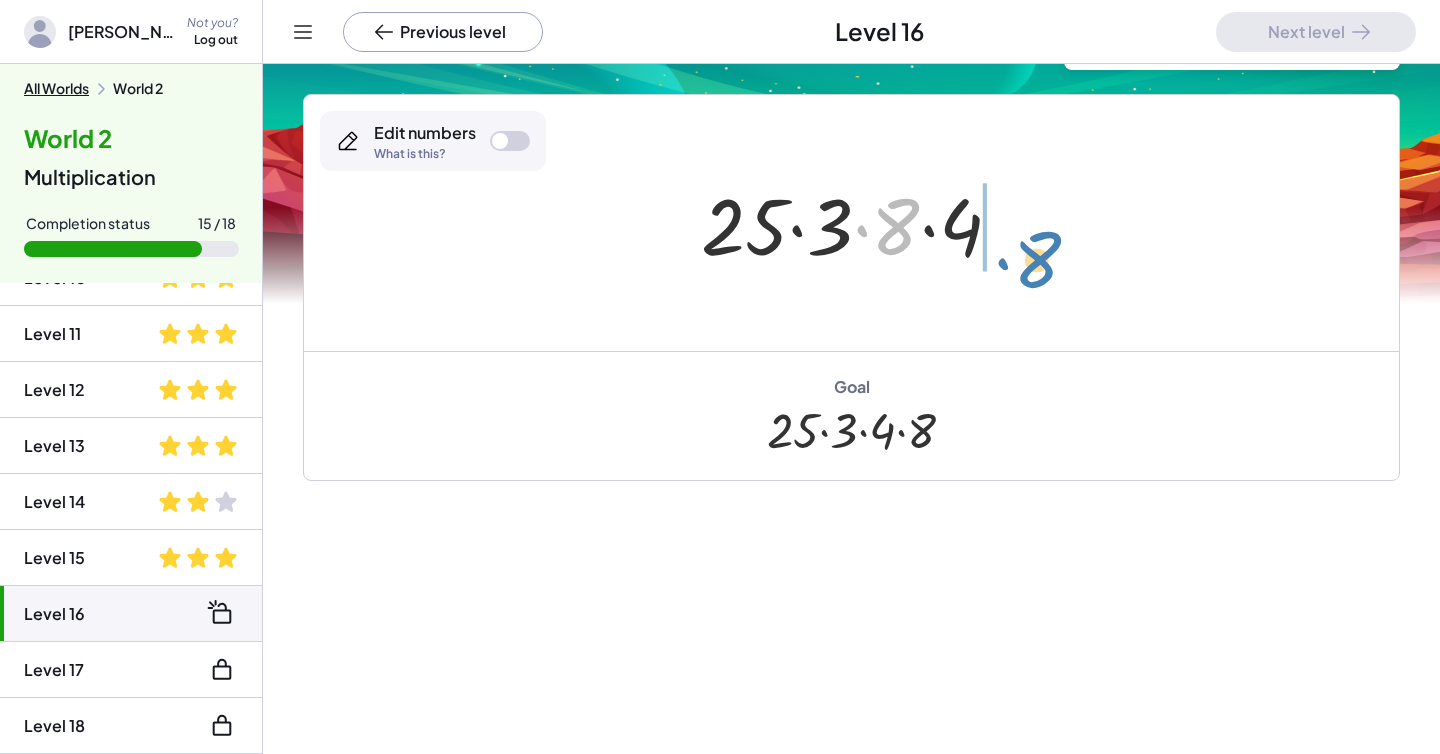 drag, startPoint x: 877, startPoint y: 235, endPoint x: 1018, endPoint y: 268, distance: 144.81023 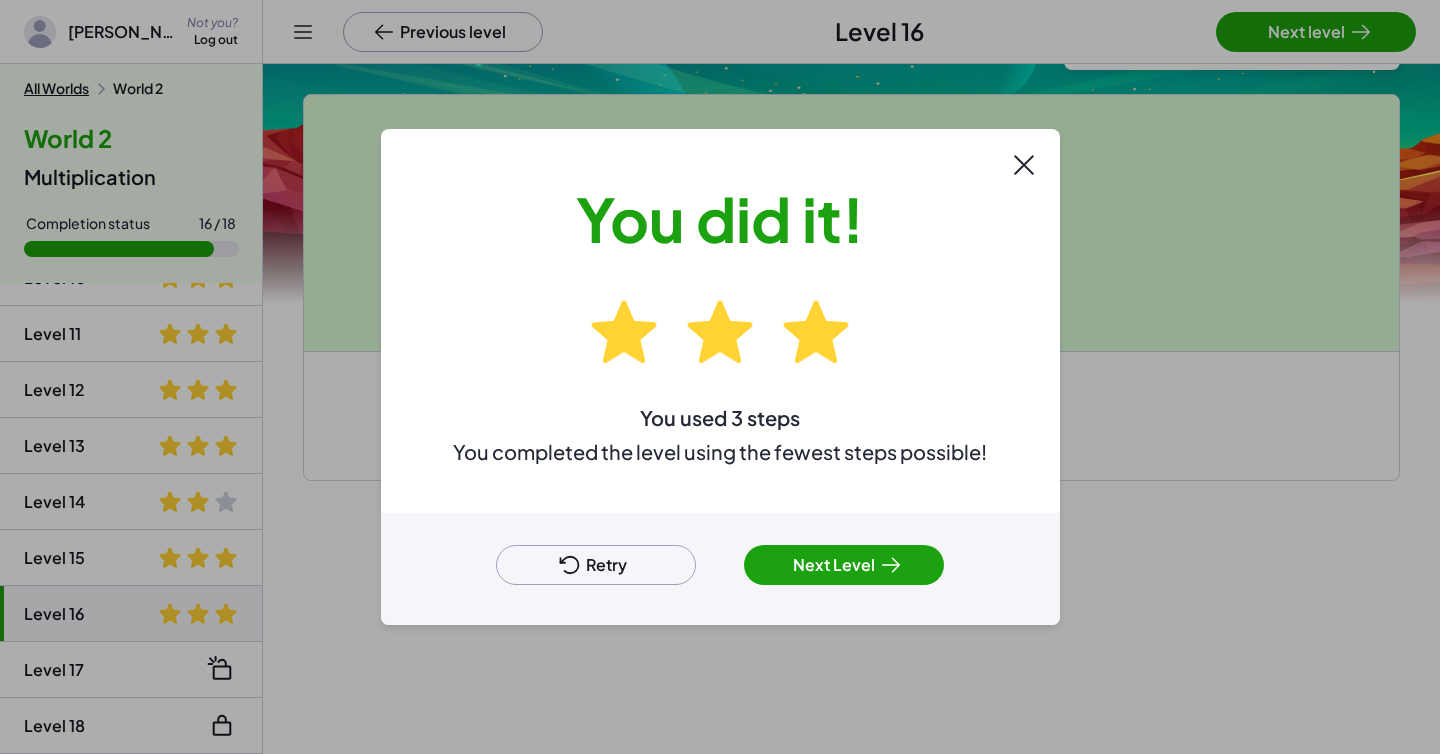 click on "Next Level" at bounding box center [844, 565] 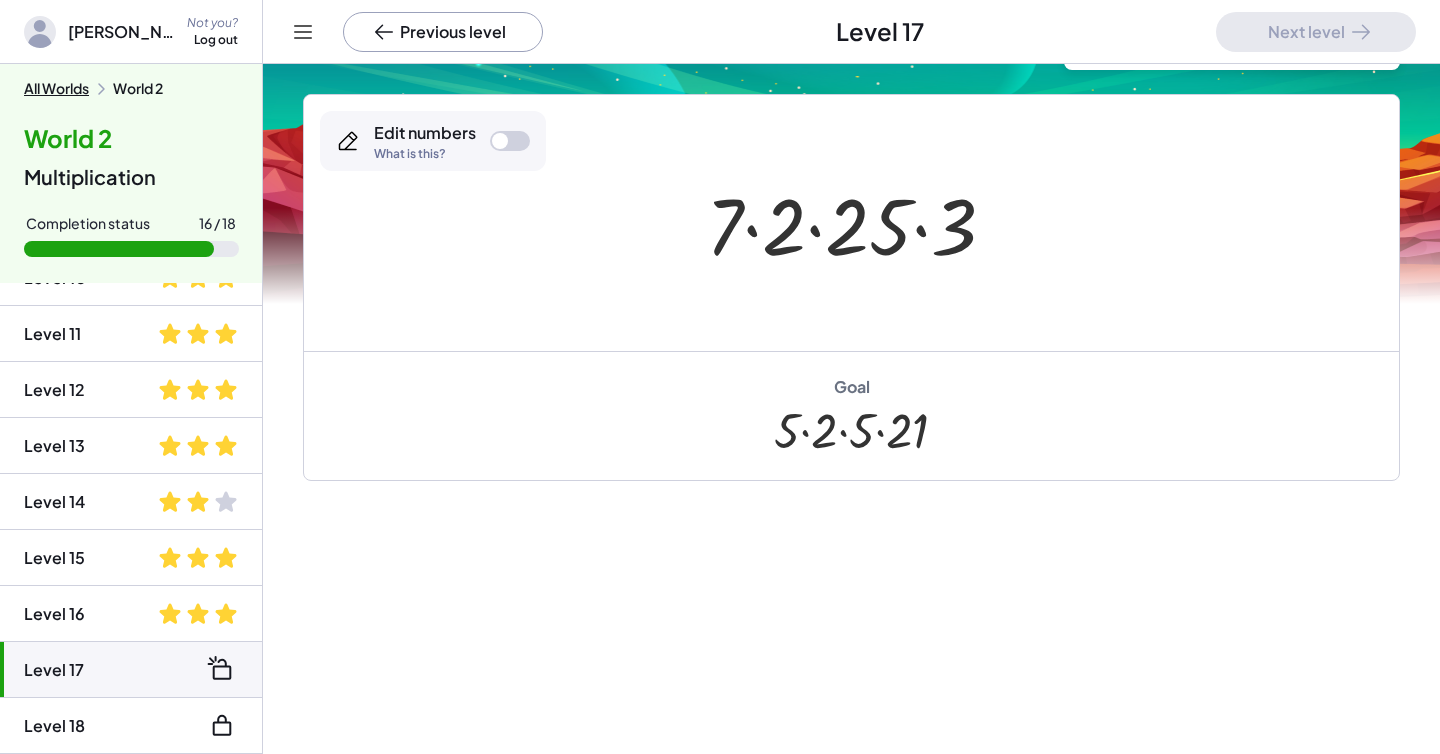 drag, startPoint x: 786, startPoint y: 434, endPoint x: 864, endPoint y: 439, distance: 78.160095 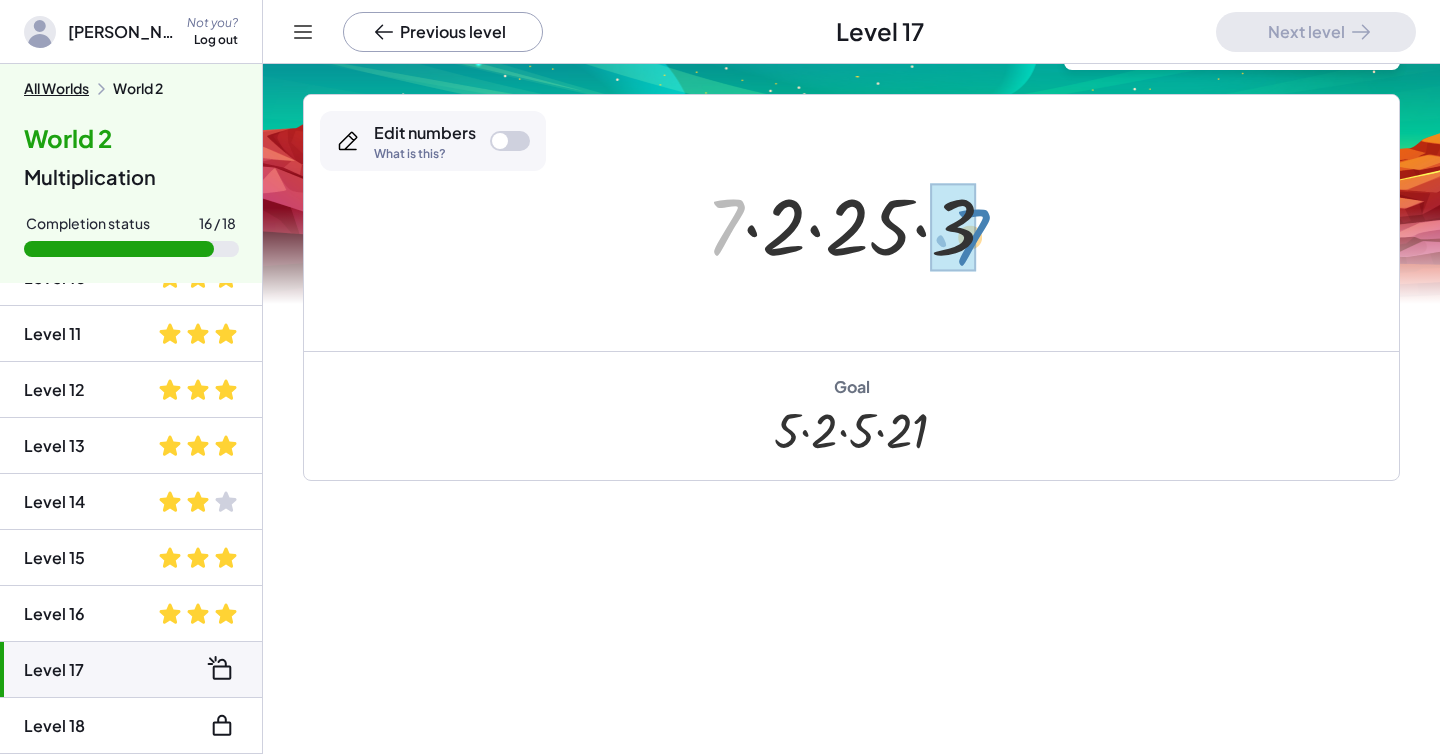 drag, startPoint x: 723, startPoint y: 230, endPoint x: 969, endPoint y: 240, distance: 246.20317 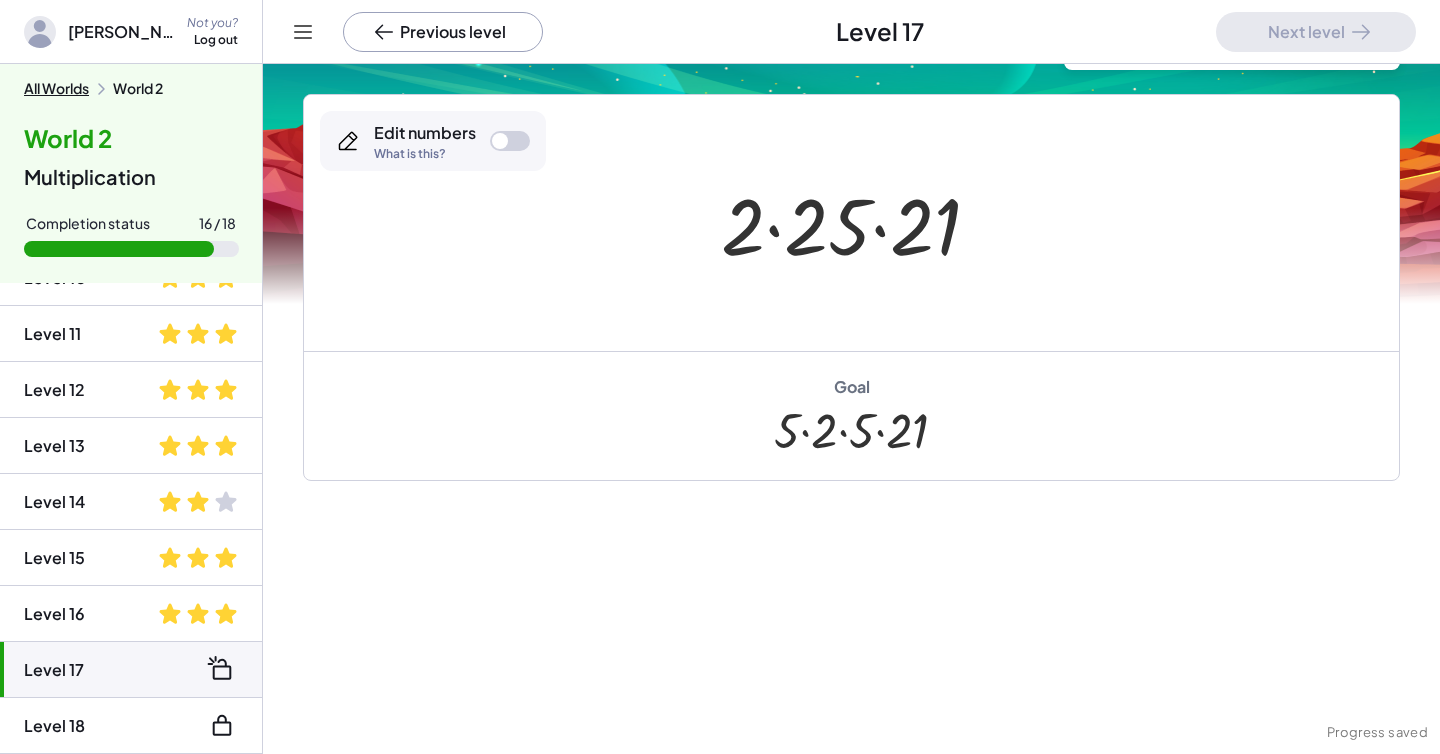 click at bounding box center (500, 141) 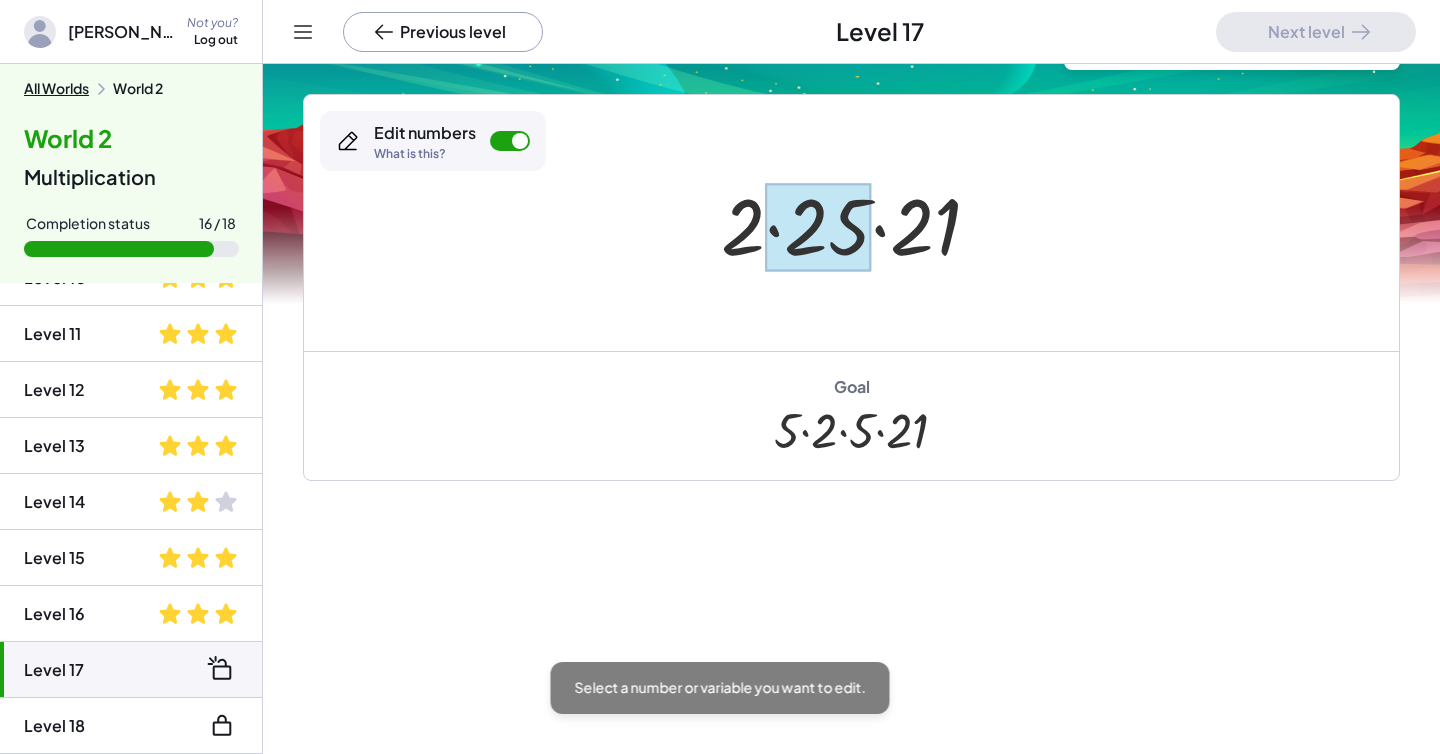 click at bounding box center [818, 227] 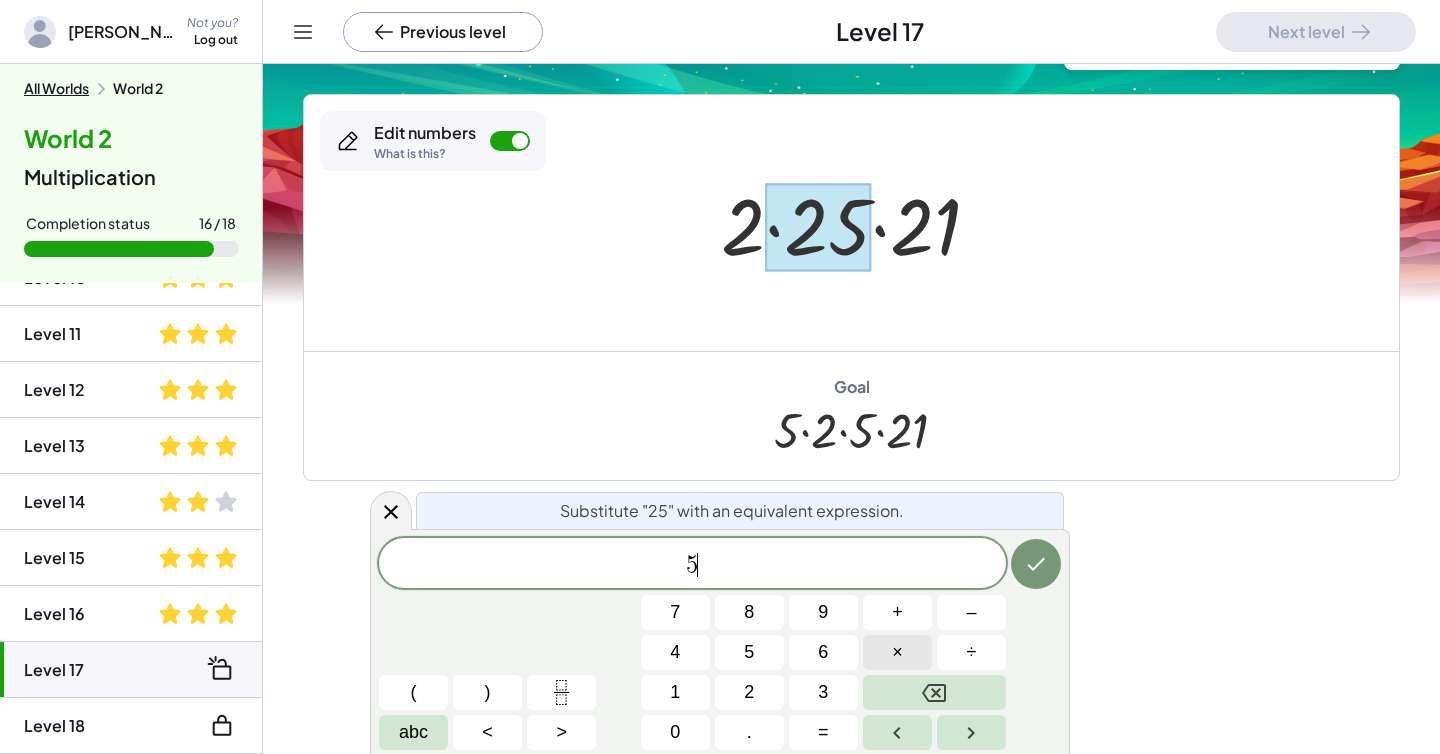 click on "×" at bounding box center [897, 652] 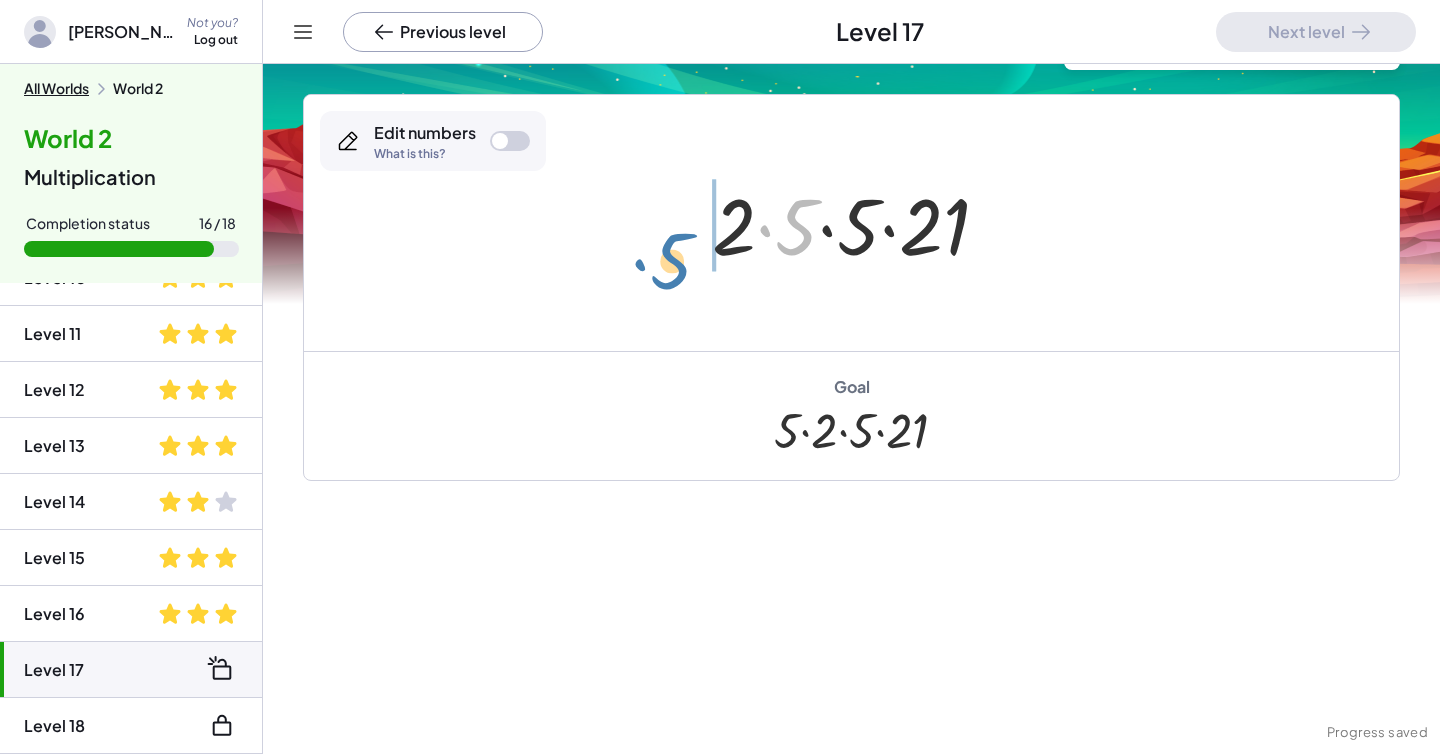 drag, startPoint x: 785, startPoint y: 229, endPoint x: 660, endPoint y: 262, distance: 129.28264 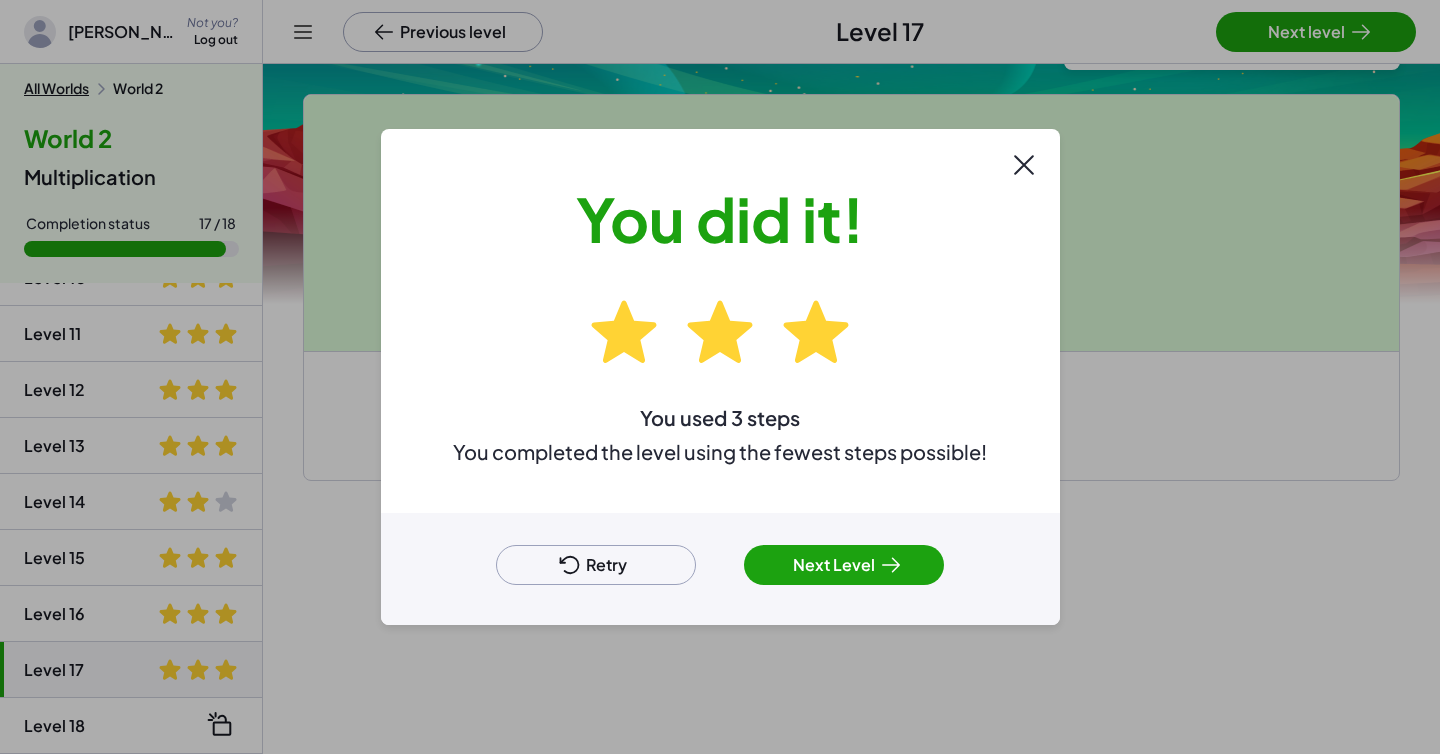 click on "Next Level" at bounding box center (844, 565) 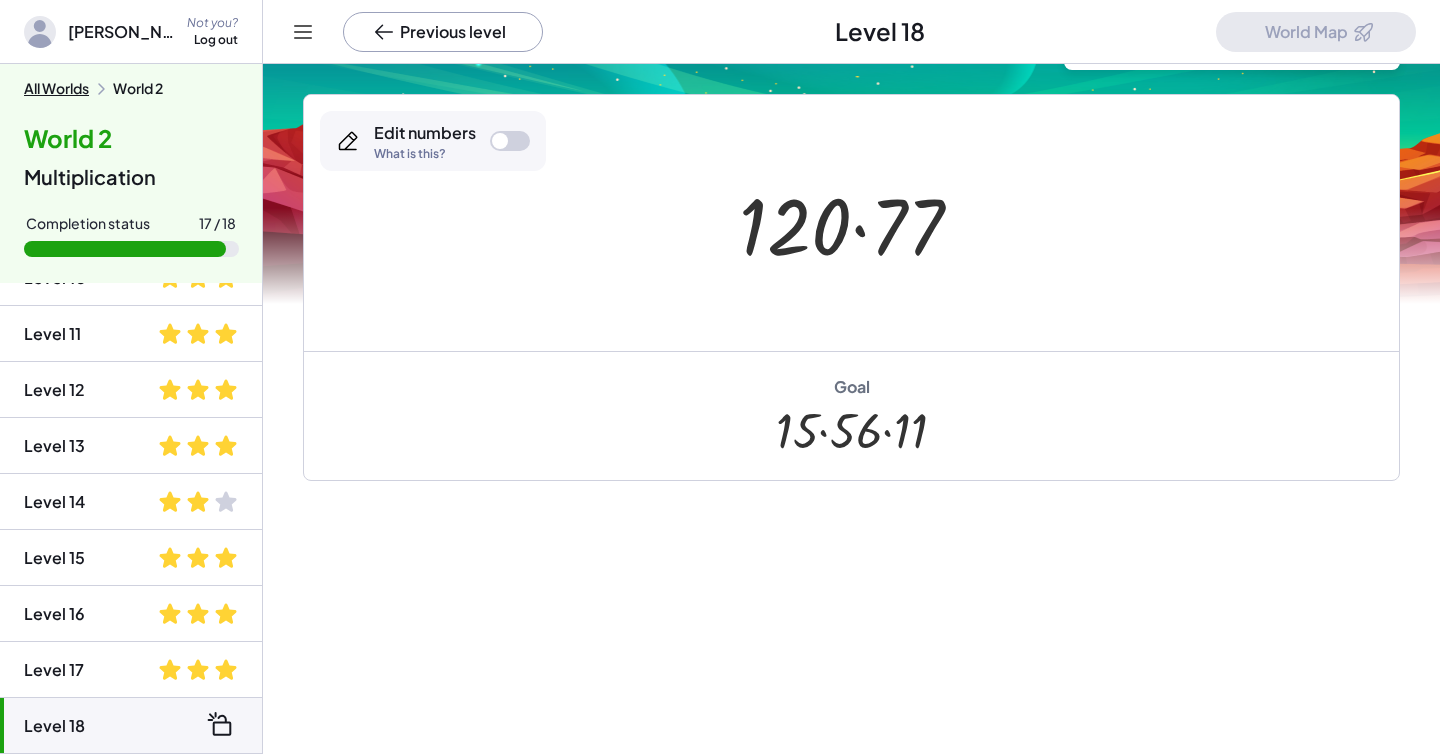 click at bounding box center (500, 141) 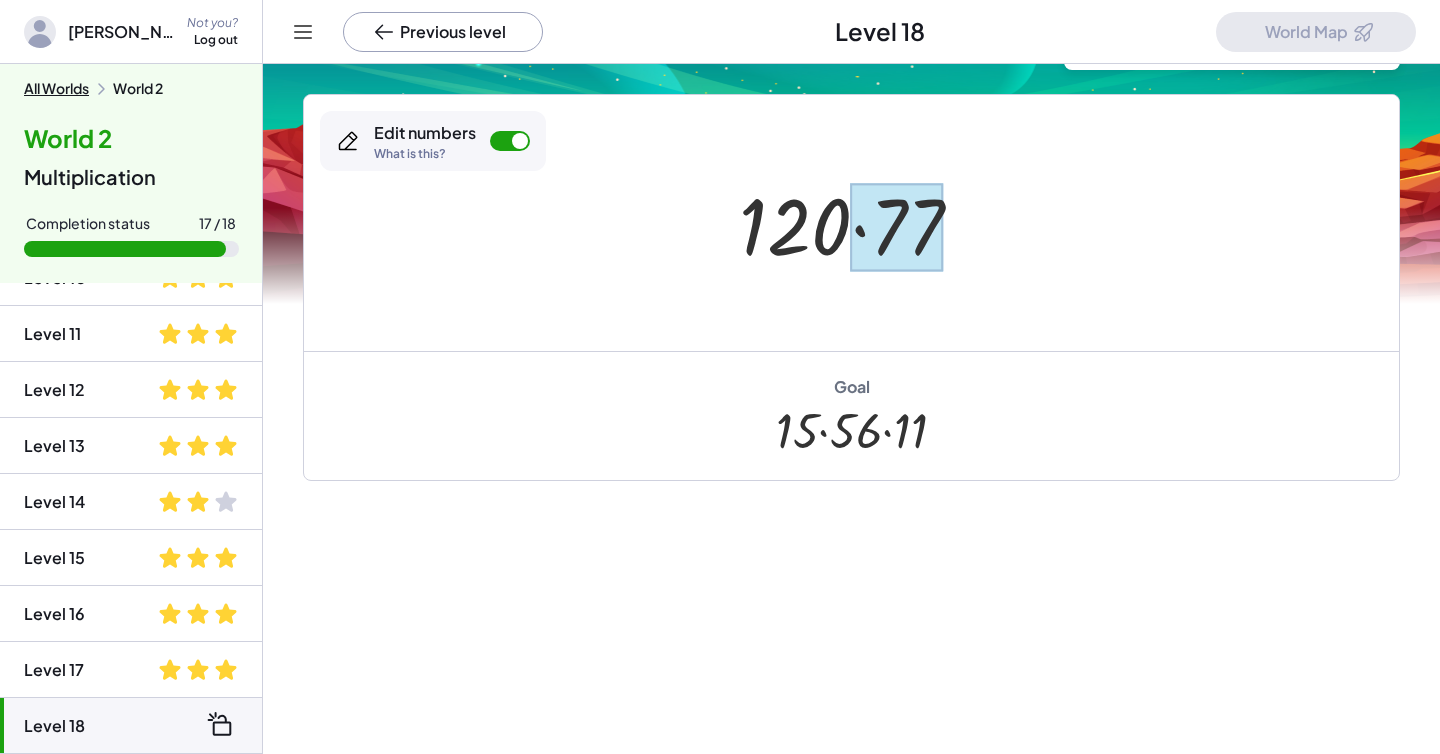click at bounding box center [897, 227] 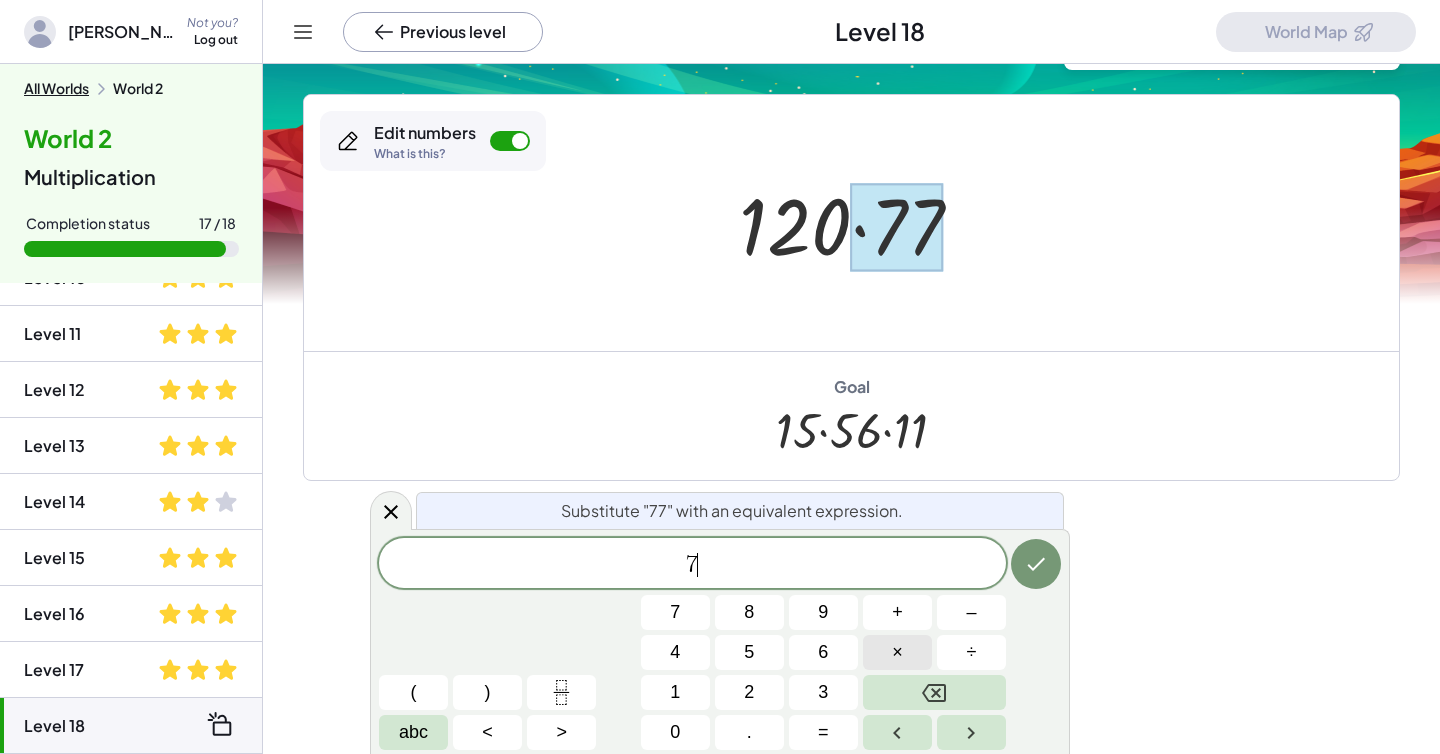 click on "×" at bounding box center [897, 652] 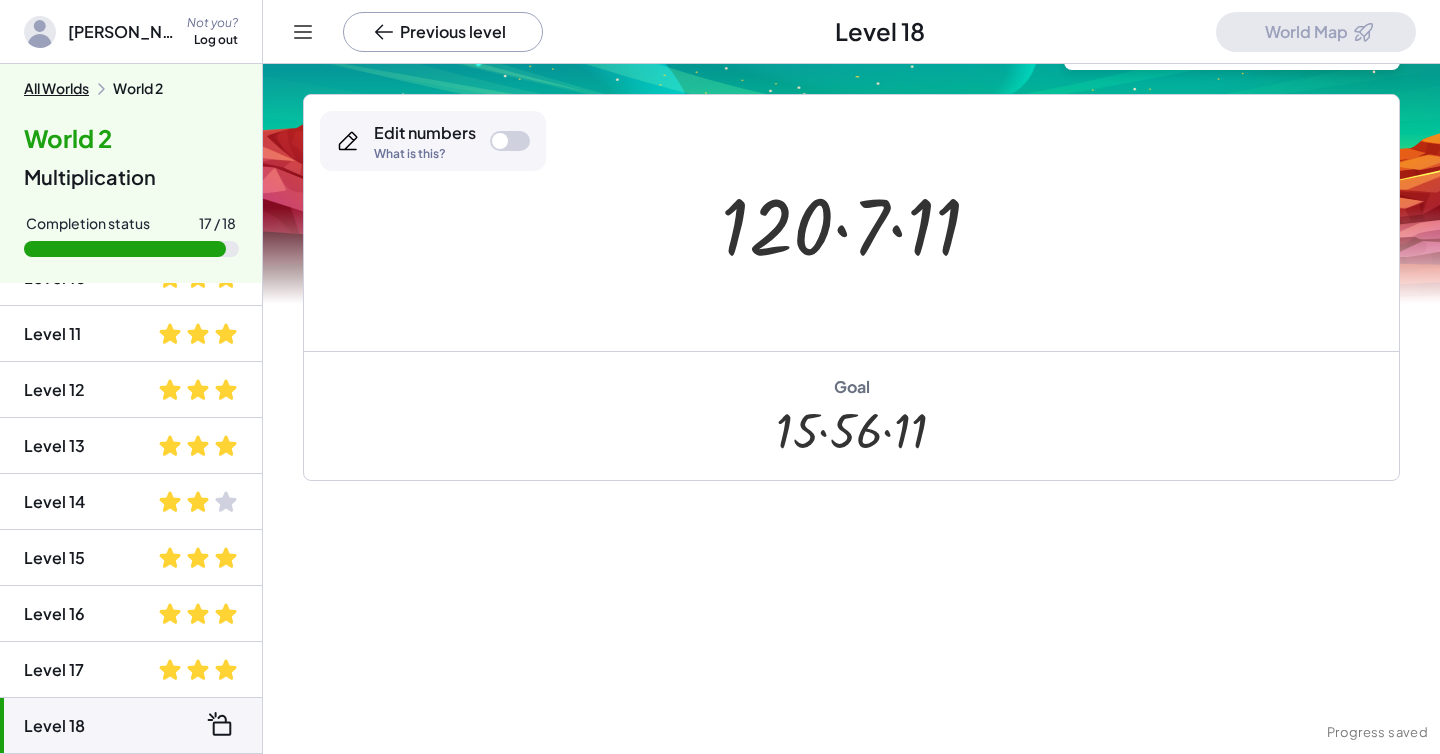 click at bounding box center (859, 223) 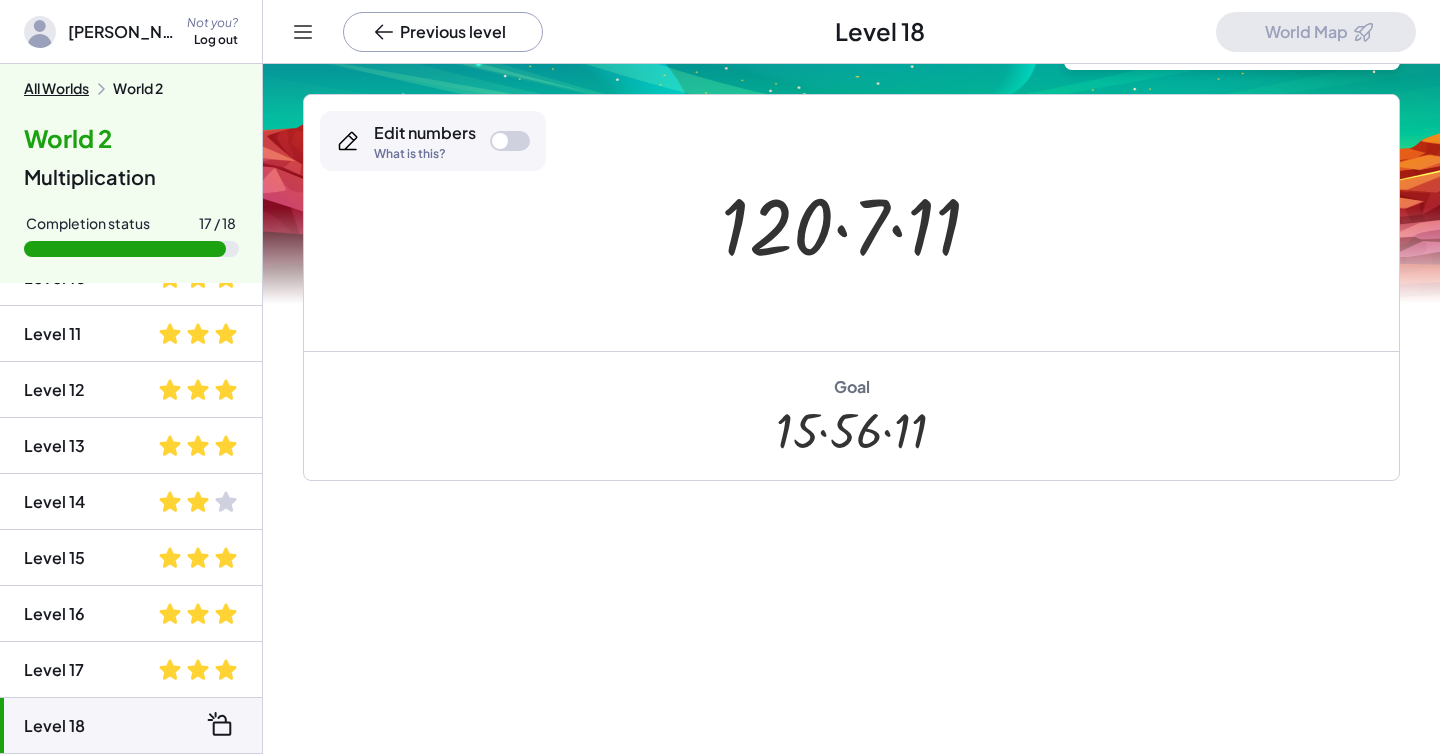 click at bounding box center [500, 141] 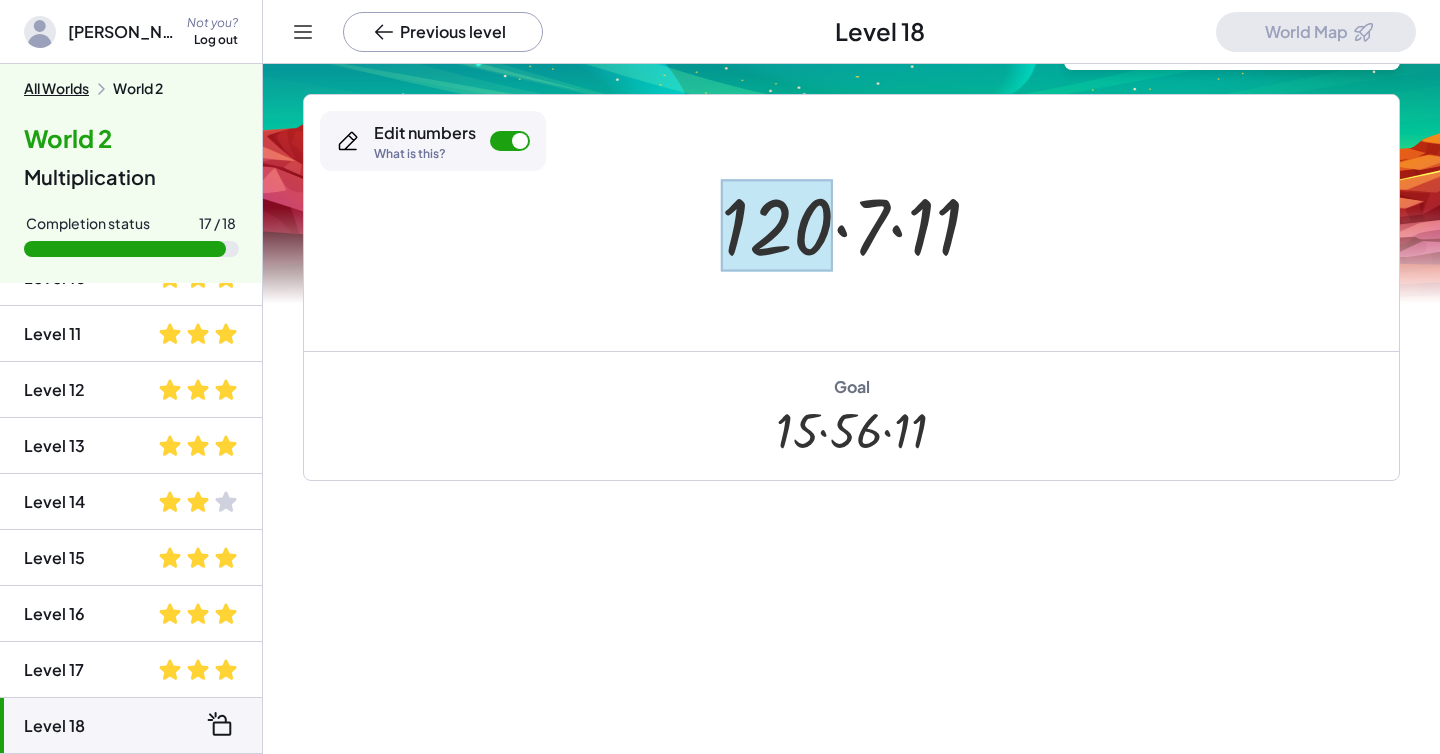 click at bounding box center [777, 225] 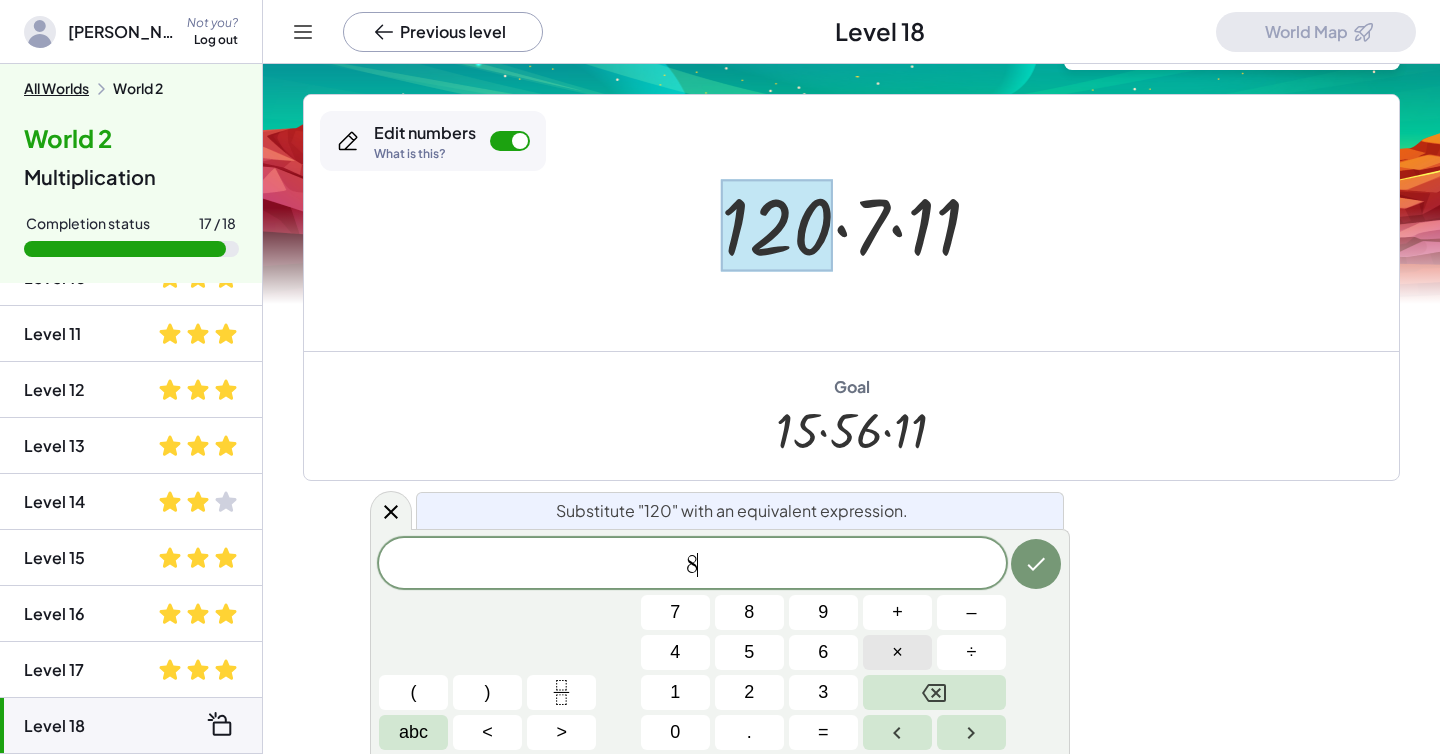 click on "×" at bounding box center [897, 652] 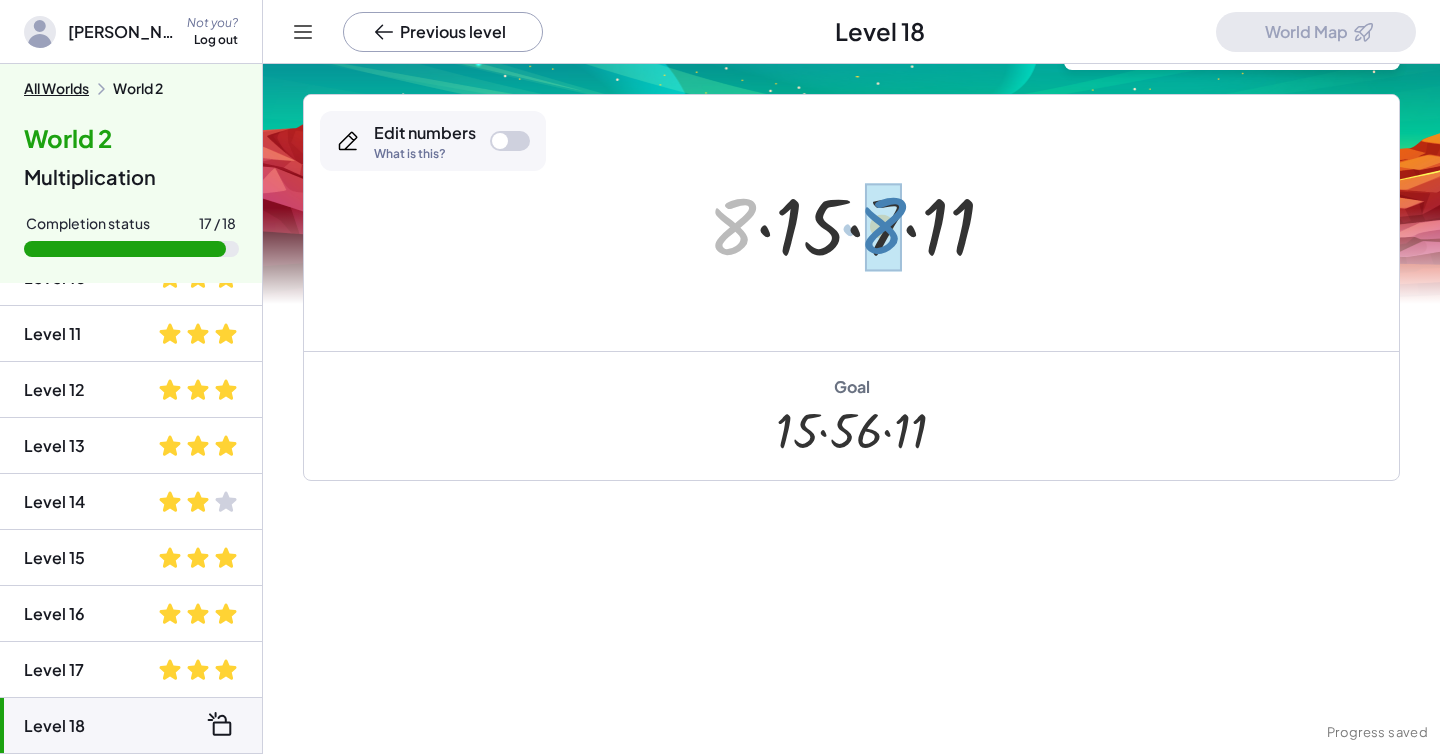 drag, startPoint x: 738, startPoint y: 243, endPoint x: 888, endPoint y: 242, distance: 150.00333 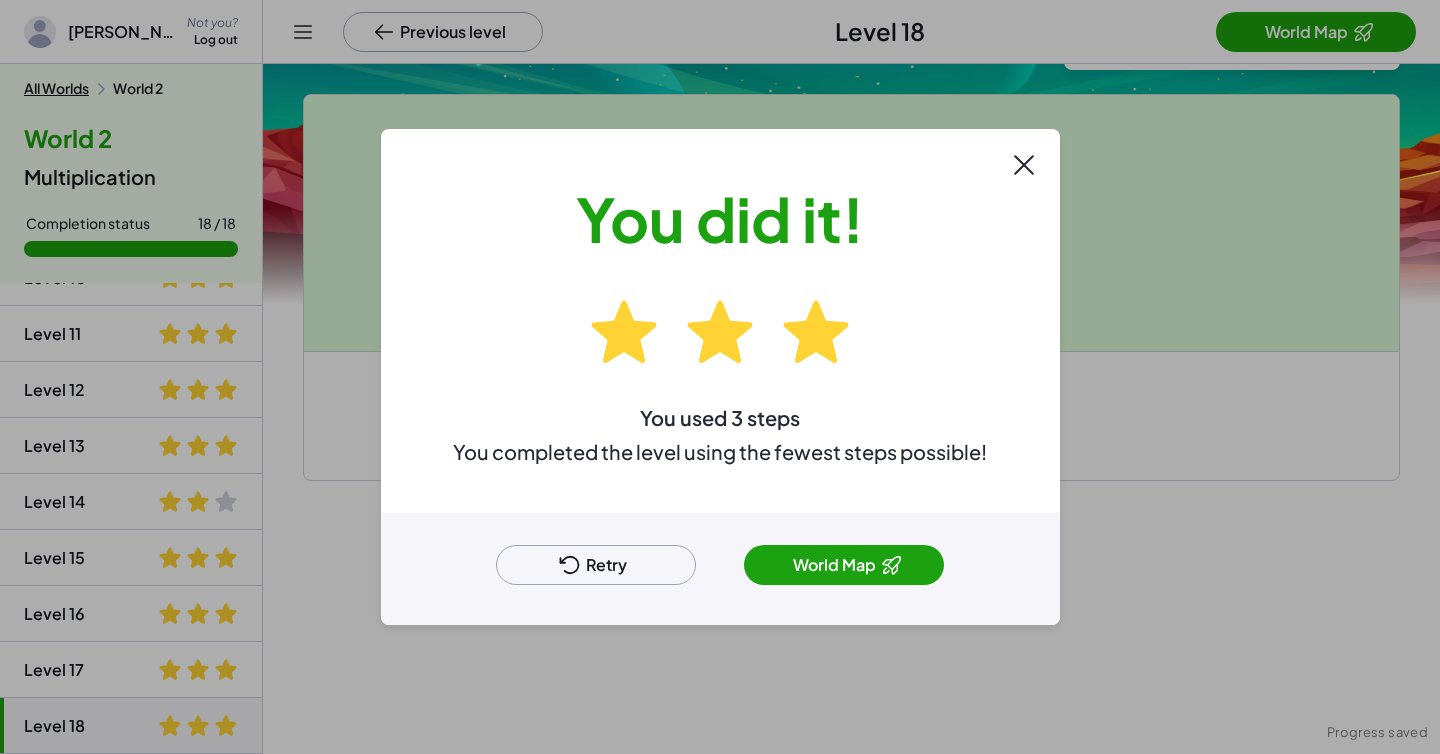 click 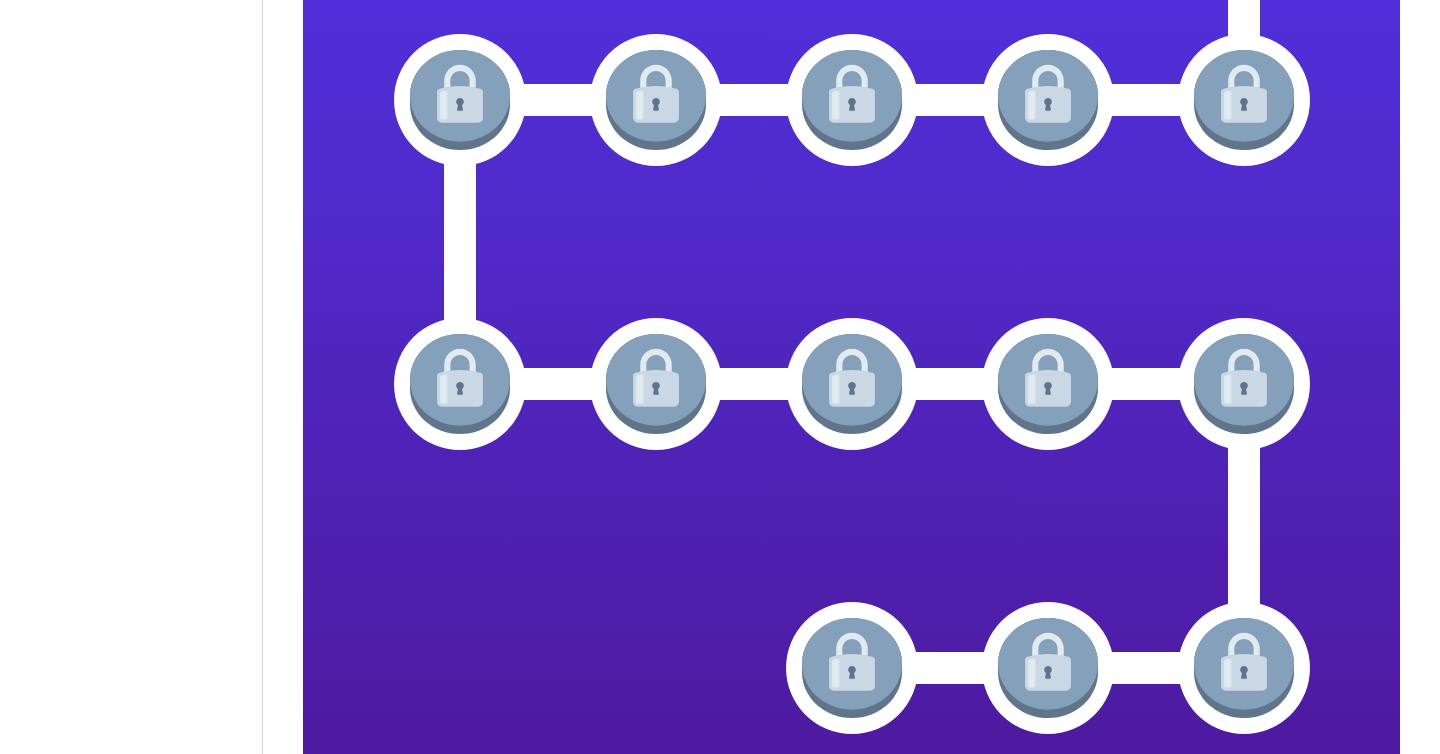 scroll, scrollTop: 0, scrollLeft: 0, axis: both 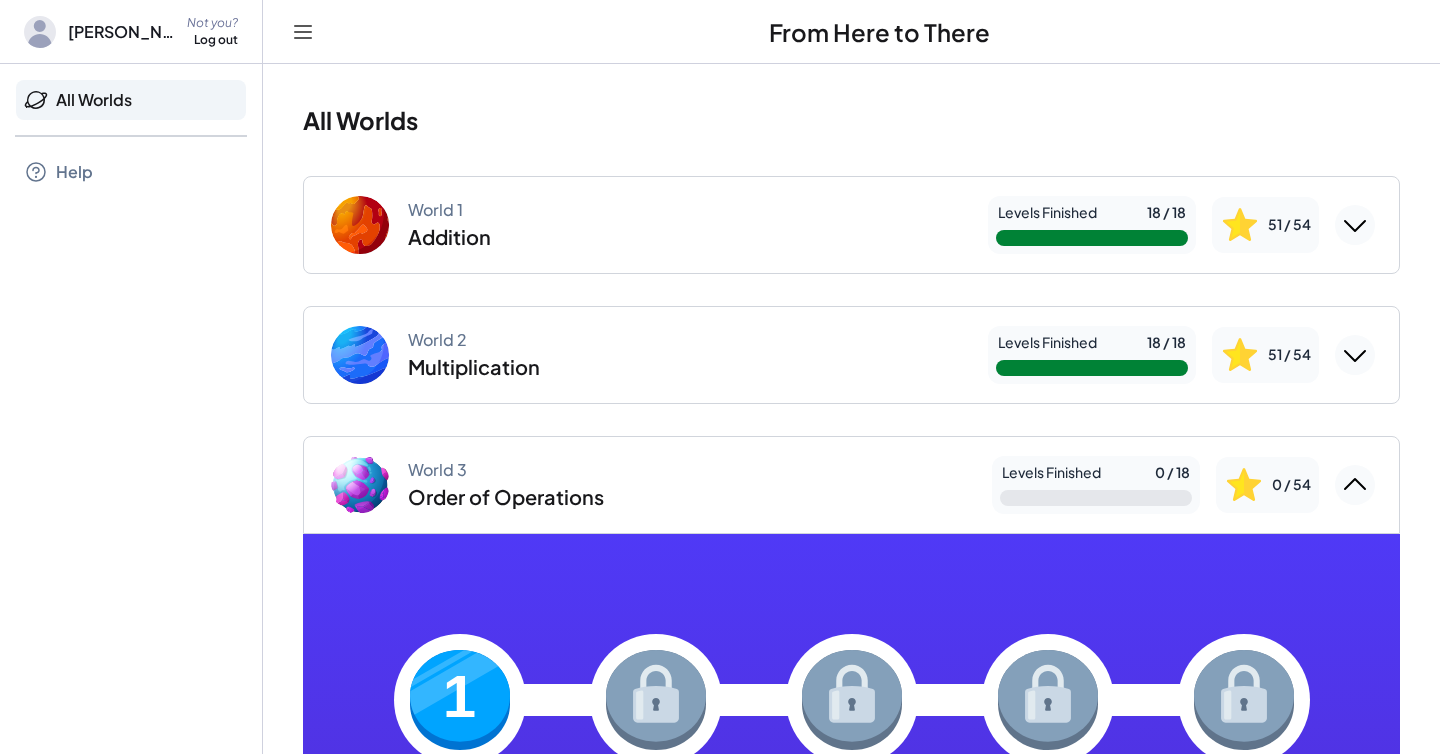 click at bounding box center (460, 700) 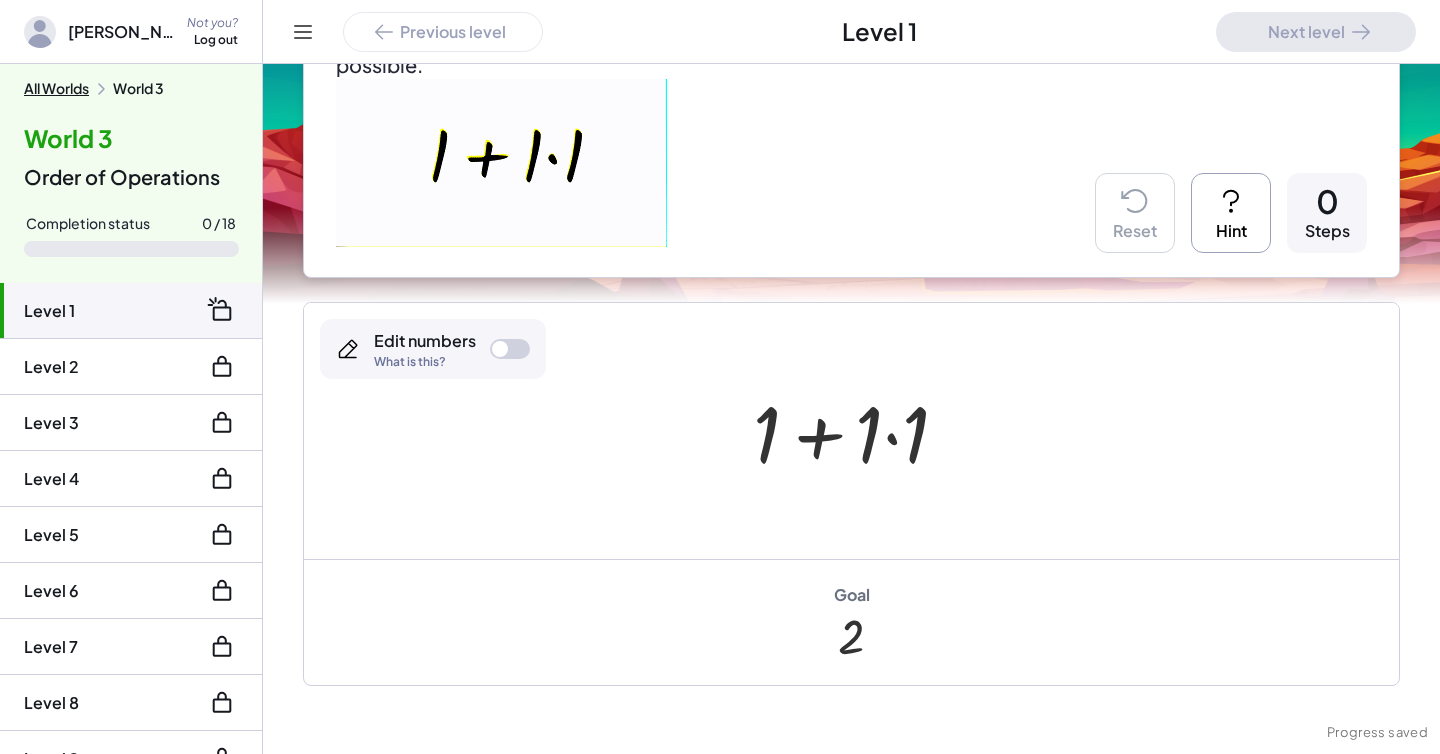 scroll, scrollTop: 250, scrollLeft: 0, axis: vertical 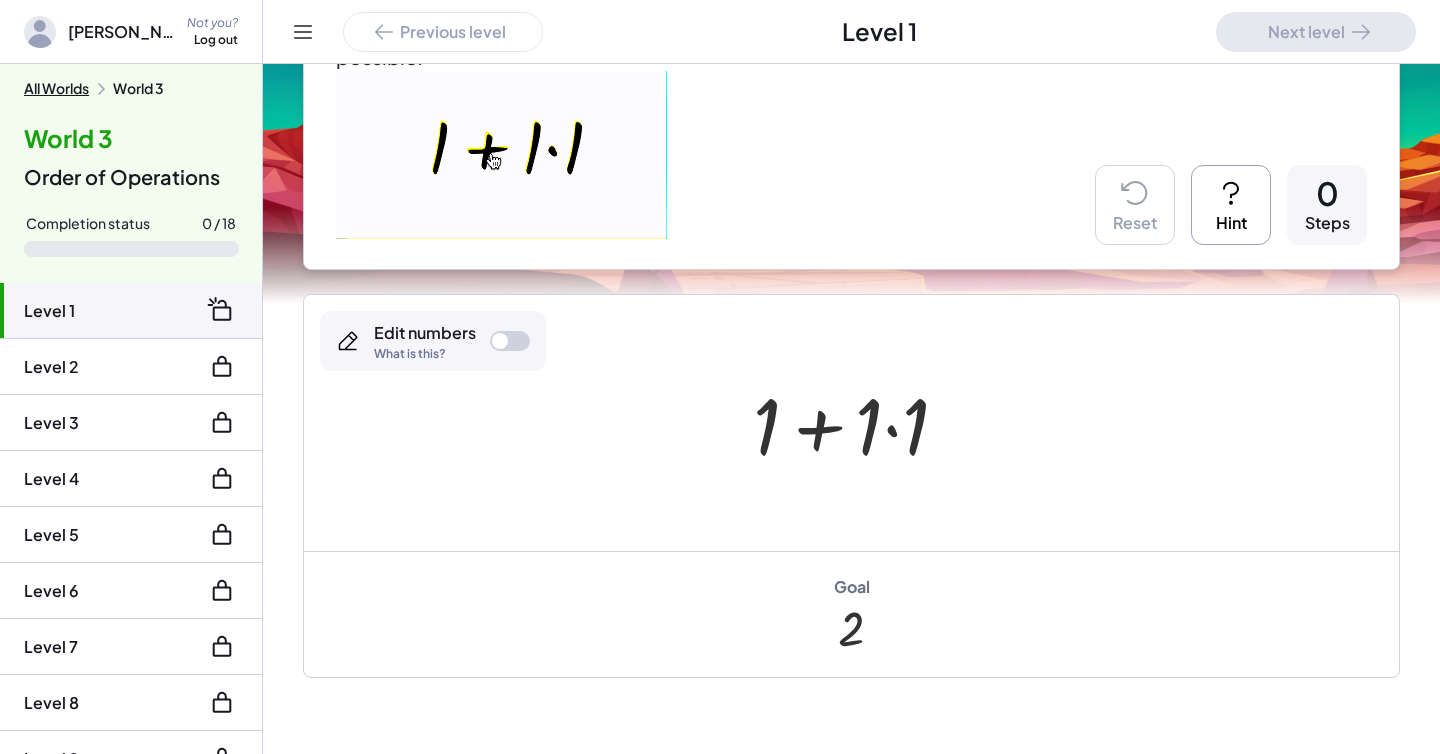 click at bounding box center [859, 423] 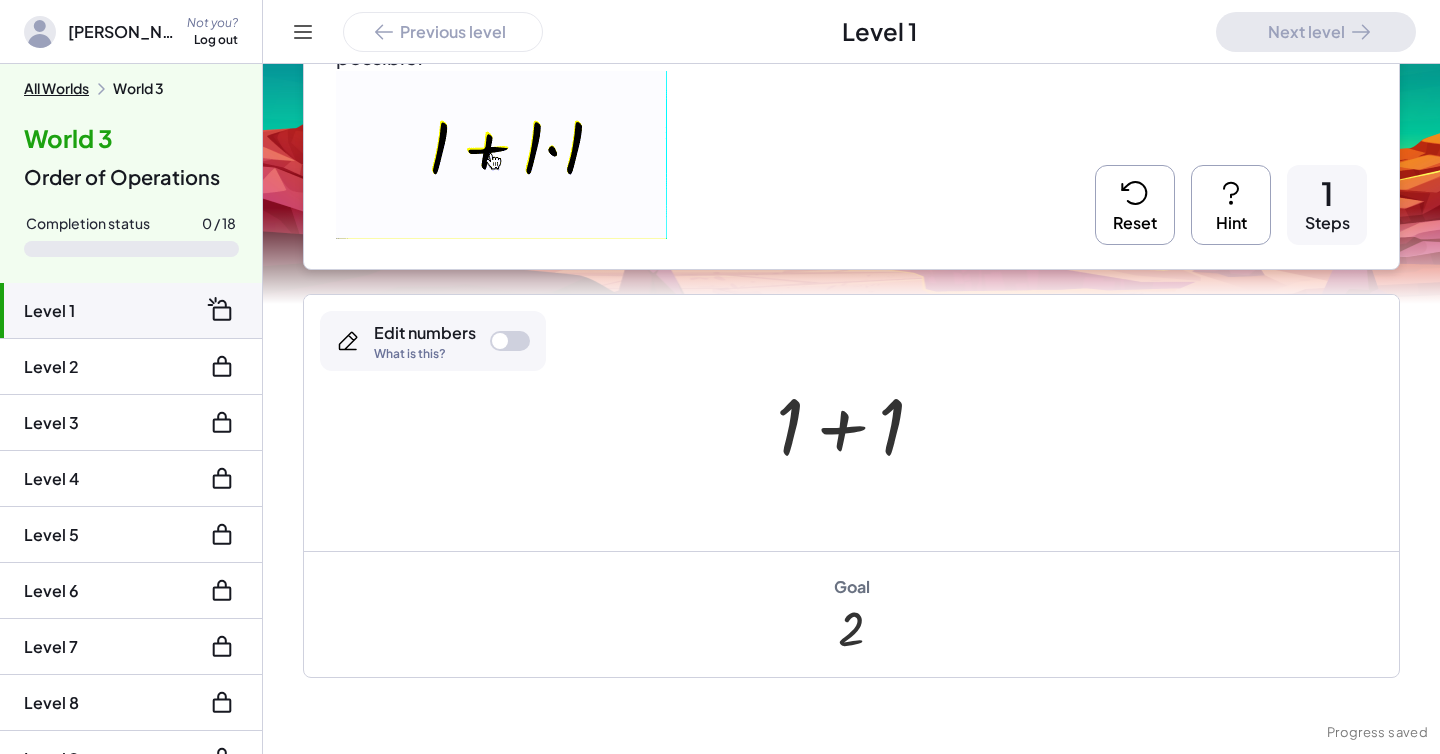 click at bounding box center [858, 423] 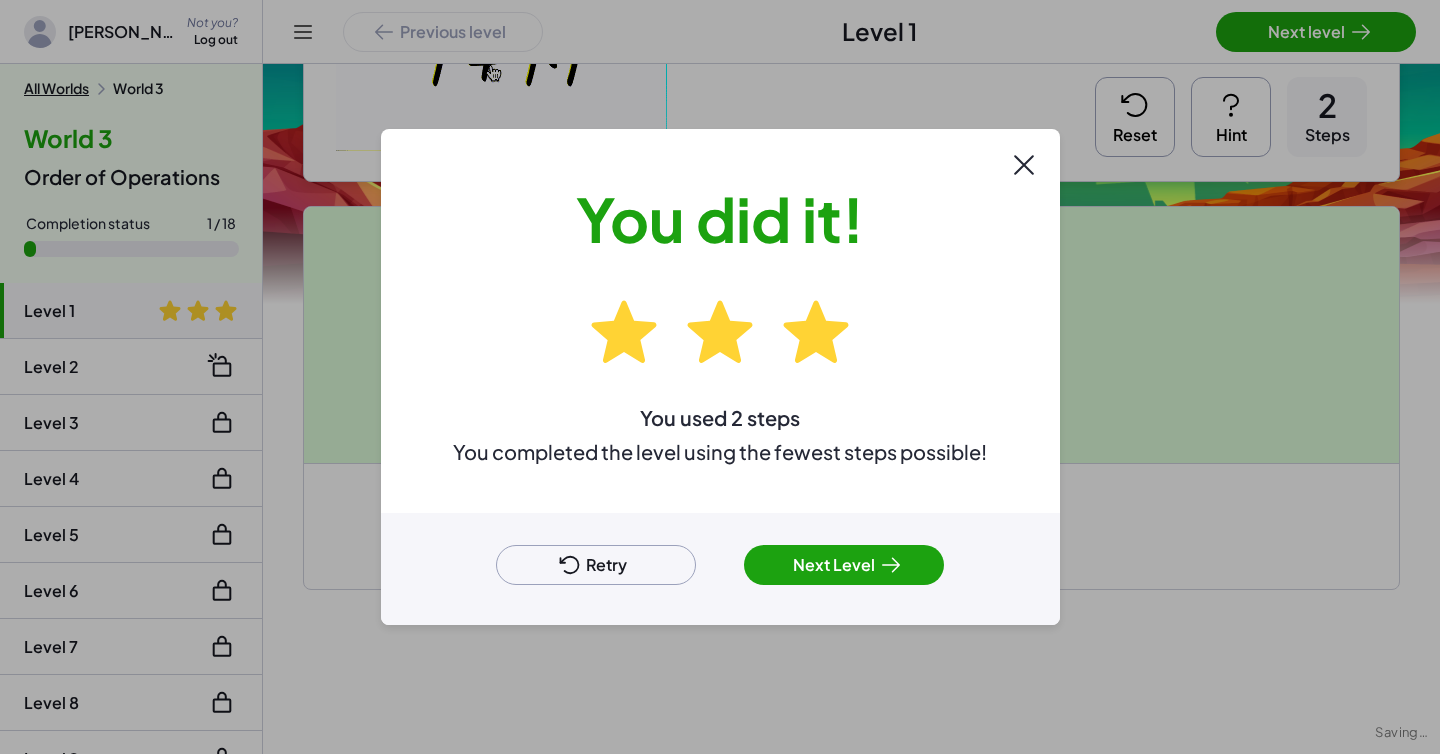 scroll, scrollTop: 342, scrollLeft: 0, axis: vertical 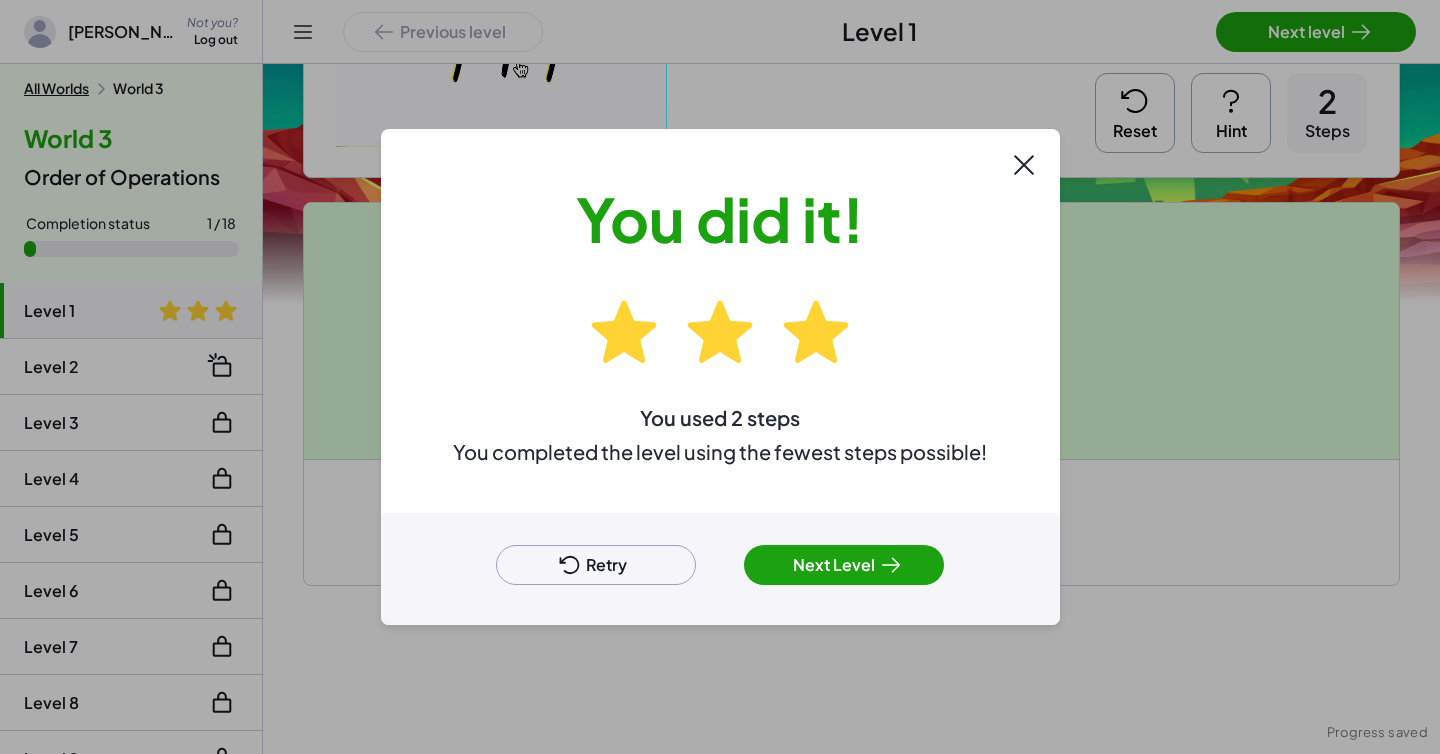 click on "Next Level" at bounding box center [844, 565] 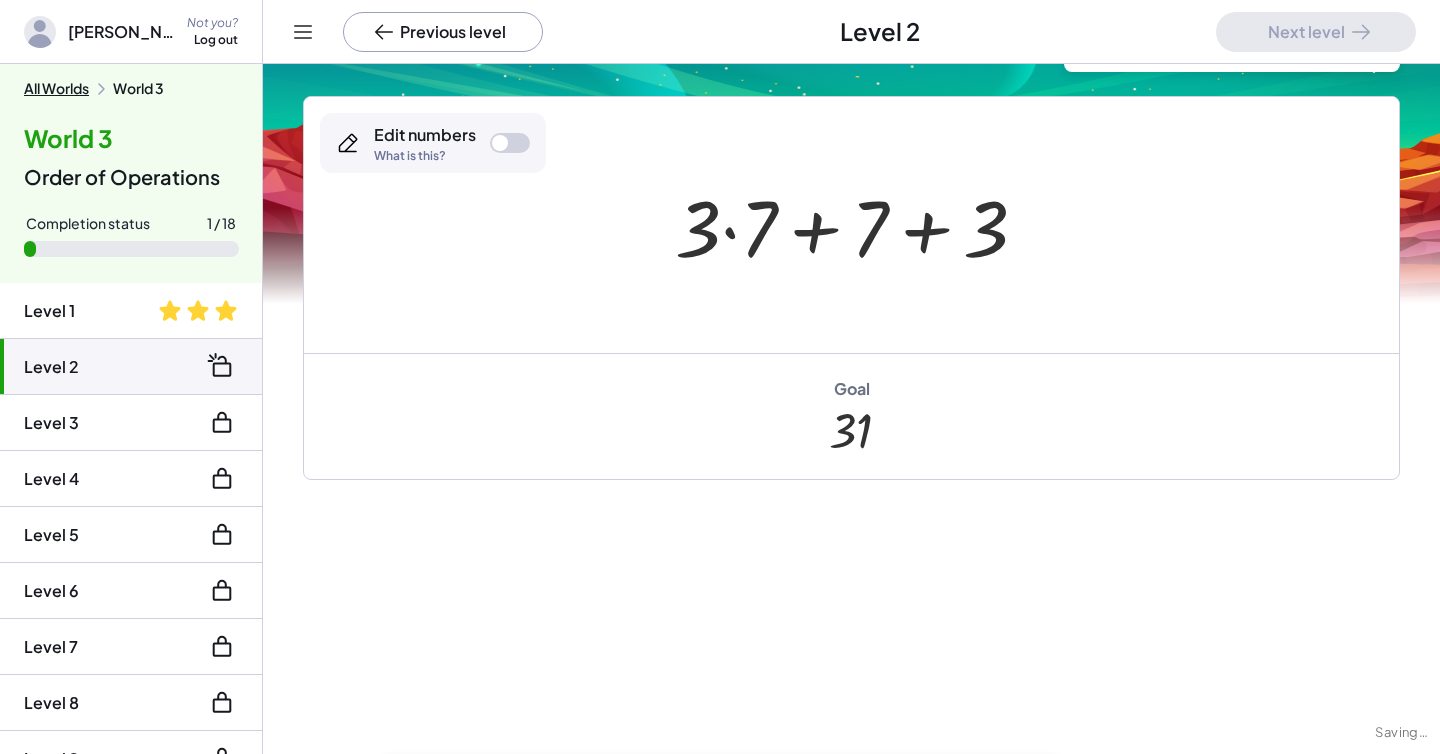 scroll, scrollTop: 144, scrollLeft: 0, axis: vertical 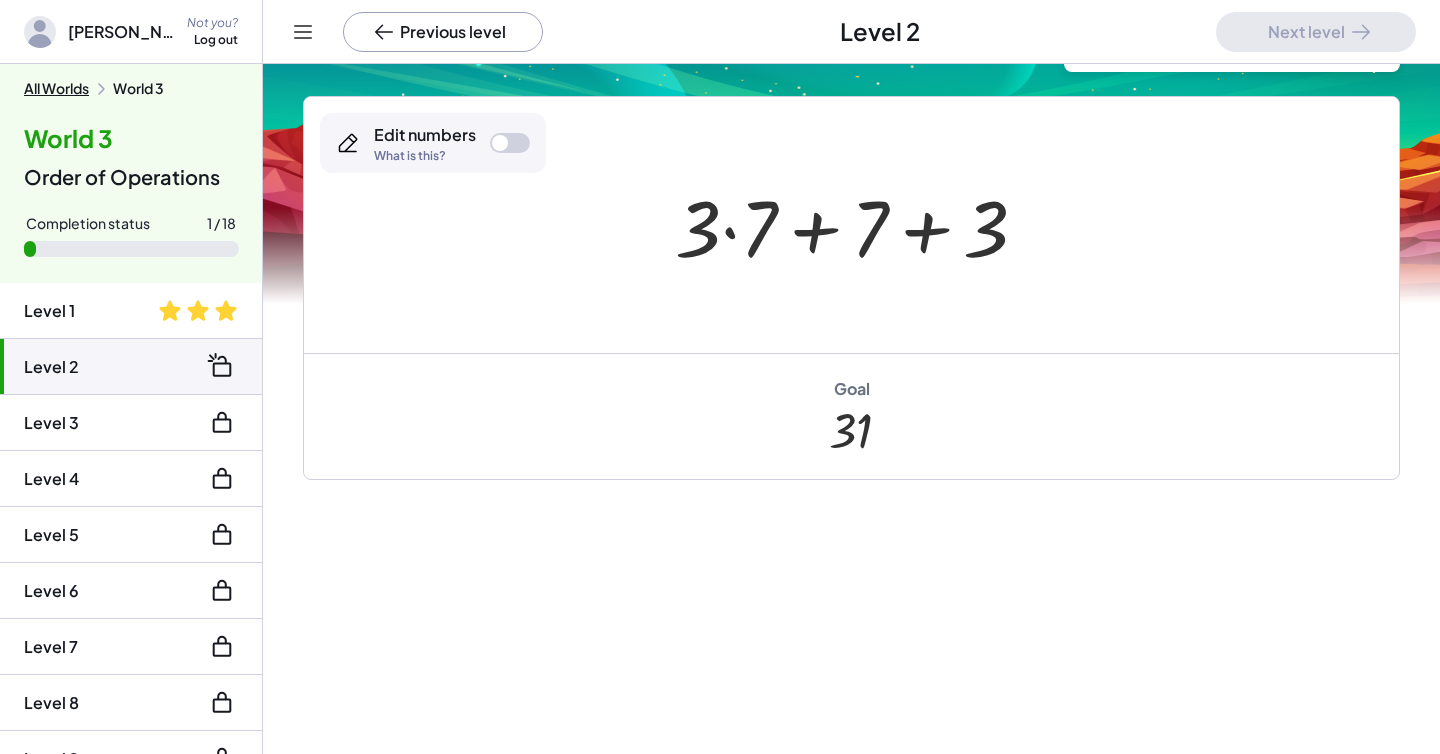 click at bounding box center [859, 225] 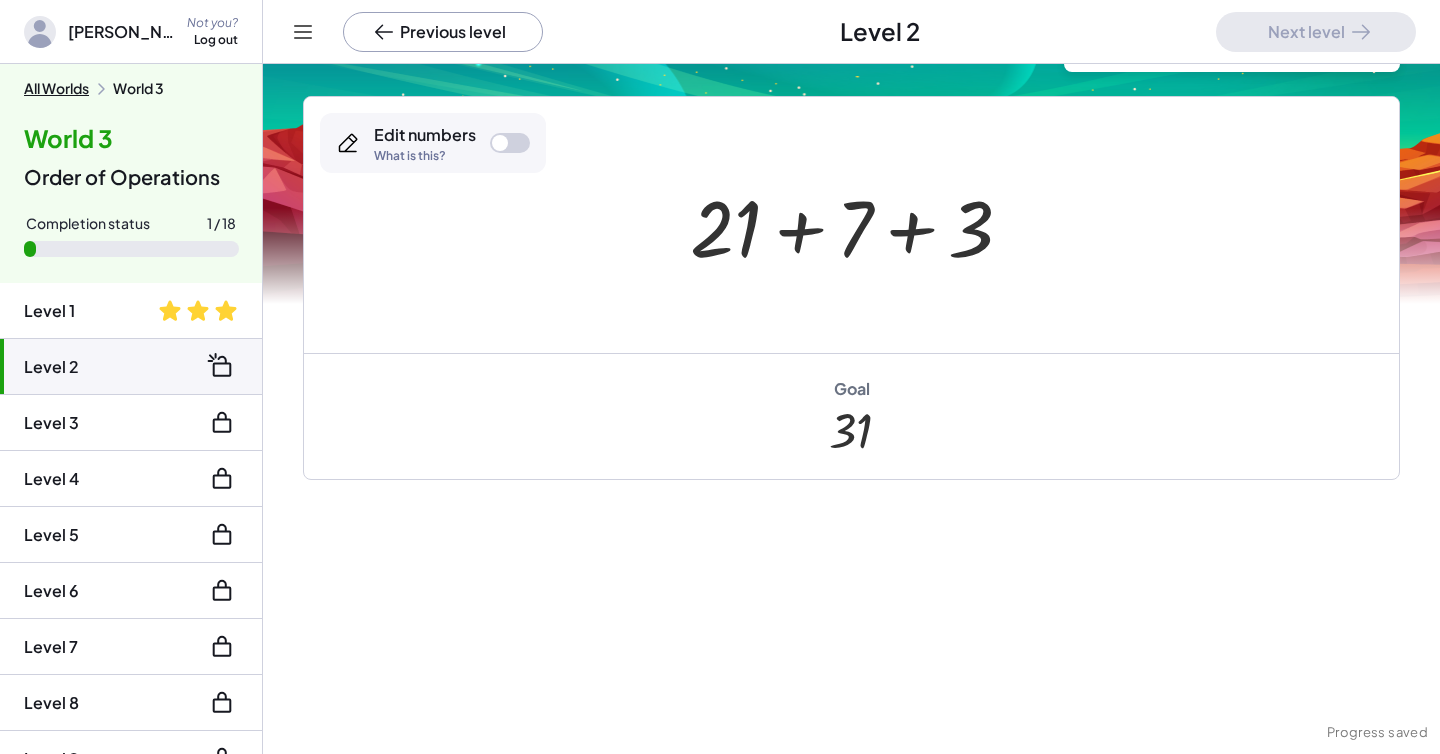click at bounding box center (859, 225) 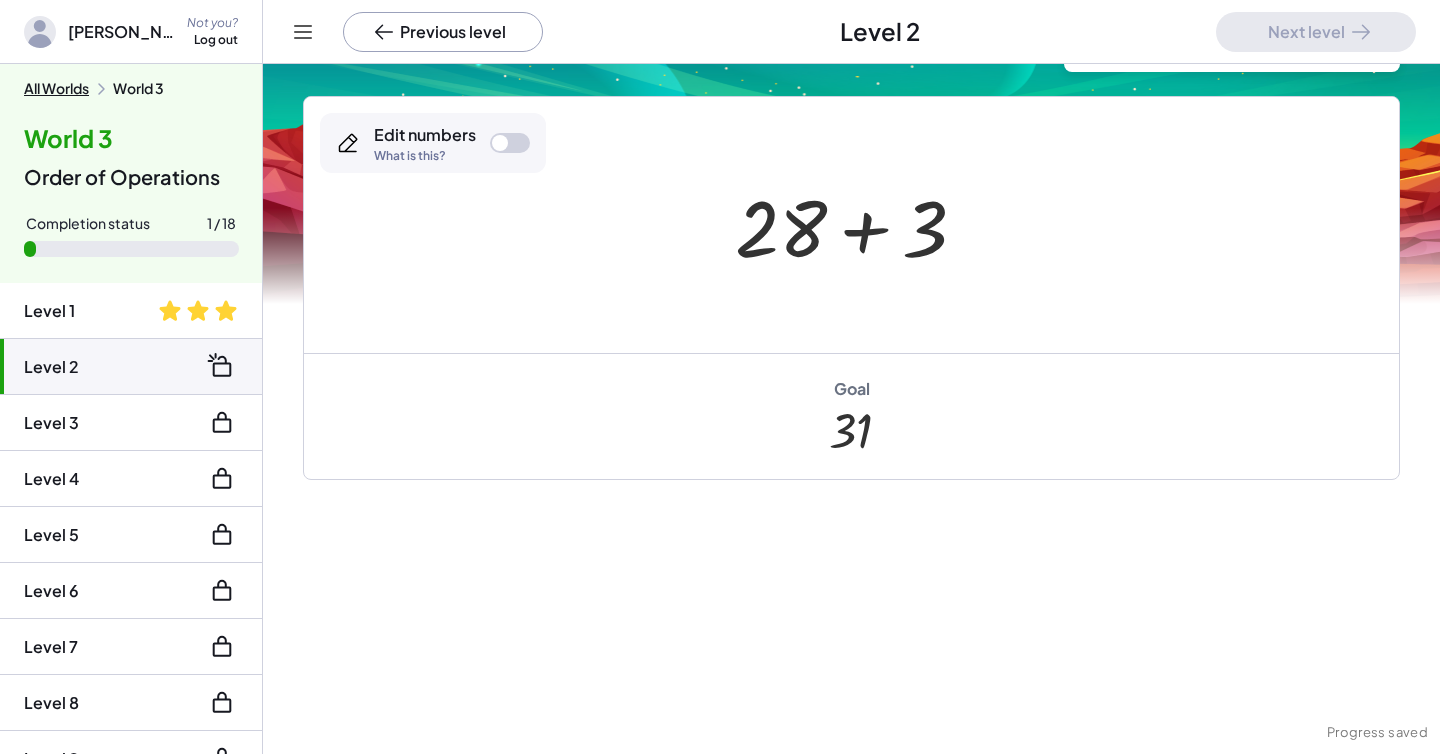 click at bounding box center (858, 225) 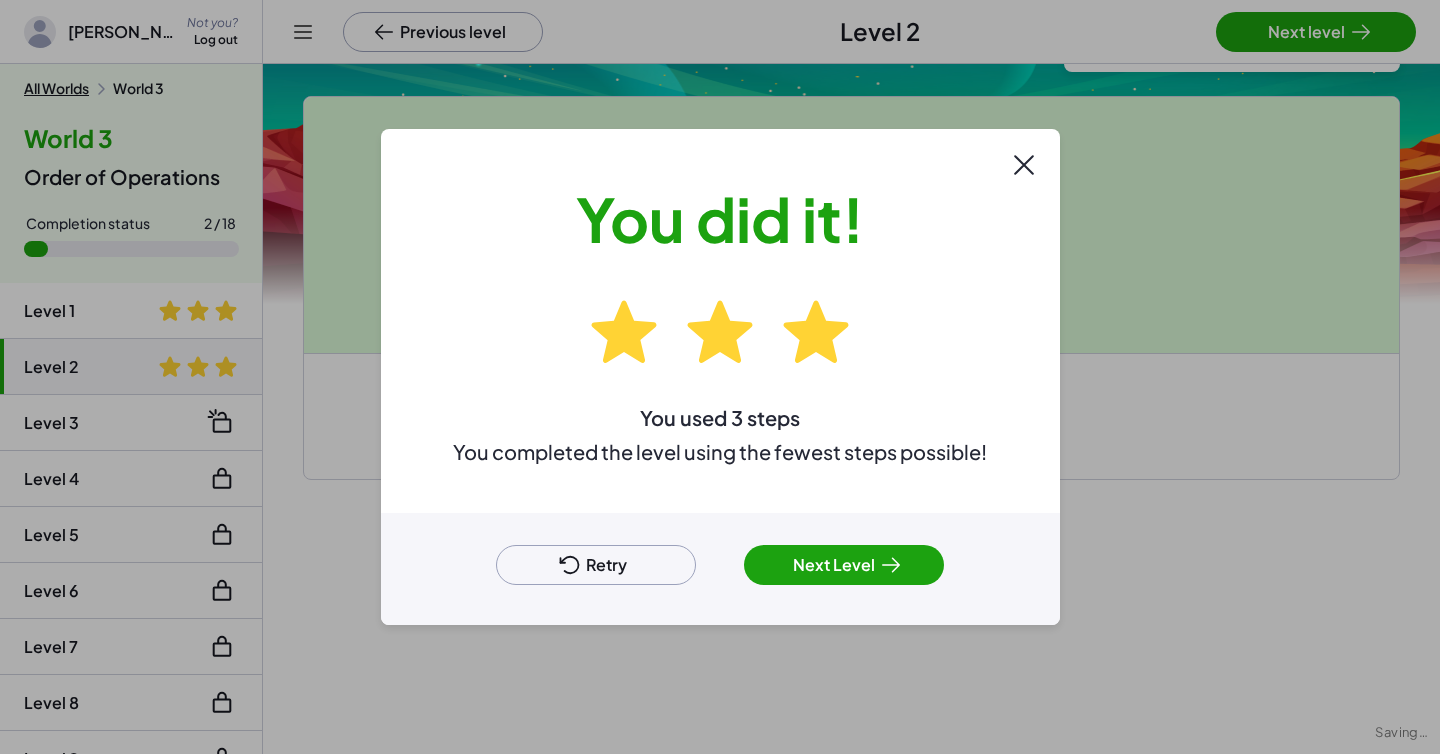 click on "Next Level" at bounding box center [844, 565] 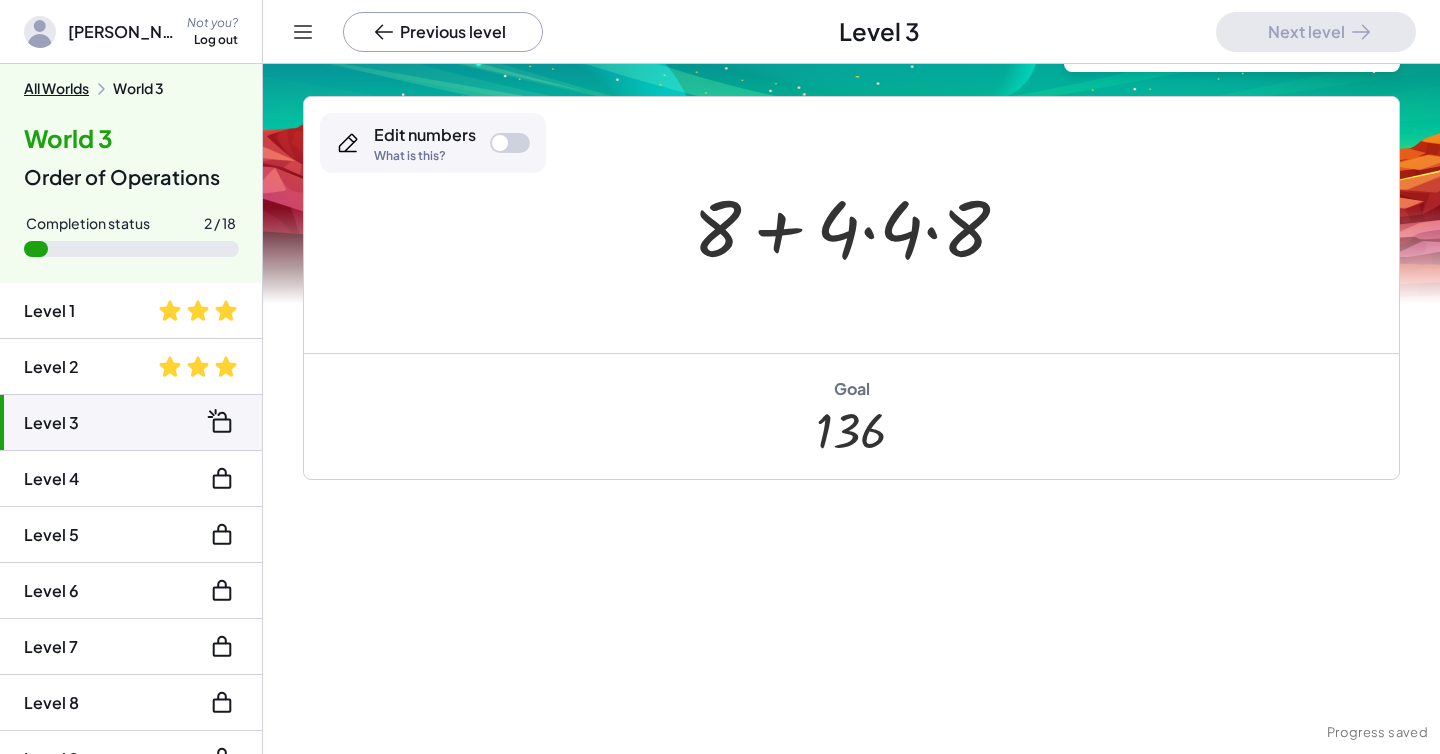 click at bounding box center [859, 225] 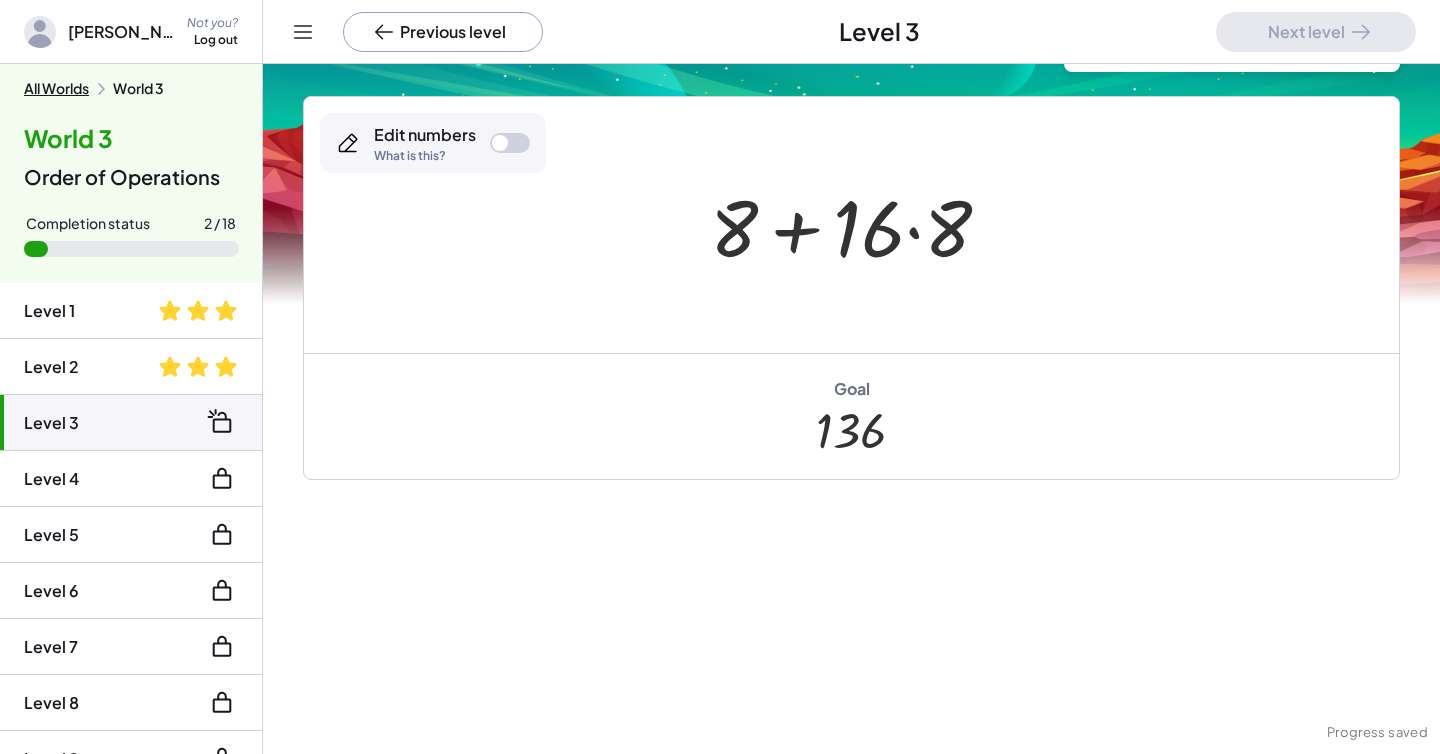 click at bounding box center (858, 225) 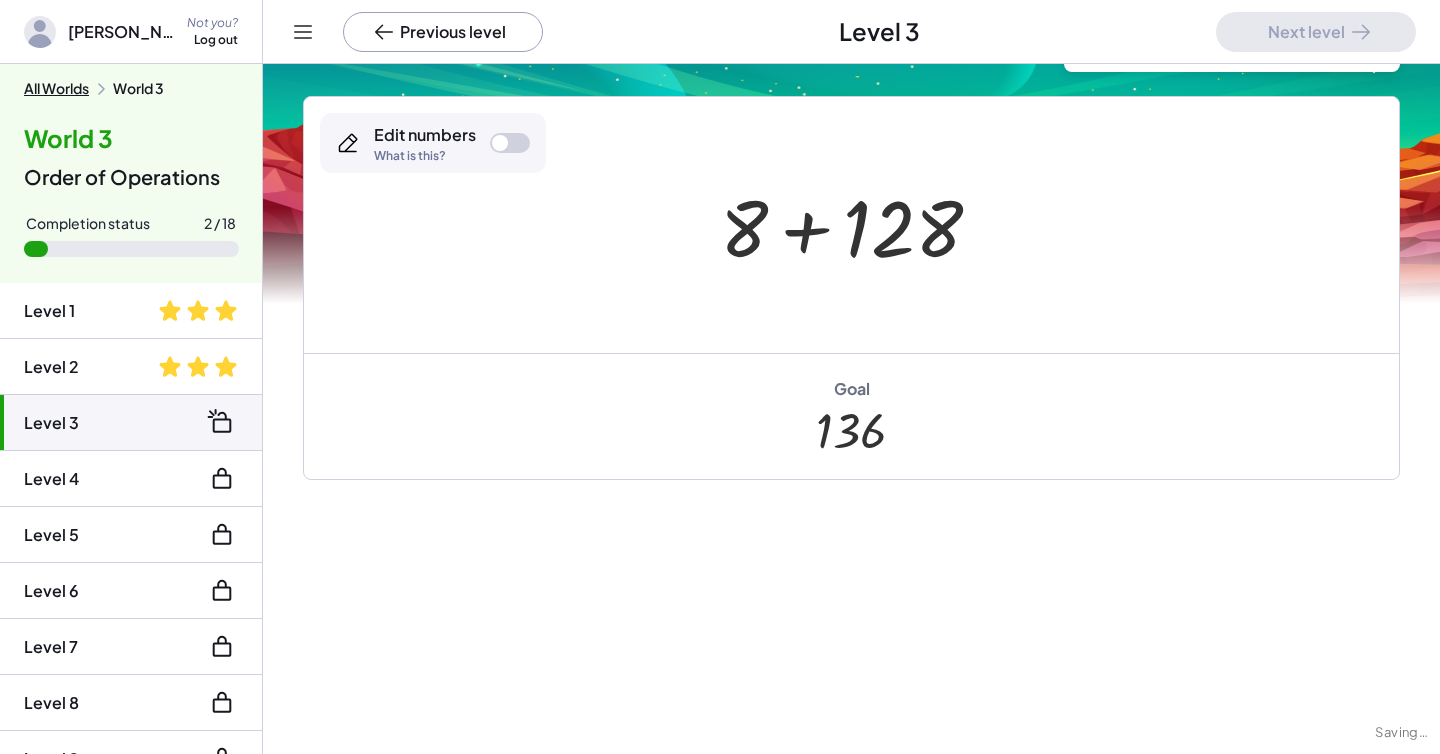 click at bounding box center [859, 225] 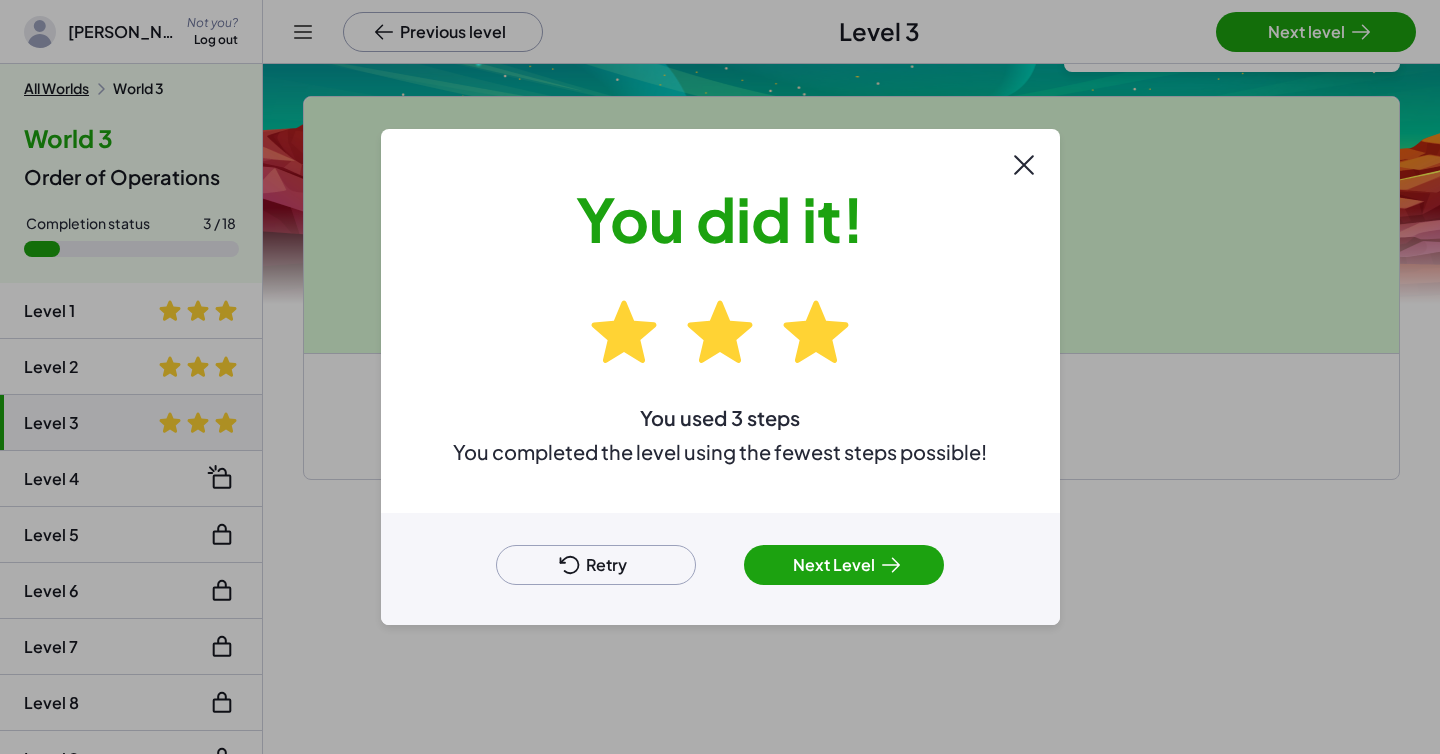 click on "Next Level" at bounding box center (844, 565) 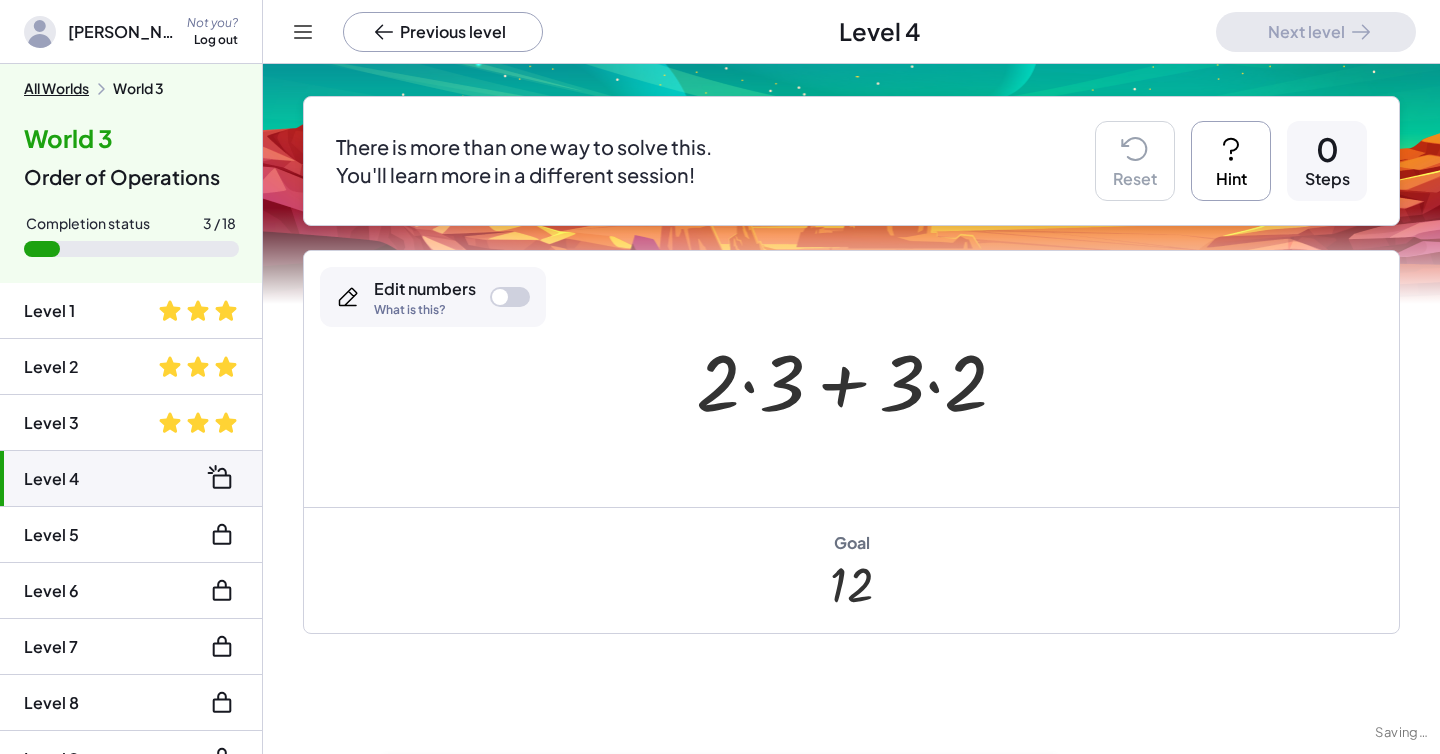 scroll, scrollTop: 298, scrollLeft: 0, axis: vertical 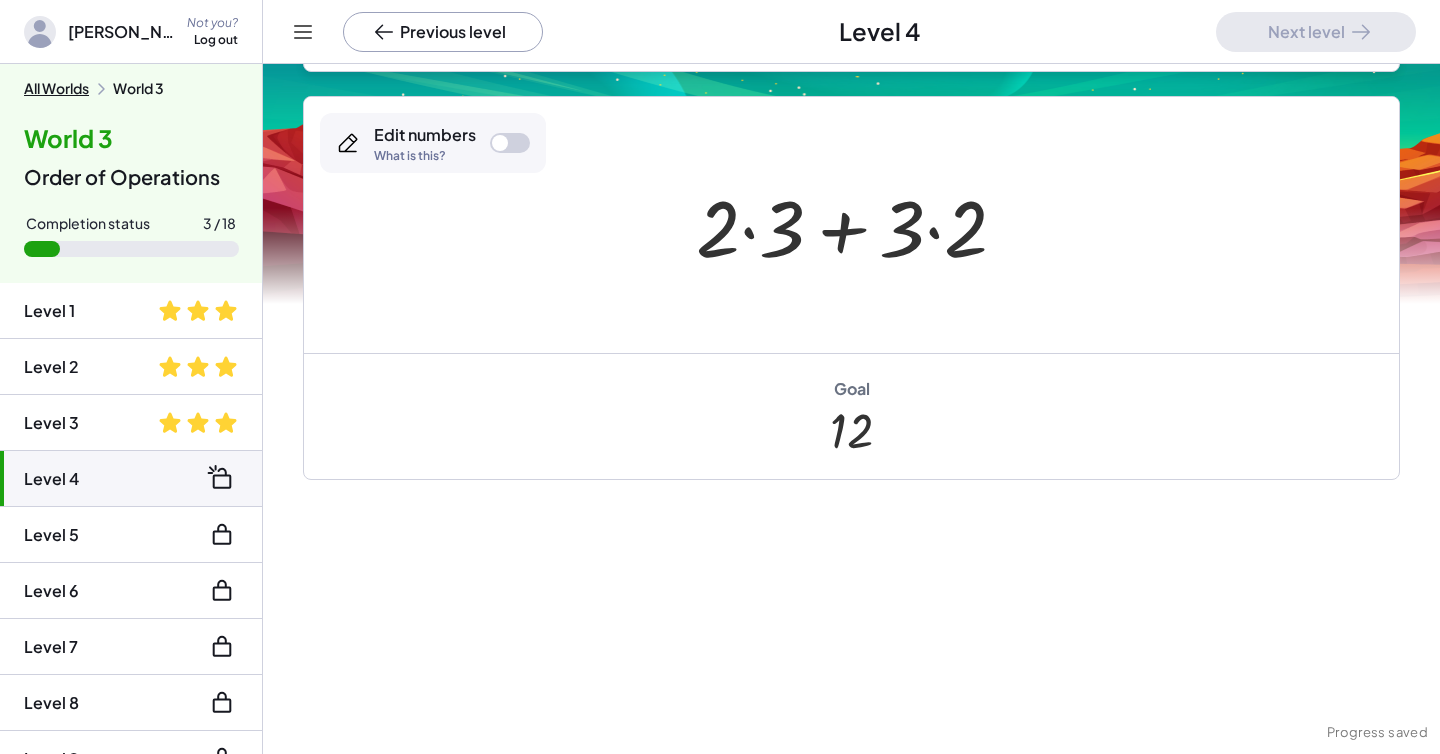 click at bounding box center [859, 225] 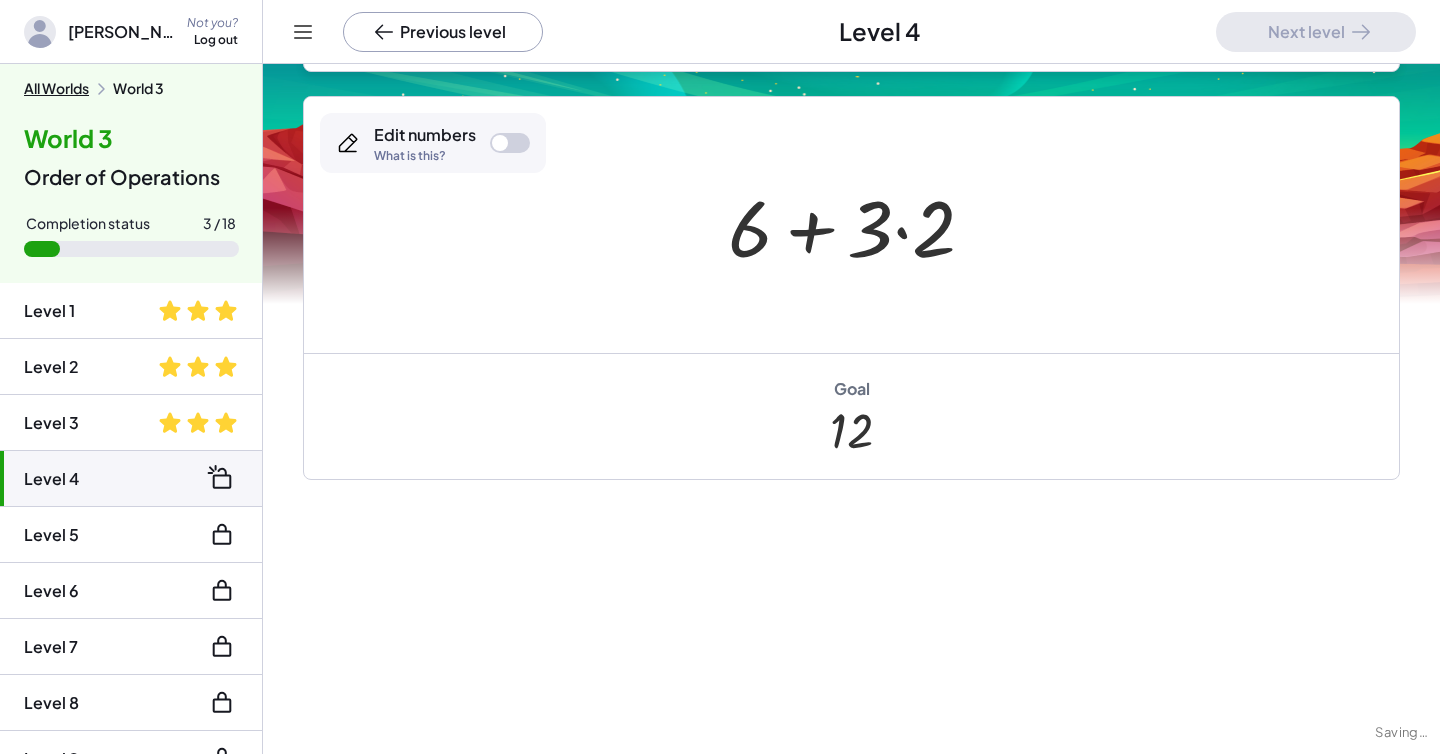 click at bounding box center (859, 225) 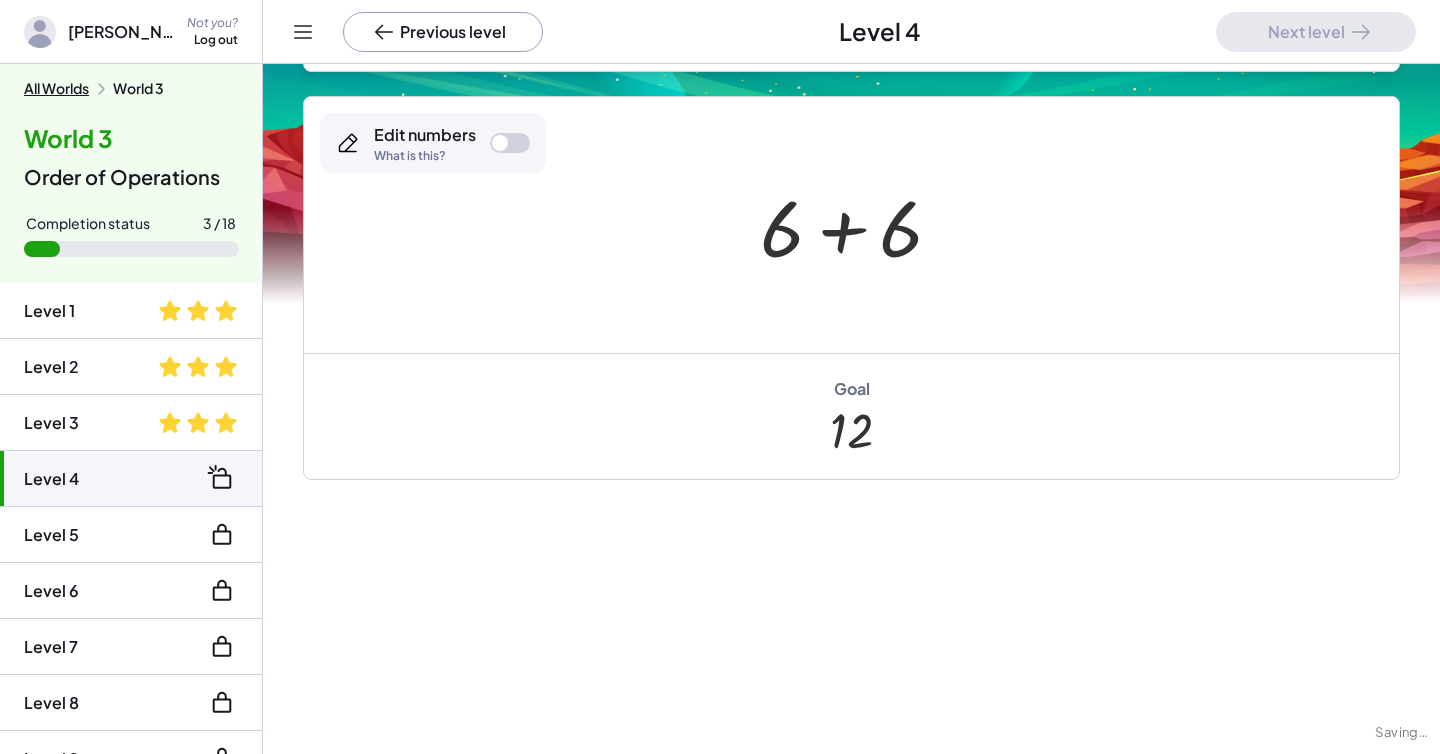 click at bounding box center (859, 225) 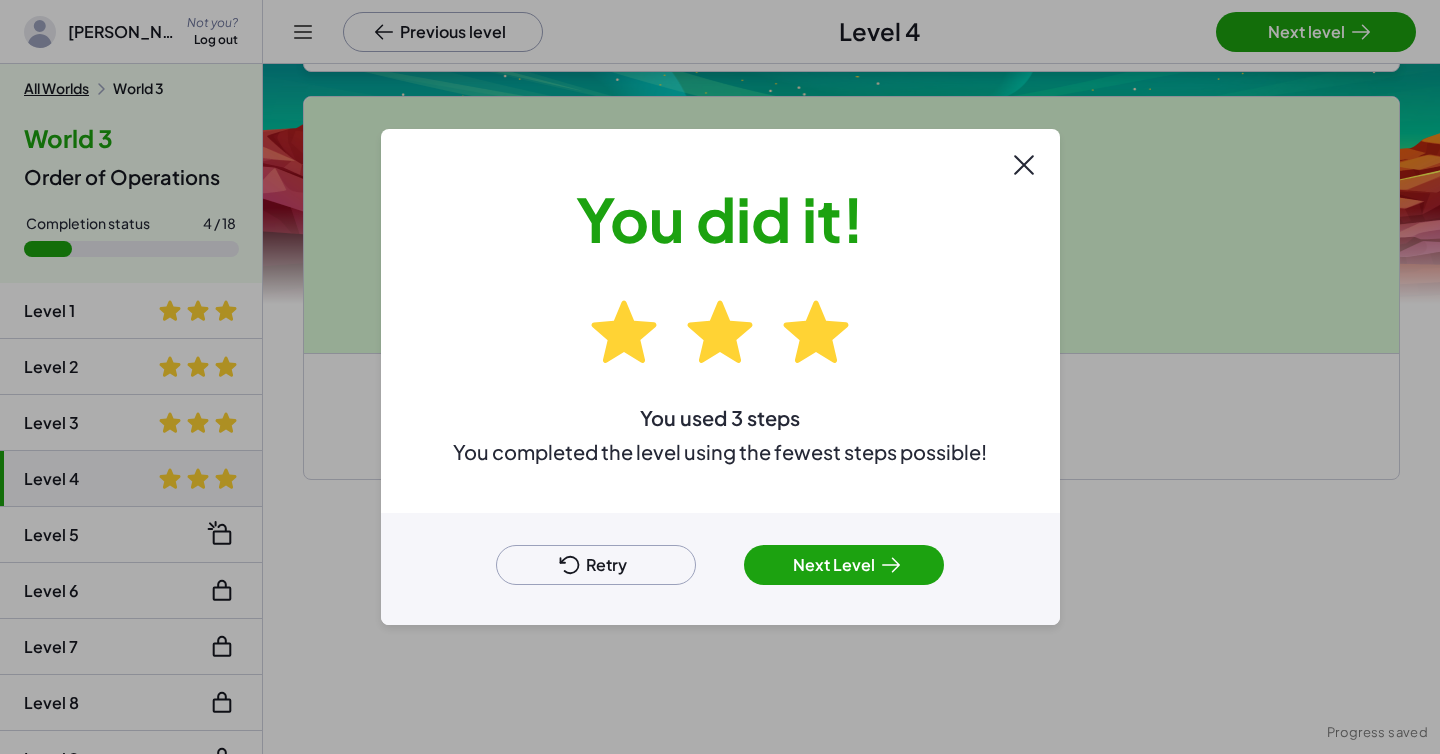 click on "Next Level" at bounding box center (844, 565) 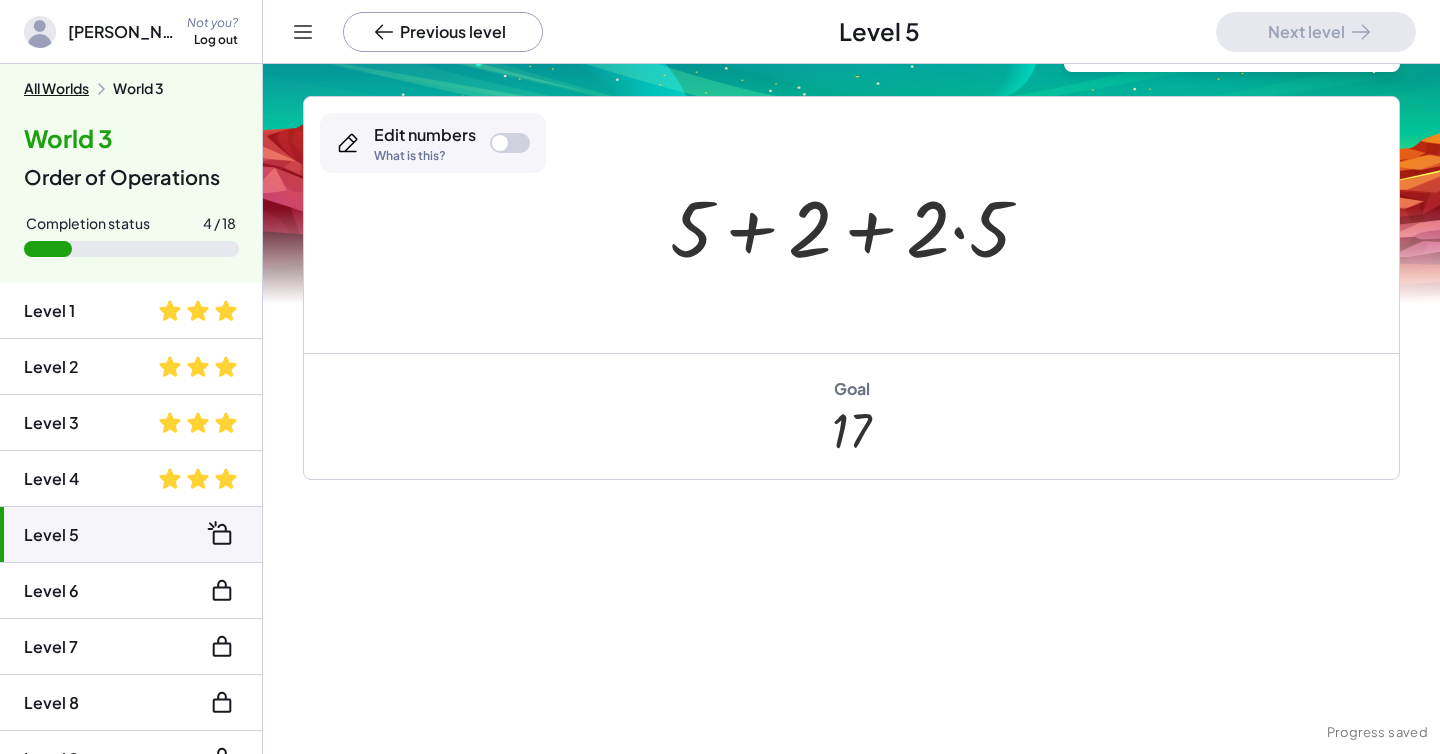 click at bounding box center (858, 225) 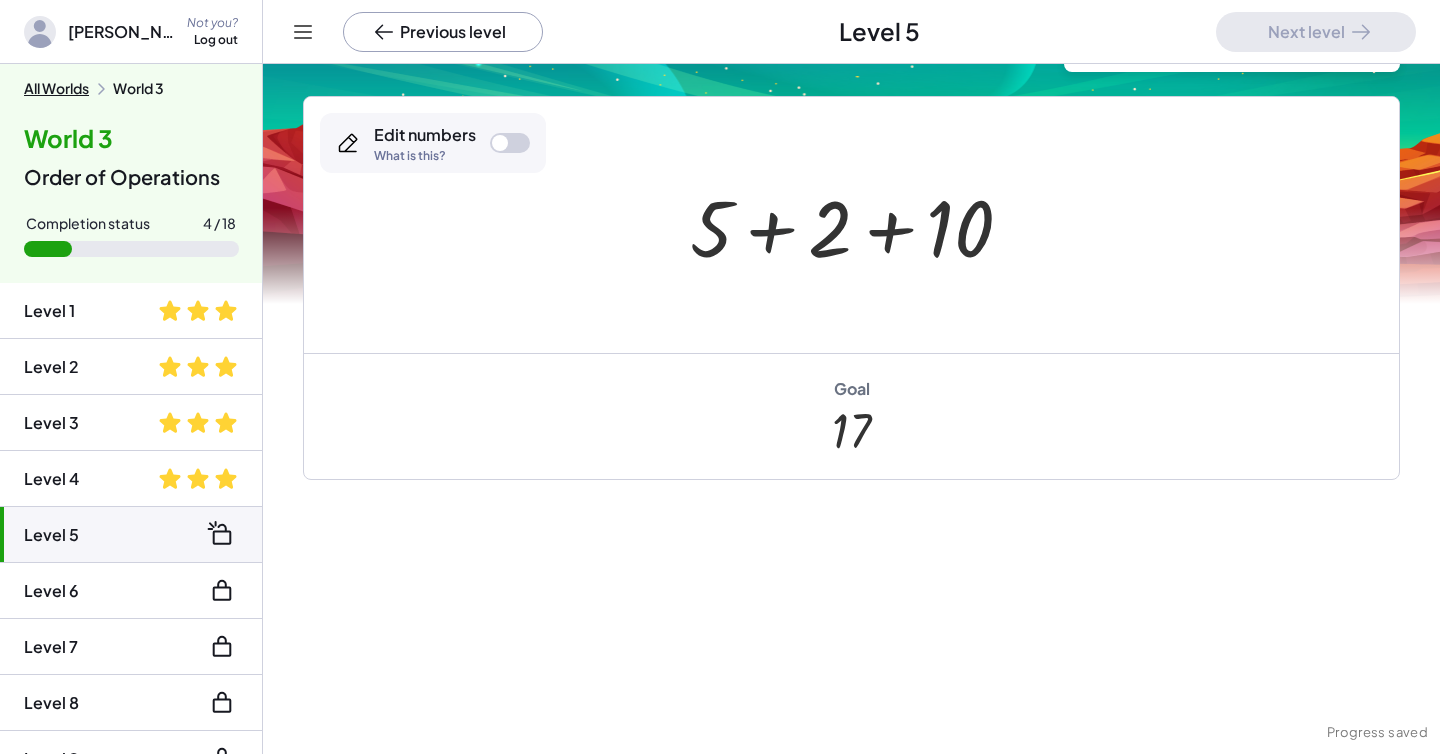 click at bounding box center [859, 225] 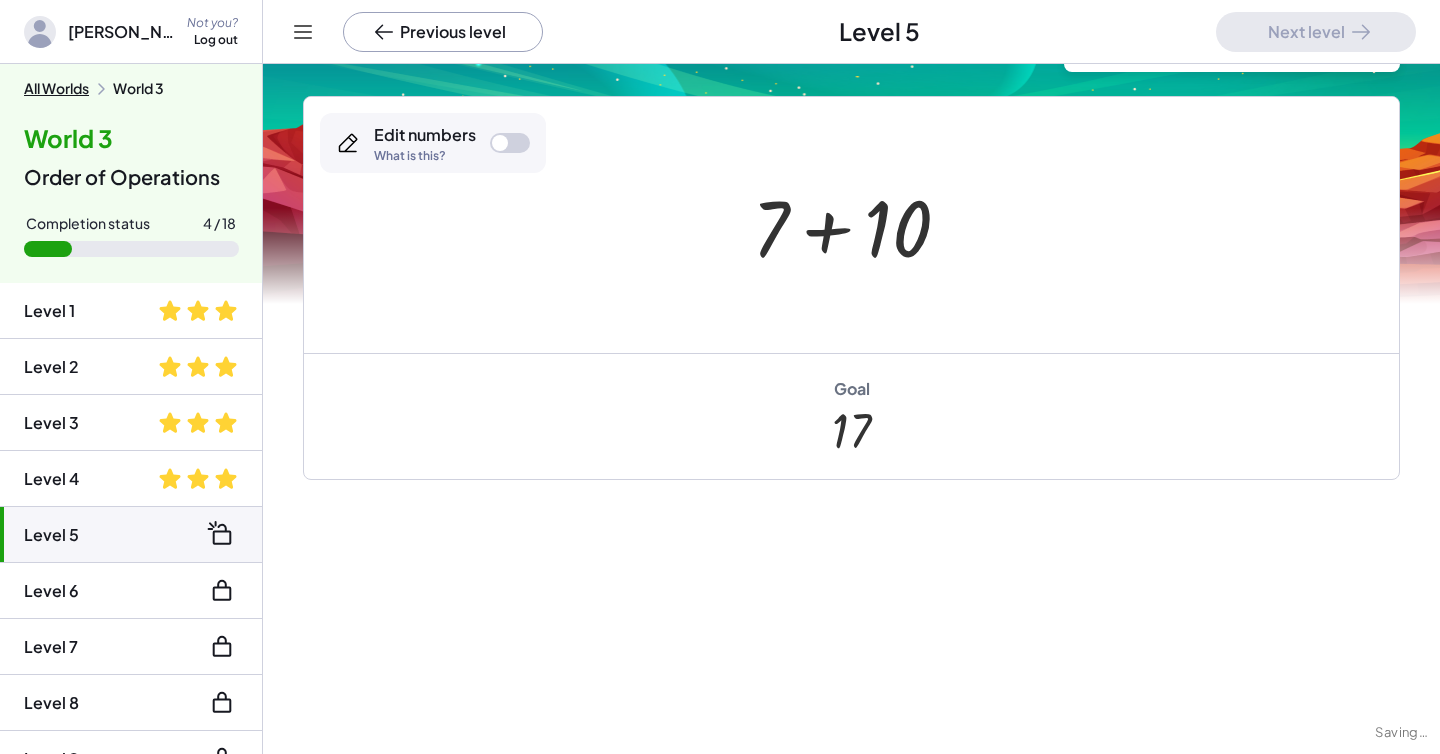 click at bounding box center [859, 225] 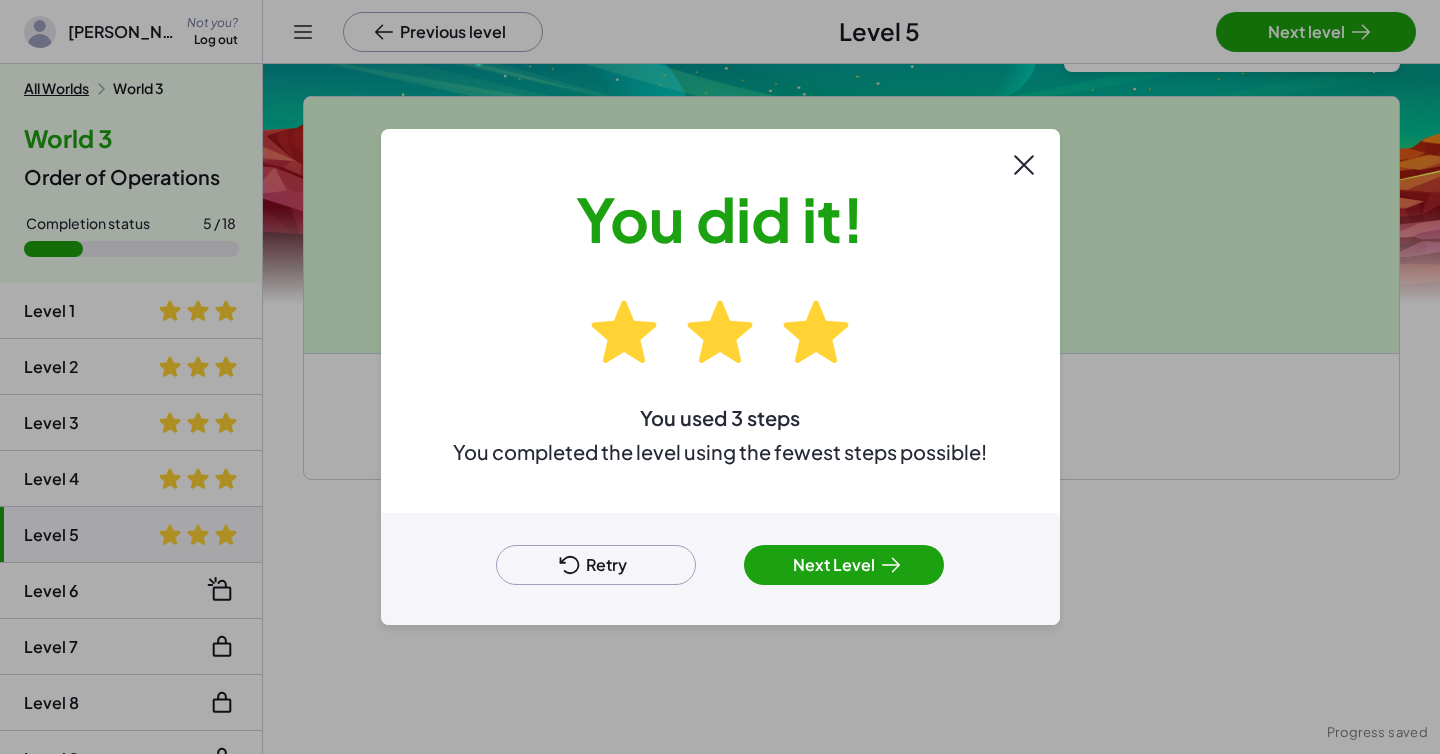 click on "Next Level" at bounding box center [844, 565] 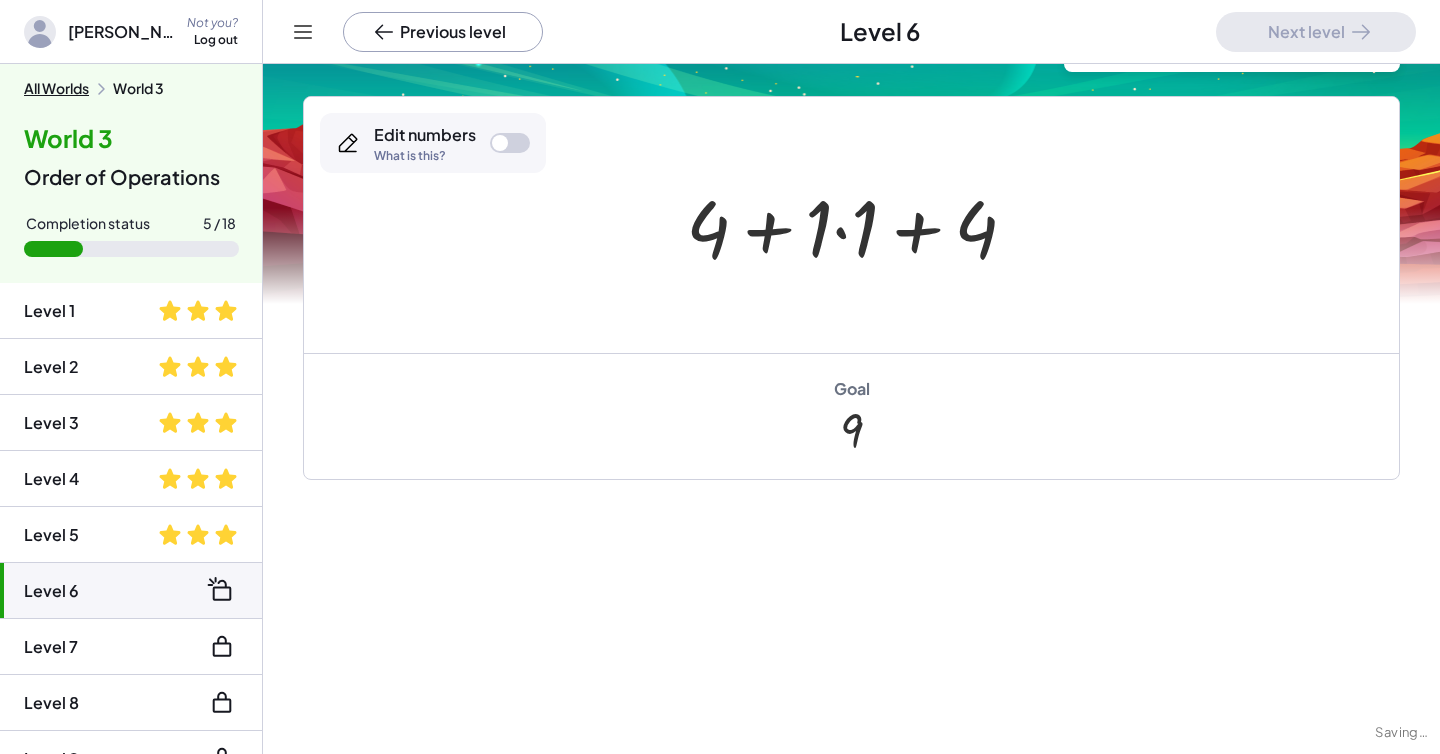 click at bounding box center (859, 225) 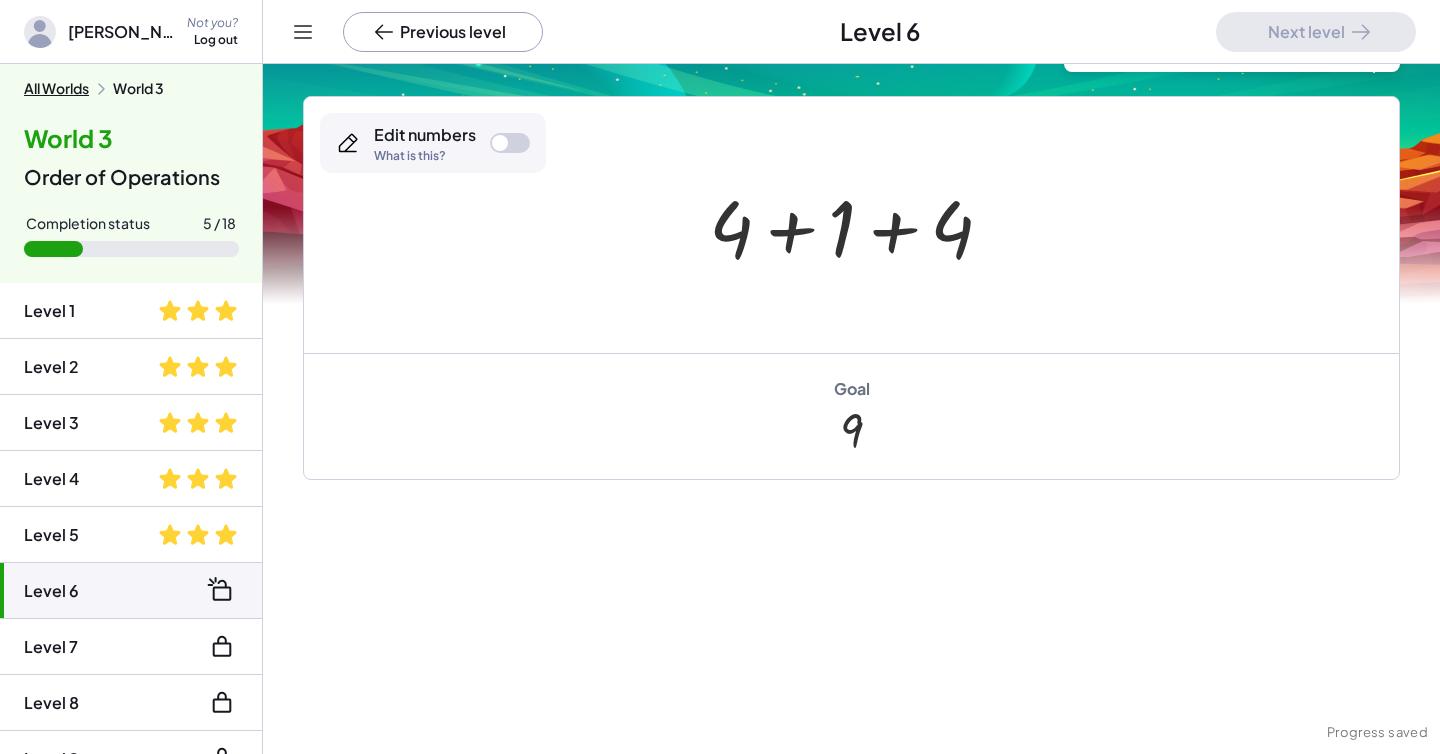 click at bounding box center [859, 225] 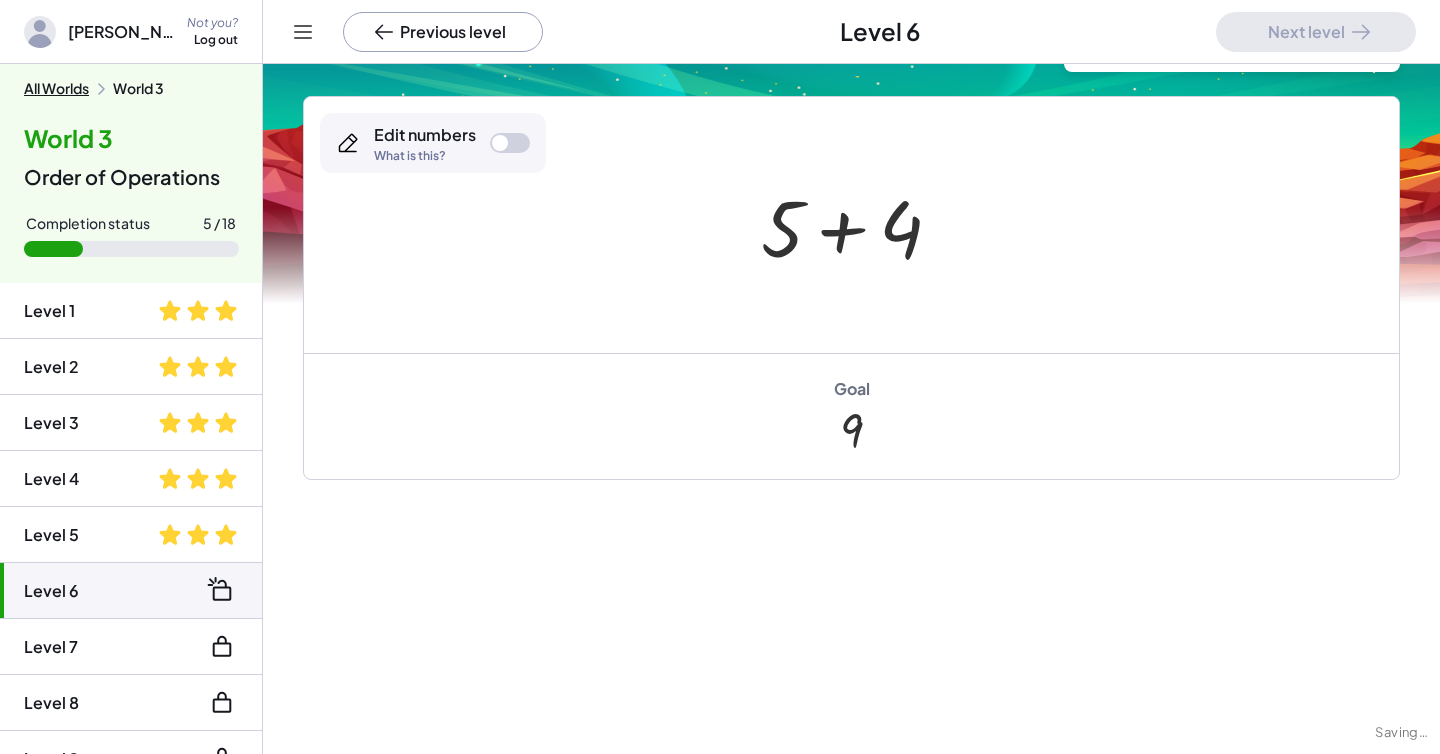 click at bounding box center [859, 225] 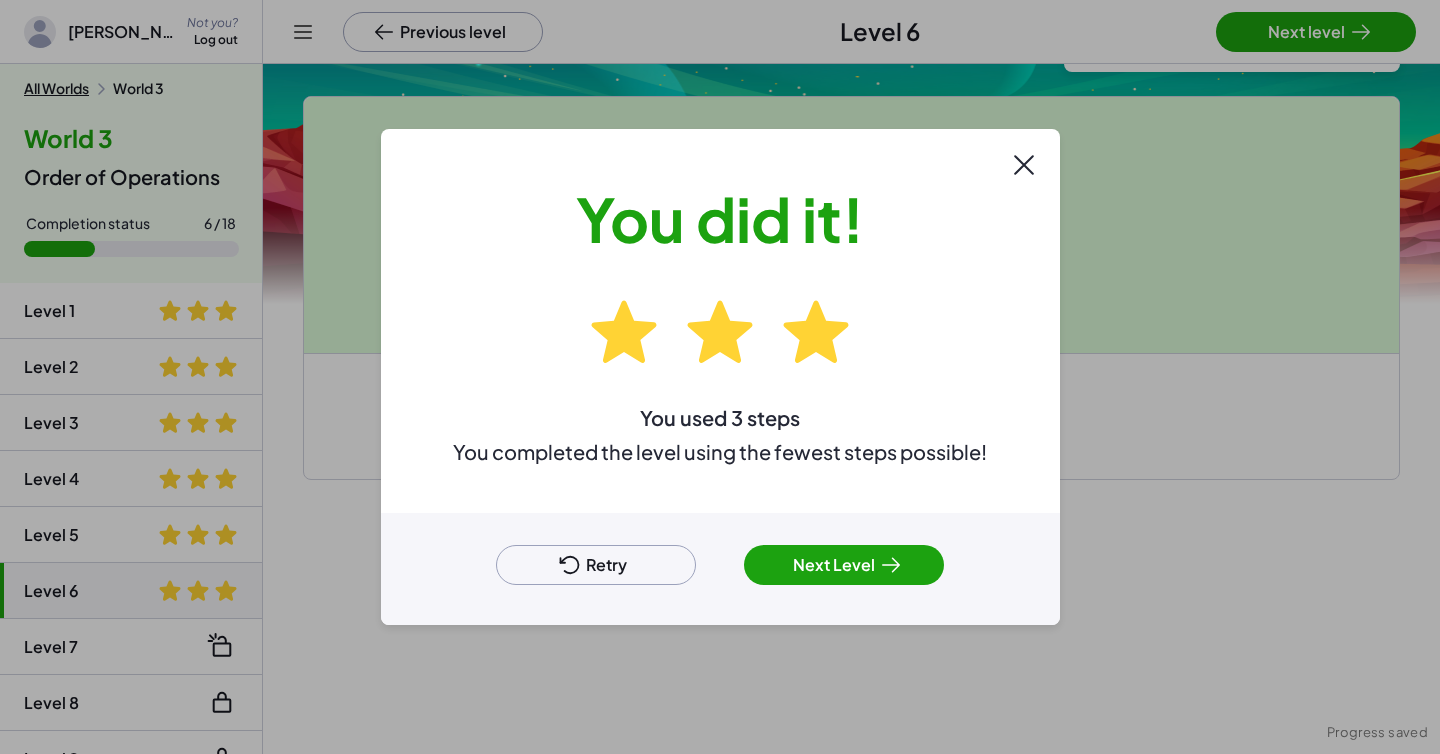 click on "Next Level" at bounding box center (844, 565) 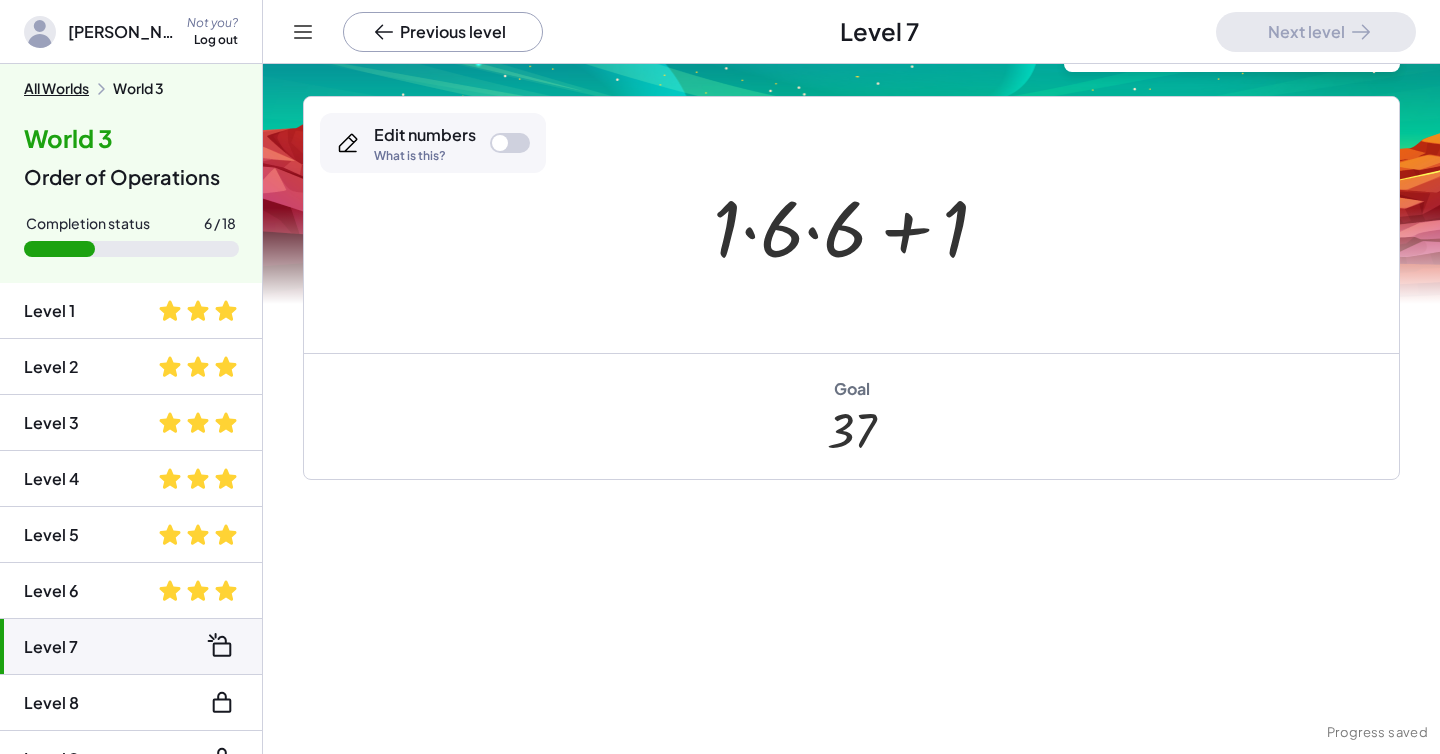 click at bounding box center (859, 225) 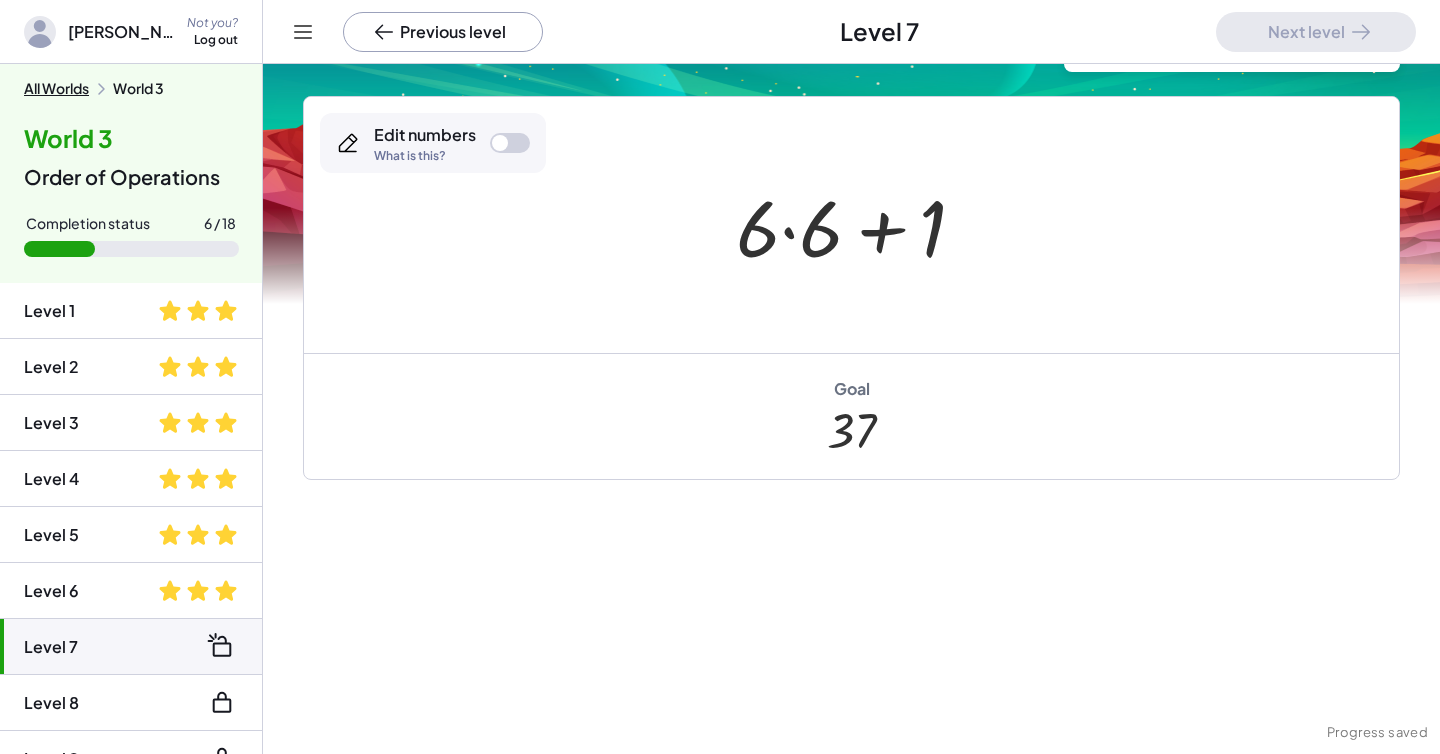click at bounding box center (858, 225) 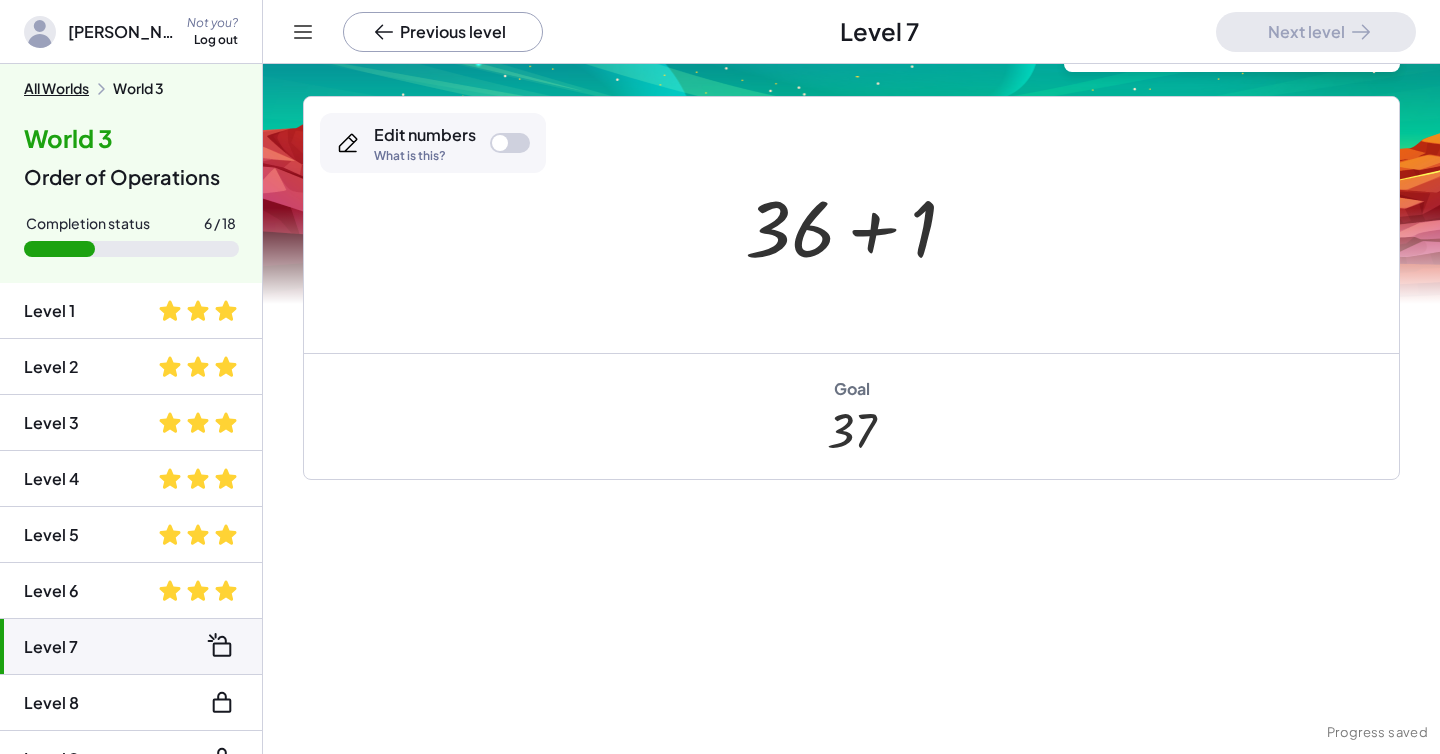 click at bounding box center (859, 225) 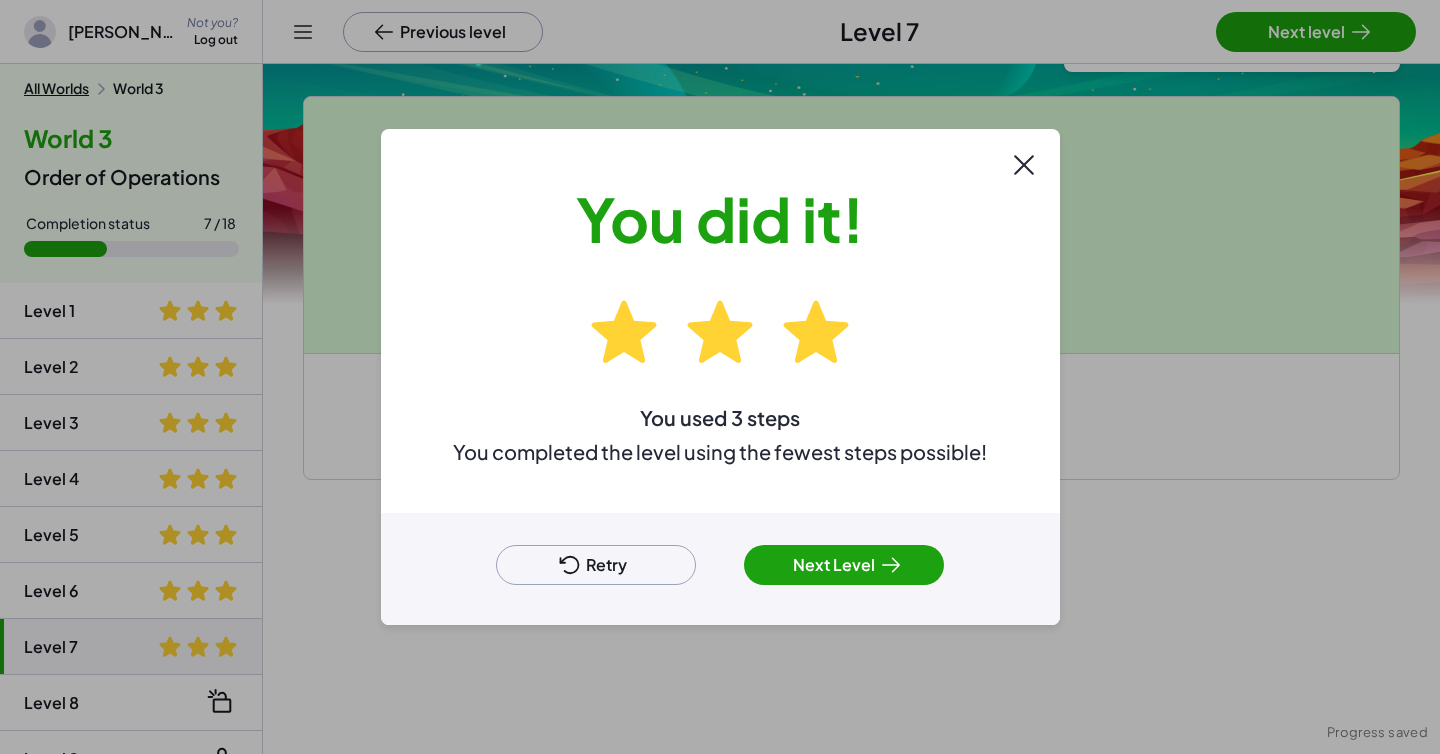 click on "Next Level" at bounding box center (844, 565) 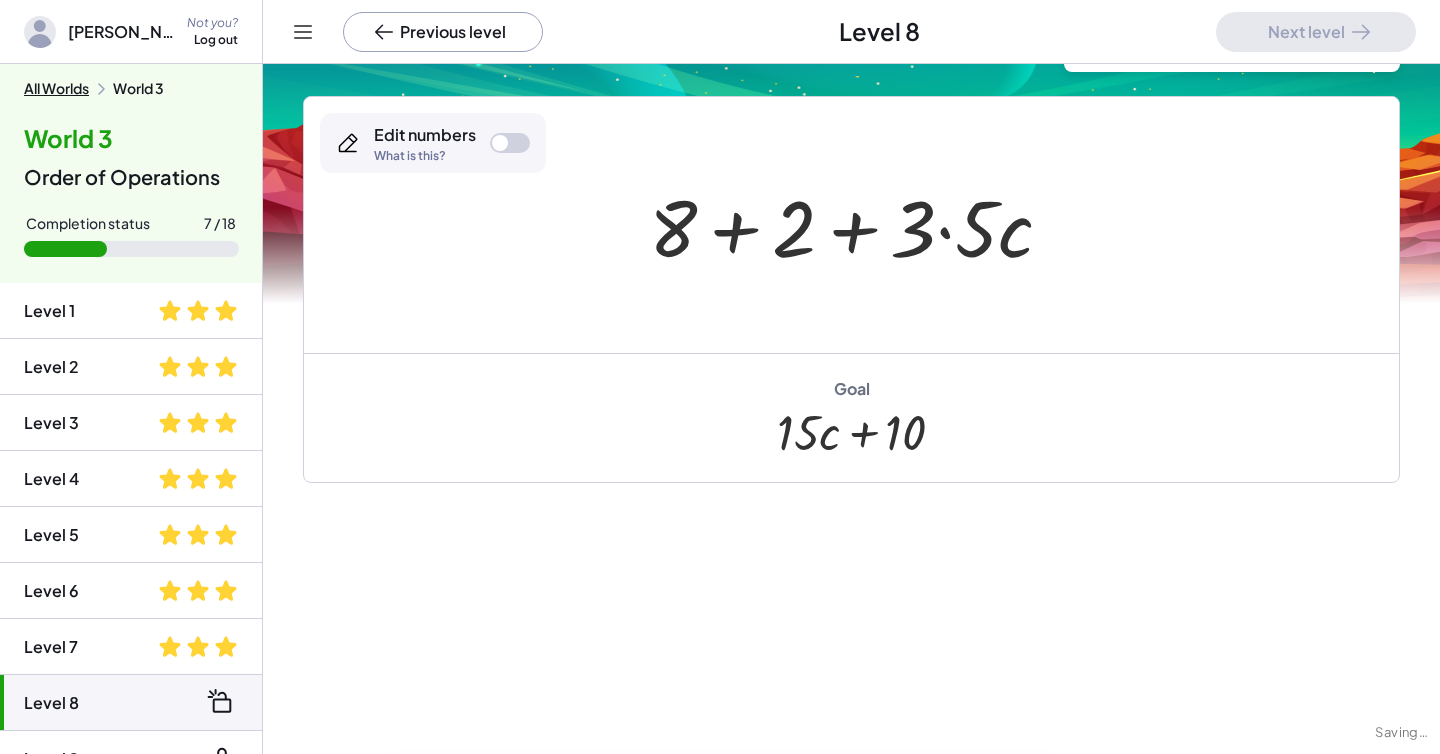scroll, scrollTop: 146, scrollLeft: 0, axis: vertical 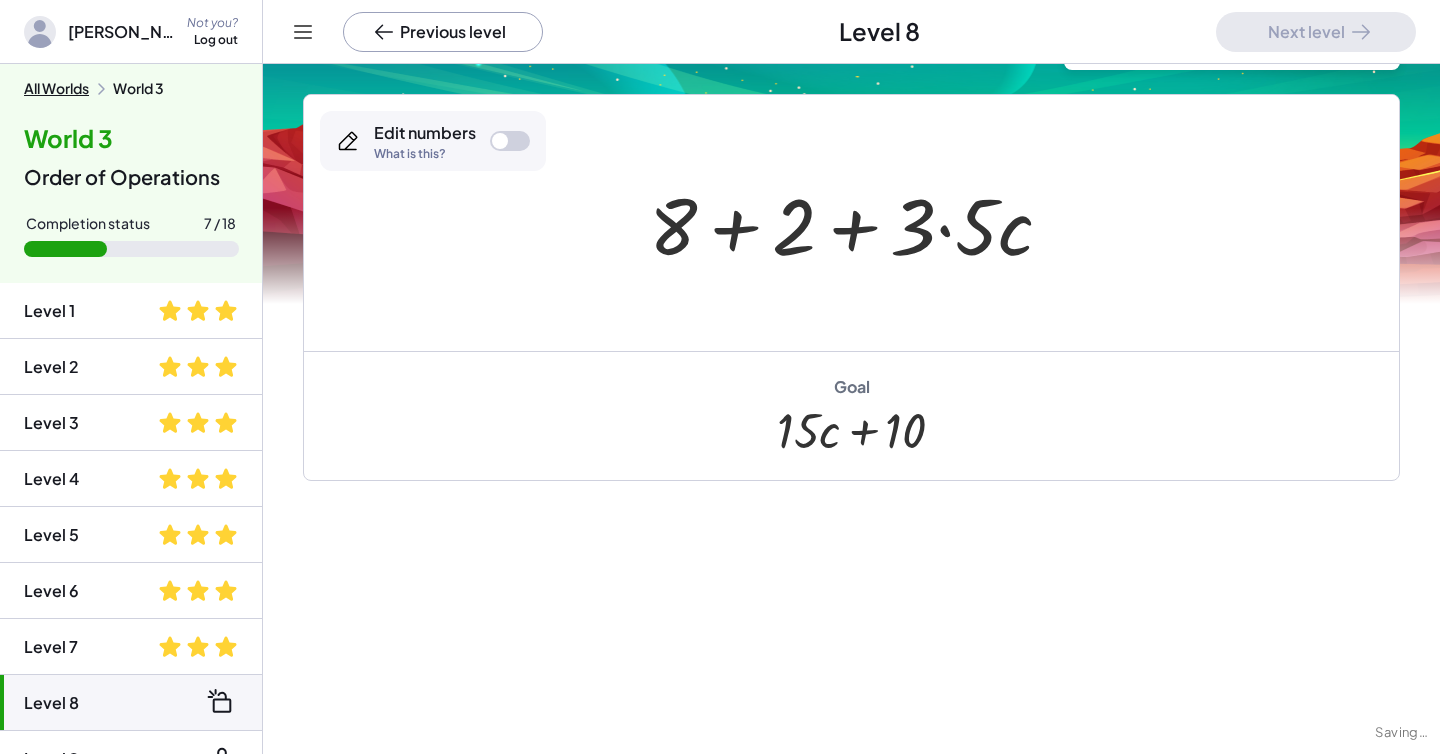 click at bounding box center [859, 223] 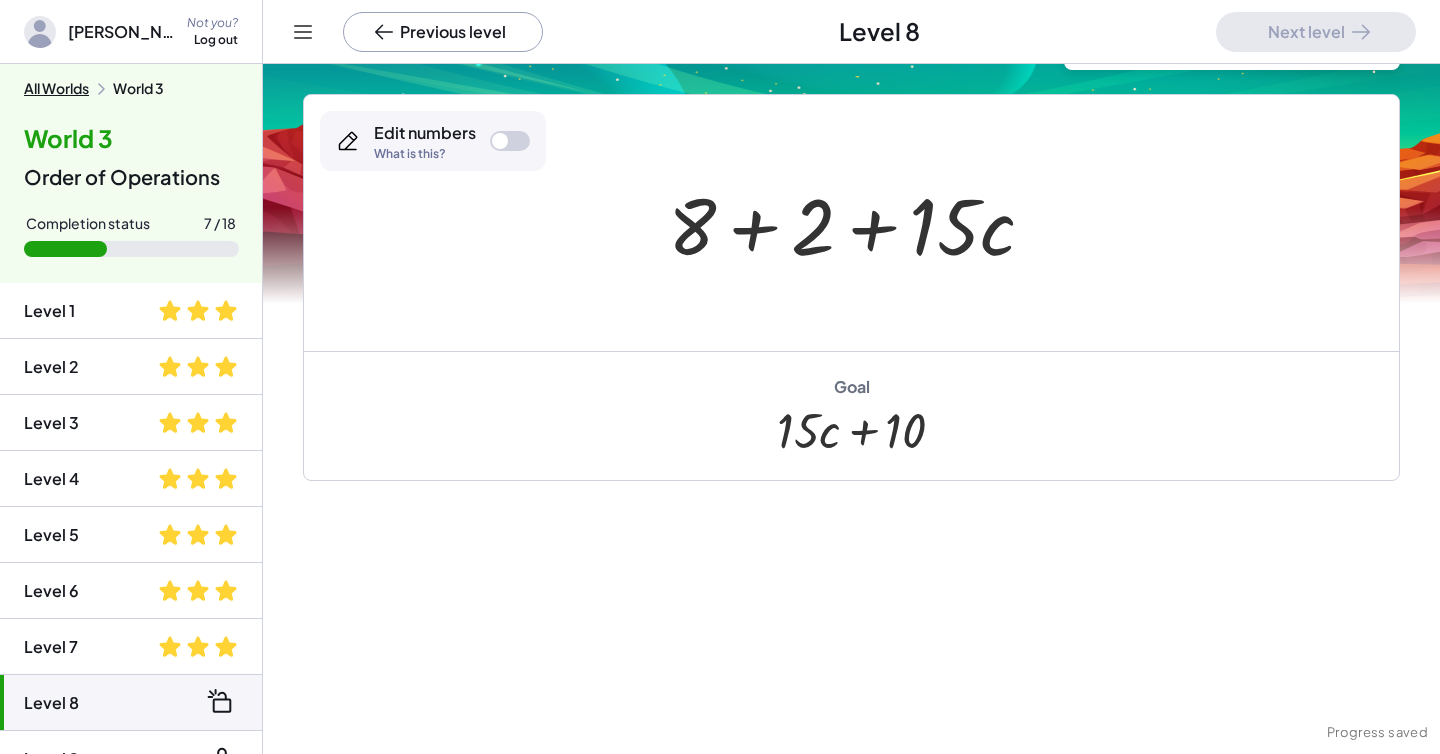 click at bounding box center (859, 223) 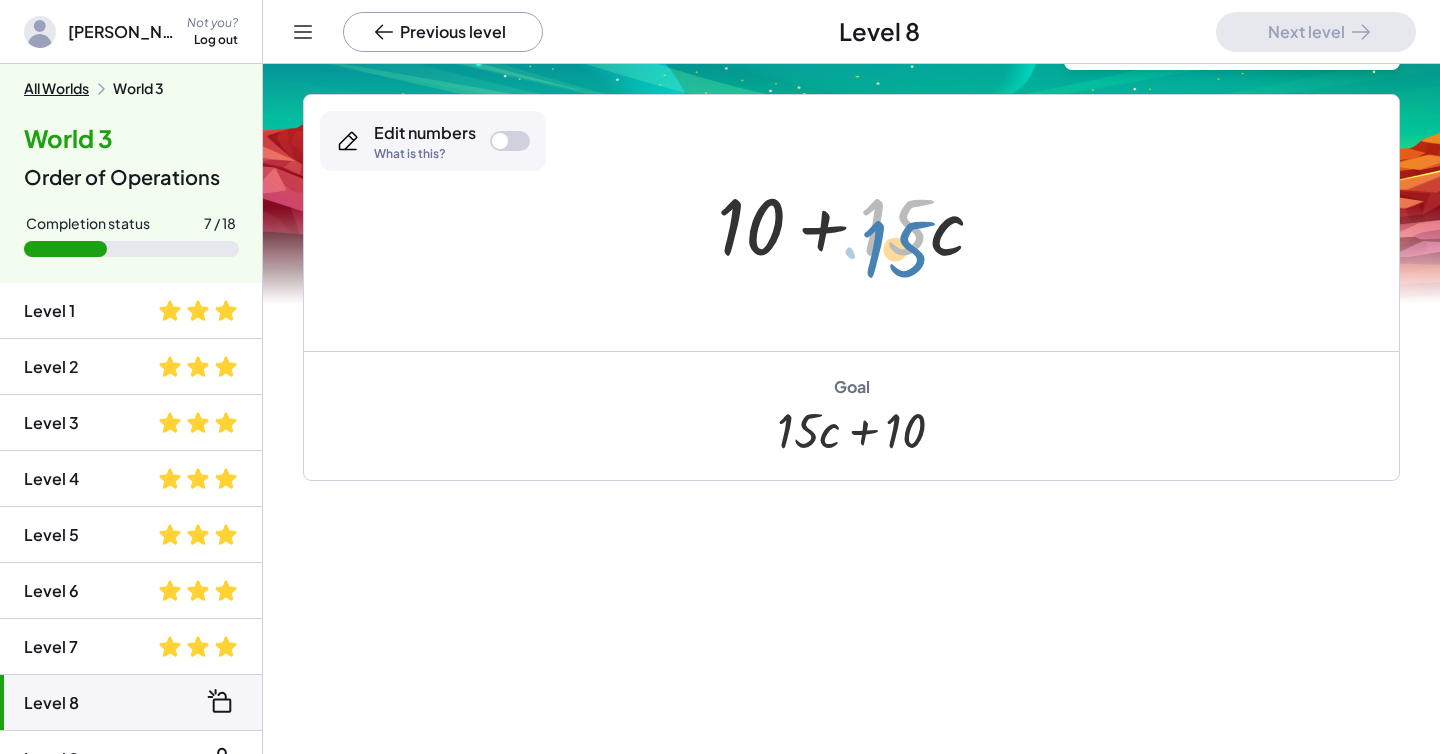 drag, startPoint x: 881, startPoint y: 232, endPoint x: 899, endPoint y: 237, distance: 18.681541 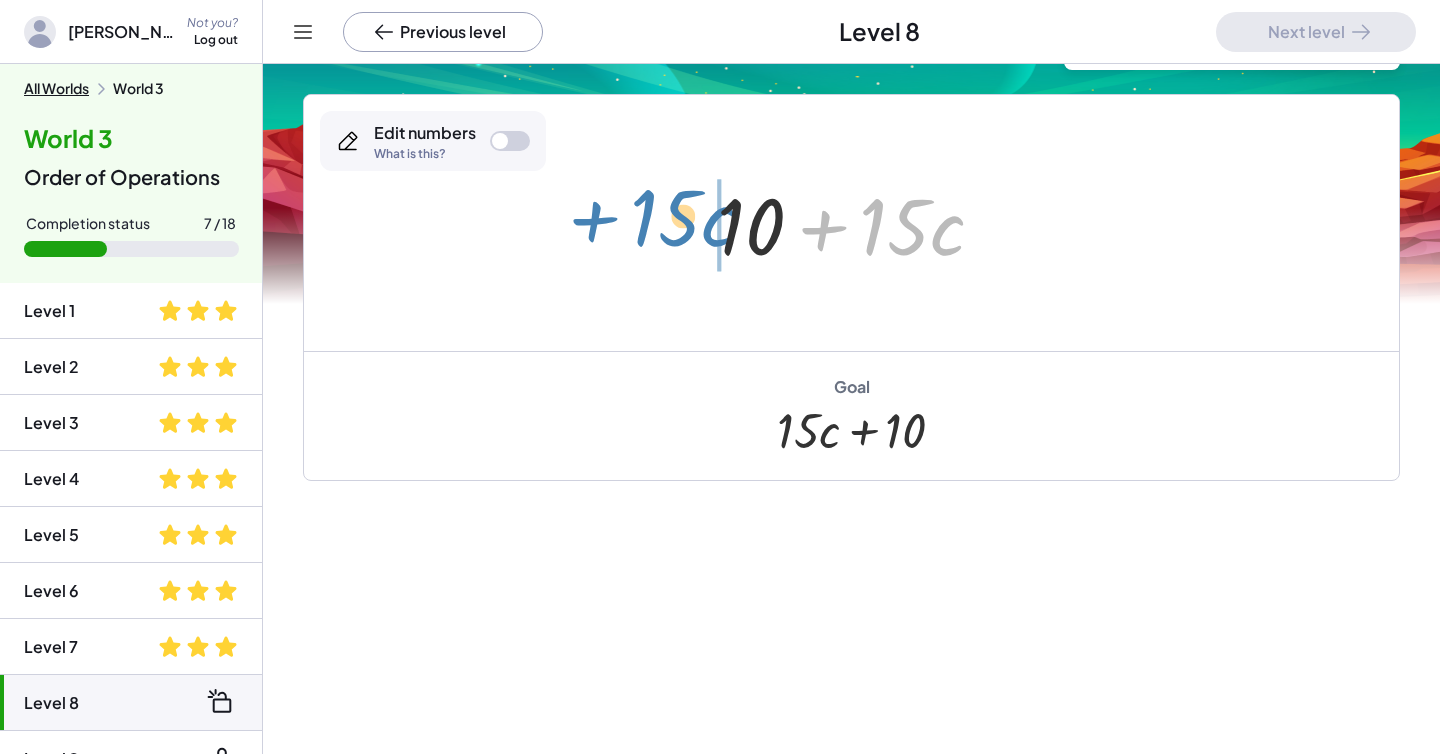 drag, startPoint x: 825, startPoint y: 231, endPoint x: 594, endPoint y: 221, distance: 231.21635 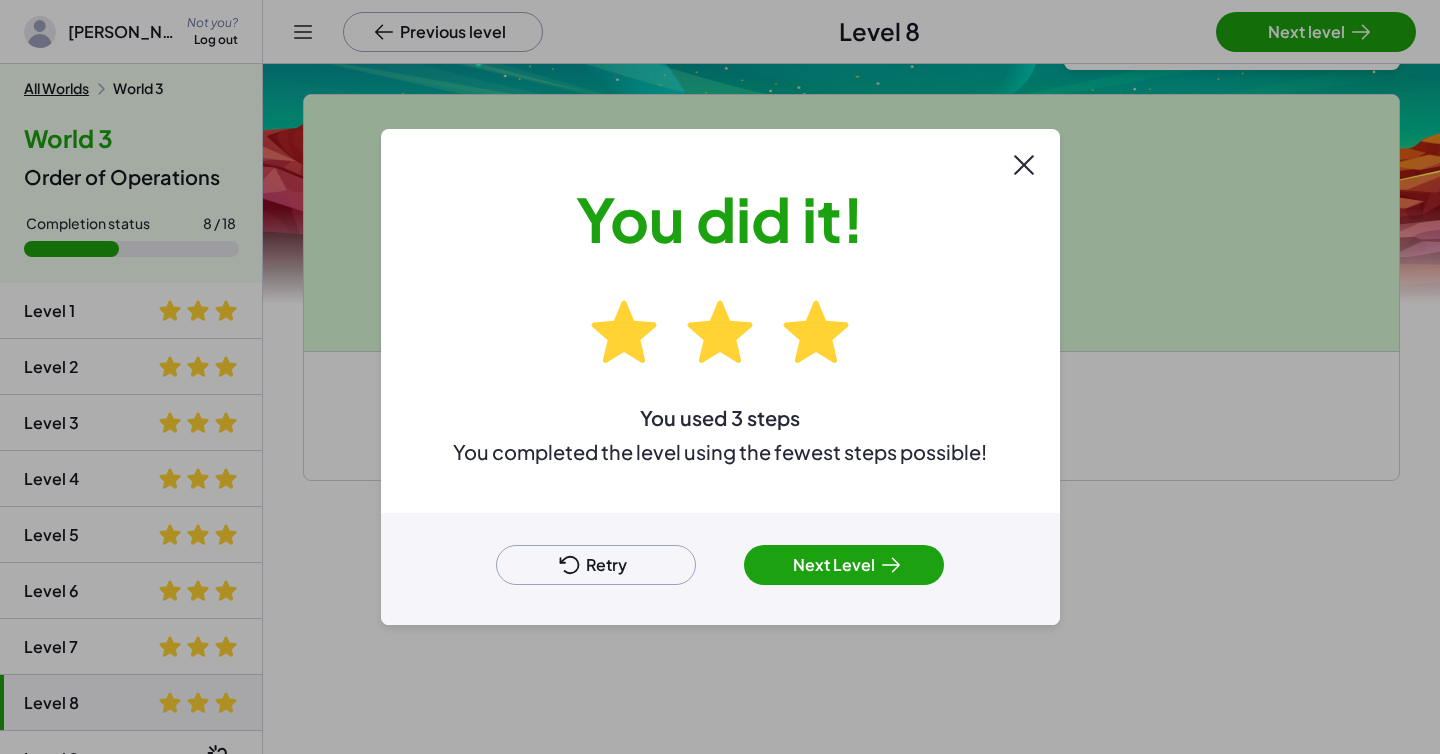 click on "Next Level" at bounding box center (844, 565) 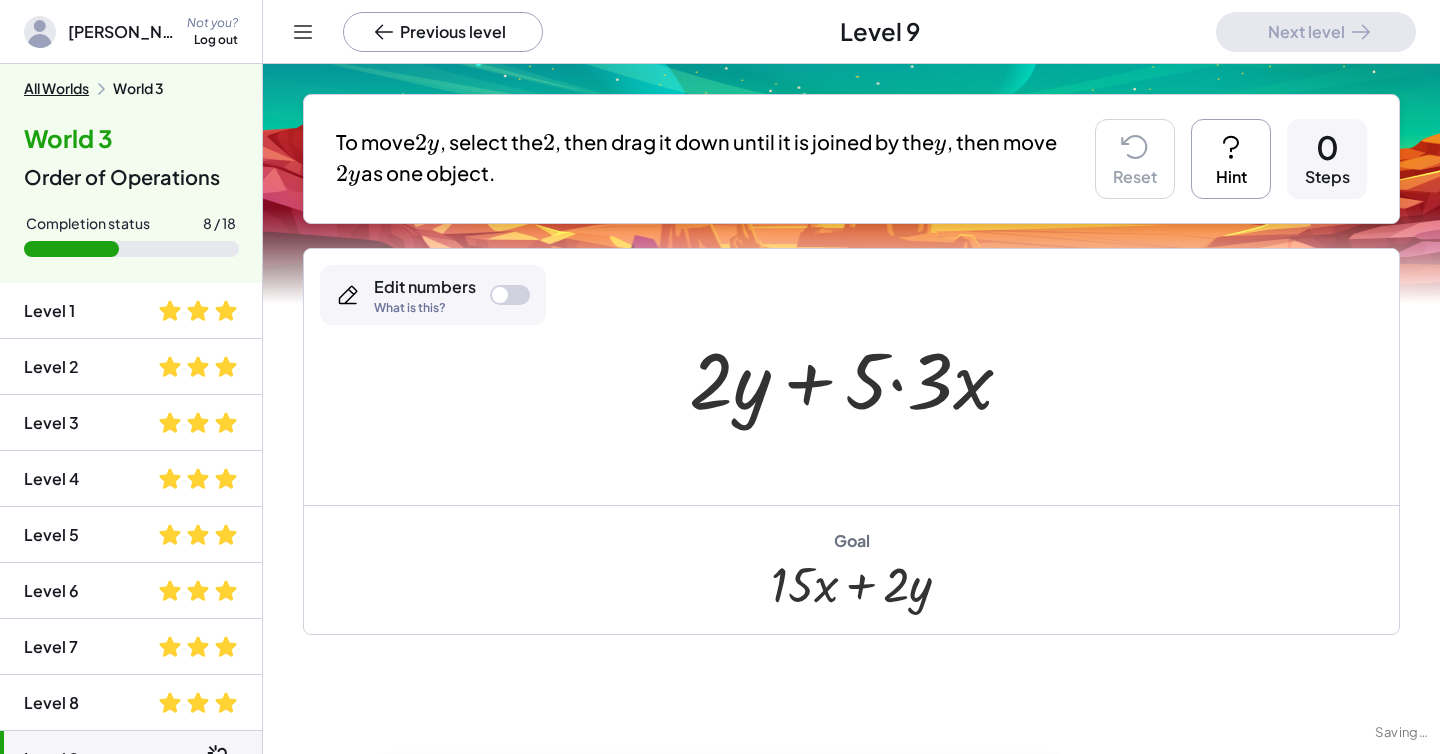 scroll, scrollTop: 300, scrollLeft: 0, axis: vertical 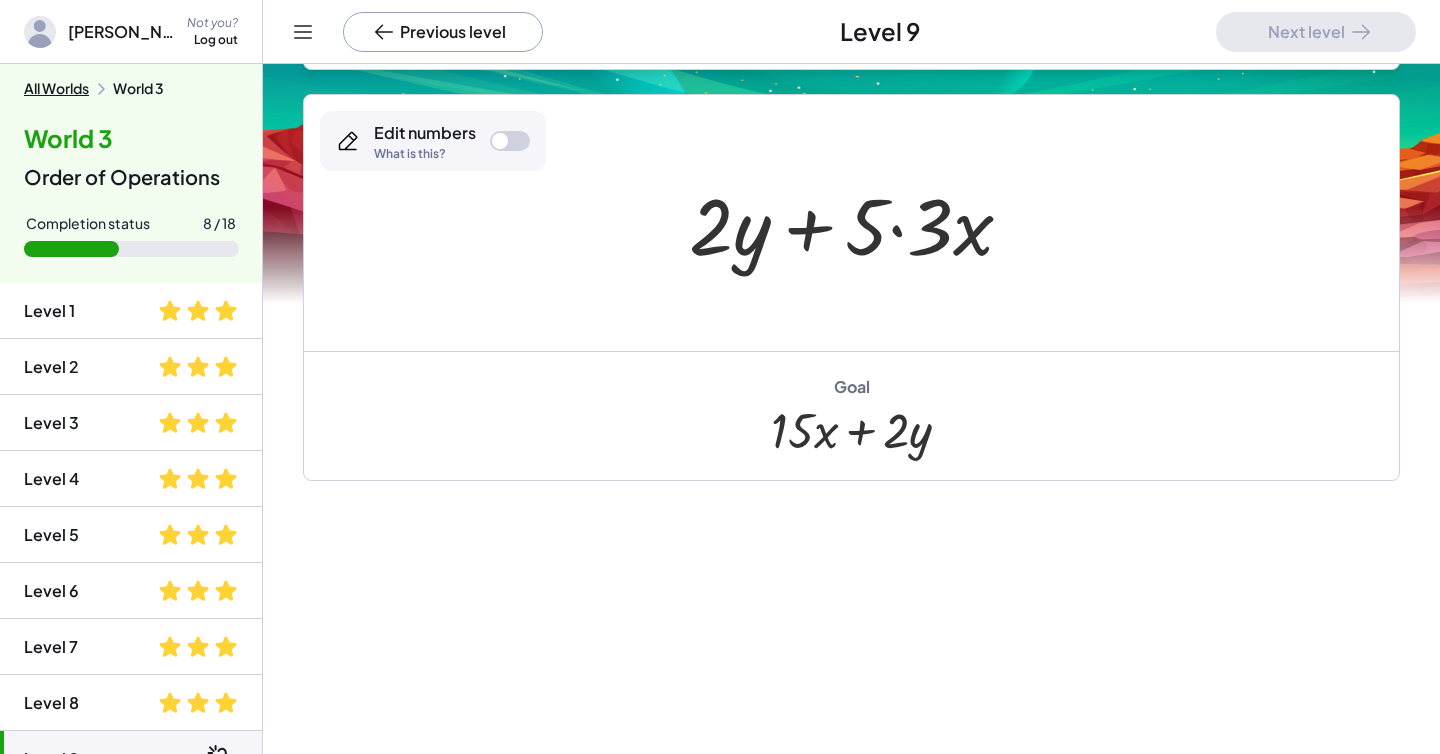 click at bounding box center [859, 223] 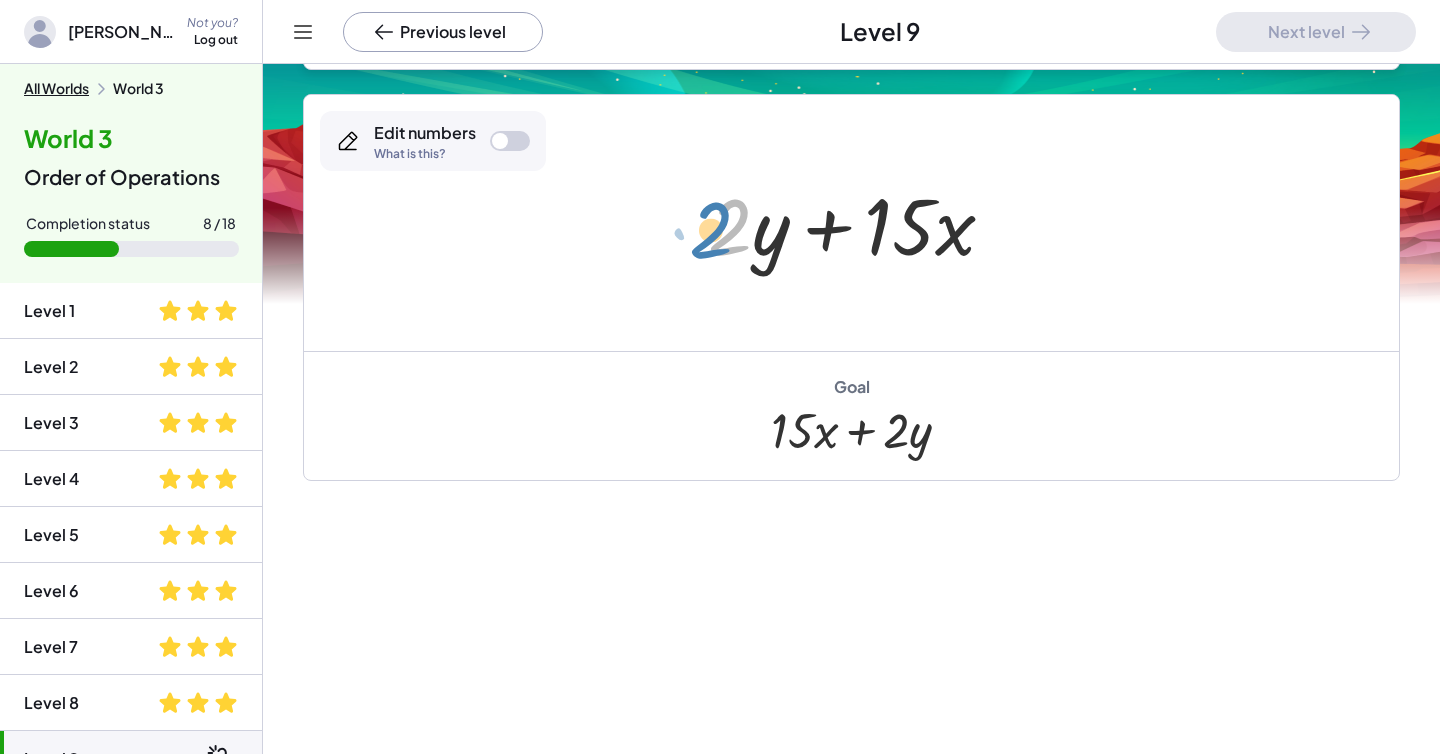 drag, startPoint x: 733, startPoint y: 233, endPoint x: 748, endPoint y: 238, distance: 15.811388 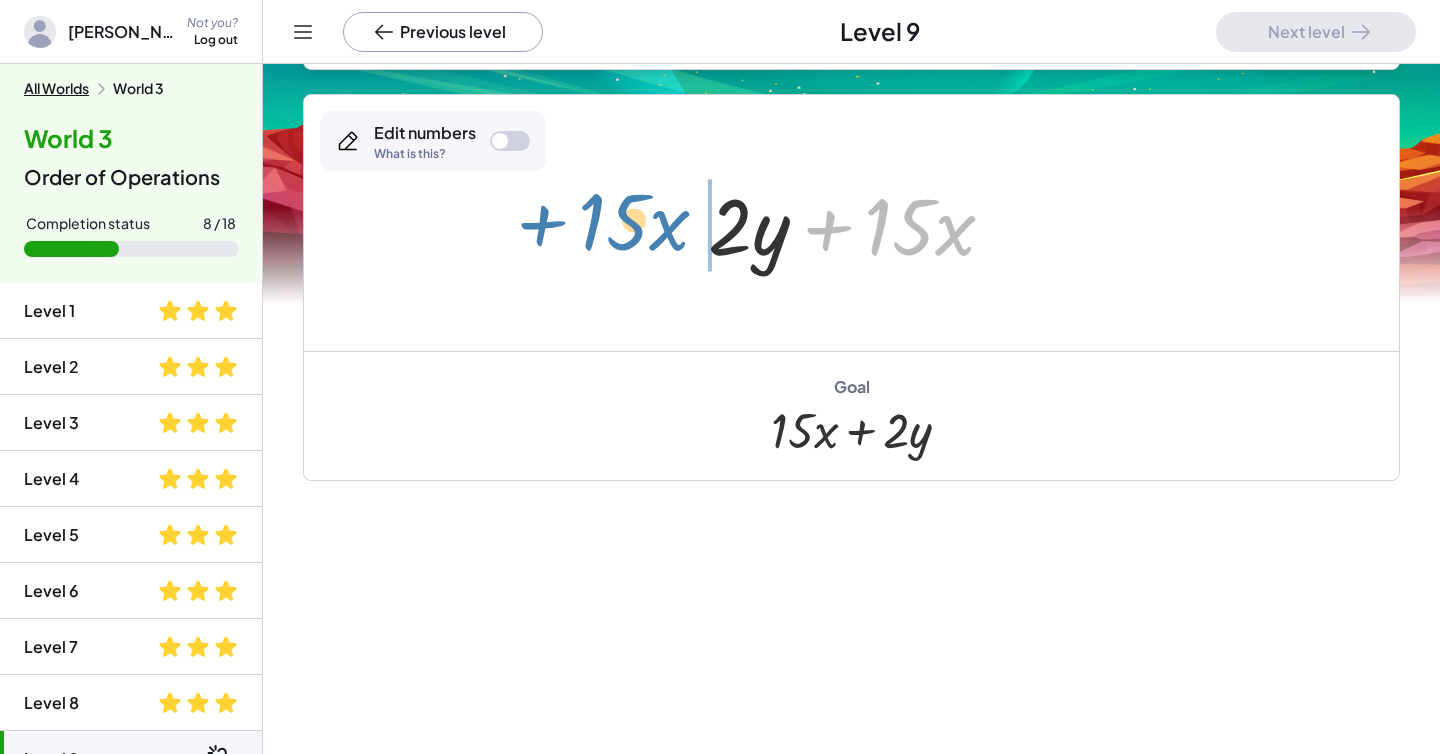 drag, startPoint x: 825, startPoint y: 232, endPoint x: 524, endPoint y: 233, distance: 301.00165 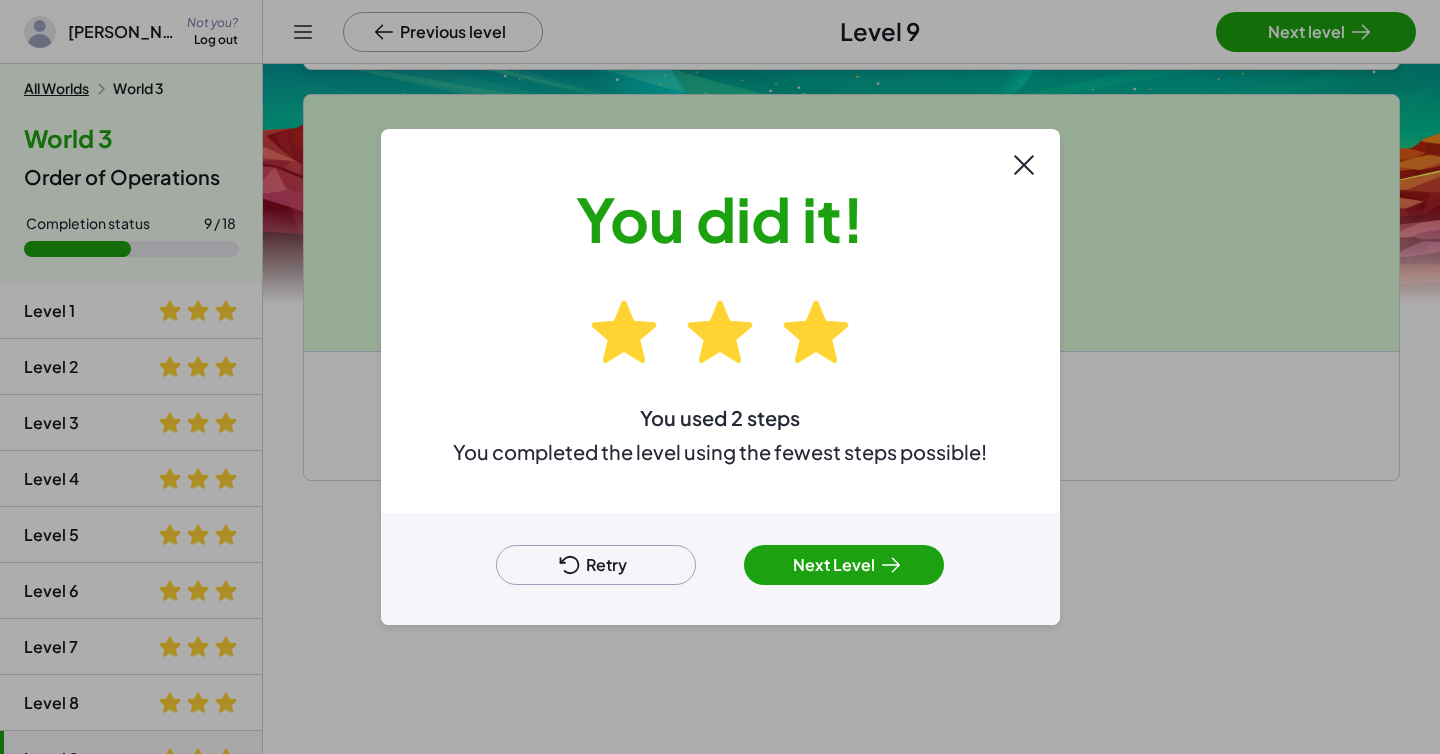 click 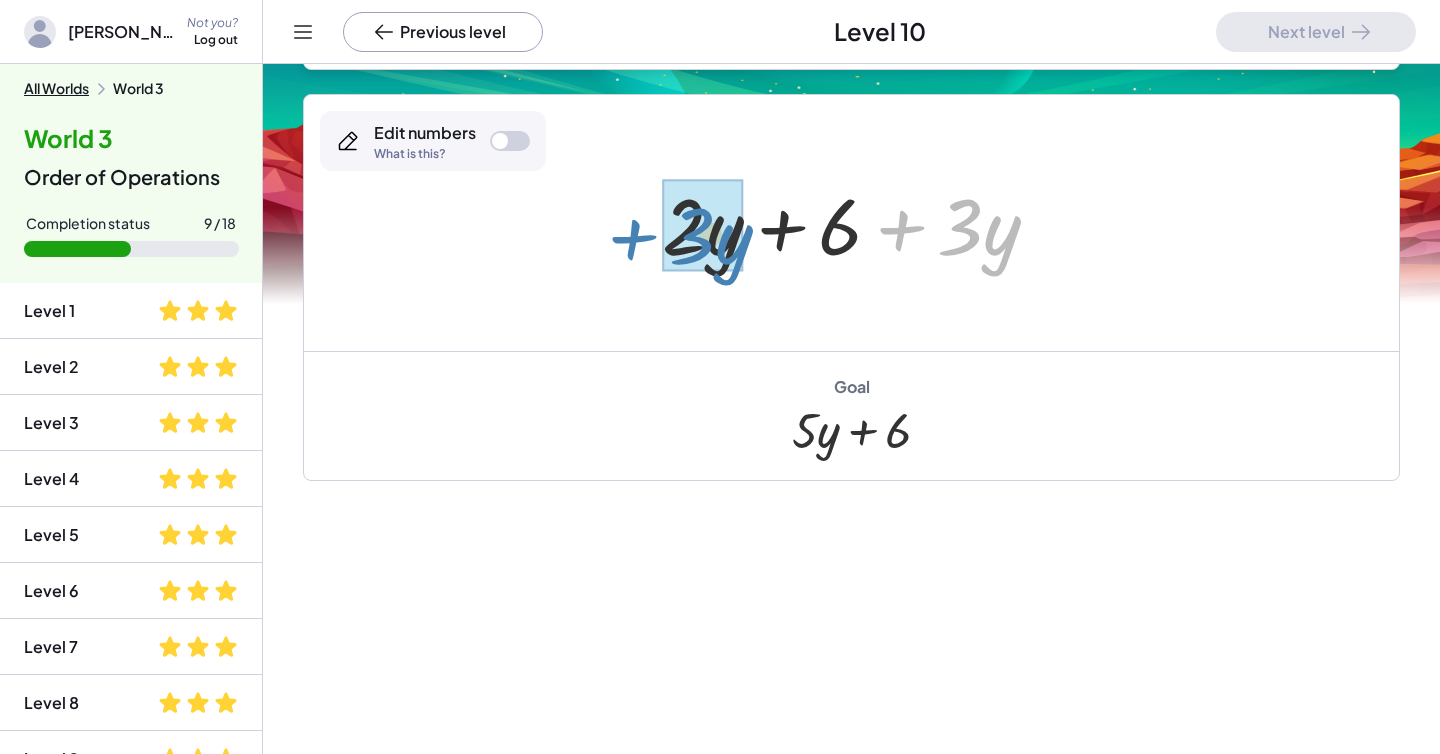 drag, startPoint x: 907, startPoint y: 230, endPoint x: 640, endPoint y: 239, distance: 267.15164 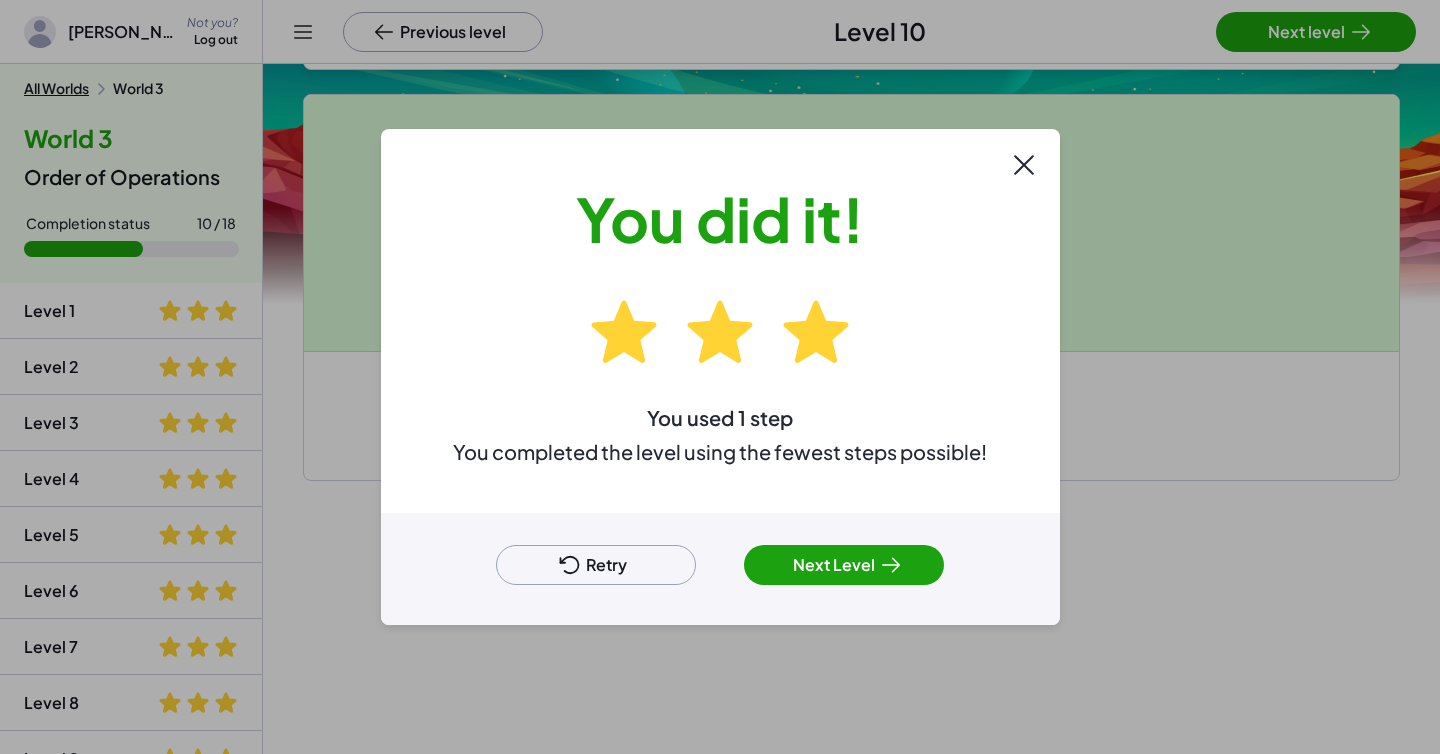 click on "Next Level" at bounding box center (844, 565) 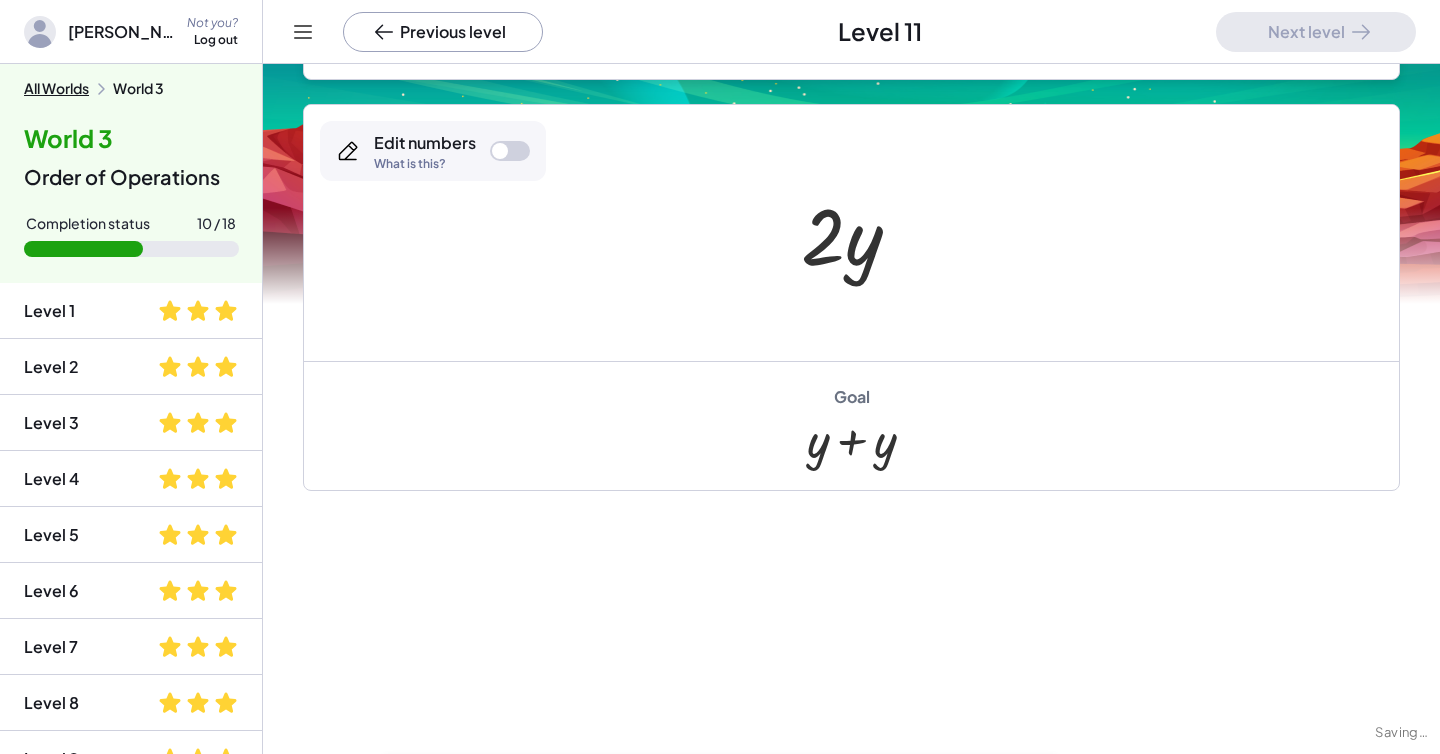 scroll, scrollTop: 309, scrollLeft: 0, axis: vertical 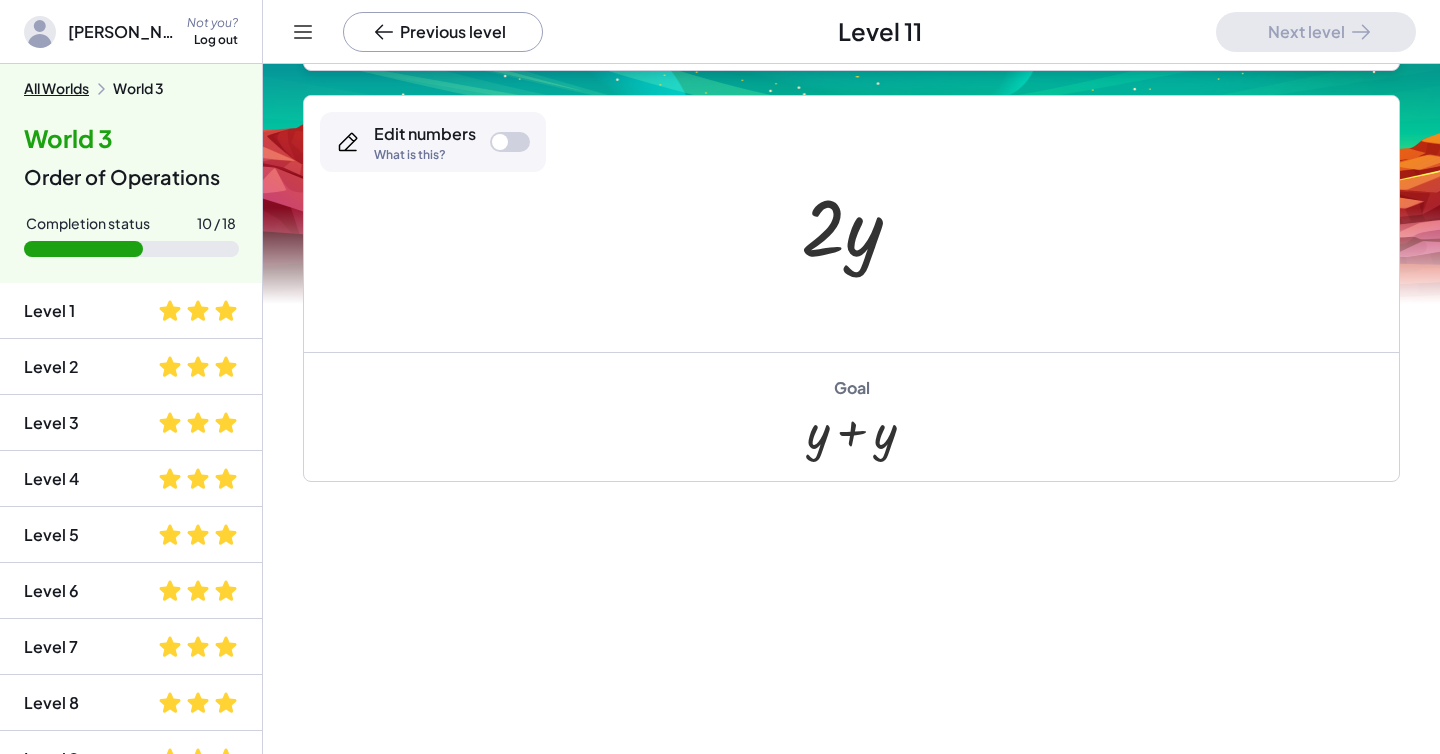 click at bounding box center [510, 142] 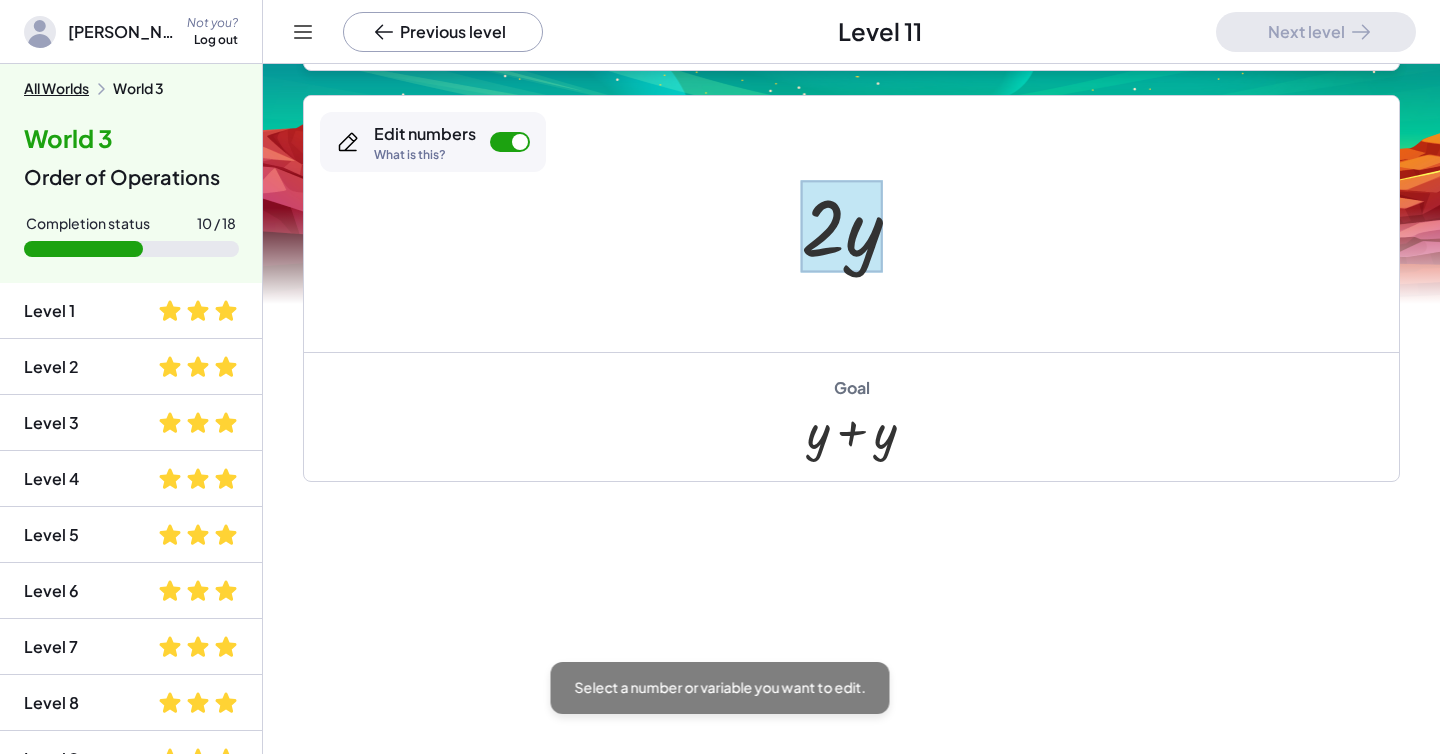 click at bounding box center (841, 226) 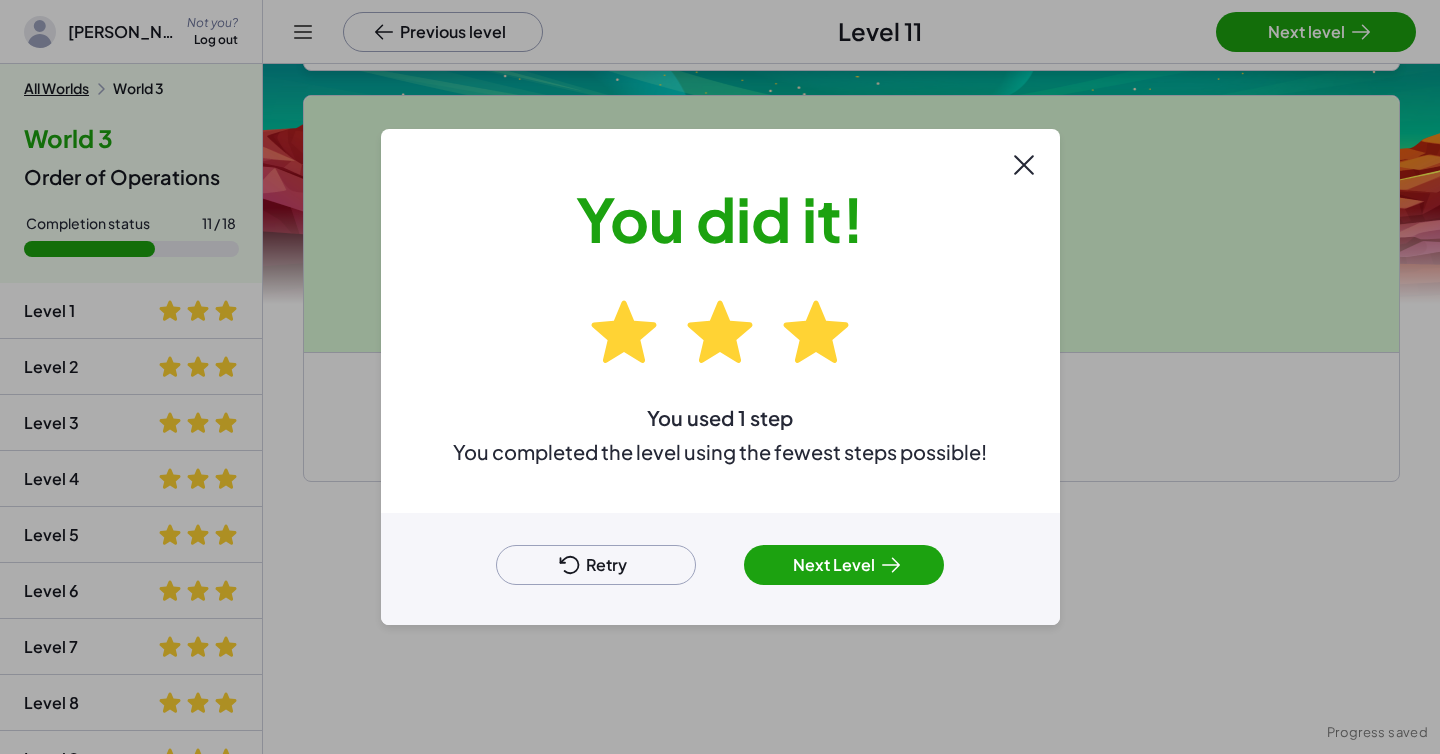 click on "Next Level" at bounding box center [844, 565] 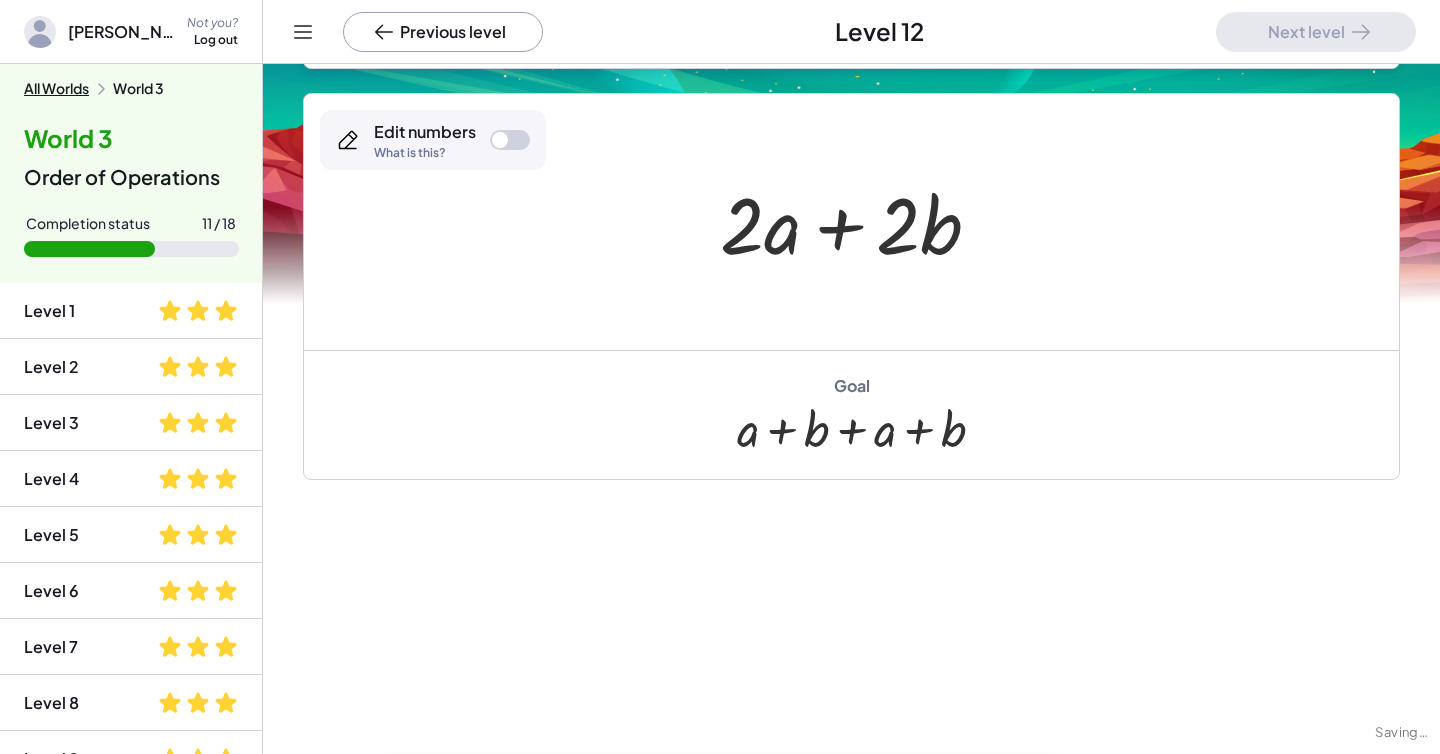 scroll, scrollTop: 300, scrollLeft: 0, axis: vertical 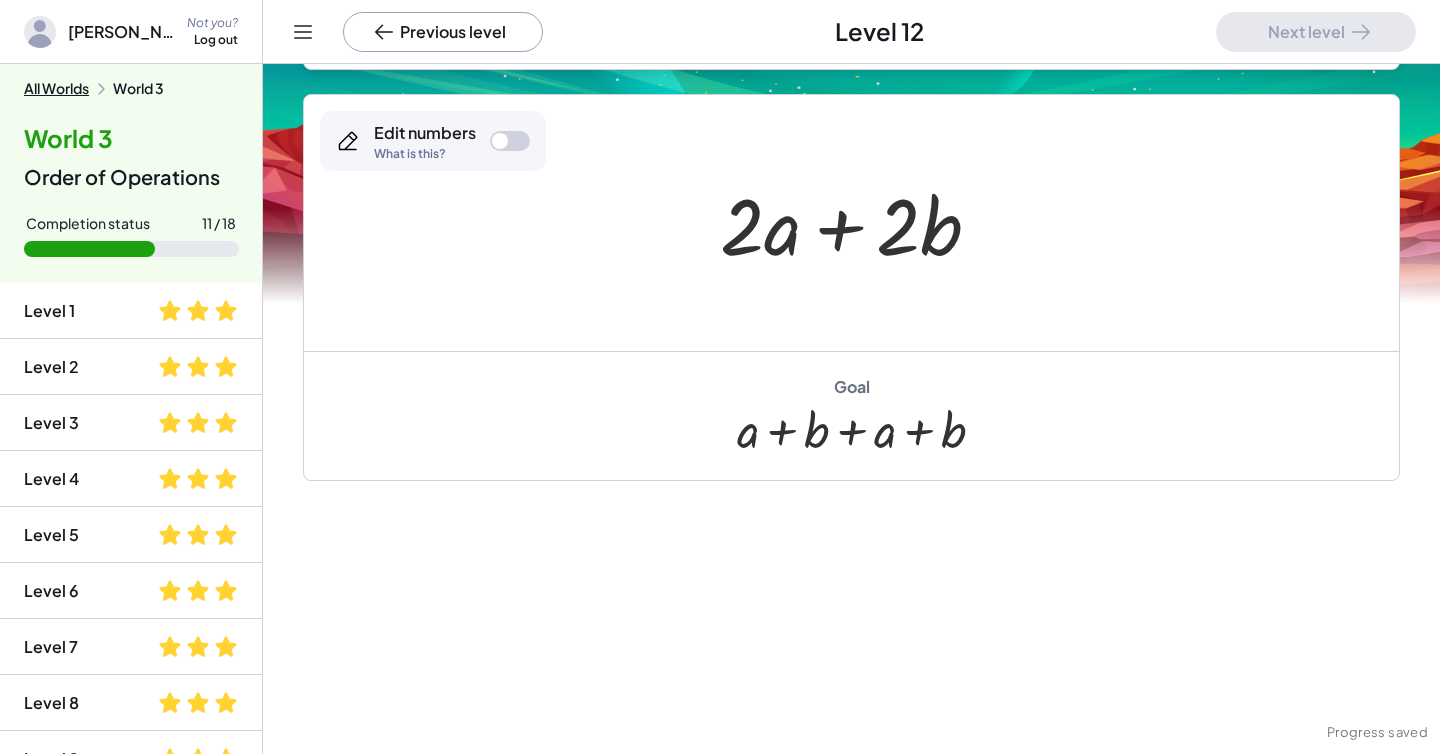 click on "Edit numbers   What is this?" at bounding box center (433, 141) 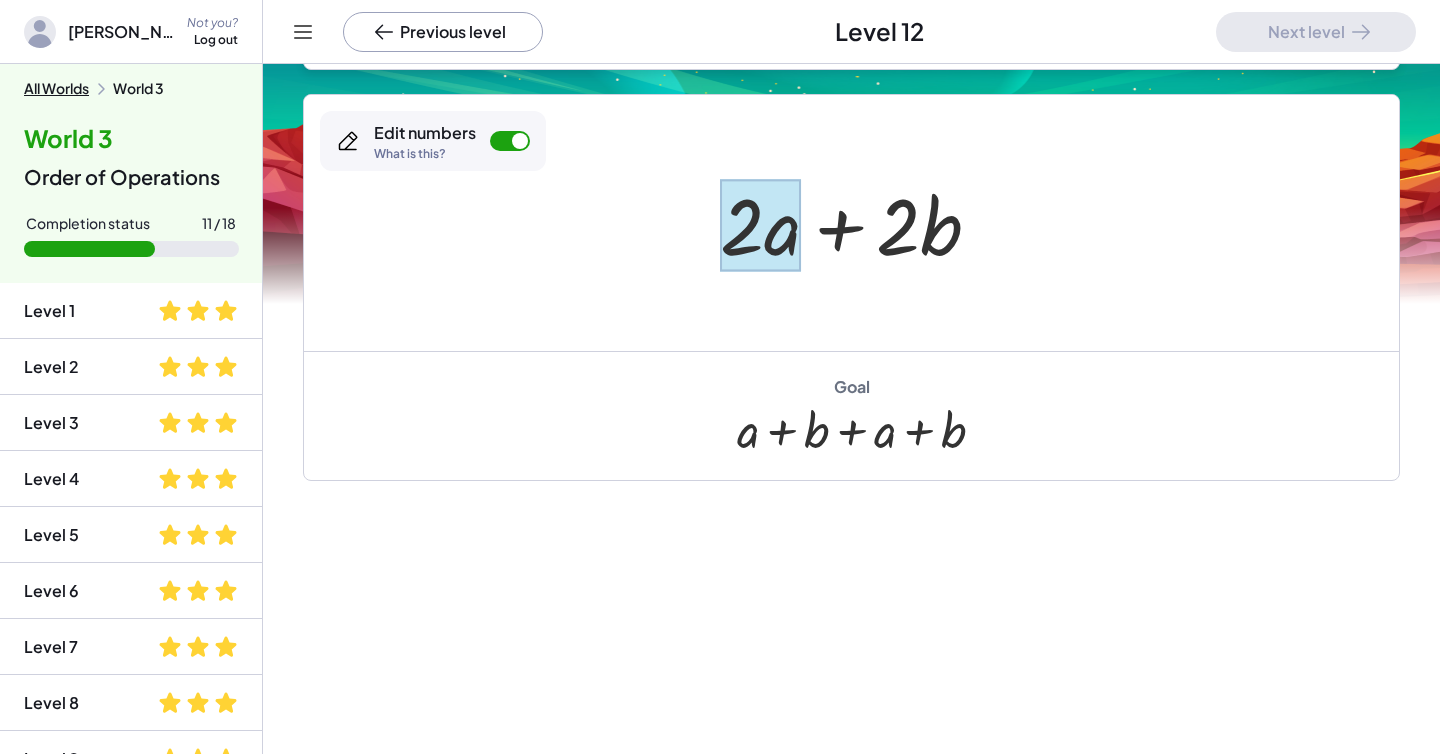 click at bounding box center (760, 225) 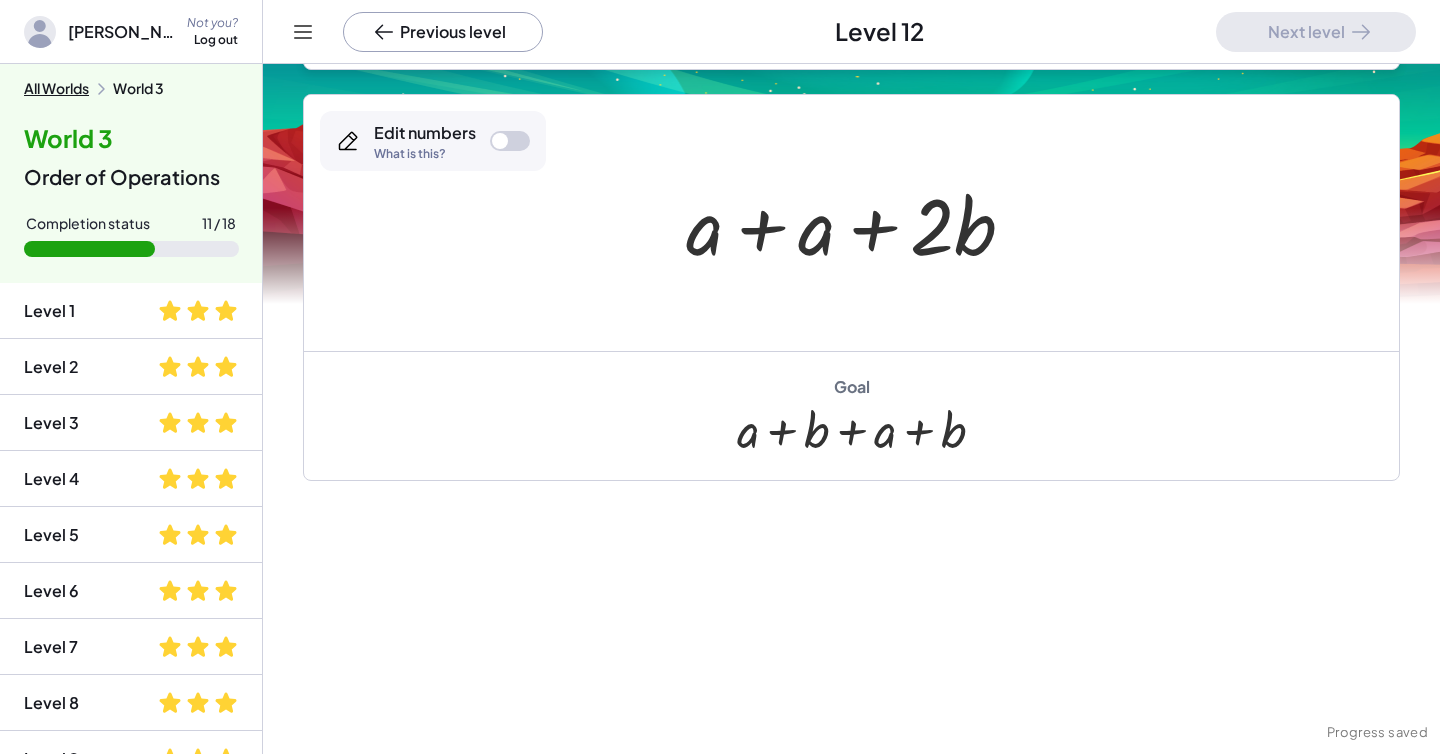 click at bounding box center [500, 141] 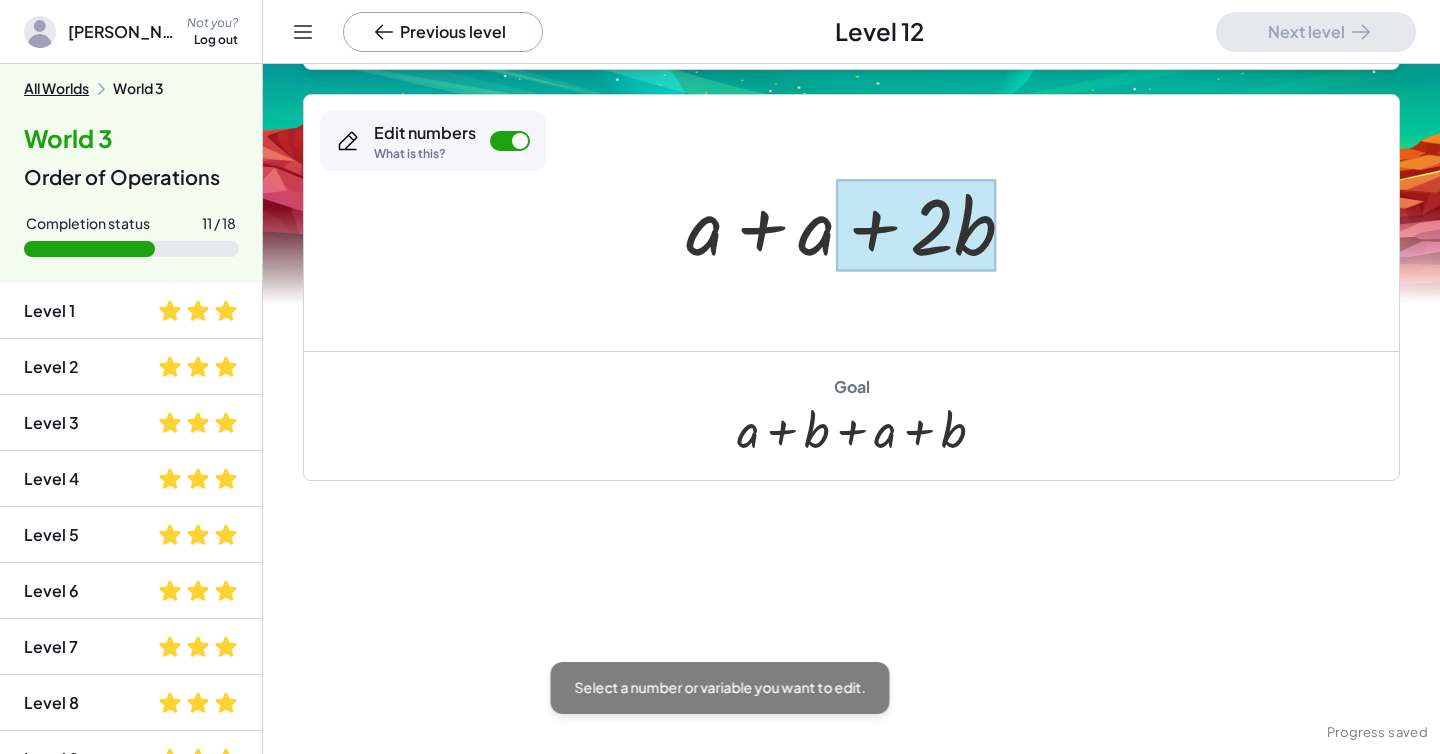 click at bounding box center (916, 225) 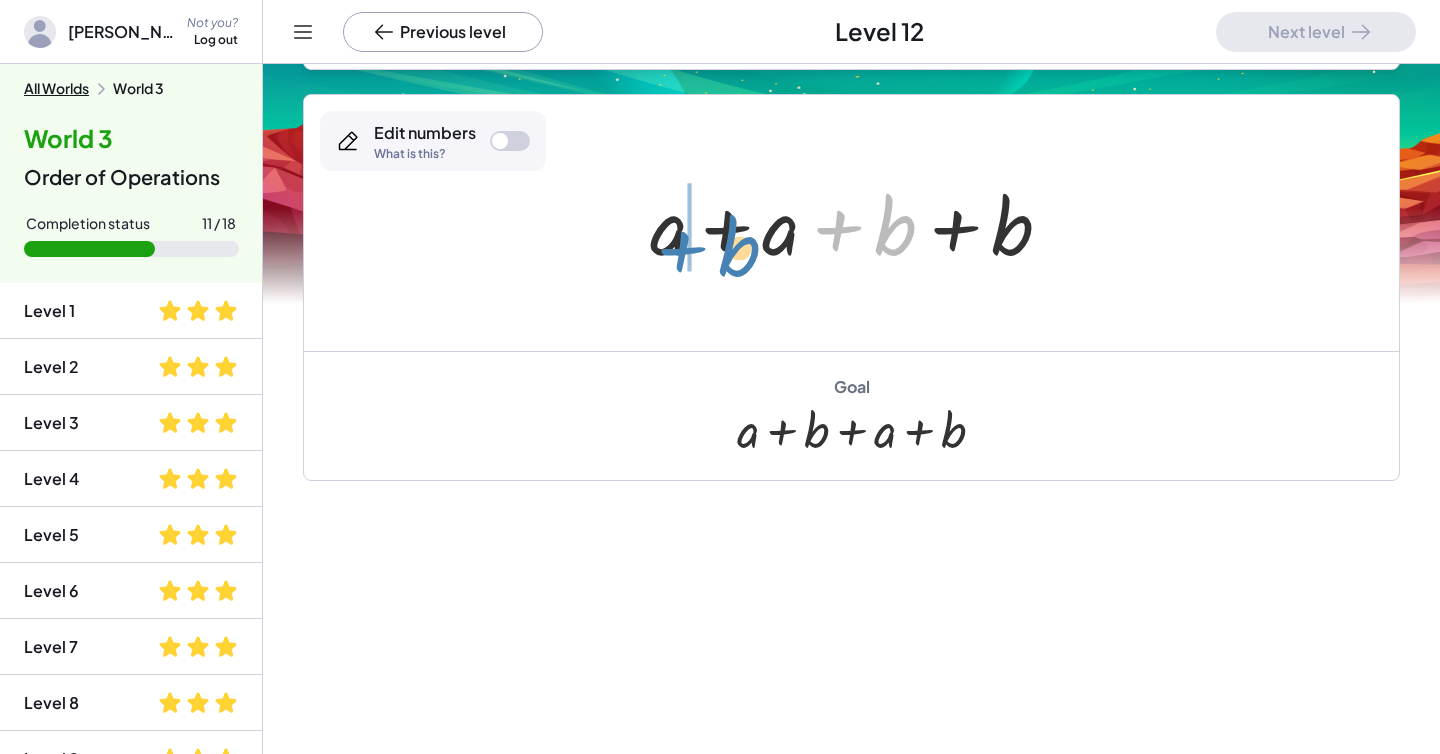 drag, startPoint x: 841, startPoint y: 229, endPoint x: 684, endPoint y: 250, distance: 158.39824 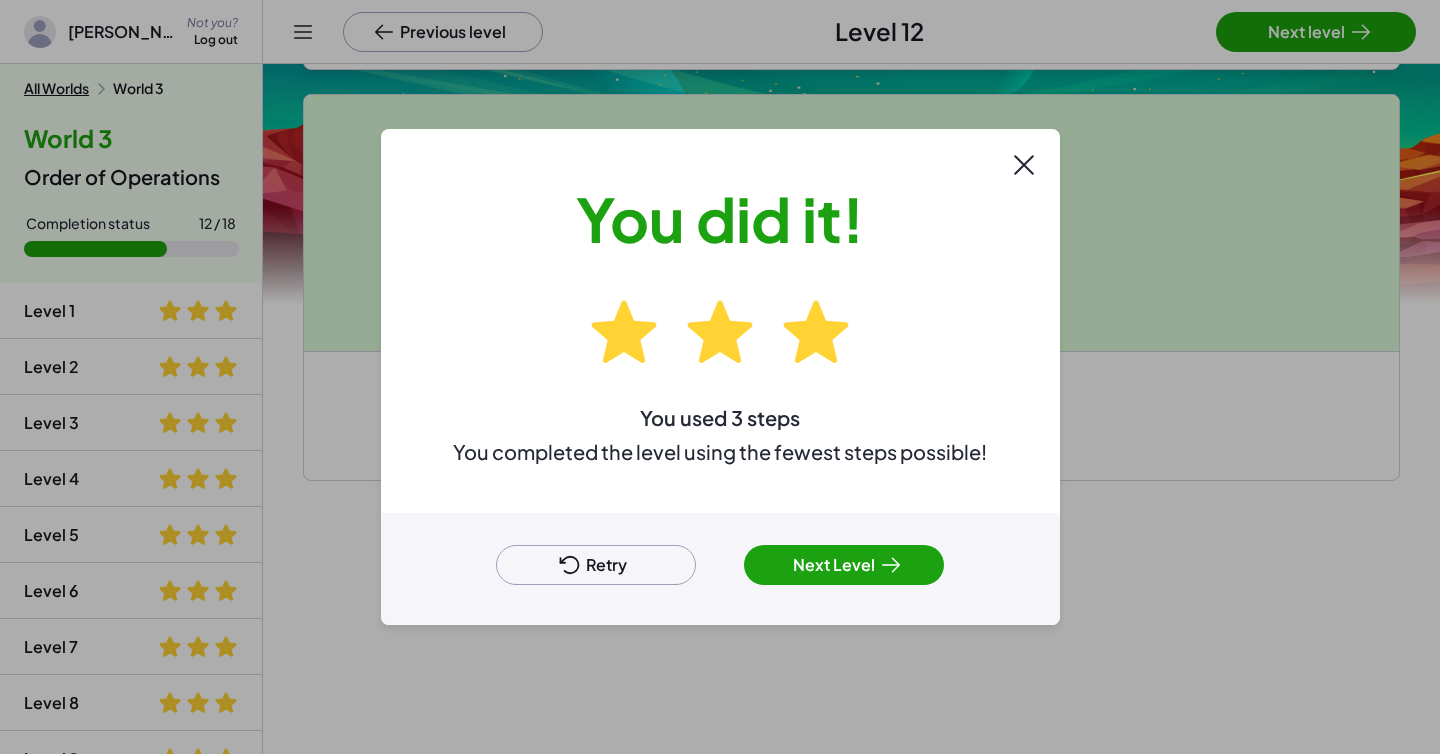 click on "Next Level" at bounding box center (844, 565) 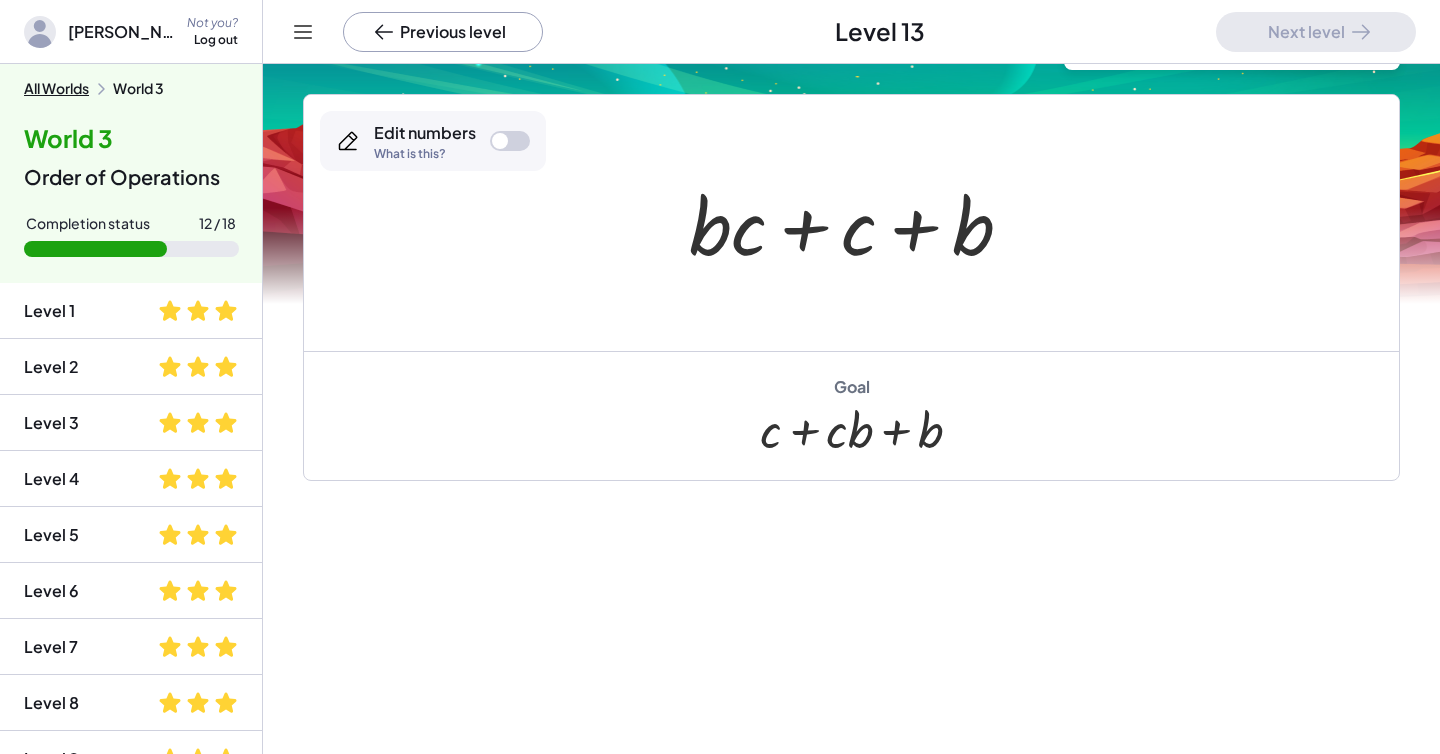 click at bounding box center (510, 141) 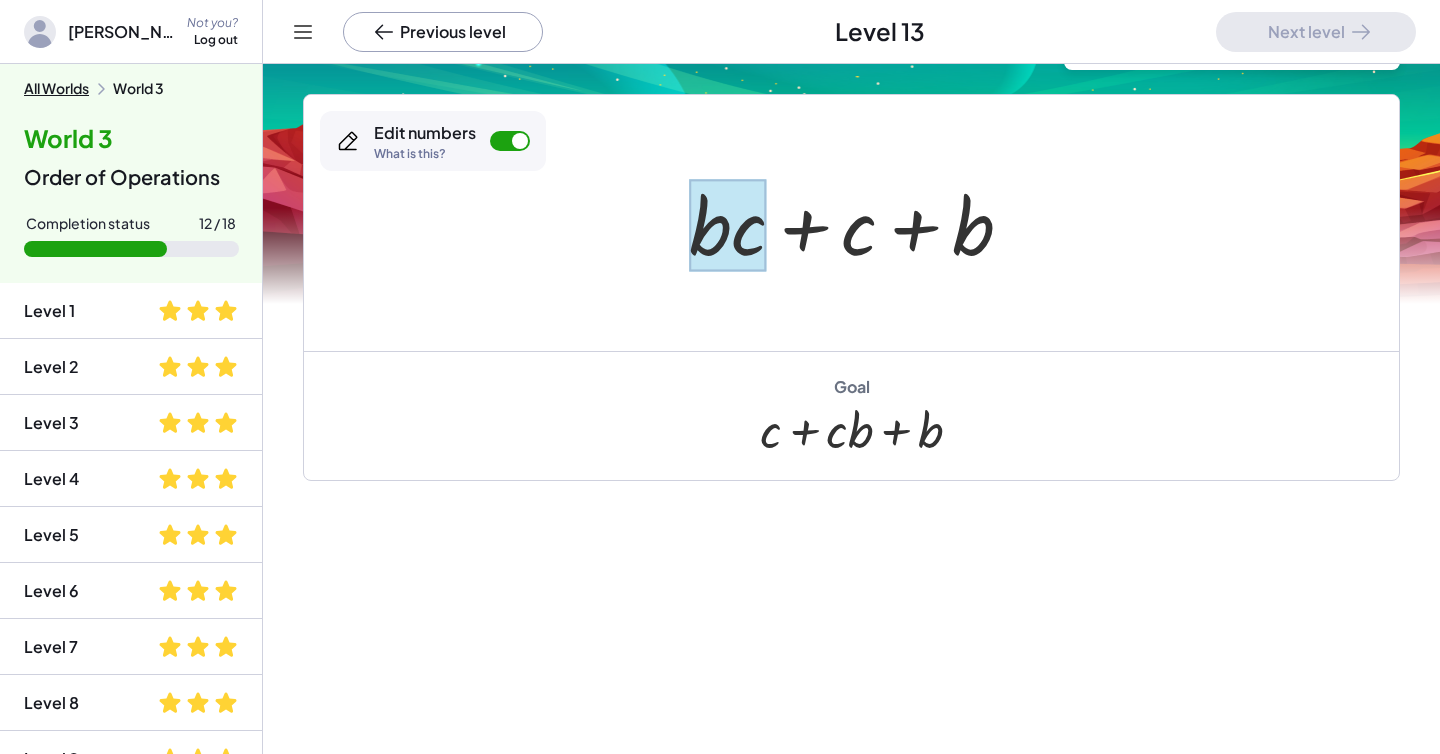 click at bounding box center (728, 225) 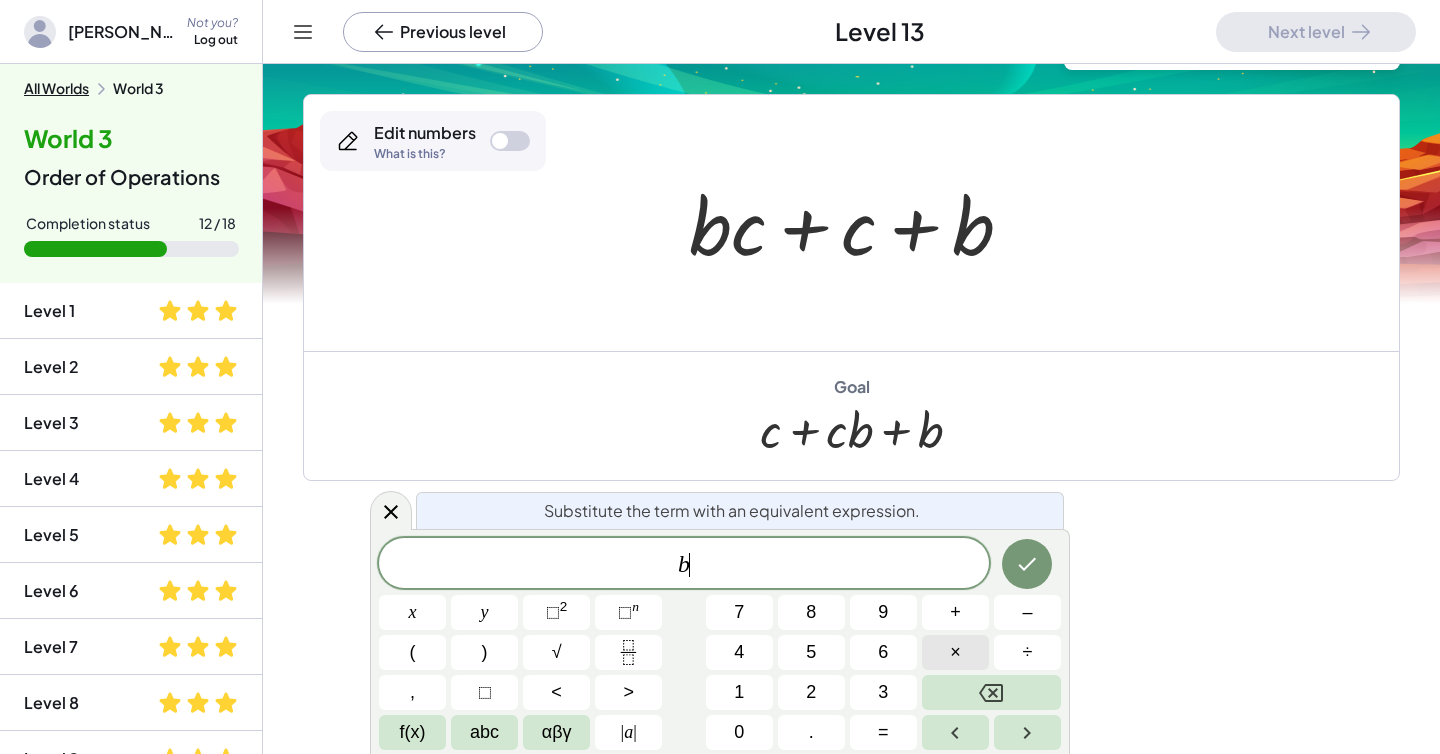 click on "×" at bounding box center [955, 652] 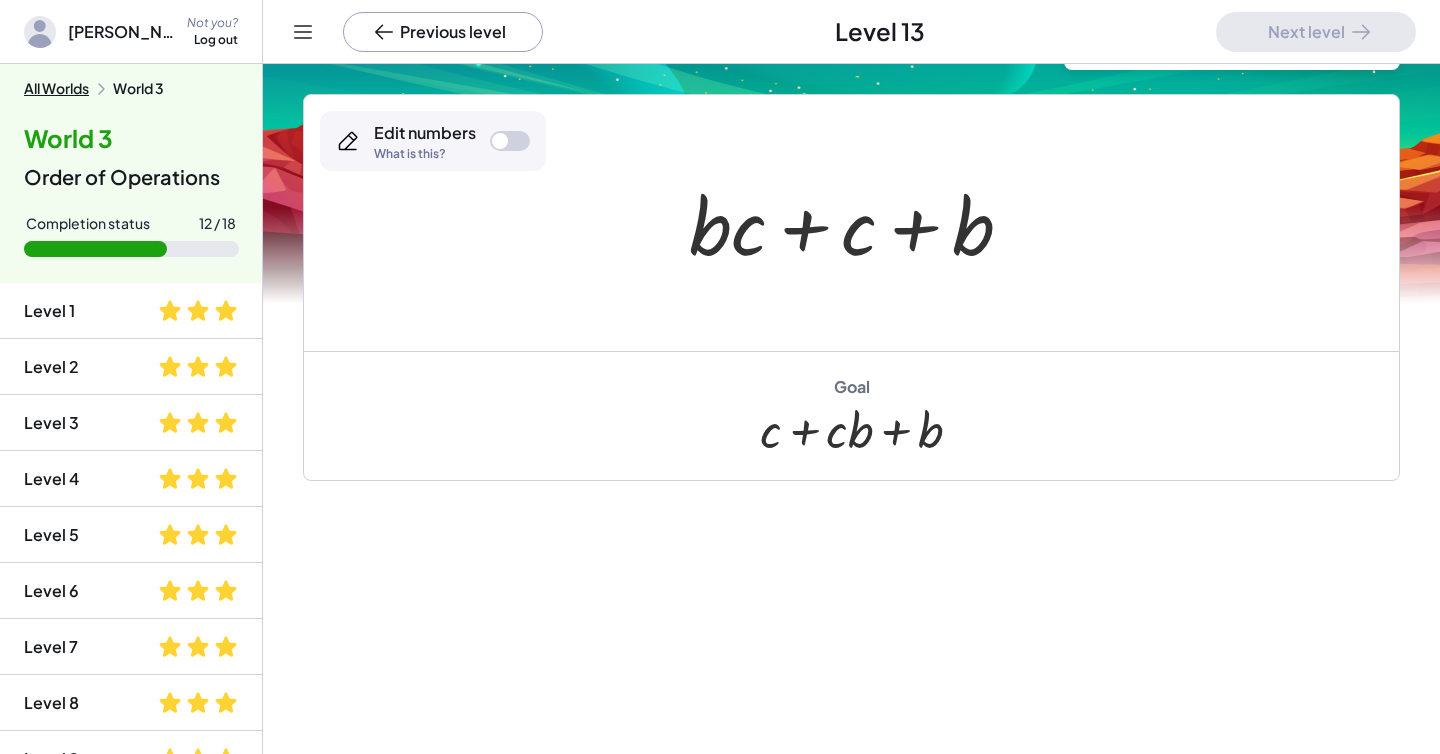 click at bounding box center [510, 141] 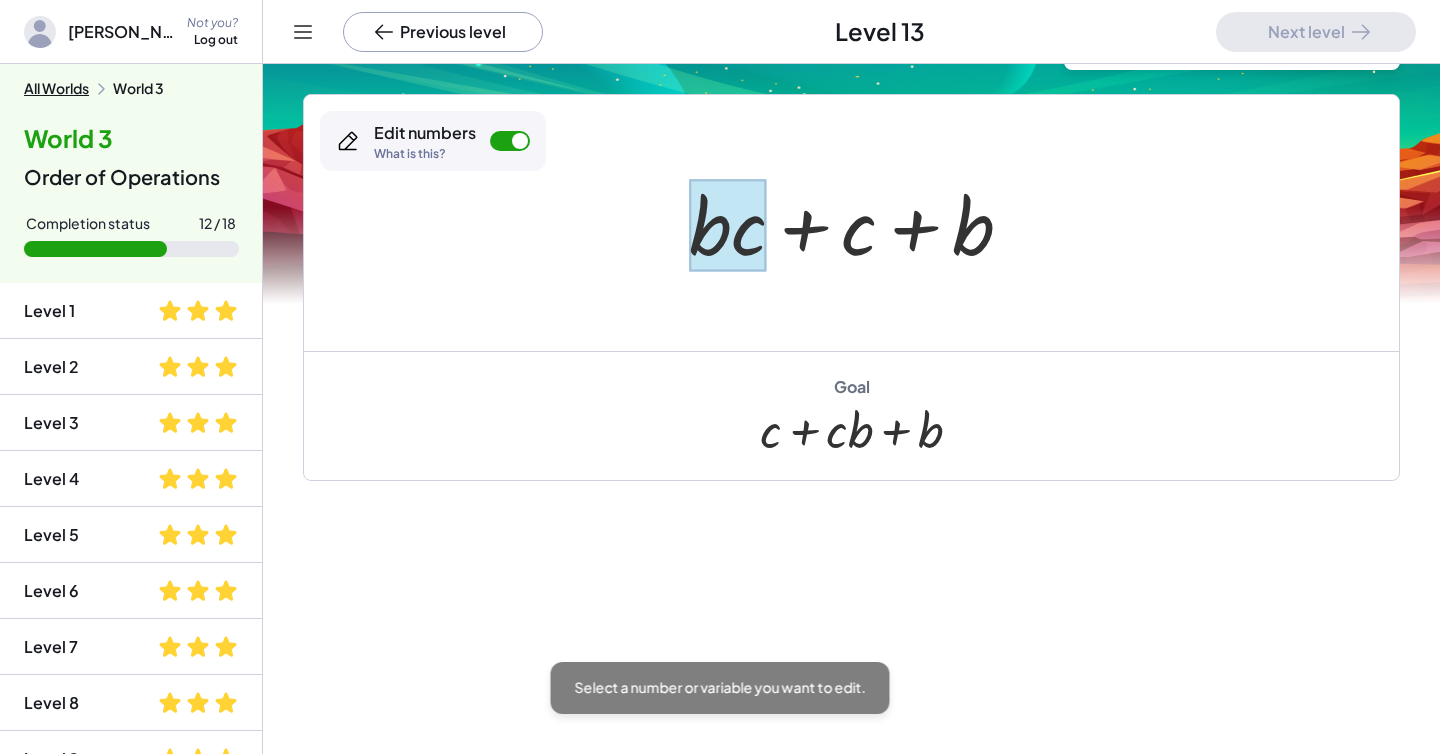 click at bounding box center (728, 225) 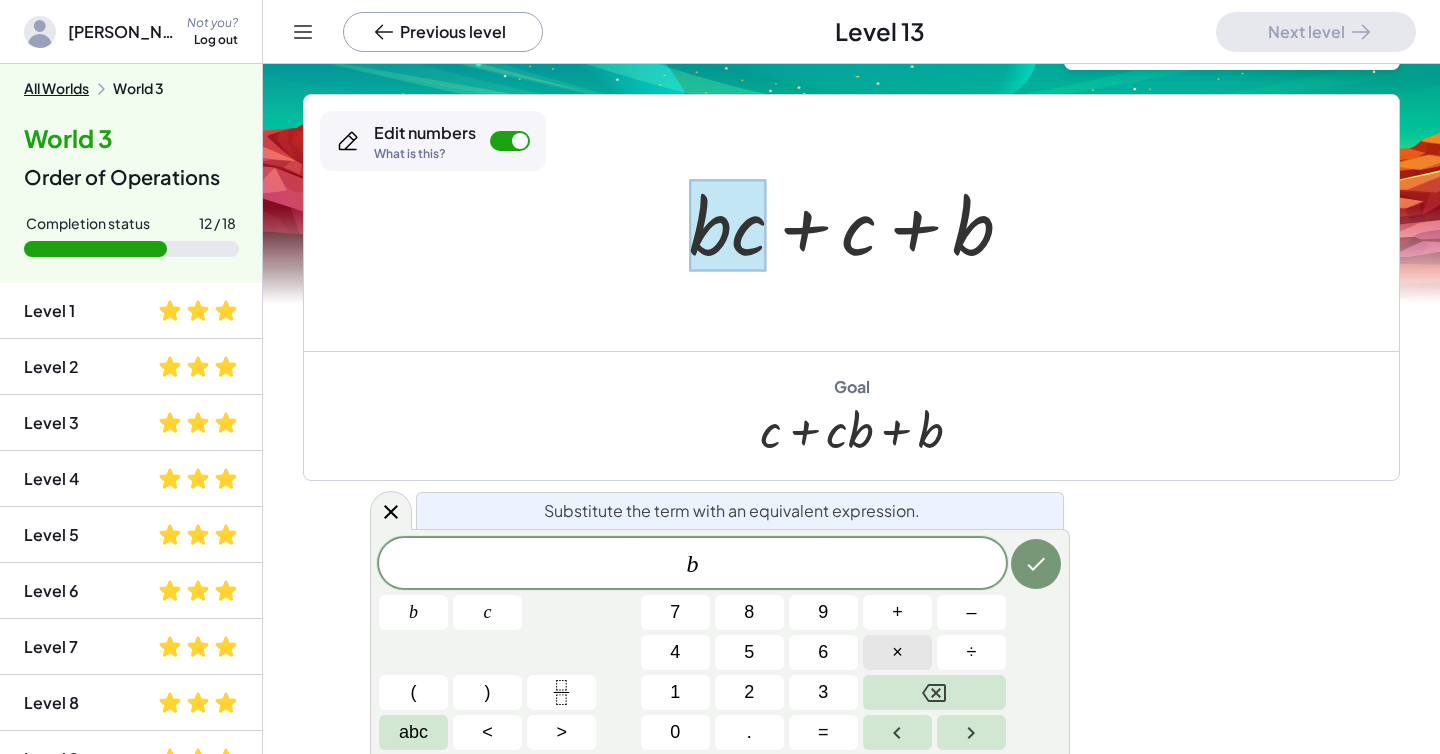 click on "×" at bounding box center (897, 652) 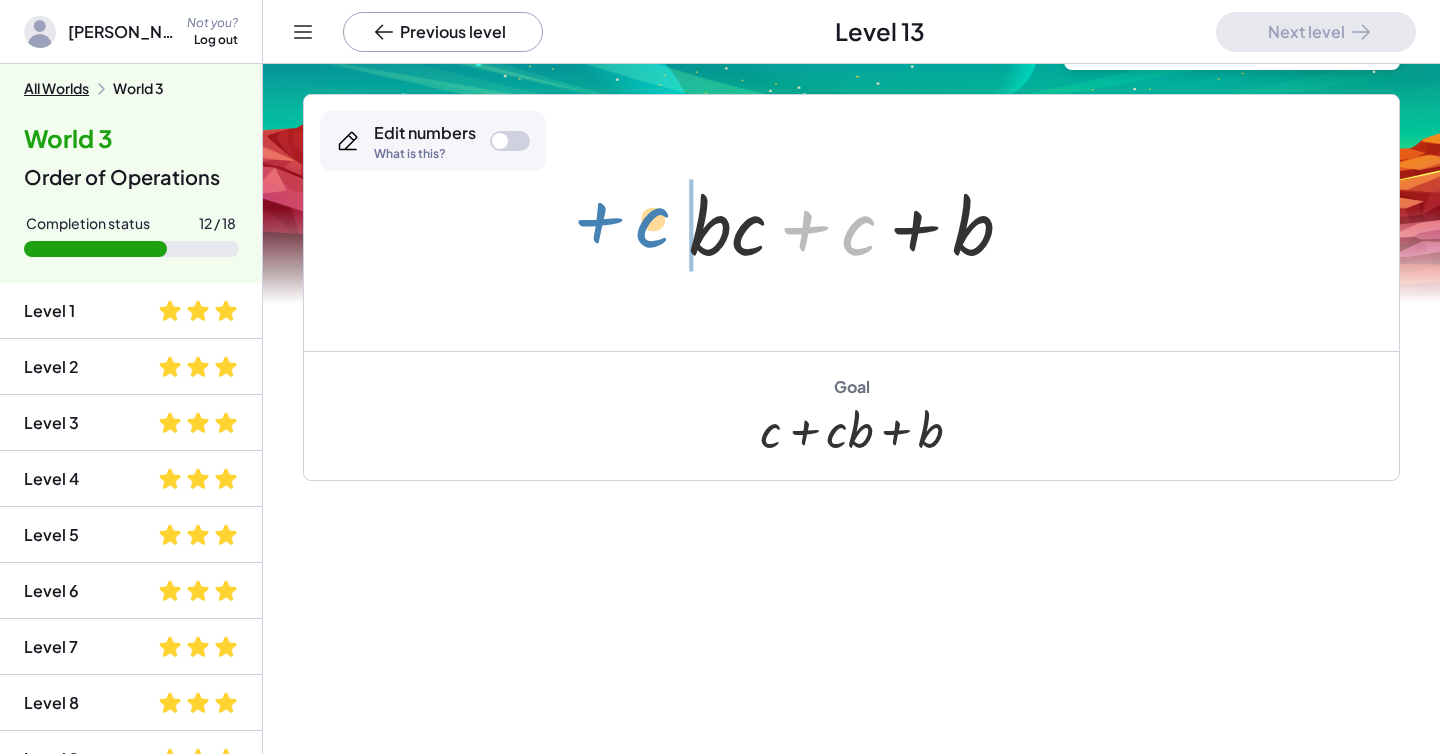 drag, startPoint x: 798, startPoint y: 232, endPoint x: 590, endPoint y: 224, distance: 208.1538 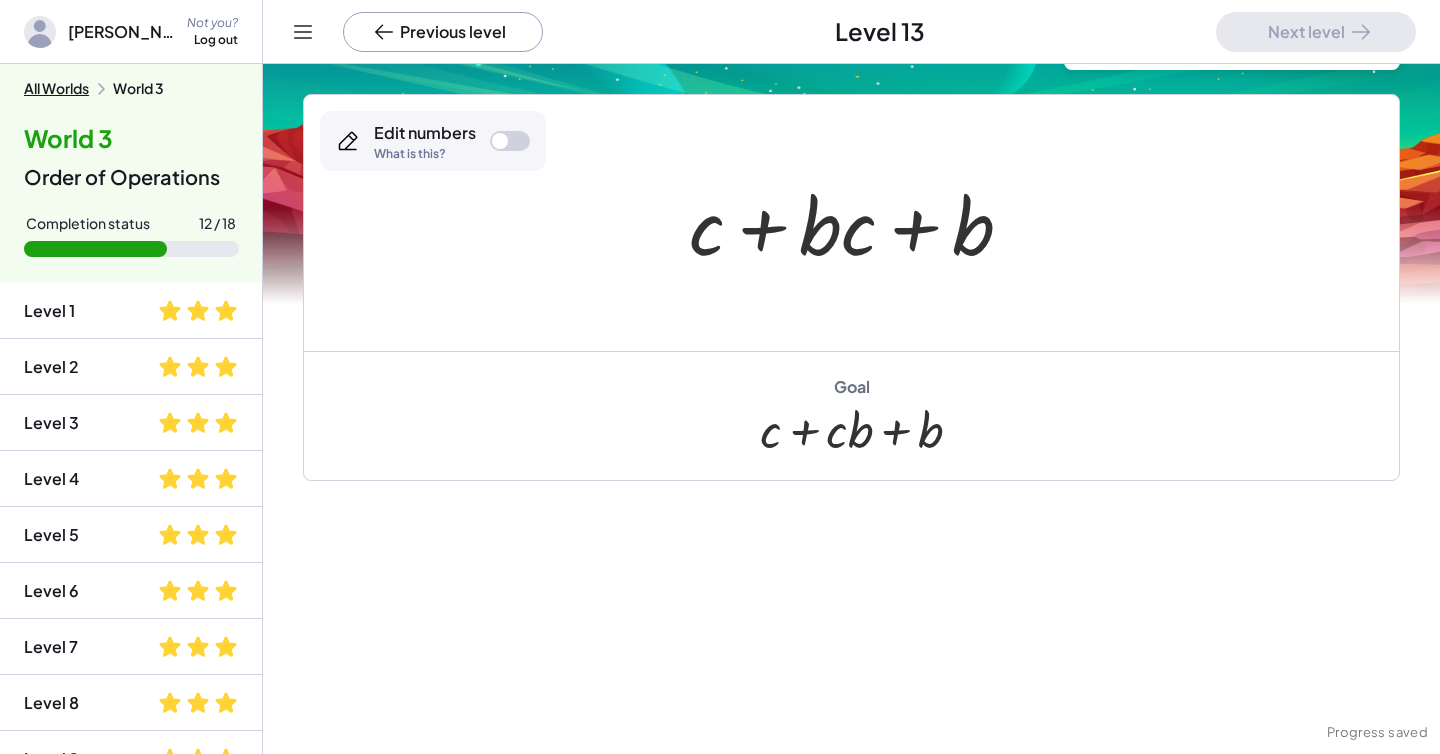 click at bounding box center (859, 223) 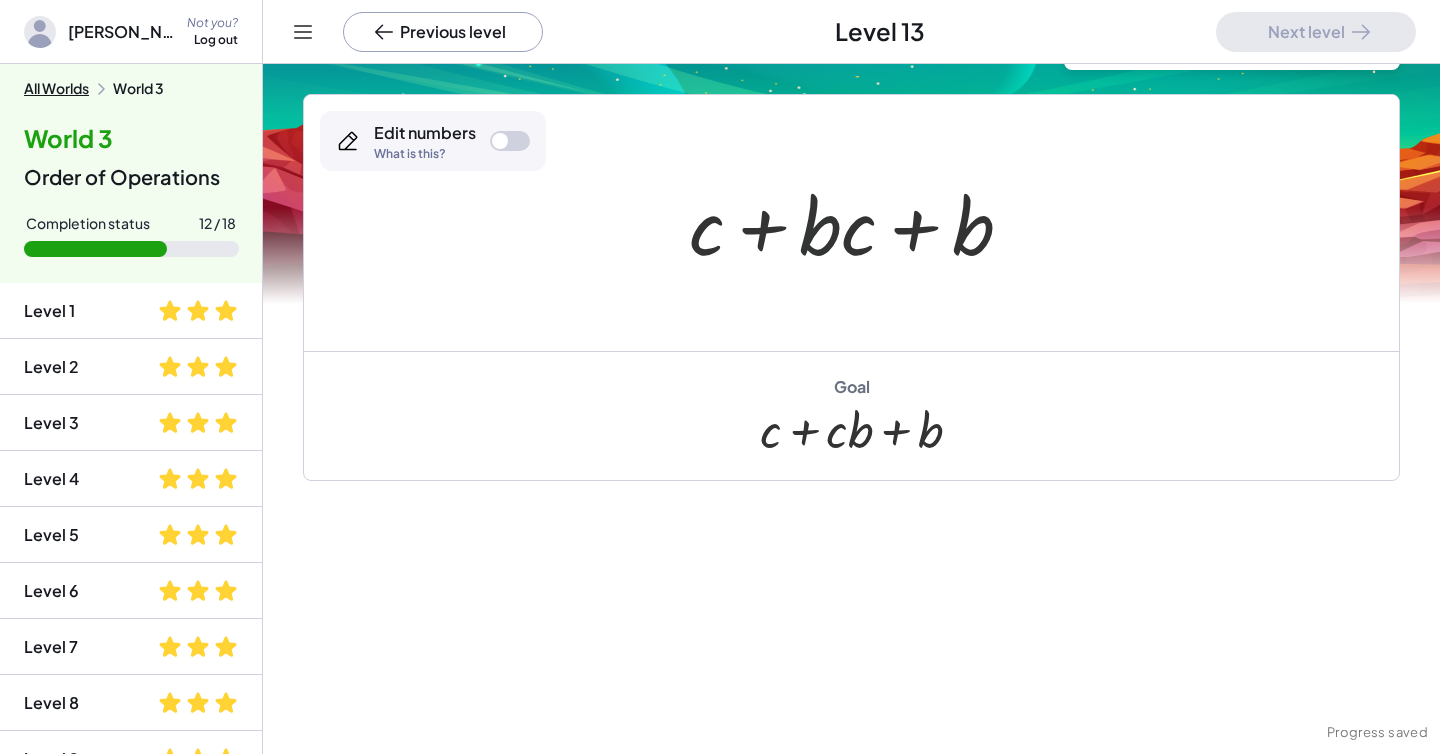 click at bounding box center (859, 223) 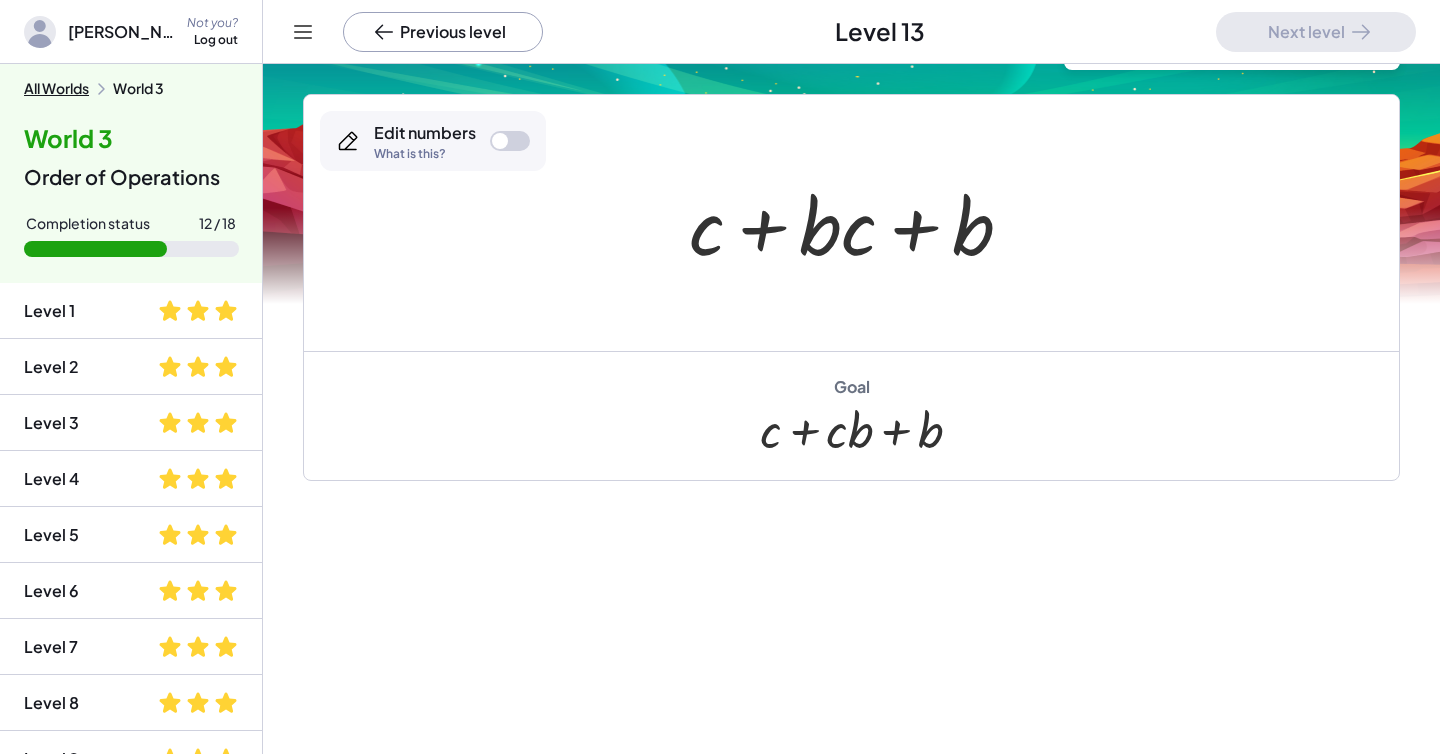 click at bounding box center [510, 141] 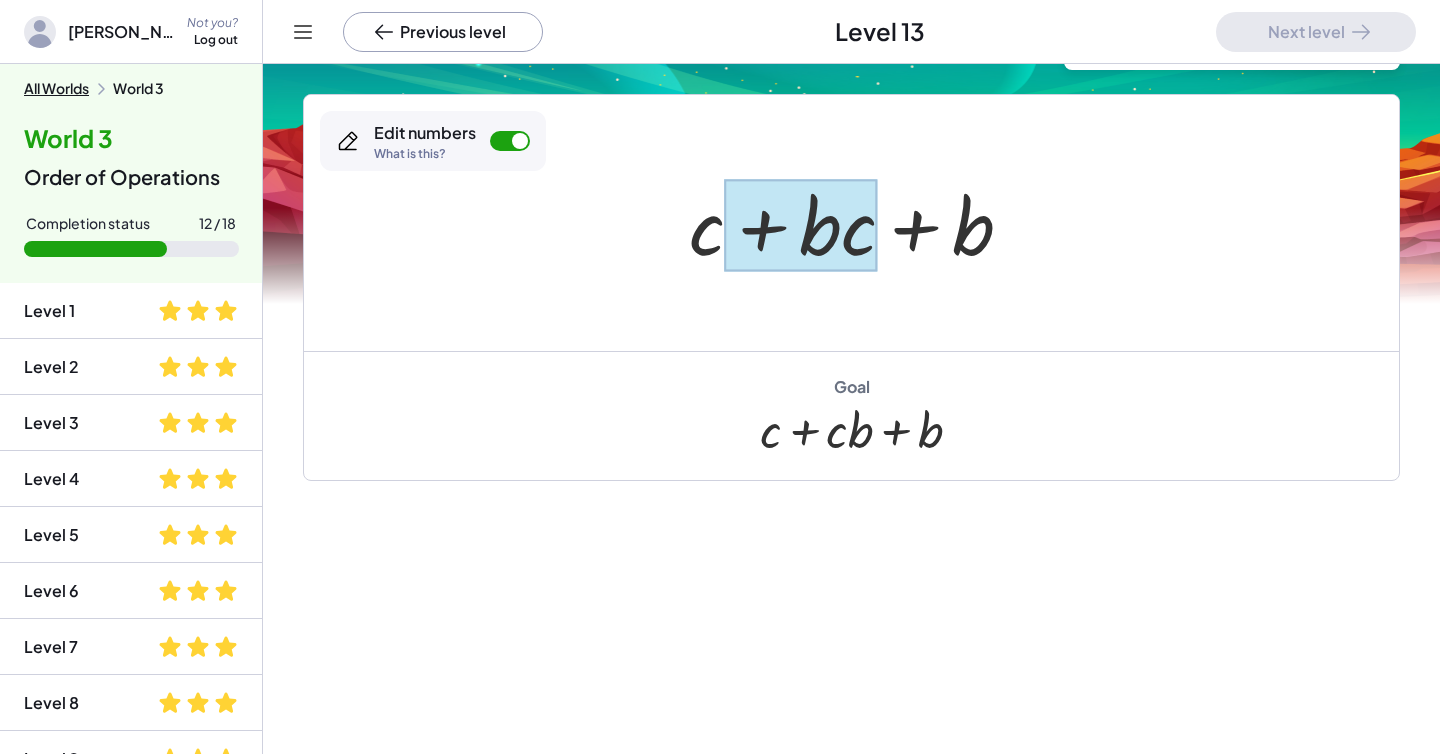 click at bounding box center [801, 225] 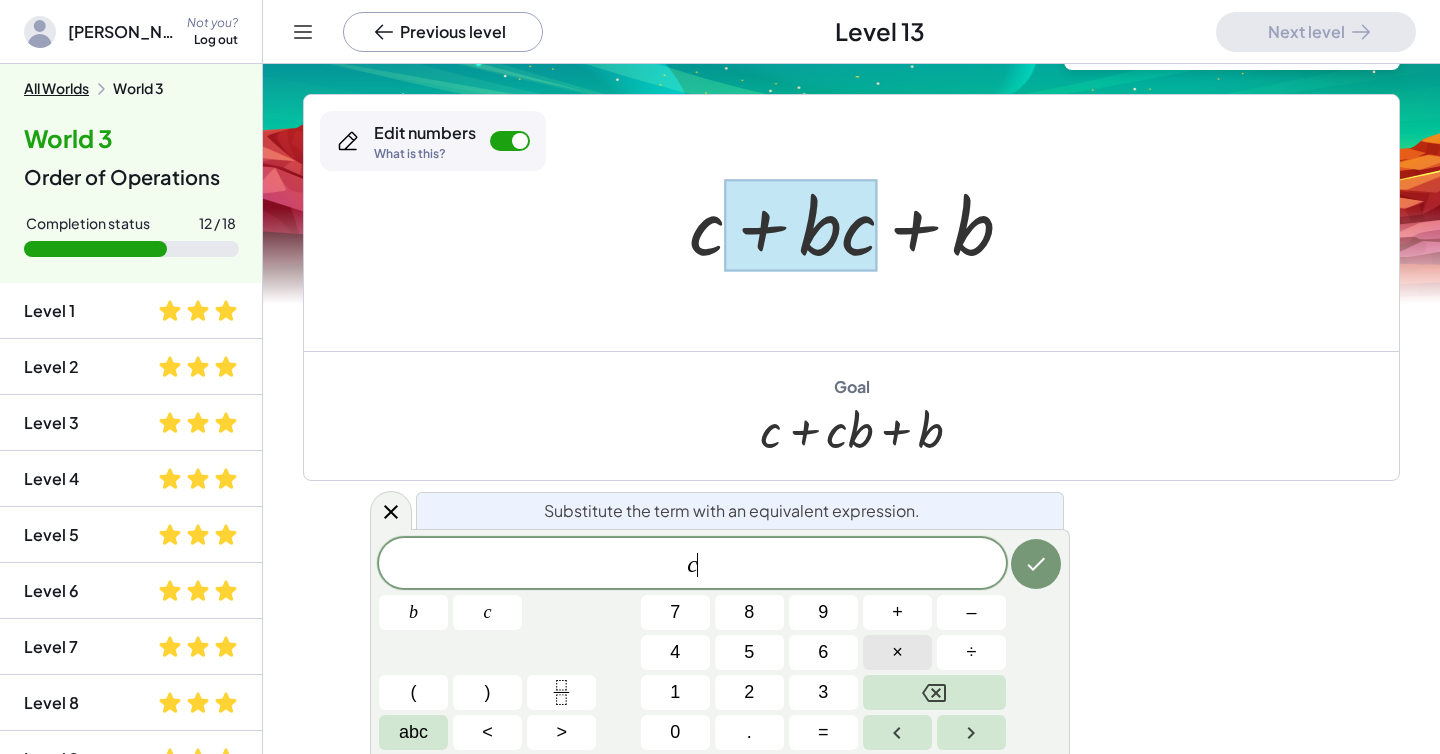 click on "×" at bounding box center [897, 652] 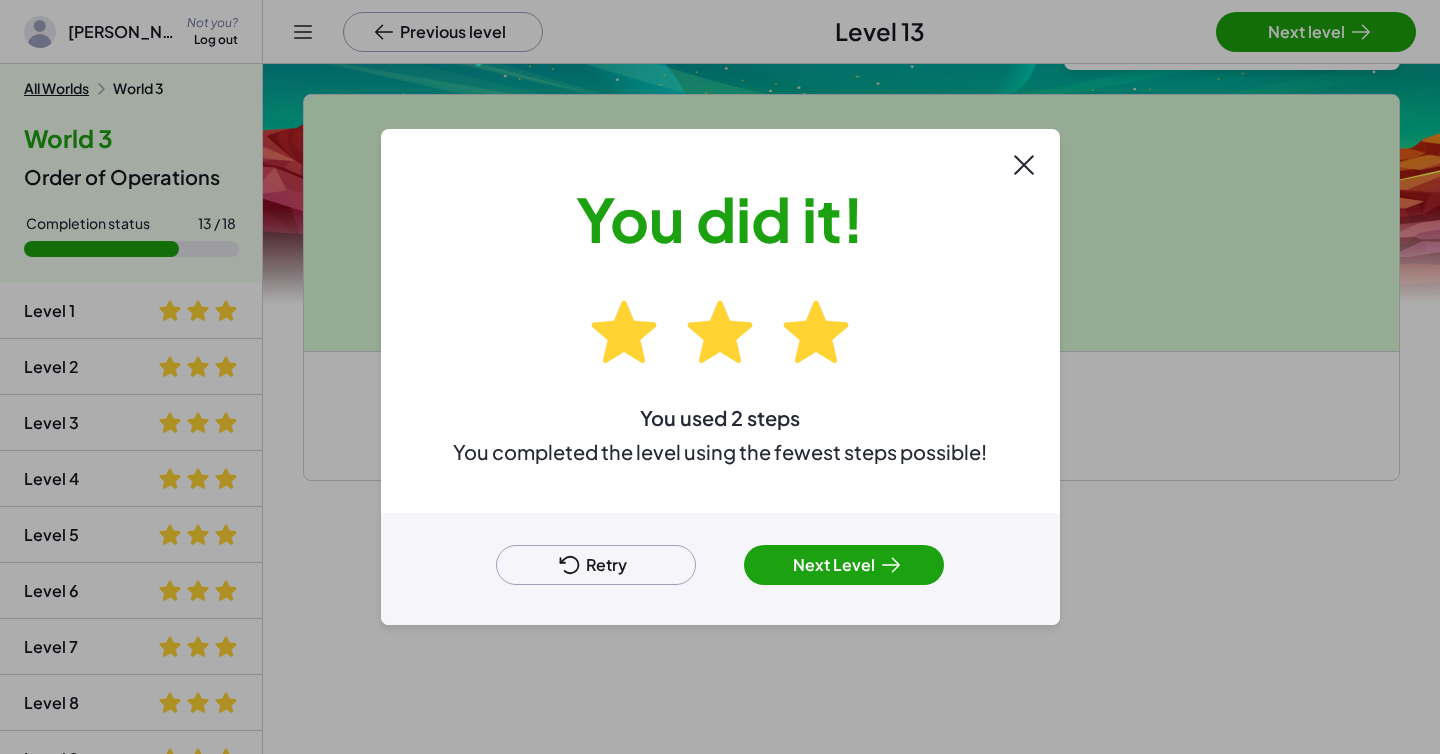 click on "Next Level" at bounding box center [844, 565] 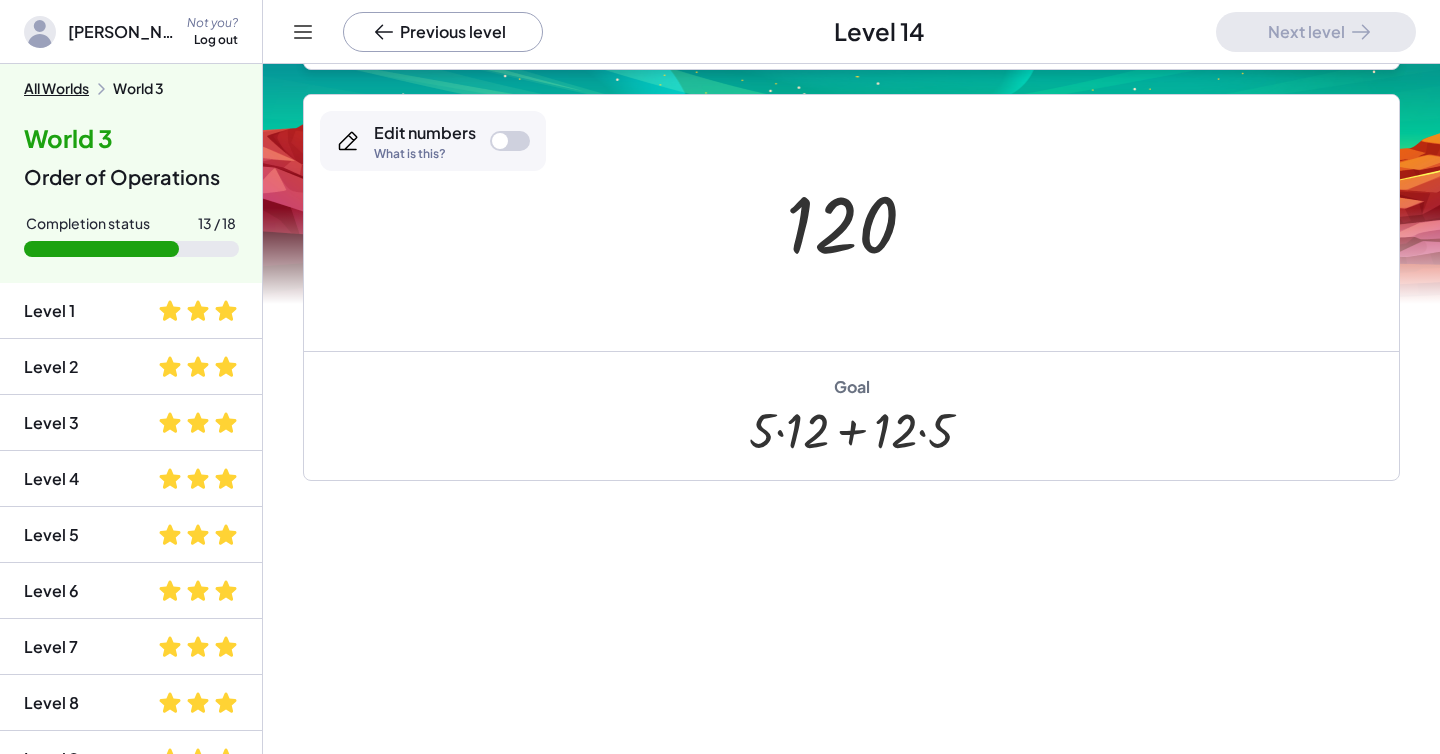 click at bounding box center (510, 141) 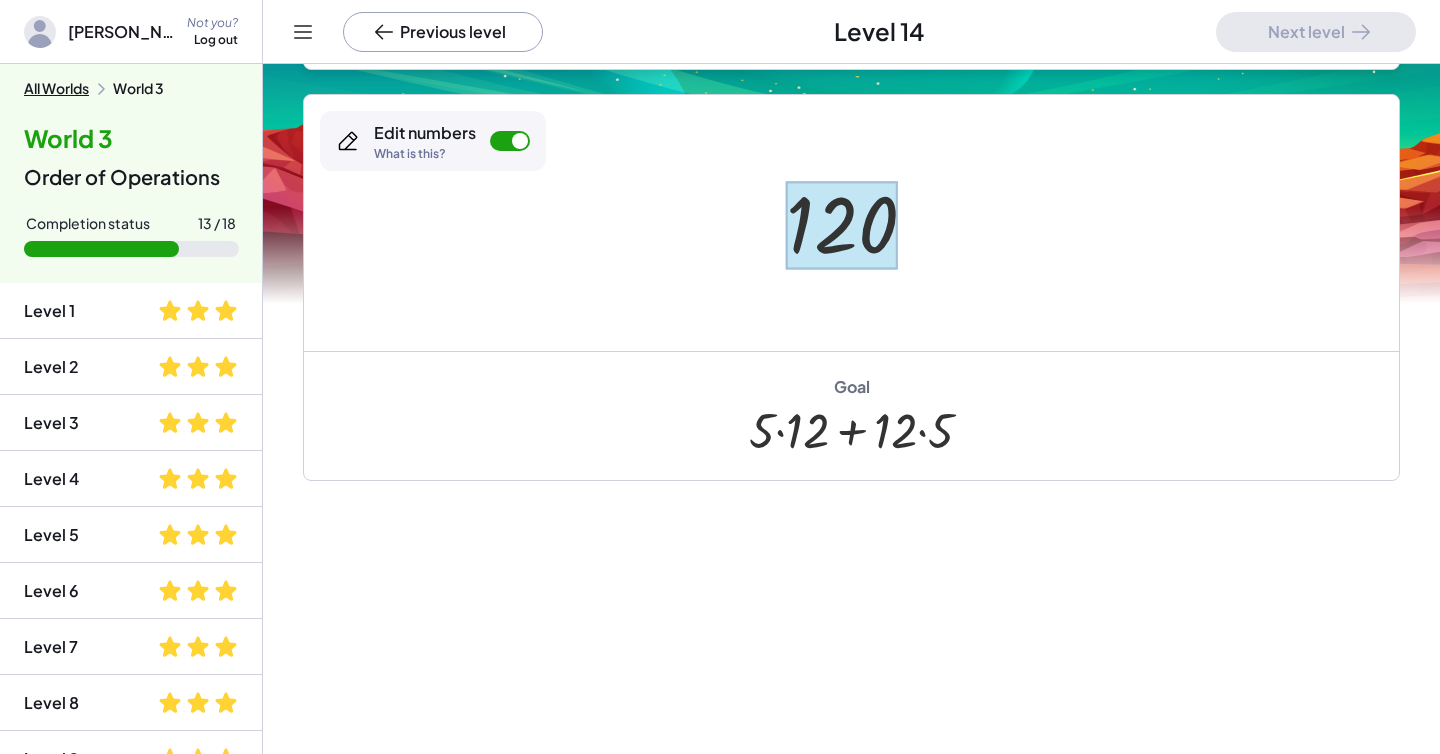 click at bounding box center [842, 225] 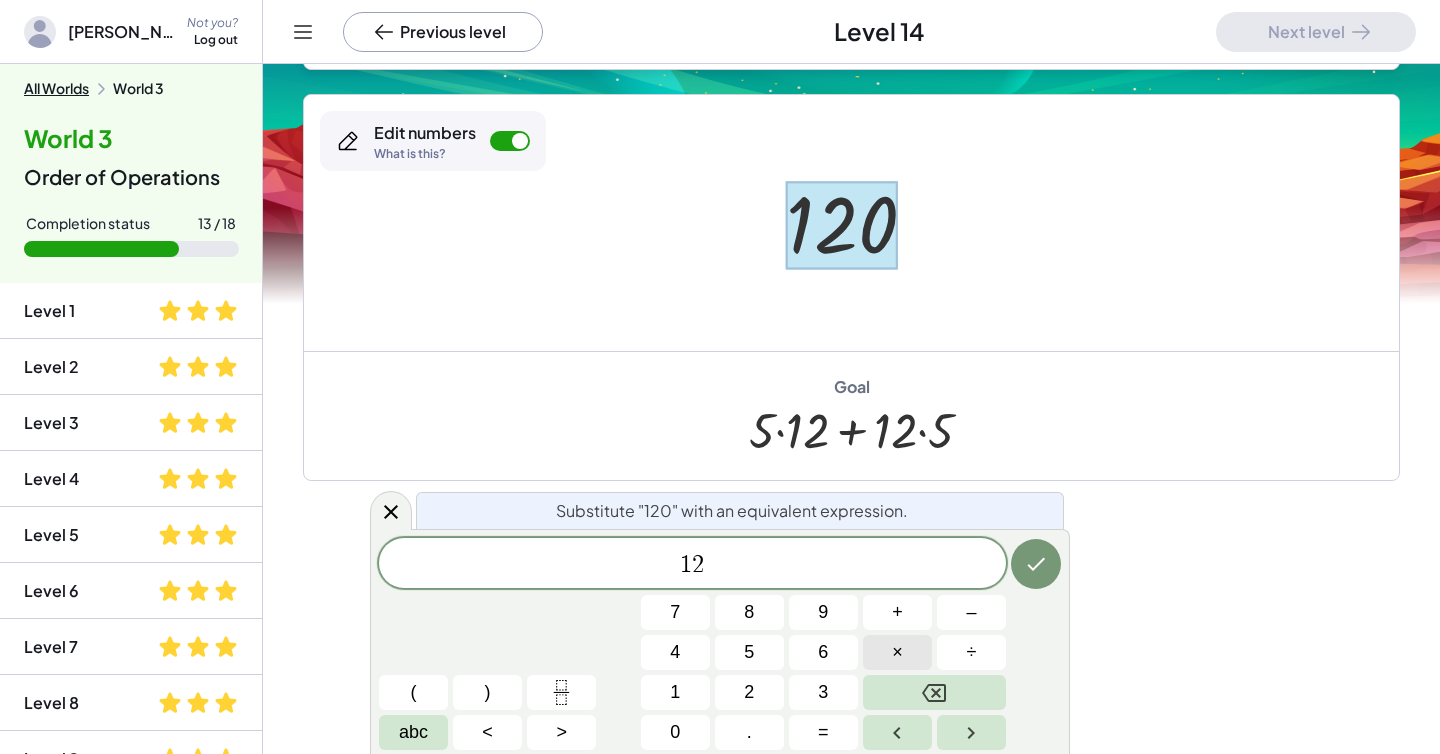 click on "×" at bounding box center [897, 652] 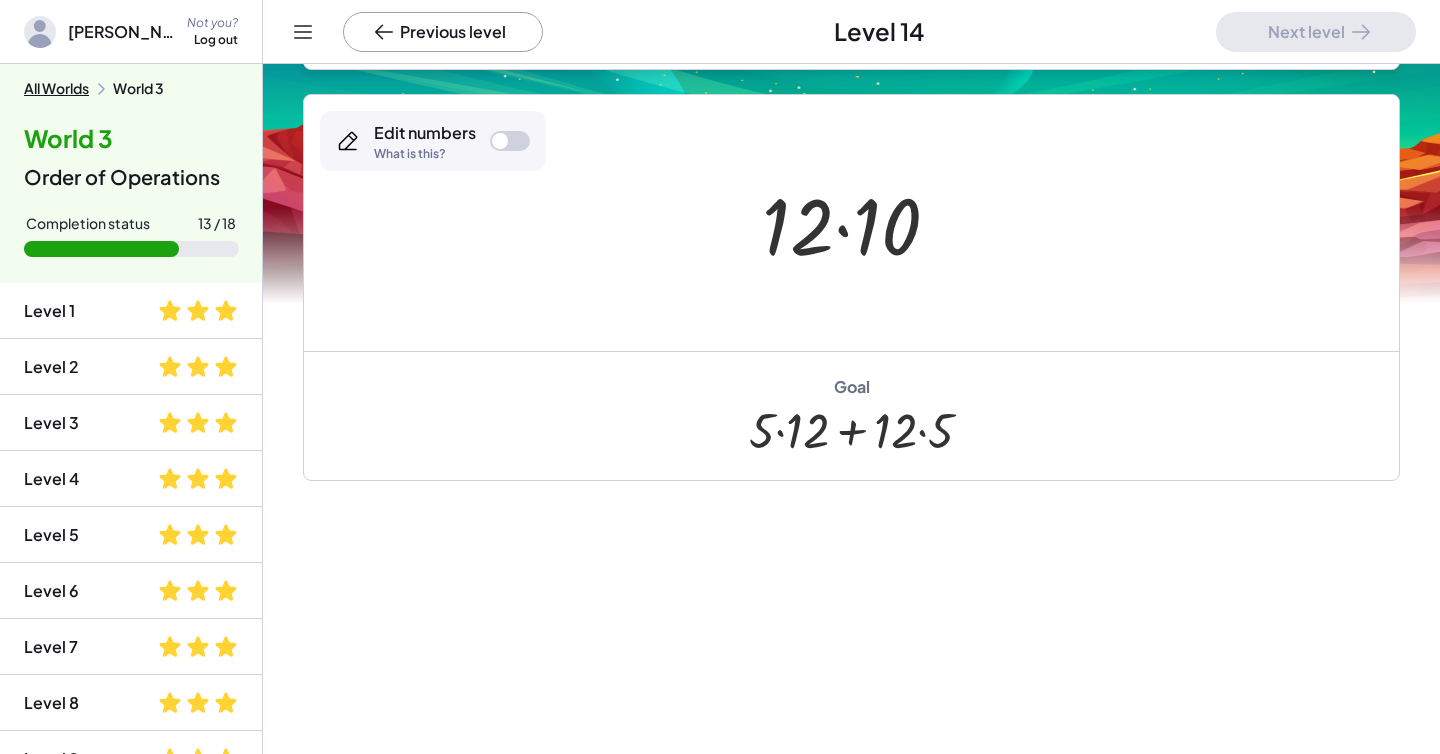 click at bounding box center [500, 141] 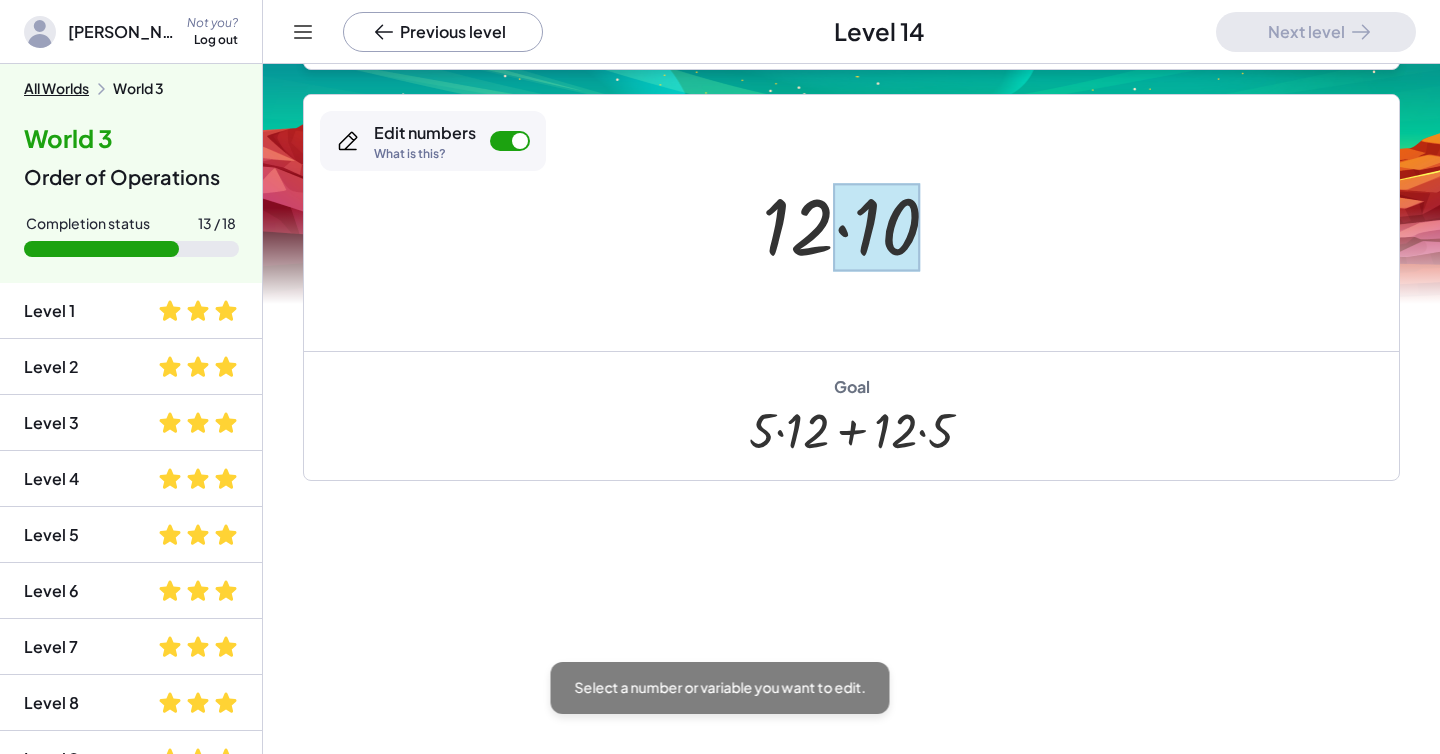 click at bounding box center (877, 227) 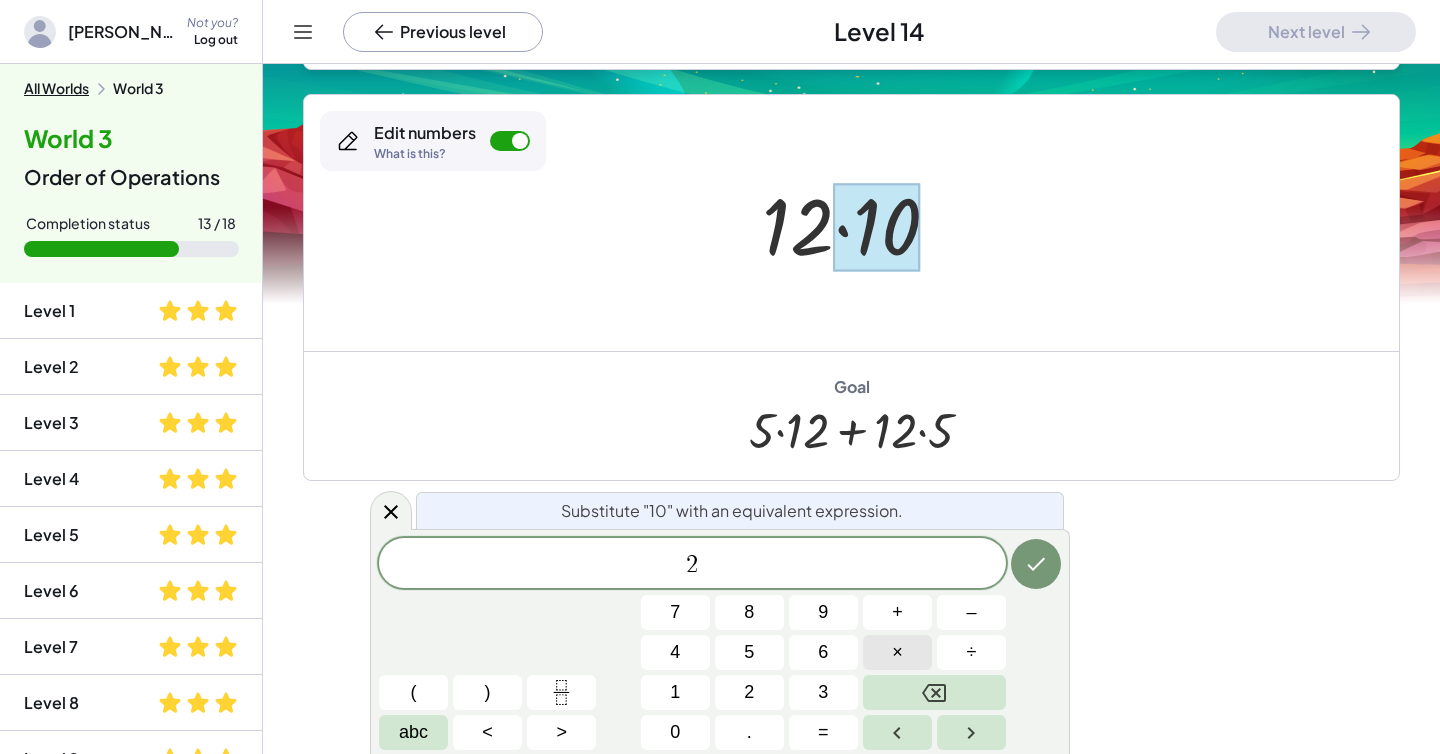 click on "×" at bounding box center (897, 652) 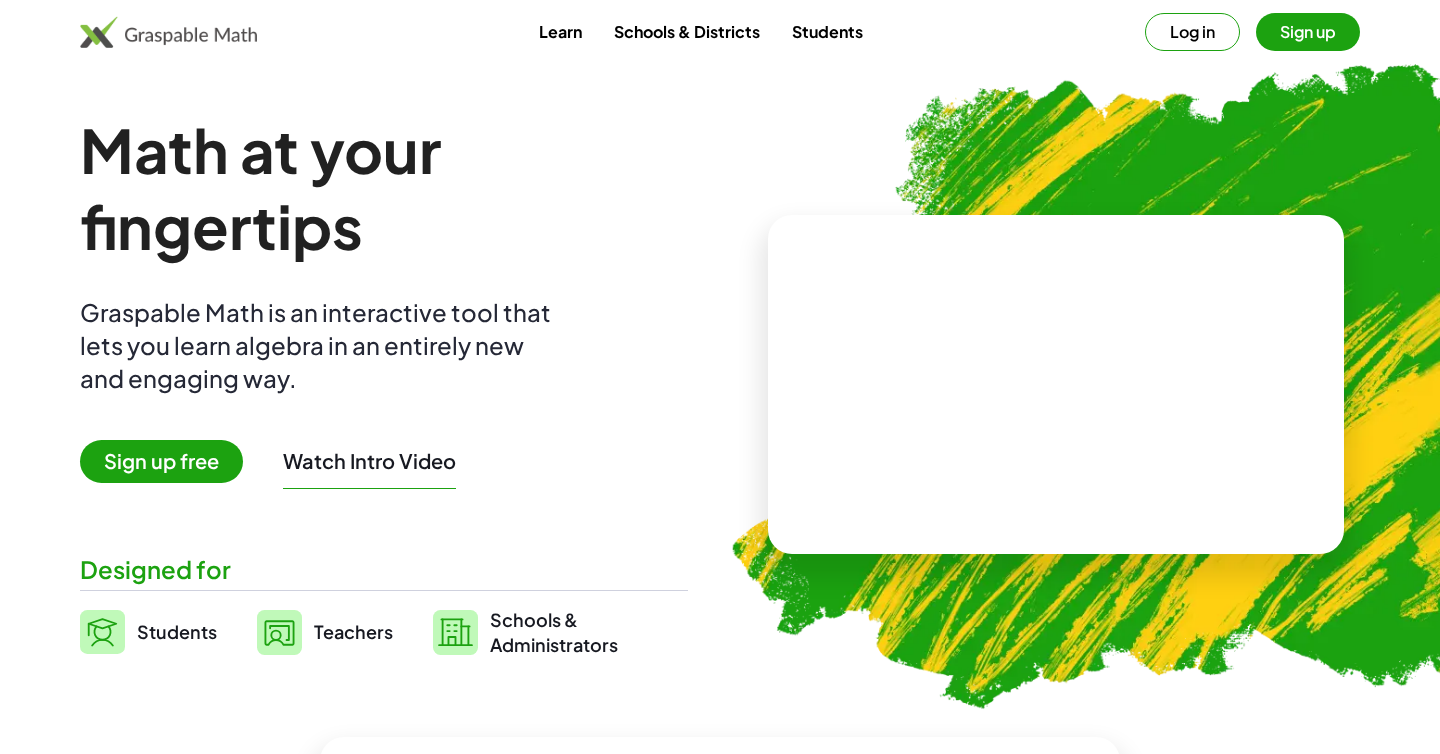 scroll, scrollTop: 0, scrollLeft: 0, axis: both 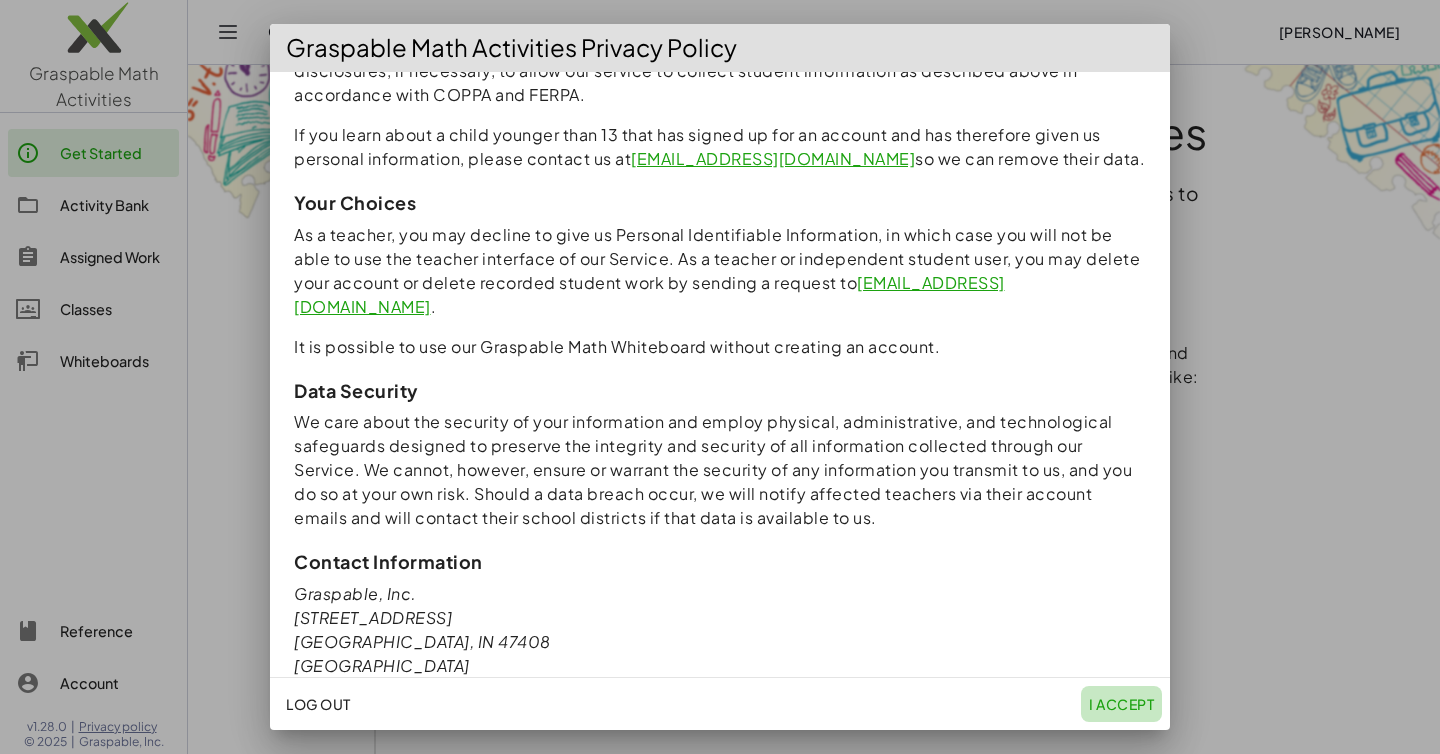 click on "I accept" 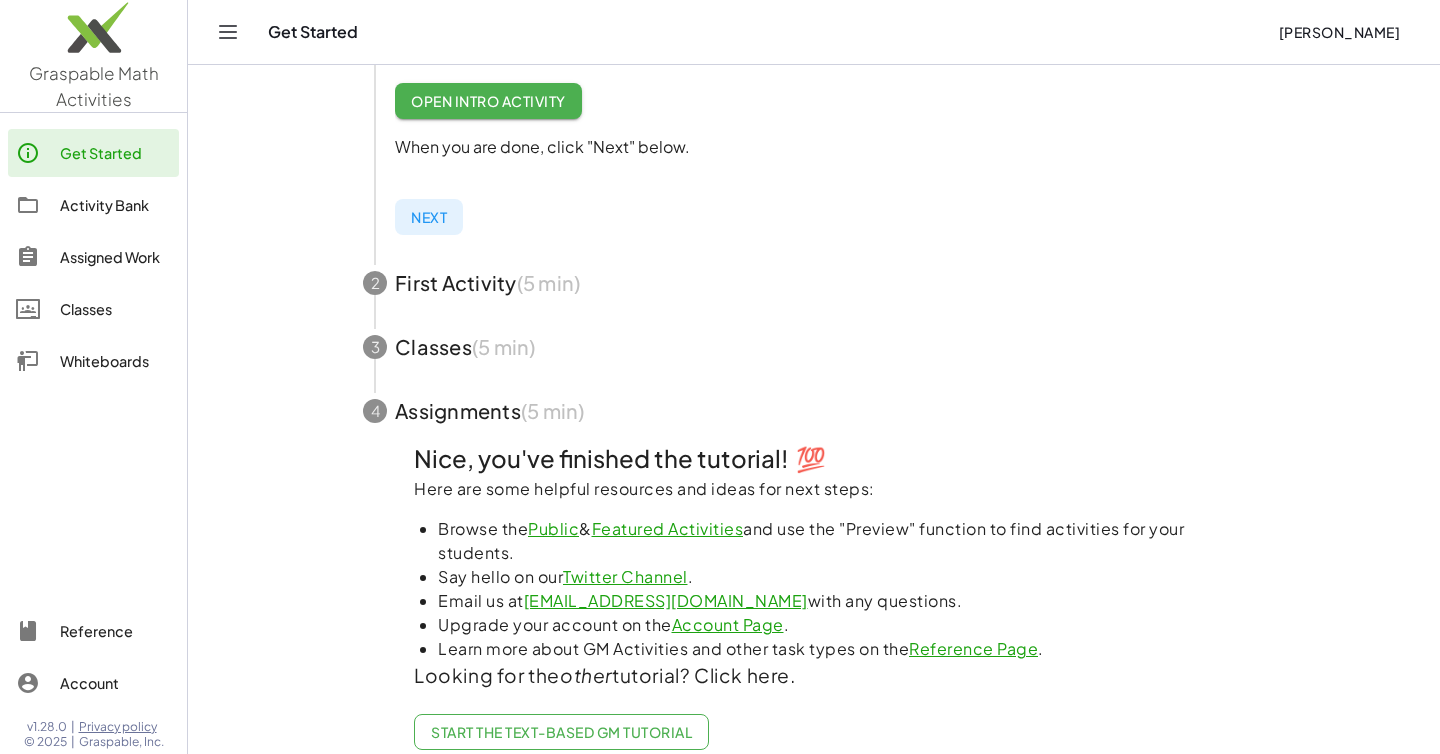 scroll, scrollTop: 514, scrollLeft: 0, axis: vertical 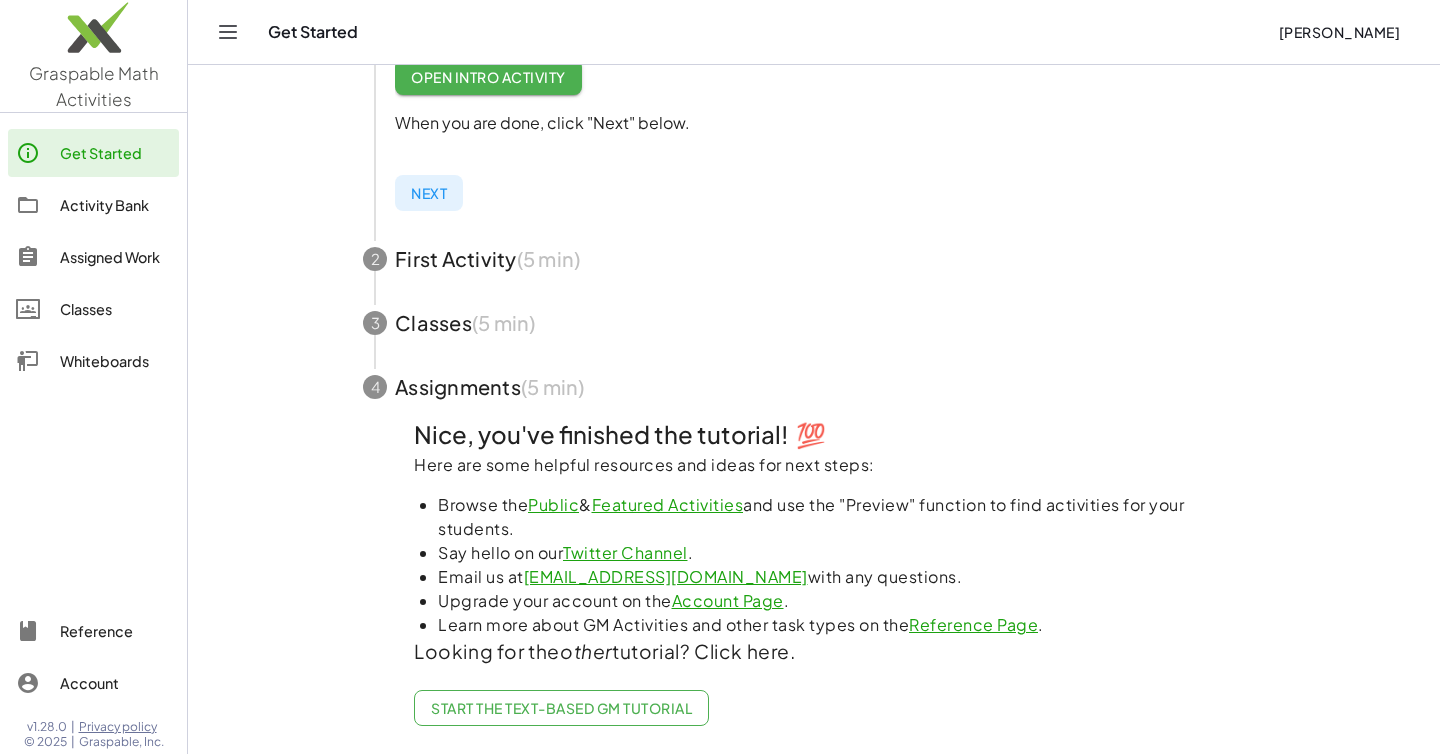click on "Classes" 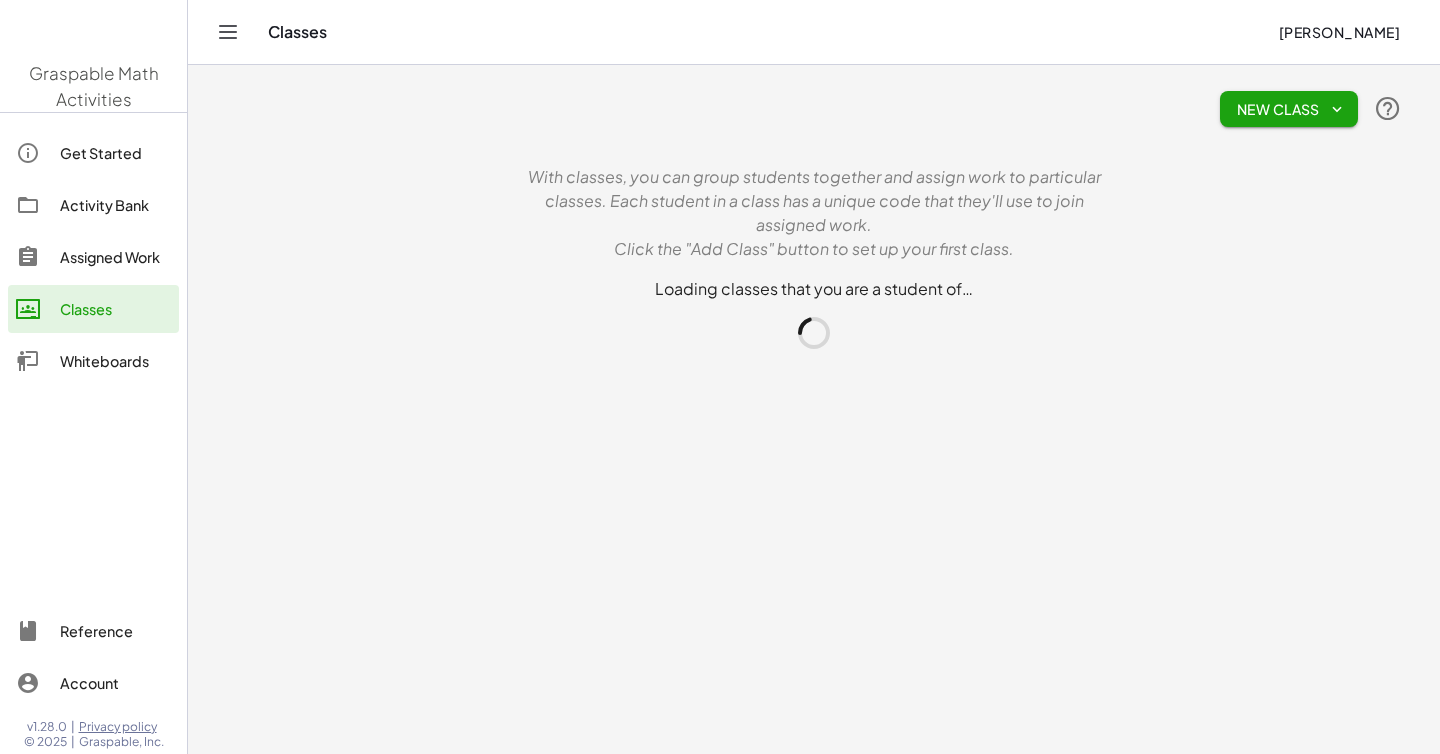 scroll, scrollTop: 0, scrollLeft: 0, axis: both 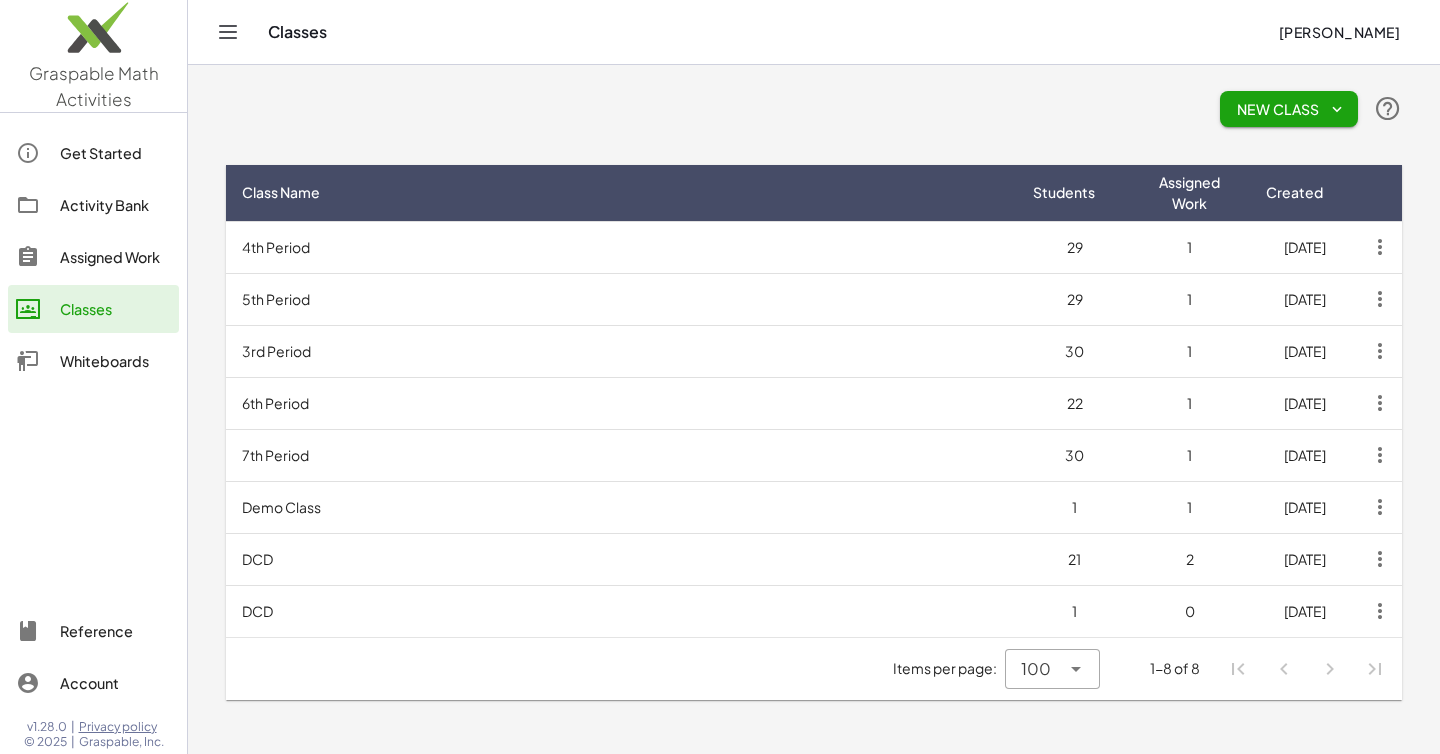 click 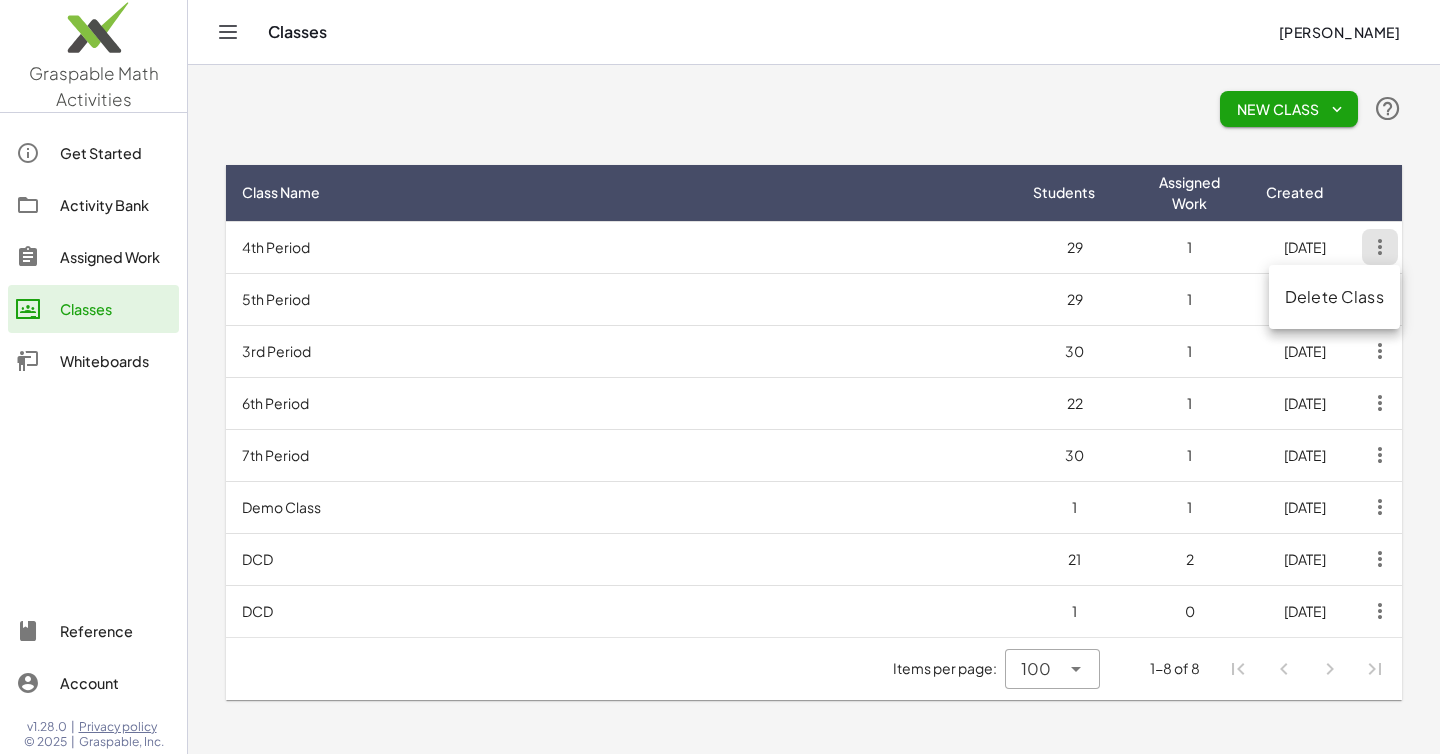 click on "Delete Class" 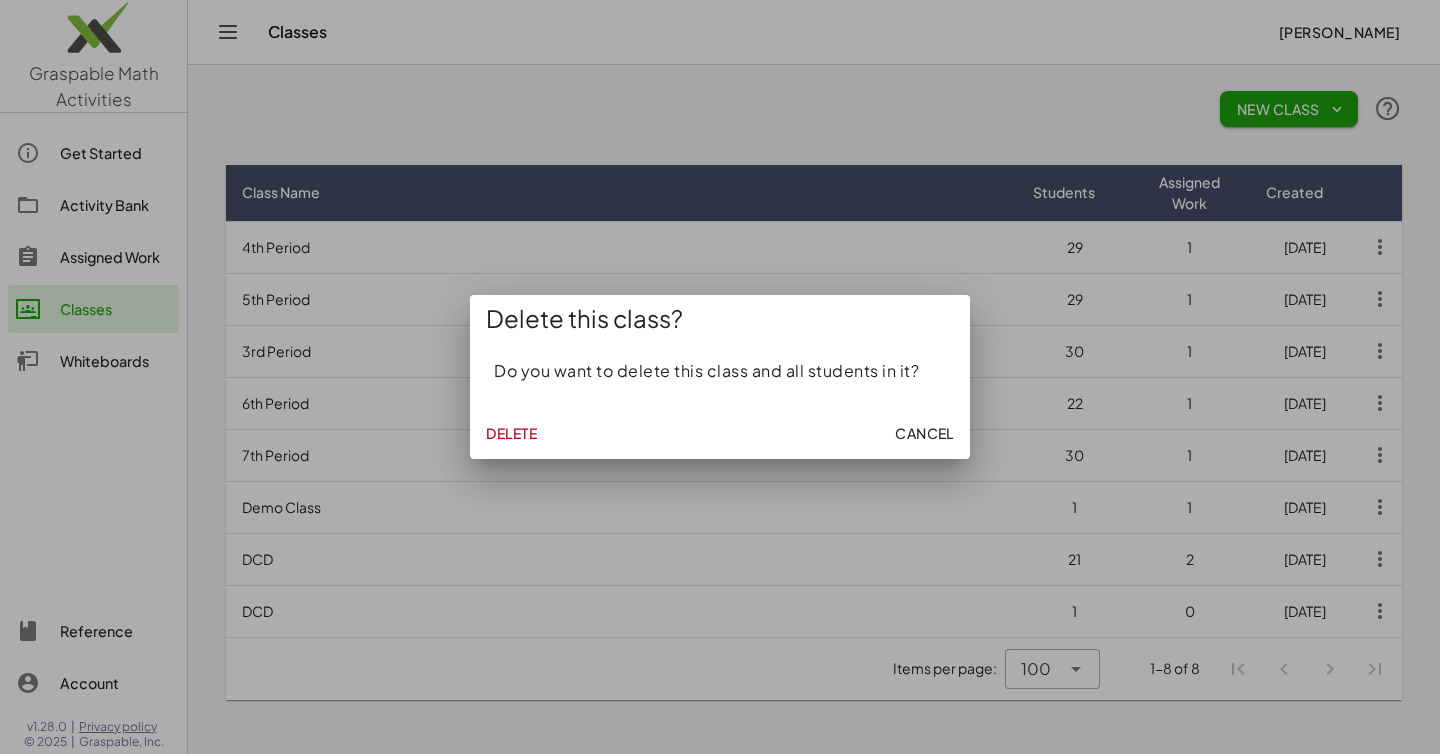 click on "Delete" 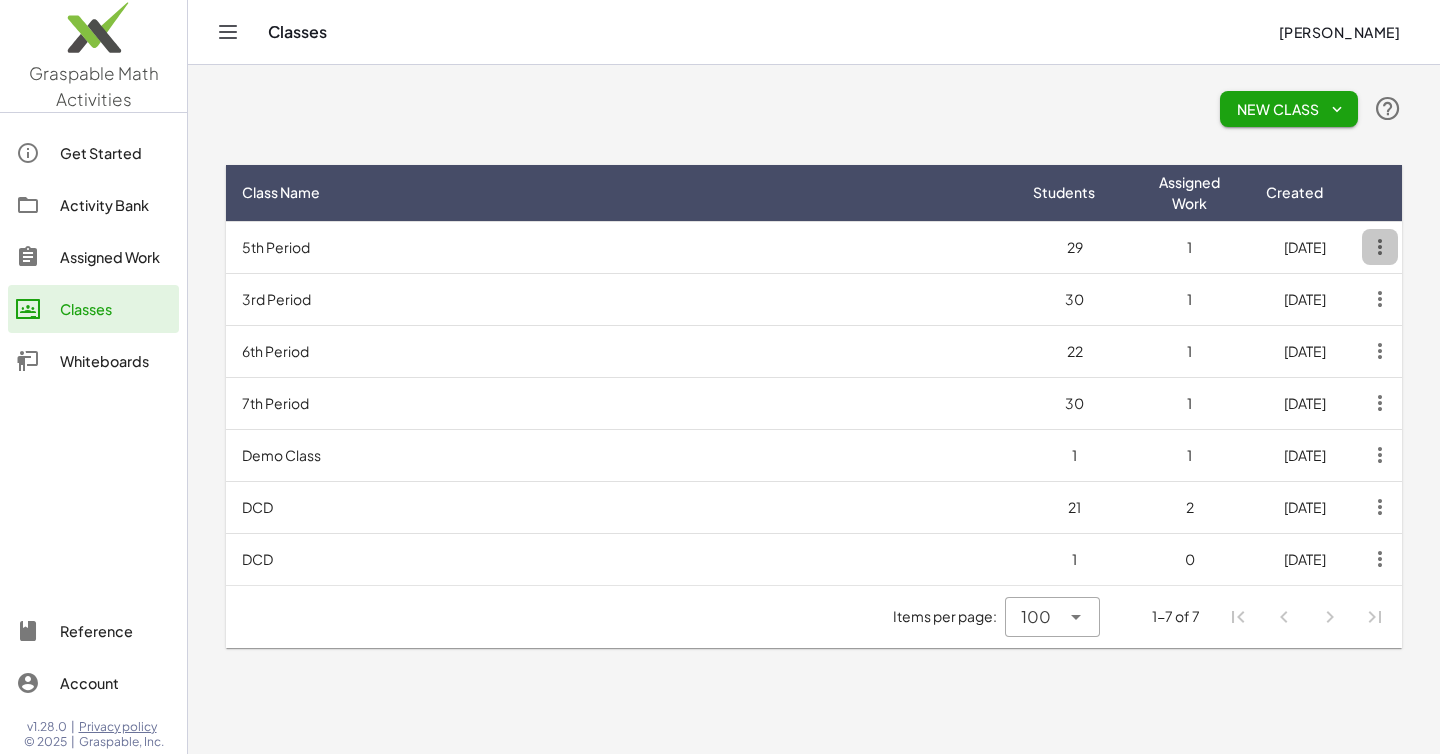 click 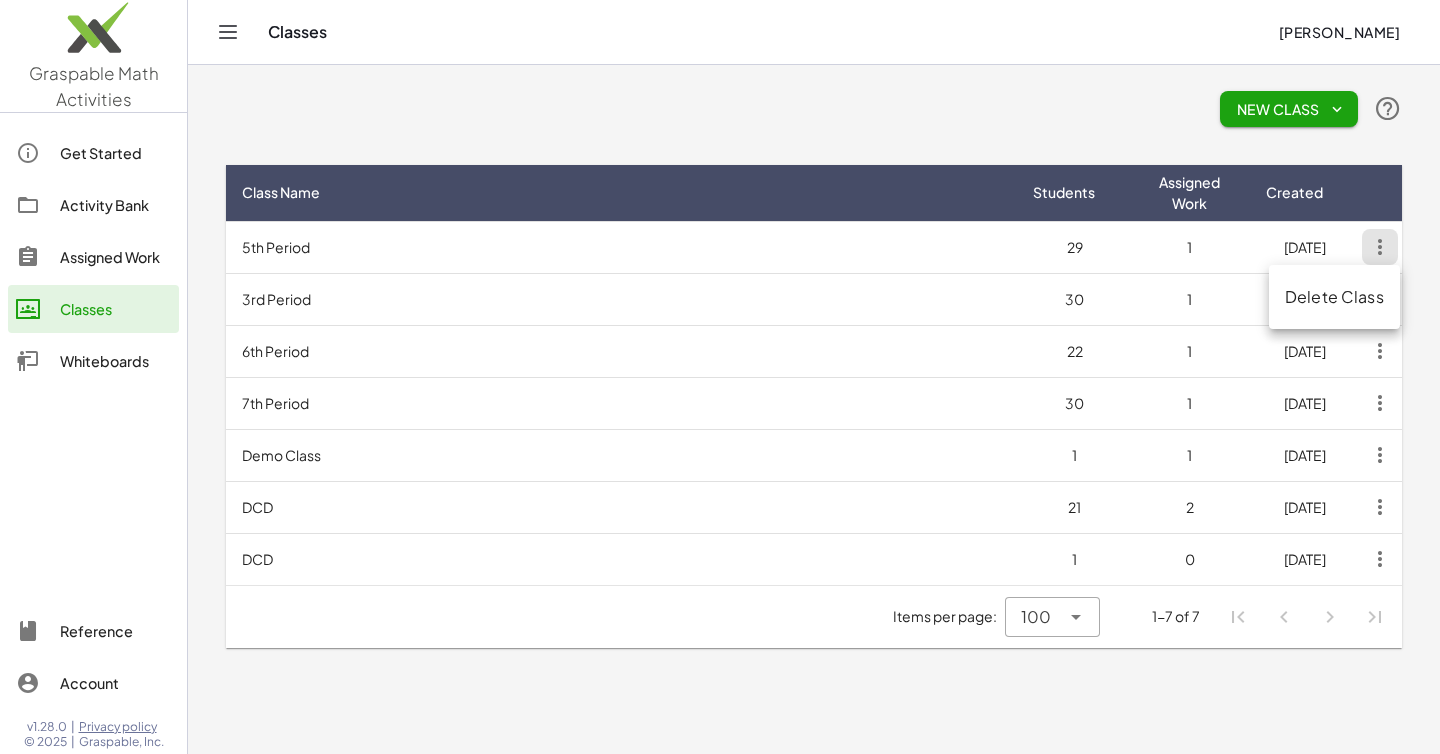 click on "Delete Class" 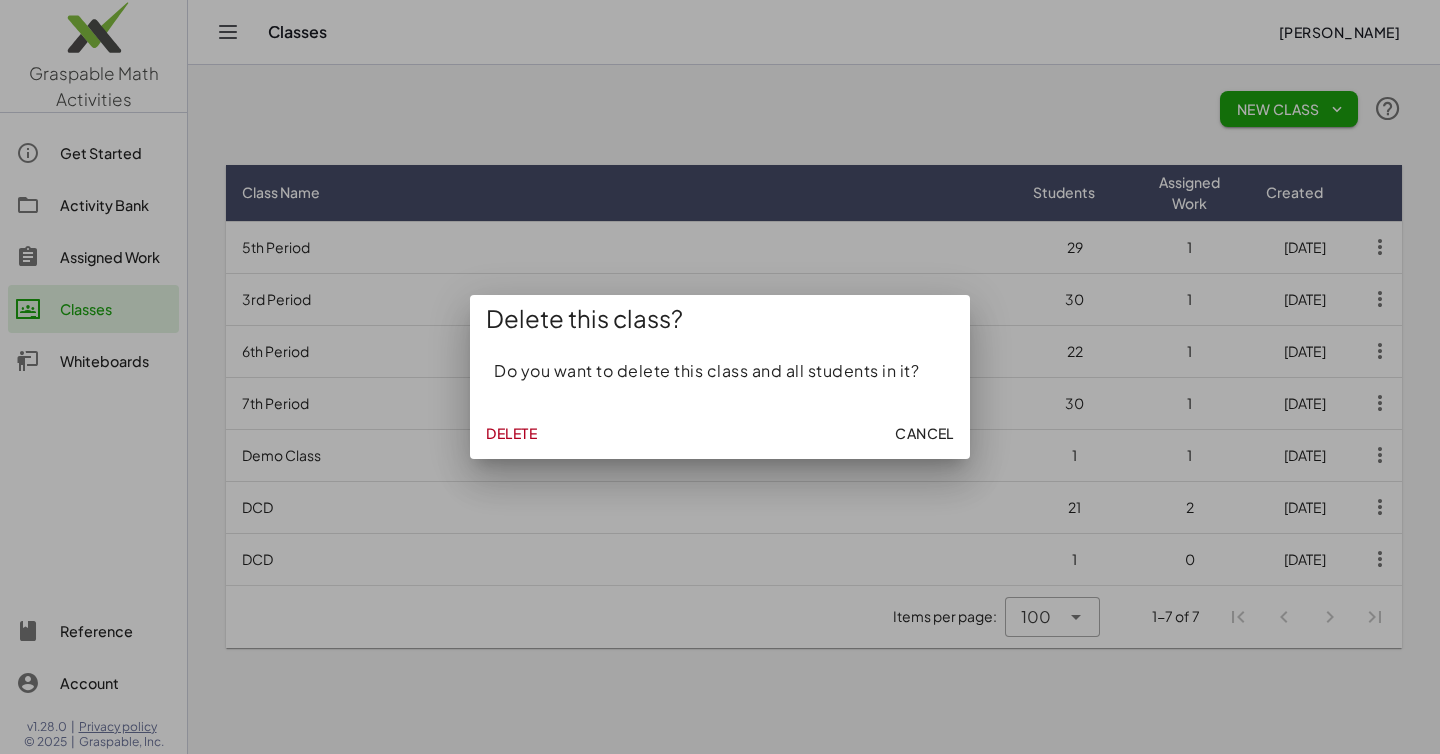 click on "Delete" 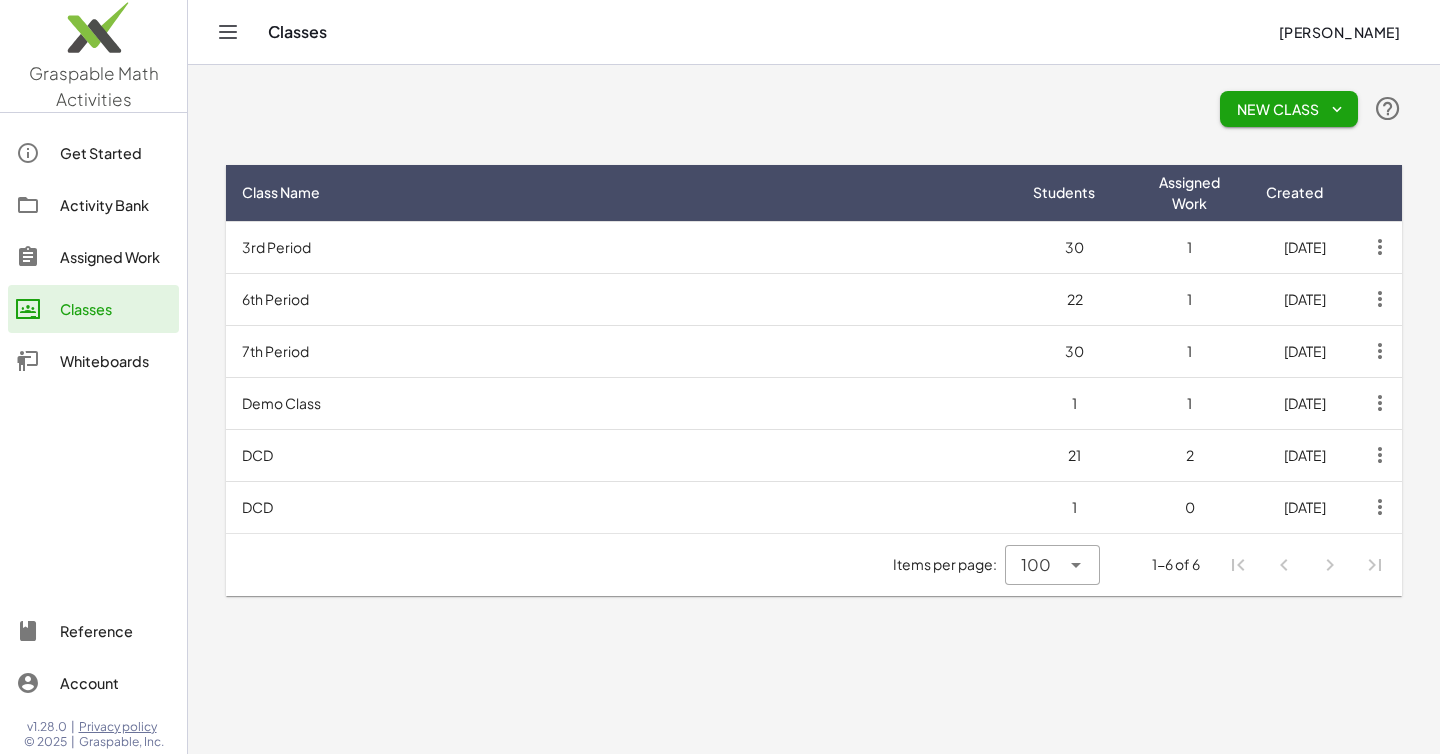 click 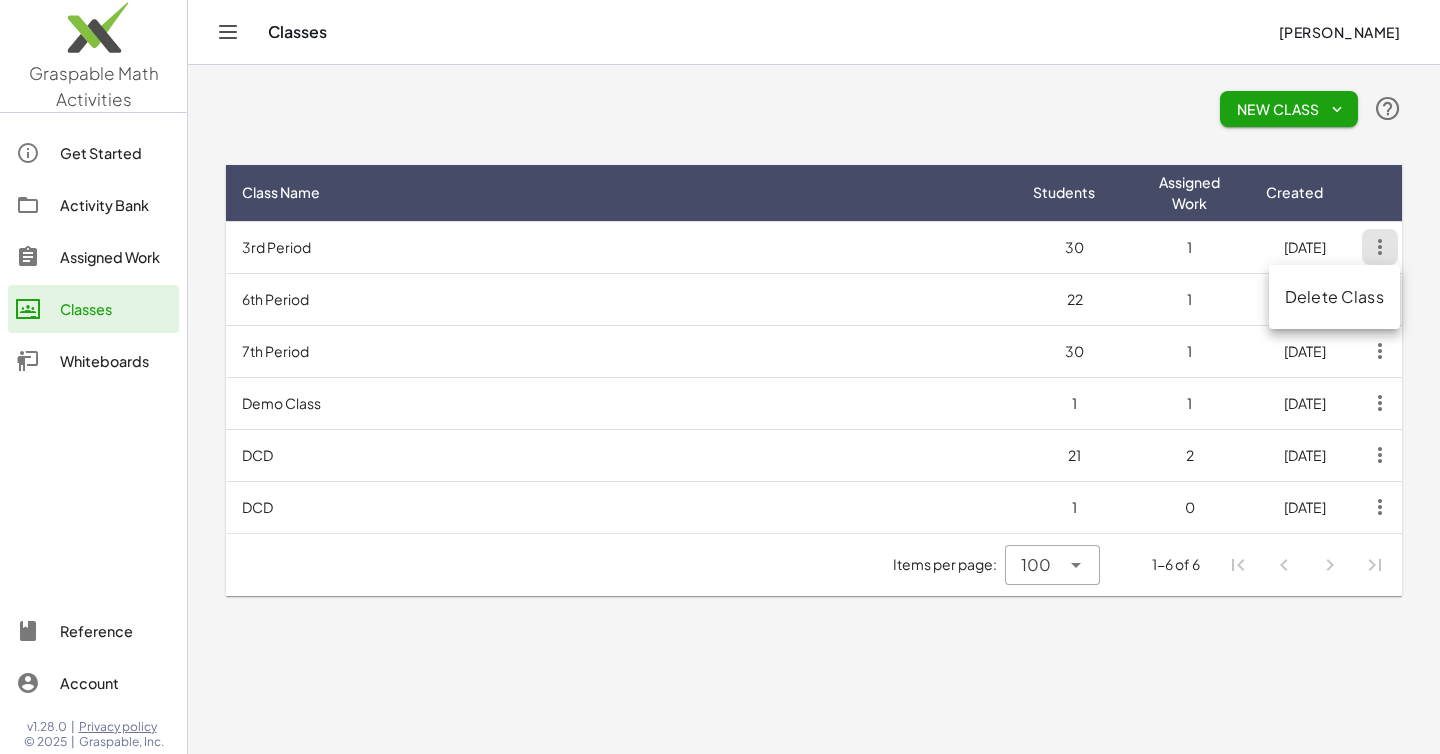 click on "Delete Class" 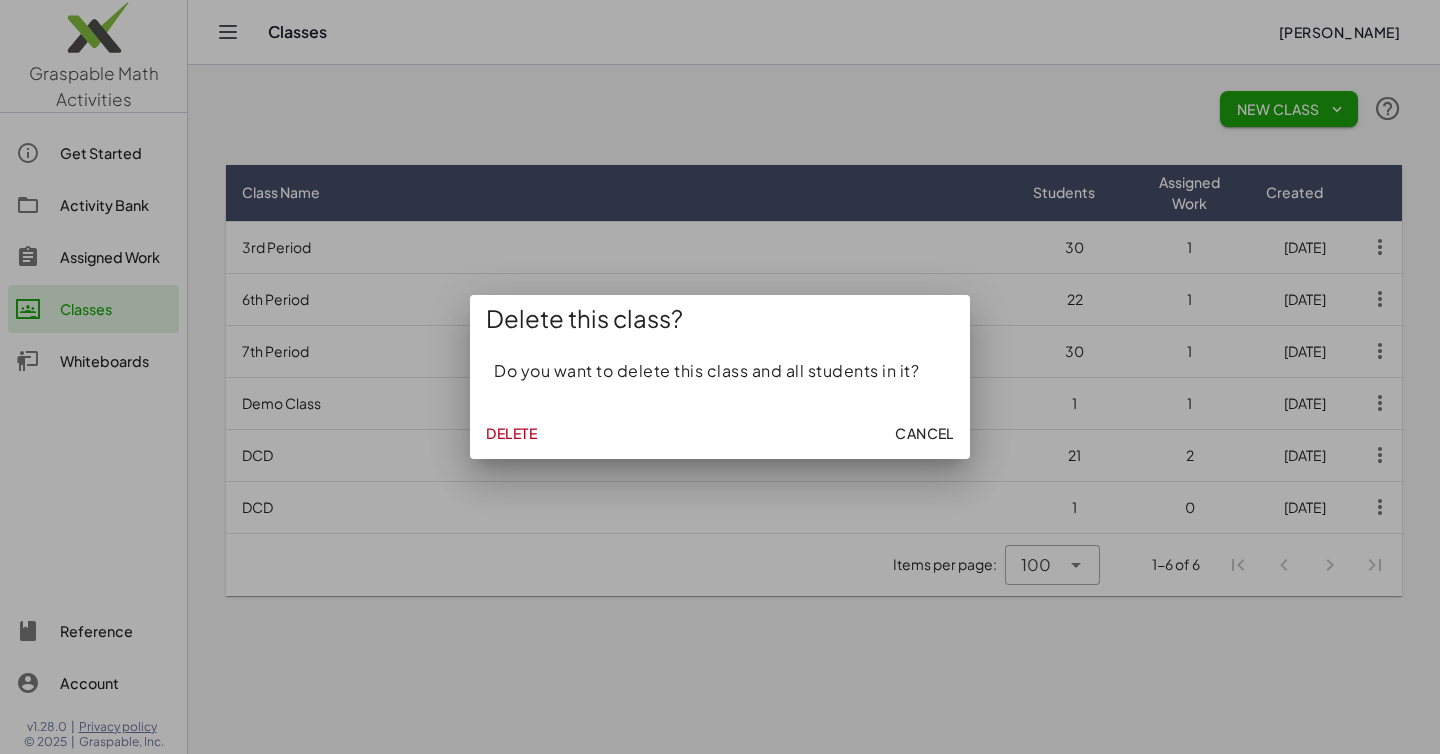 click on "Delete" 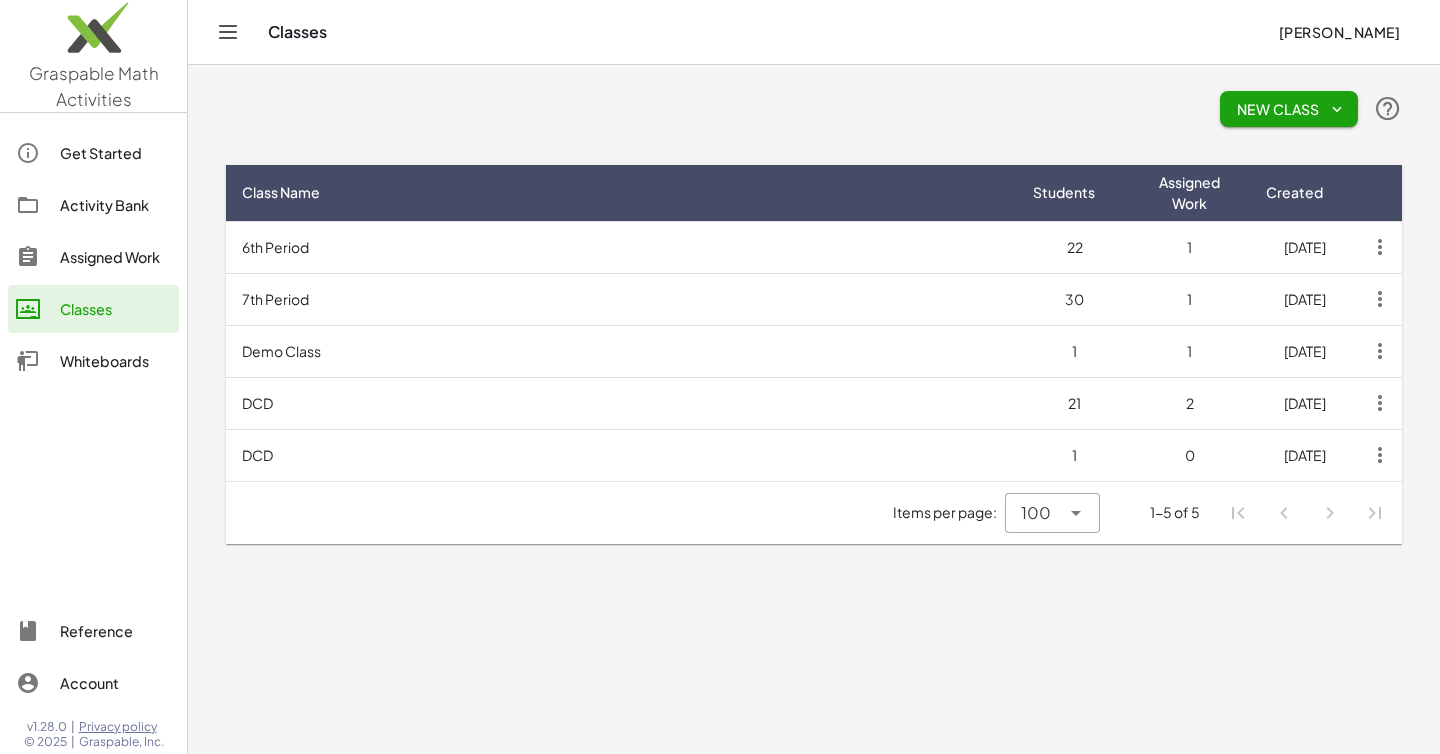 click 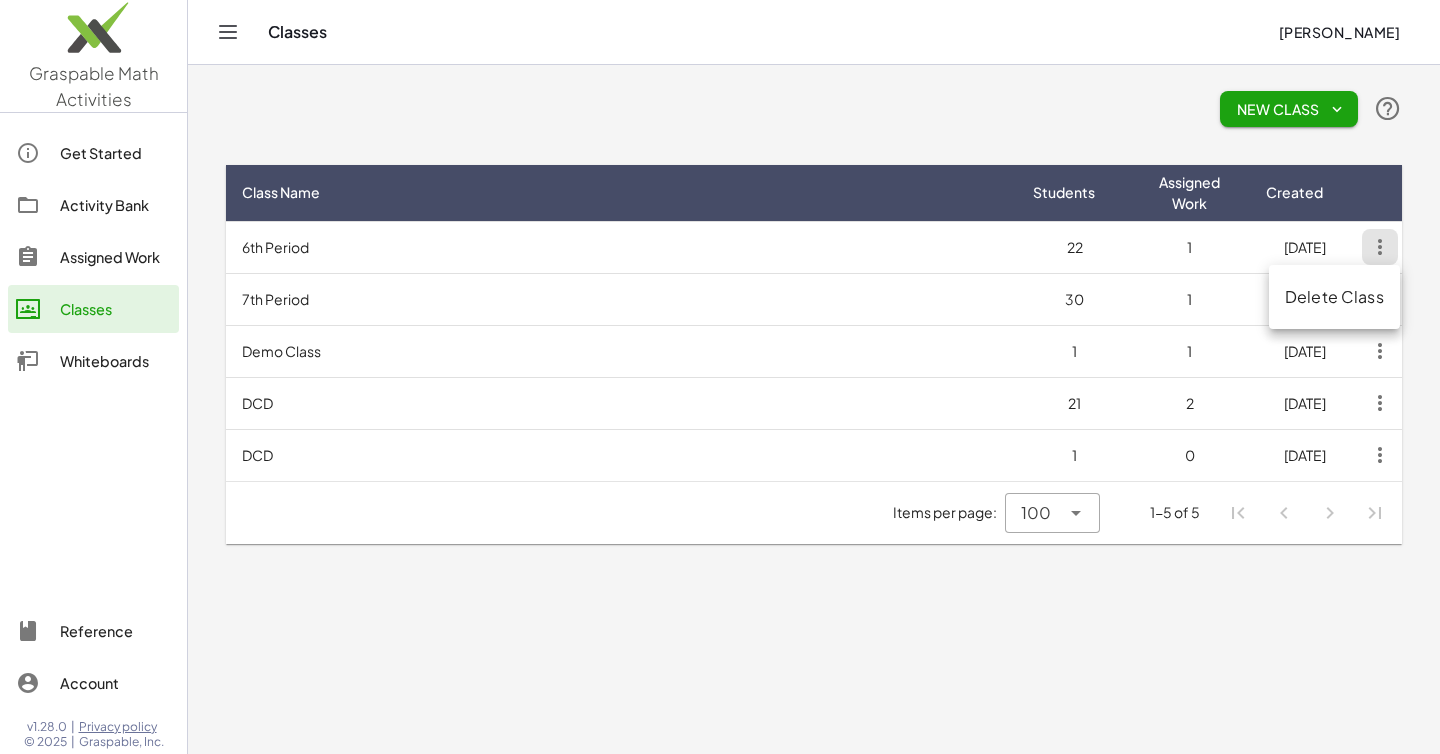 click on "Delete Class" 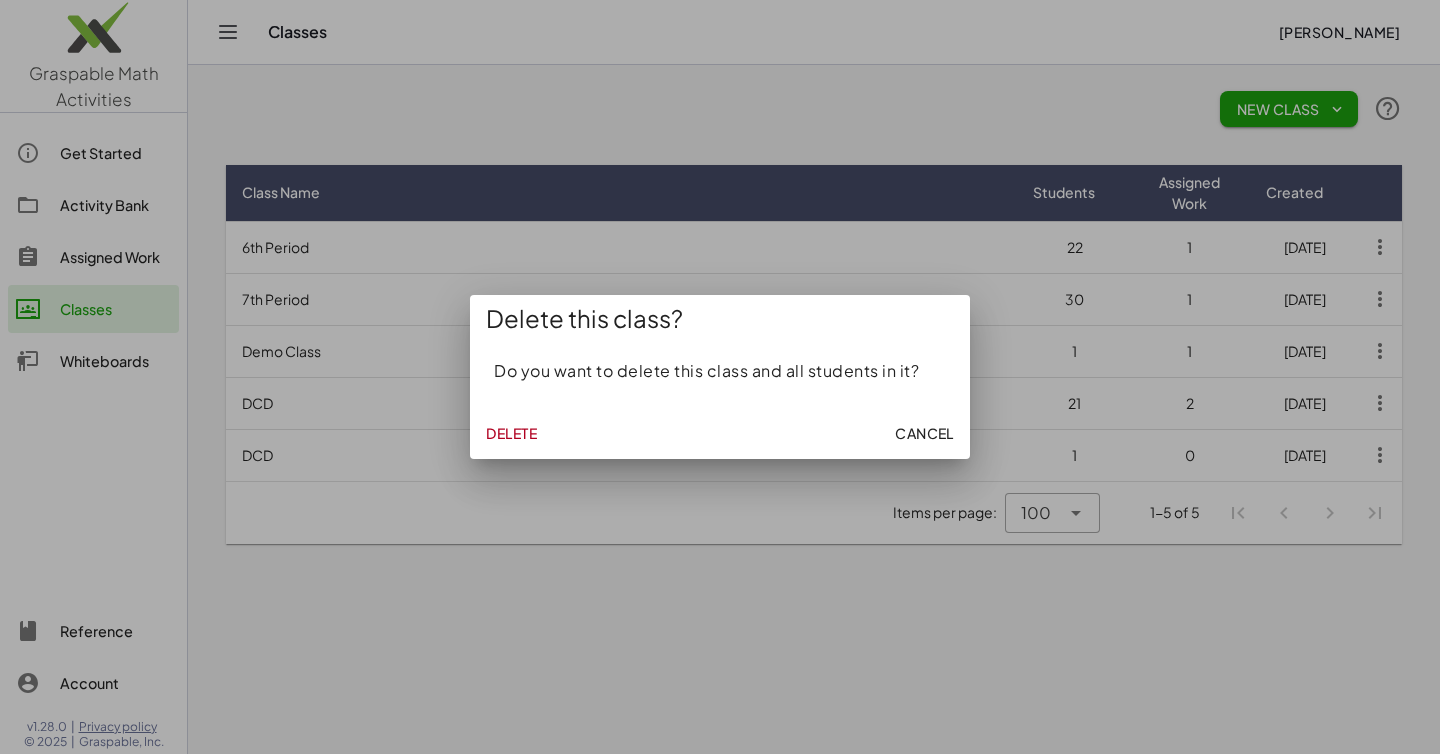 click on "Delete" 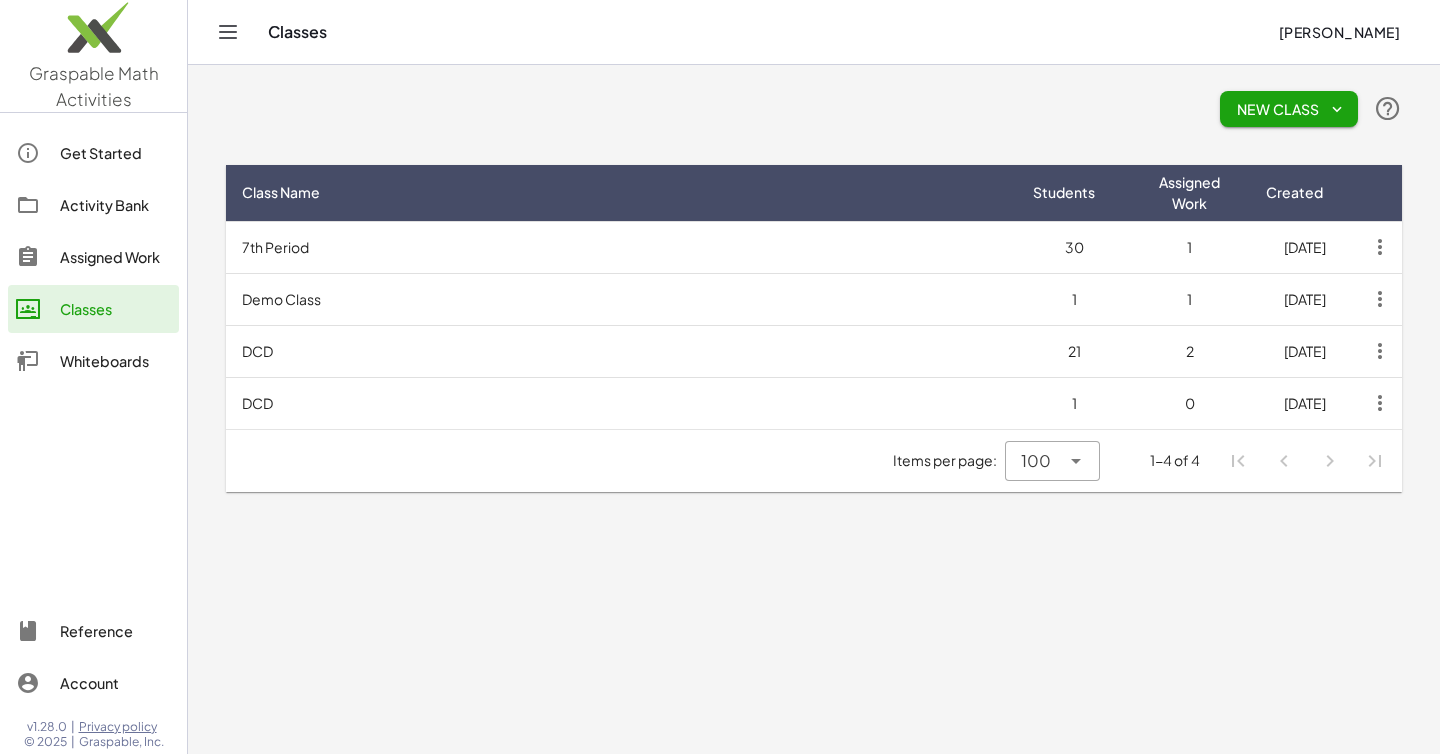 click 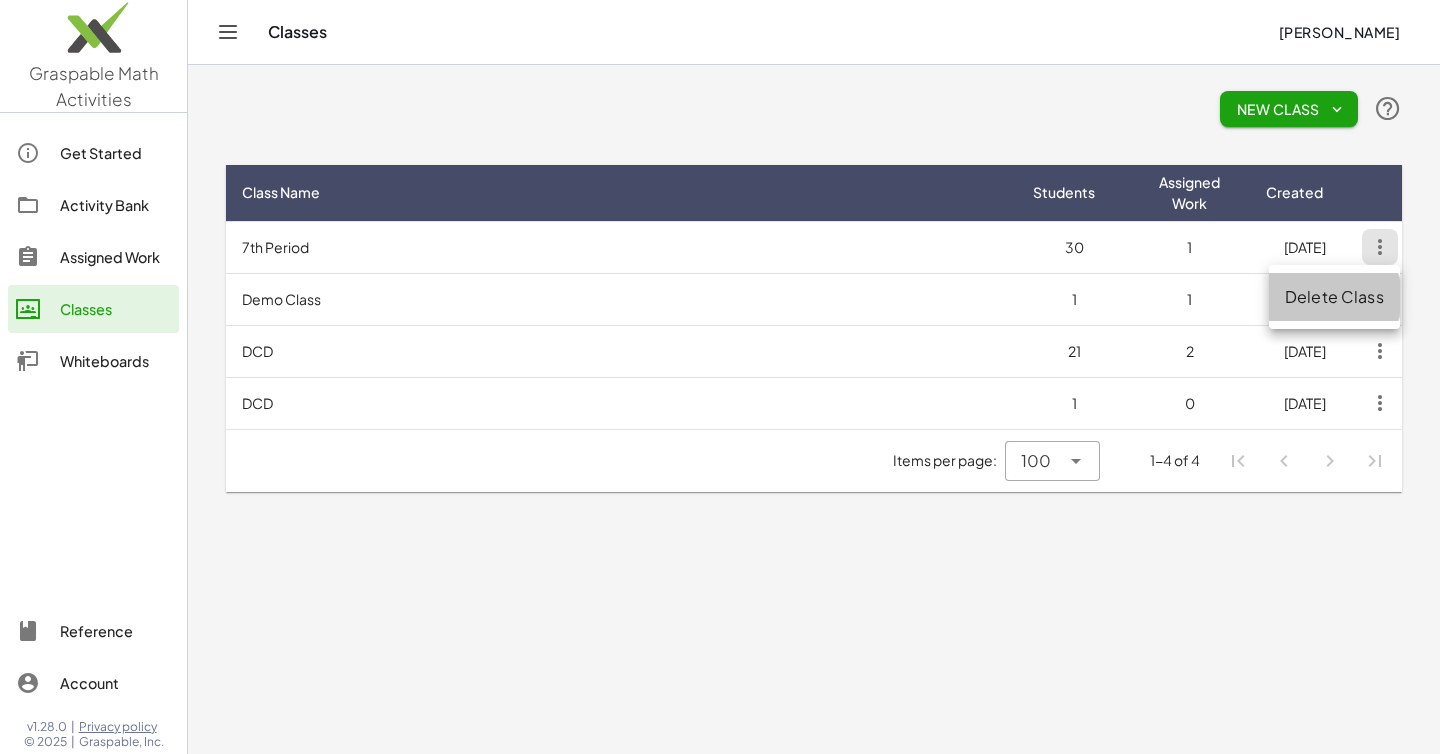 click on "Delete Class" 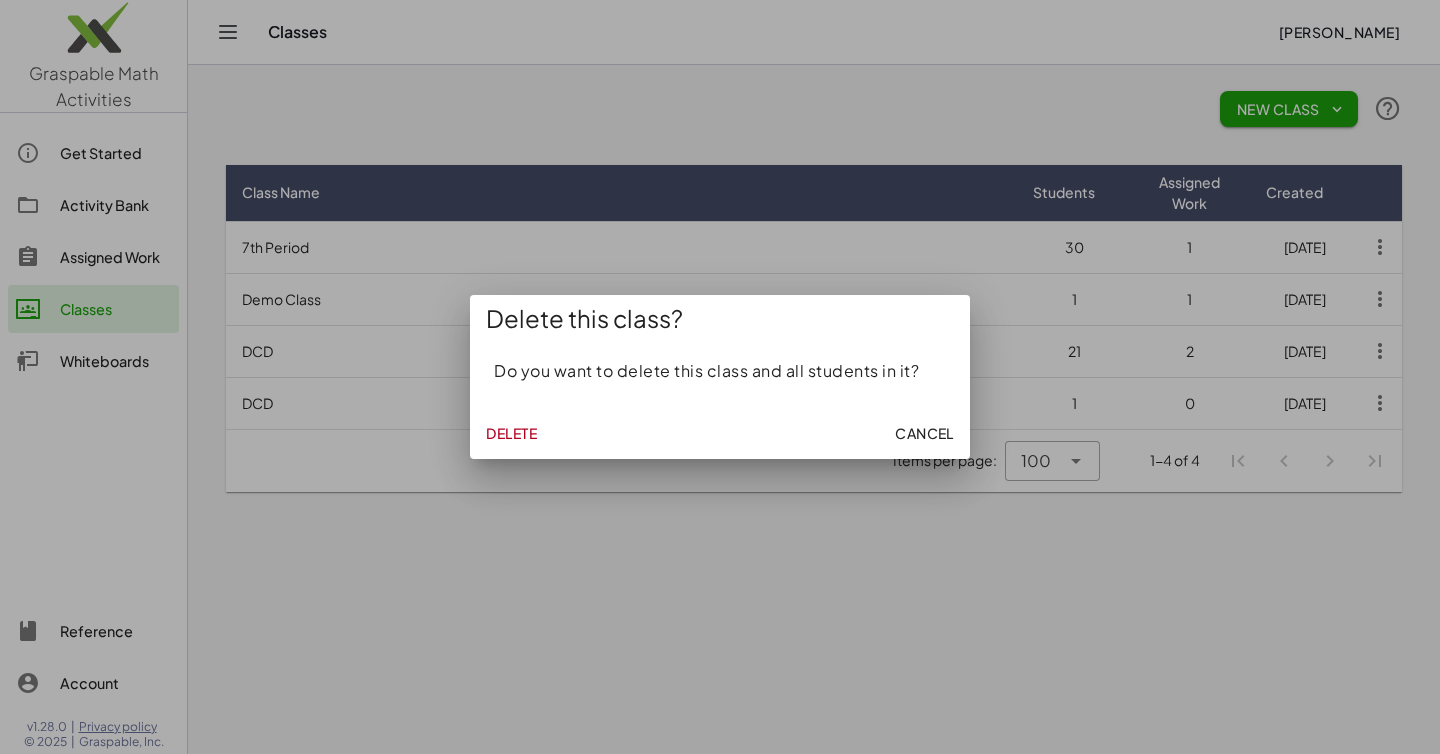 click on "Delete" 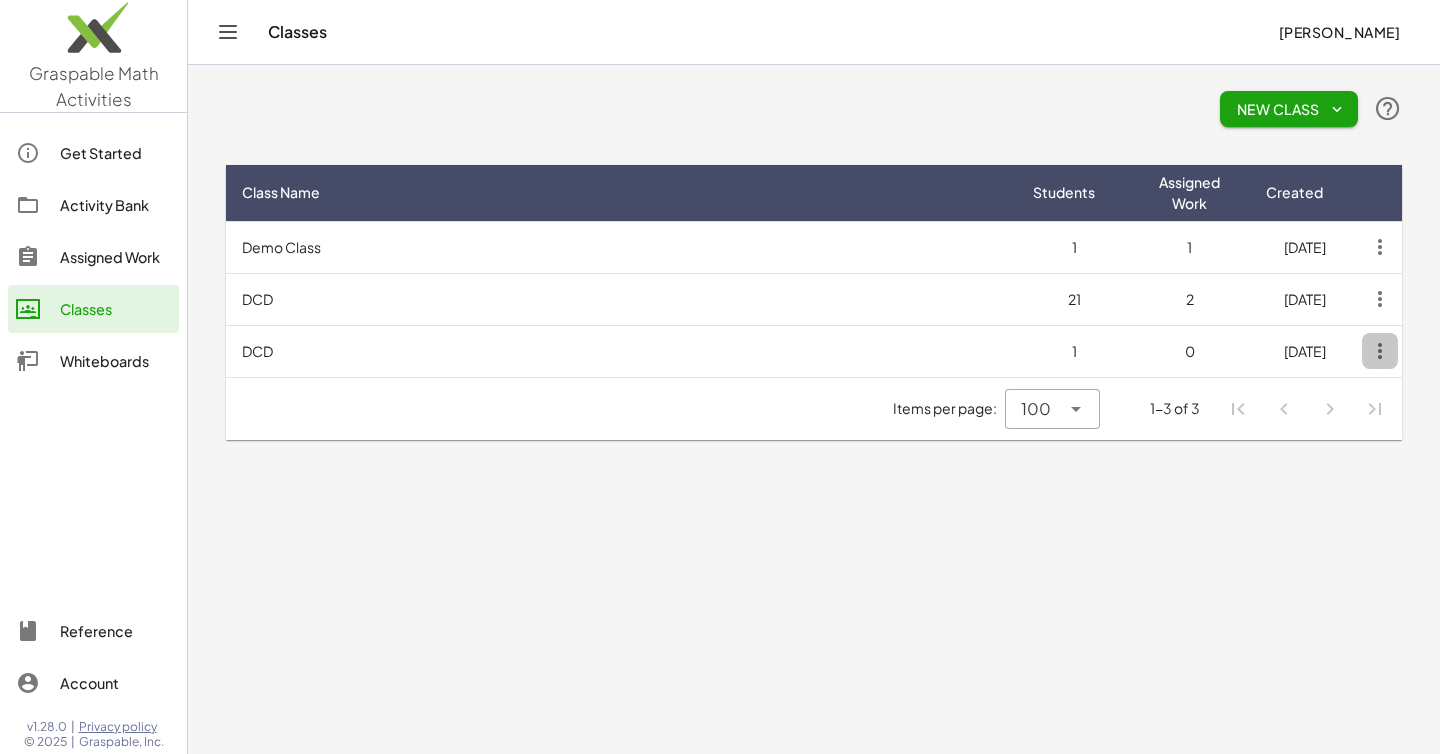 click 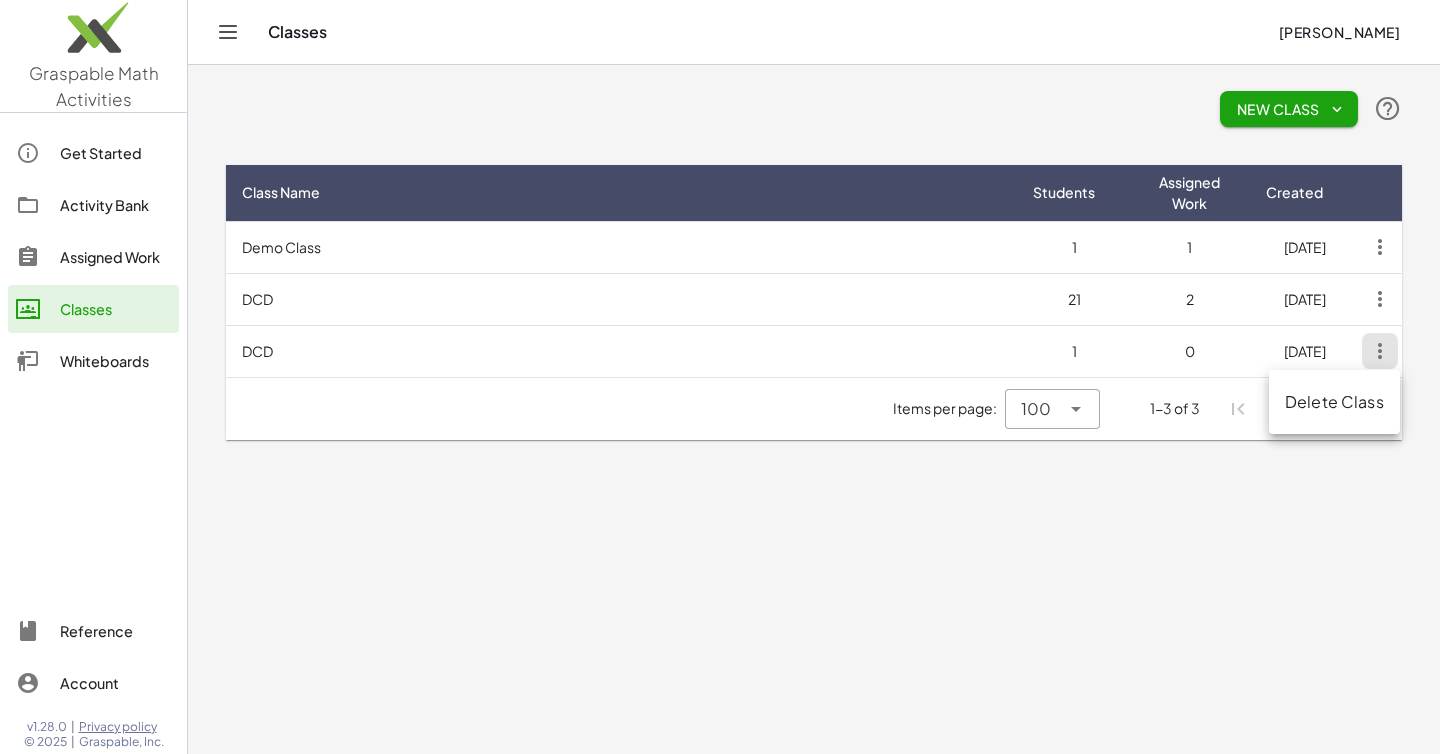 click on "Delete Class" 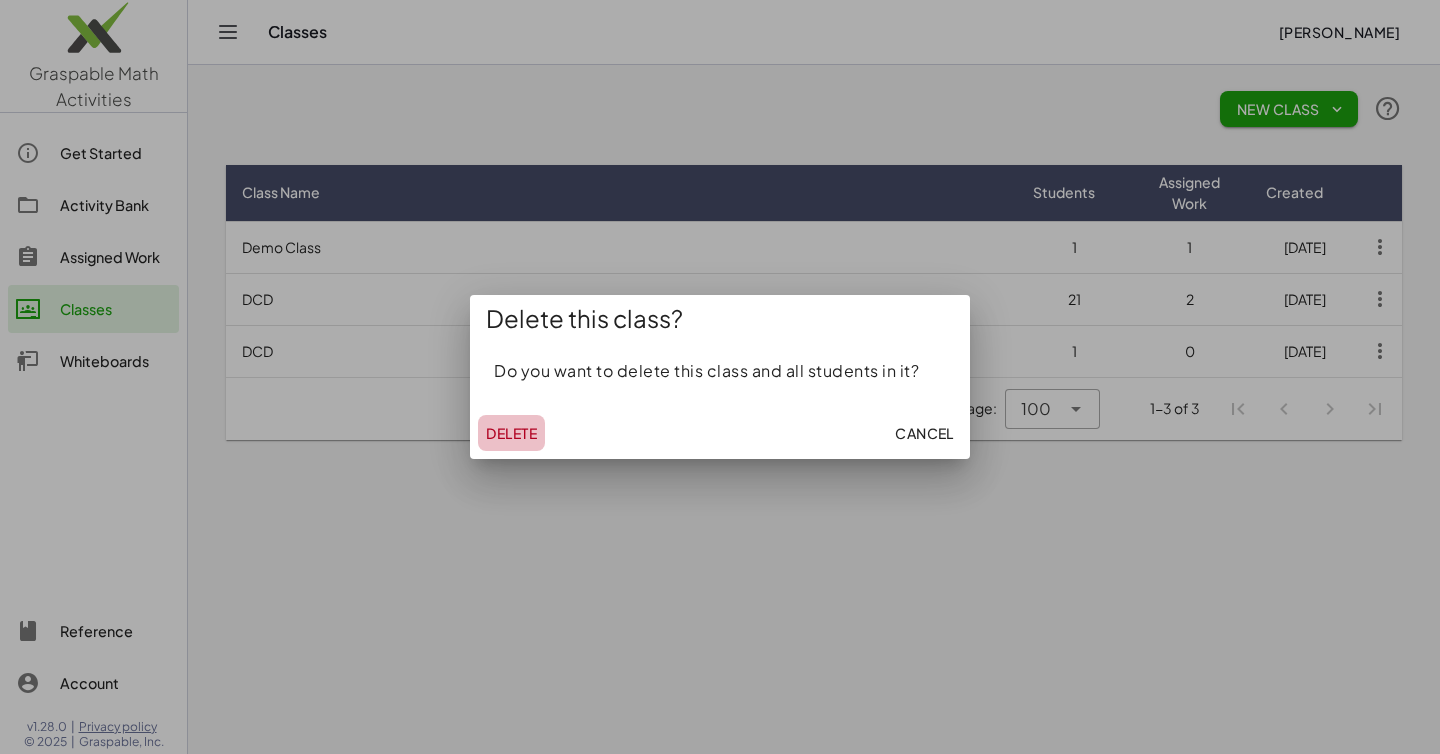 click on "Delete" 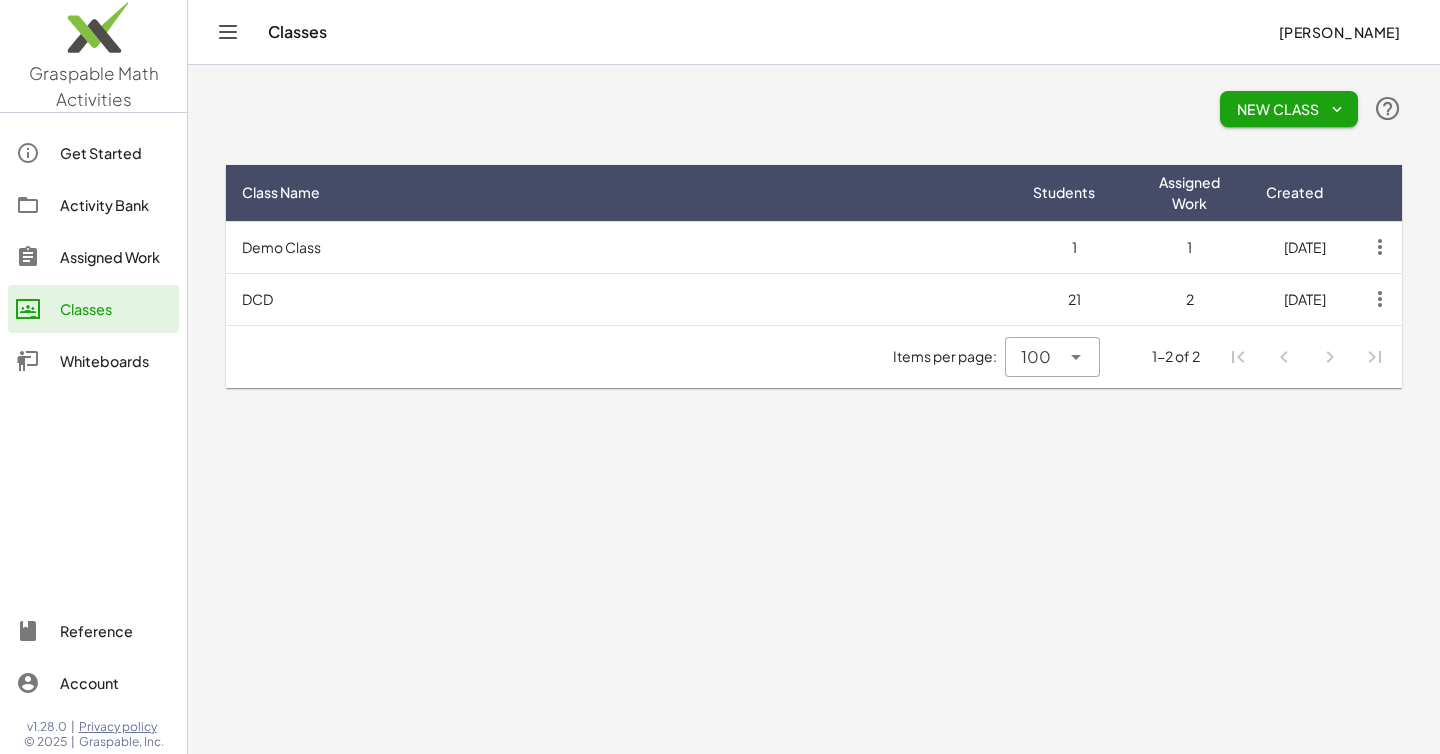 click 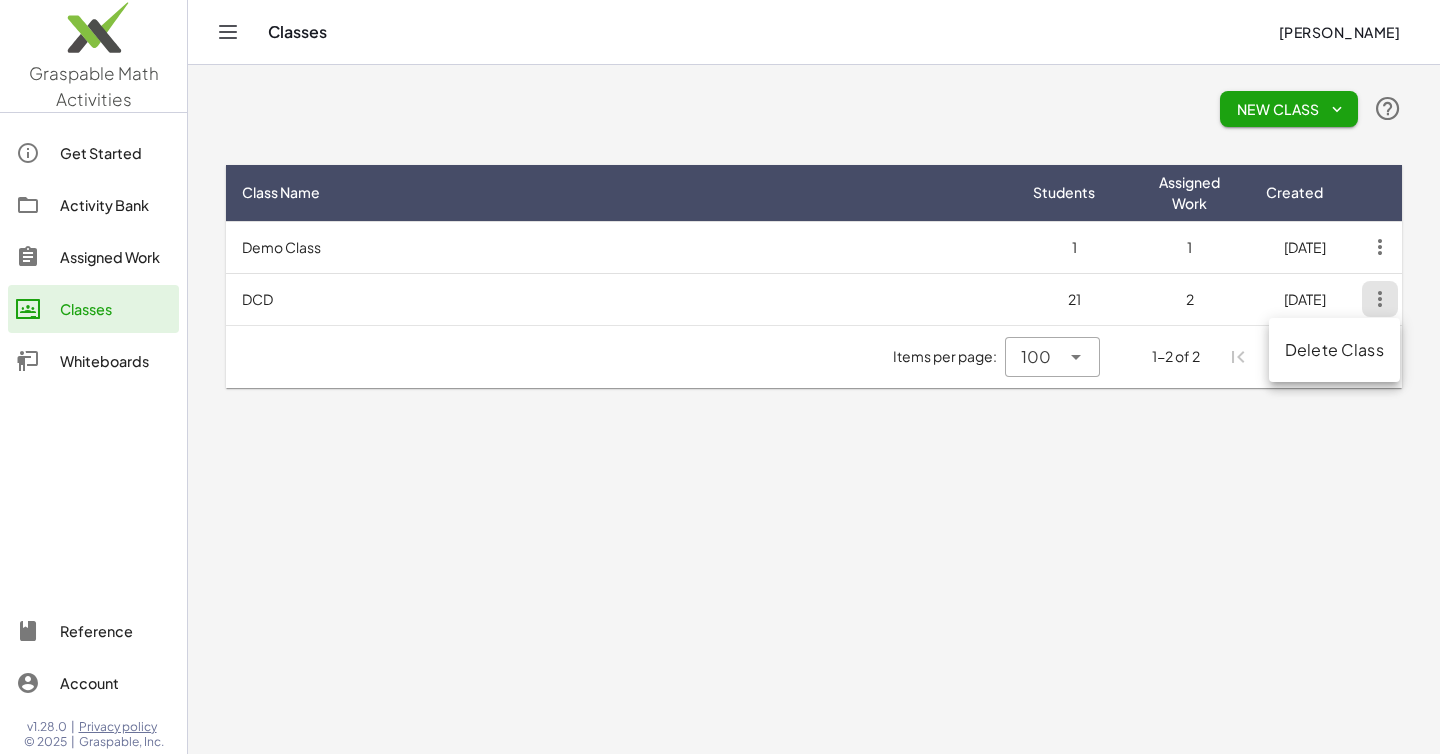click on "Delete Class" 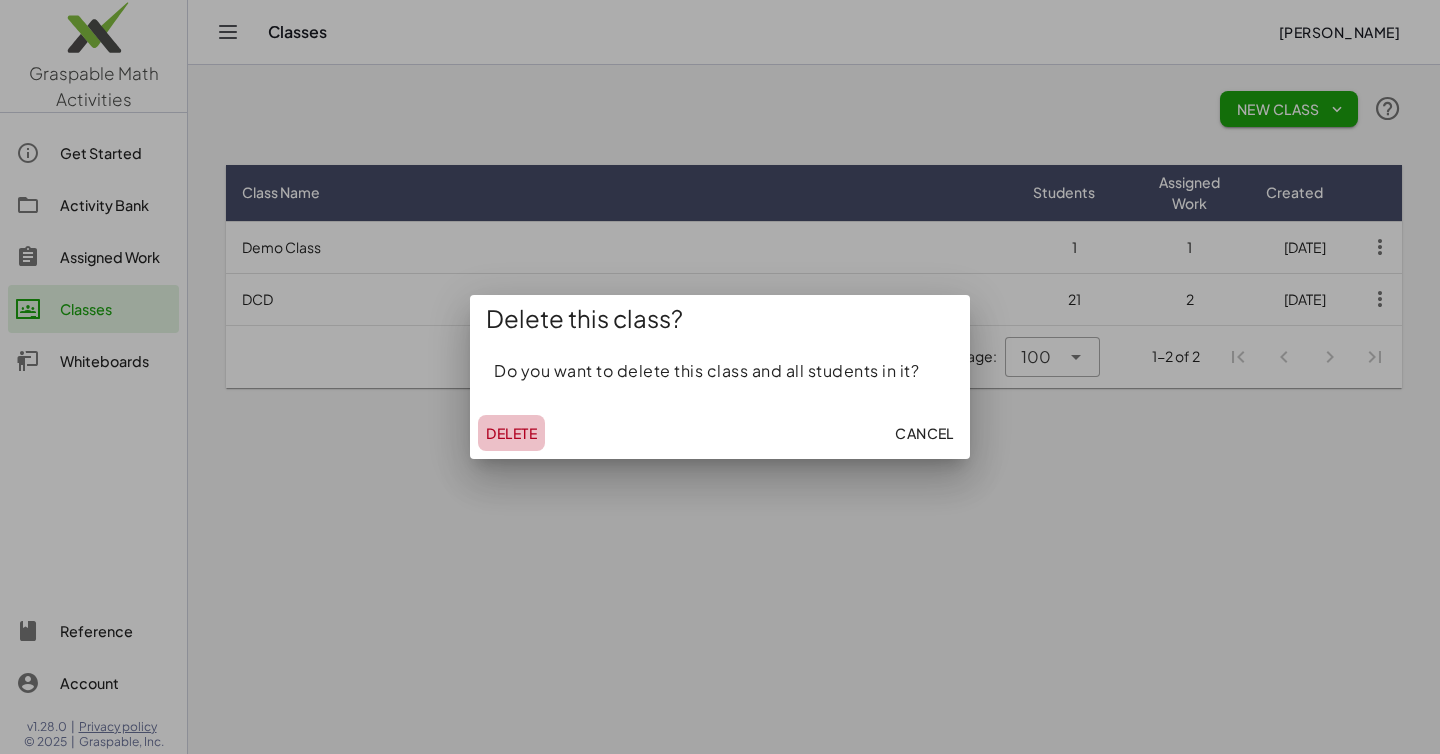 click on "Delete" 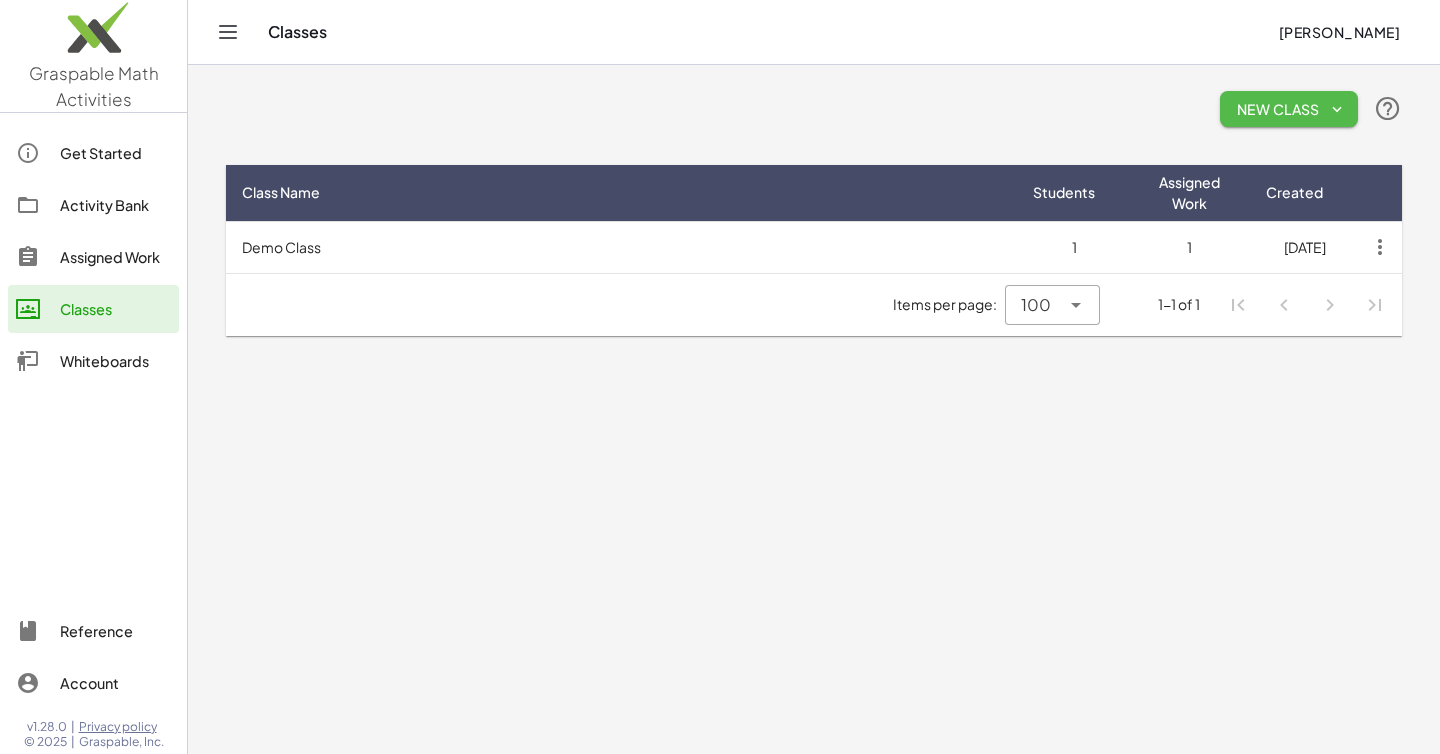click on "New Class" 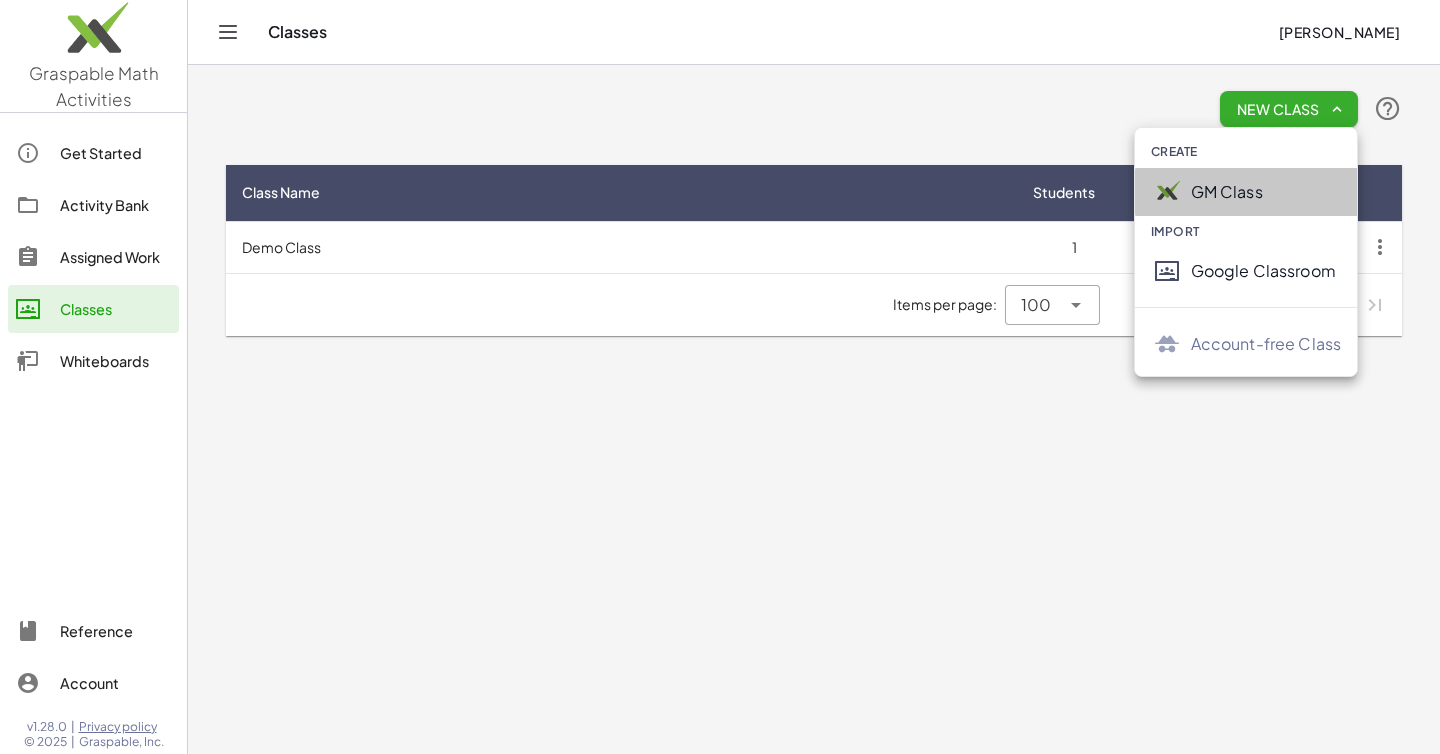 click on "GM Class" 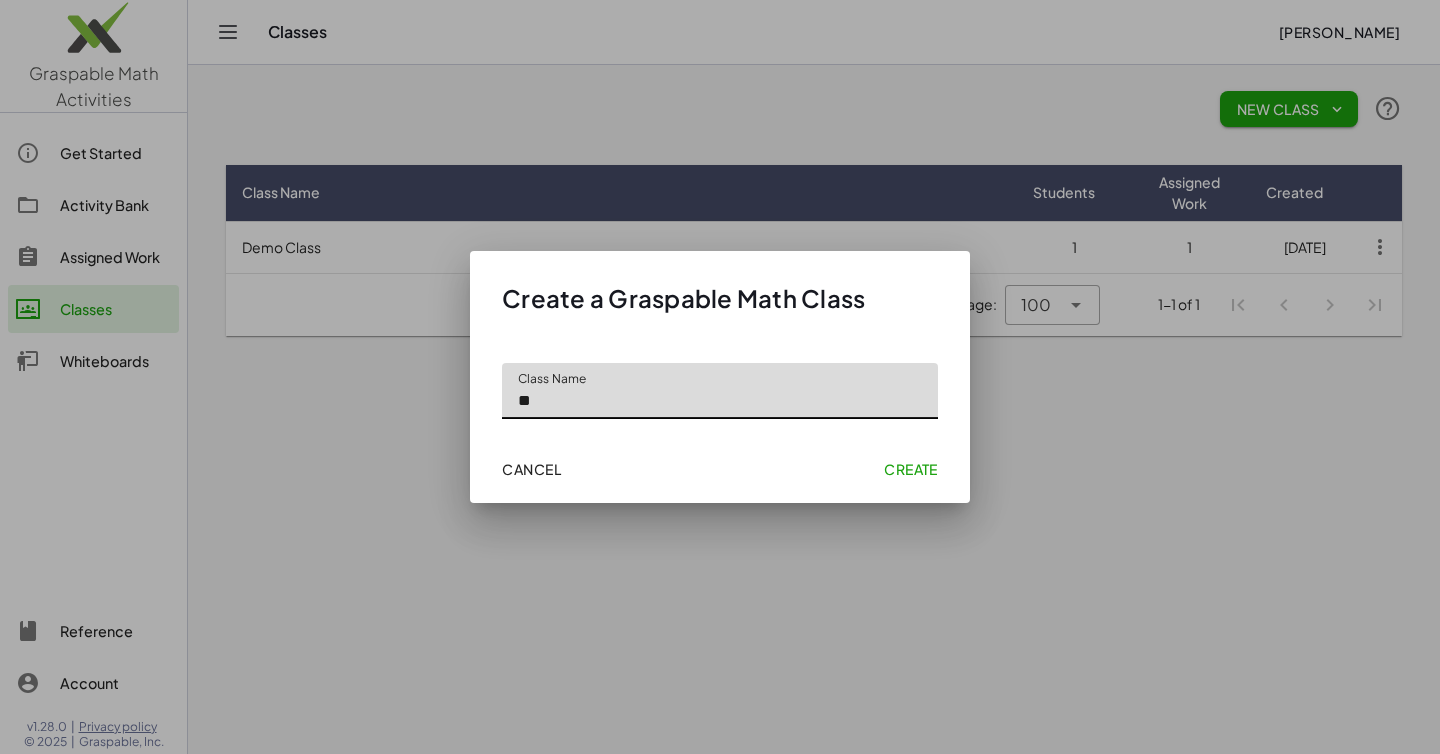 type on "*" 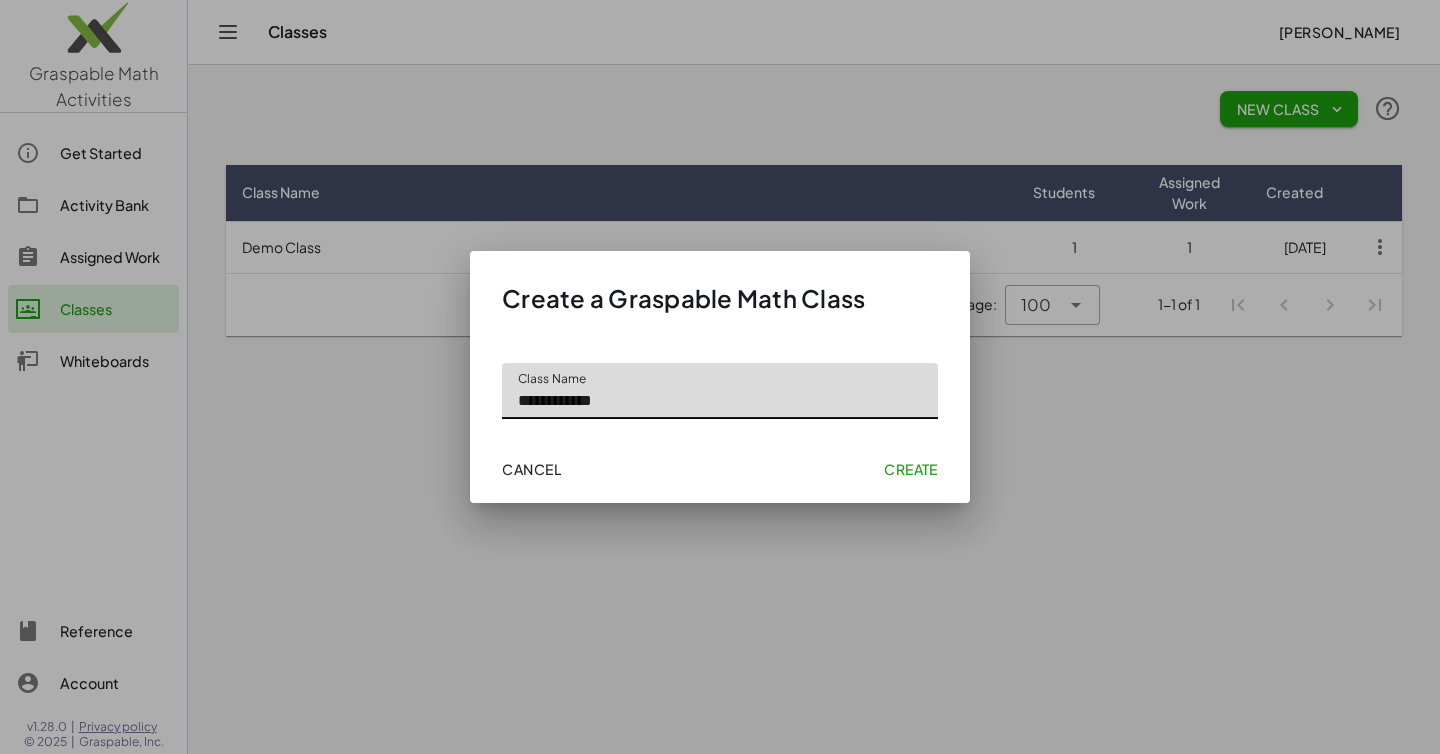 type on "**********" 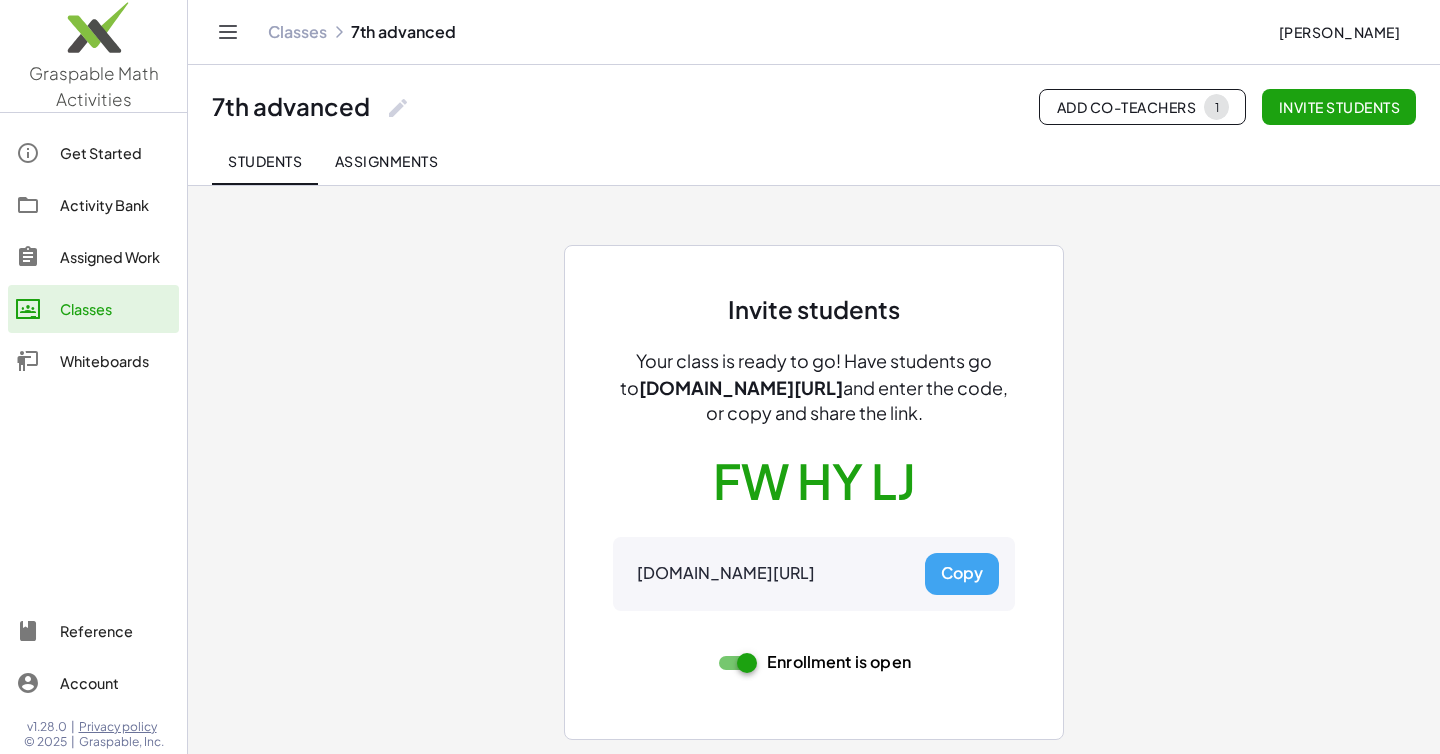 click on "Classes" 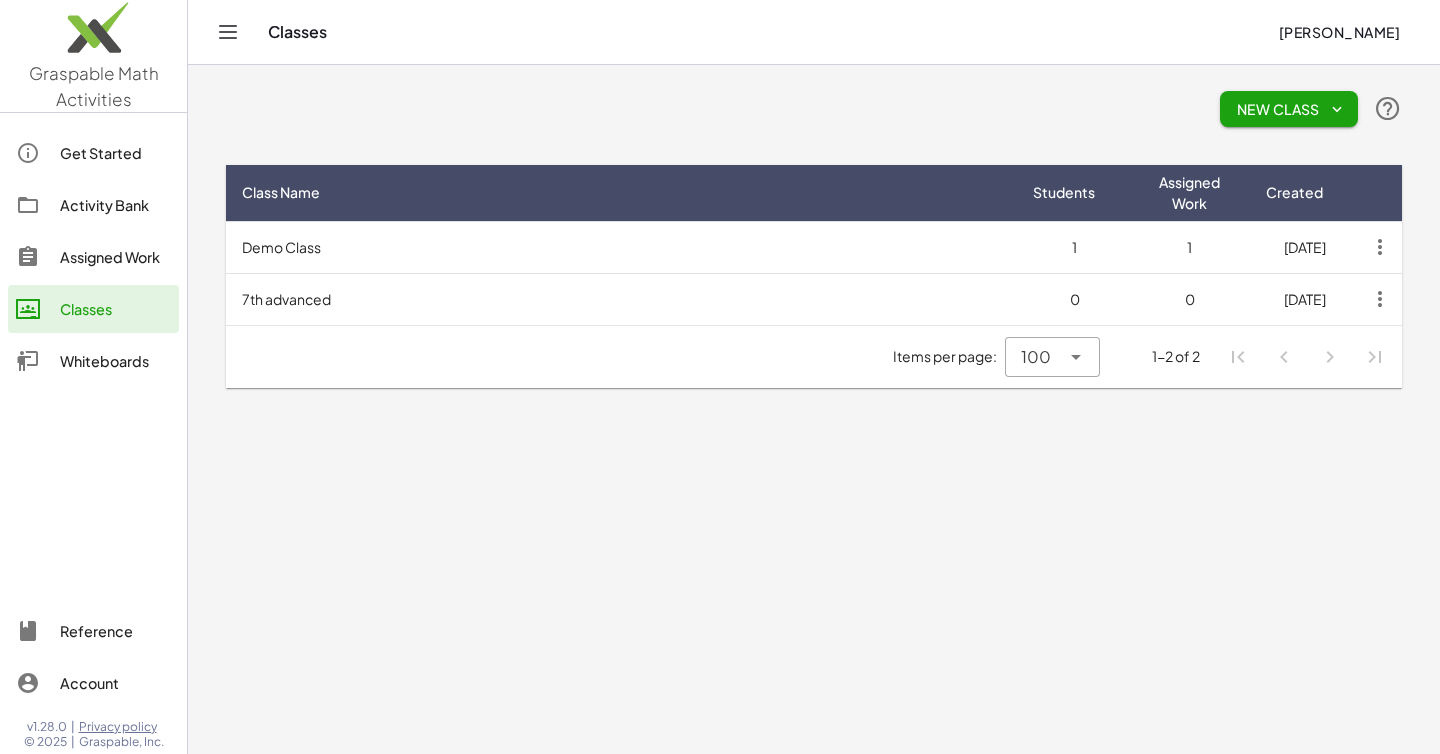 click on "New Class" 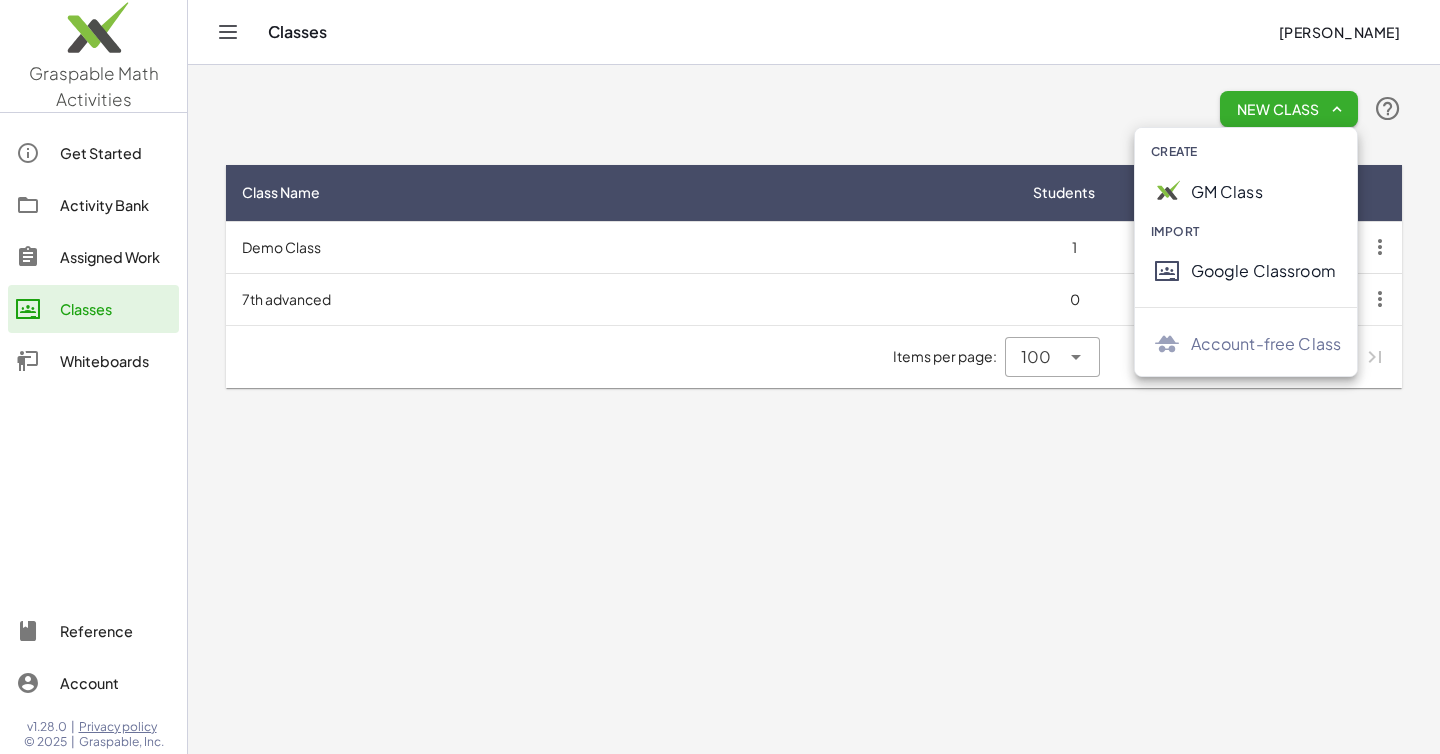 click on "GM Class" 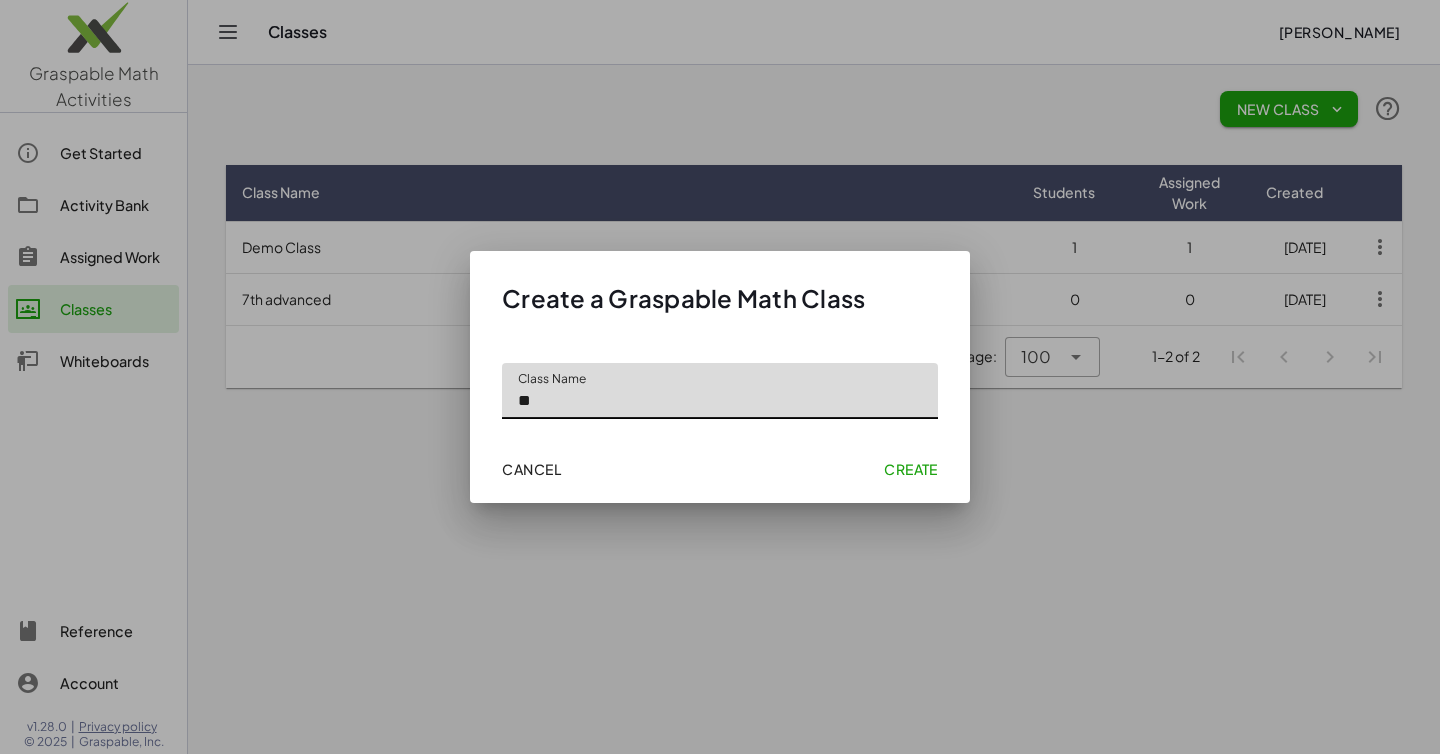 type on "*" 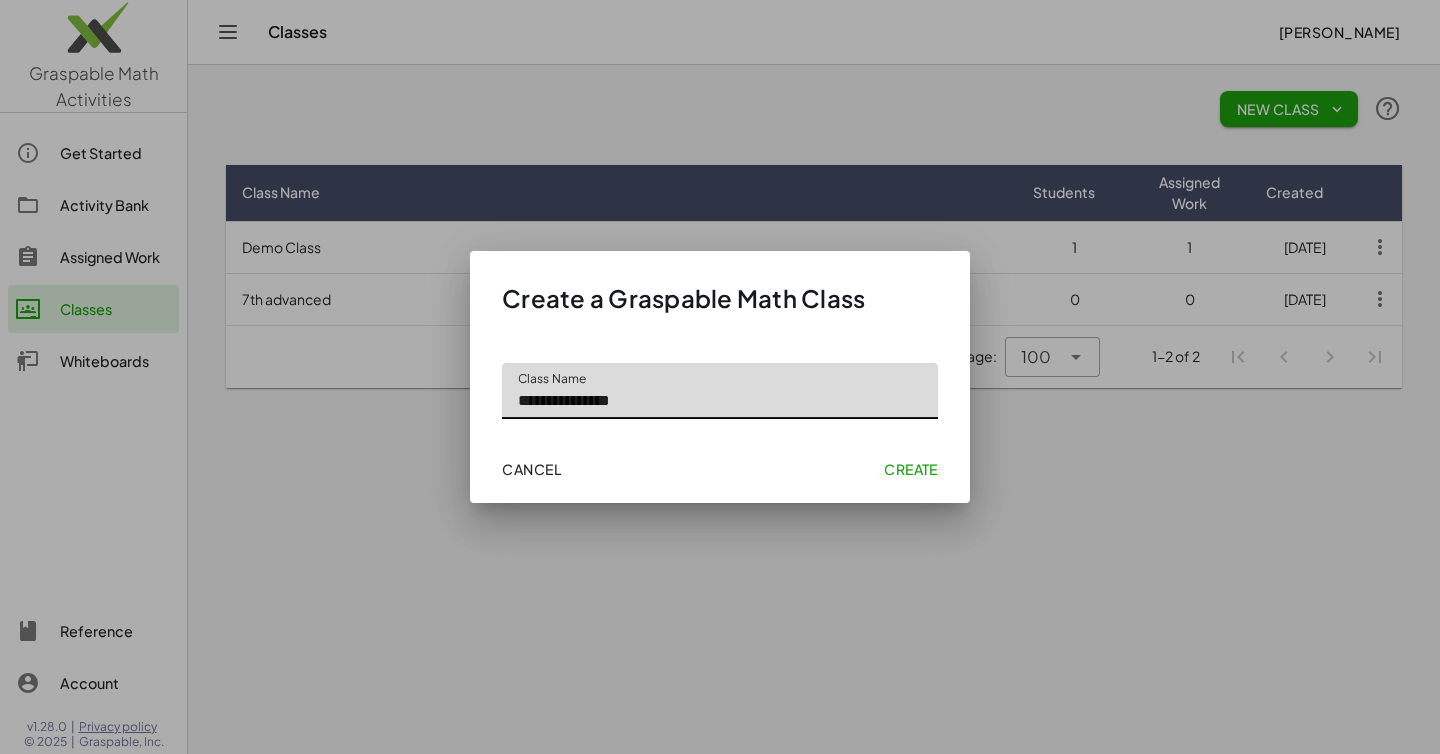 type on "**********" 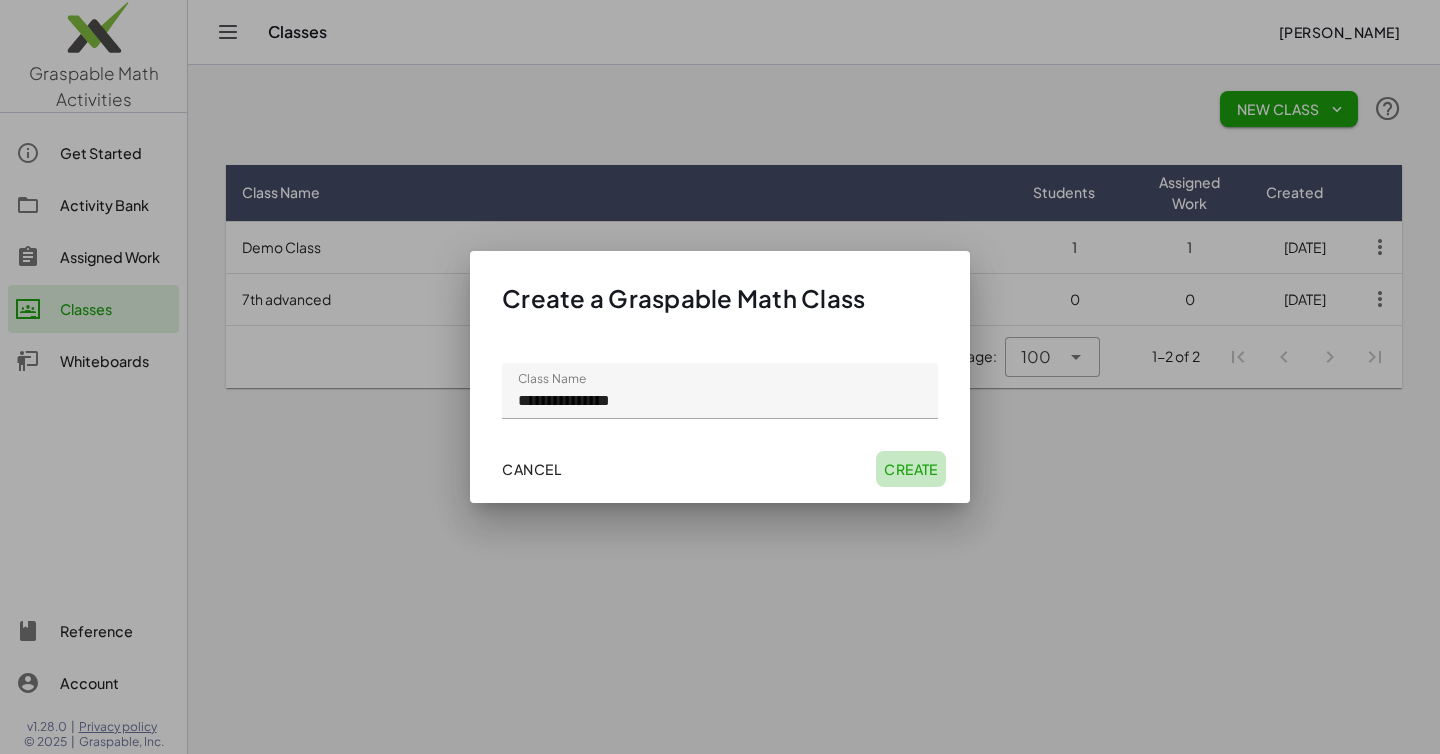 click on "Create" 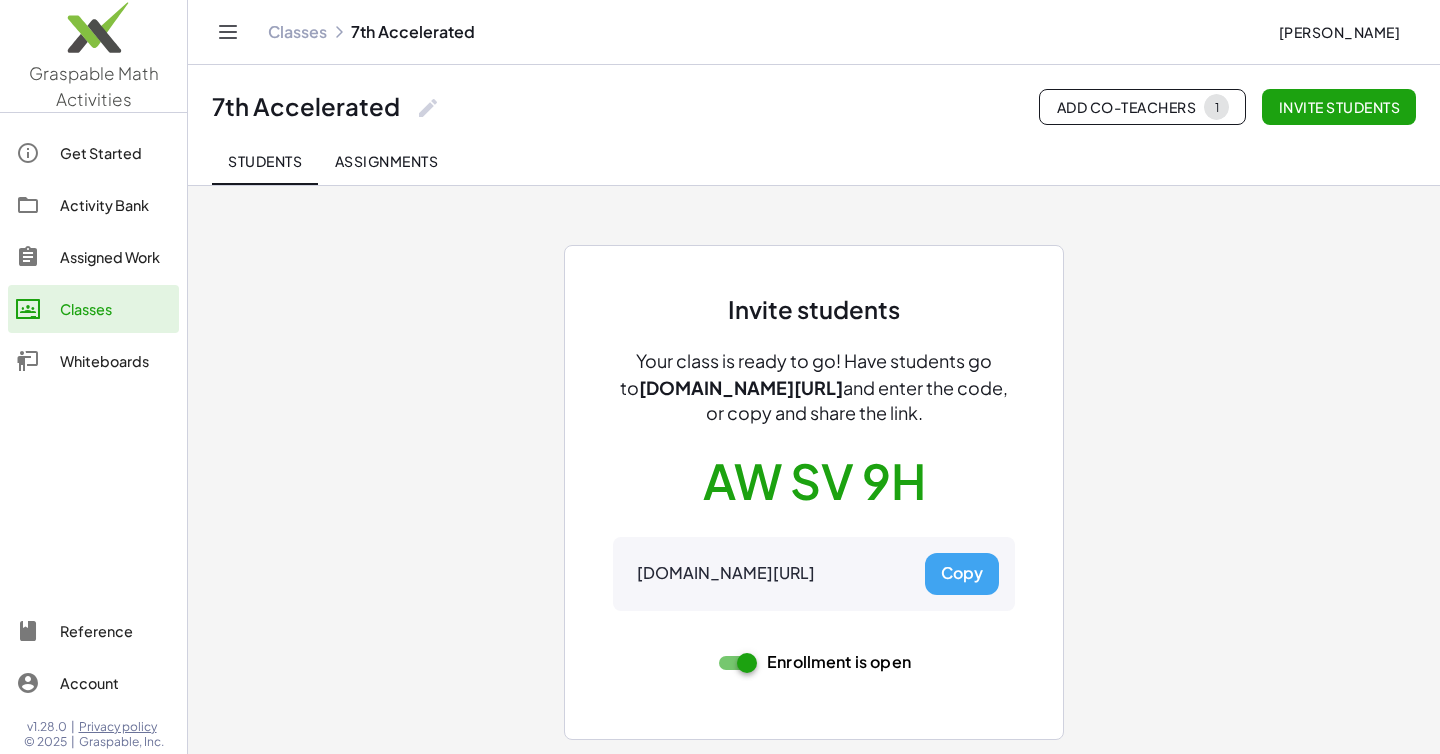 click on "Classes" 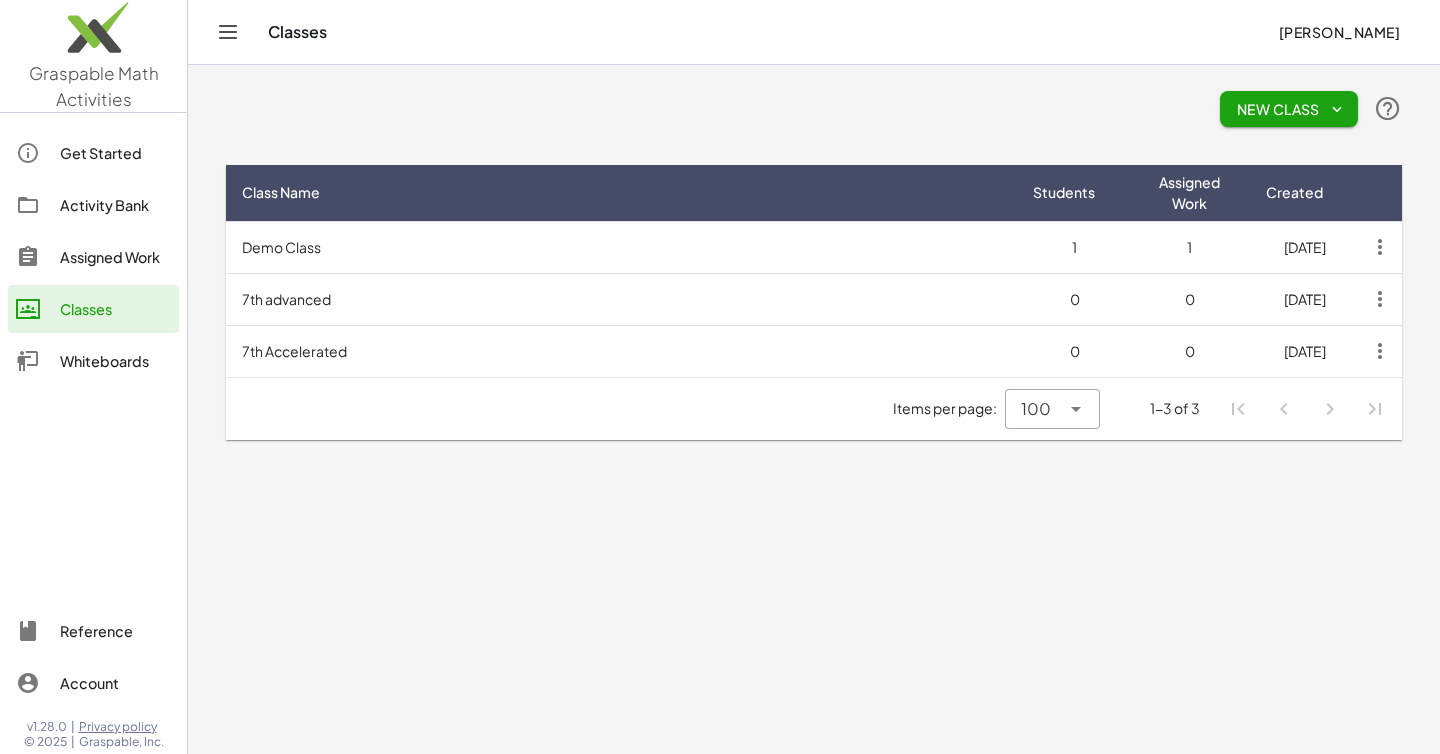 click on "7th advanced" at bounding box center [621, 299] 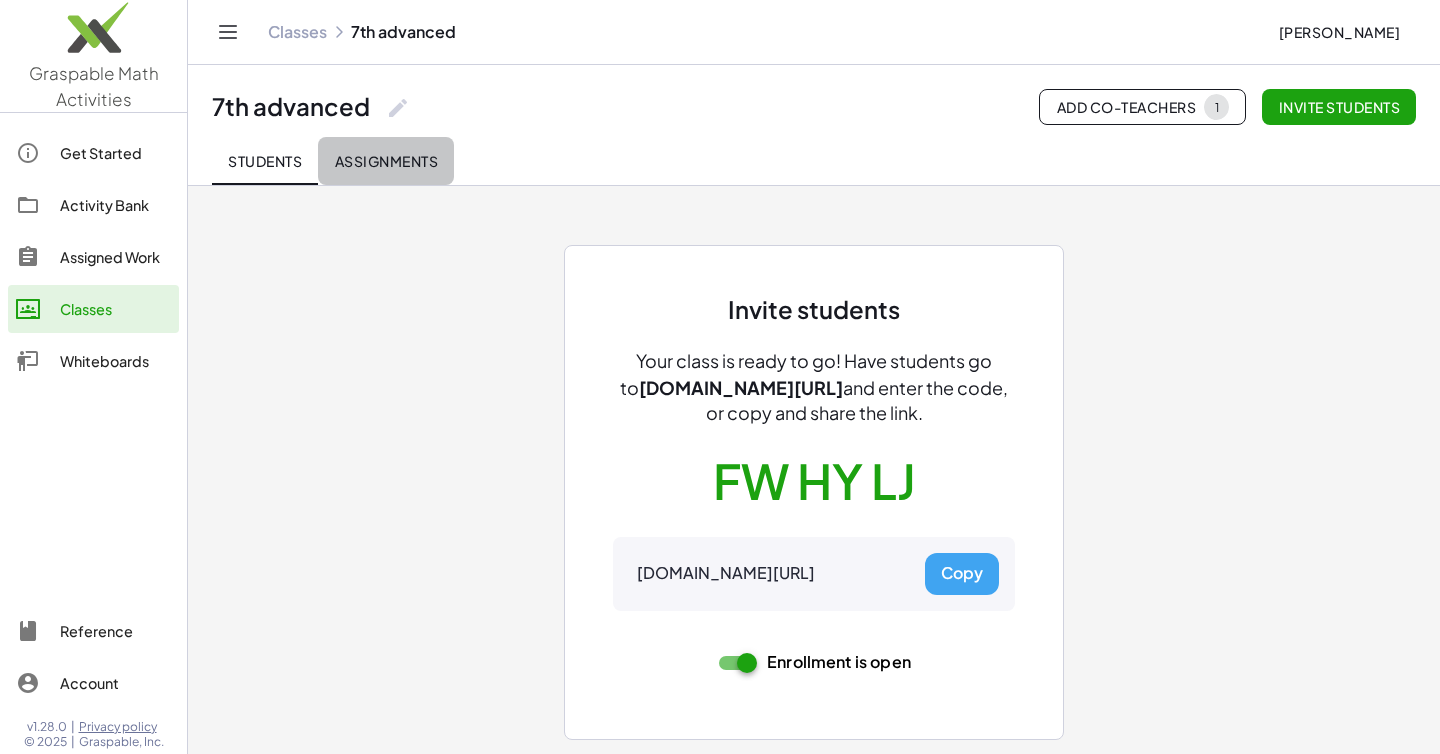 click on "Assignments" 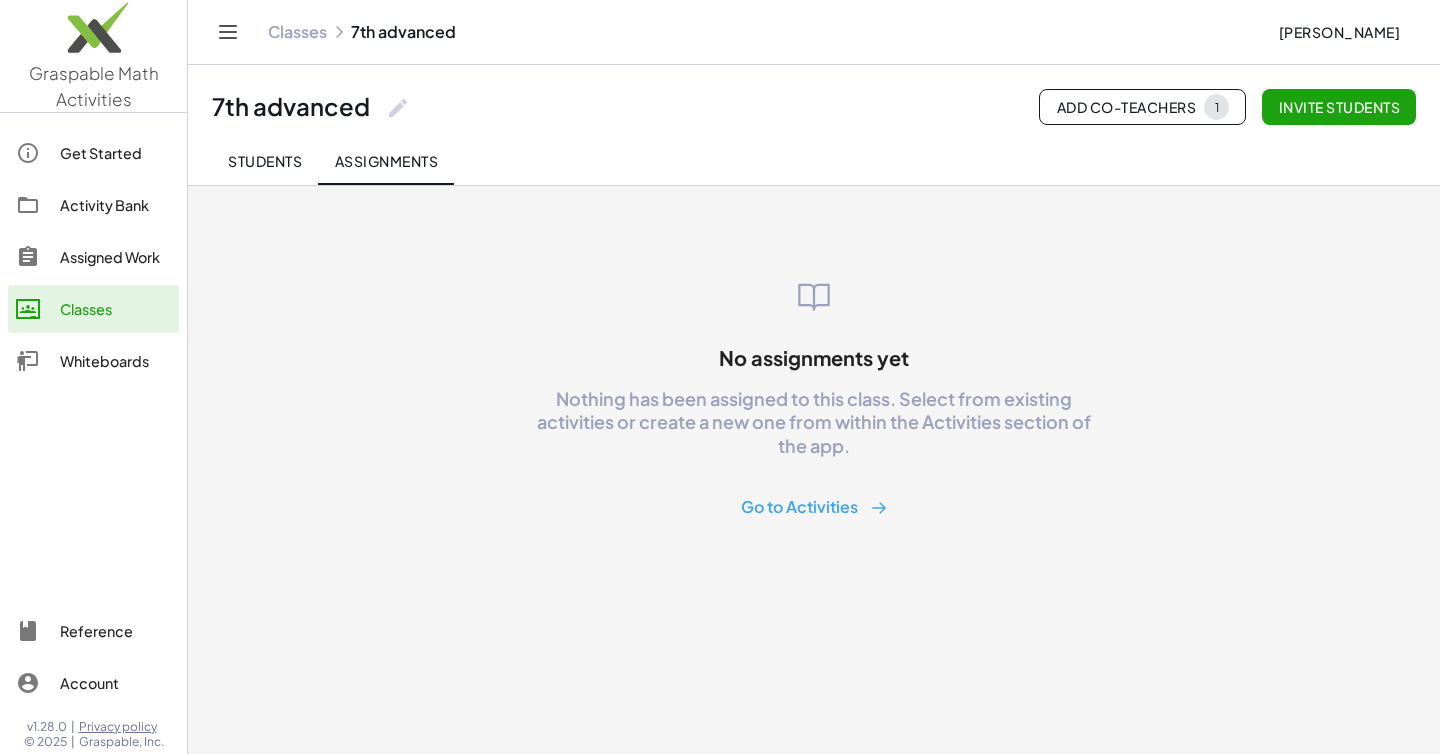 click on "Go to Activities" at bounding box center (814, 507) 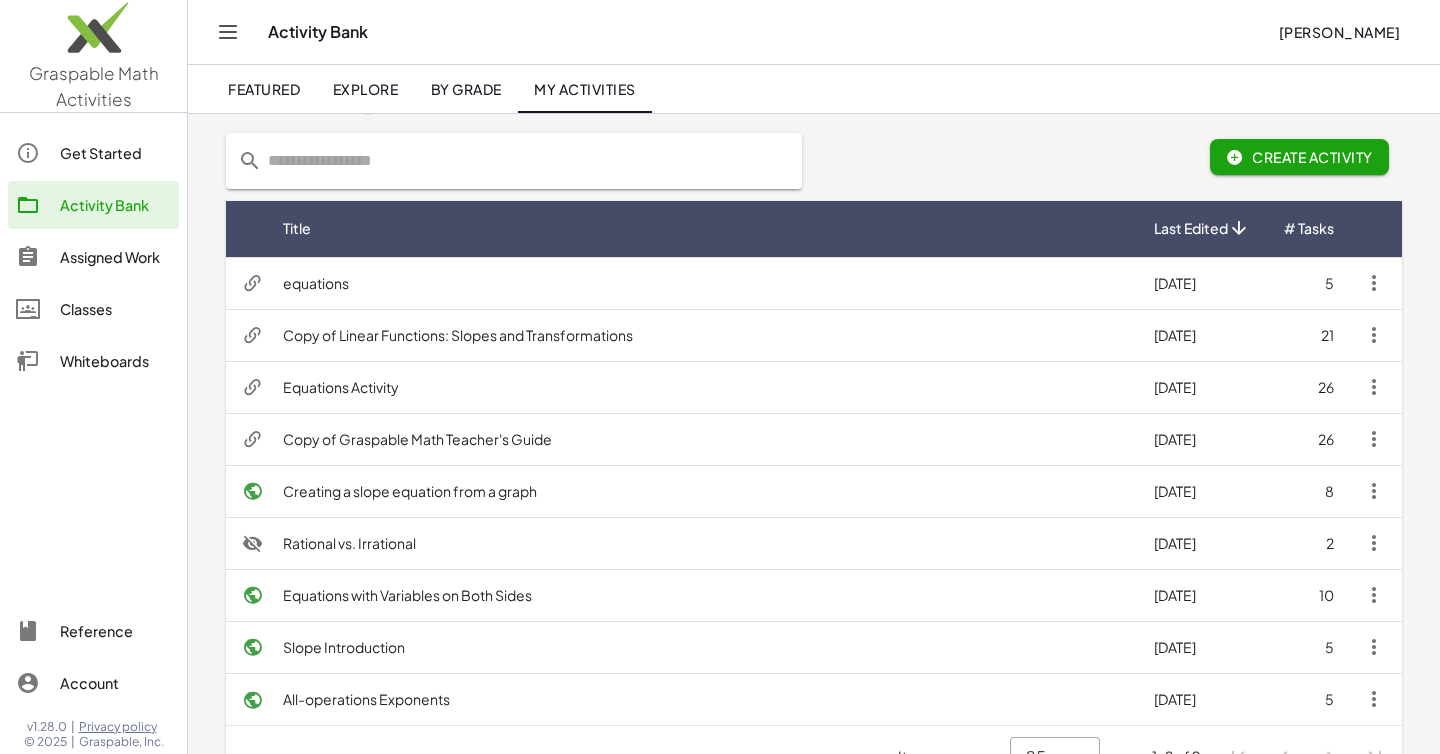 scroll, scrollTop: 0, scrollLeft: 0, axis: both 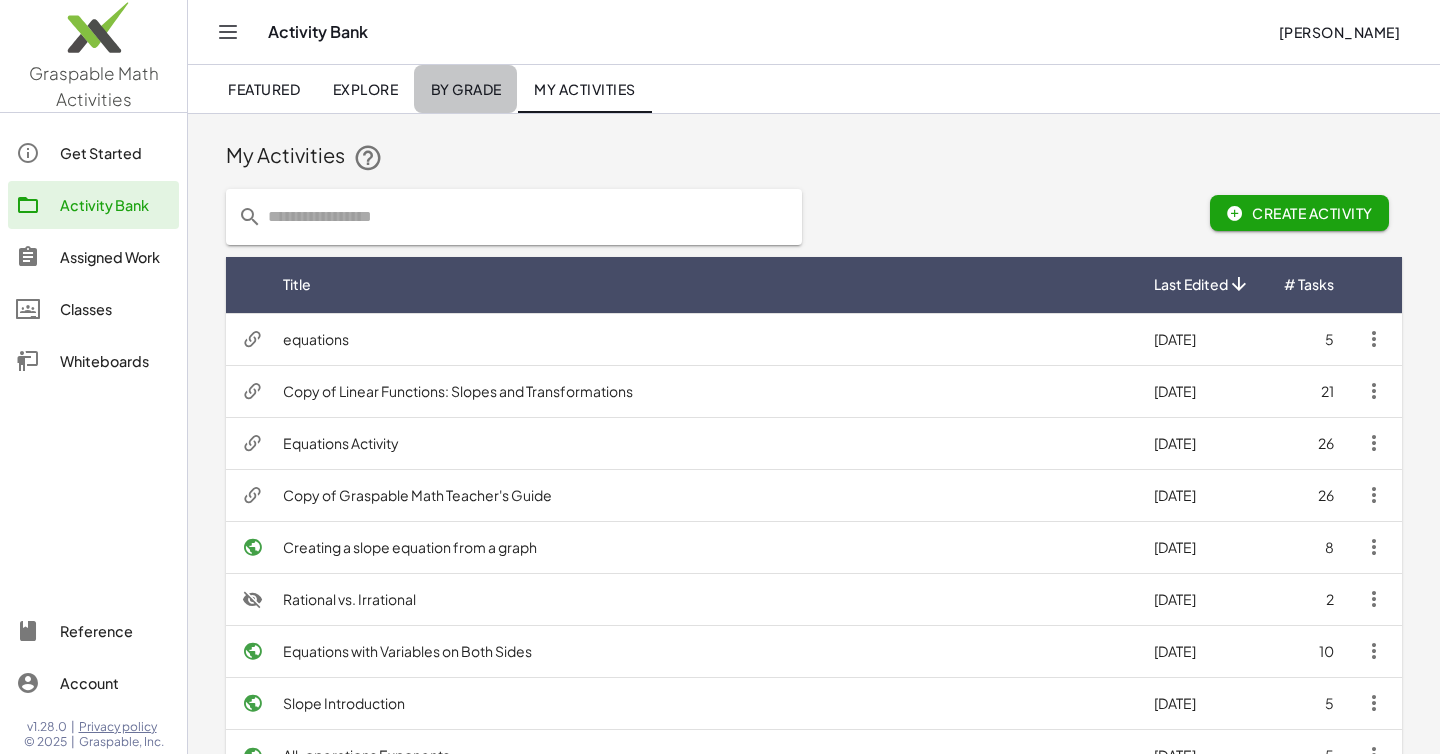 click on "By Grade" 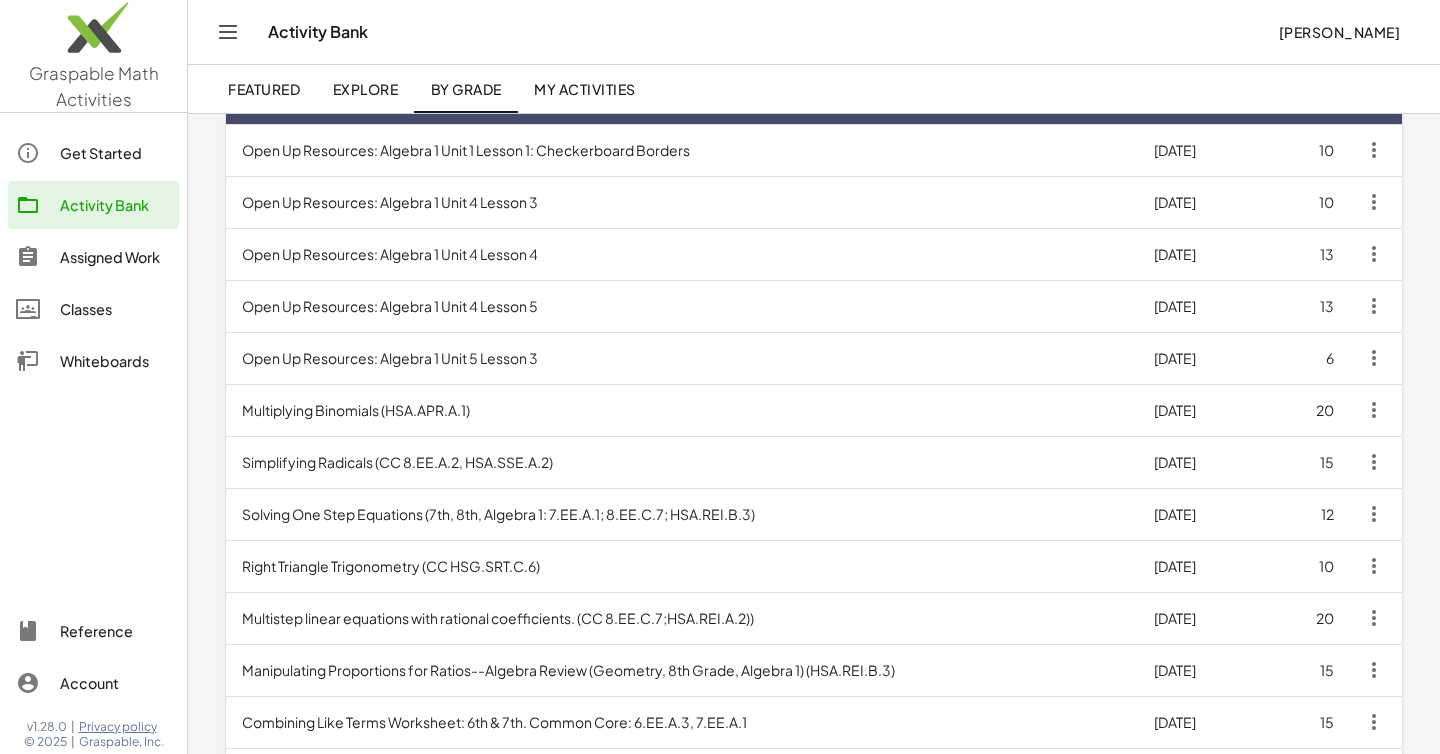 scroll, scrollTop: 0, scrollLeft: 0, axis: both 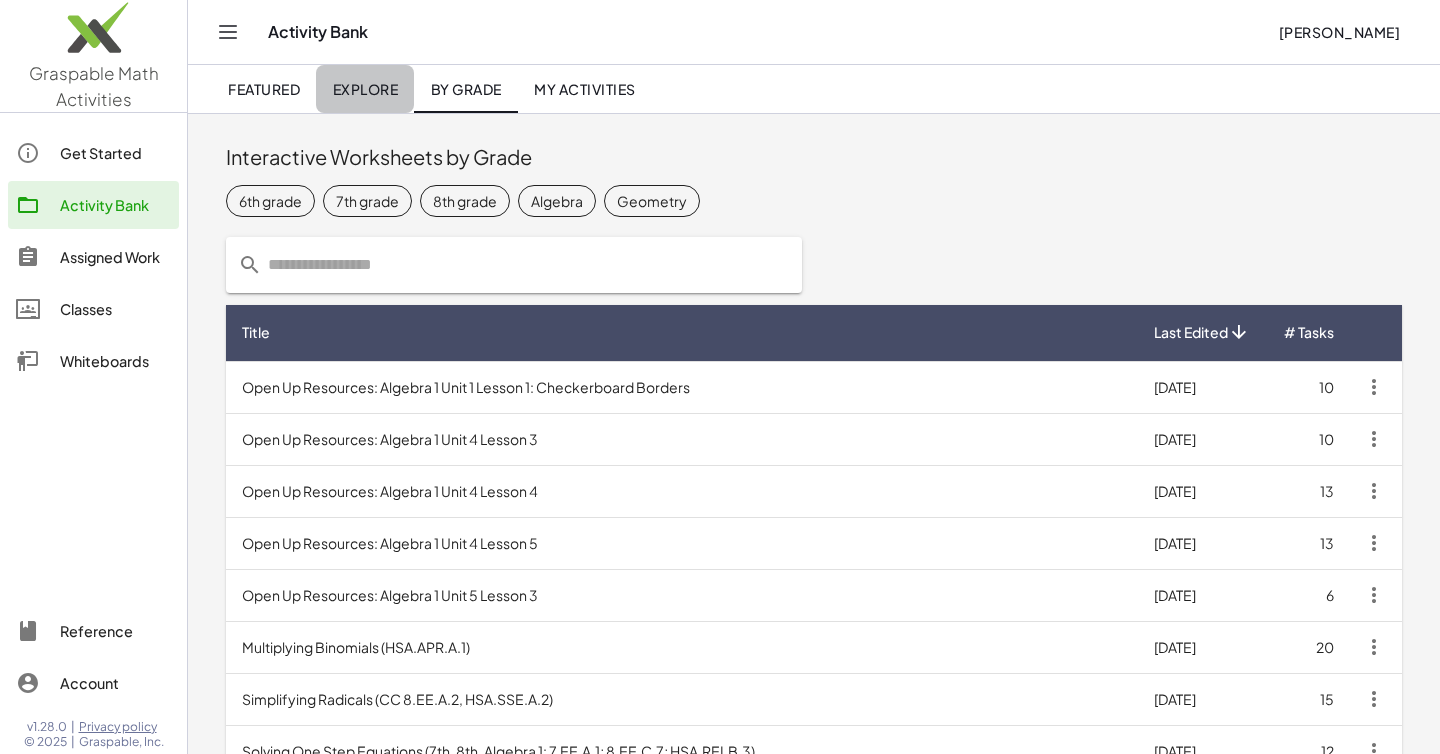 click on "Explore" 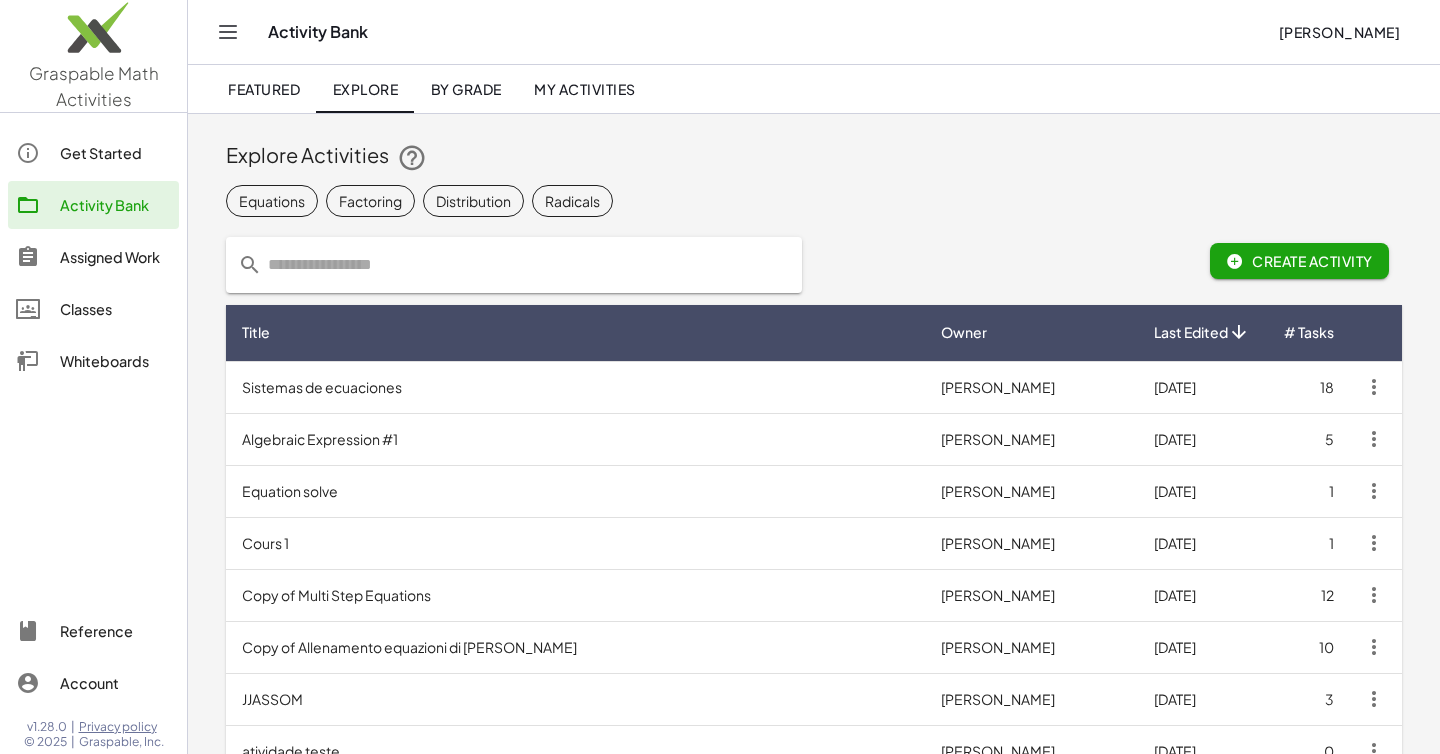 click on "Classes" 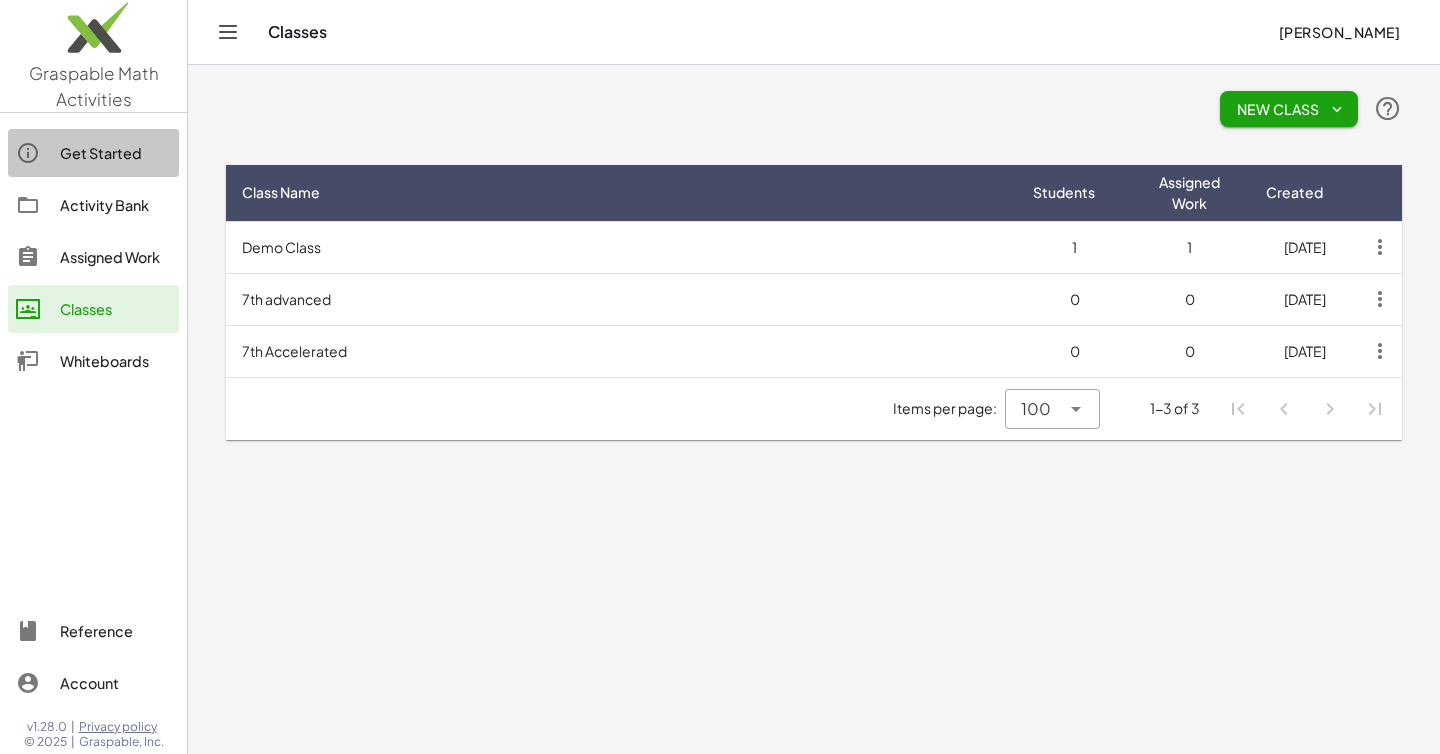 click on "Get Started" 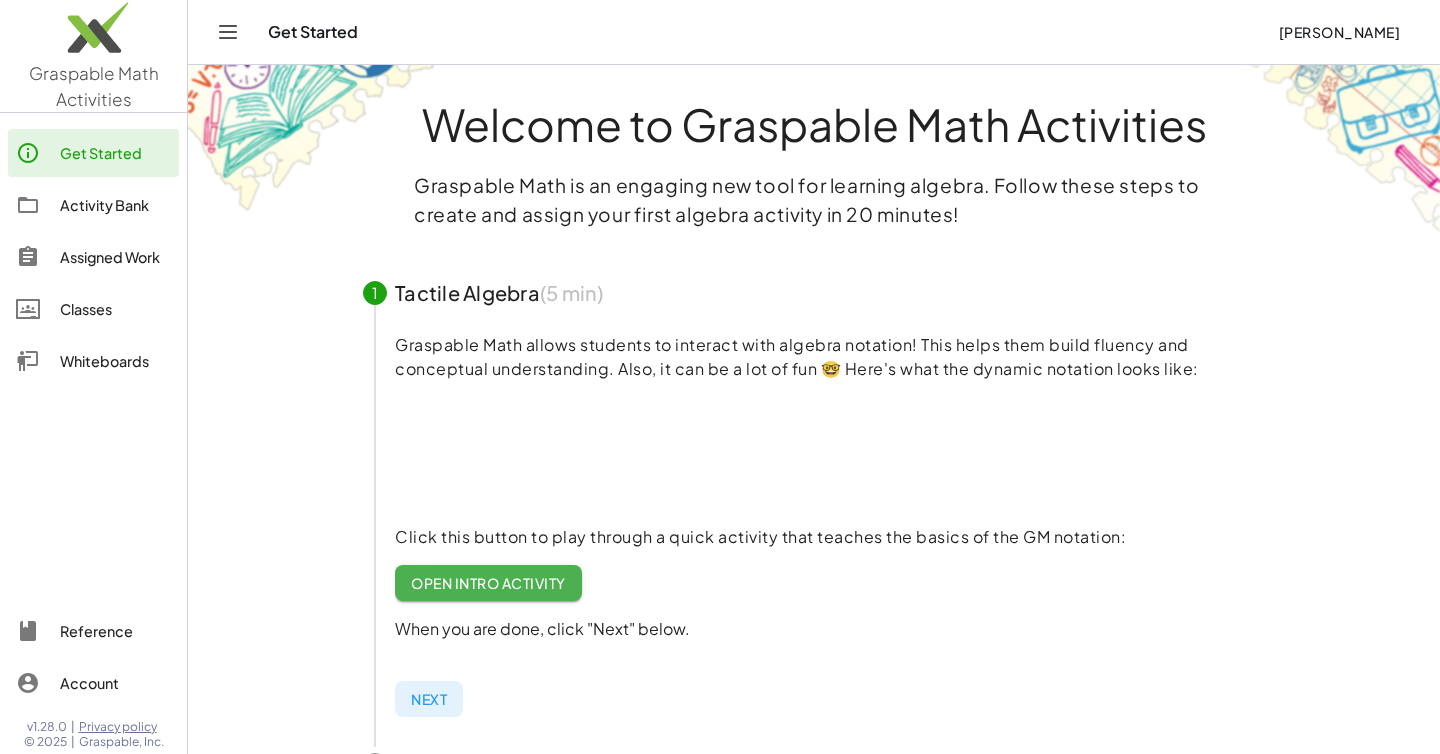 scroll, scrollTop: 0, scrollLeft: 0, axis: both 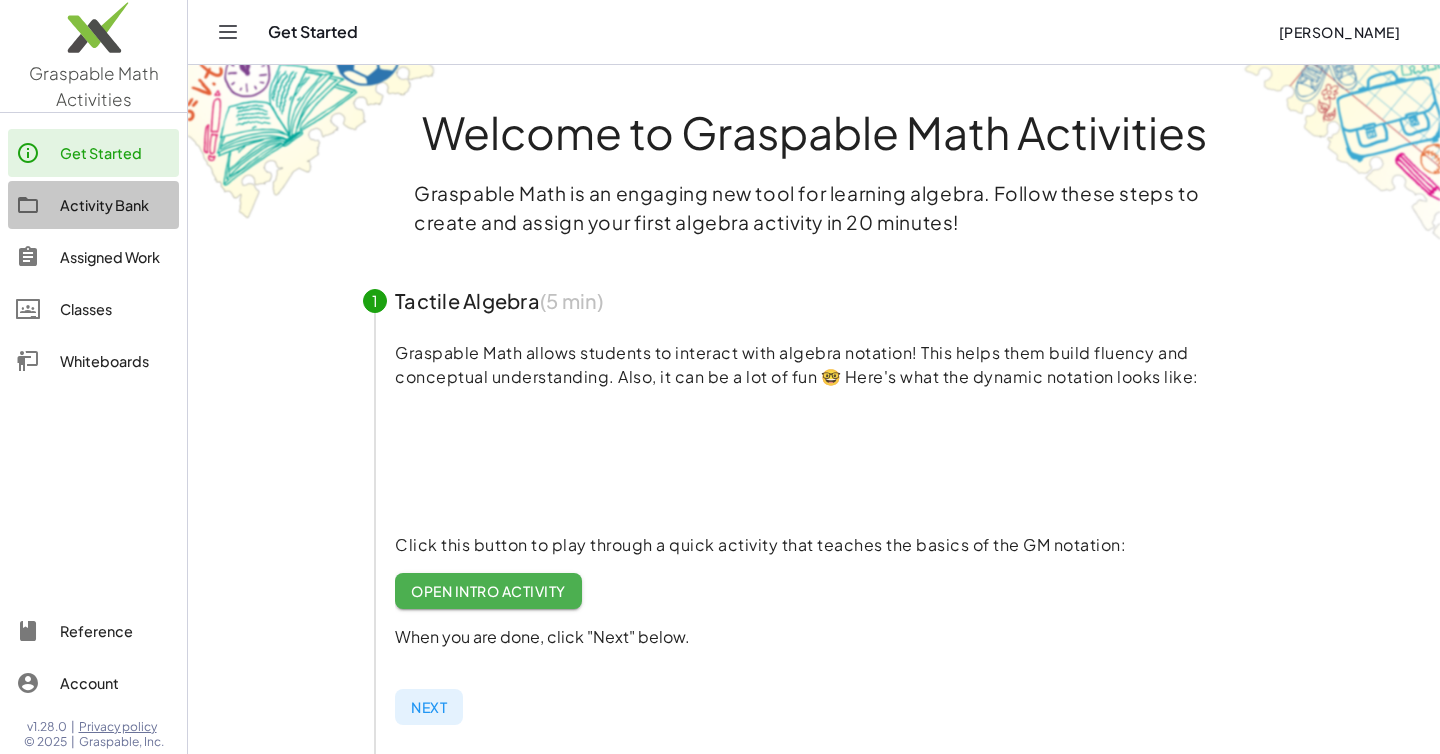 click on "Activity Bank" 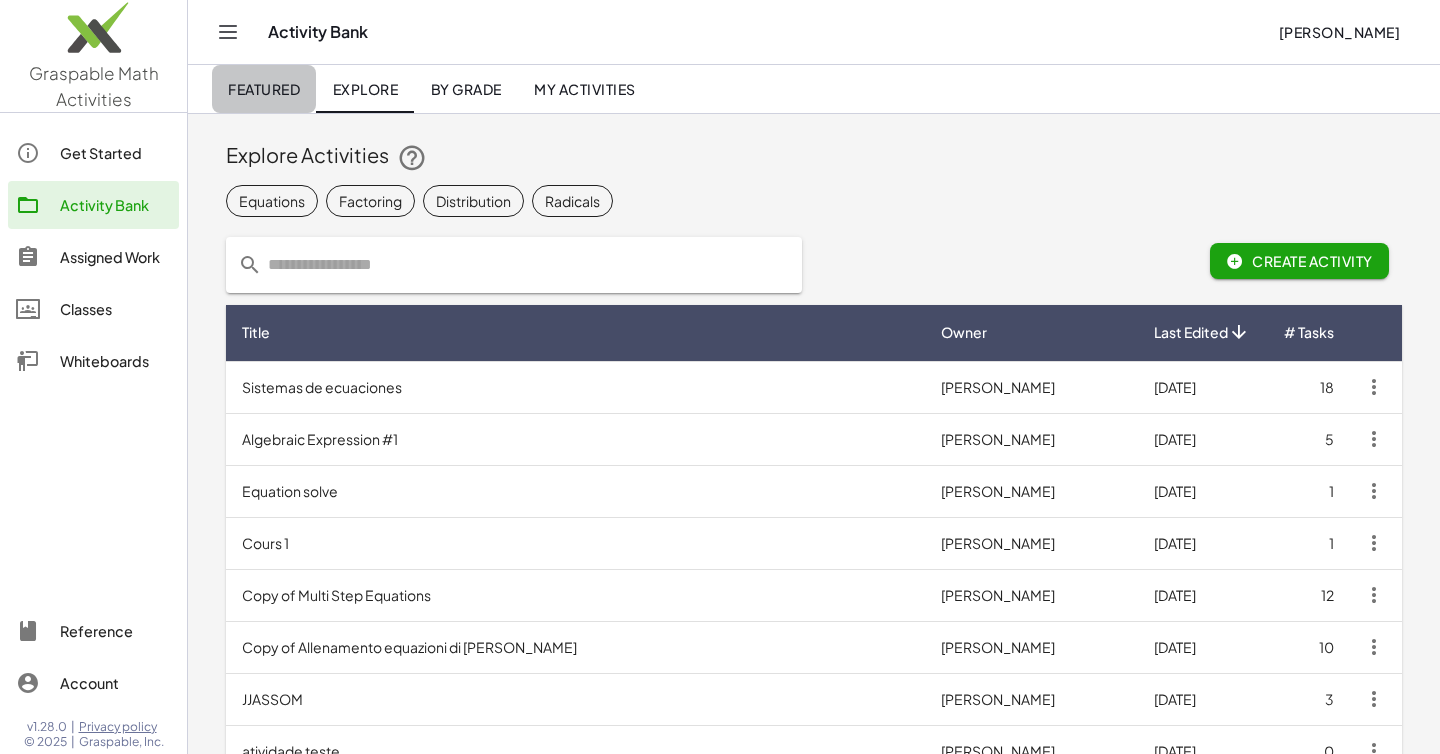 click on "Featured" 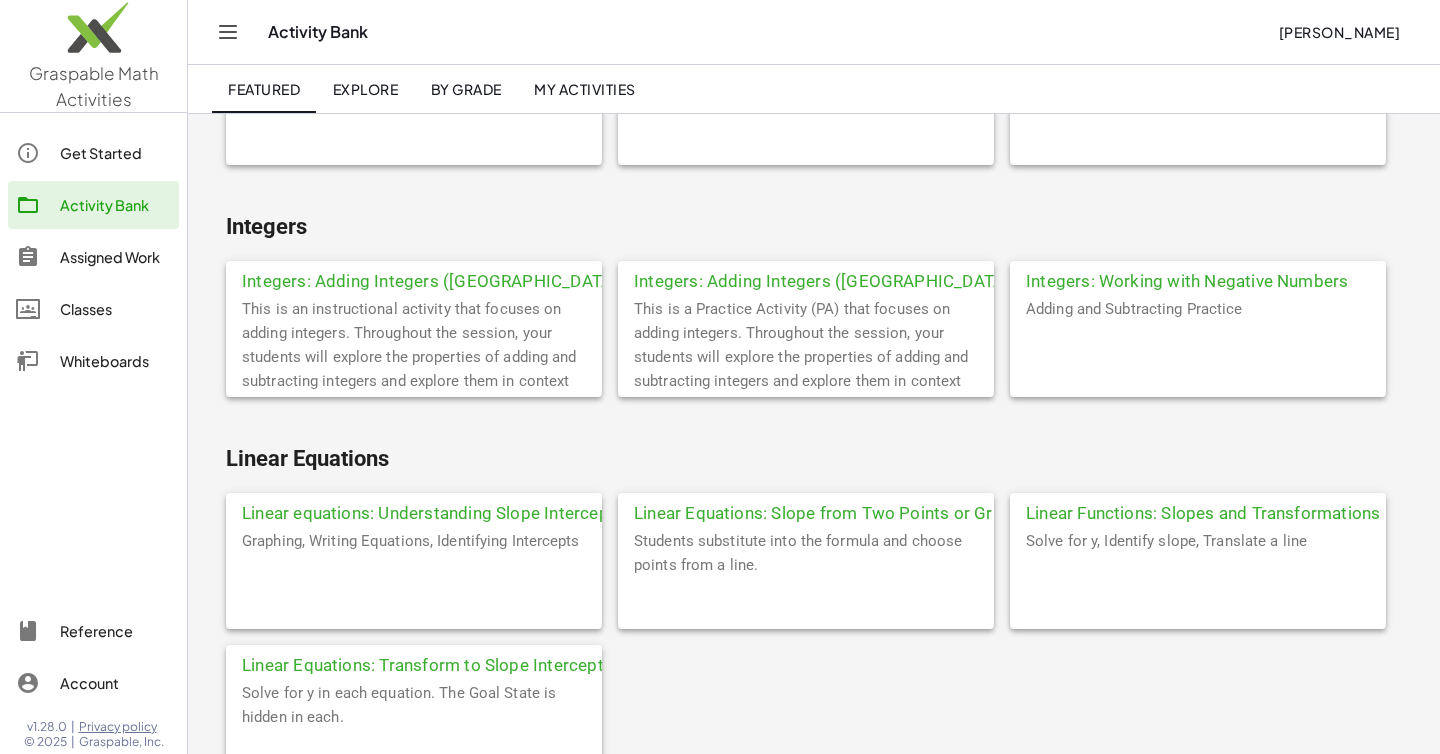 scroll, scrollTop: 3726, scrollLeft: 0, axis: vertical 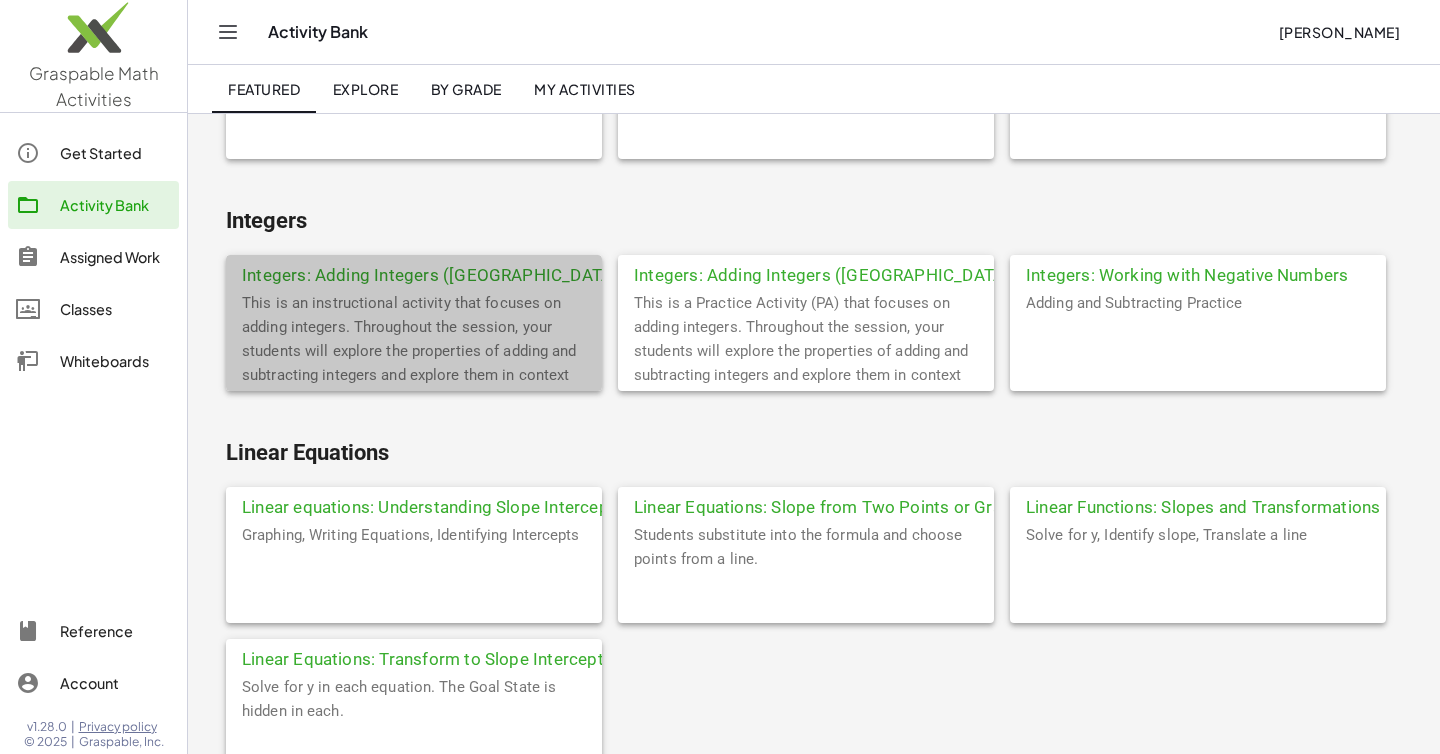 click on "Integers: Adding Integers ([GEOGRAPHIC_DATA])" 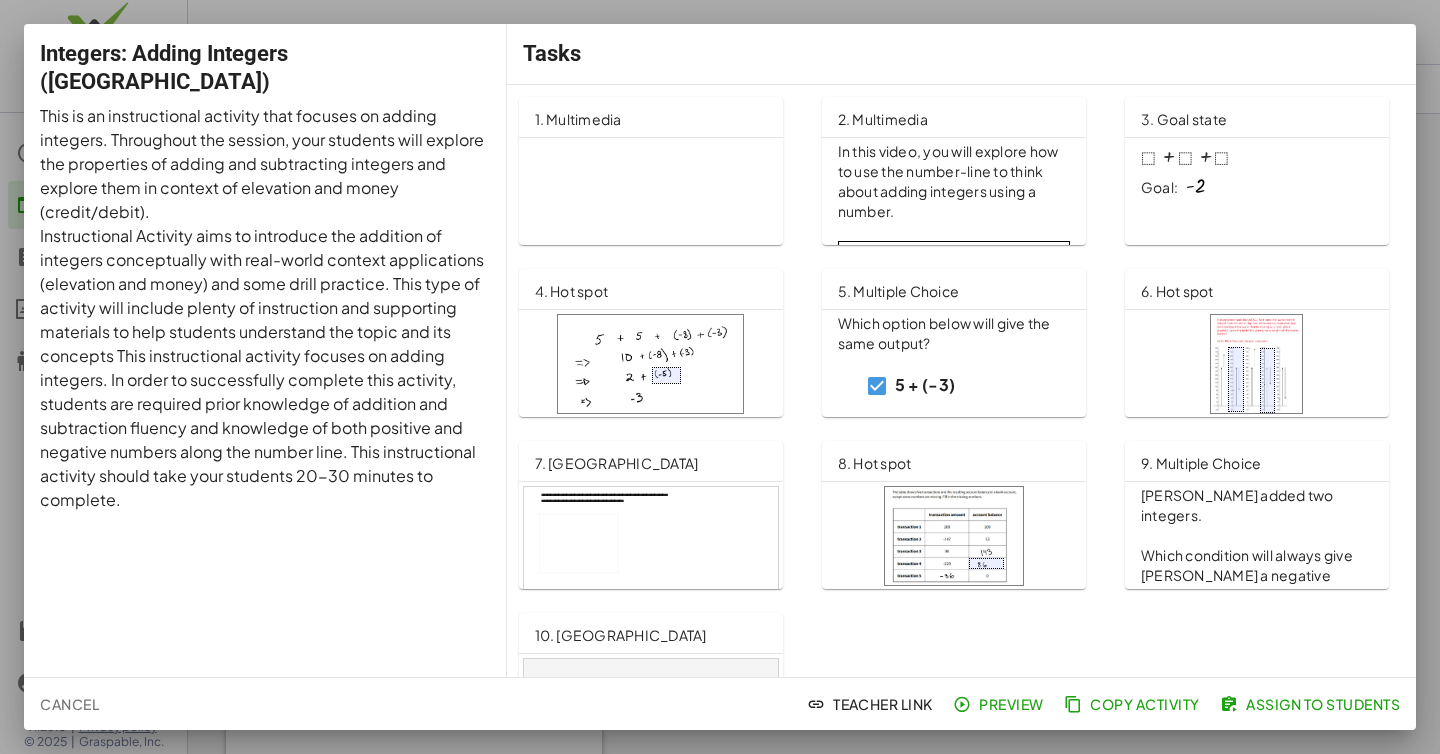 scroll, scrollTop: 0, scrollLeft: 0, axis: both 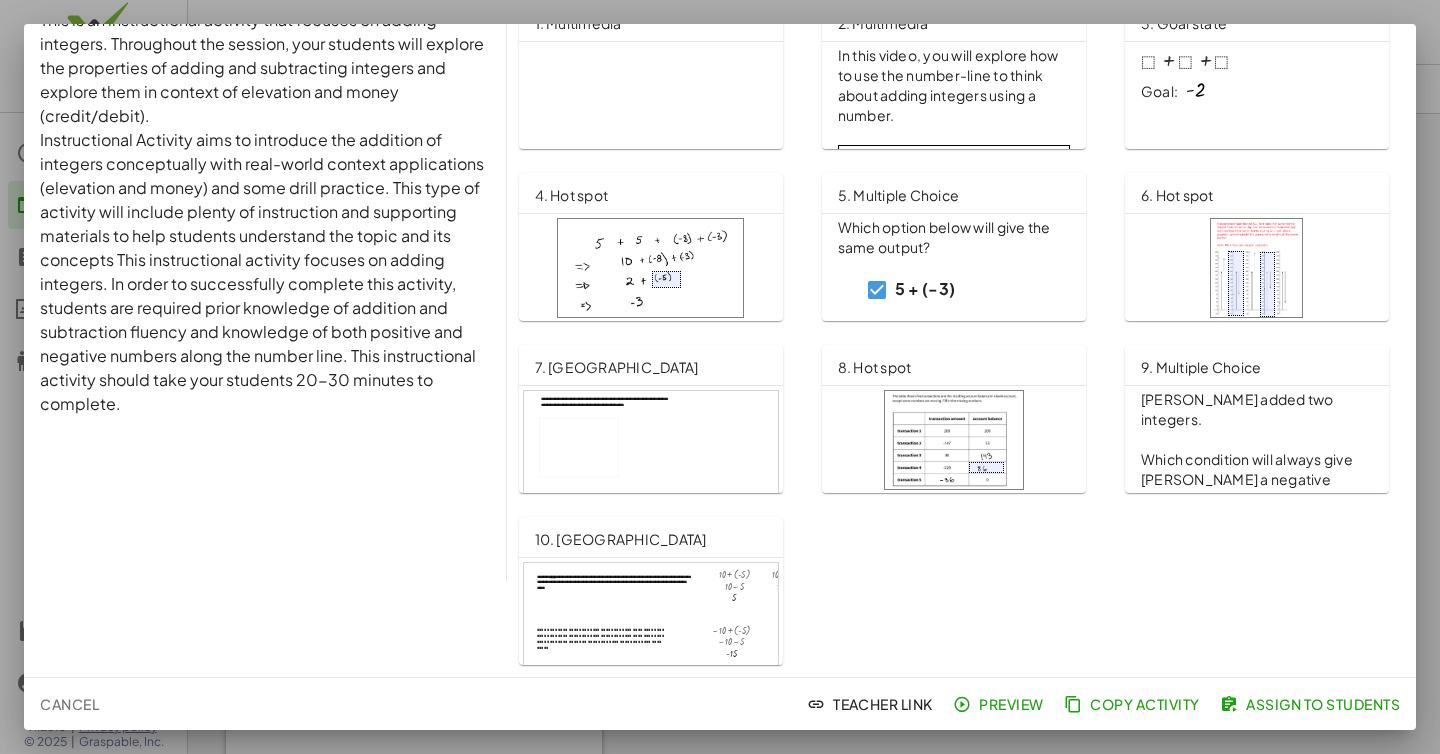 click on "Cancel" 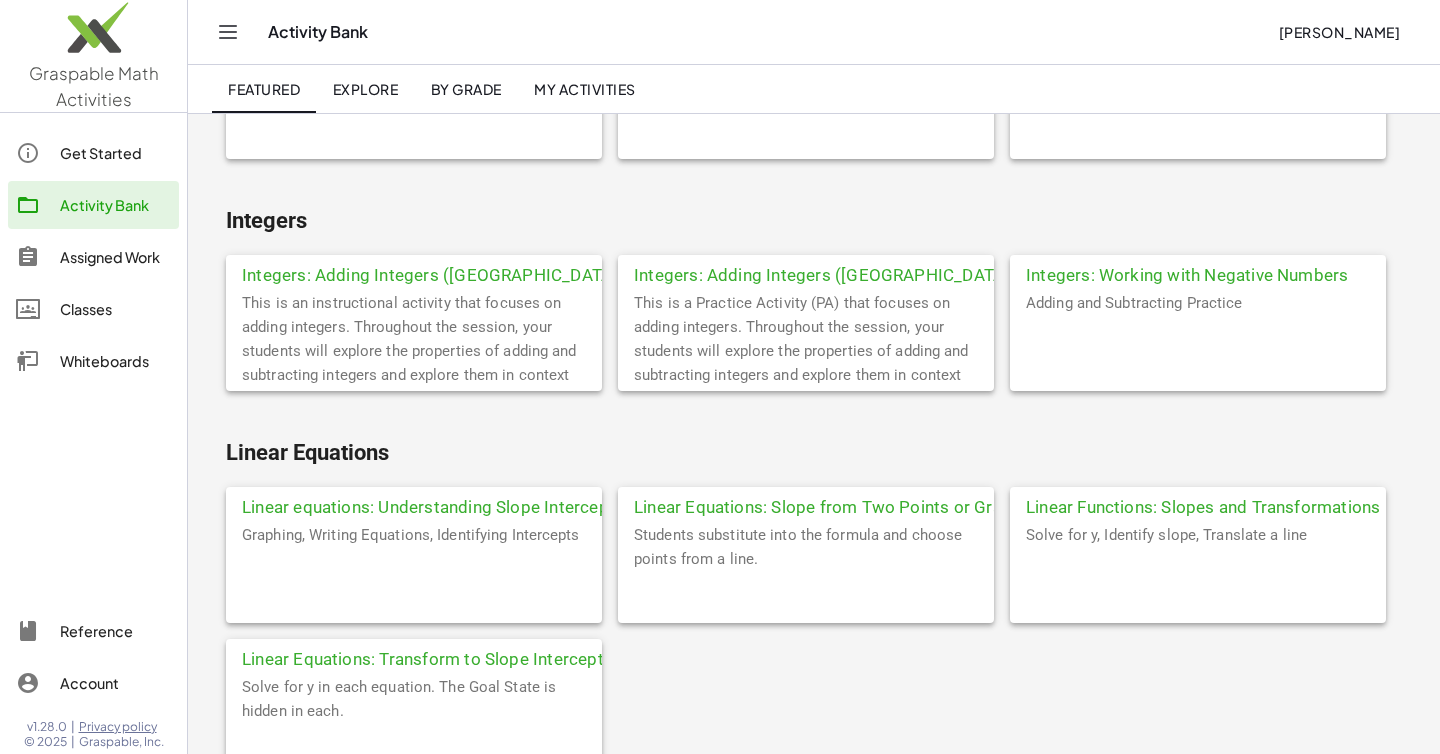 scroll, scrollTop: 3724, scrollLeft: 0, axis: vertical 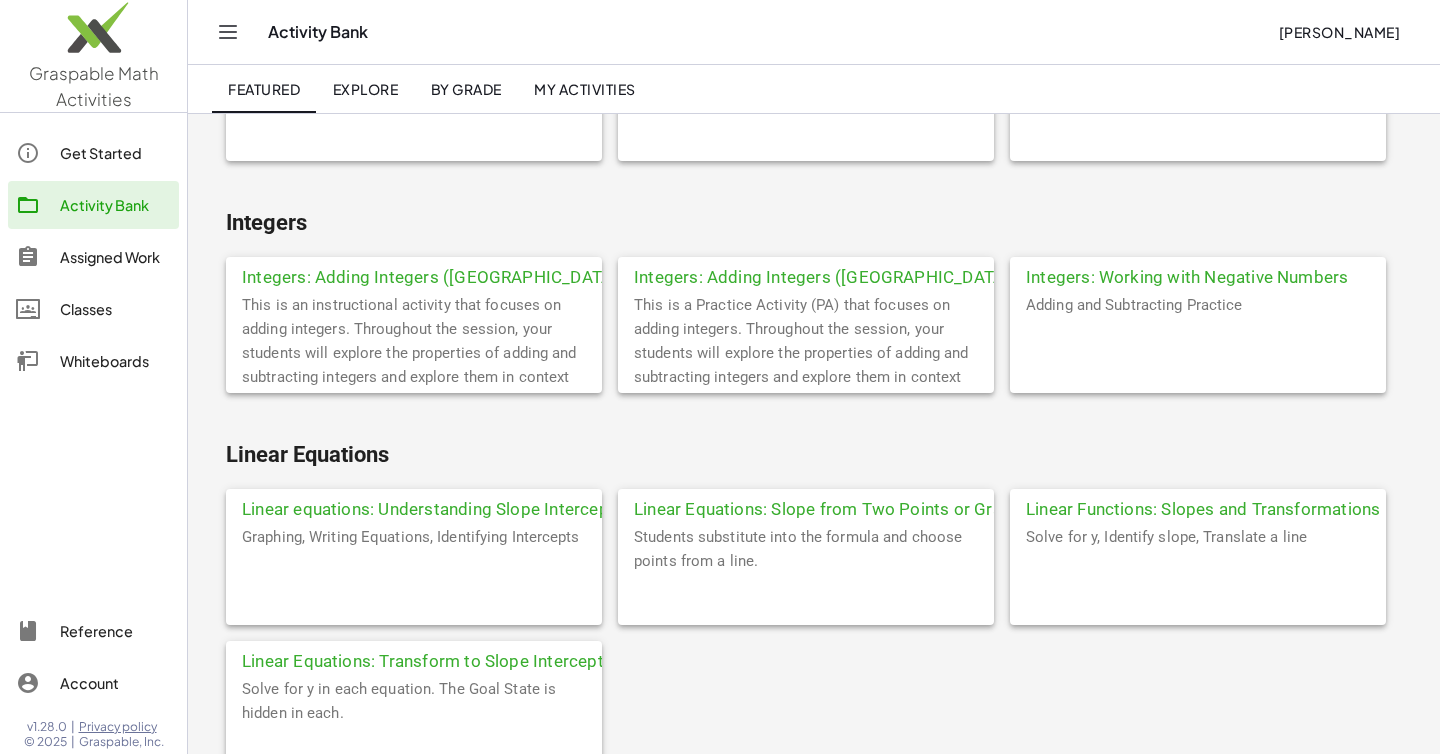 click on "Classes" 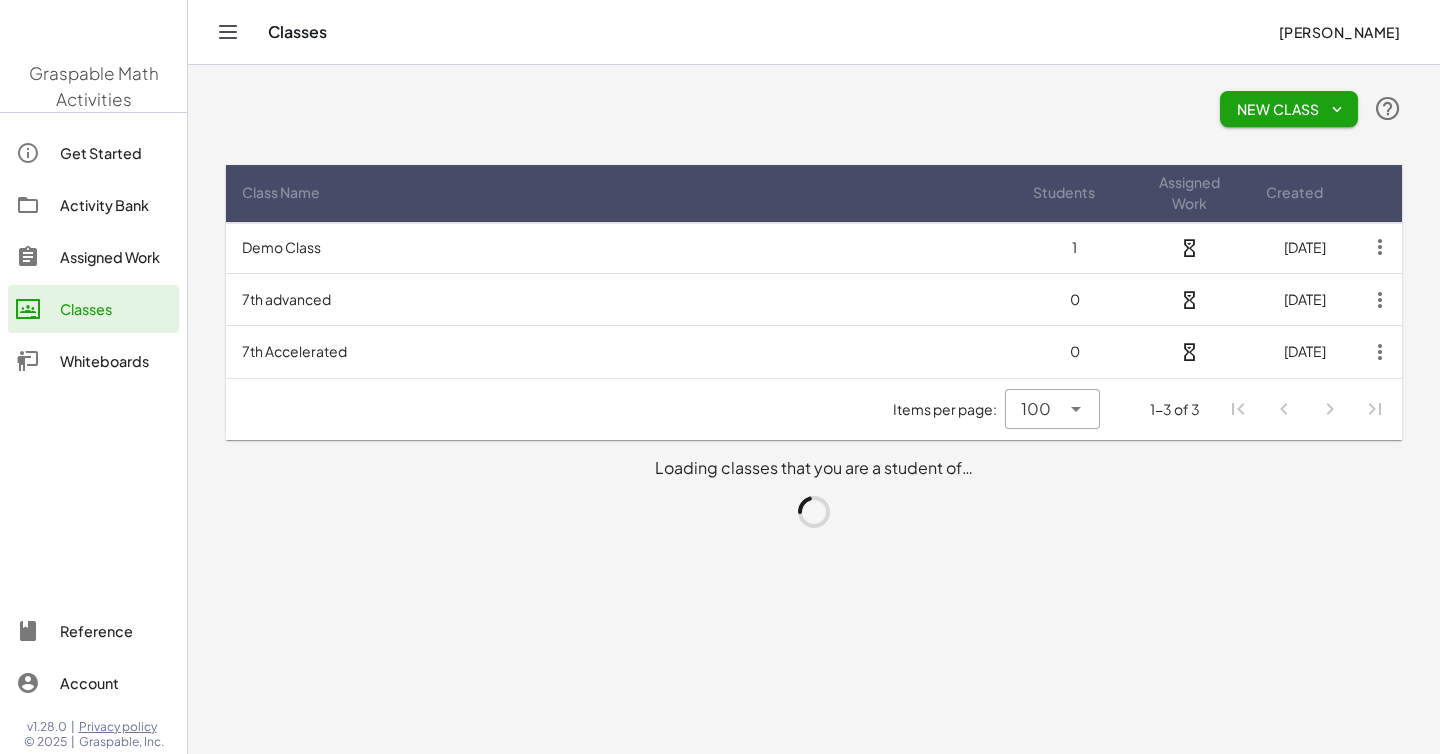 scroll, scrollTop: 0, scrollLeft: 0, axis: both 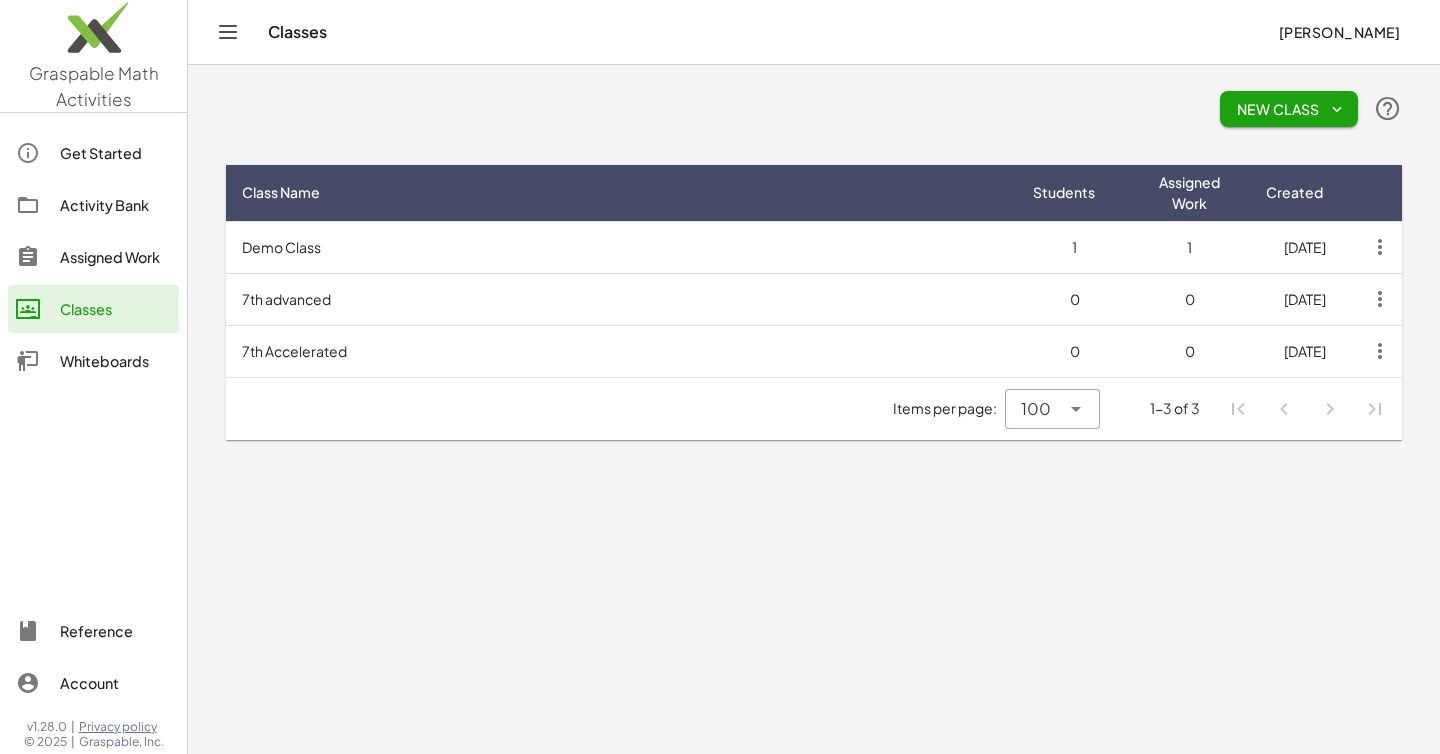 click on "Items per page: 100 *** 1-3 of 3" 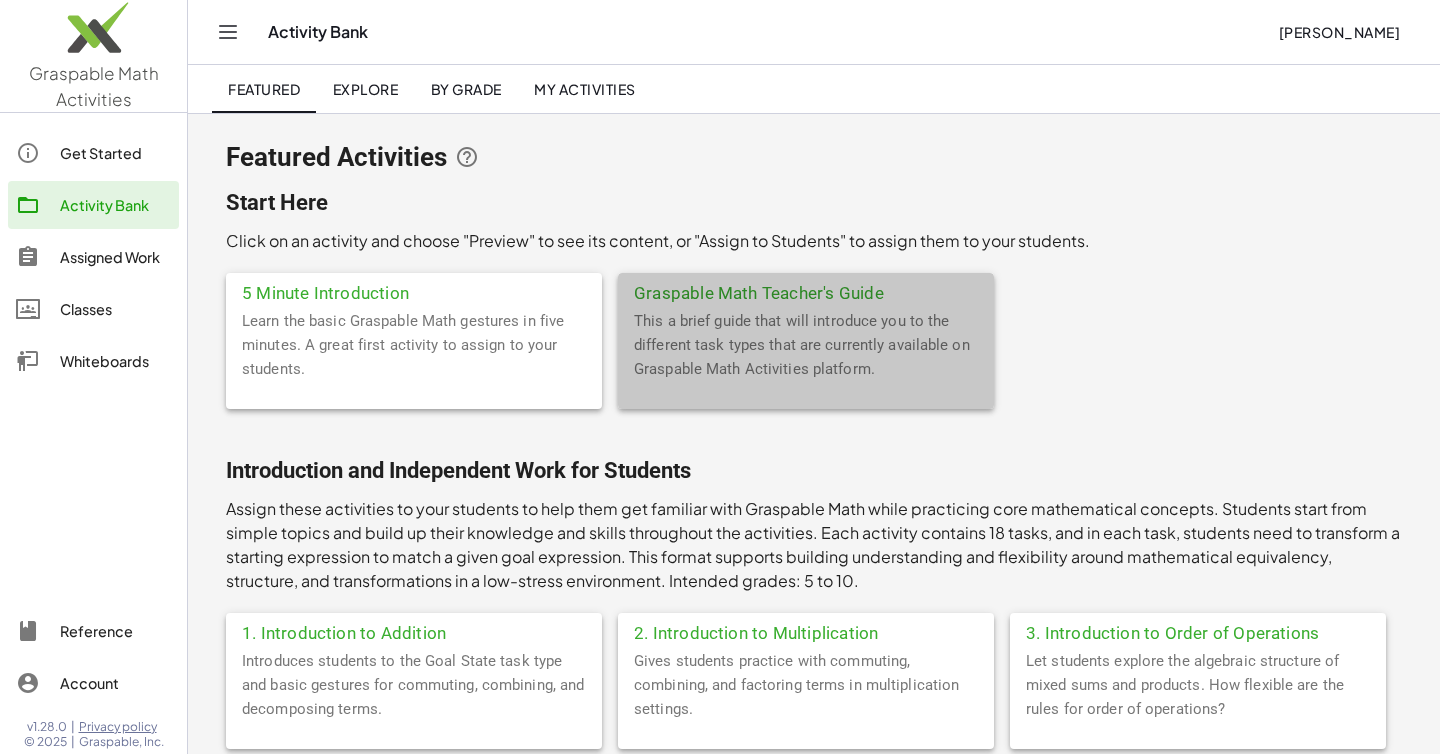 click on "This a brief guide that will introduce you to the different task types that are currently available on Graspable Math Activities platform." 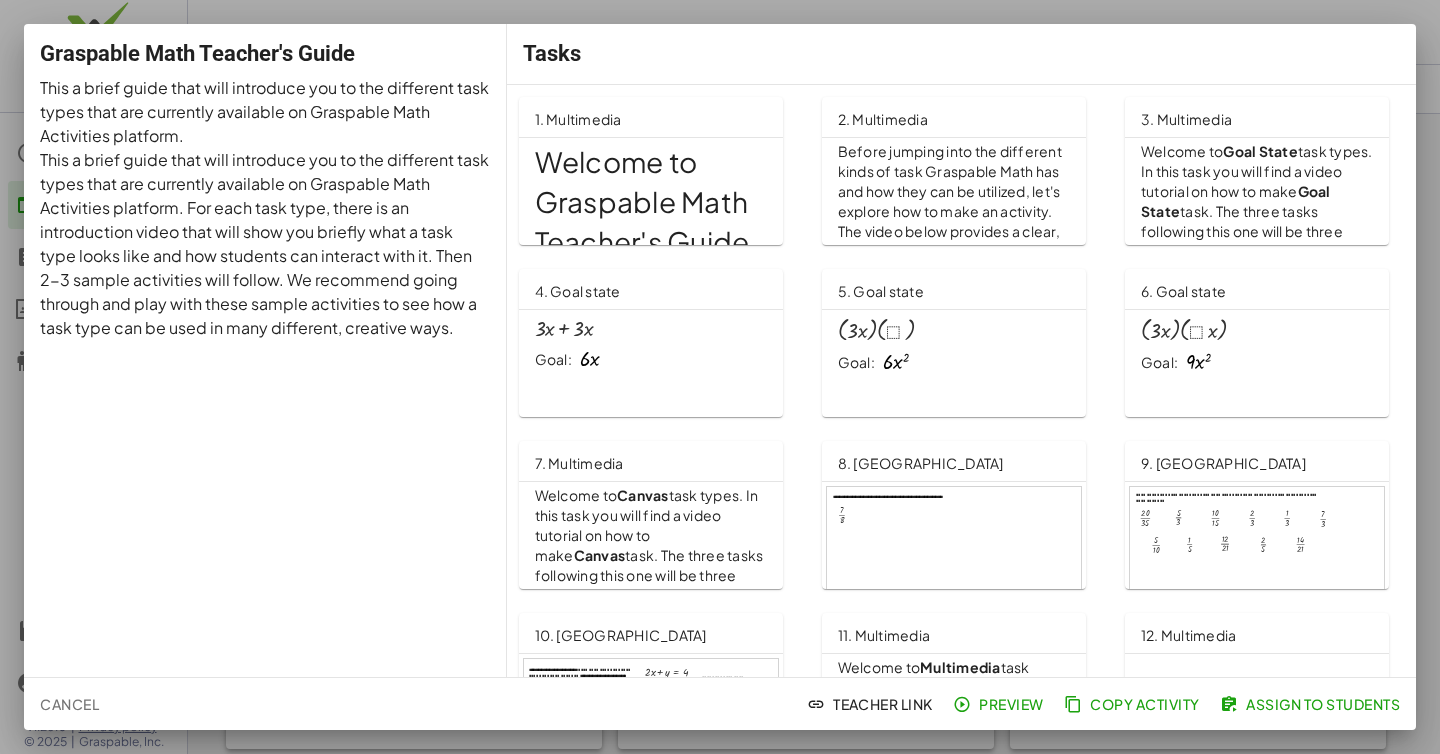 click on "Cancel" 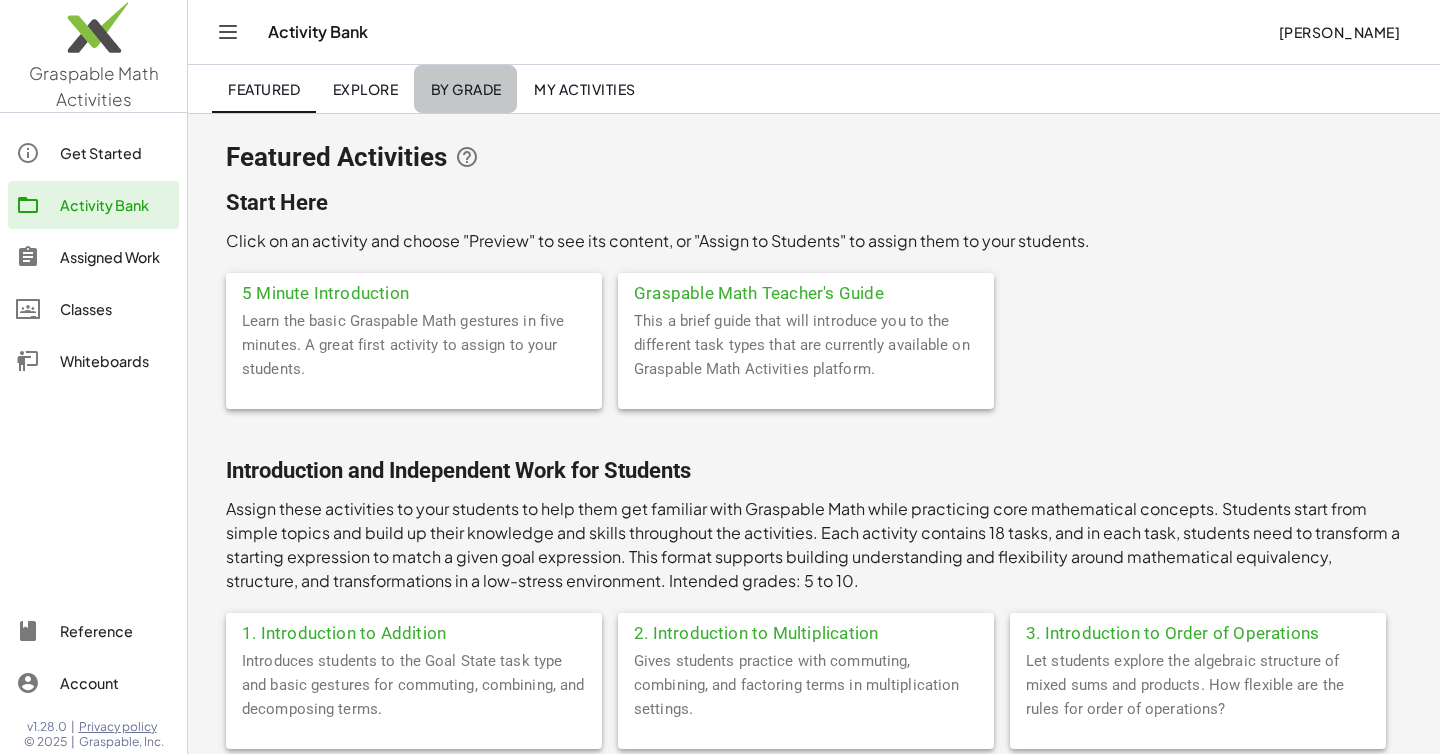 click on "By Grade" 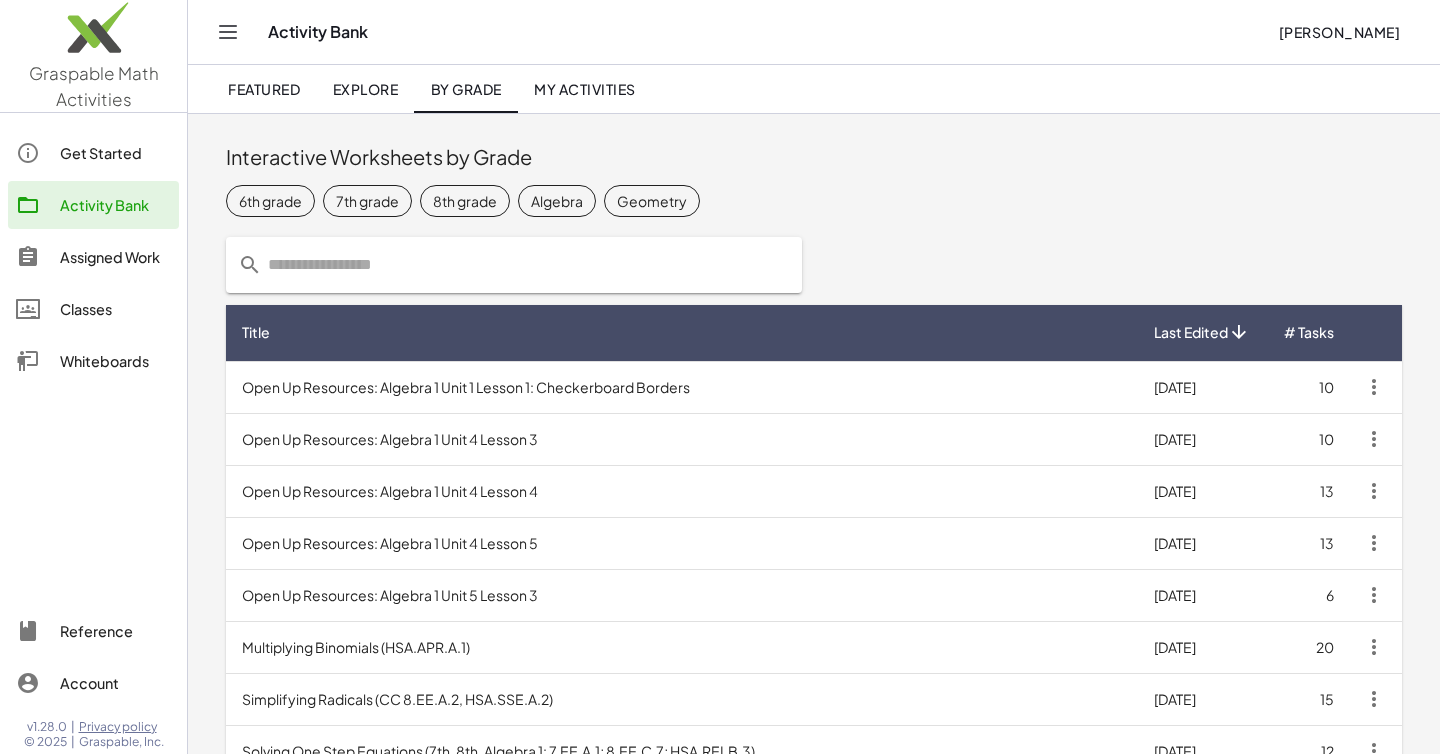 click 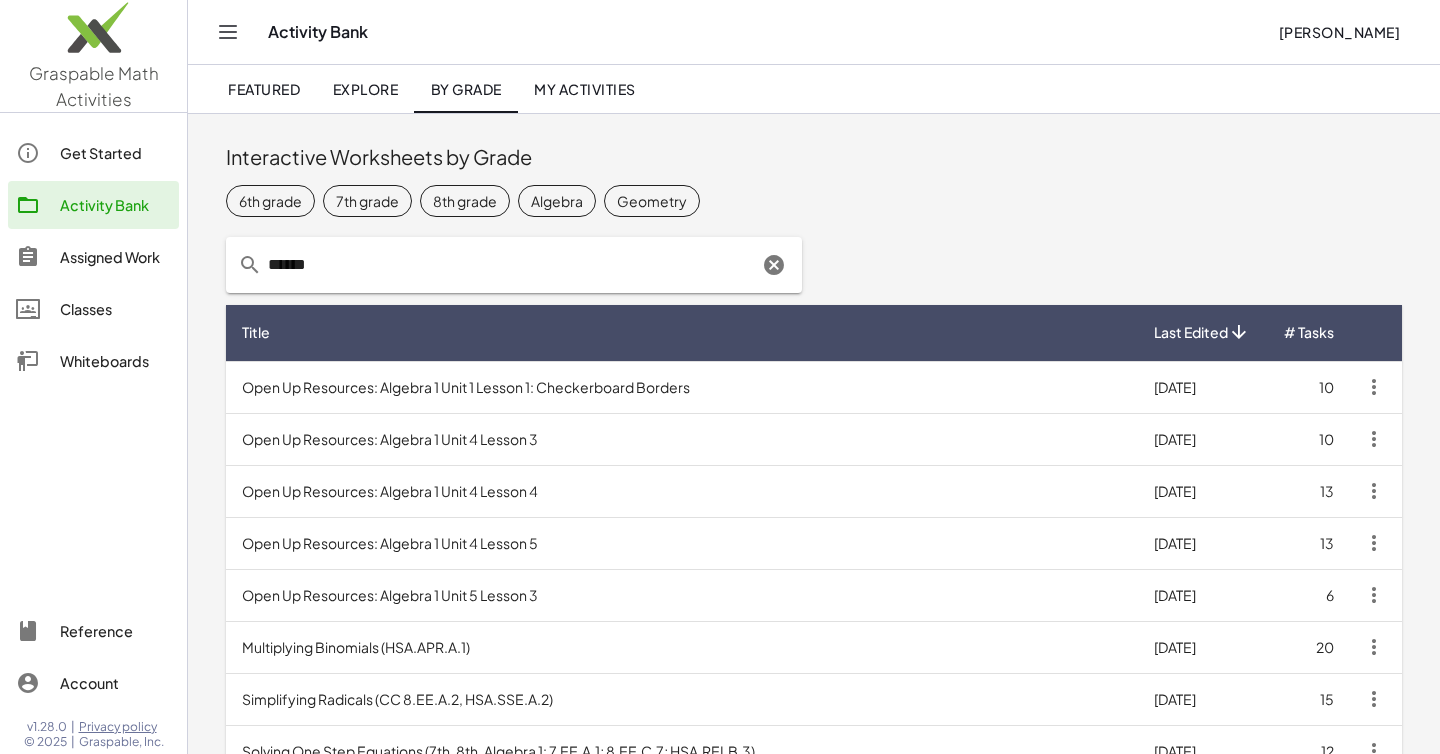 type on "******" 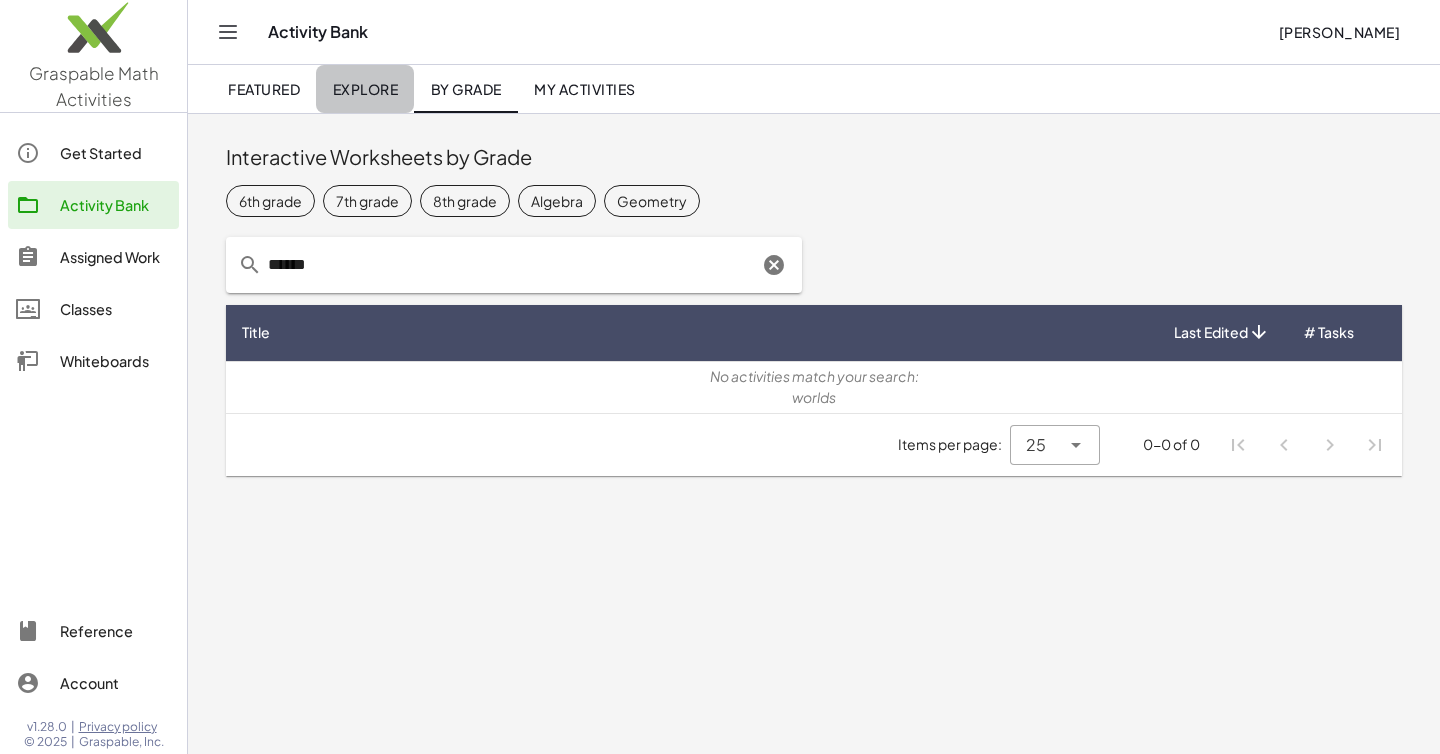 click on "Explore" 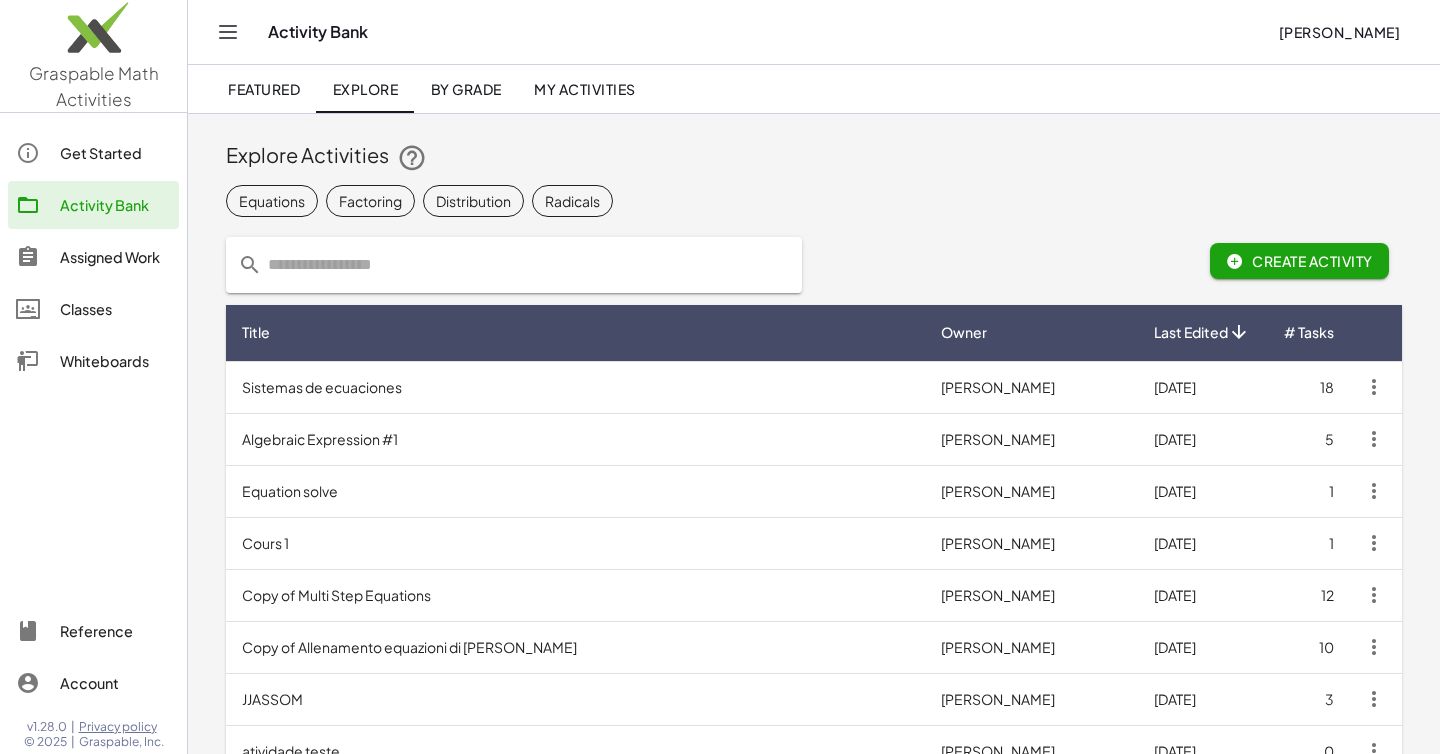 click on "Featured" 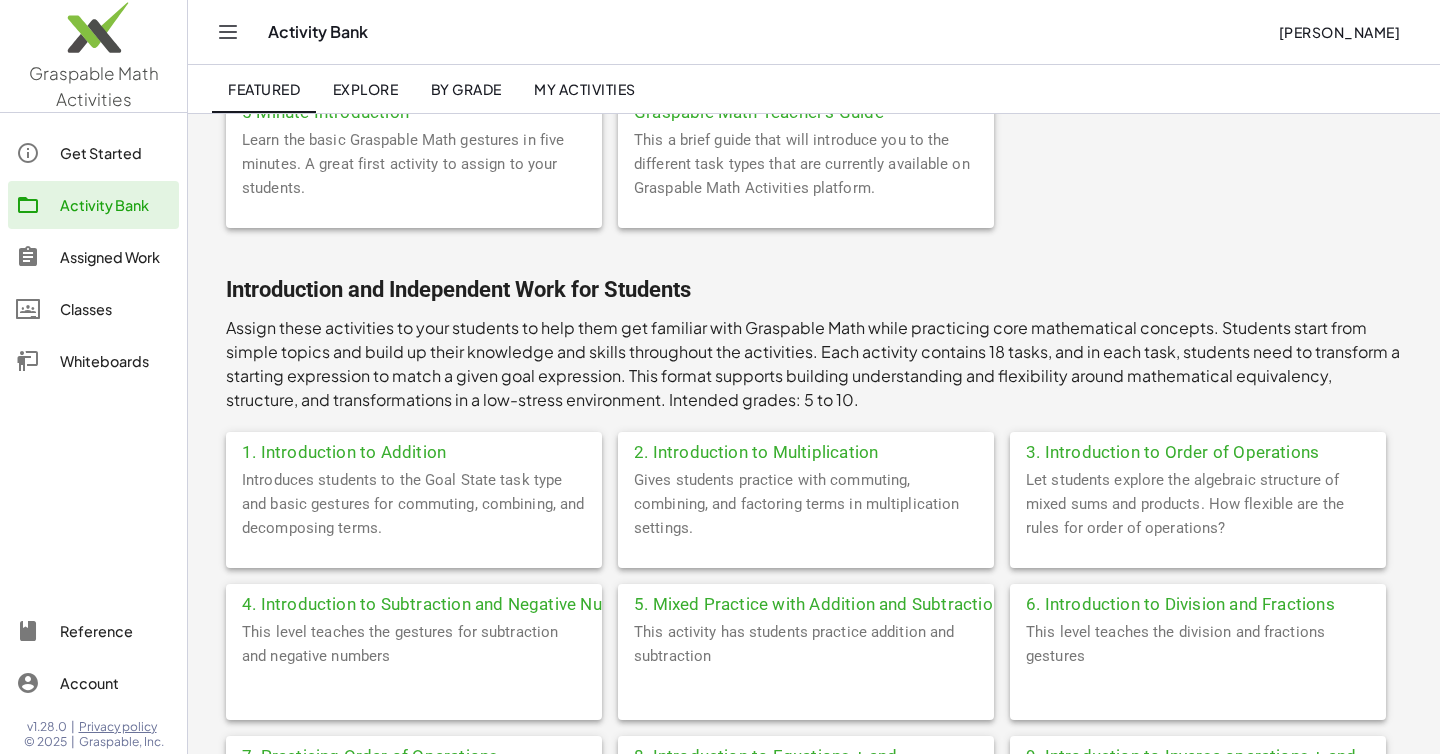 scroll, scrollTop: 183, scrollLeft: 0, axis: vertical 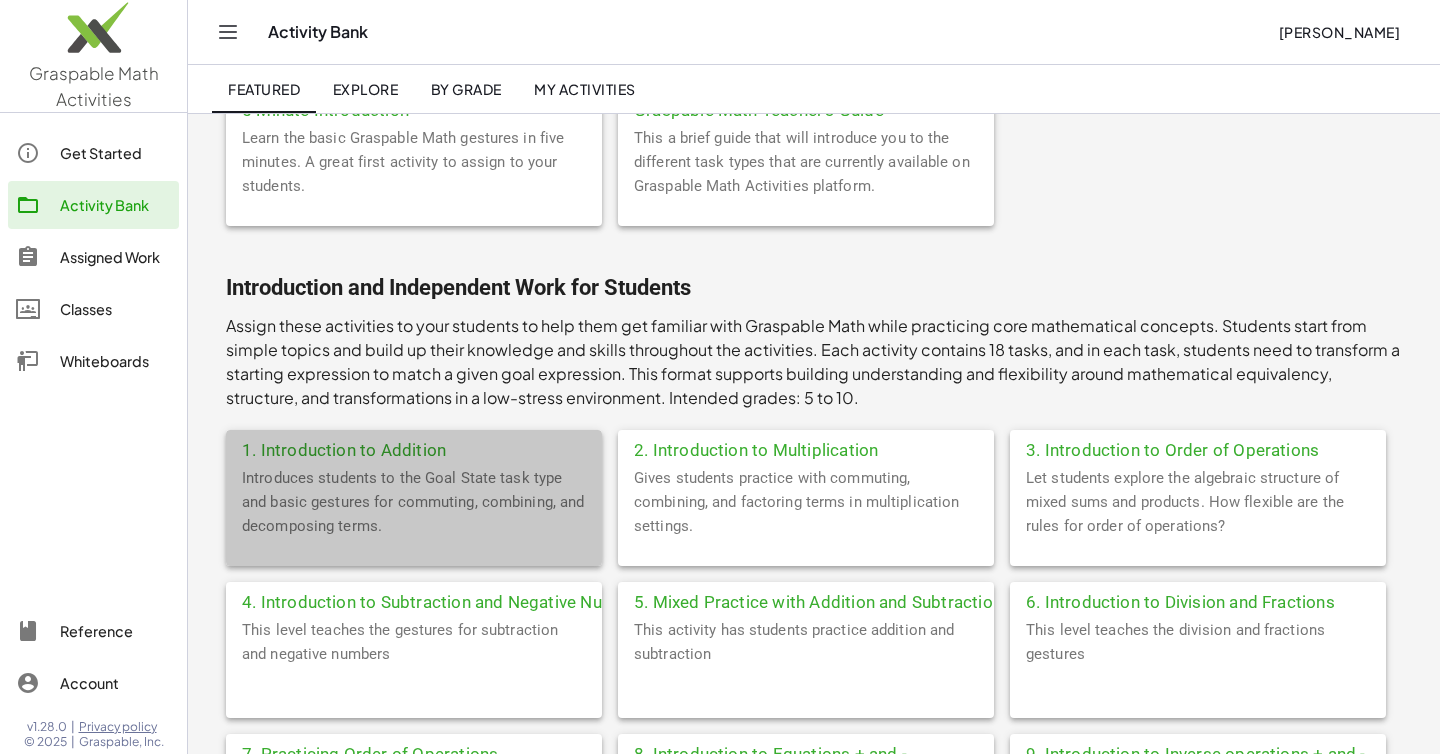 click on "1. Introduction to Addition" 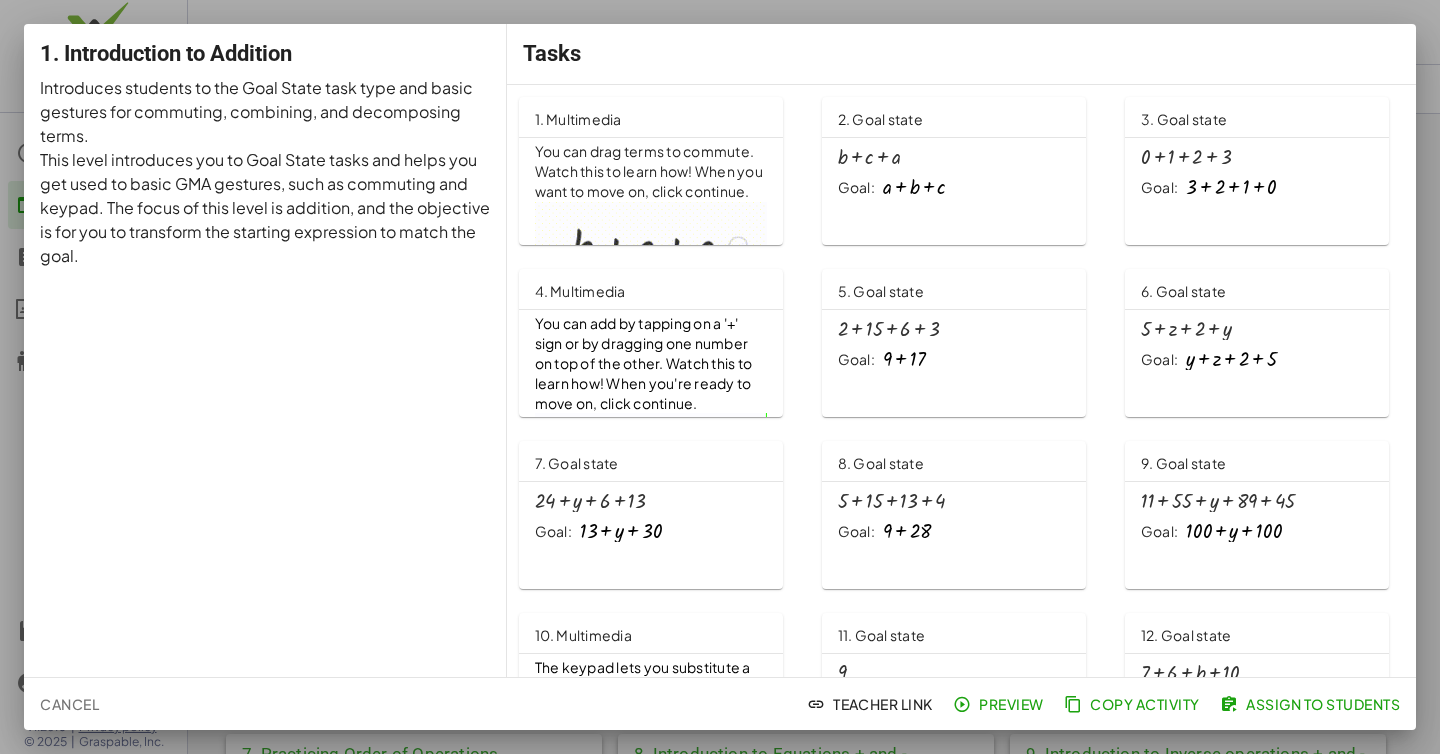 scroll, scrollTop: 0, scrollLeft: 0, axis: both 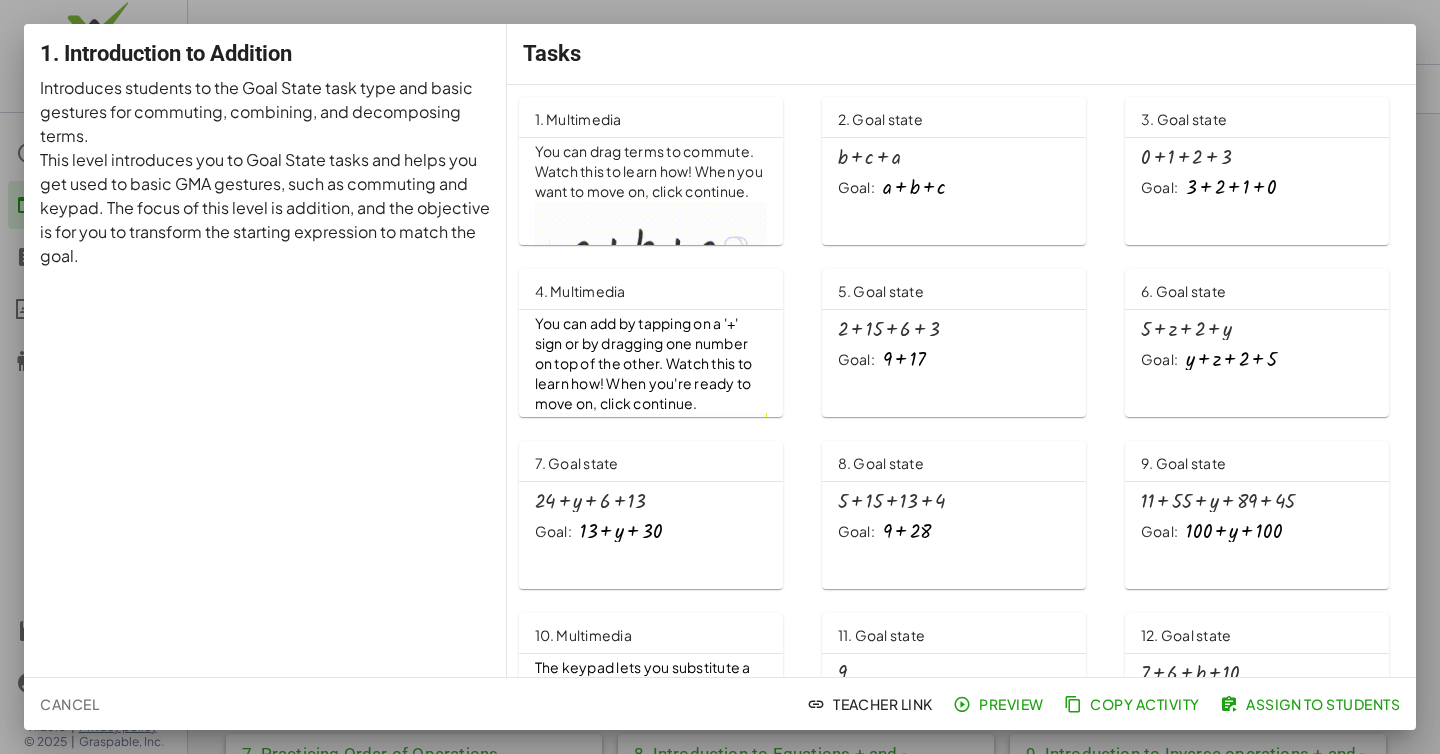 click on "1. Introduction to Addition Introduces students to the Goal State task type and basic gestures for commuting, combining, and decomposing terms. This level introduces you to Goal State tasks and helps you get used to basic GMA gestures, such as commuting and keypad. The focus of this level is addition, and the objective is for you to transform the starting expression to match the goal." at bounding box center (265, 350) 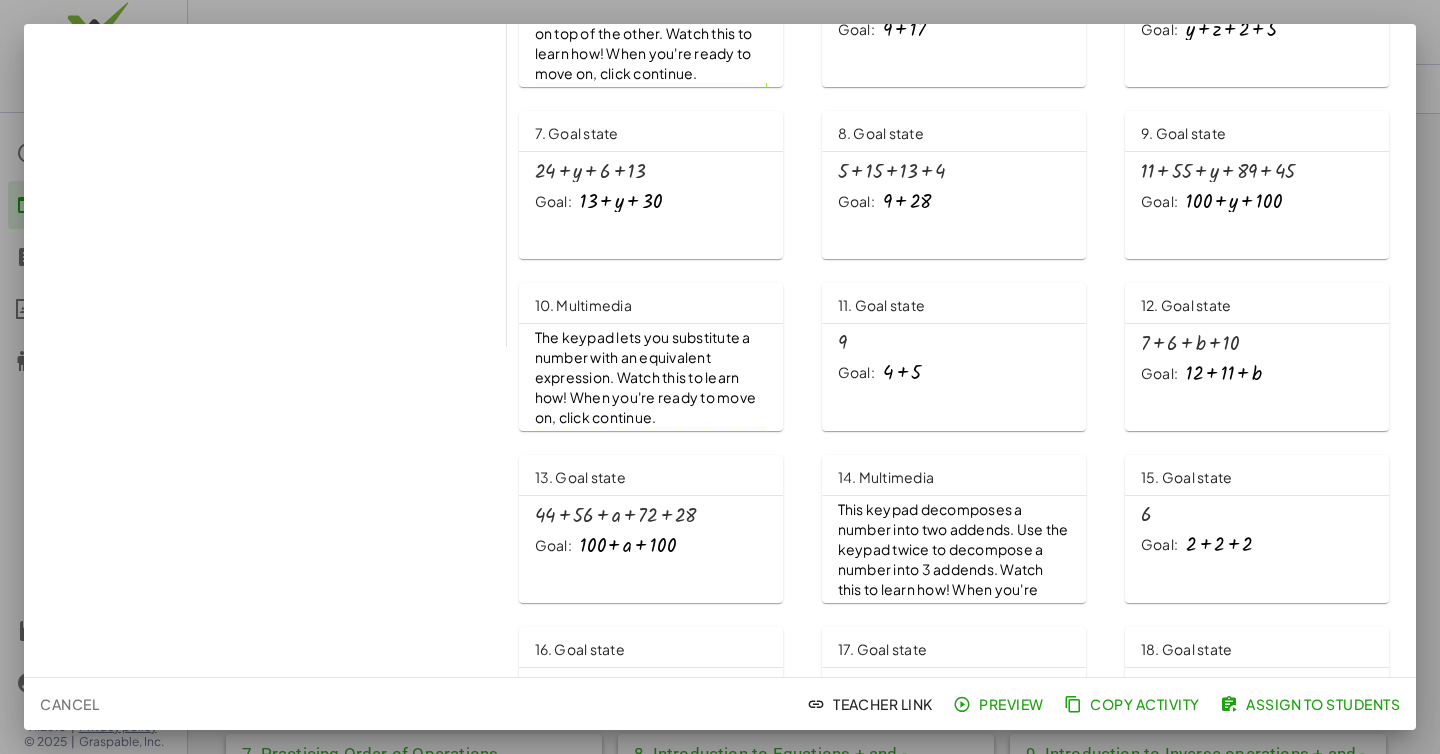 scroll, scrollTop: 446, scrollLeft: 0, axis: vertical 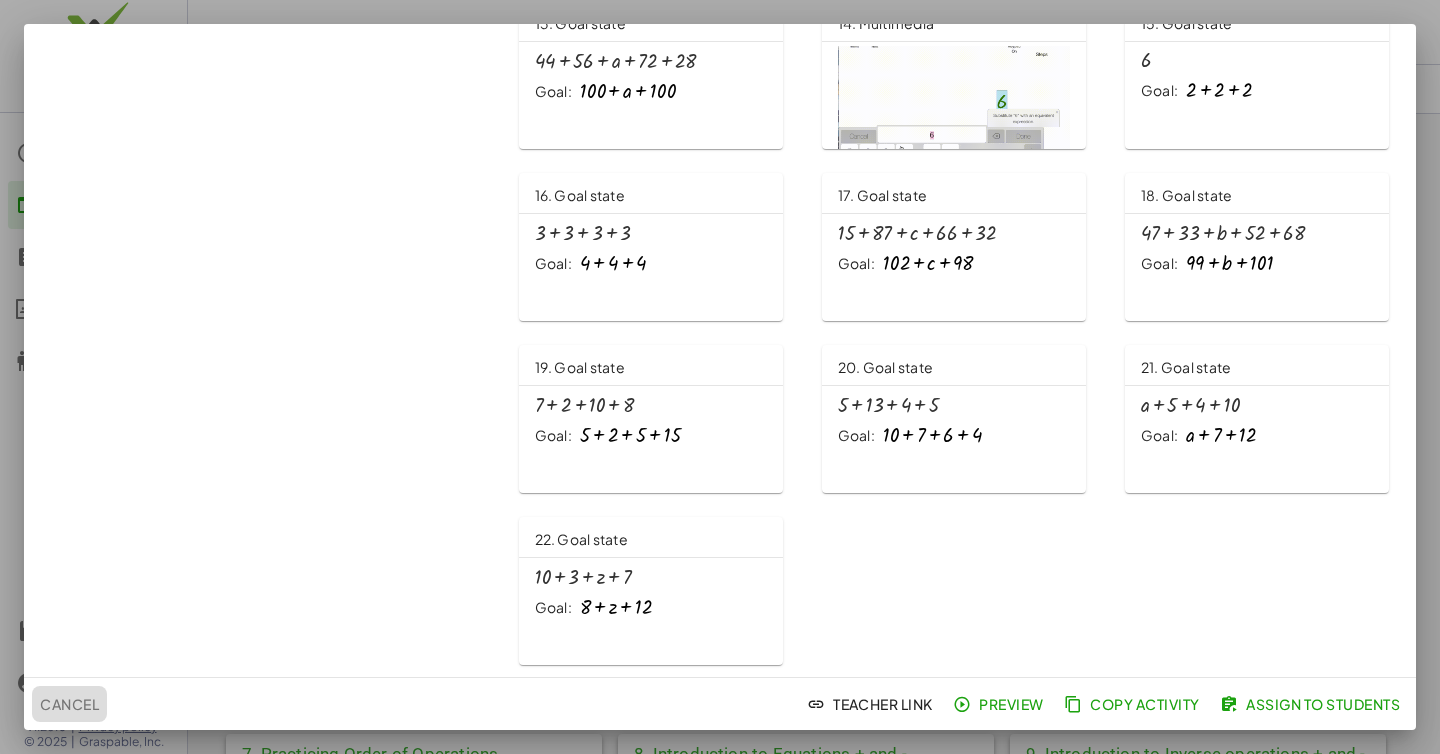 click on "Cancel" 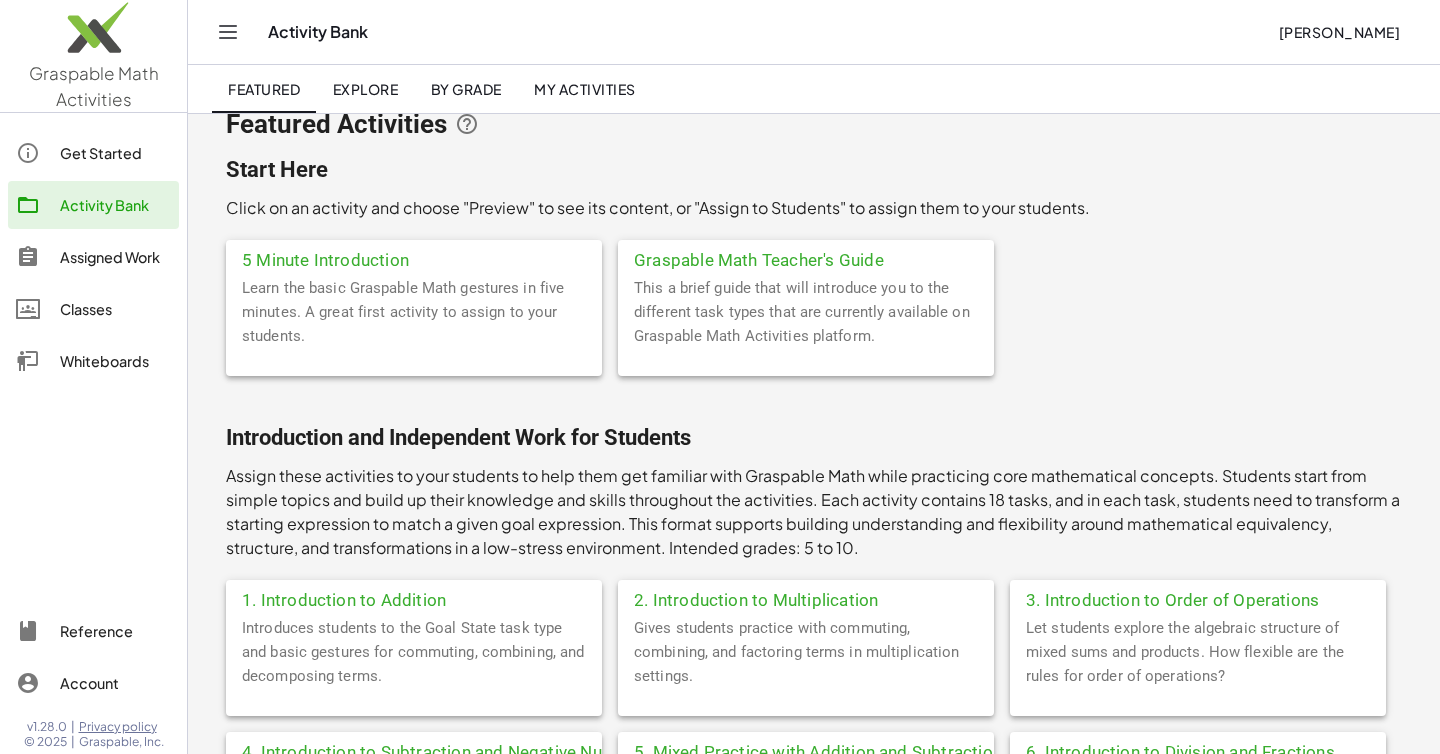 scroll, scrollTop: 0, scrollLeft: 0, axis: both 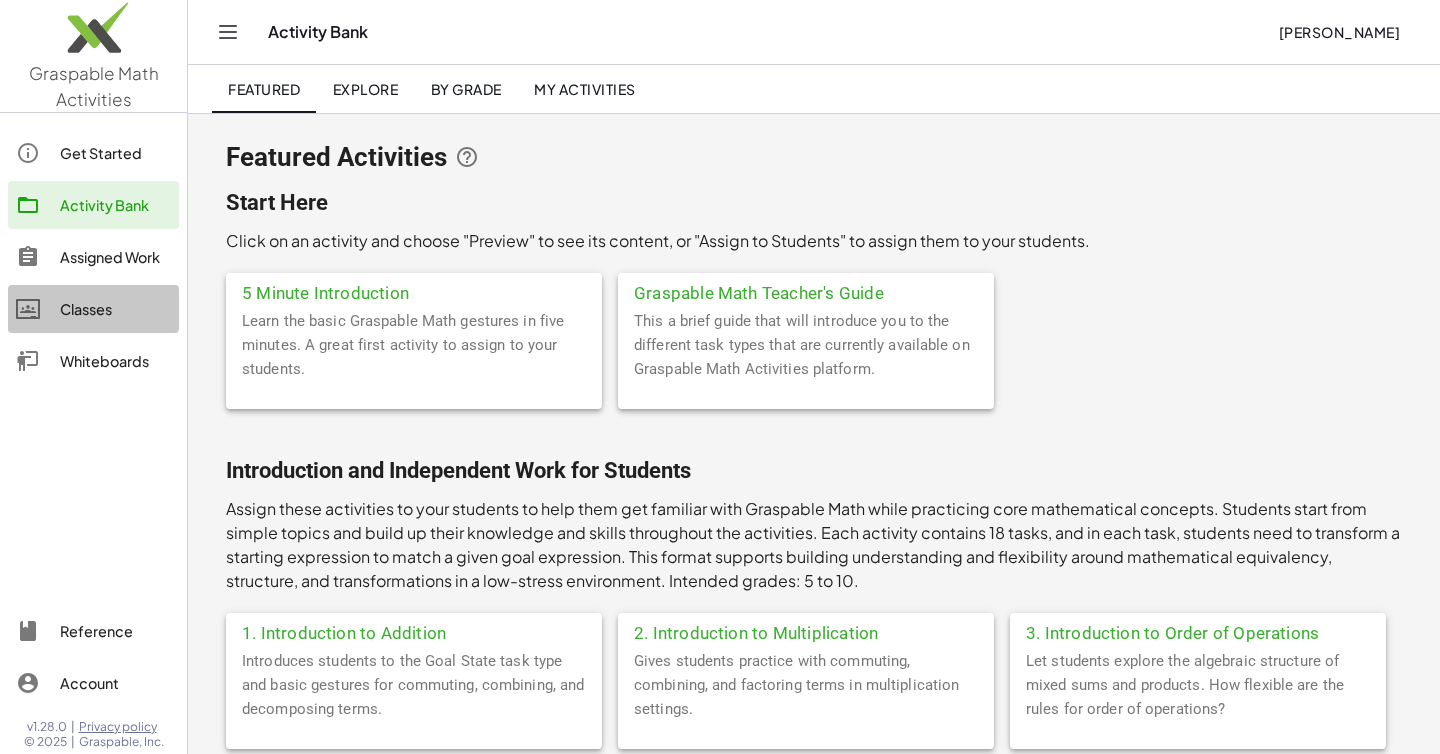 click on "Classes" 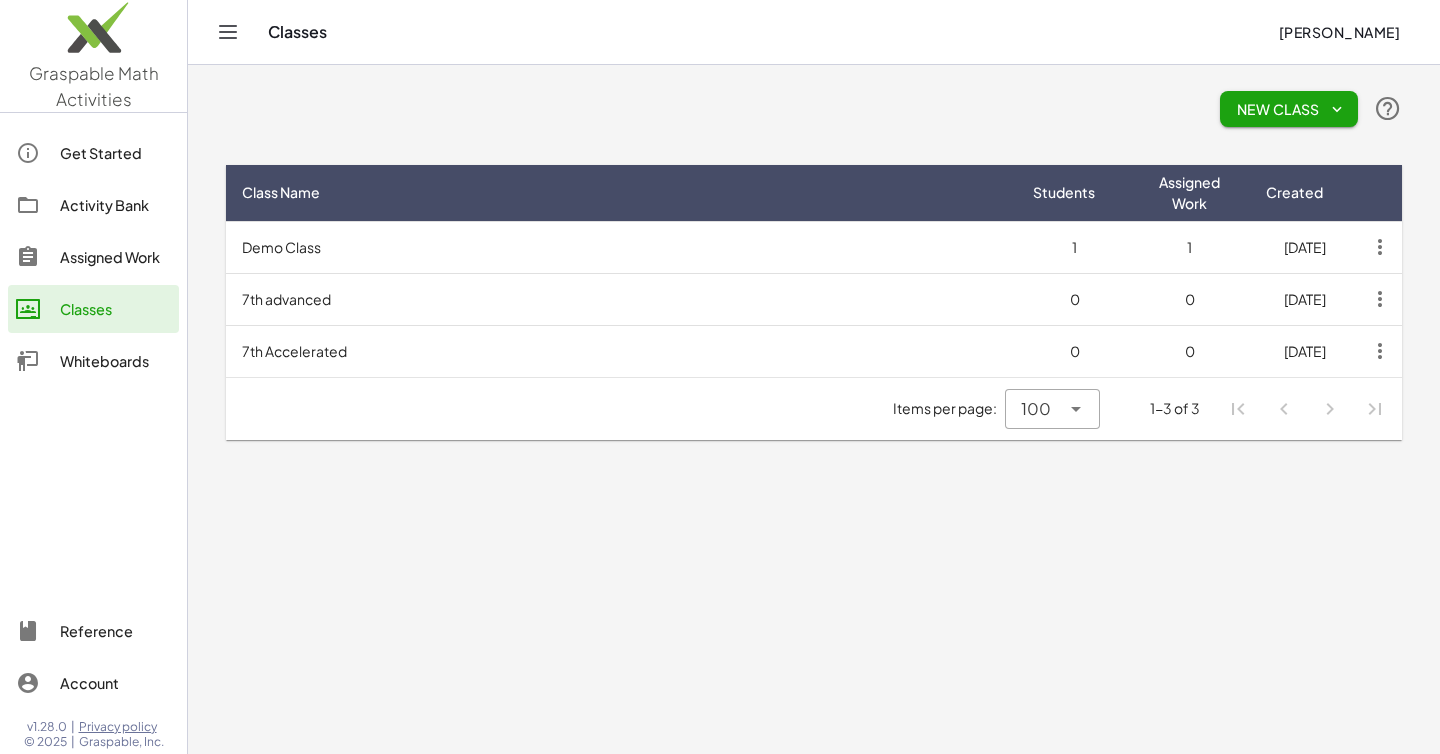 click on "7th advanced" at bounding box center (621, 299) 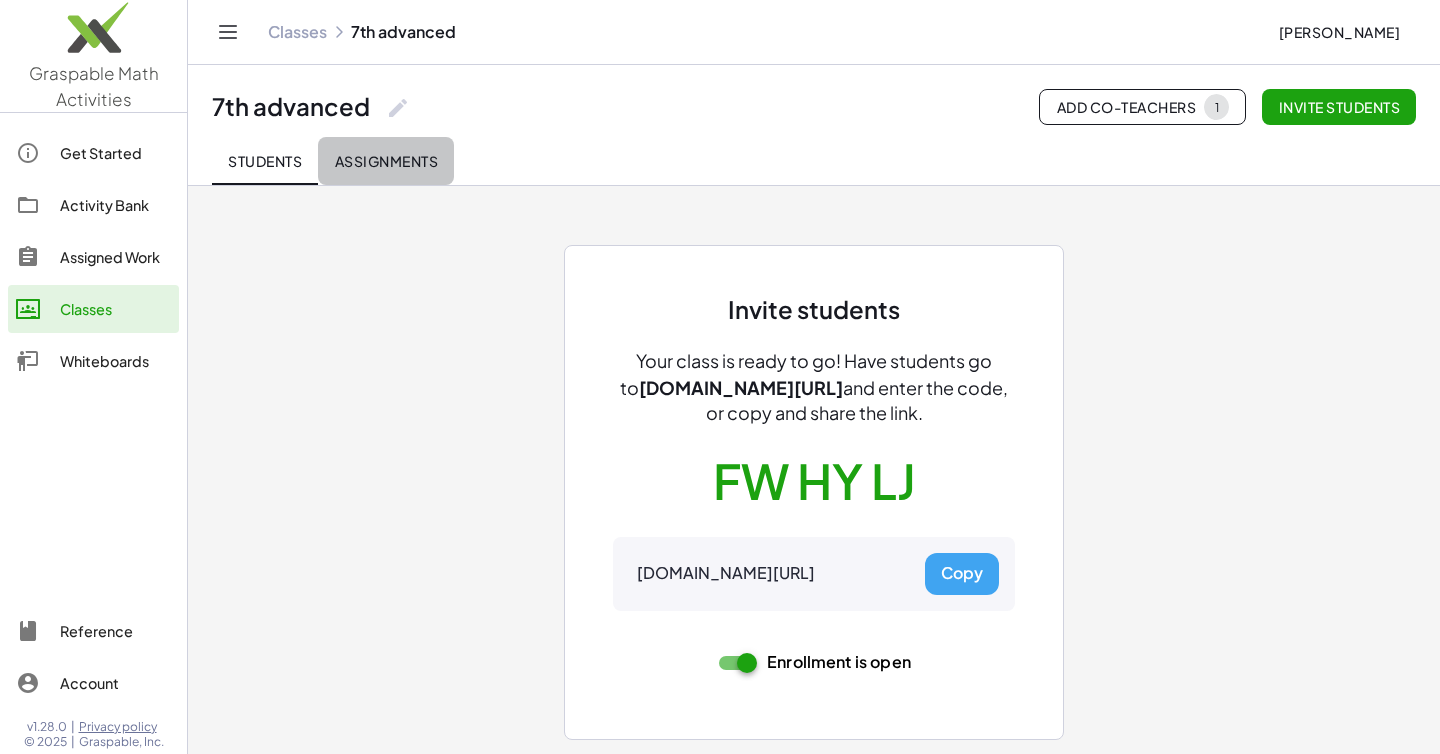 click on "Assignments" 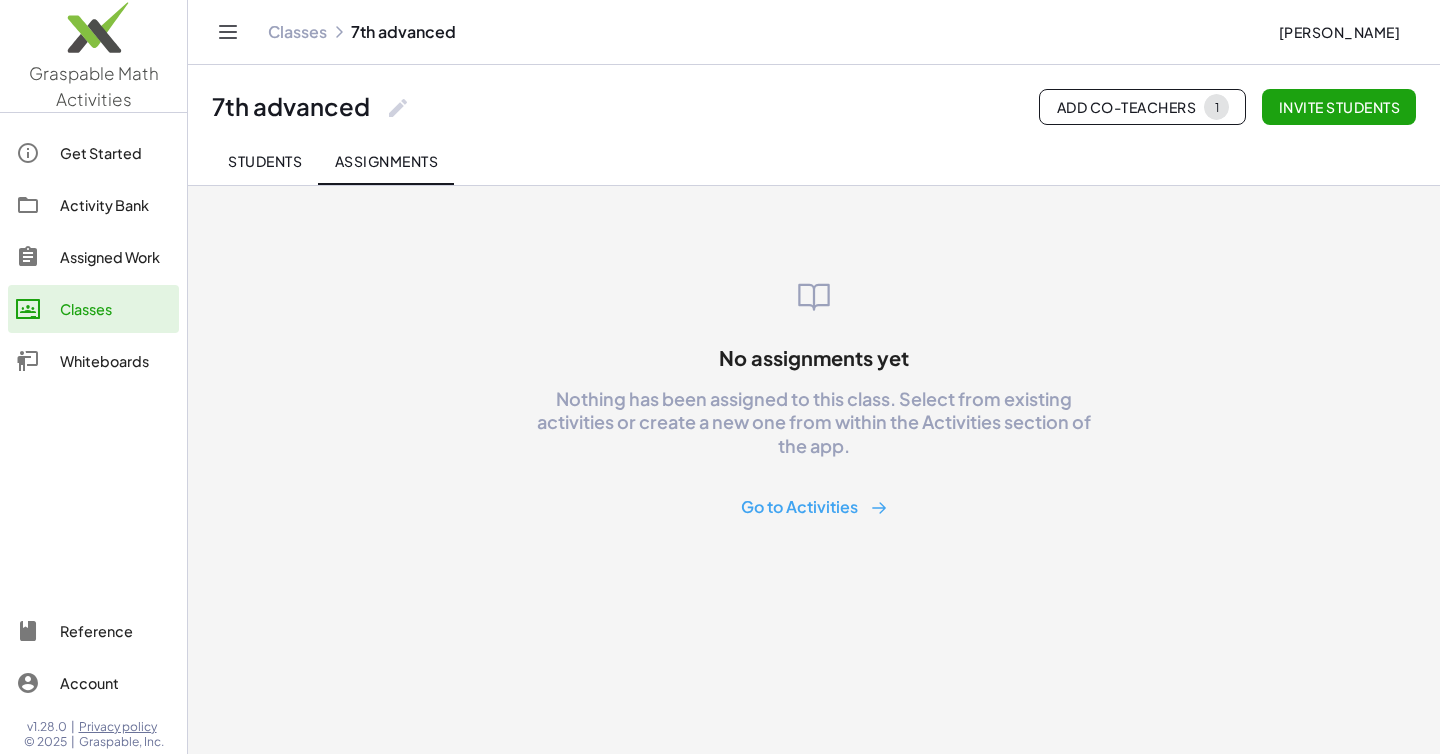 click on "Go to Activities" at bounding box center (814, 507) 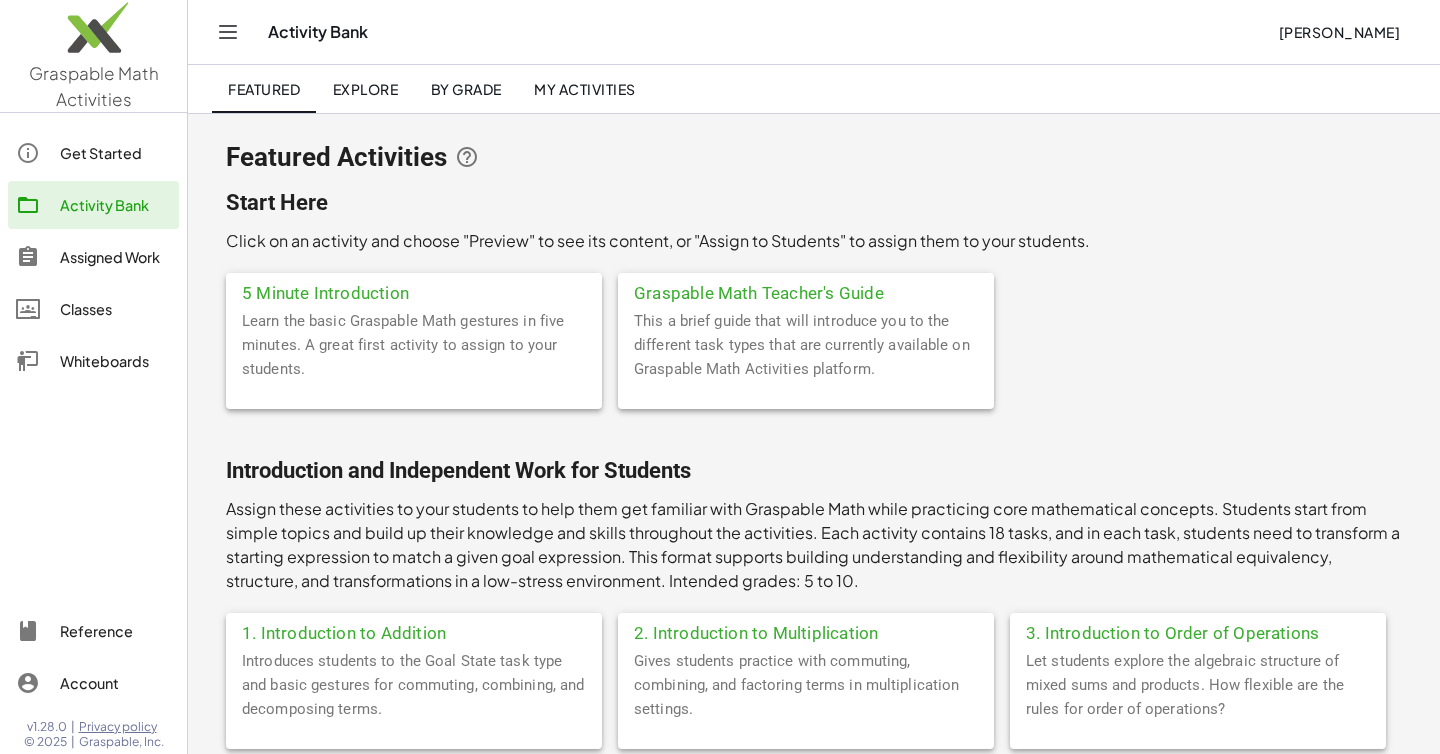click on "Assign these activities to your students to help them get familiar with Graspable Math while practicing core mathematical concepts. Students start from simple topics and build up their knowledge and skills throughout the activities. Each activity contains 18 tasks, and in each task, students need to transform a starting expression to match a given goal expression. This format supports building understanding and flexibility around mathematical equivalency, structure, and transformations in a low-stress environment. Intended grades: 5 to 10." at bounding box center (814, 545) 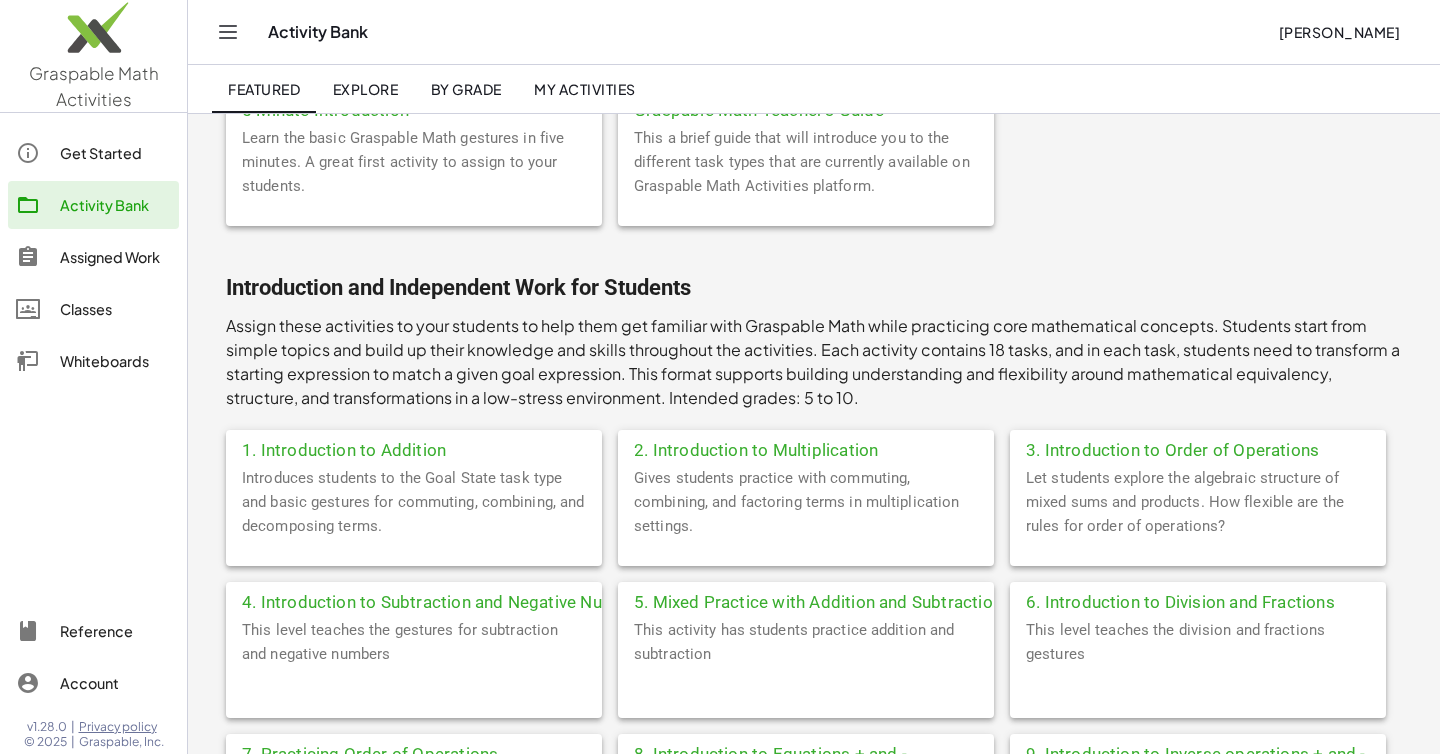 scroll, scrollTop: 207, scrollLeft: 0, axis: vertical 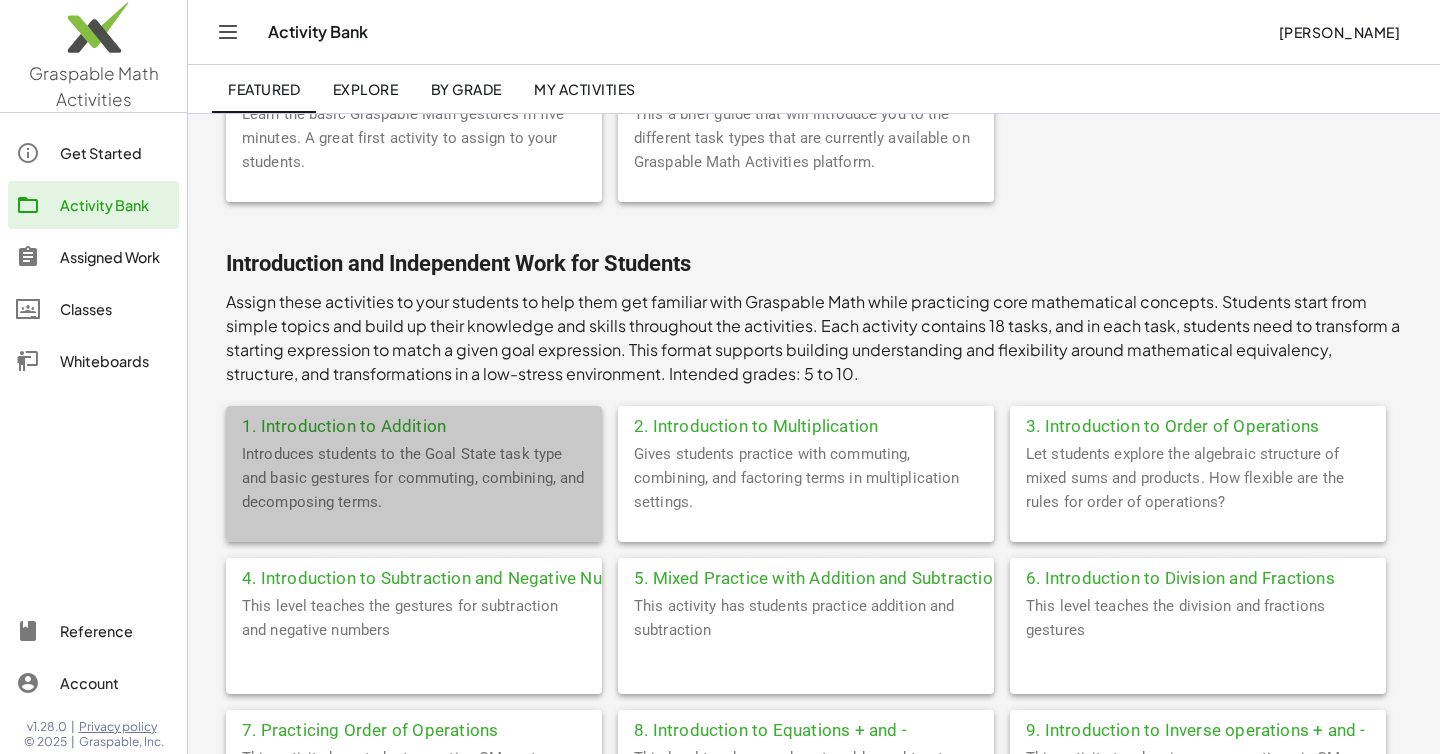 click on "Introduces students to the Goal State task type and basic gestures for commuting, combining, and decomposing terms." 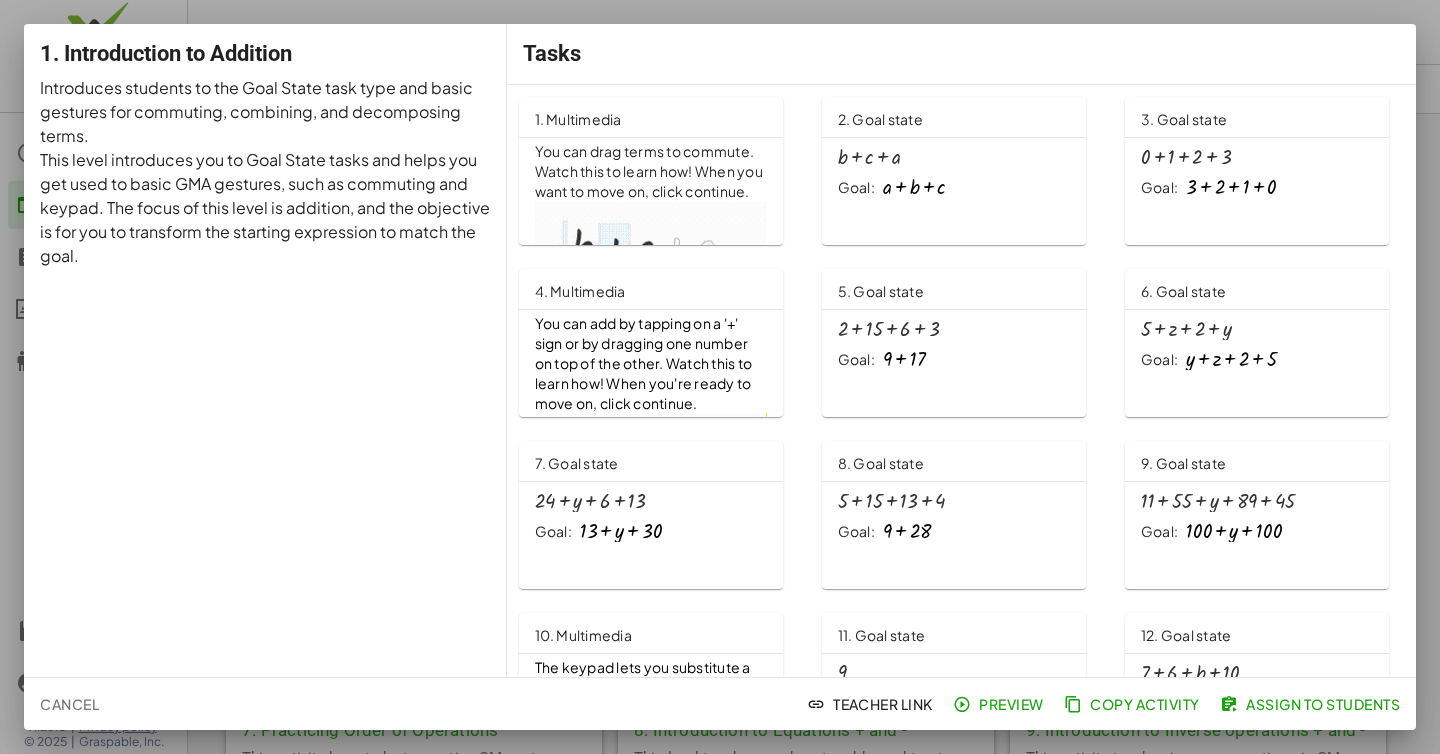 scroll, scrollTop: 0, scrollLeft: 0, axis: both 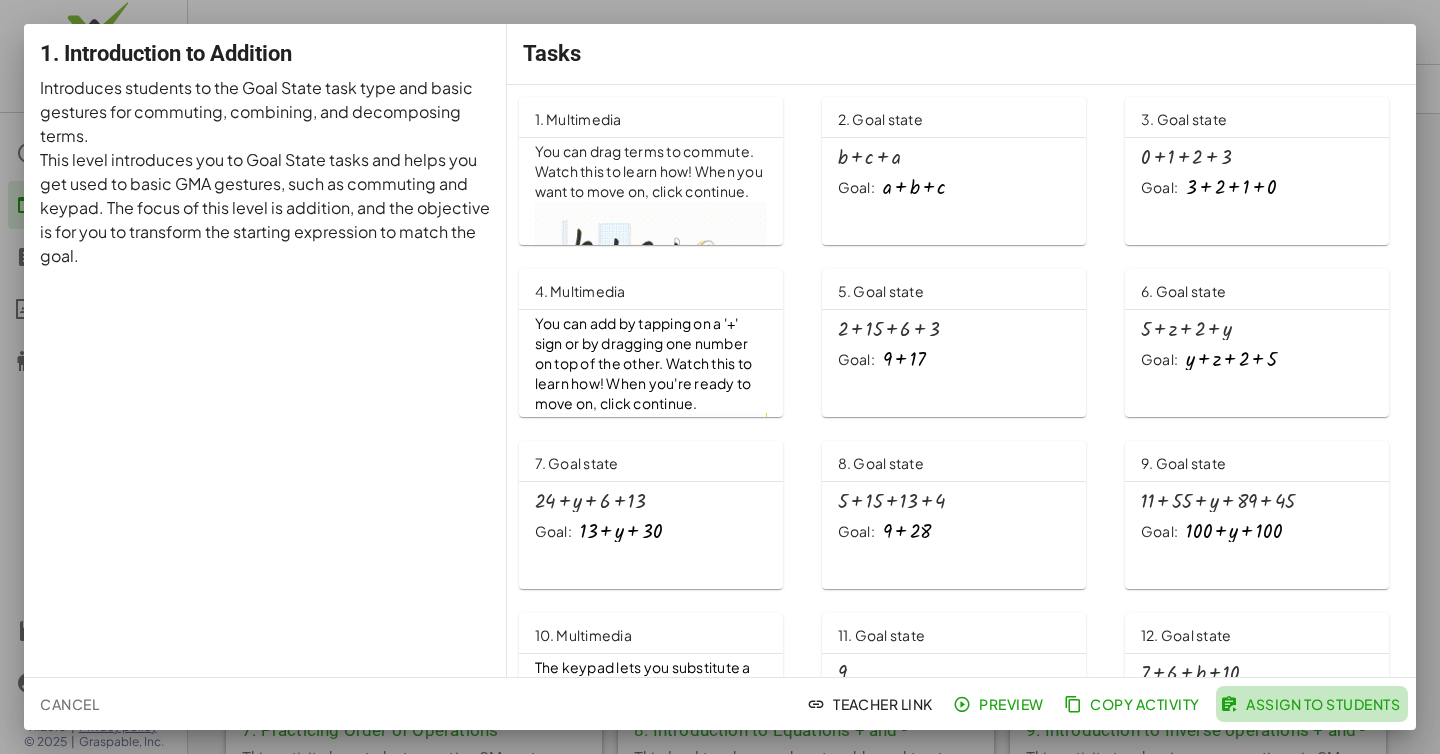 click on "Assign to Students" 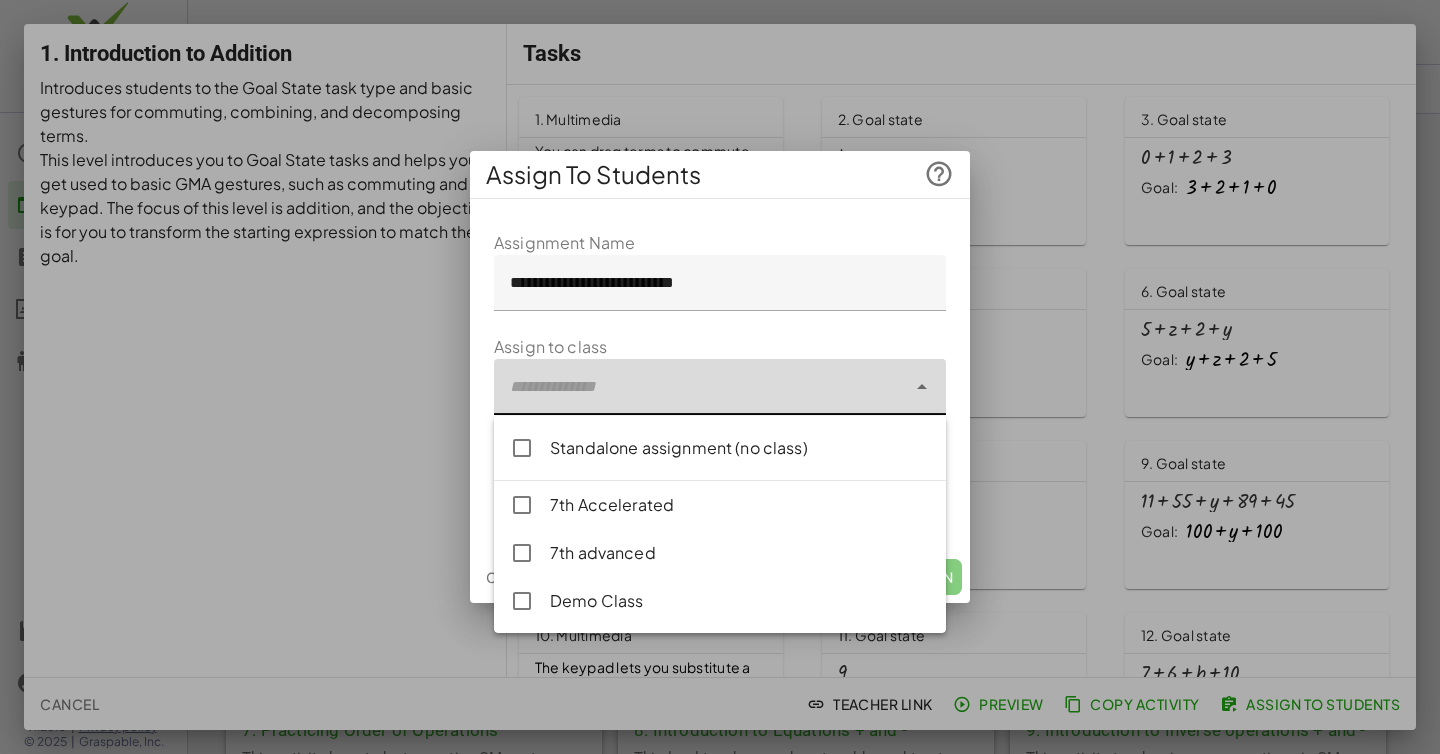 click 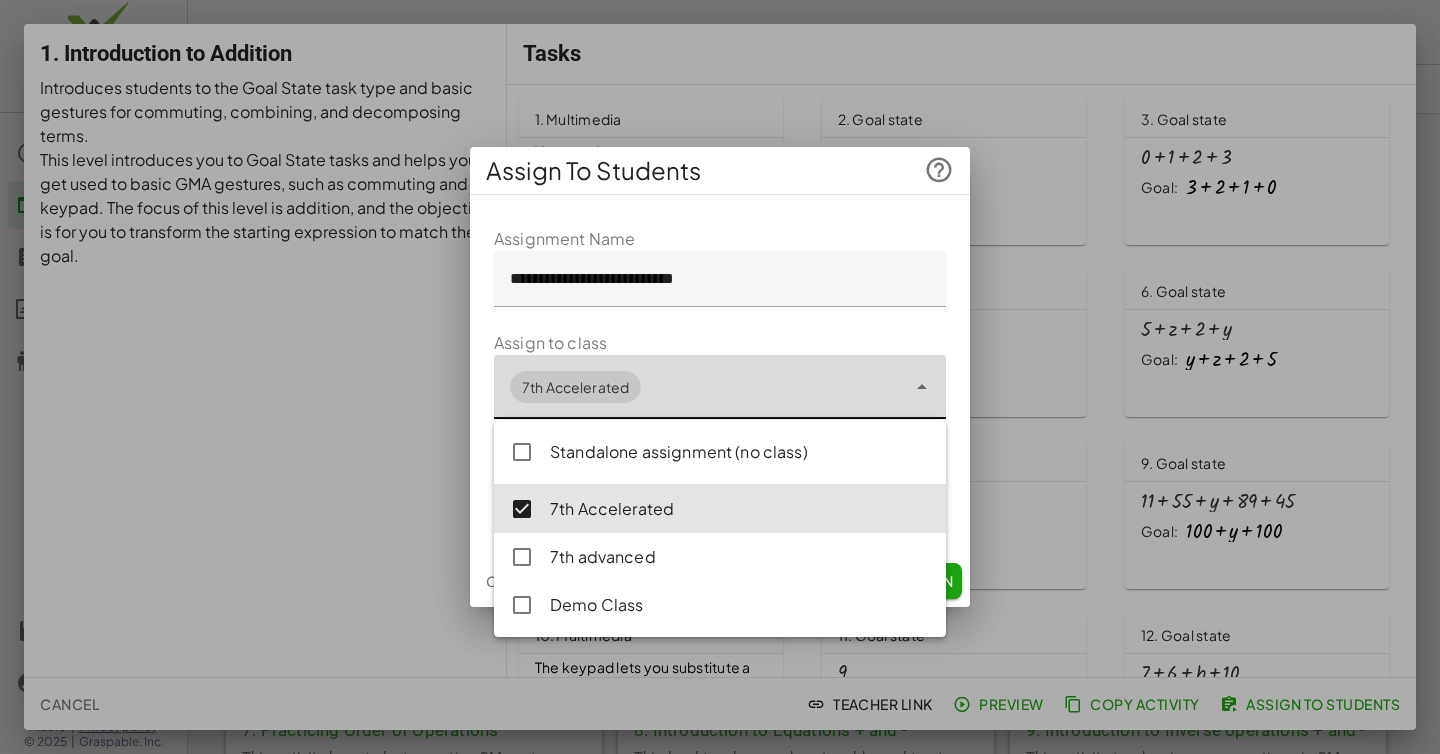 type on "**********" 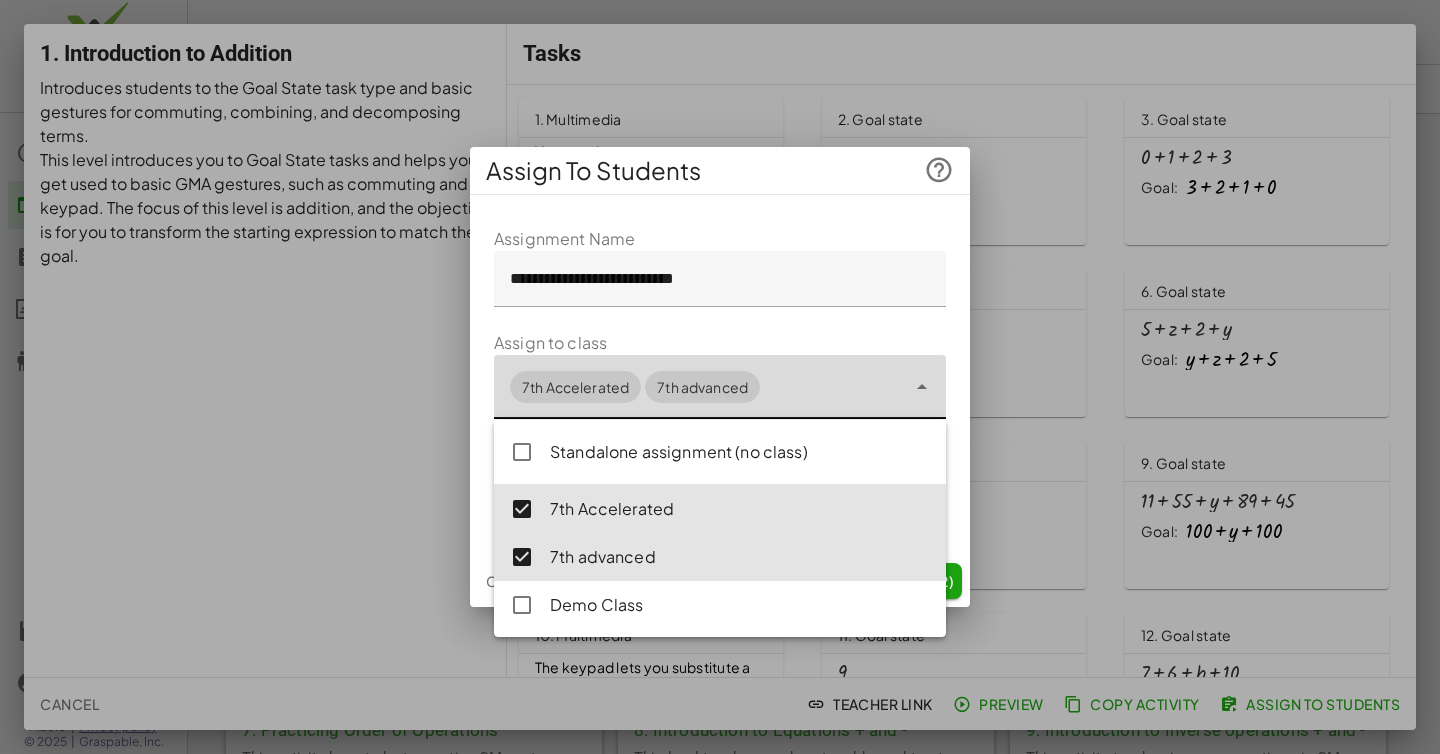 click on "**********" at bounding box center [720, 379] 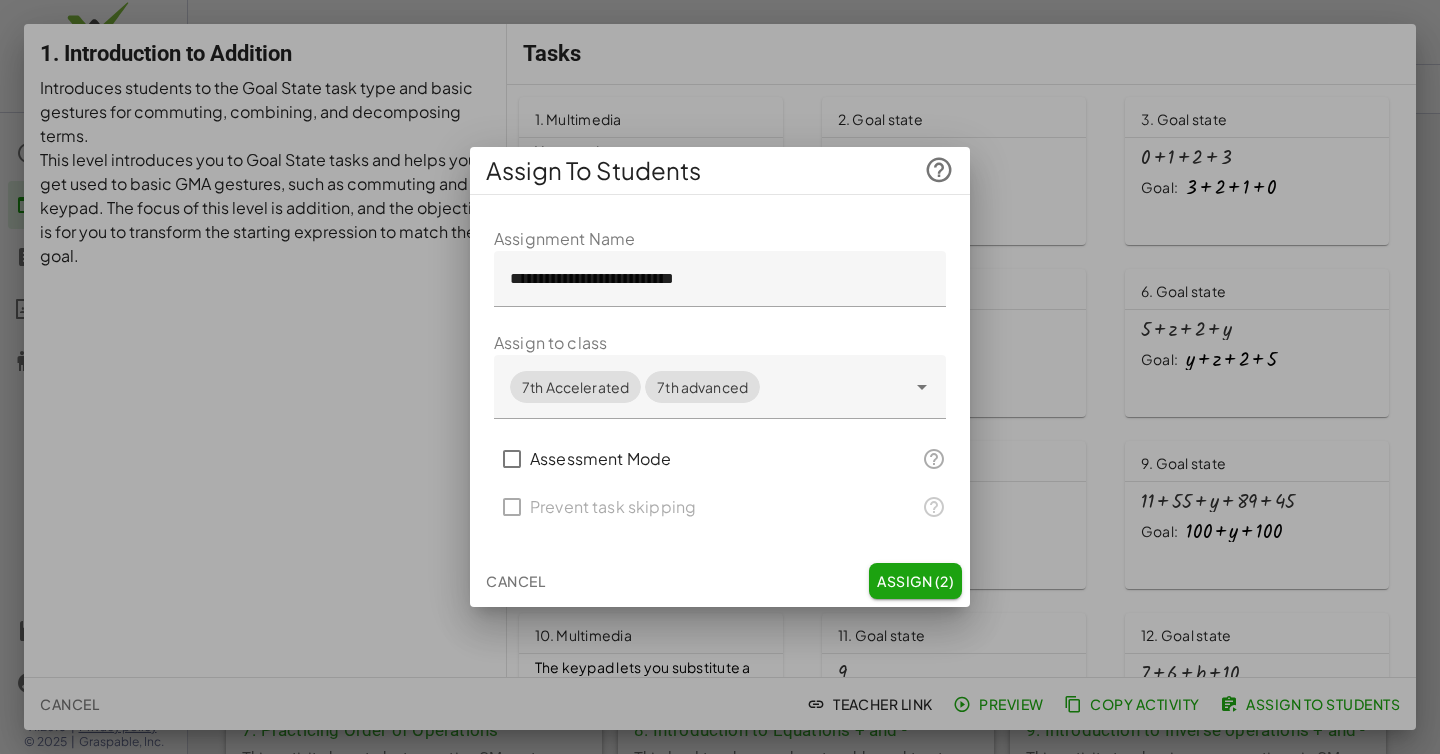 click on "Assign (2)" 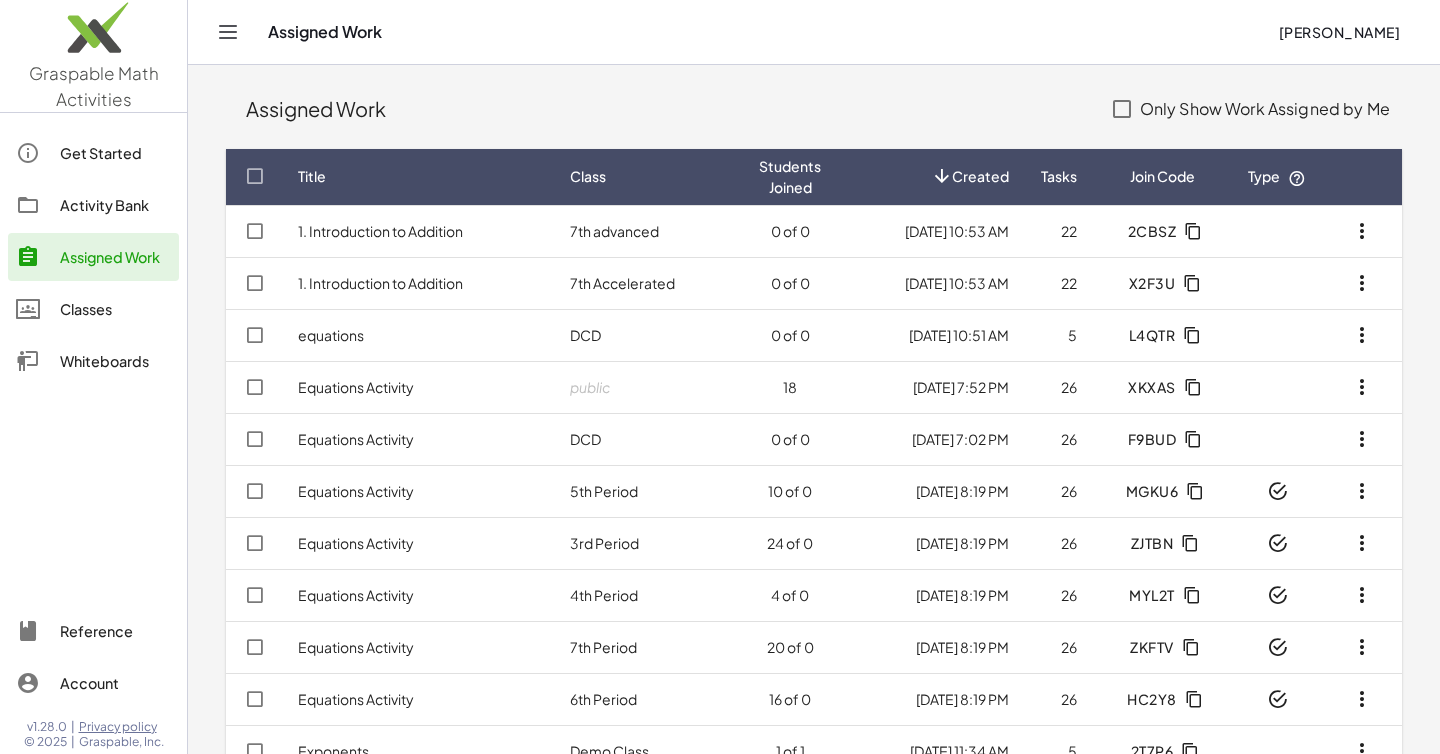 click on "Classes" 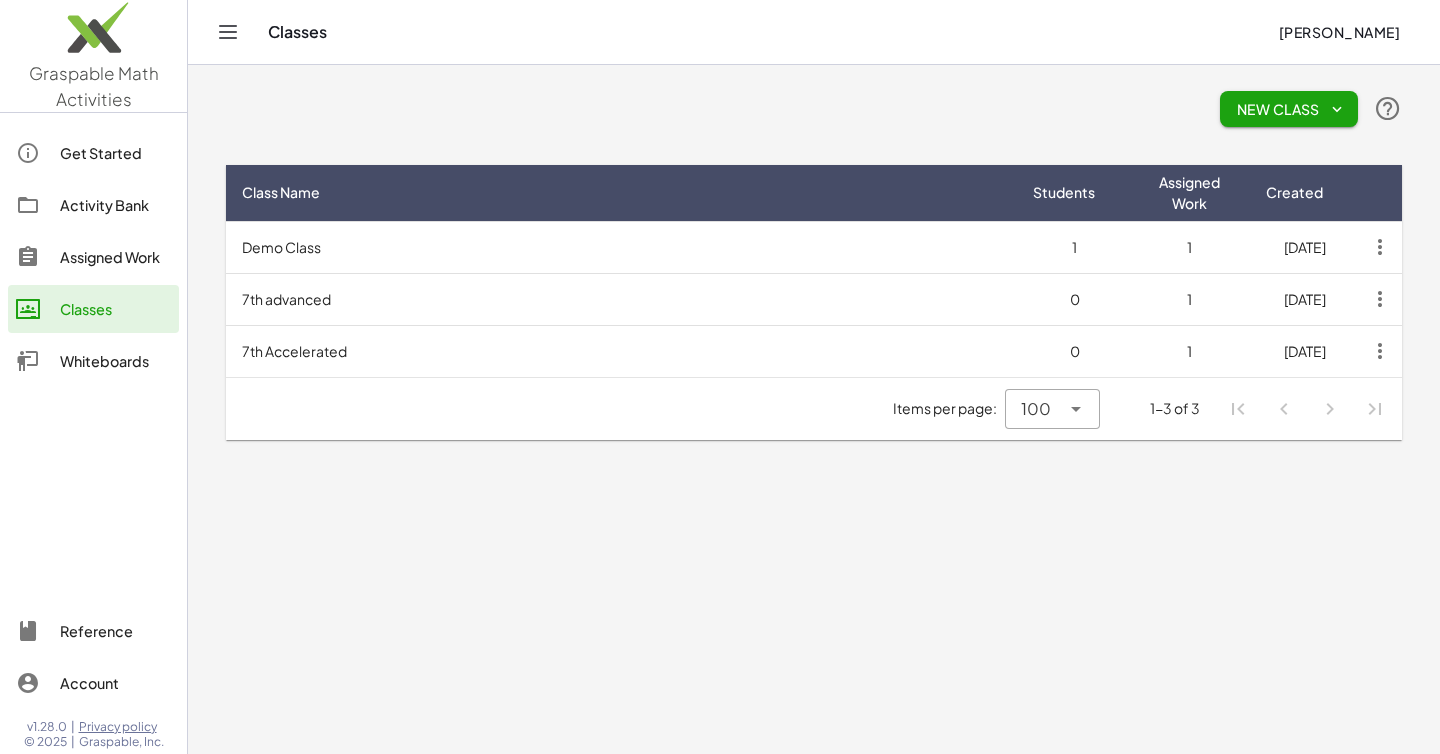 click on "7th advanced" at bounding box center (621, 299) 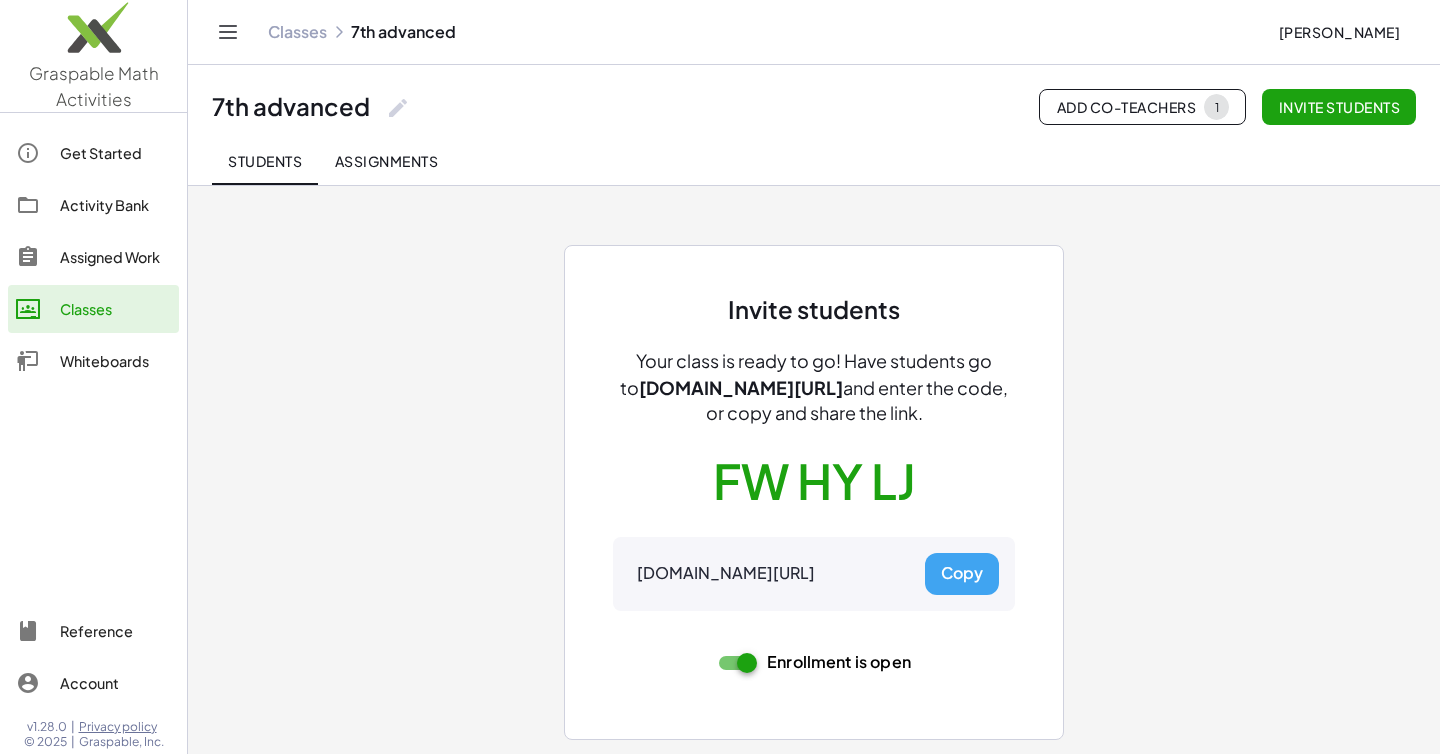 click on "Assigned Work" 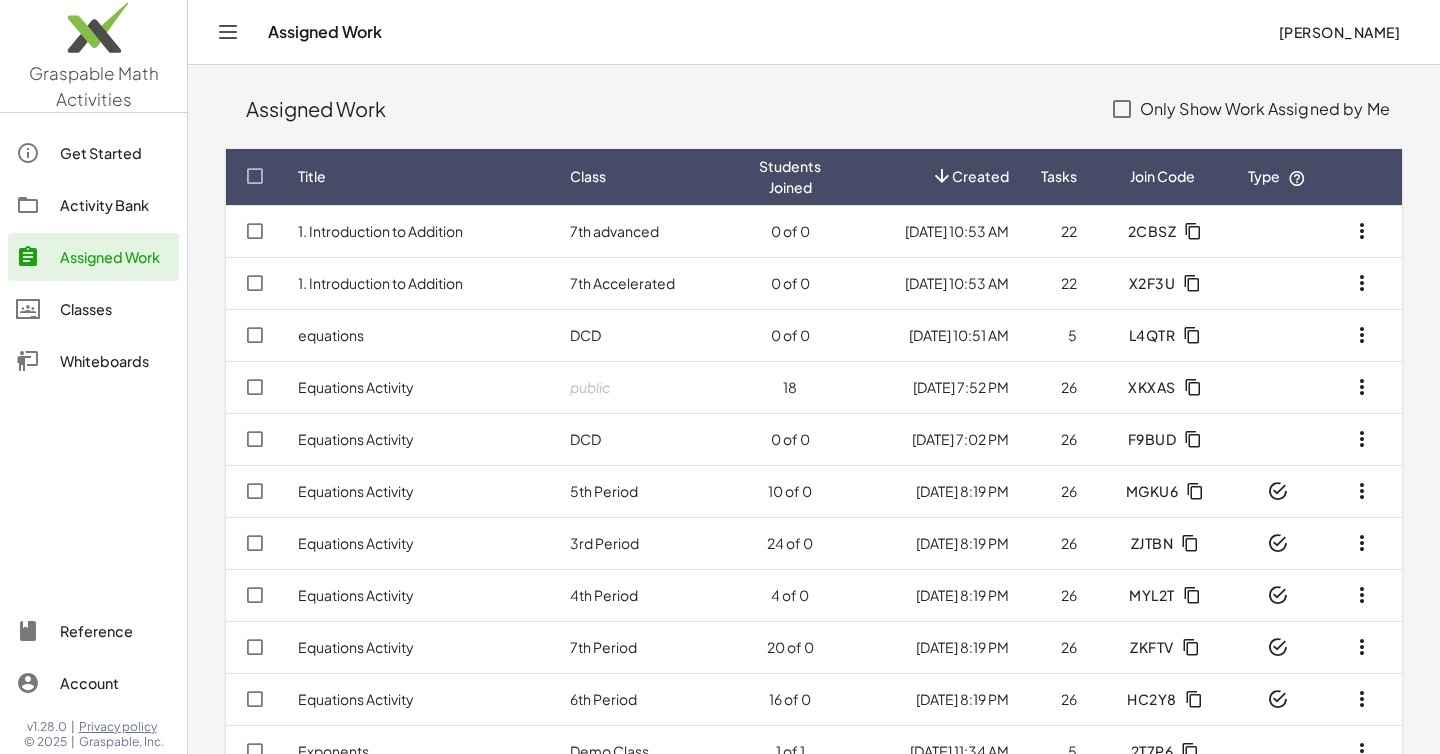 click on "Activity Bank" 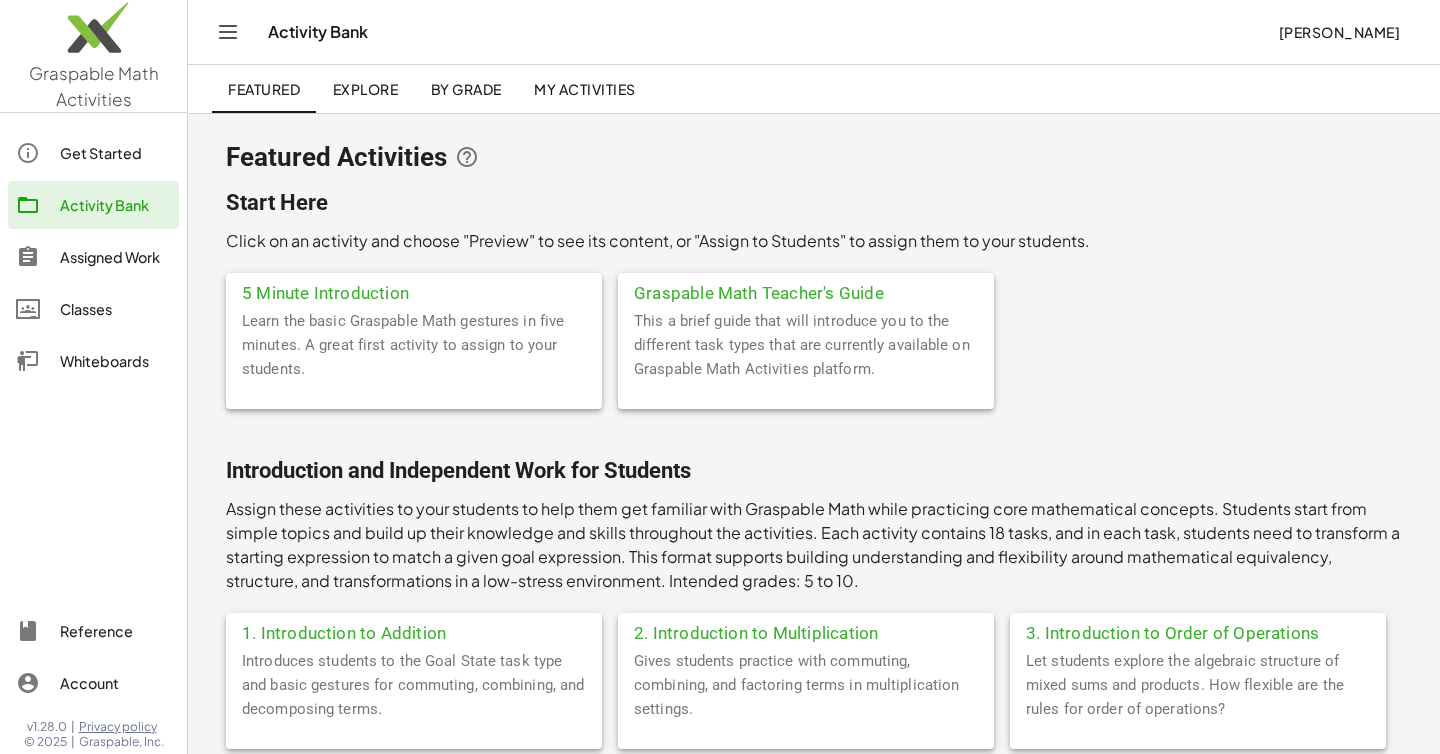 click on "Gives students practice with commuting, combining, and factoring terms in multiplication settings." 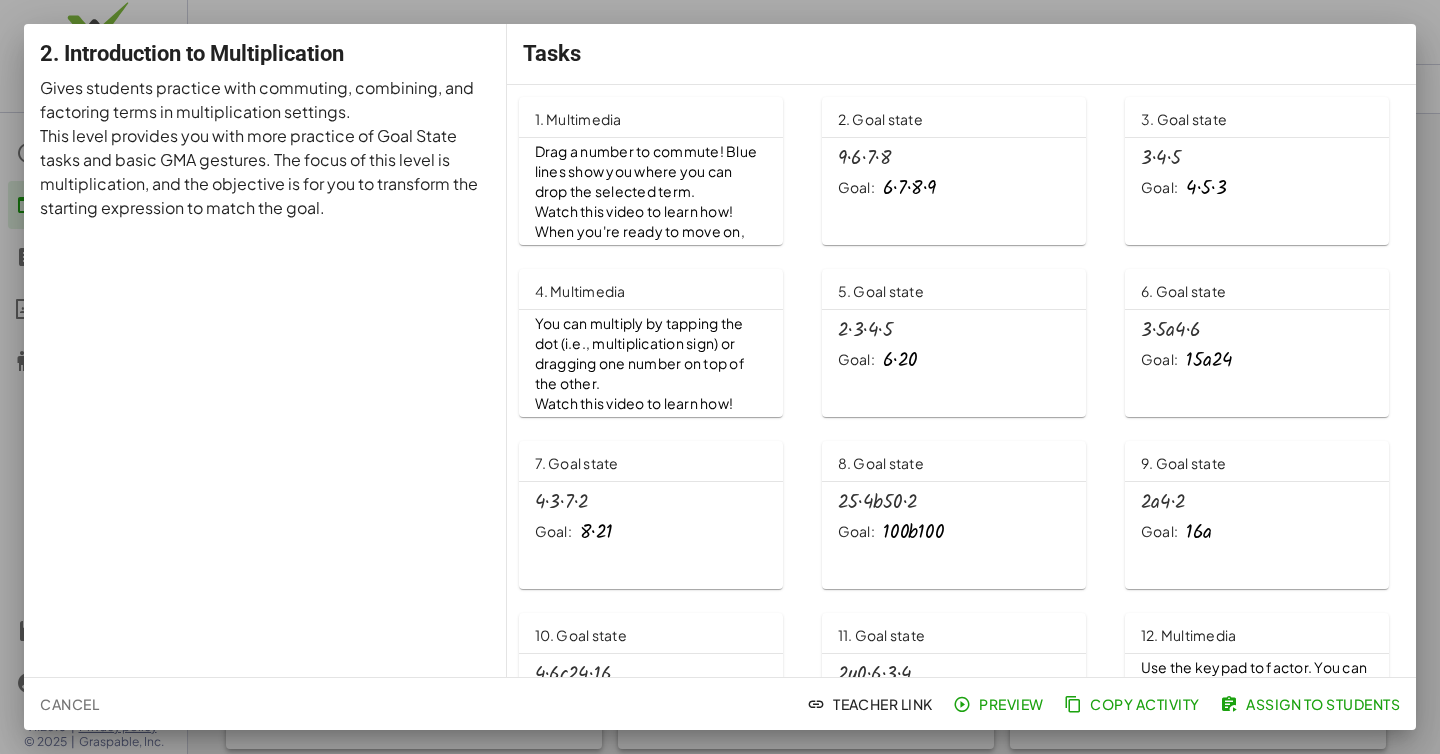 click on "Assign to Students" 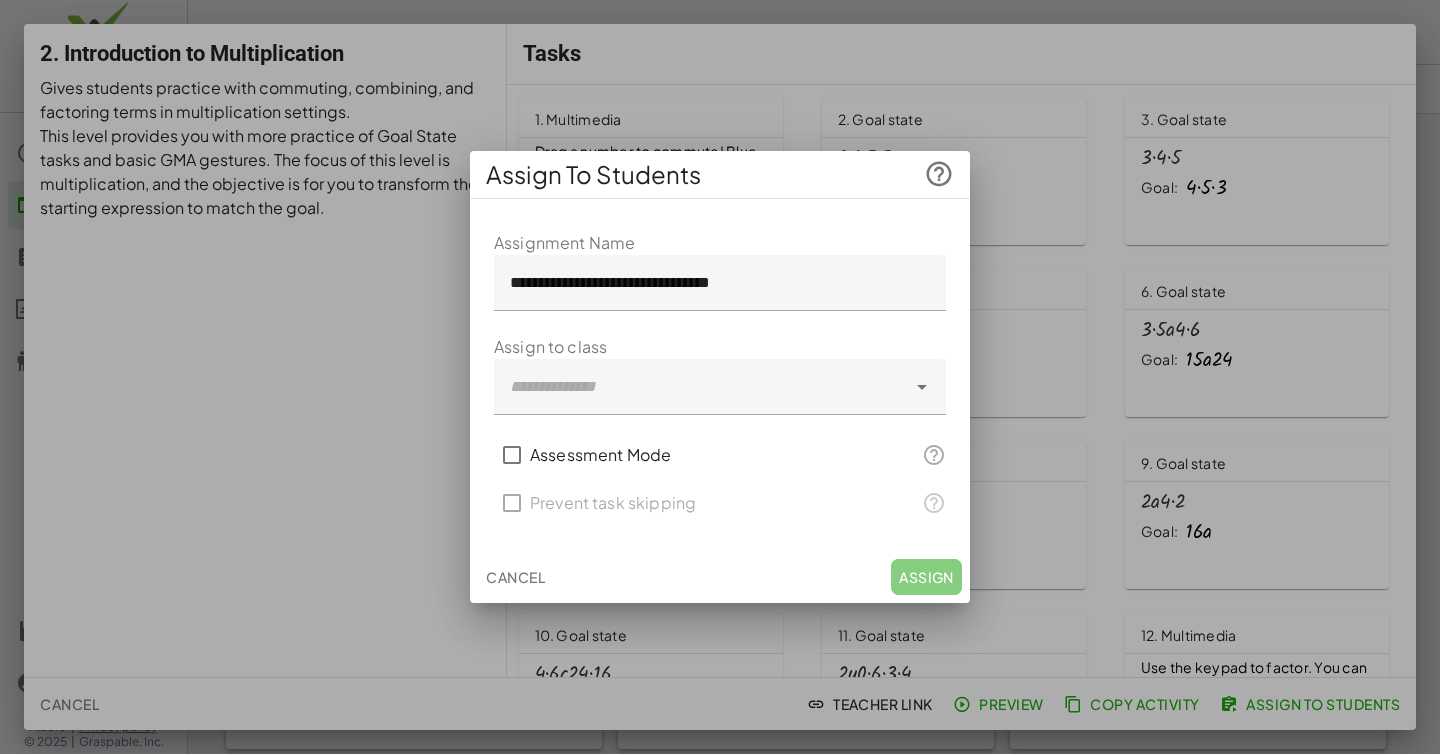 click 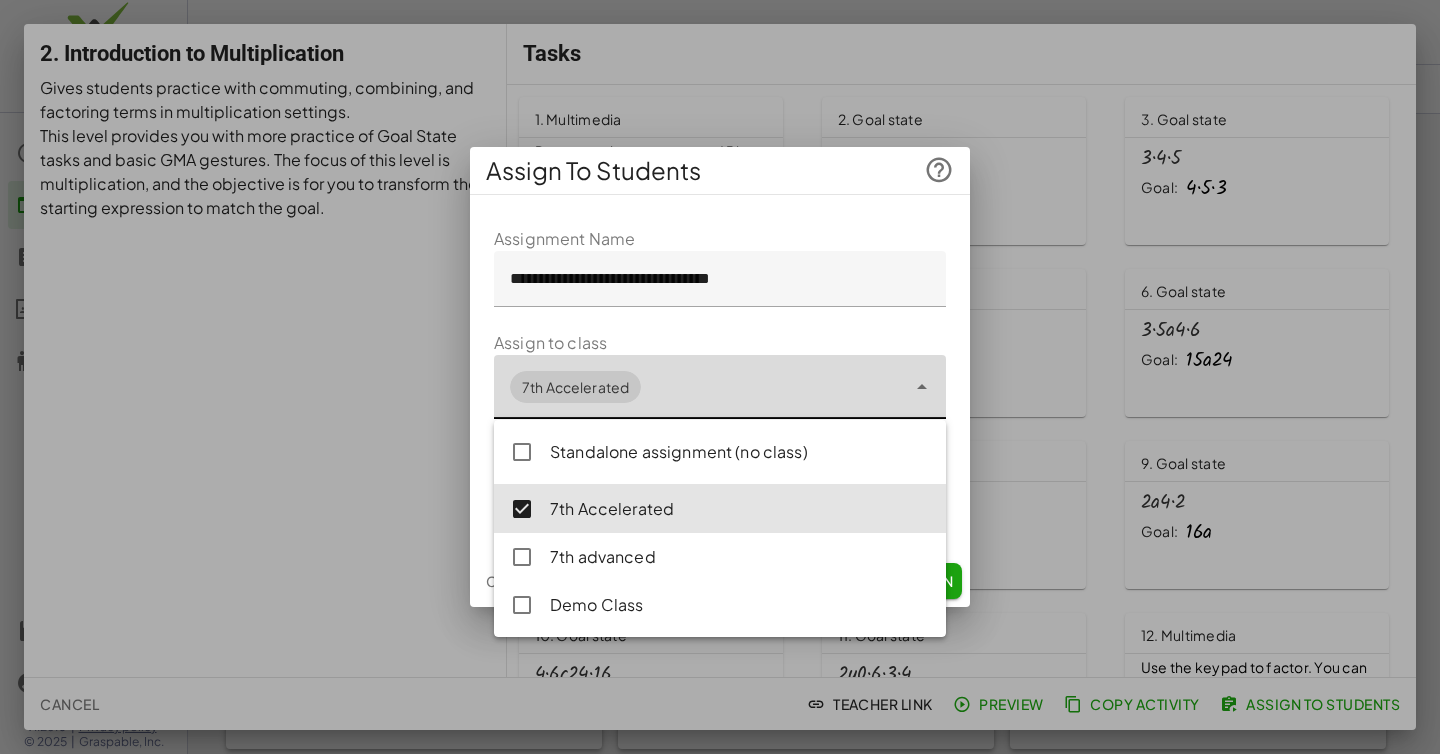 type on "**********" 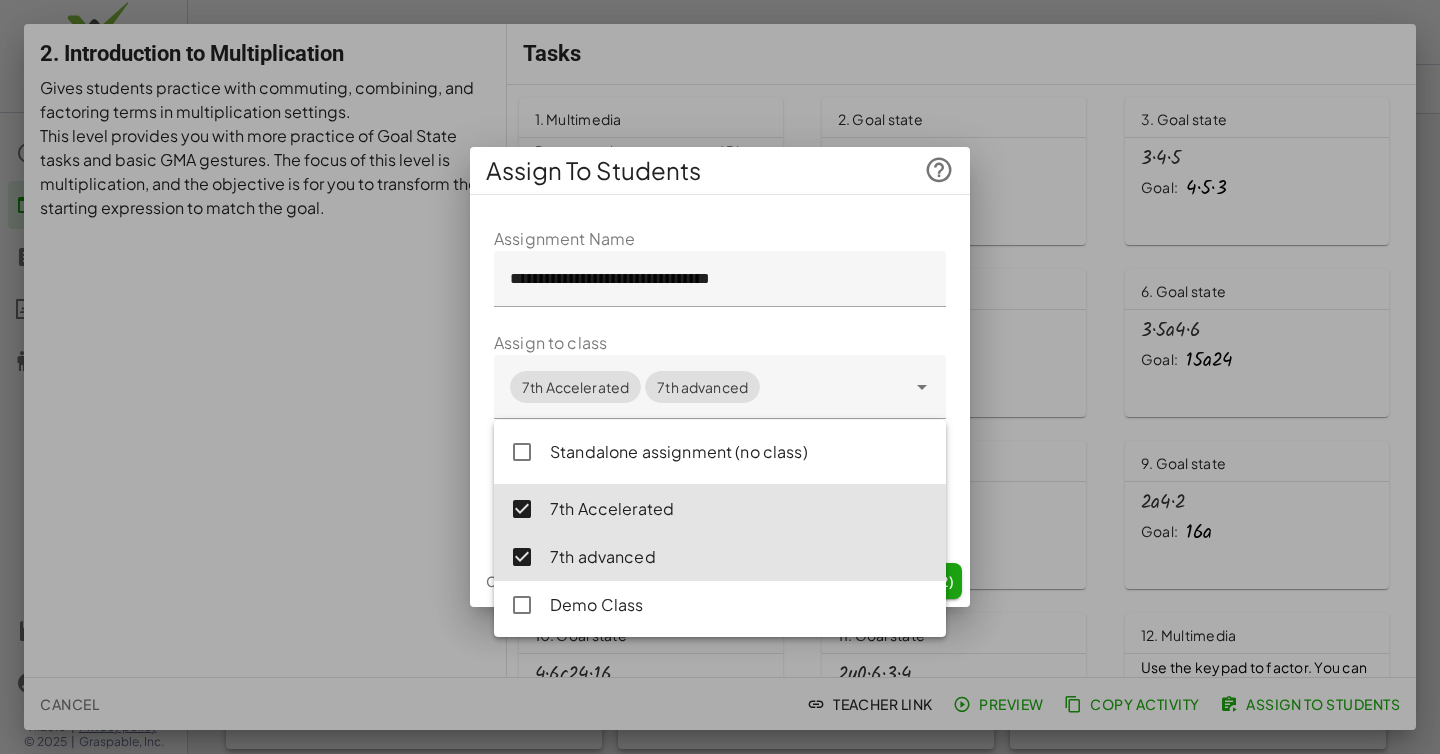click at bounding box center (720, 377) 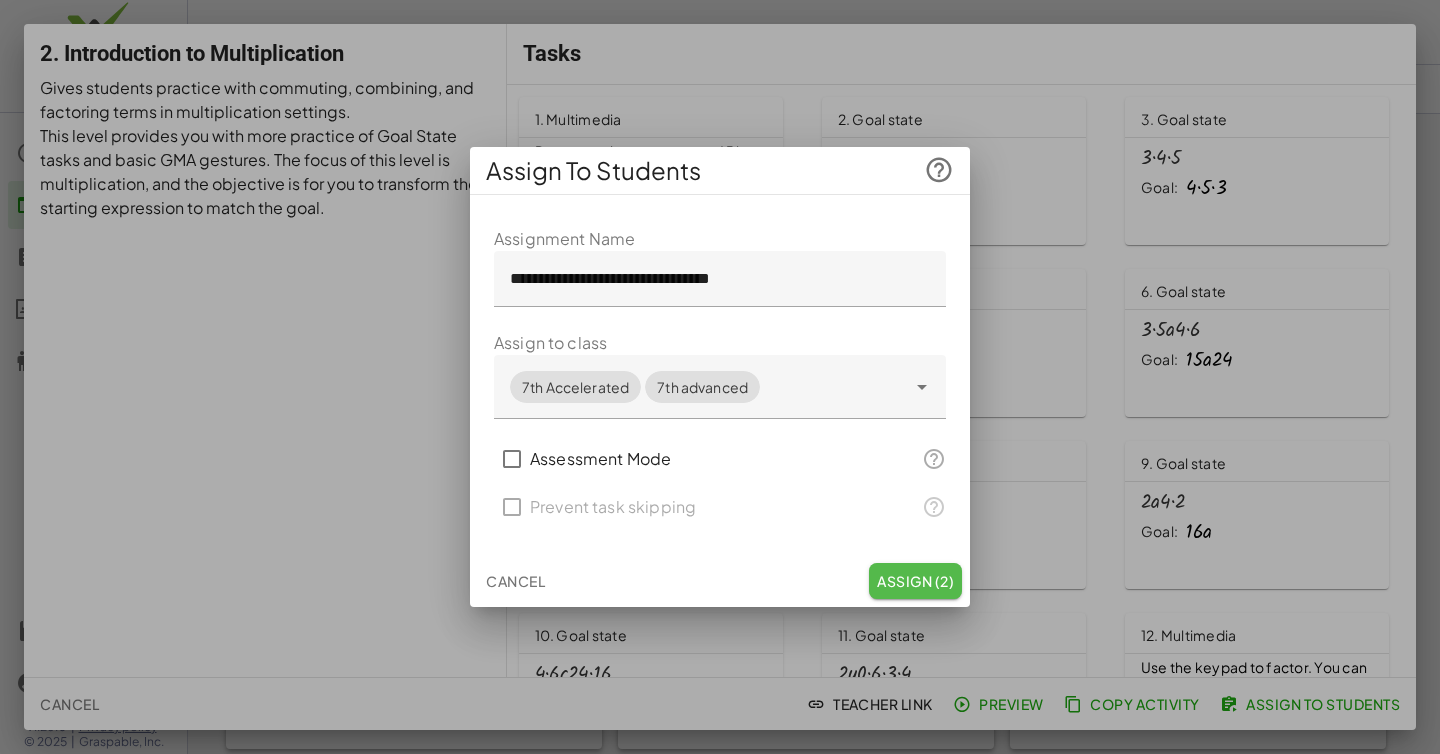 click on "Assign (2)" 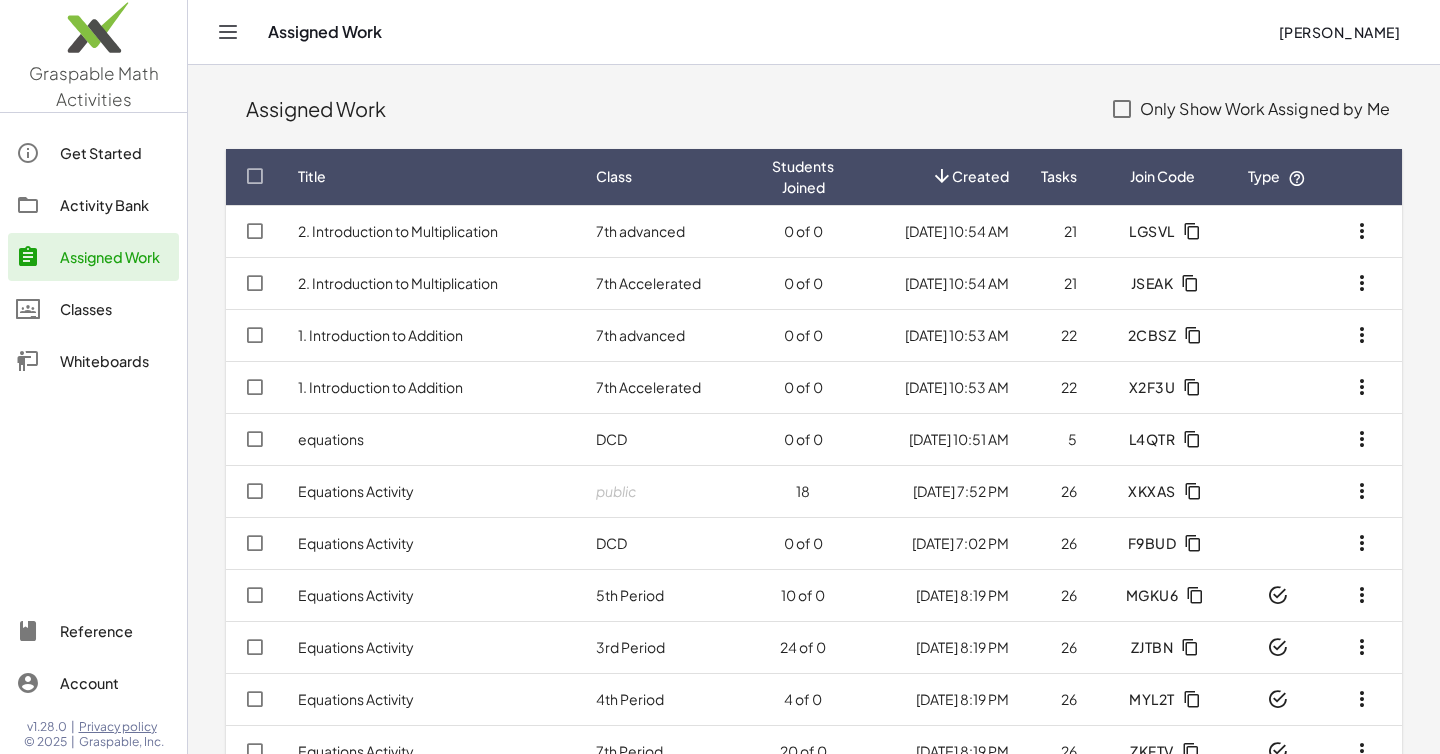 click on "Activity Bank" 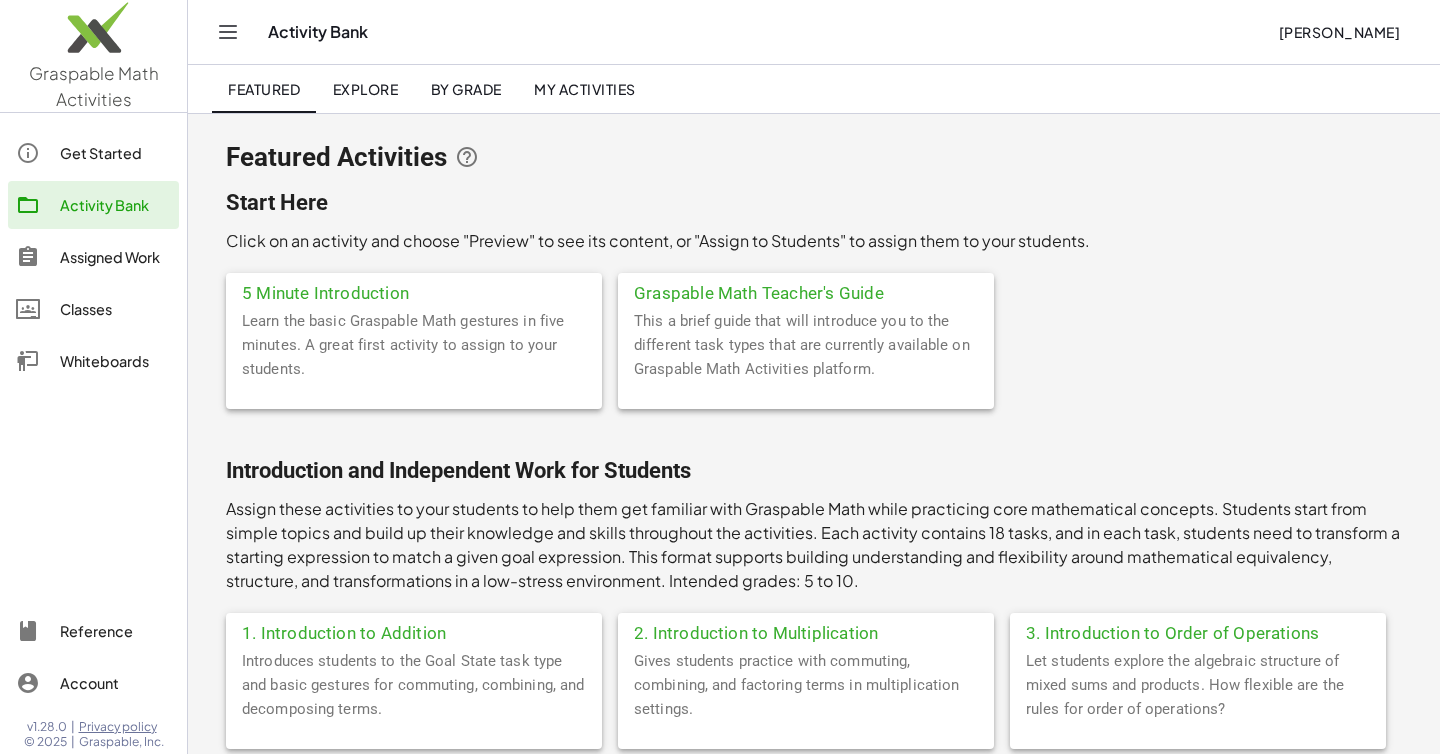 click on "3. Introduction to Order of Operations" 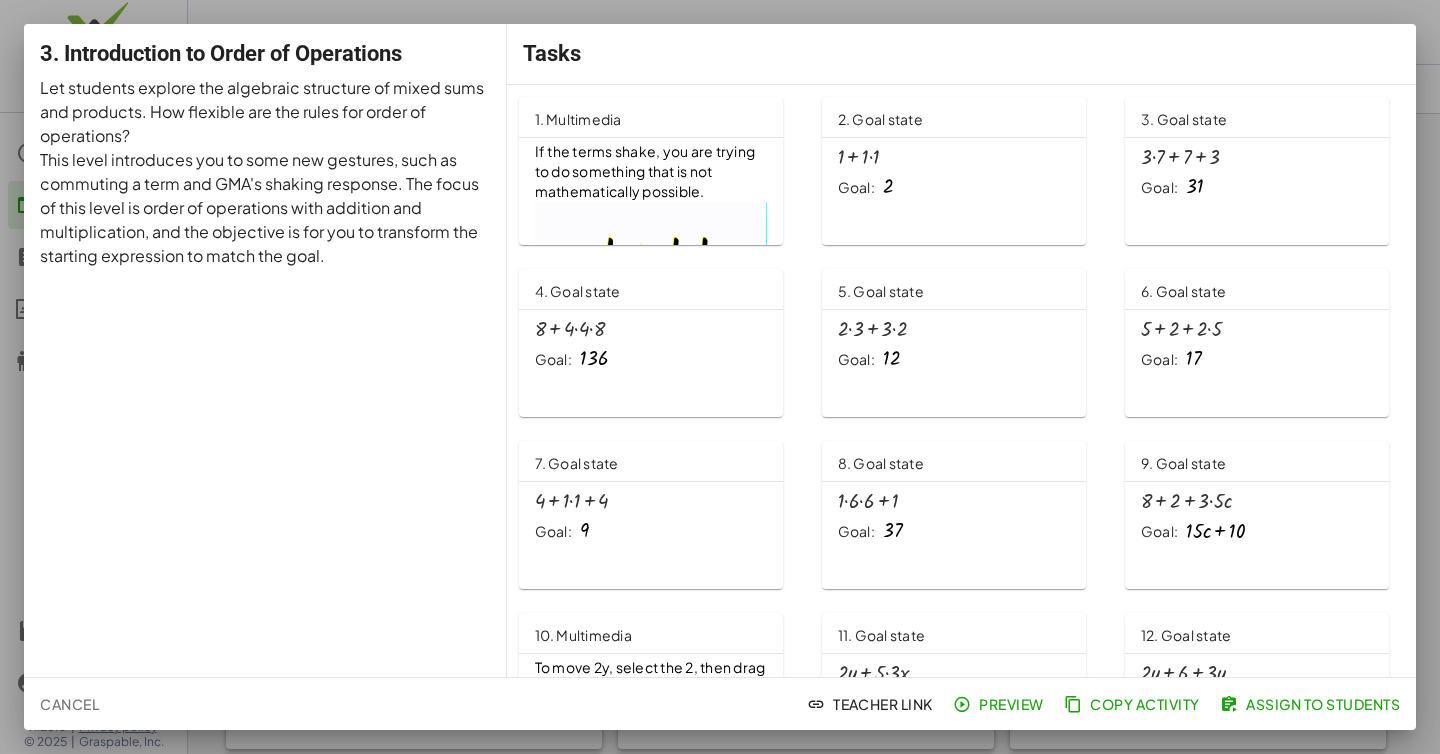 click on "Assign to Students" 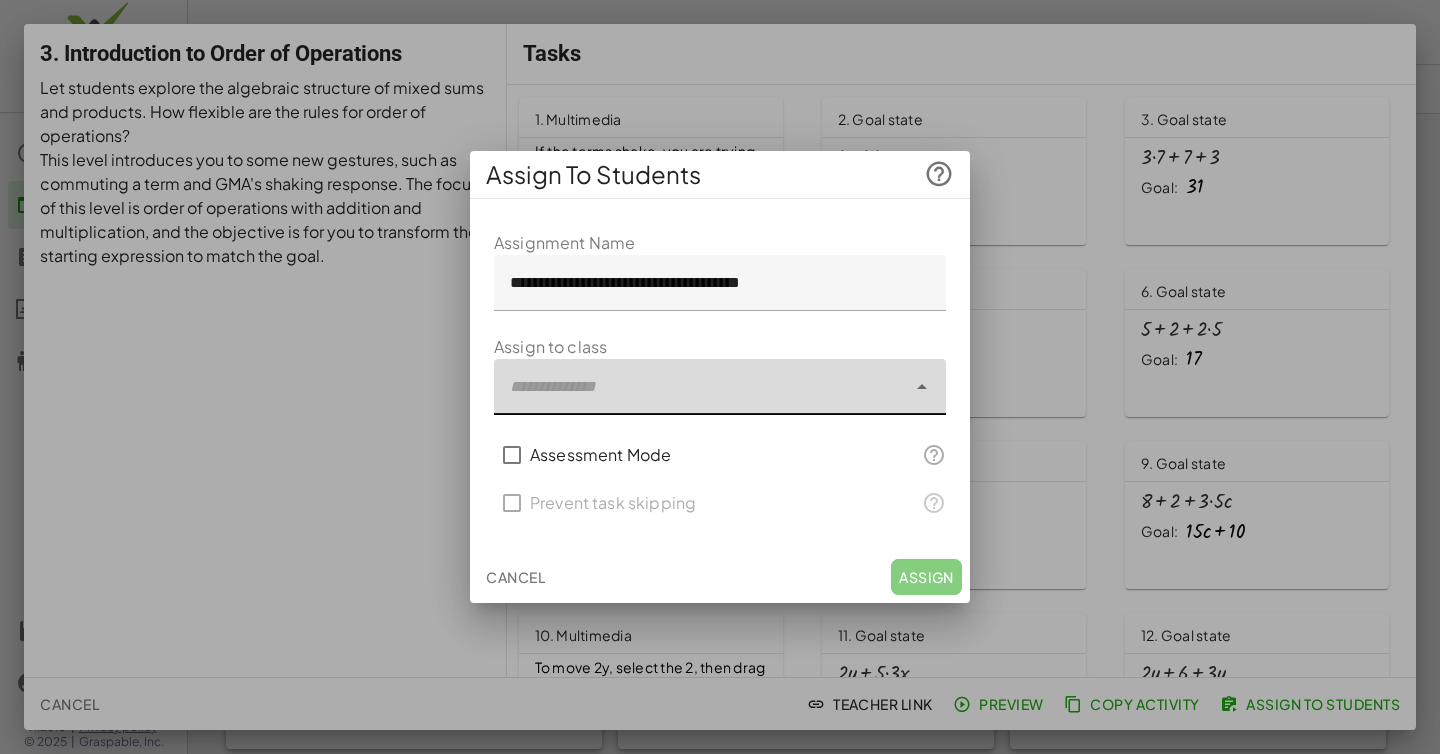 click 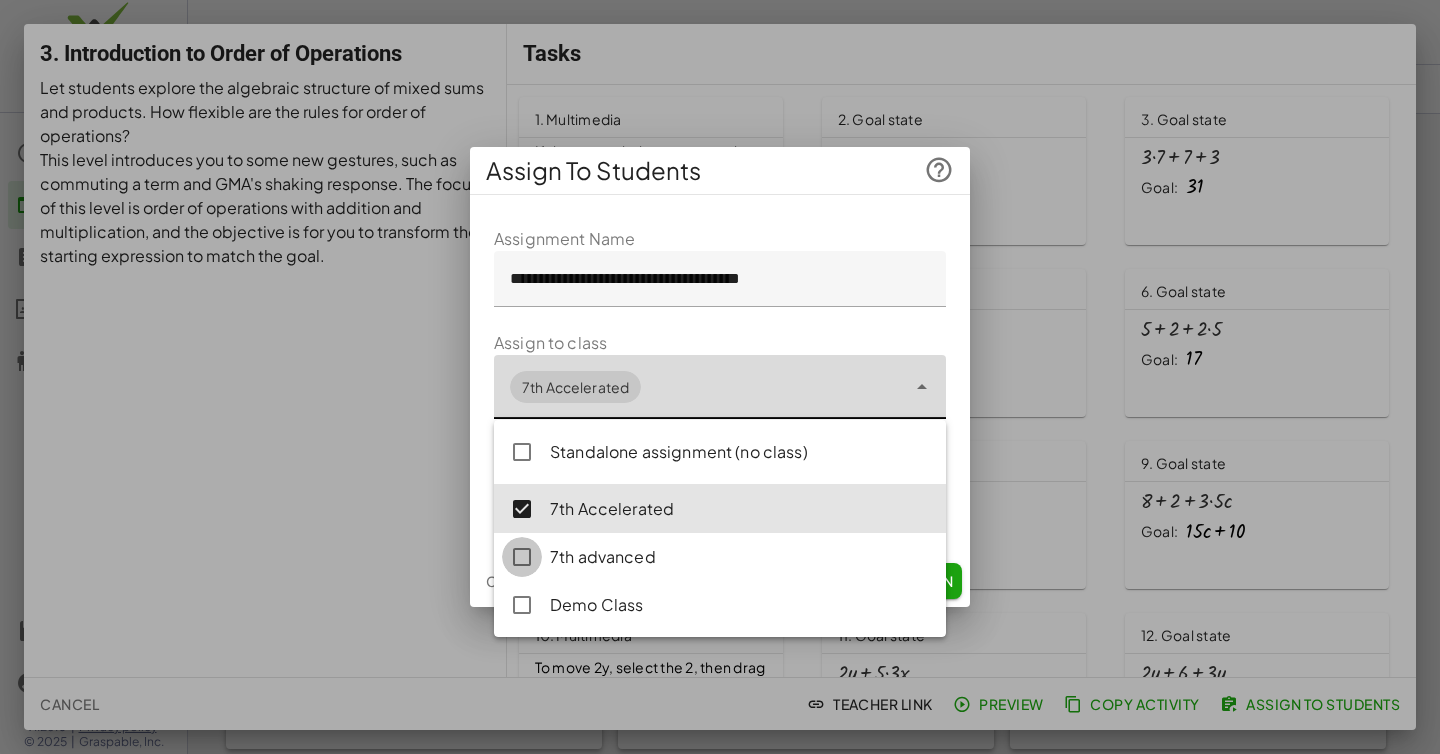 type on "**********" 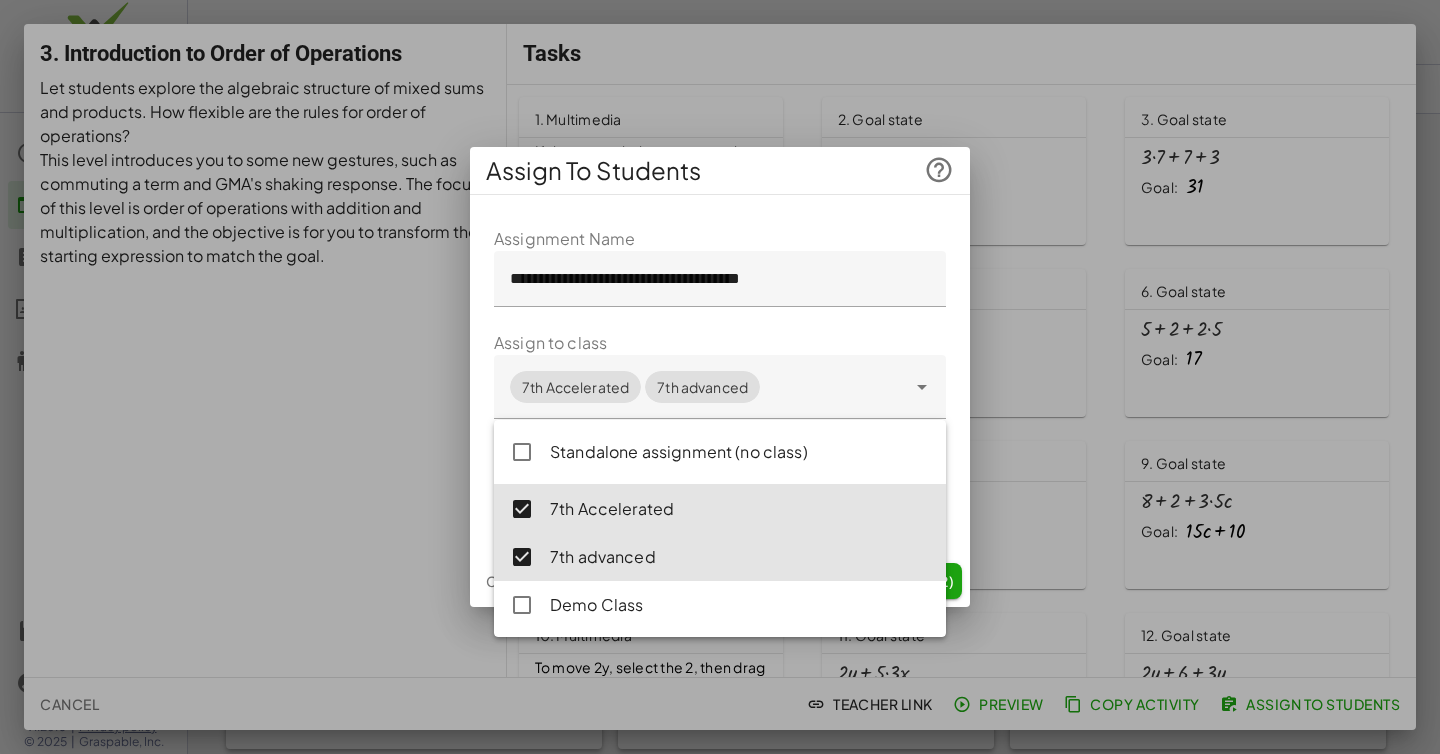 click on "**********" at bounding box center (720, 379) 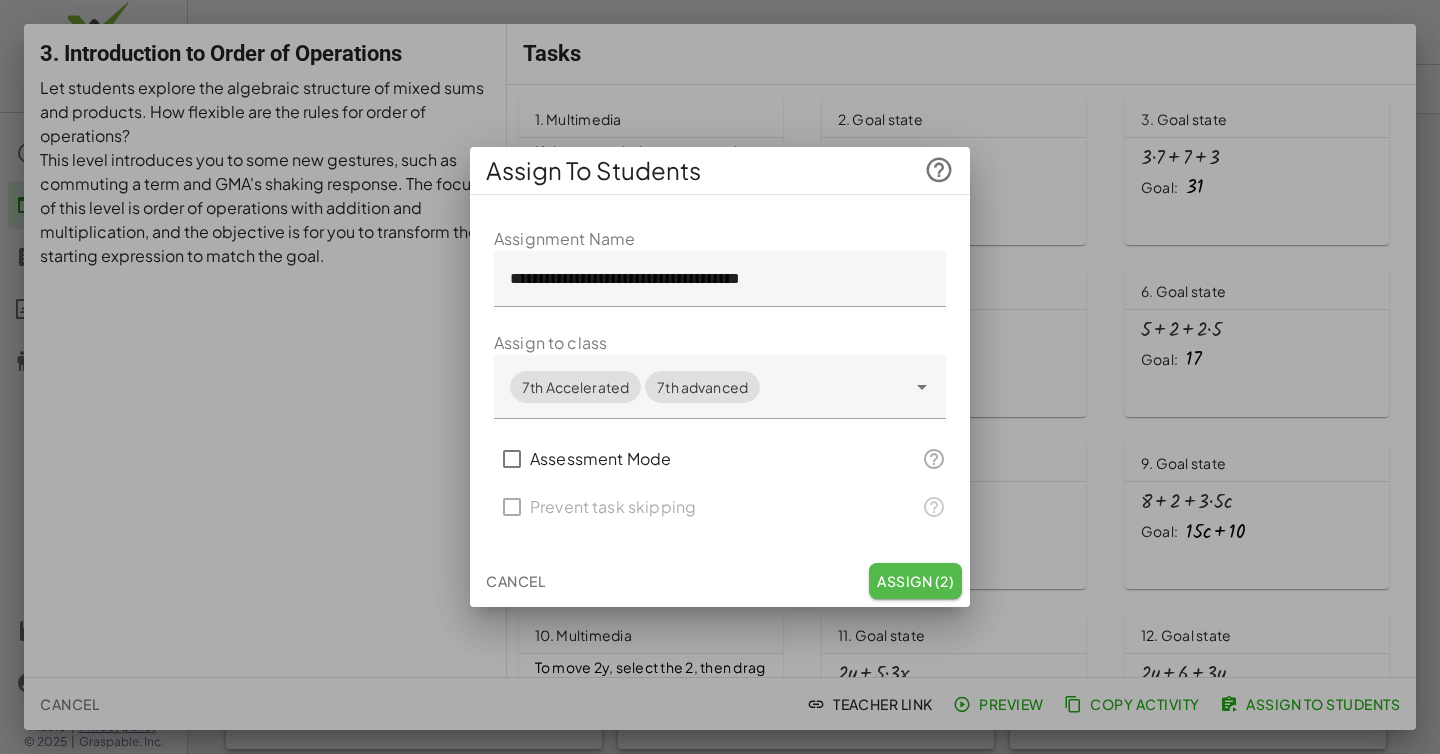 click on "Assign (2)" 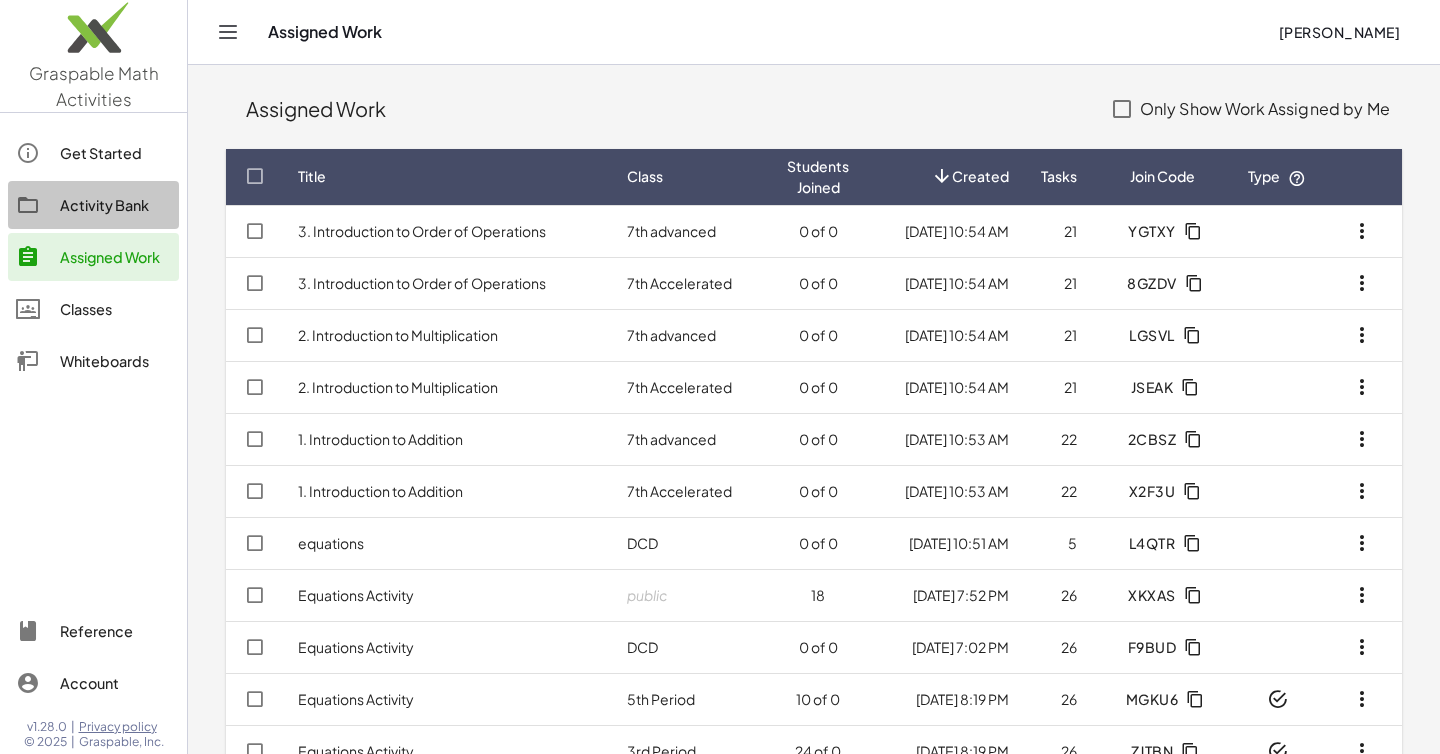 click on "Activity Bank" 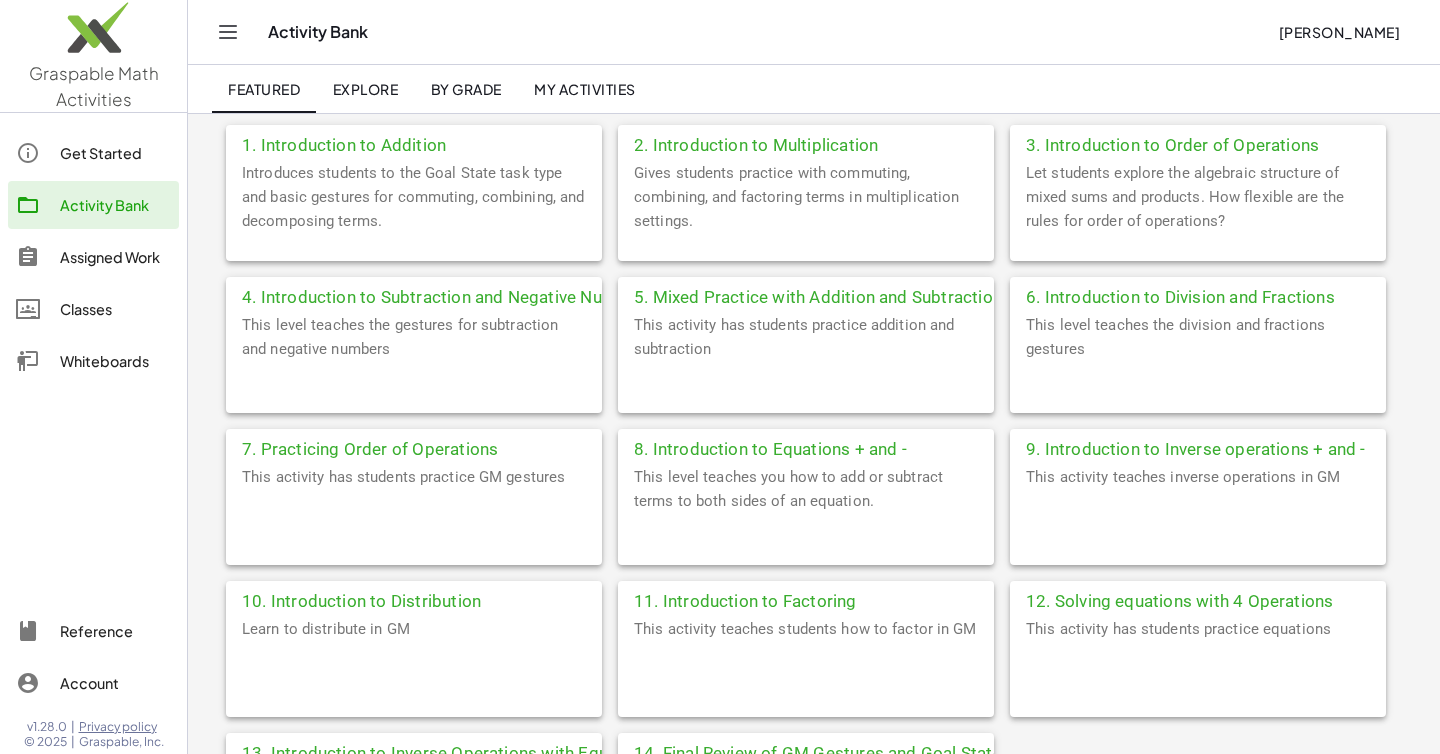 scroll, scrollTop: 511, scrollLeft: 0, axis: vertical 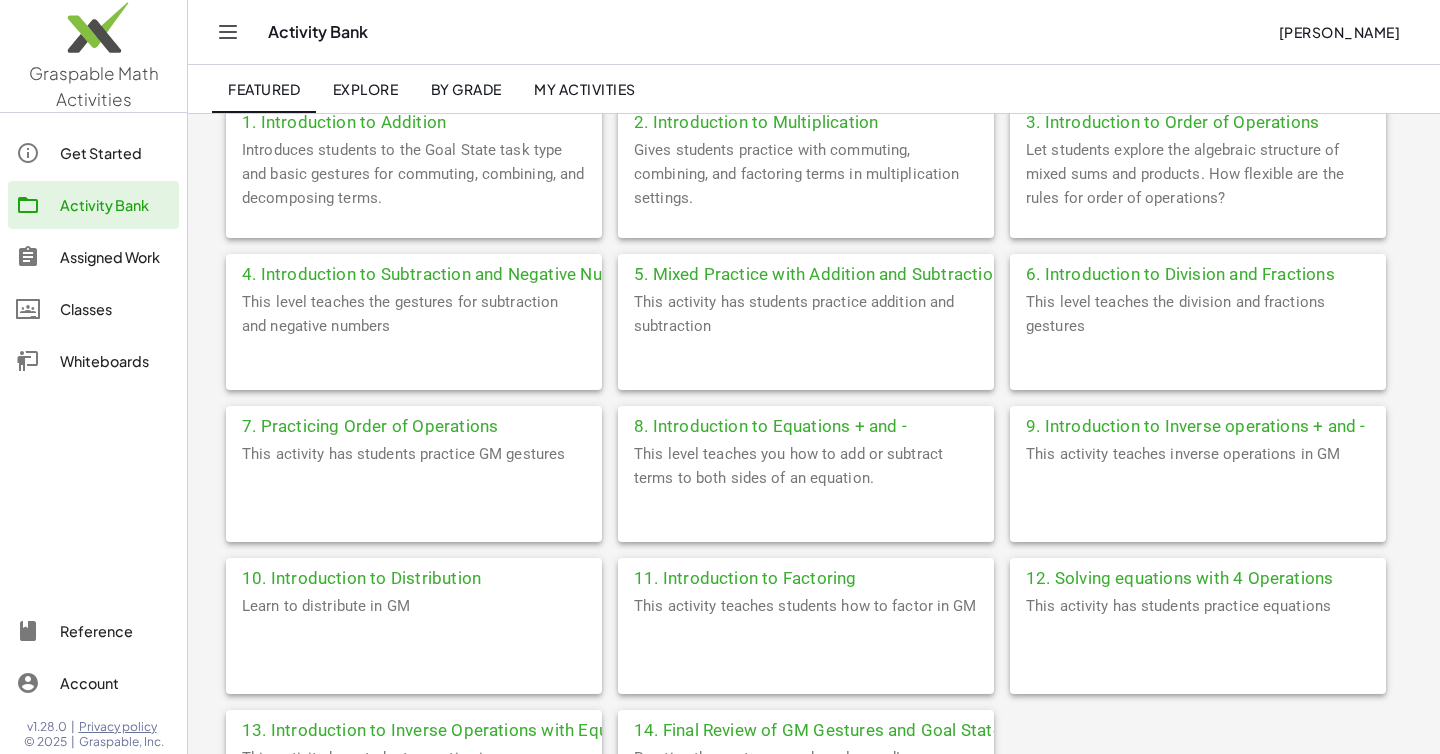 click on "4. Introduction to Subtraction and Negative Numbers" 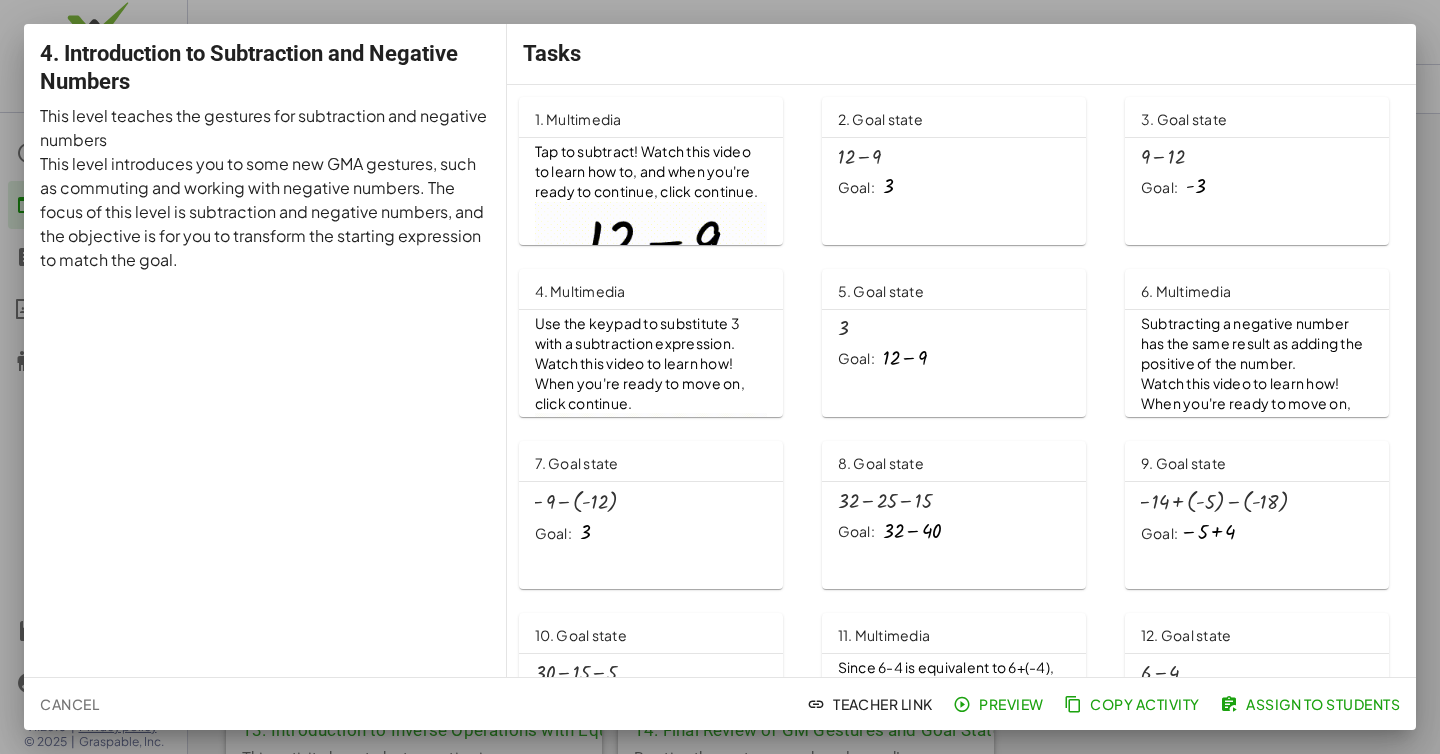 scroll, scrollTop: 0, scrollLeft: 0, axis: both 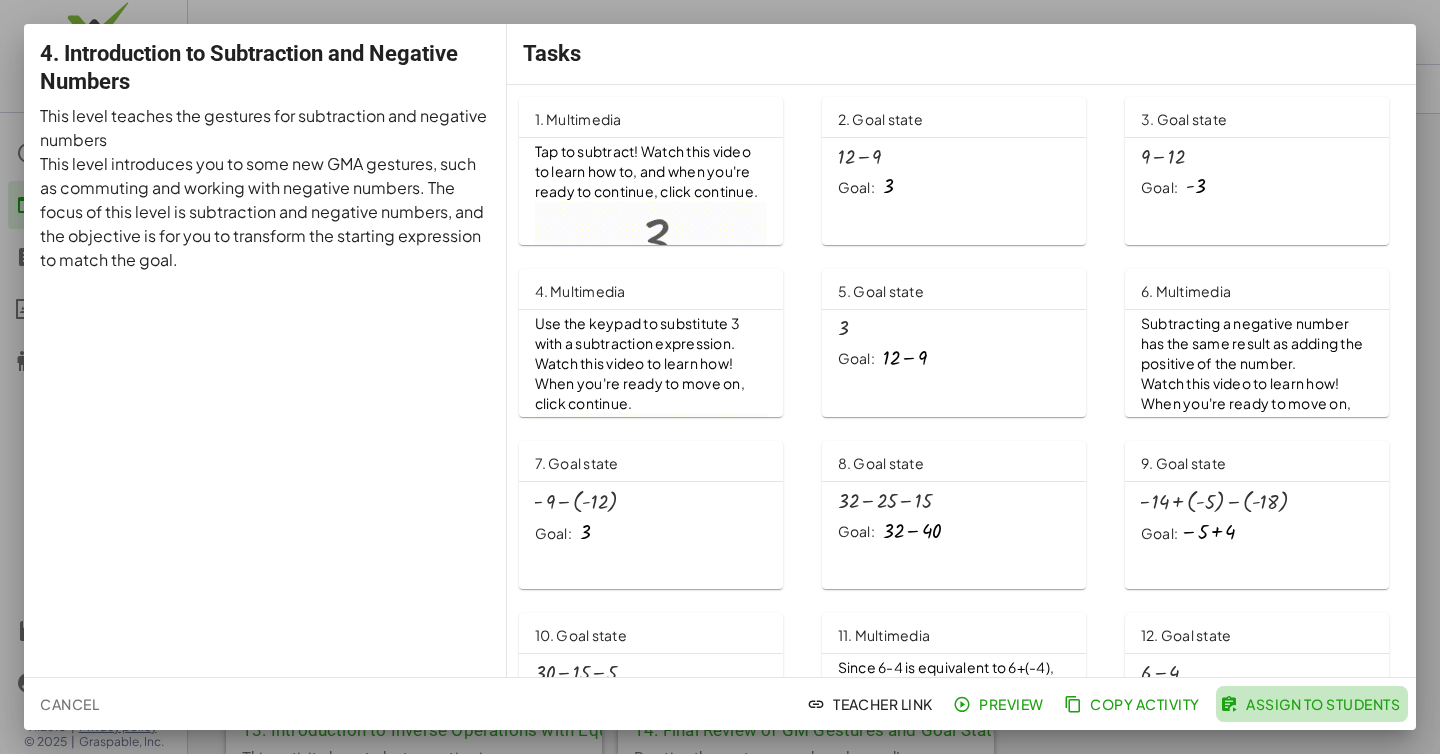 click on "Assign to Students" 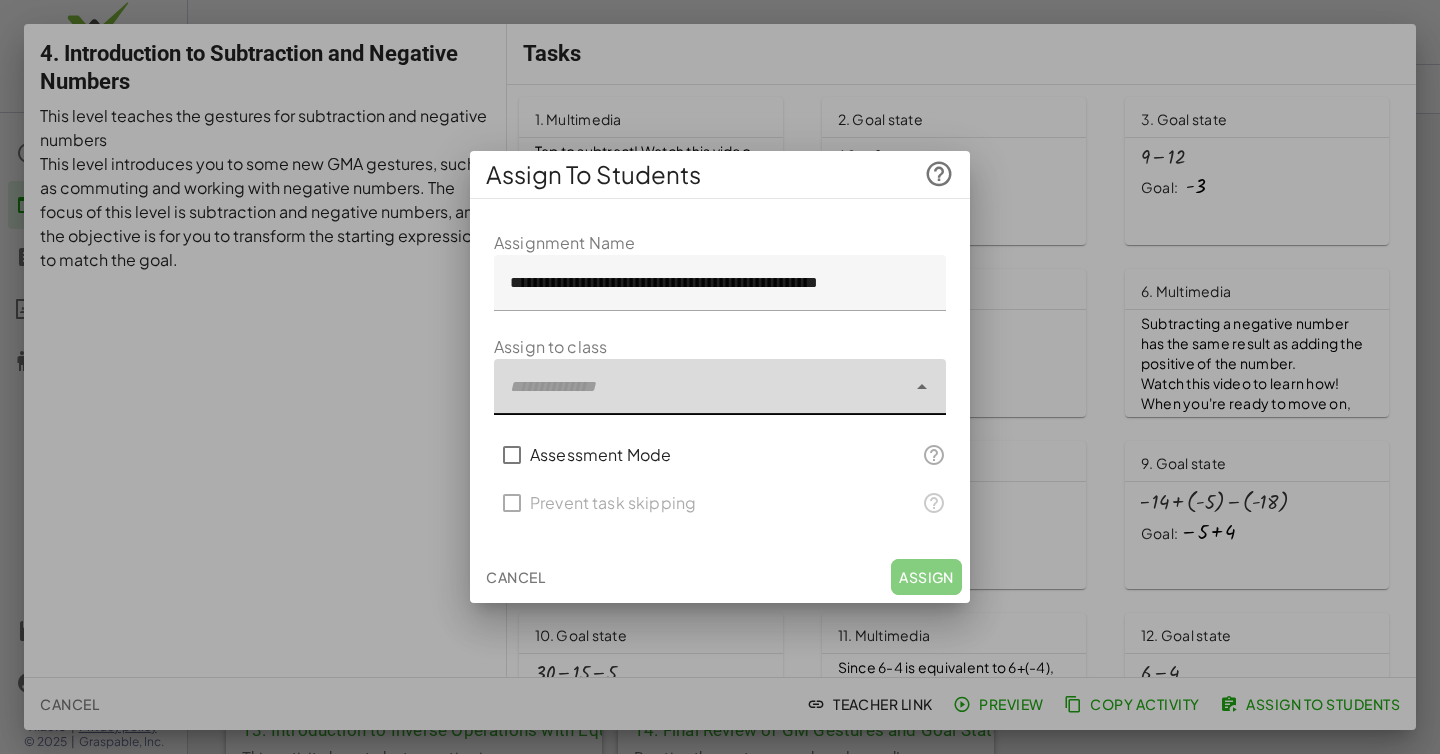 click 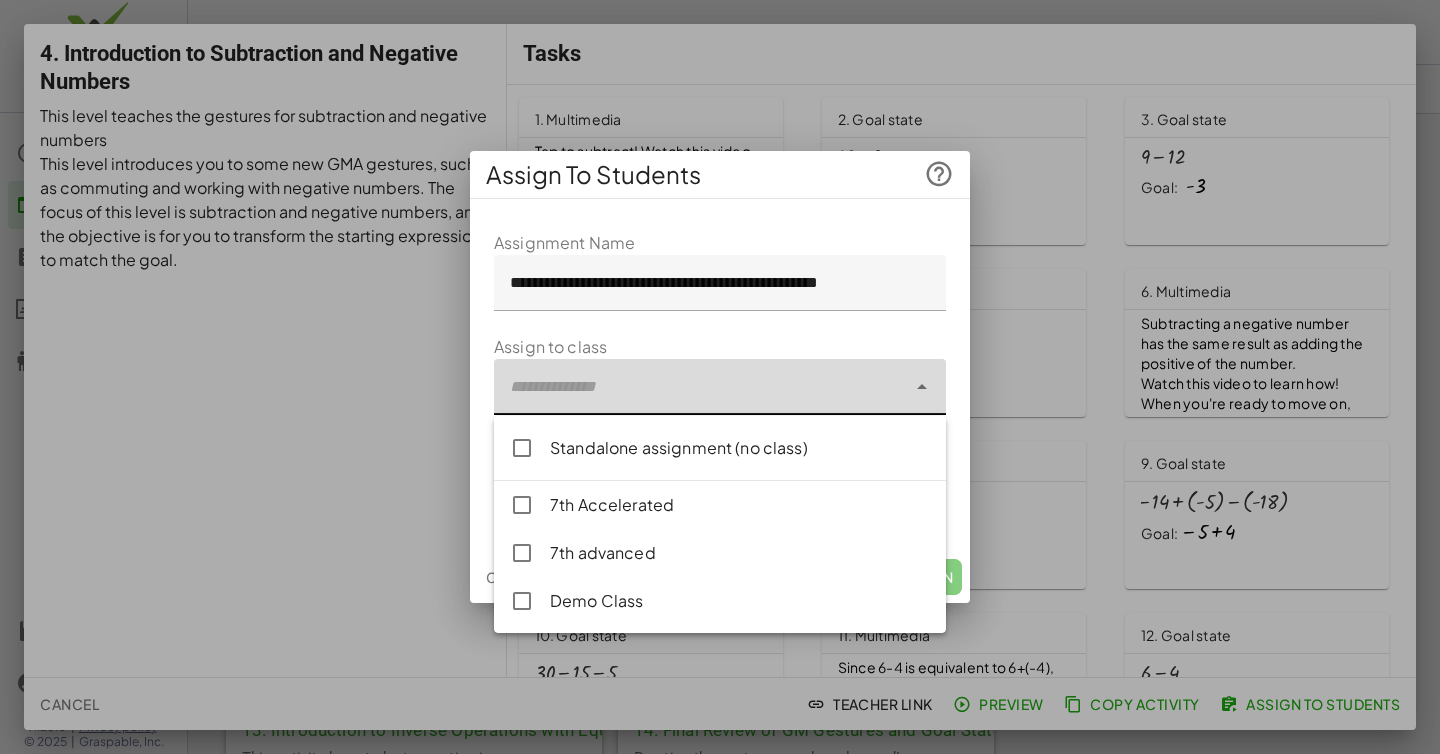 click on "7th Accelerated" 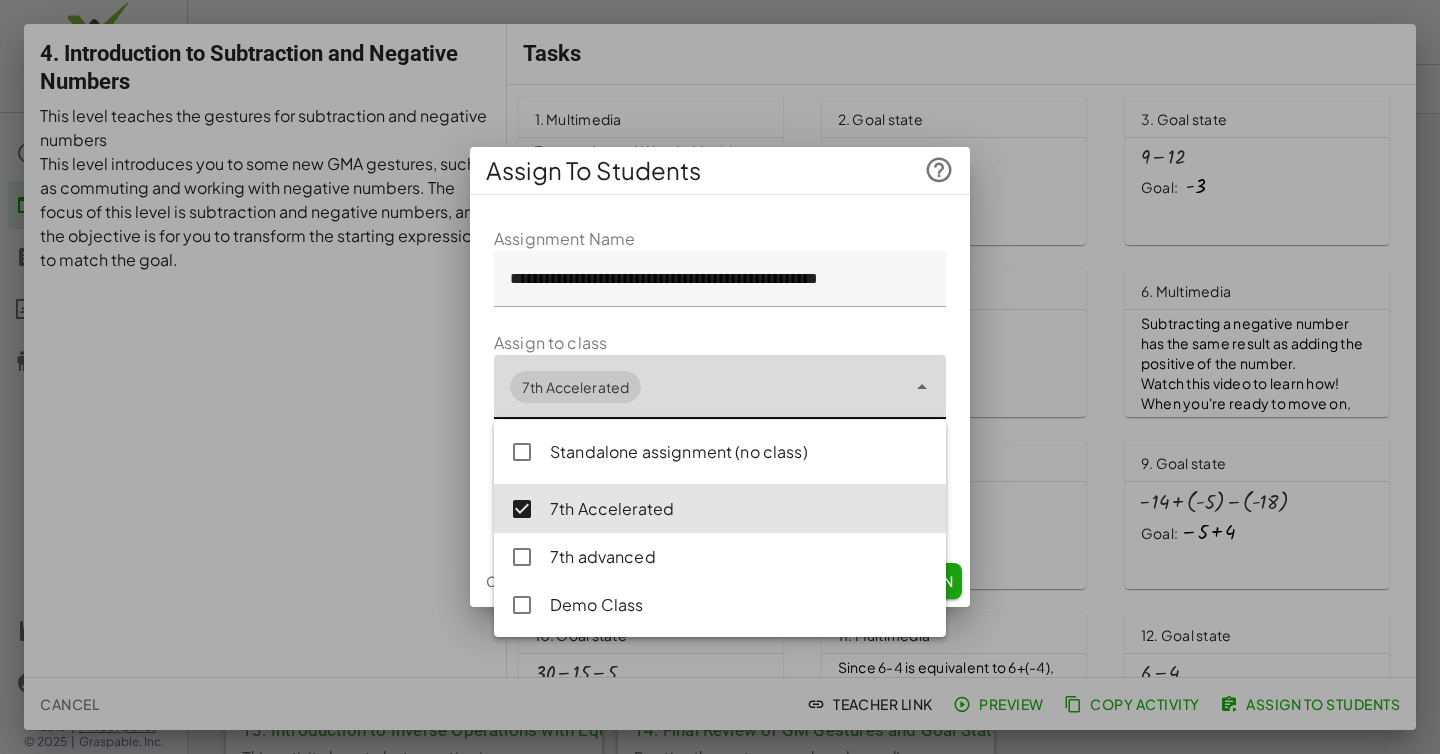 click on "7th advanced" 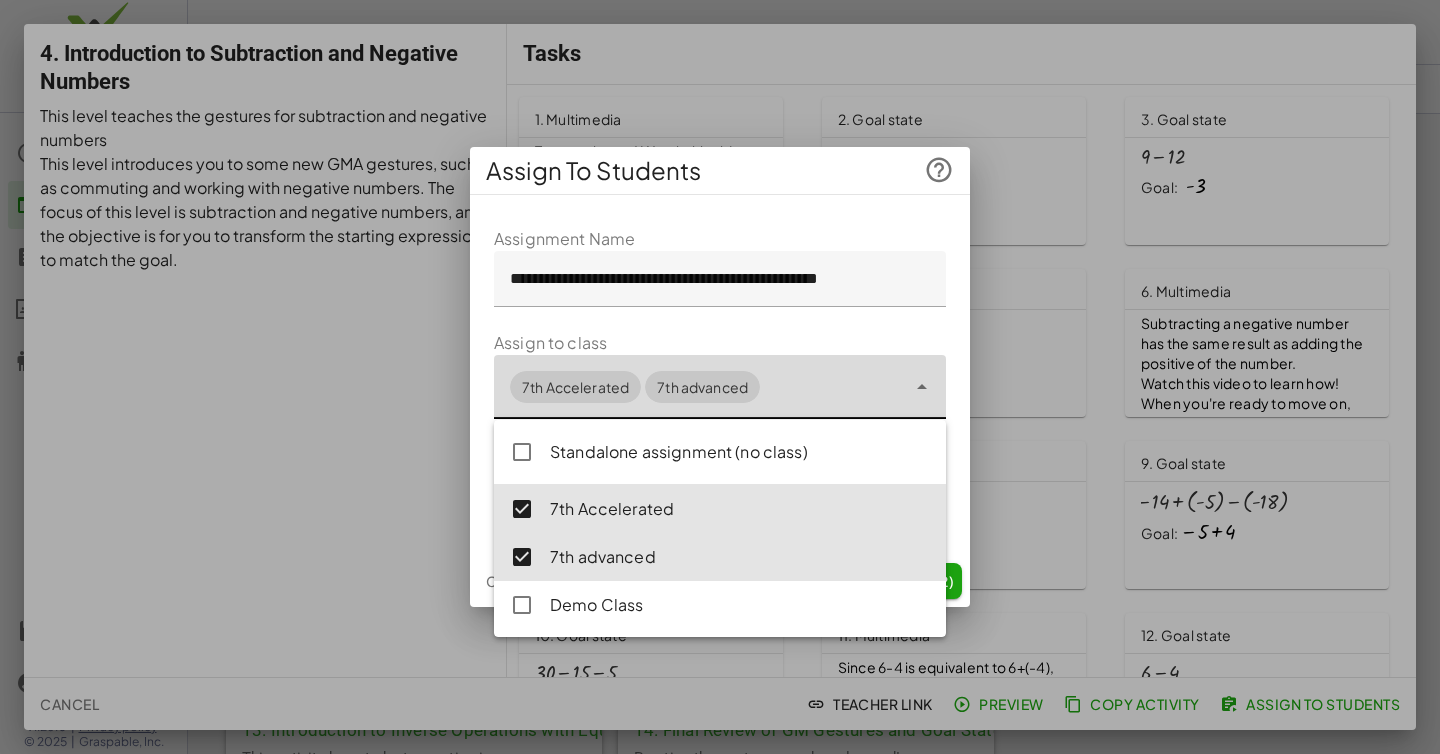 click at bounding box center (720, 377) 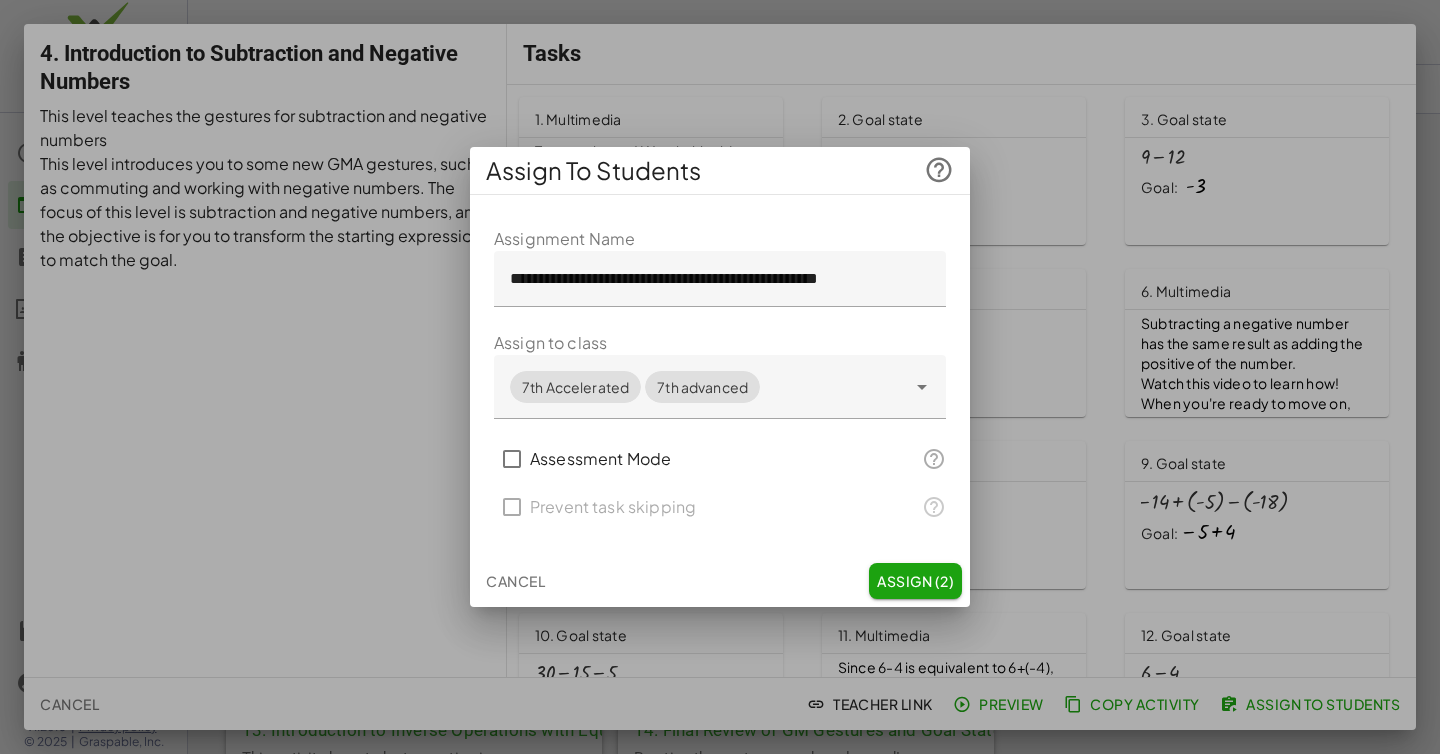 click on "Assign (2)" 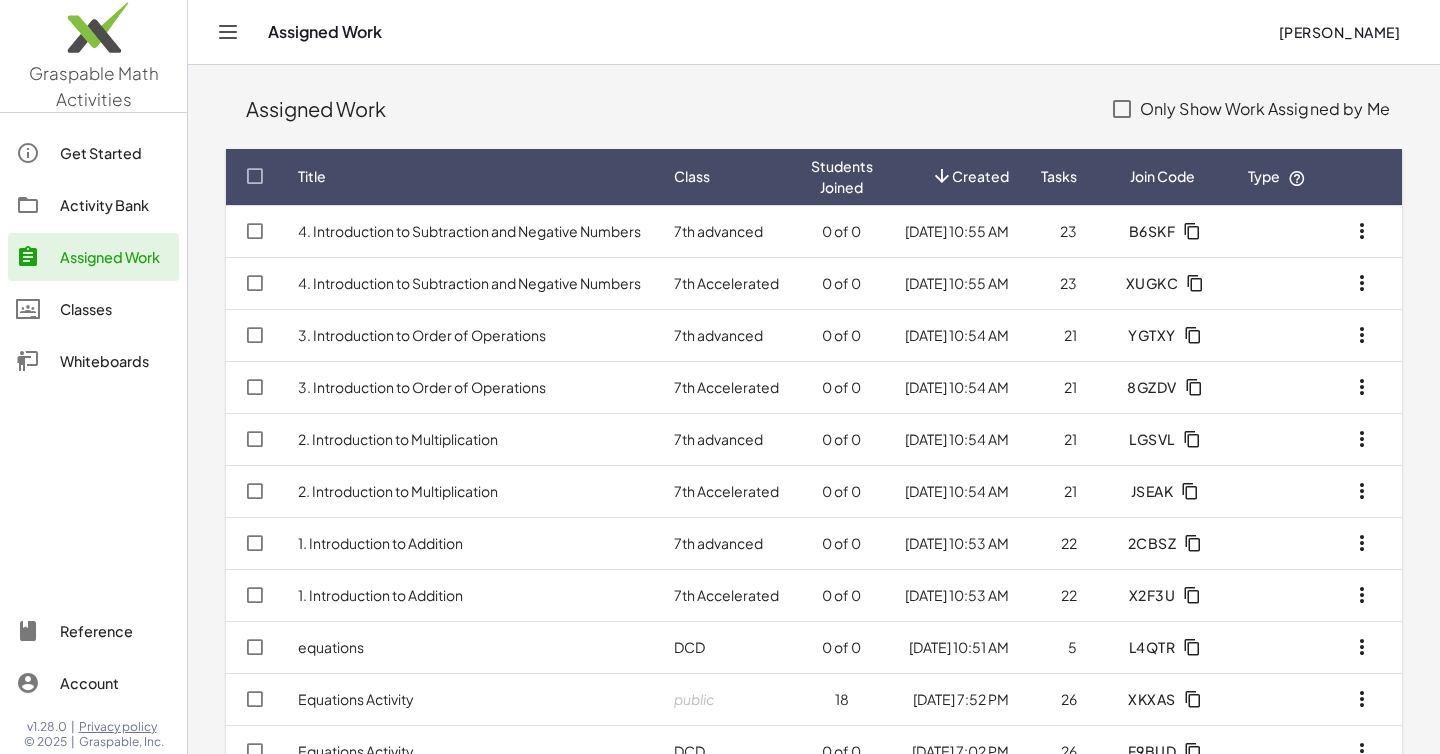 click on "Activity Bank" 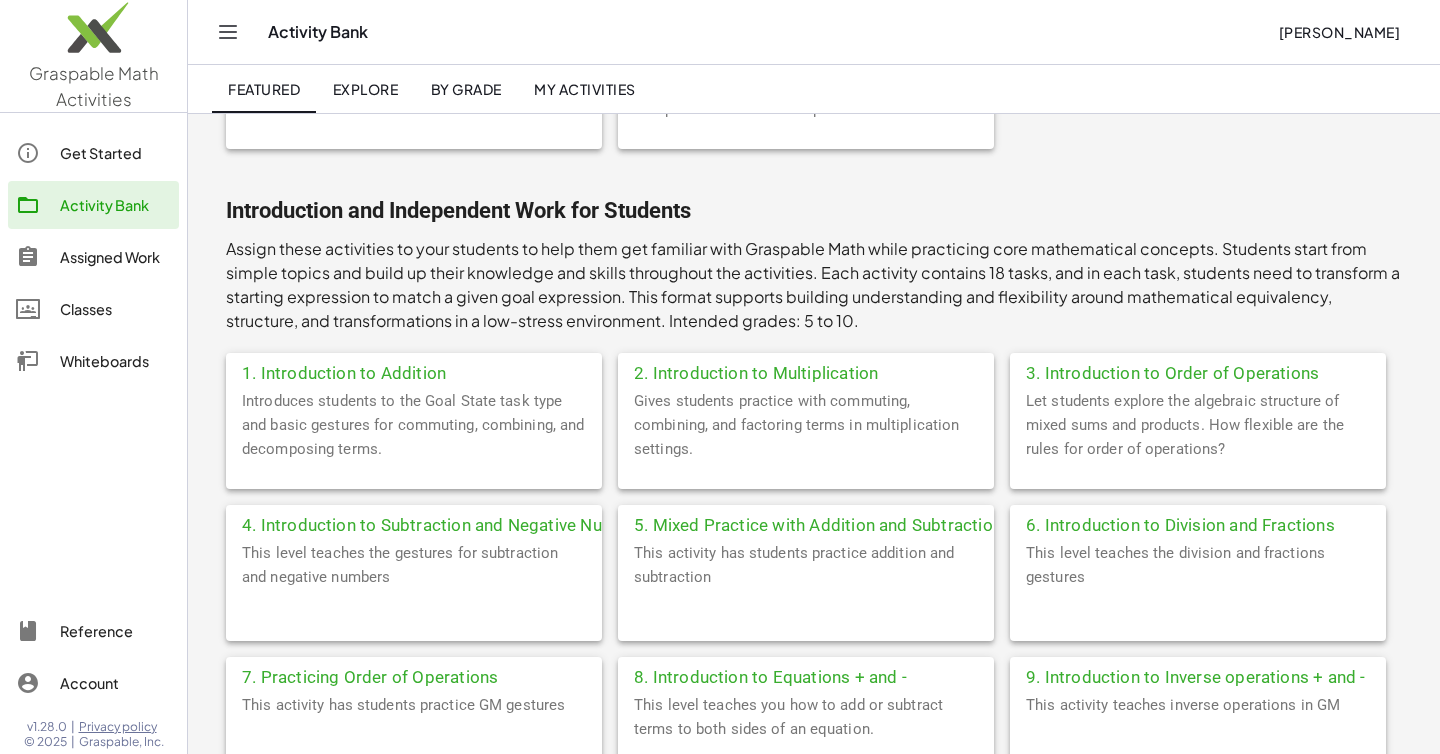 scroll, scrollTop: 266, scrollLeft: 0, axis: vertical 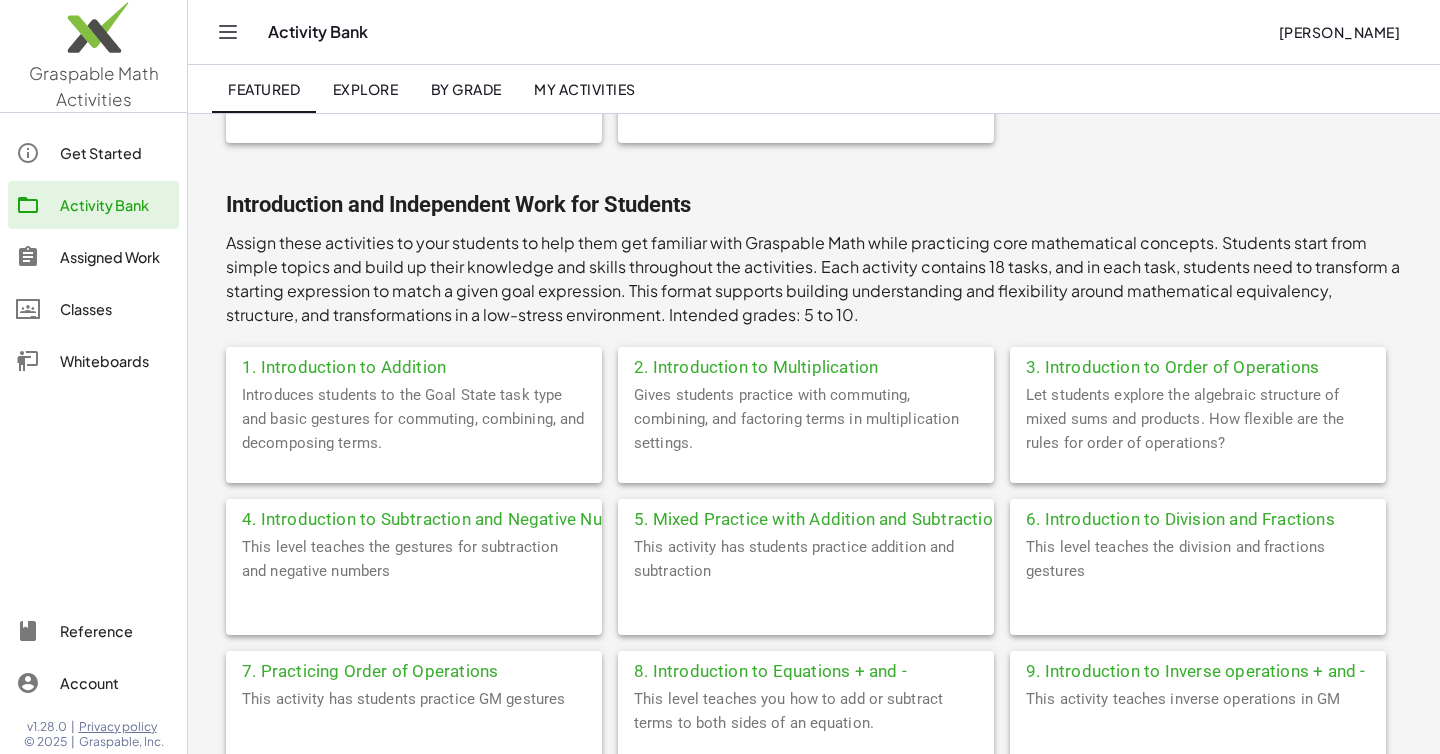 click on "5. Mixed Practice with Addition and Subtraction" 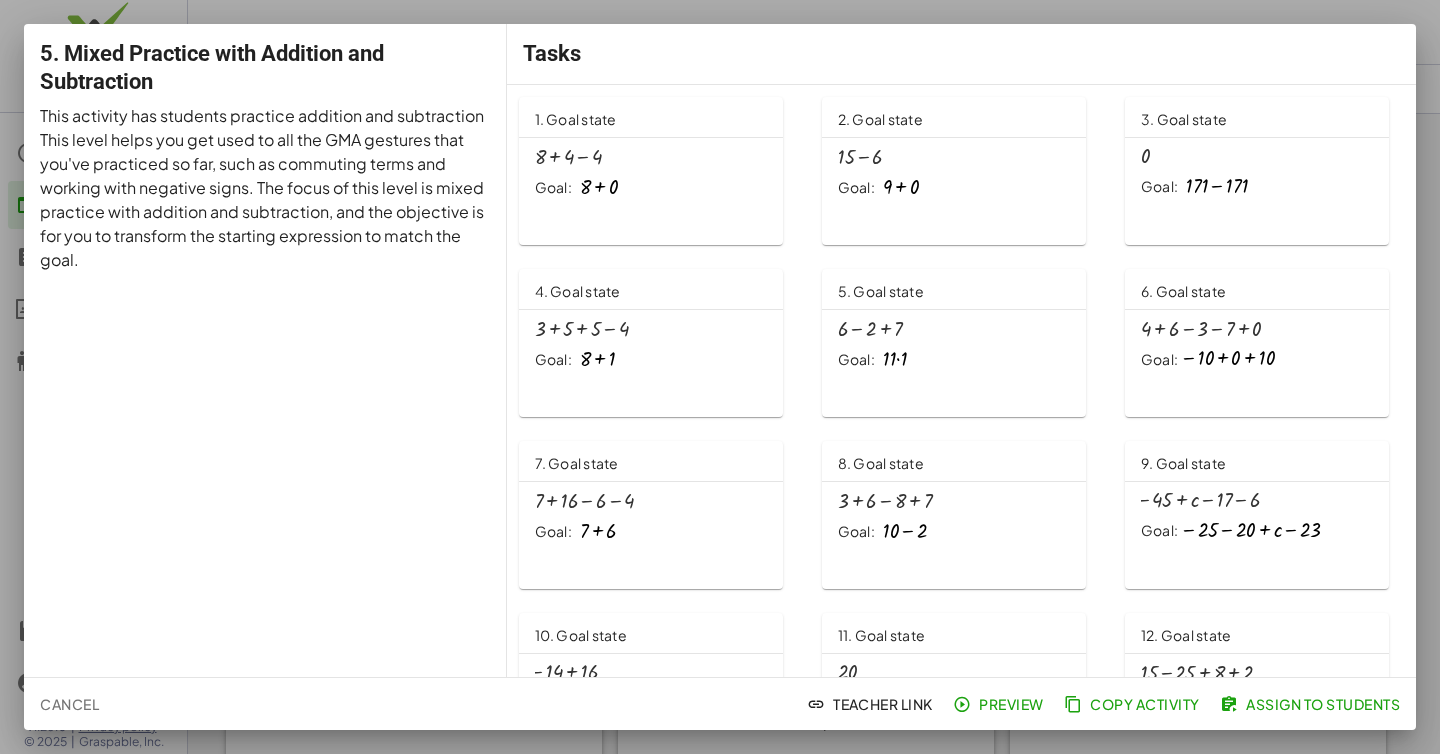 scroll, scrollTop: 0, scrollLeft: 0, axis: both 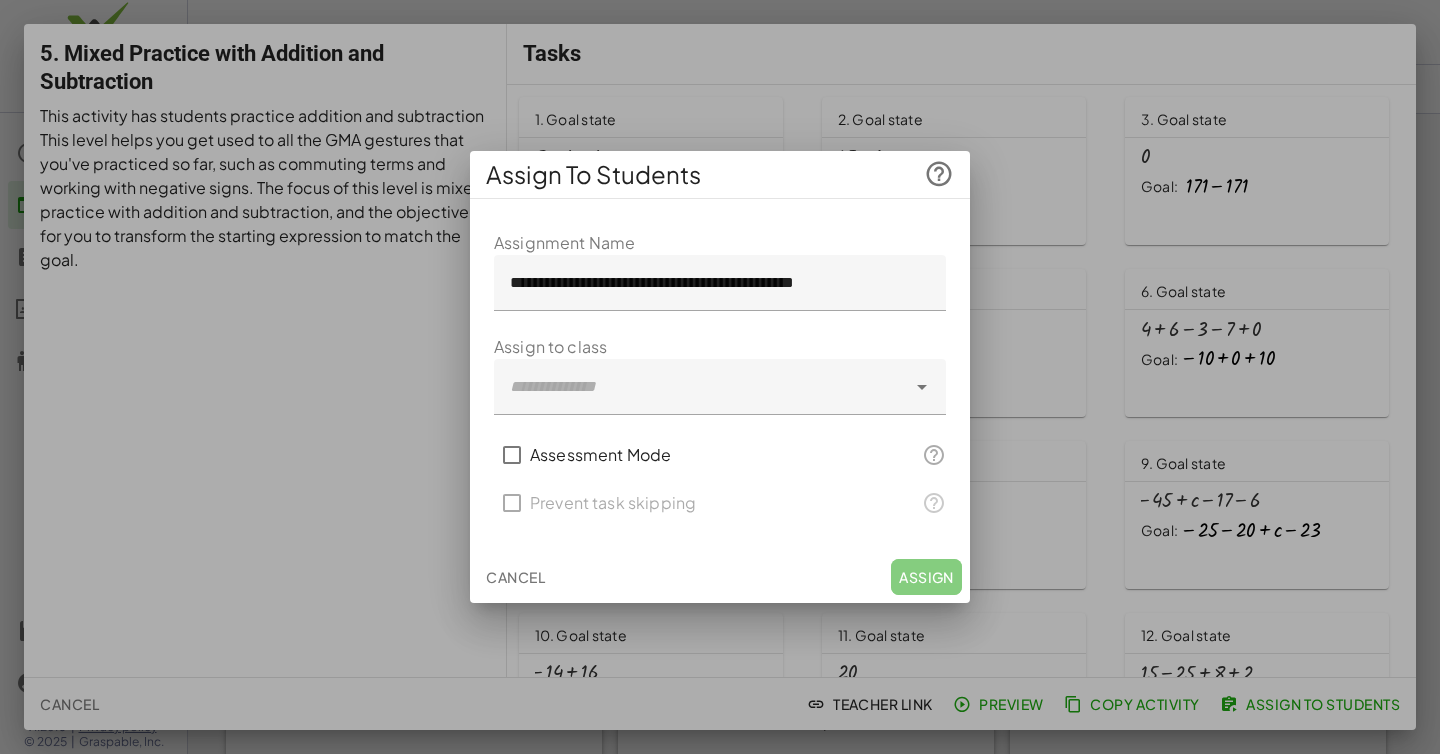 click 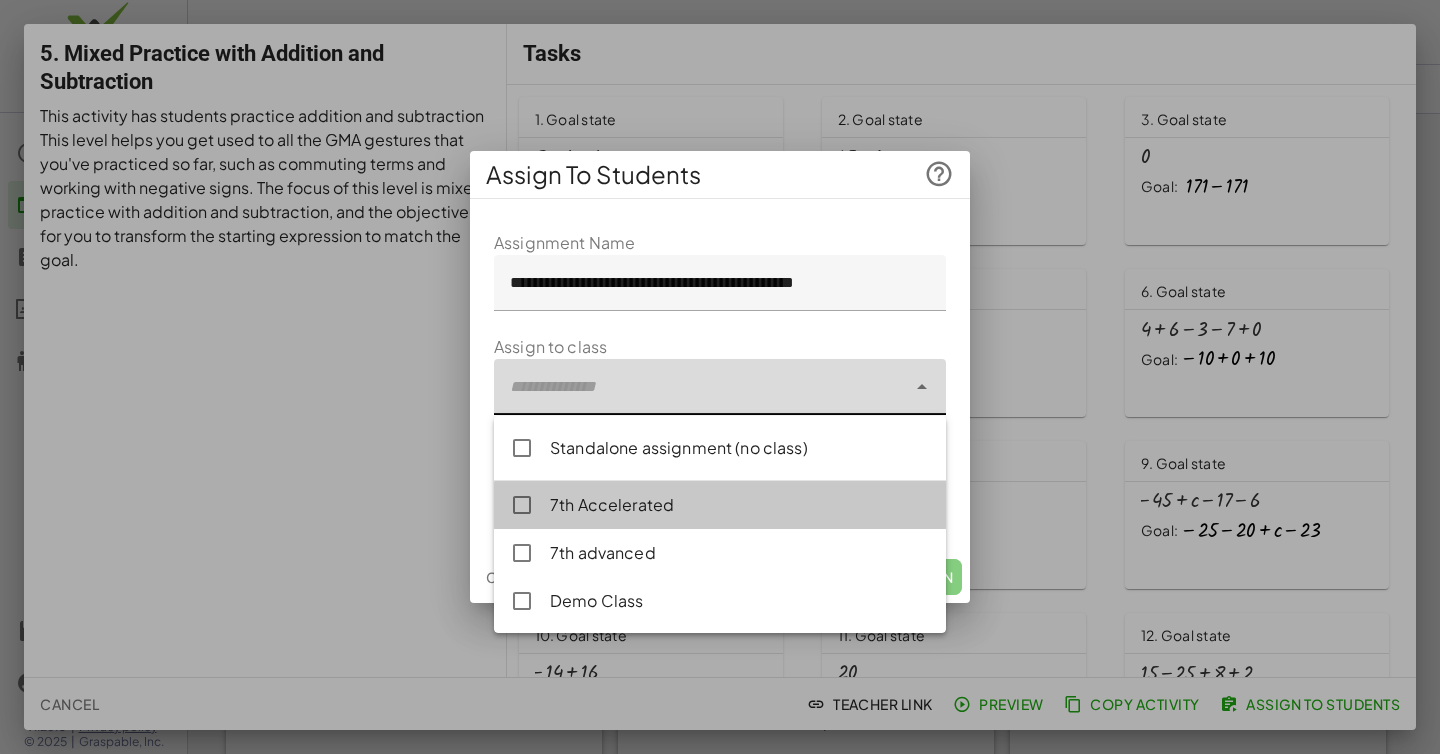 click on "7th Accelerated" 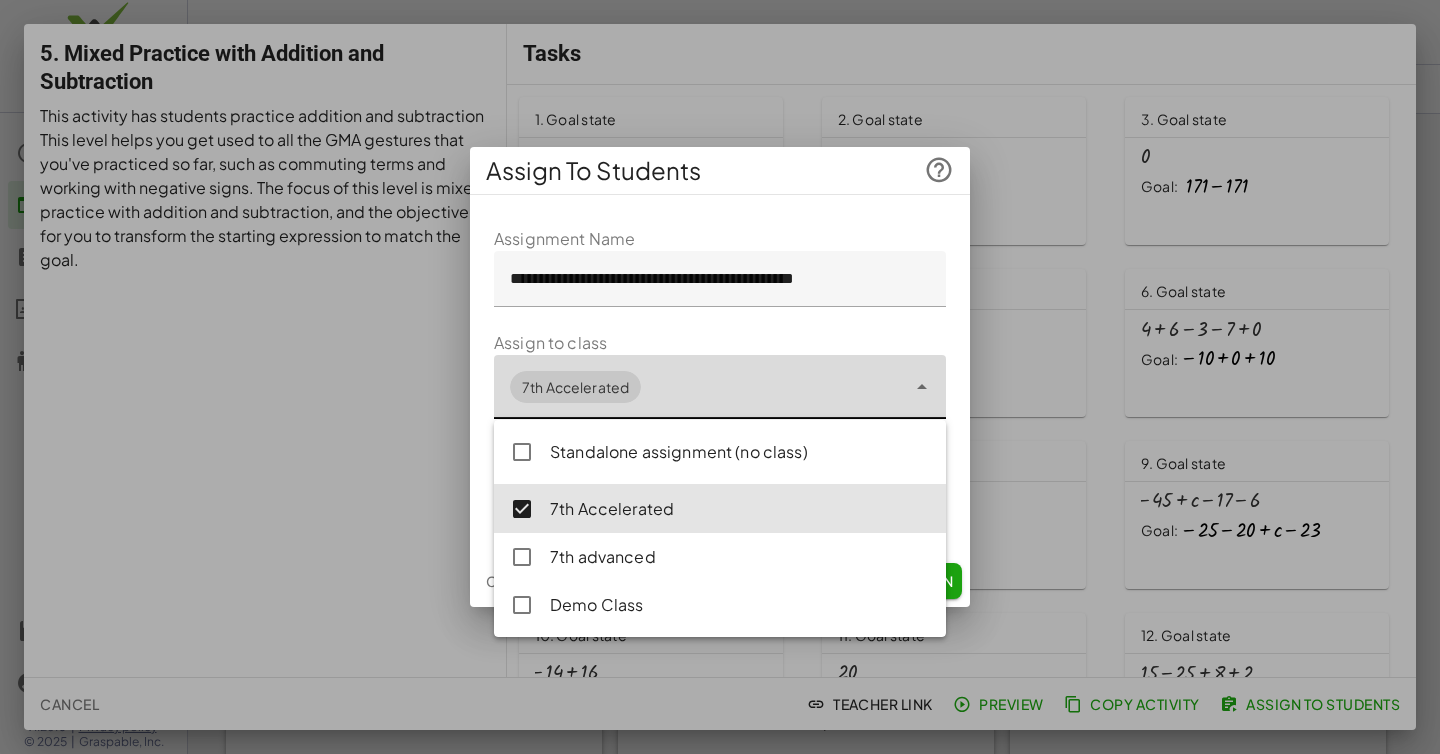 click on "7th advanced" 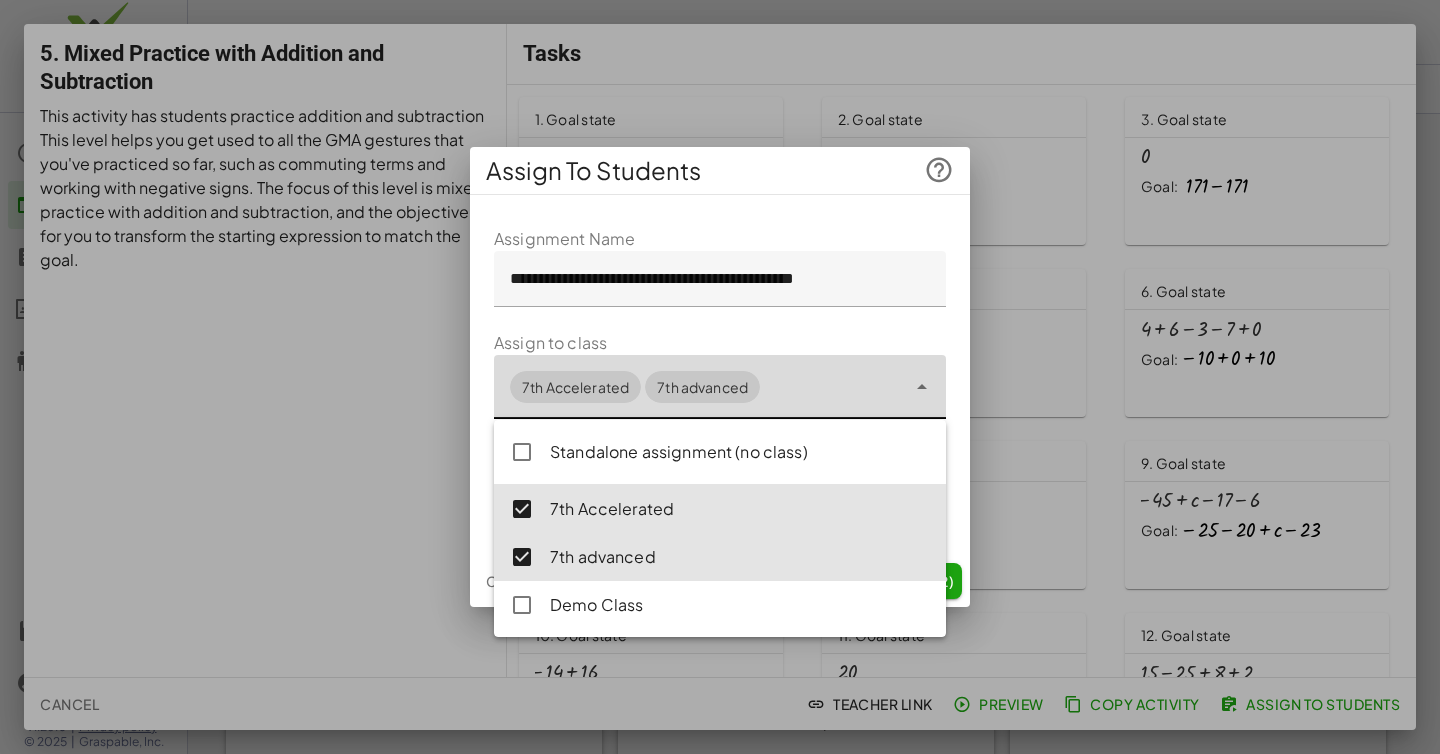 click on "**********" at bounding box center [720, 379] 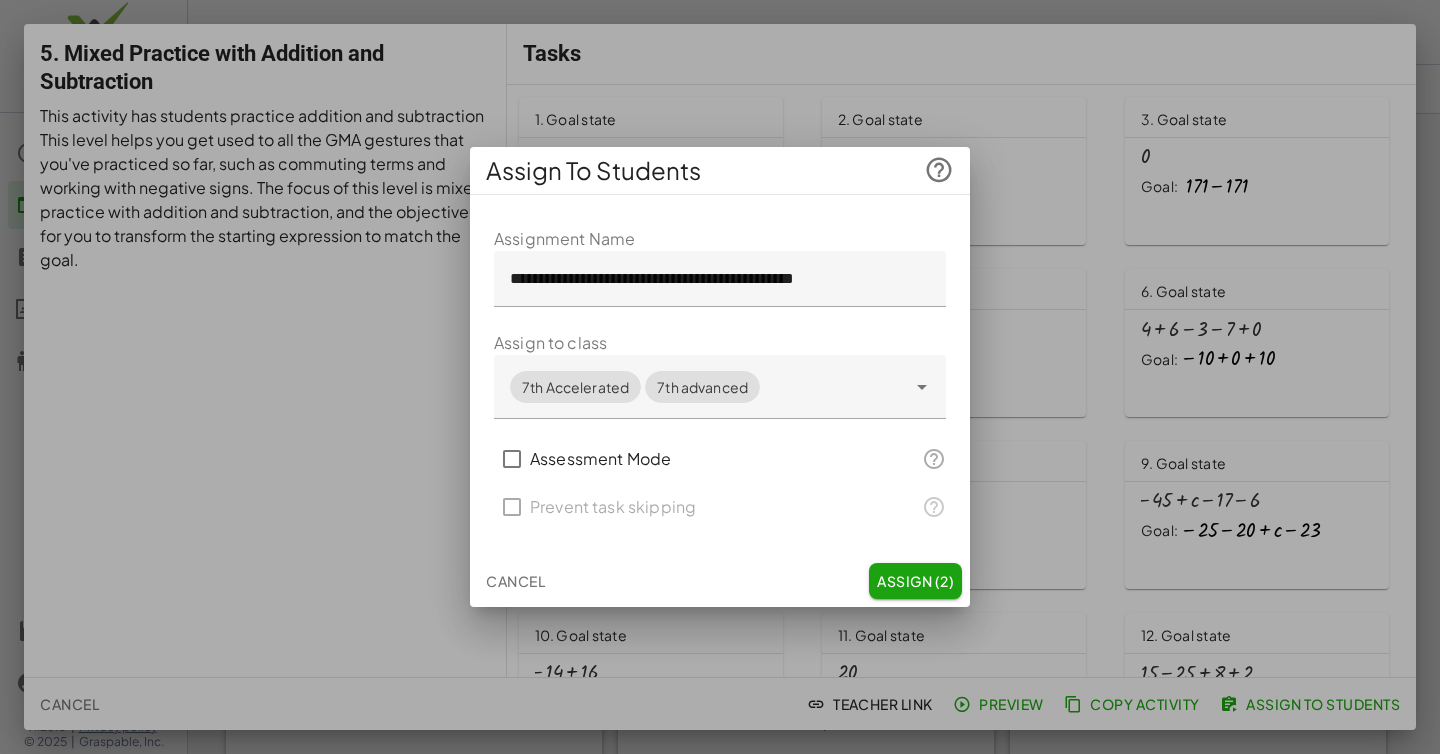 click on "Assign (2)" 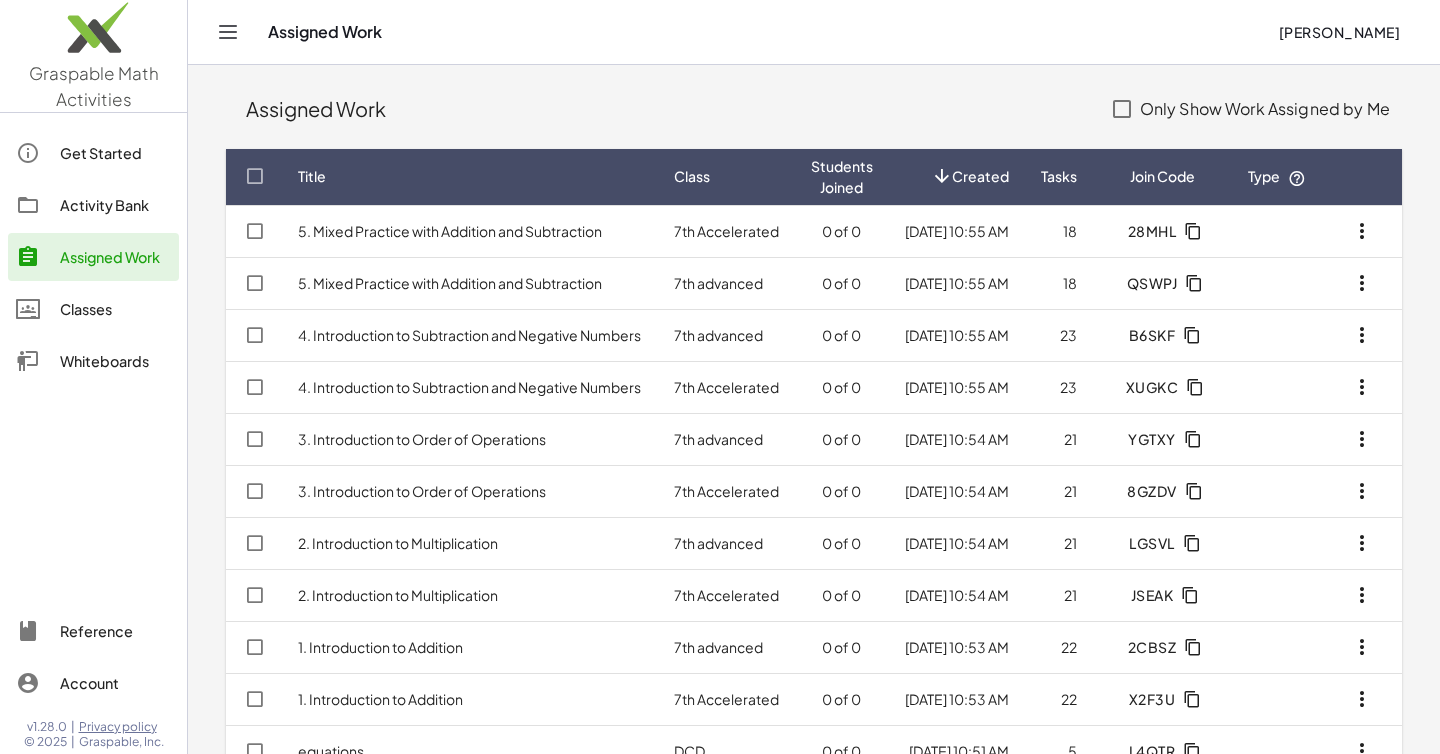 click on "Activity Bank" 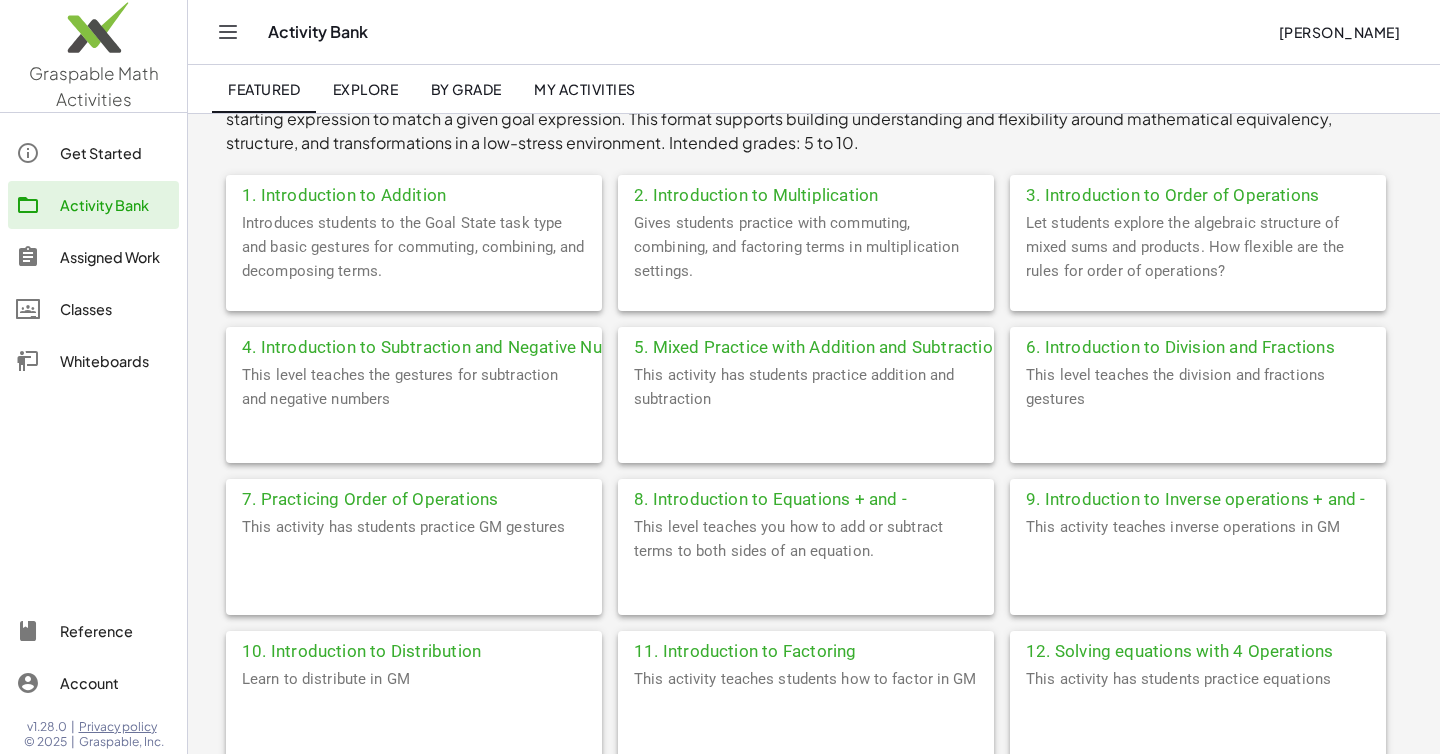 scroll, scrollTop: 481, scrollLeft: 0, axis: vertical 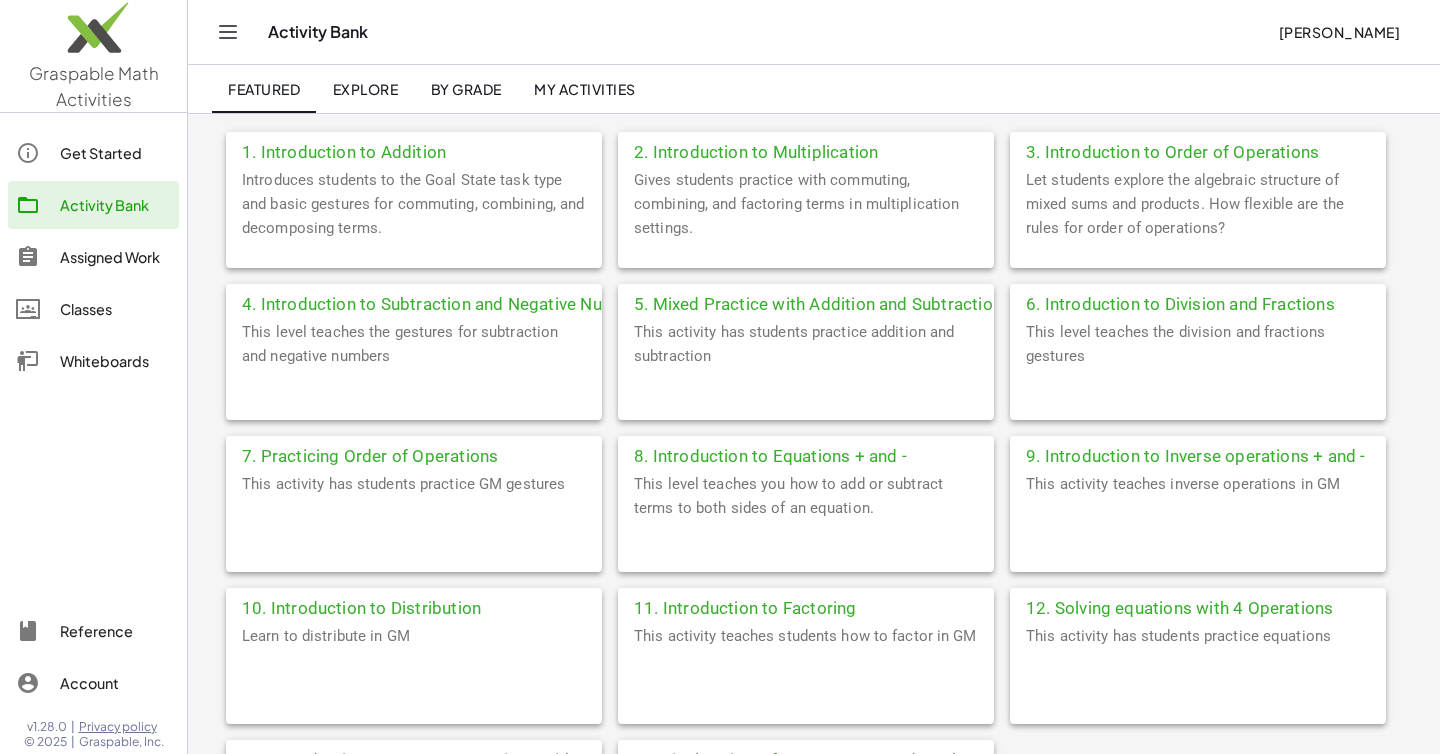 click on "6. Introduction to Division and Fractions" 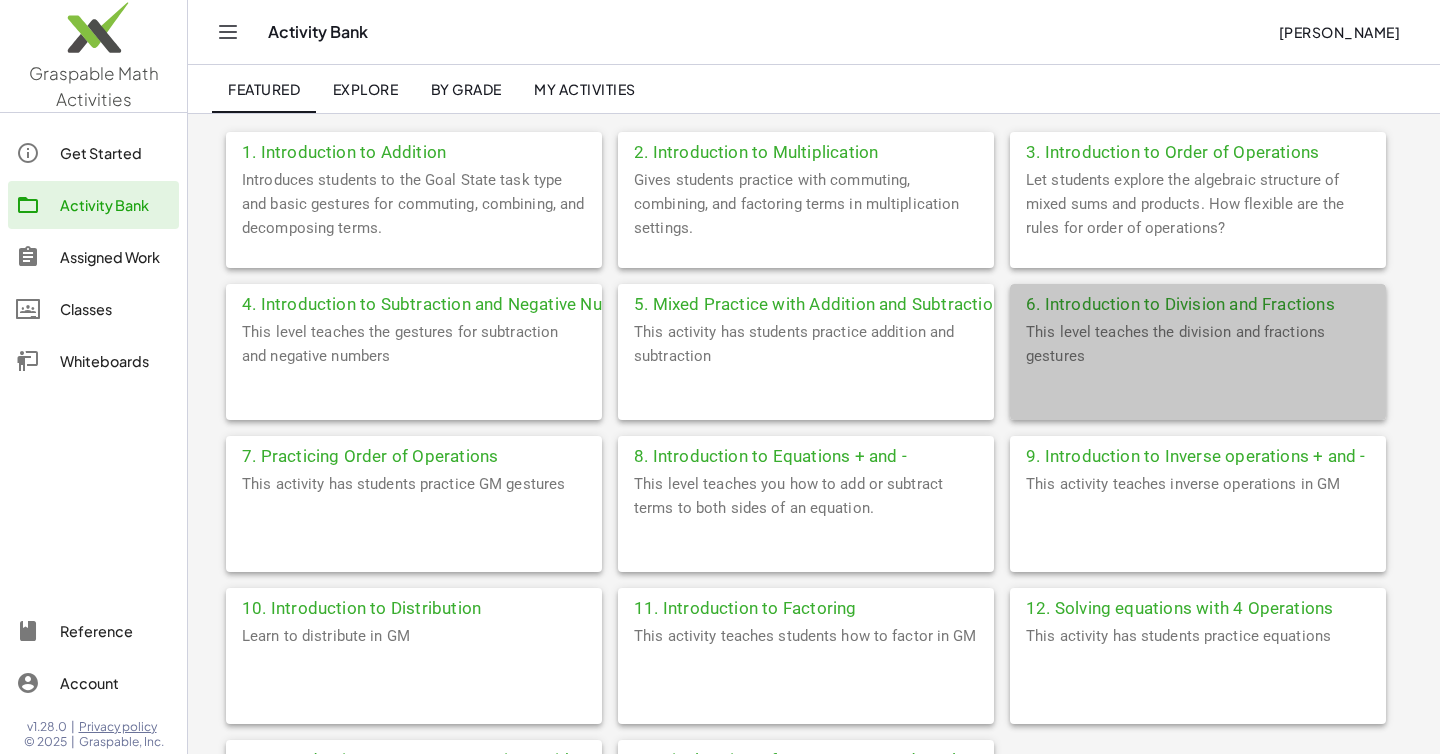 scroll, scrollTop: 0, scrollLeft: 0, axis: both 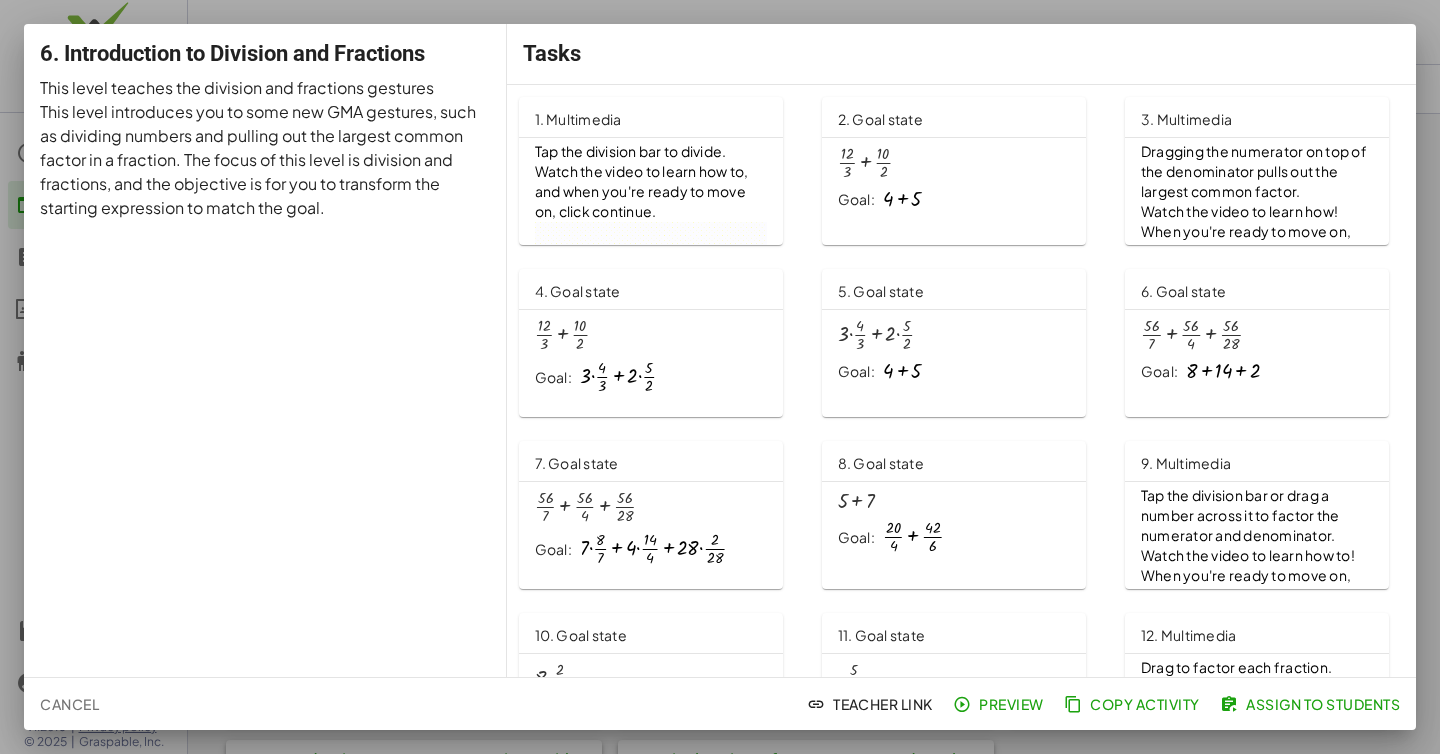 click on "Assign to Students" 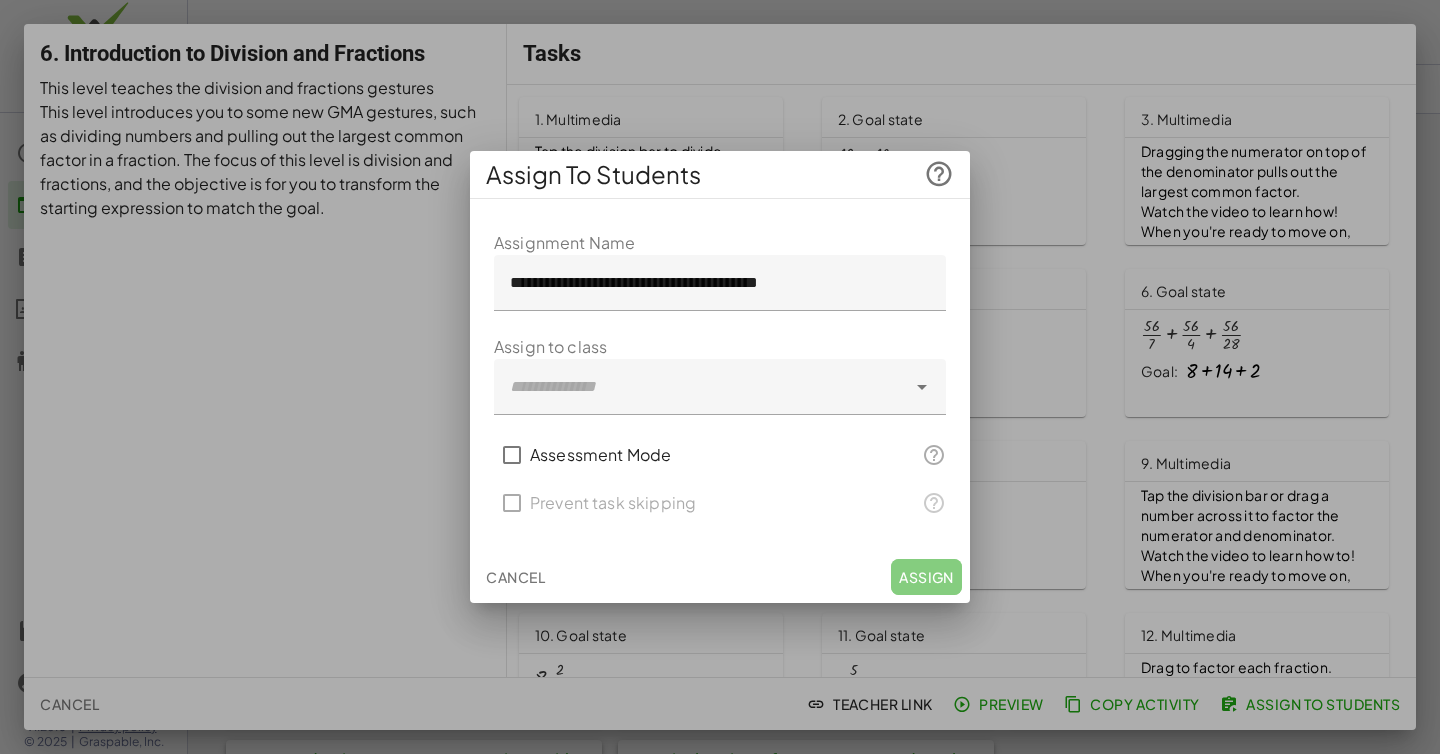 click 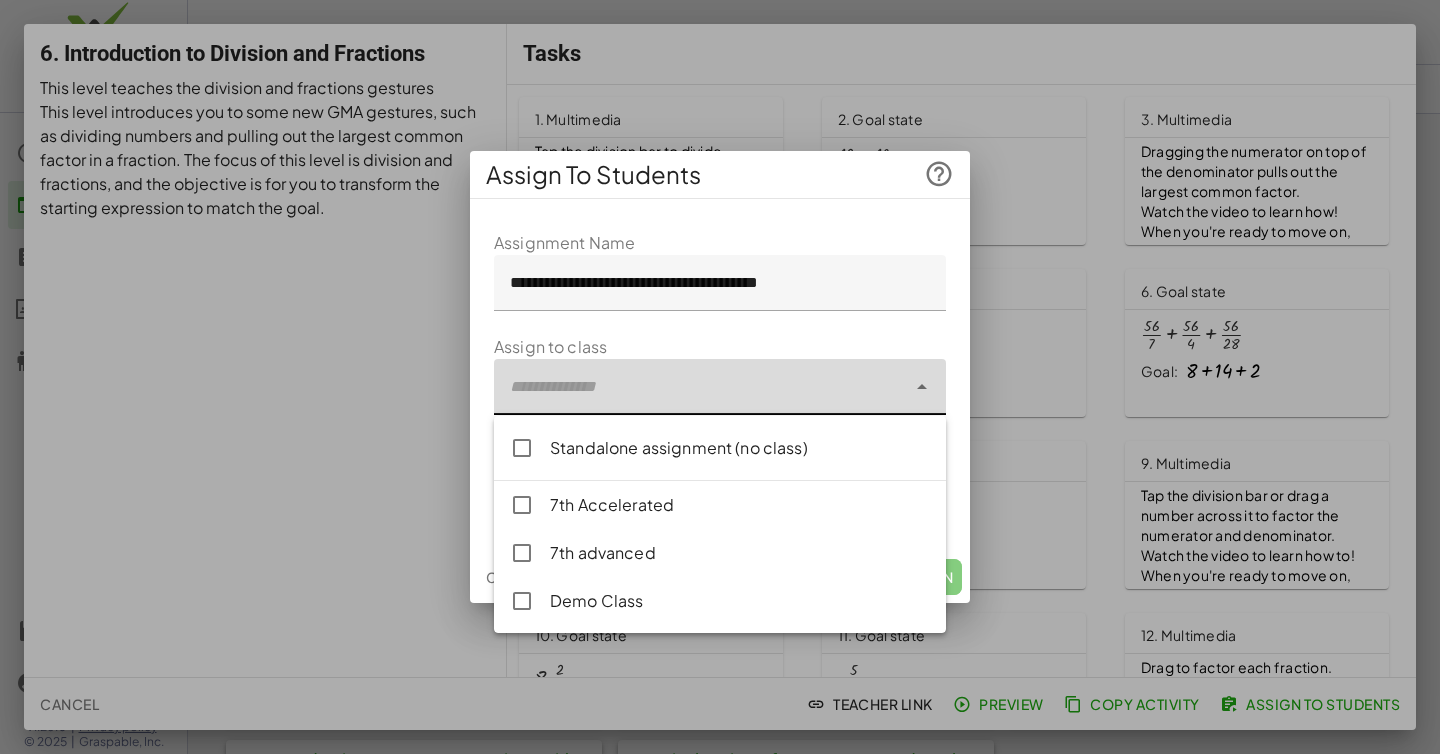 click on "7th Accelerated" 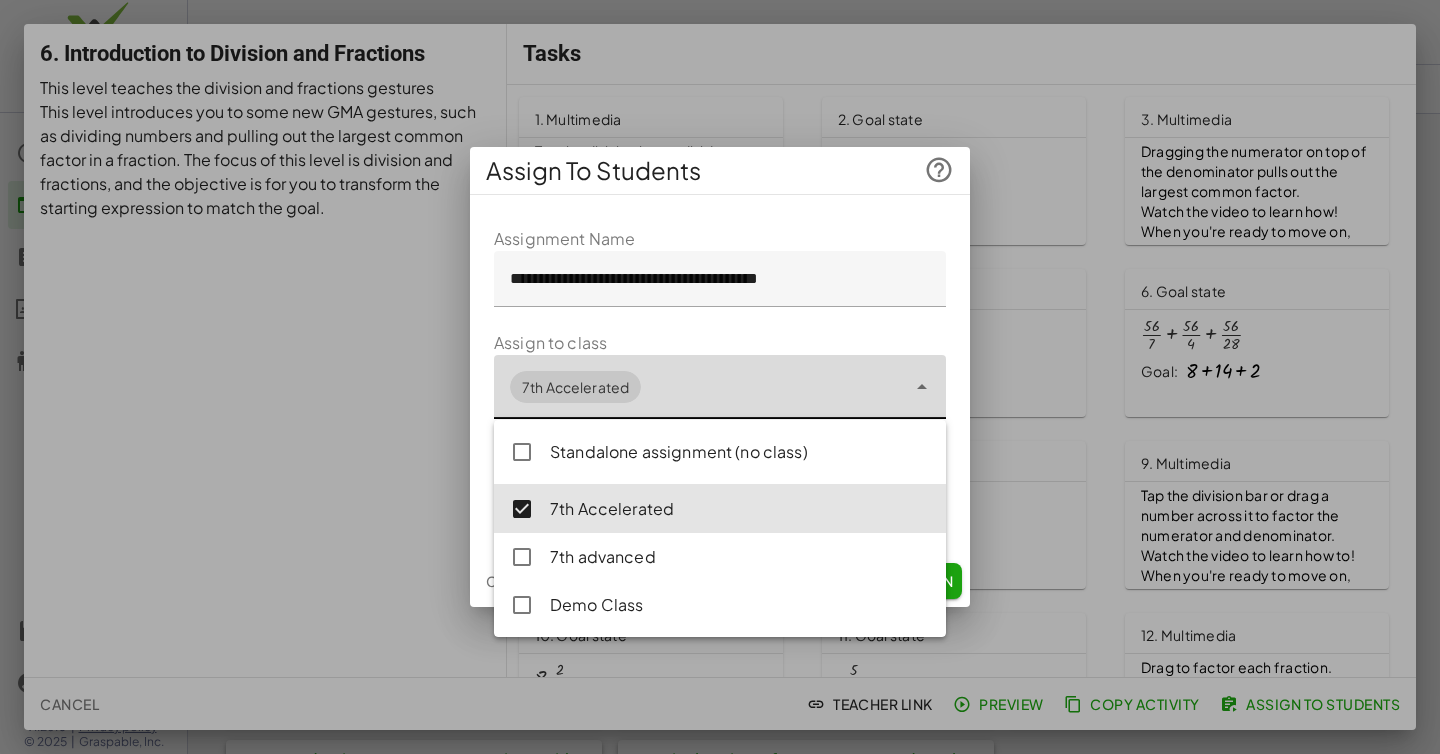 click on "7th advanced" 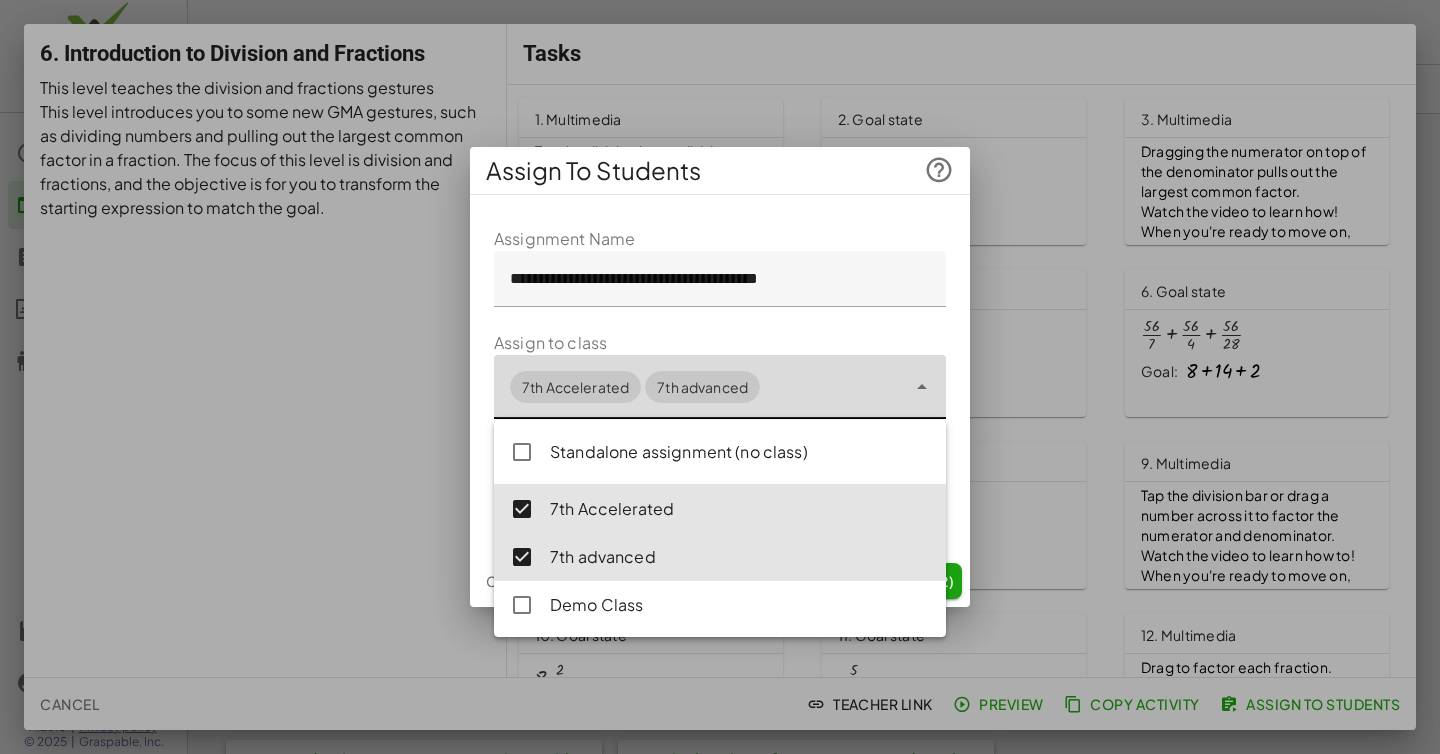 click on "Assign (2)" 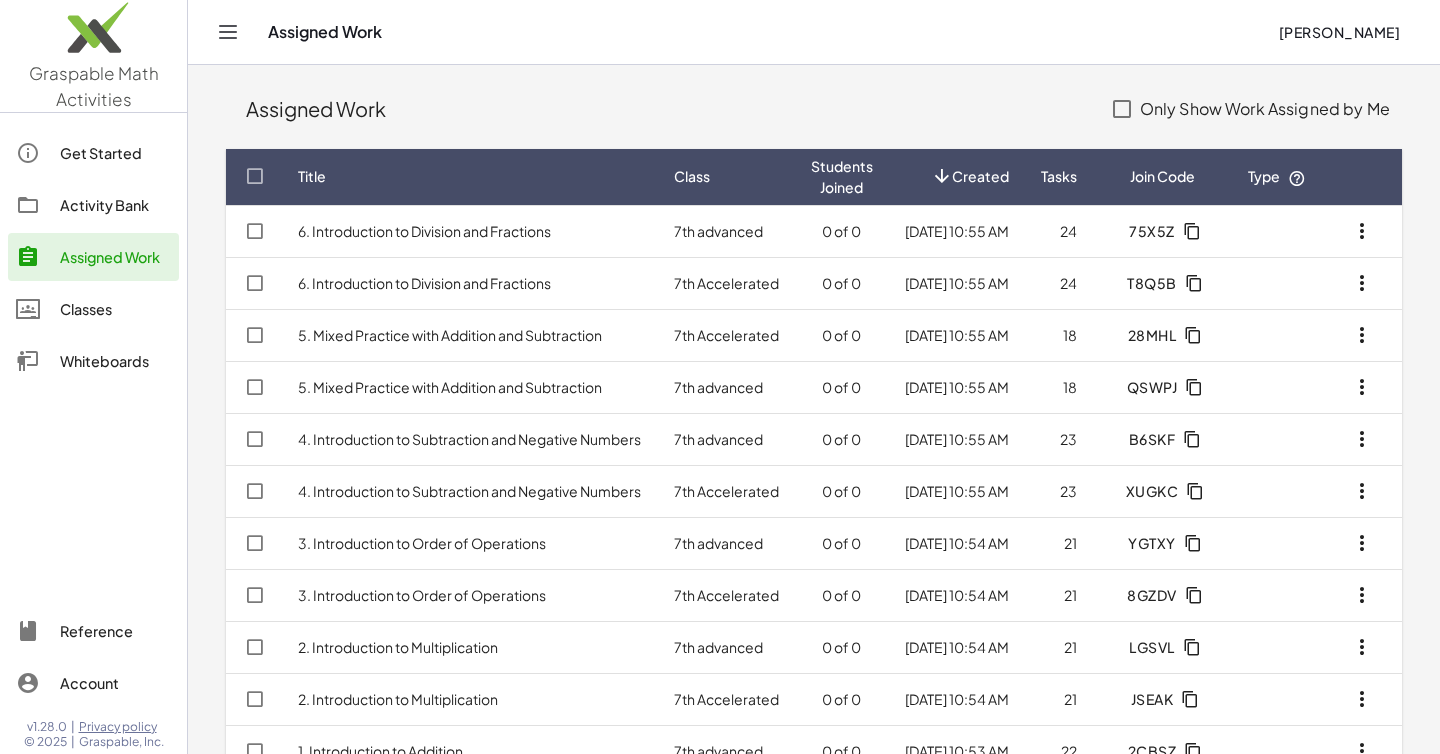 click on "Activity Bank" 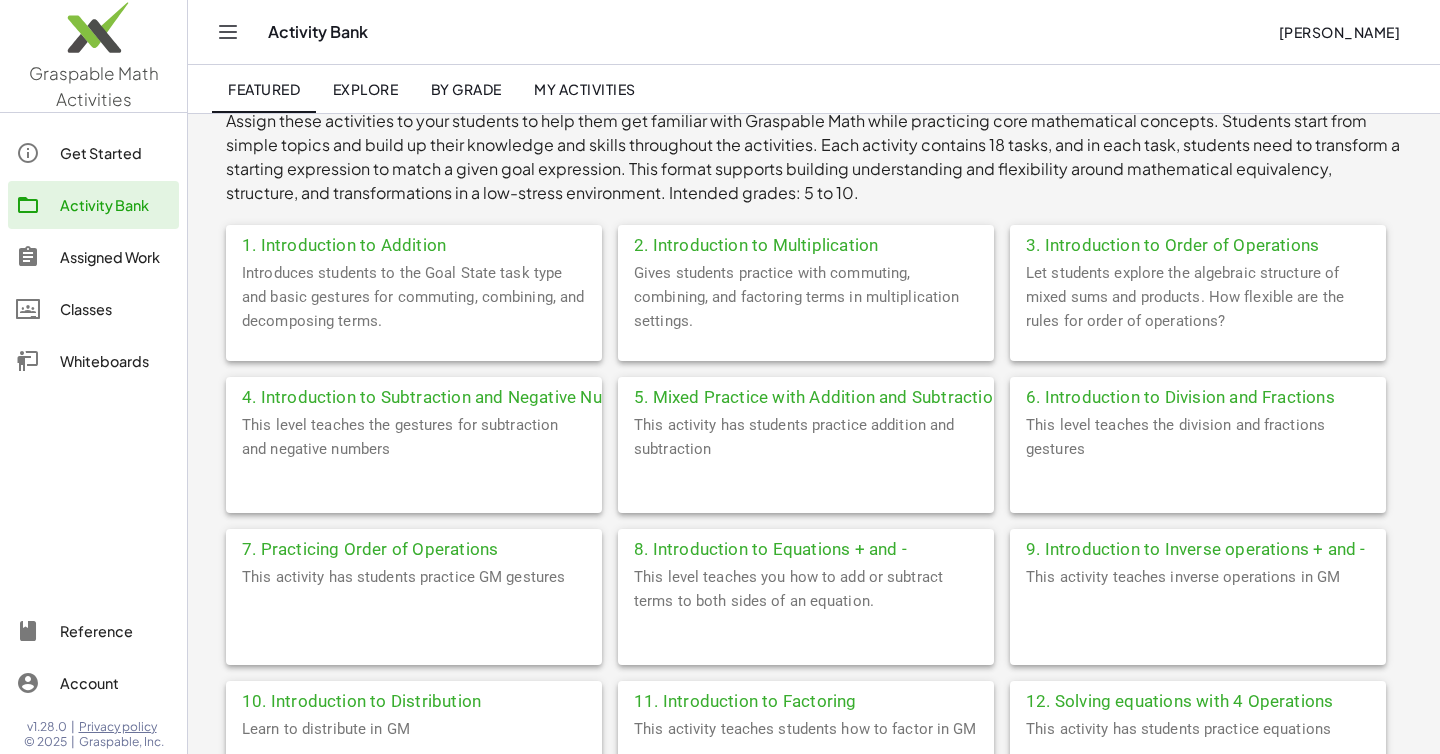 scroll, scrollTop: 396, scrollLeft: 0, axis: vertical 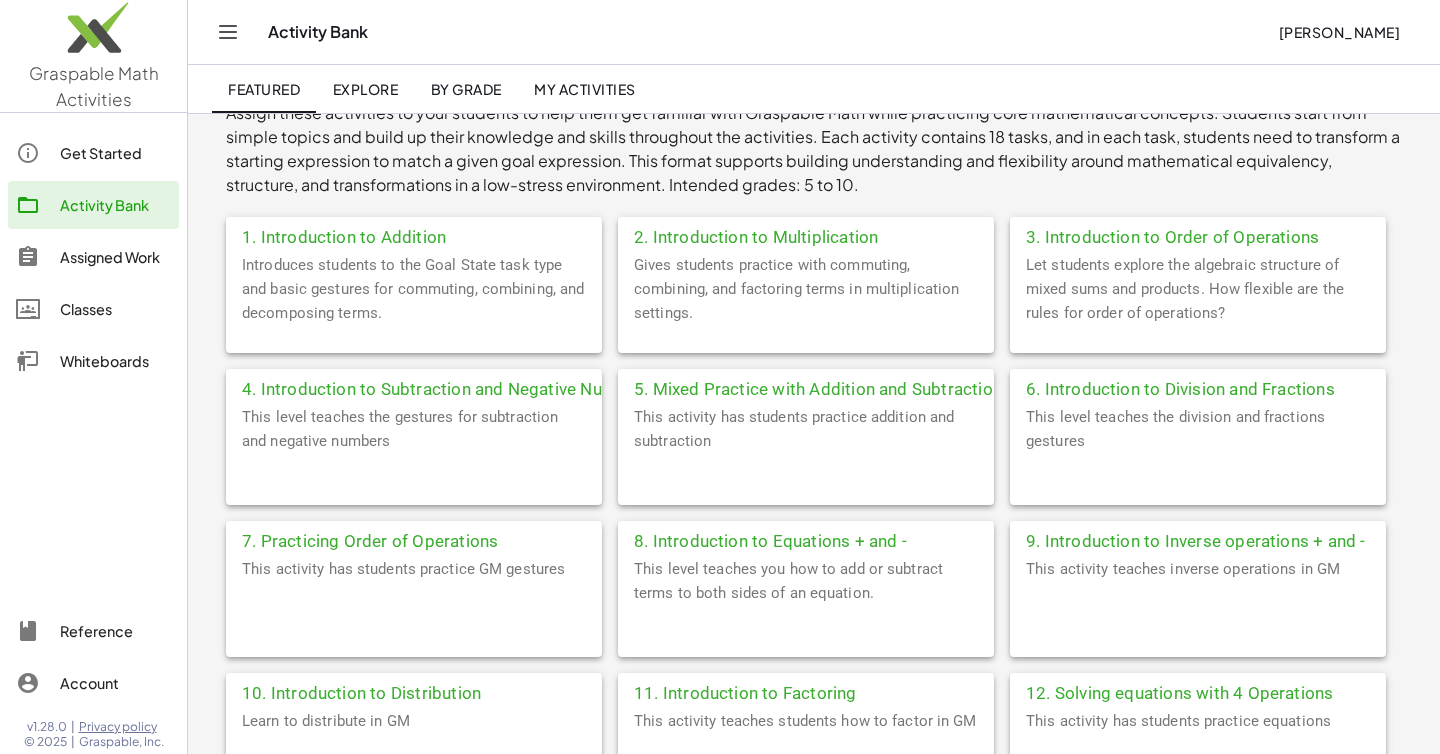 click on "This activity has students practice GM gestures" 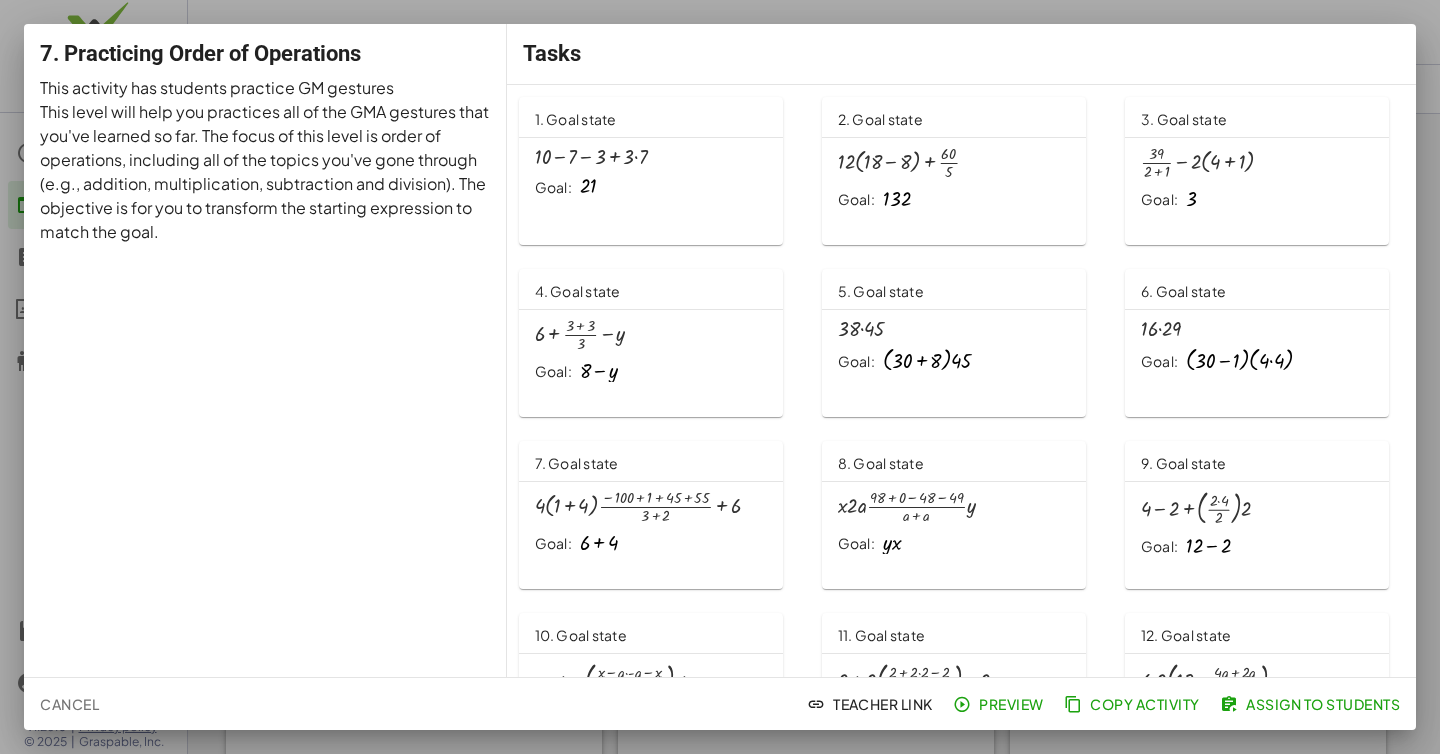 scroll, scrollTop: 0, scrollLeft: 0, axis: both 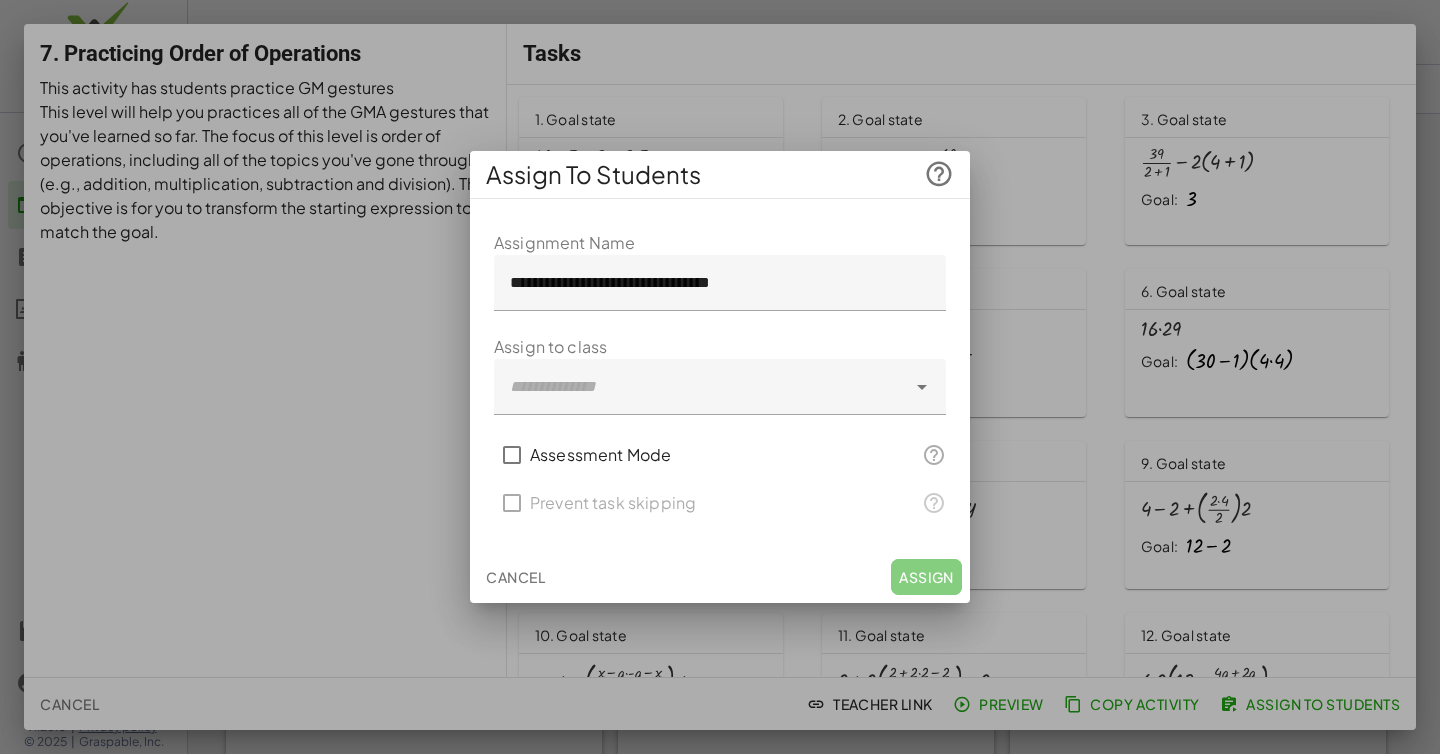 click 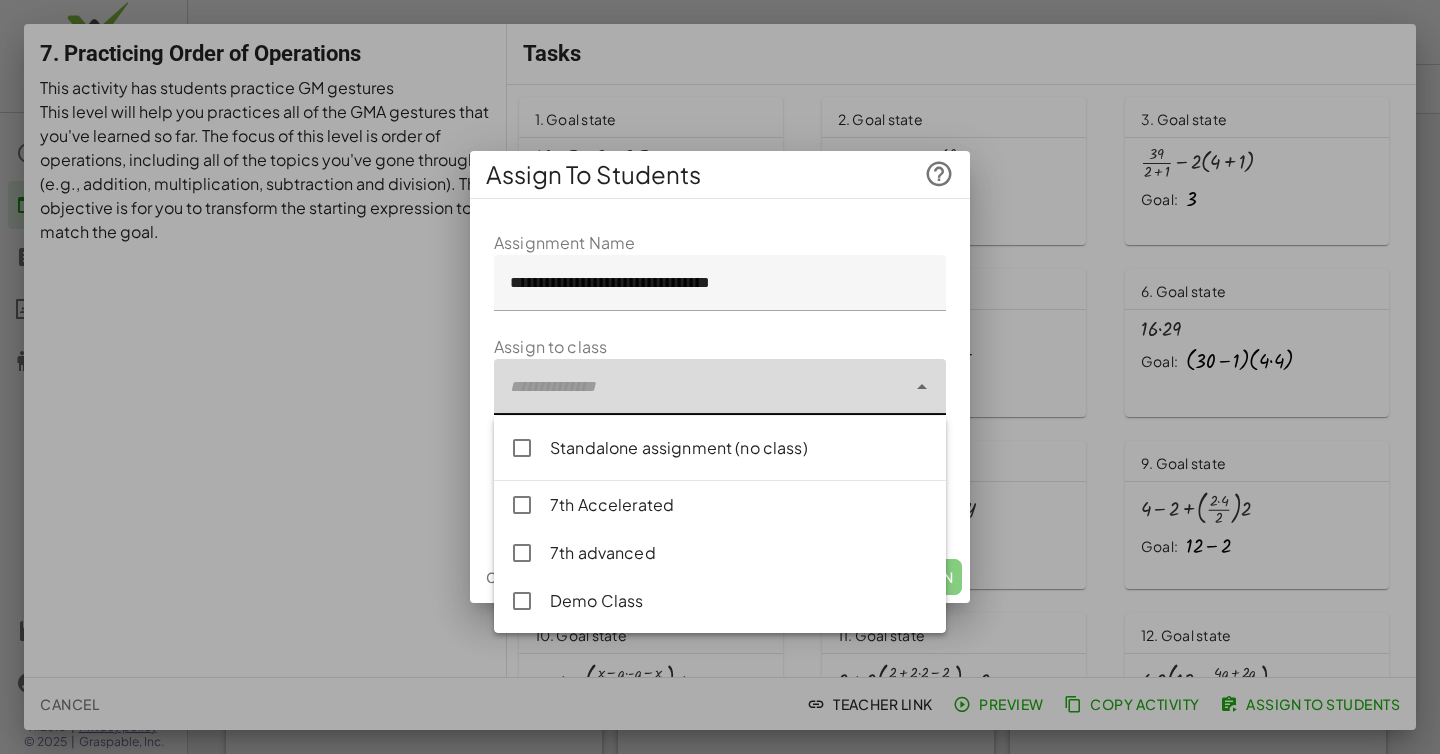 click on "7th Accelerated" 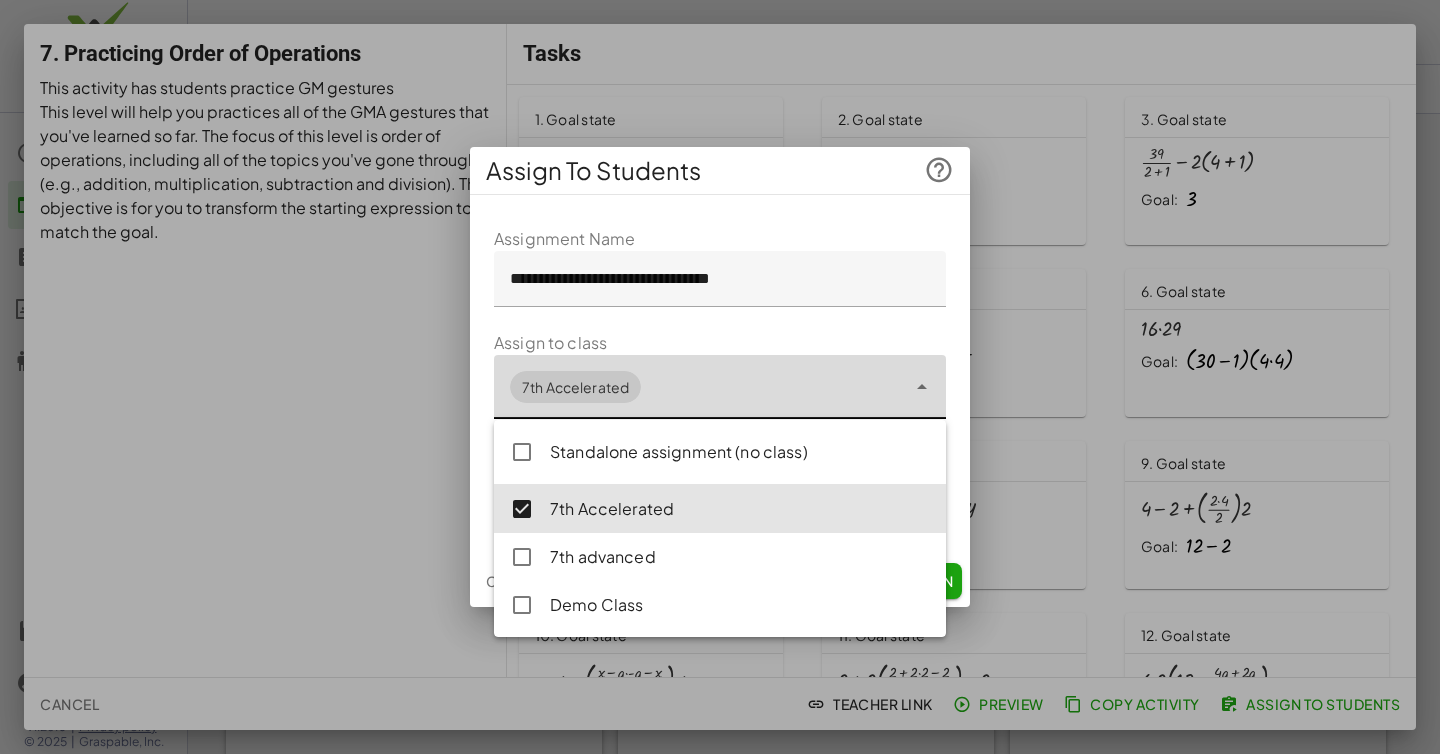 click on "7th advanced" 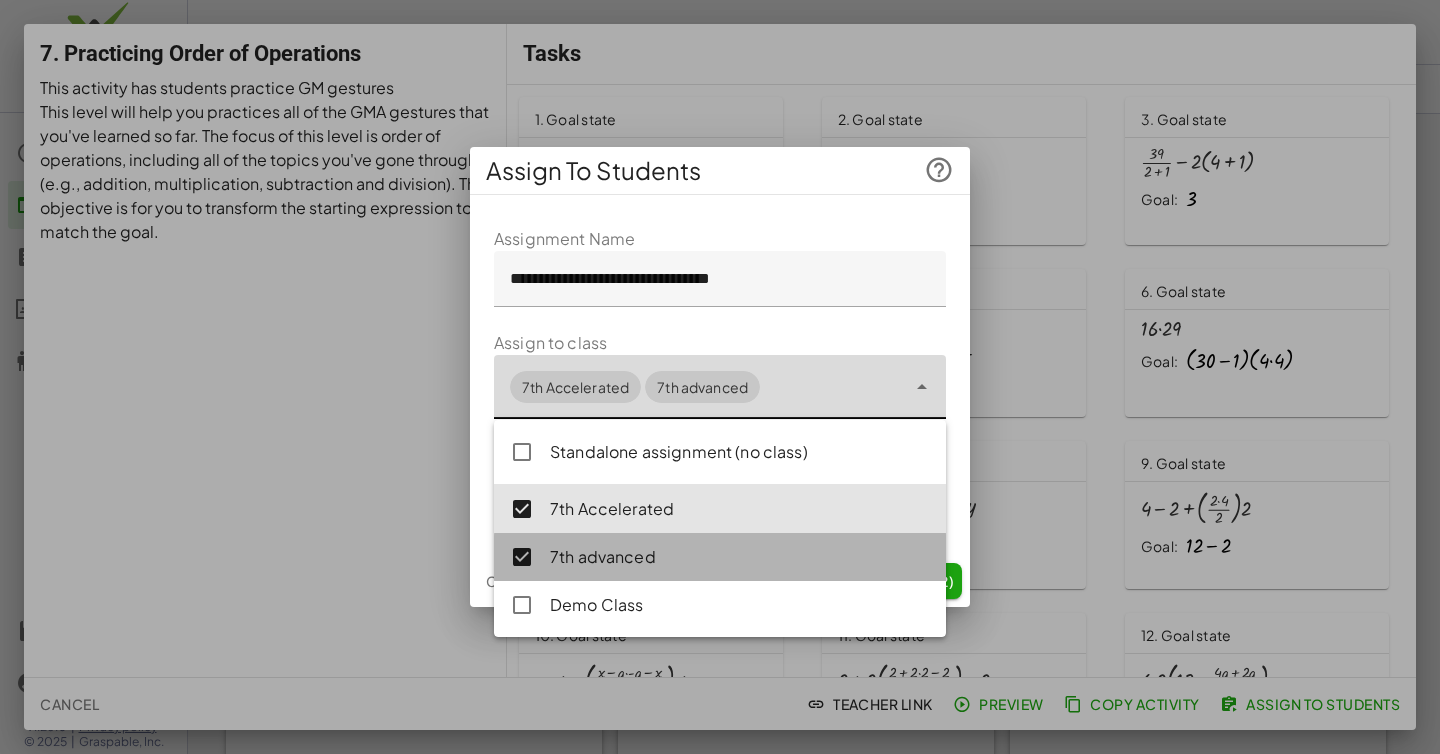 type on "**********" 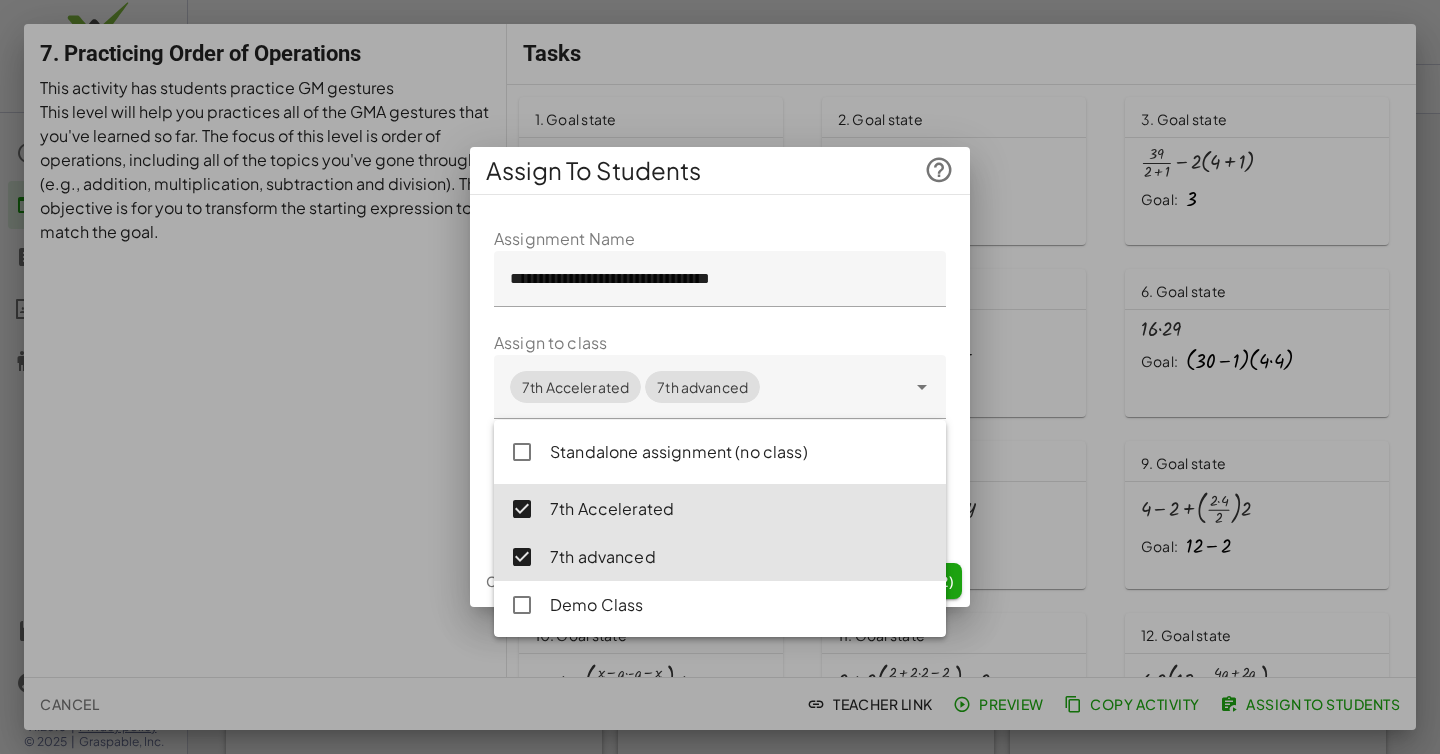 click on "**********" 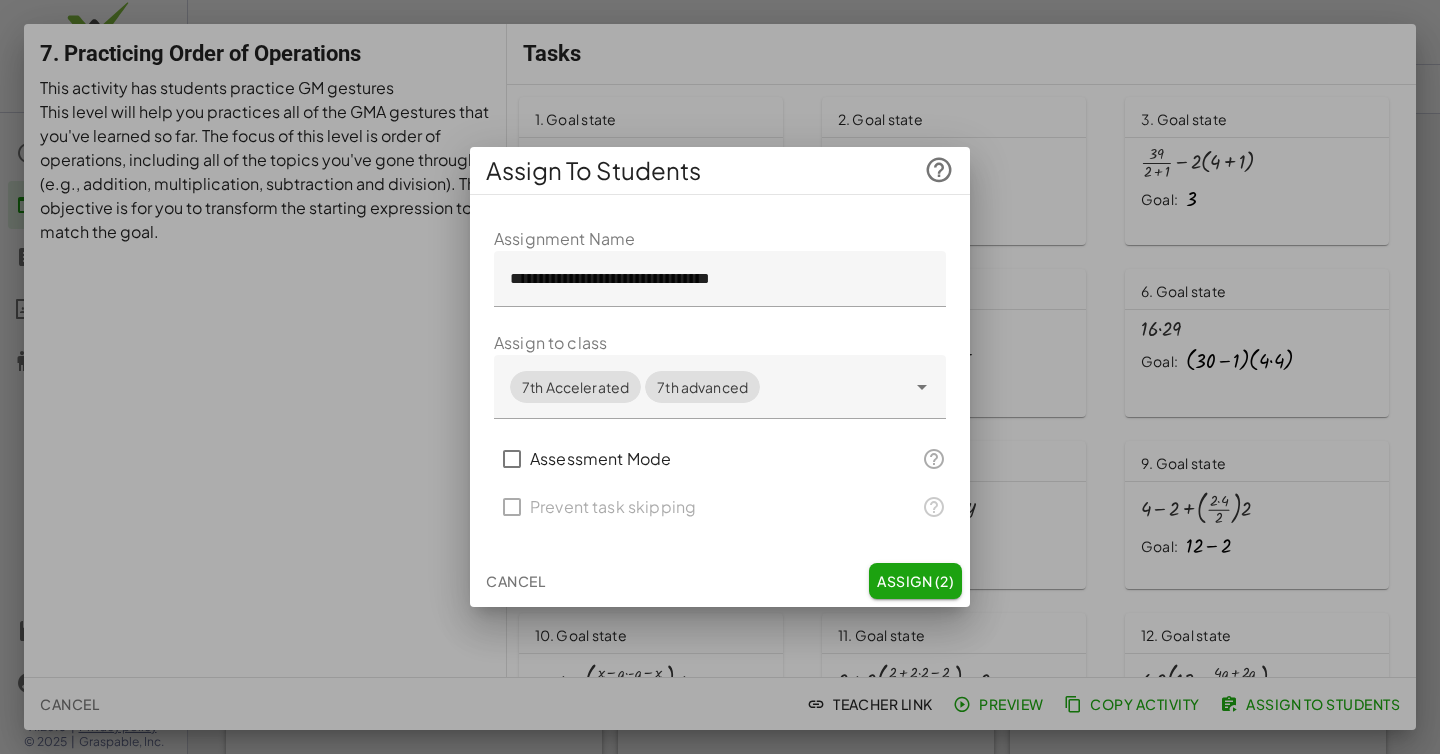 click on "Assign (2)" 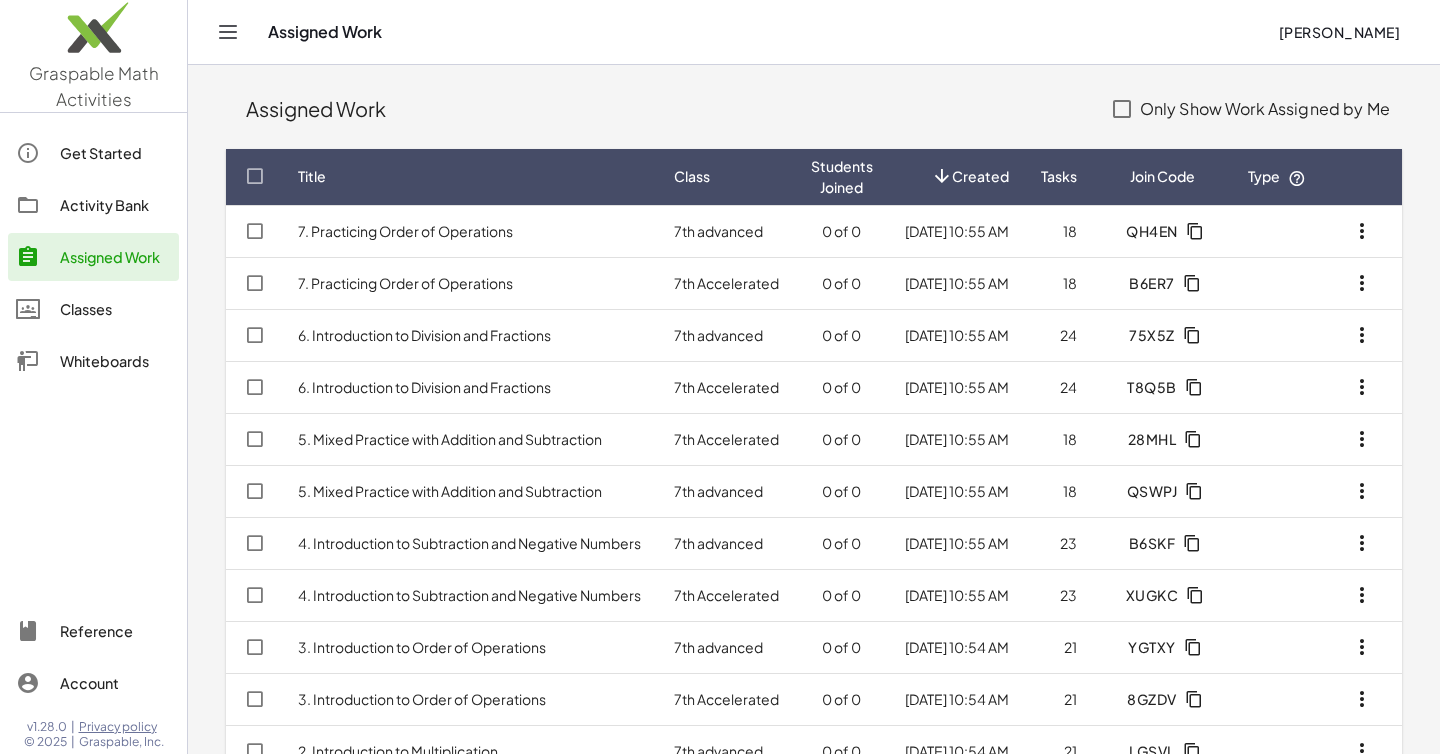 click on "Activity Bank" 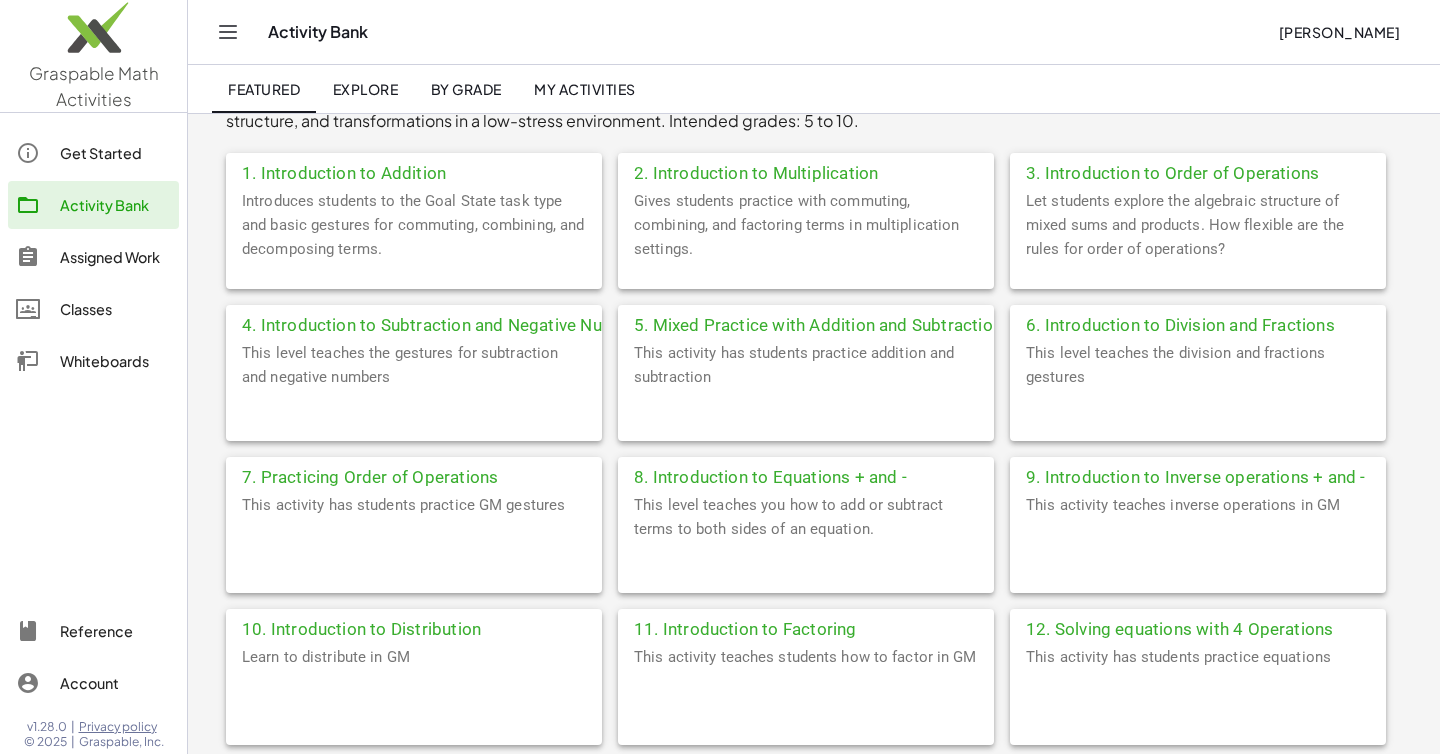 scroll, scrollTop: 462, scrollLeft: 0, axis: vertical 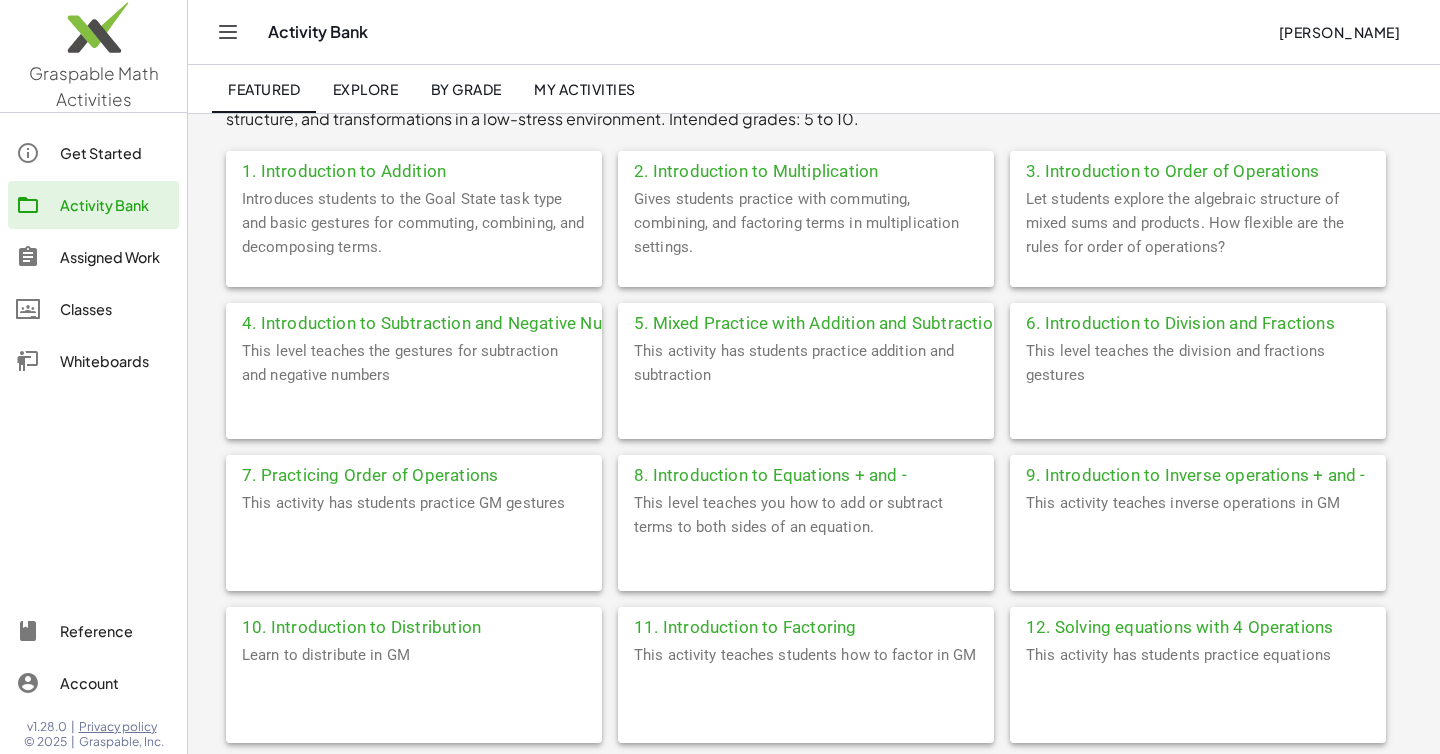 click on "This level teaches you how to add or subtract terms to both sides of an equation." 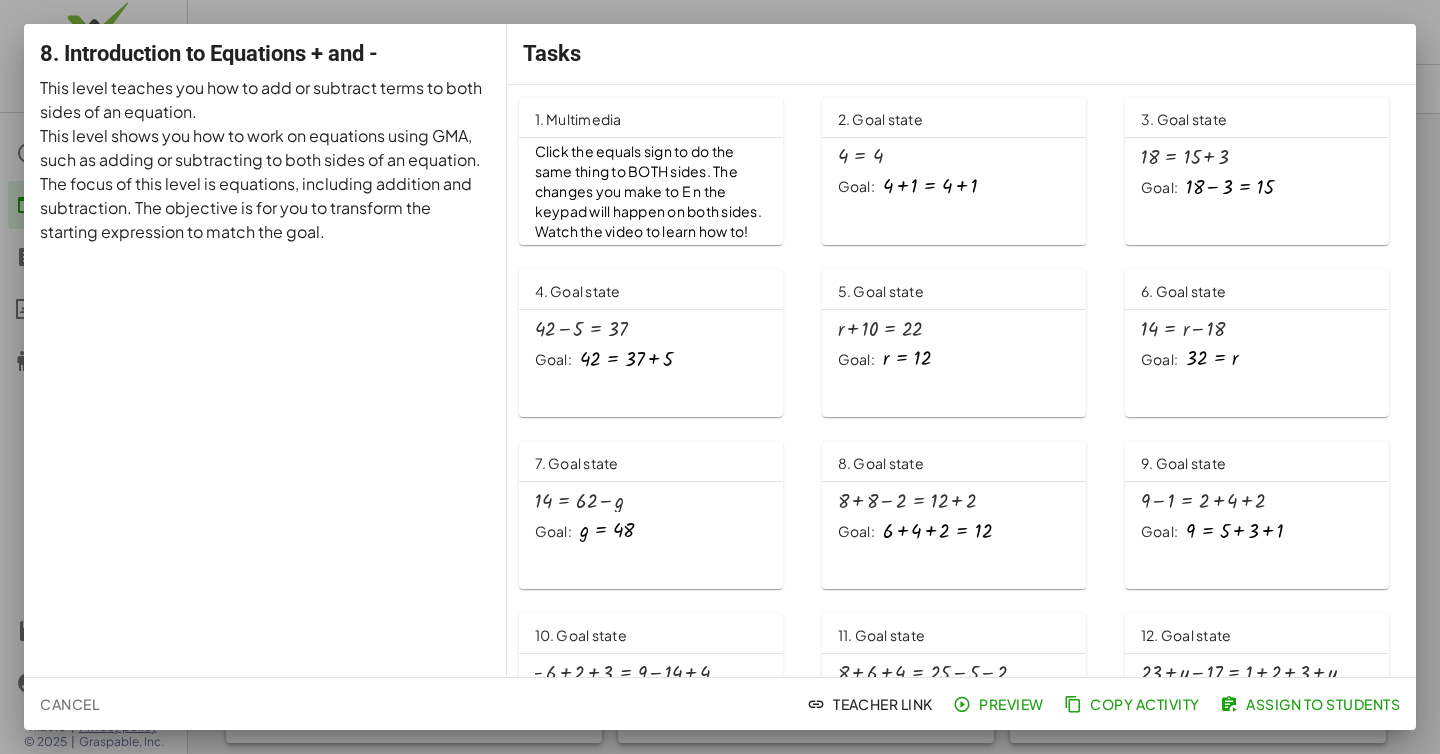 scroll, scrollTop: 0, scrollLeft: 0, axis: both 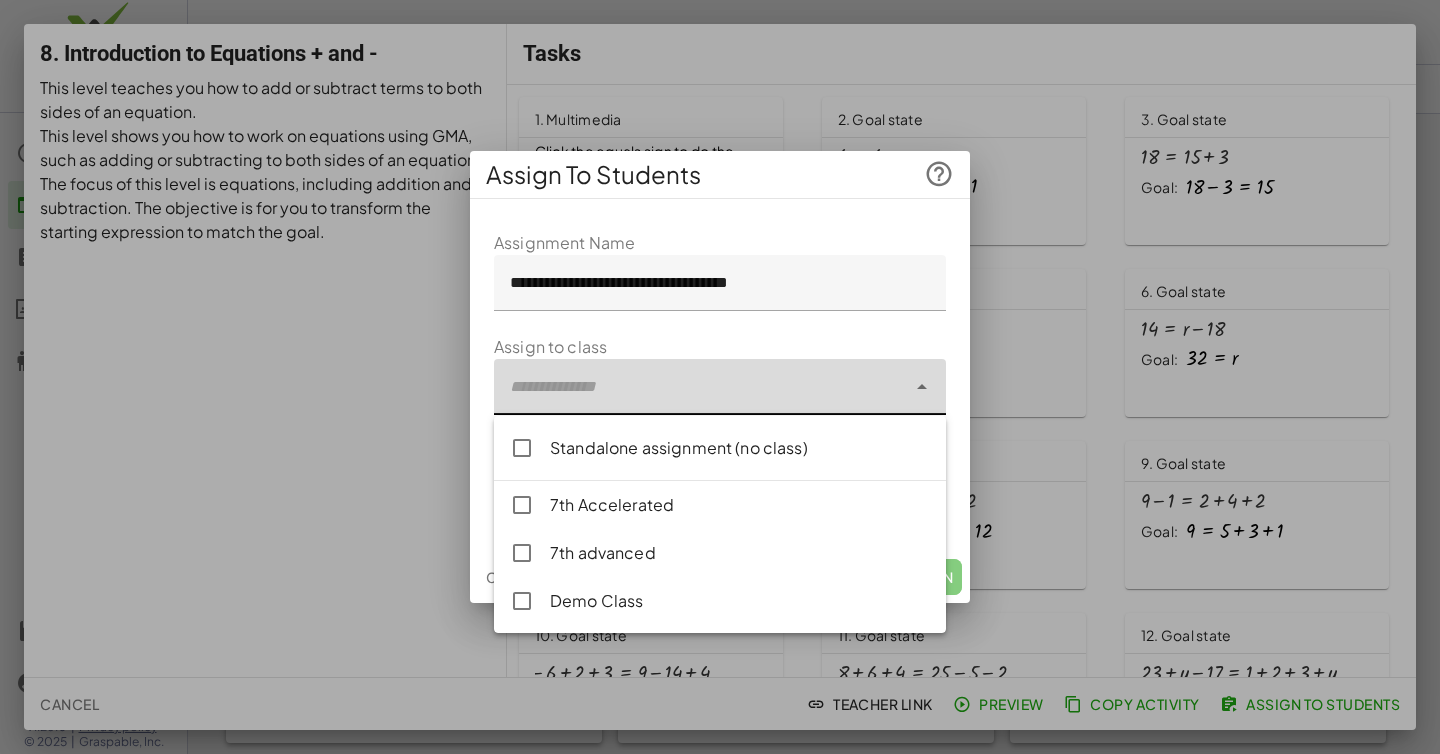 click 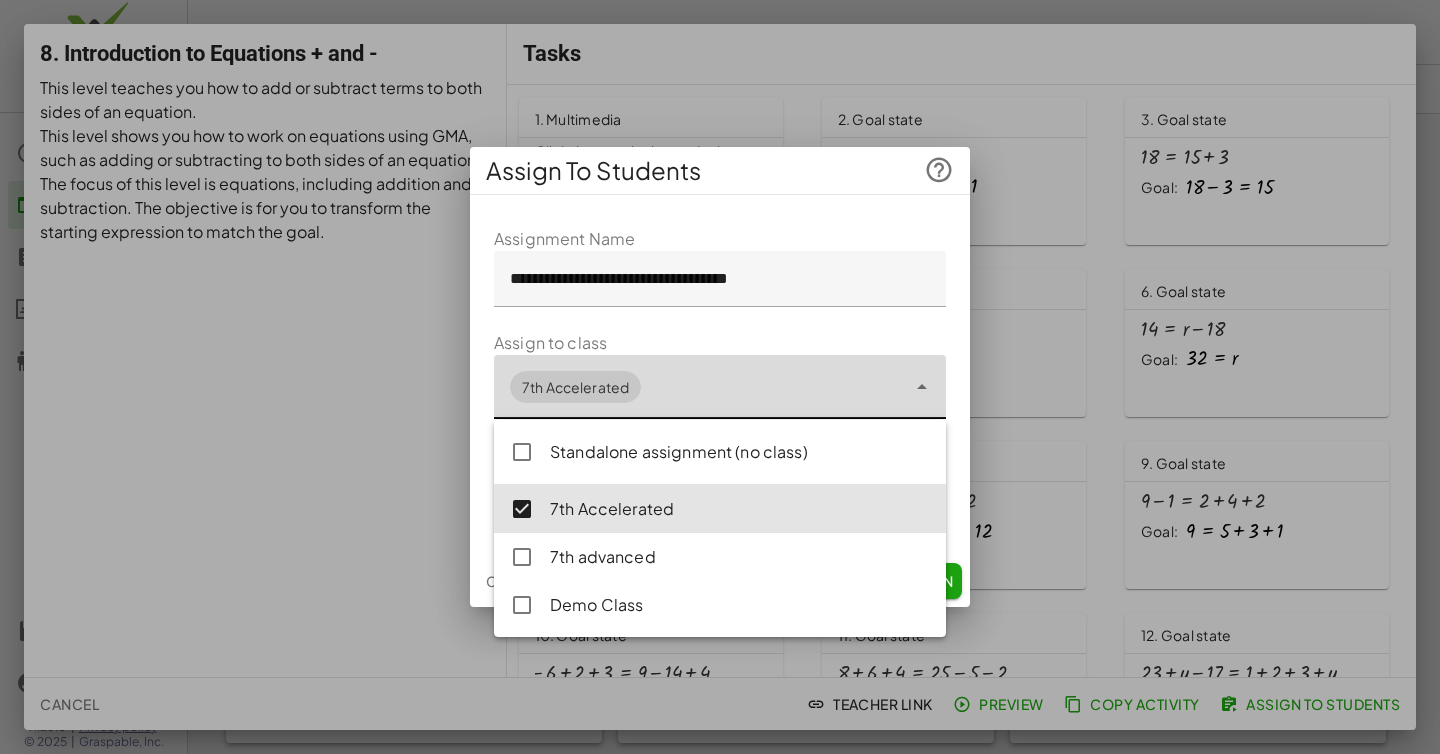 click on "7th advanced" 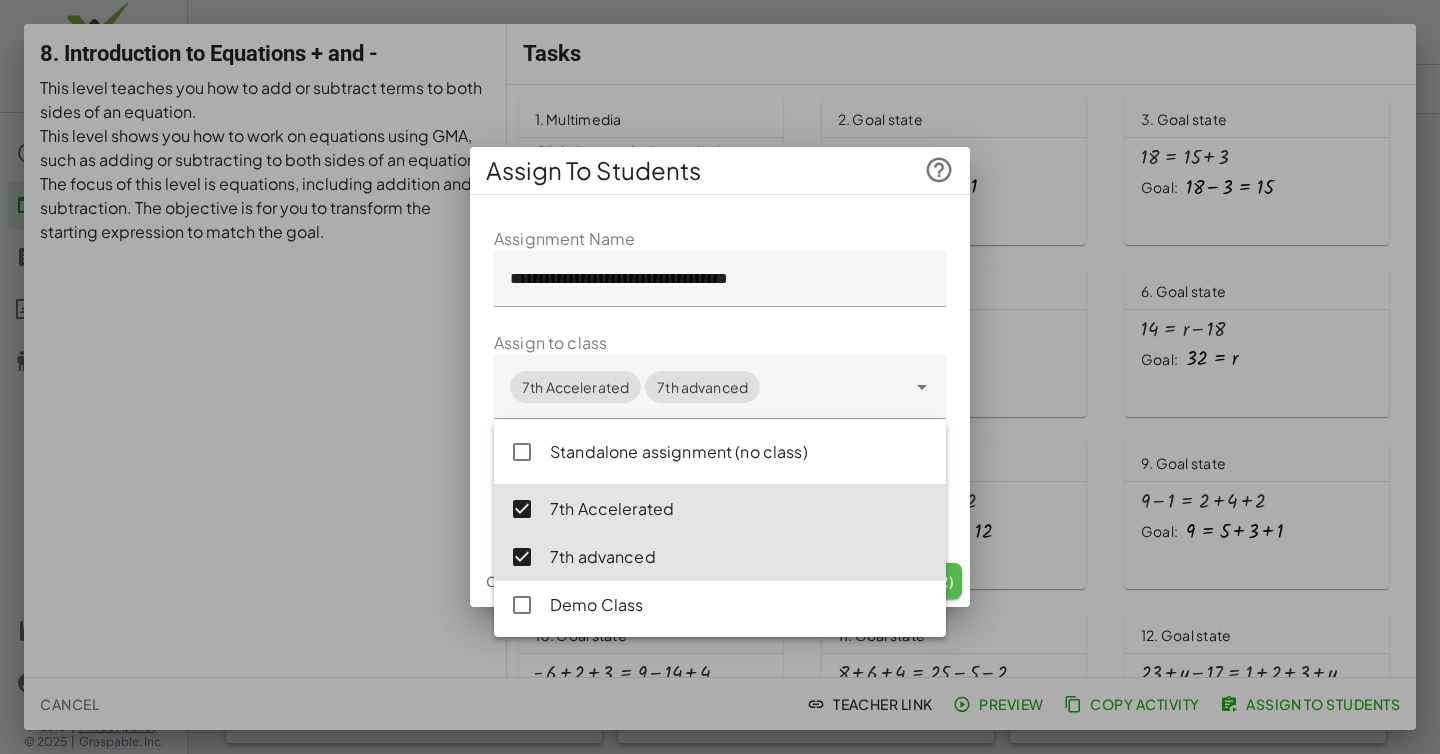 click on "Assign (2)" 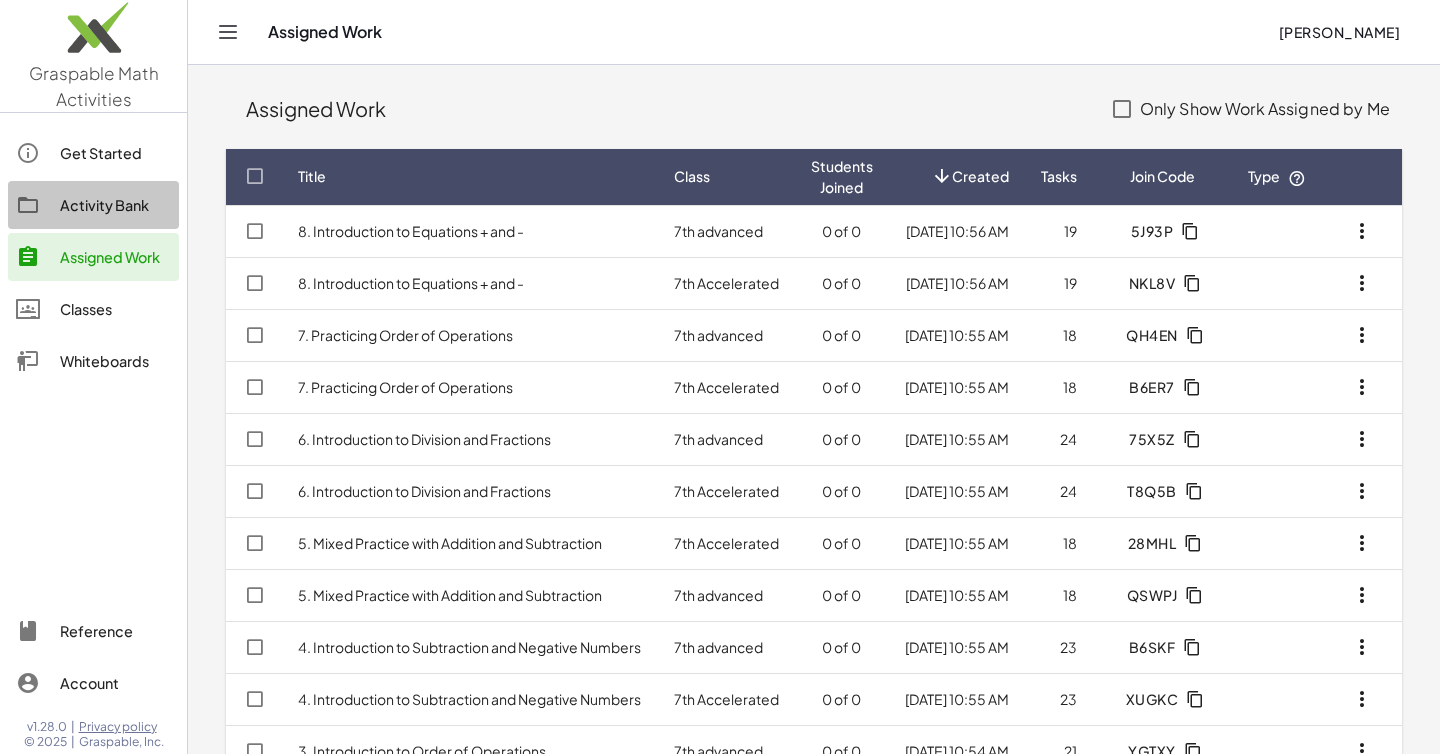 click on "Activity Bank" 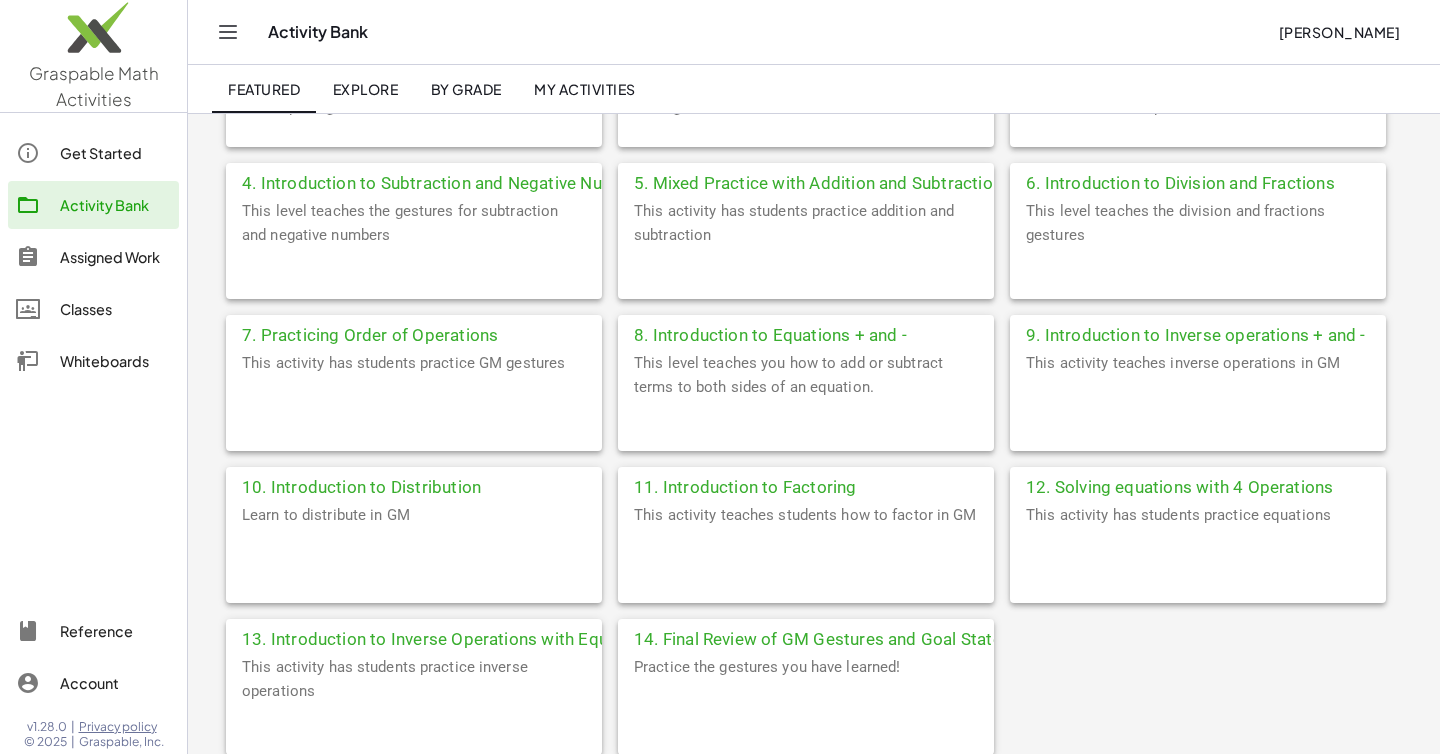 scroll, scrollTop: 648, scrollLeft: 0, axis: vertical 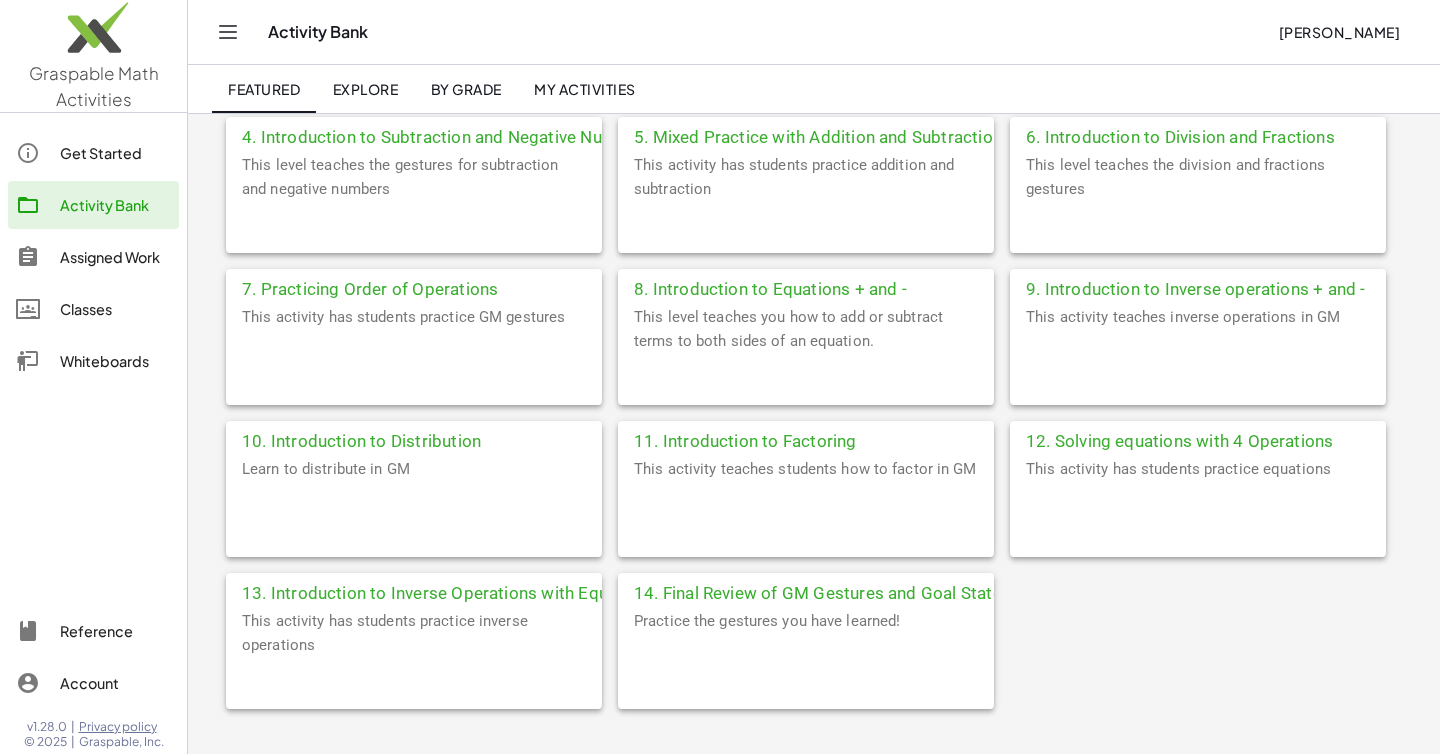 click on "This activity teaches inverse operations in GM" 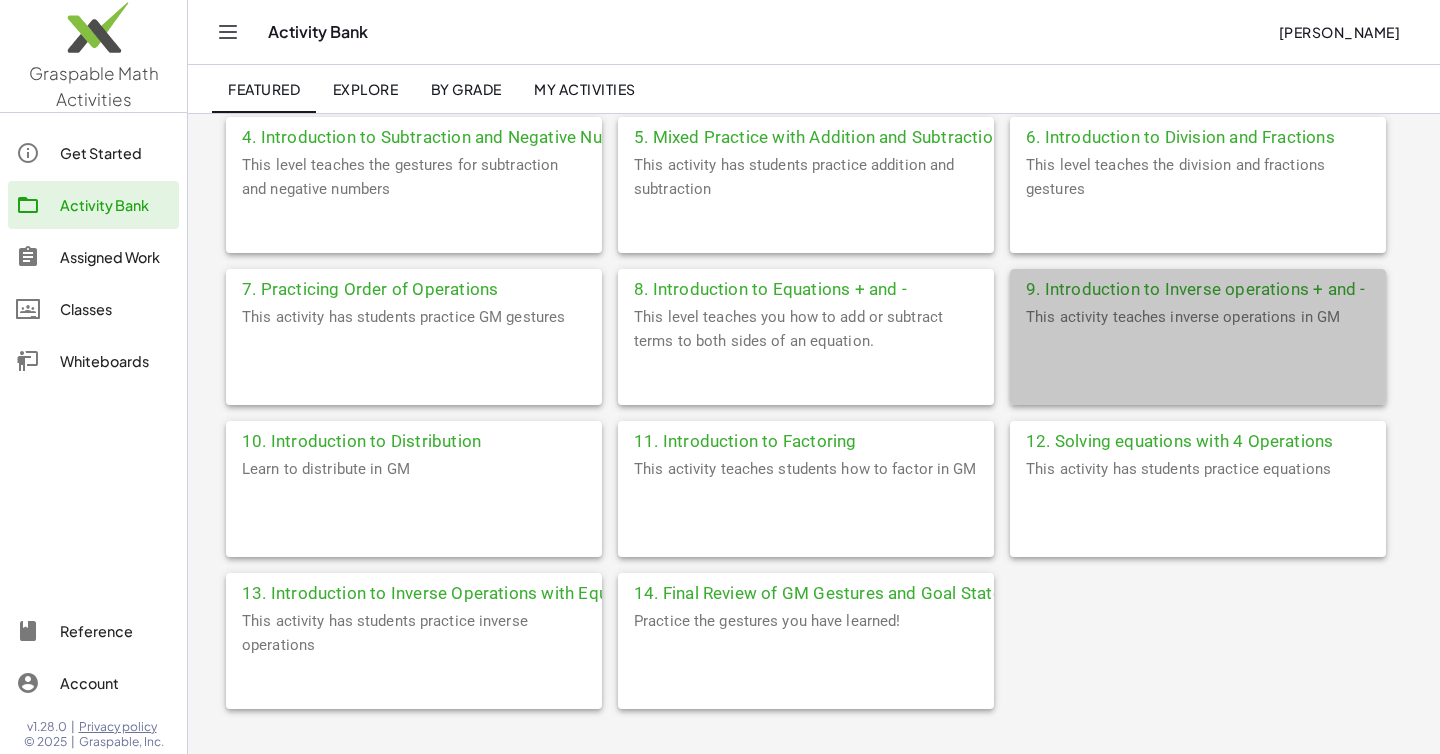 scroll, scrollTop: 0, scrollLeft: 0, axis: both 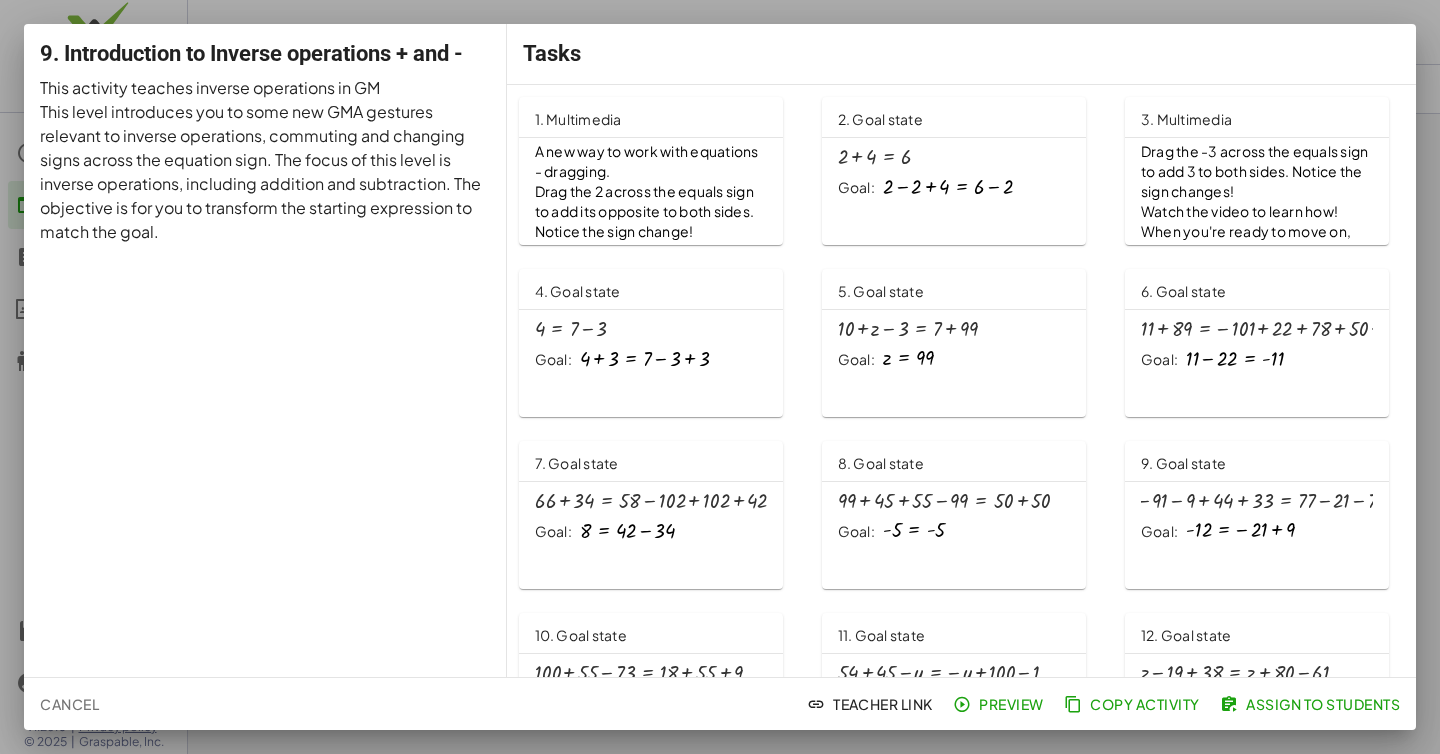 click on "Assign to Students" 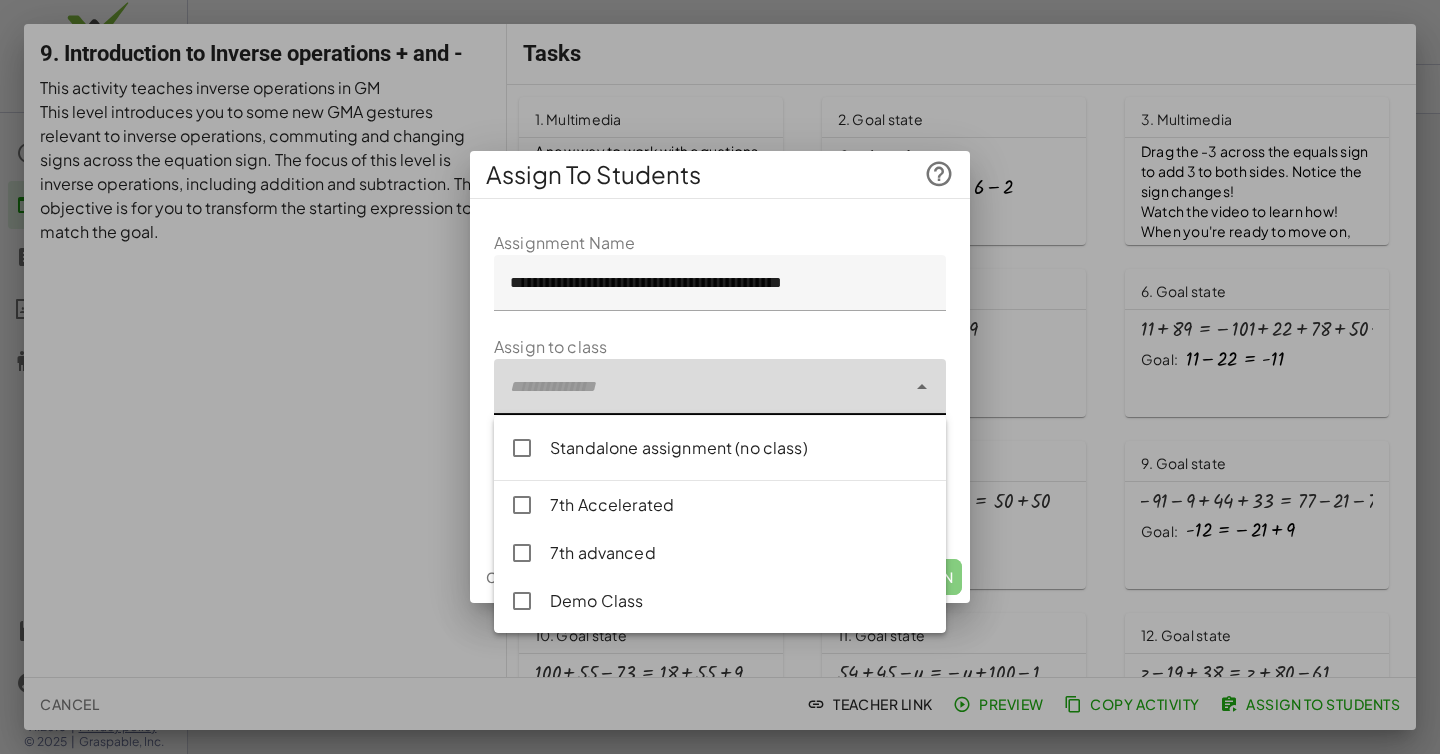 click 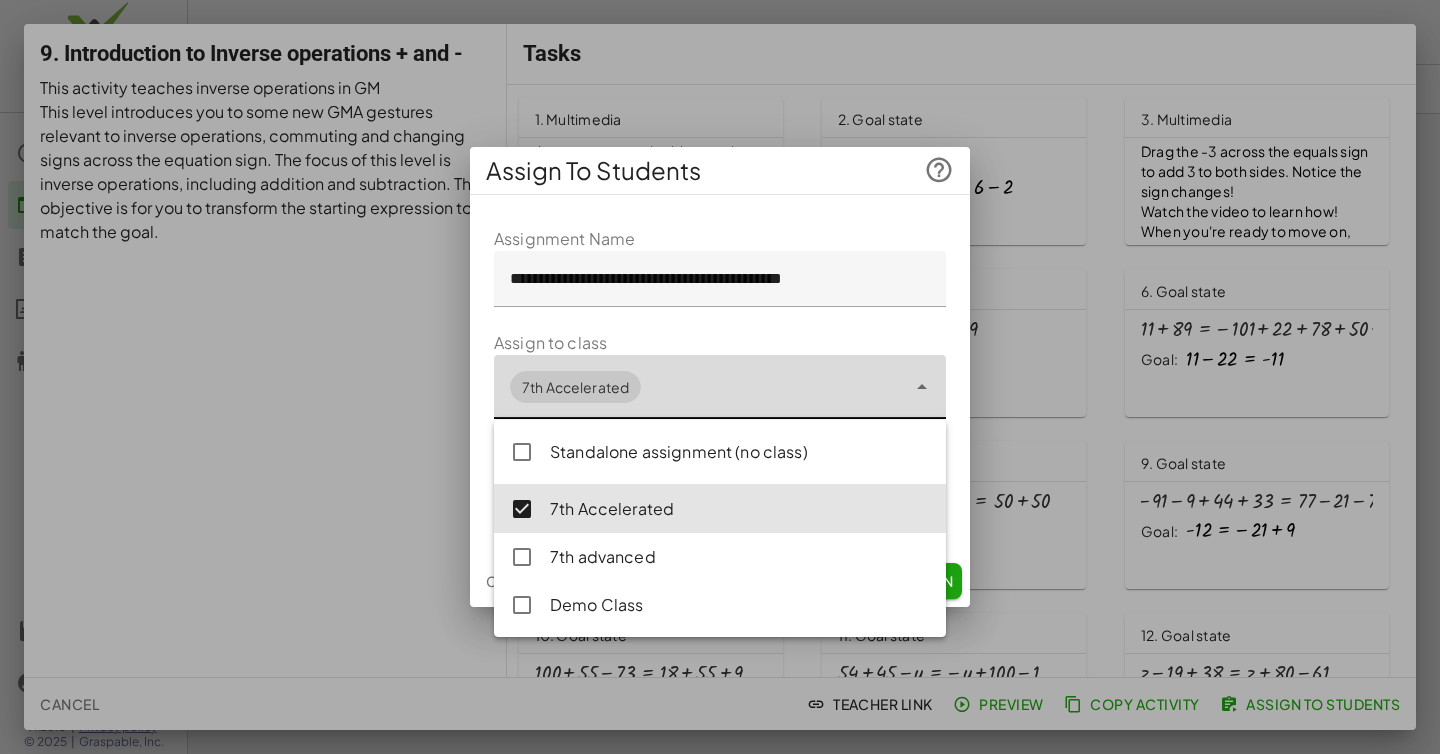 click on "7th advanced" 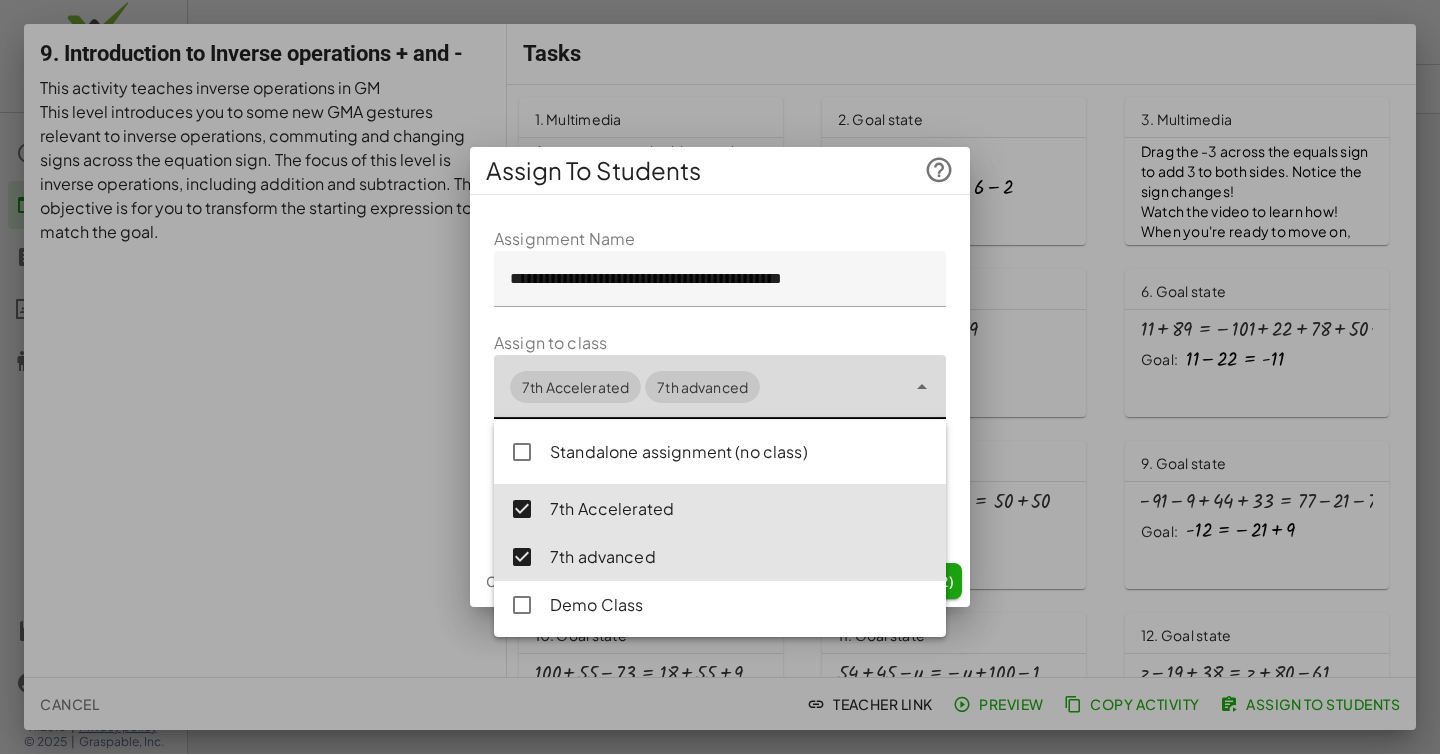 click on "**********" 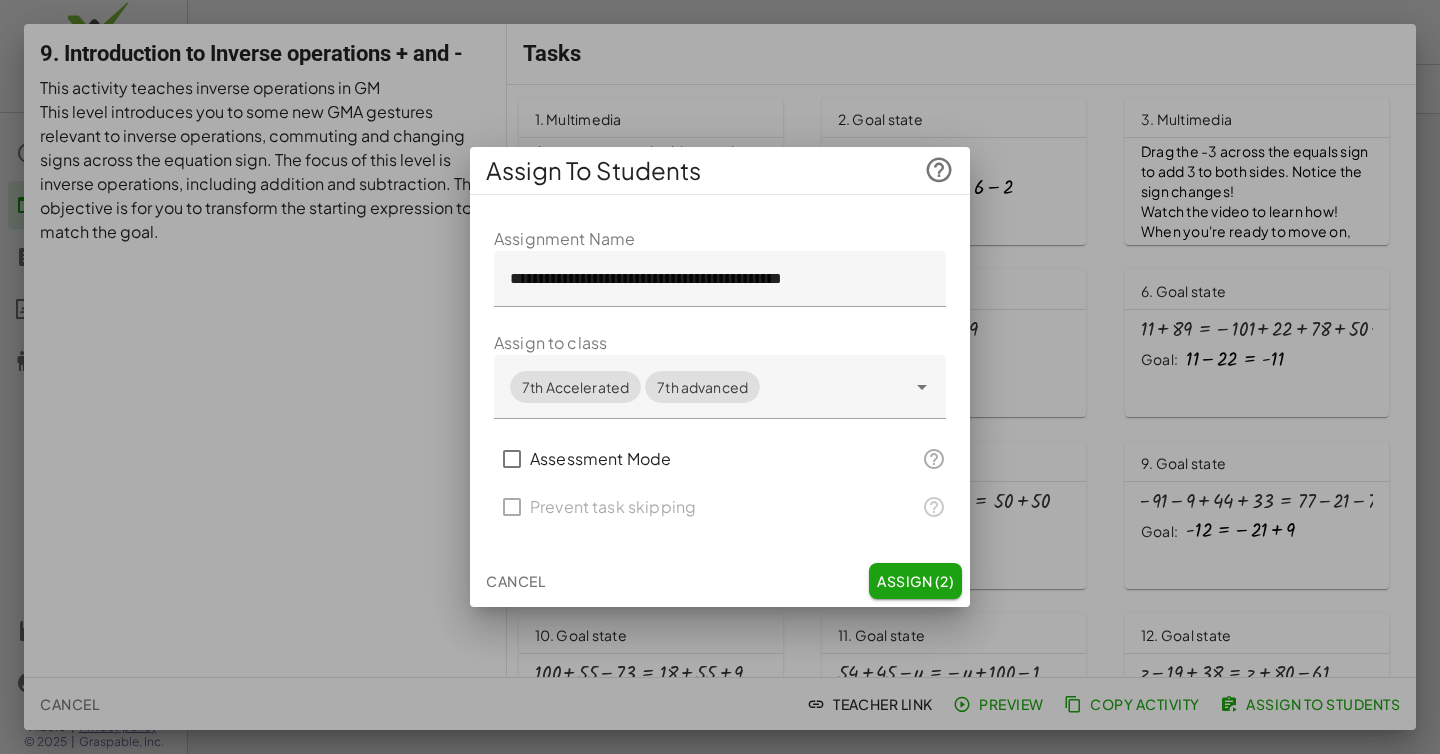 click on "Assign (2)" 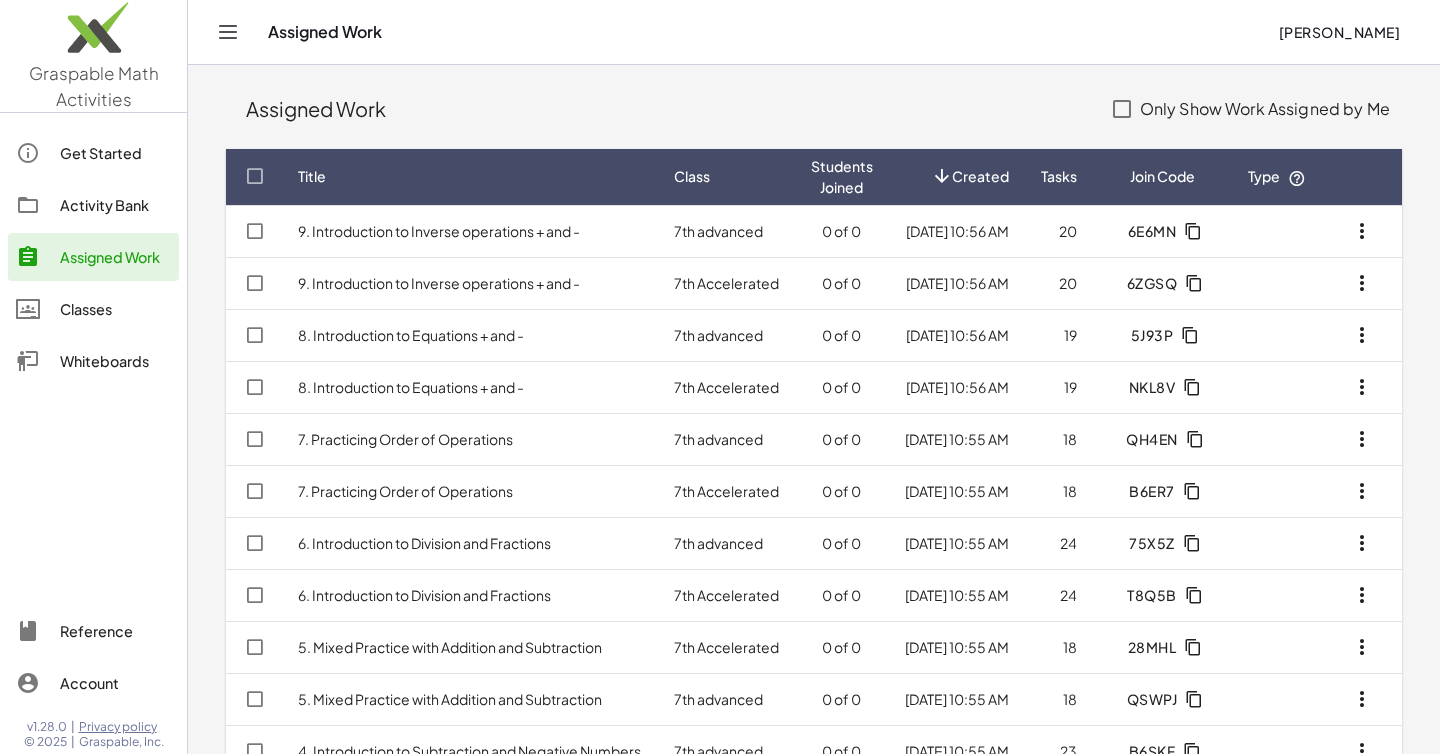 click on "Activity Bank" 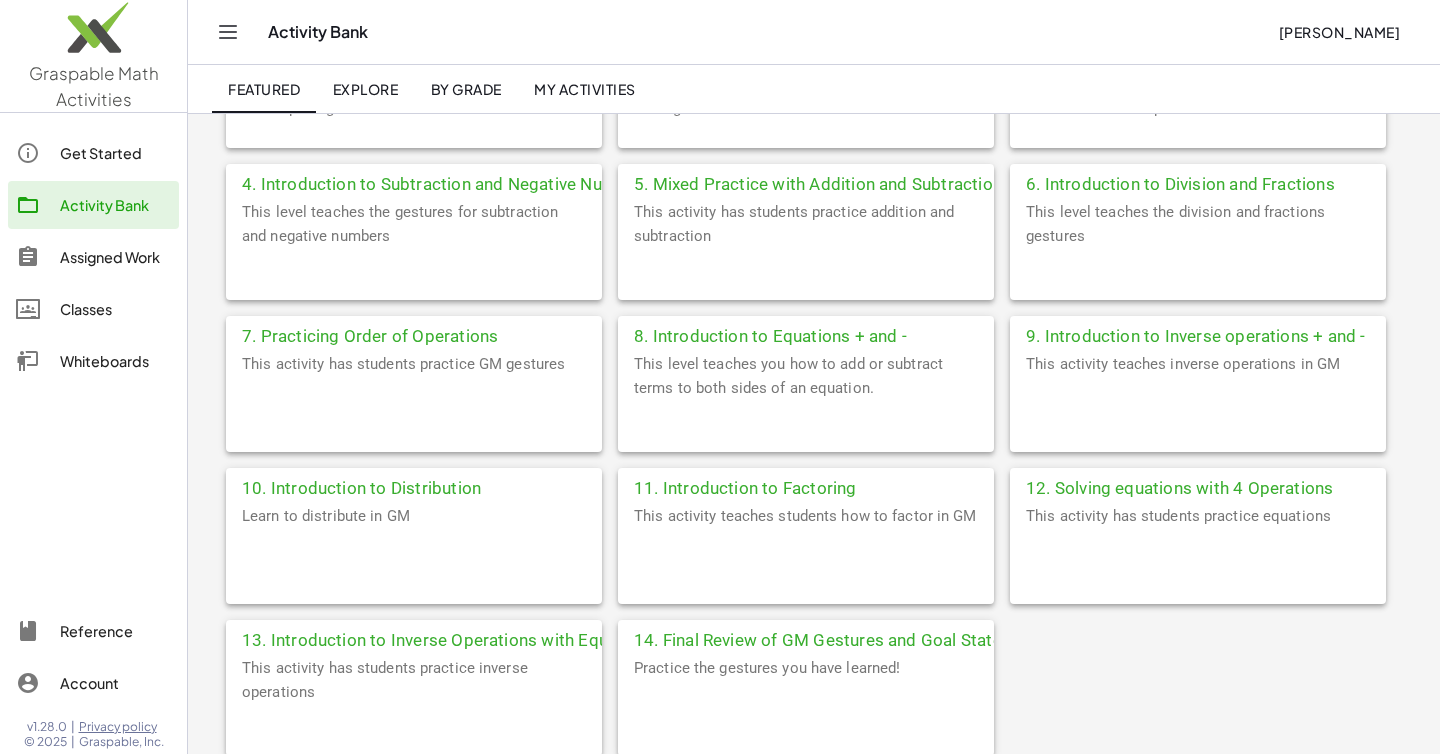 scroll, scrollTop: 605, scrollLeft: 0, axis: vertical 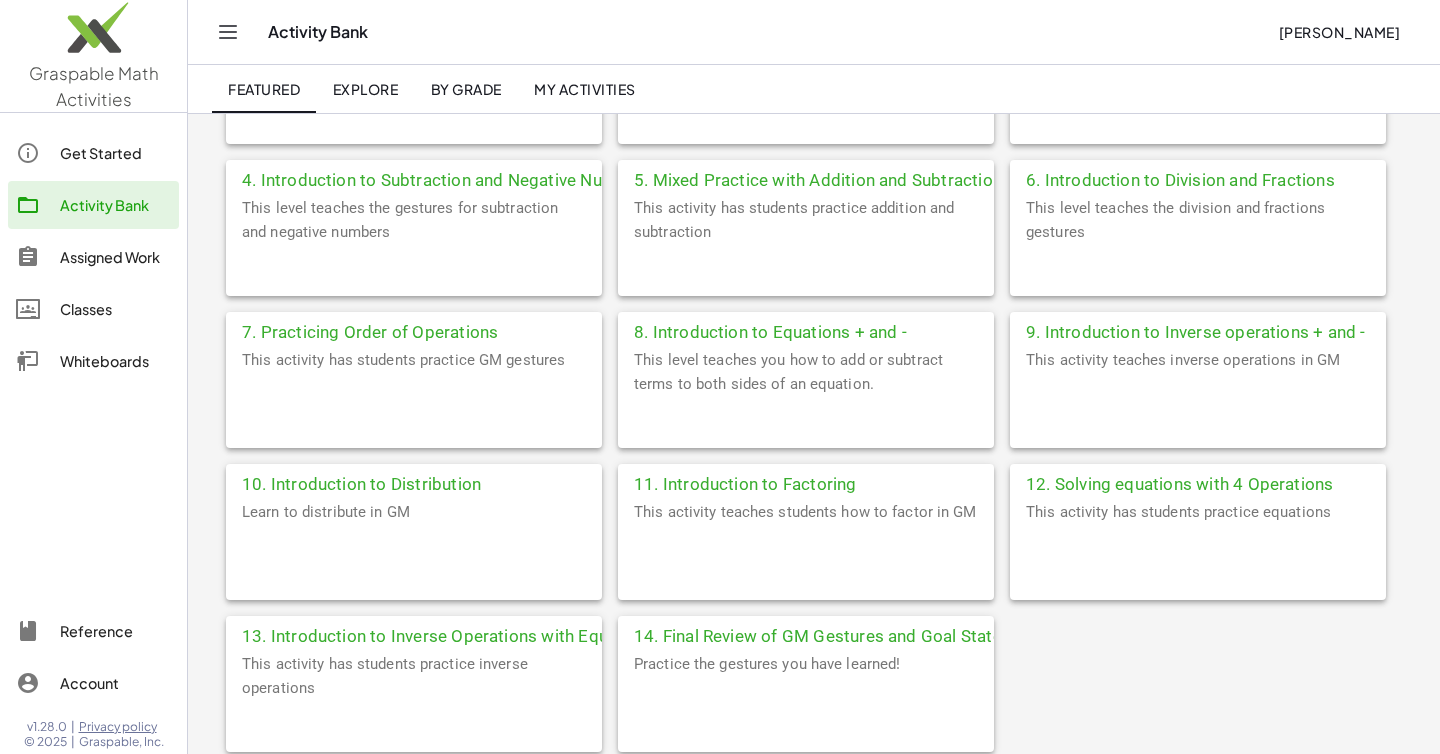 click on "Learn to distribute in GM" 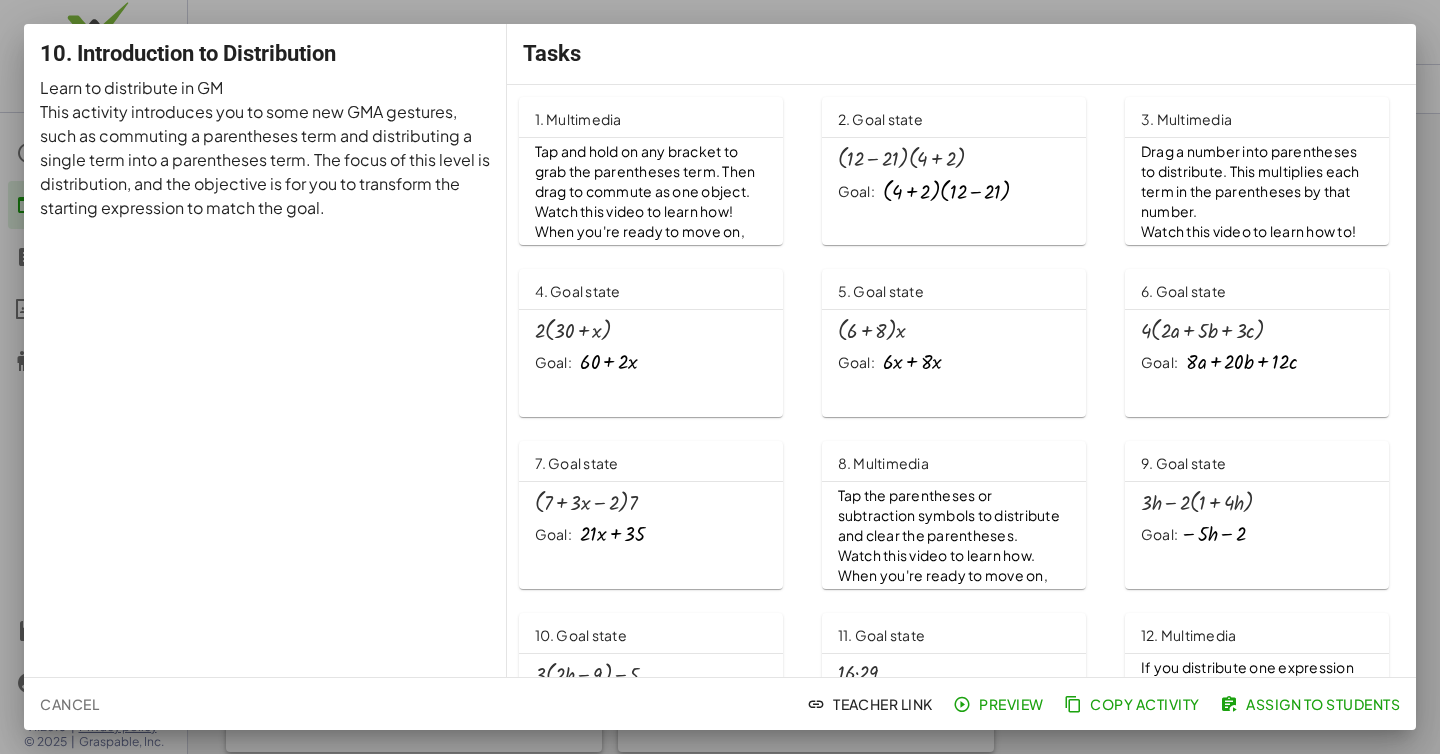 scroll, scrollTop: 0, scrollLeft: 0, axis: both 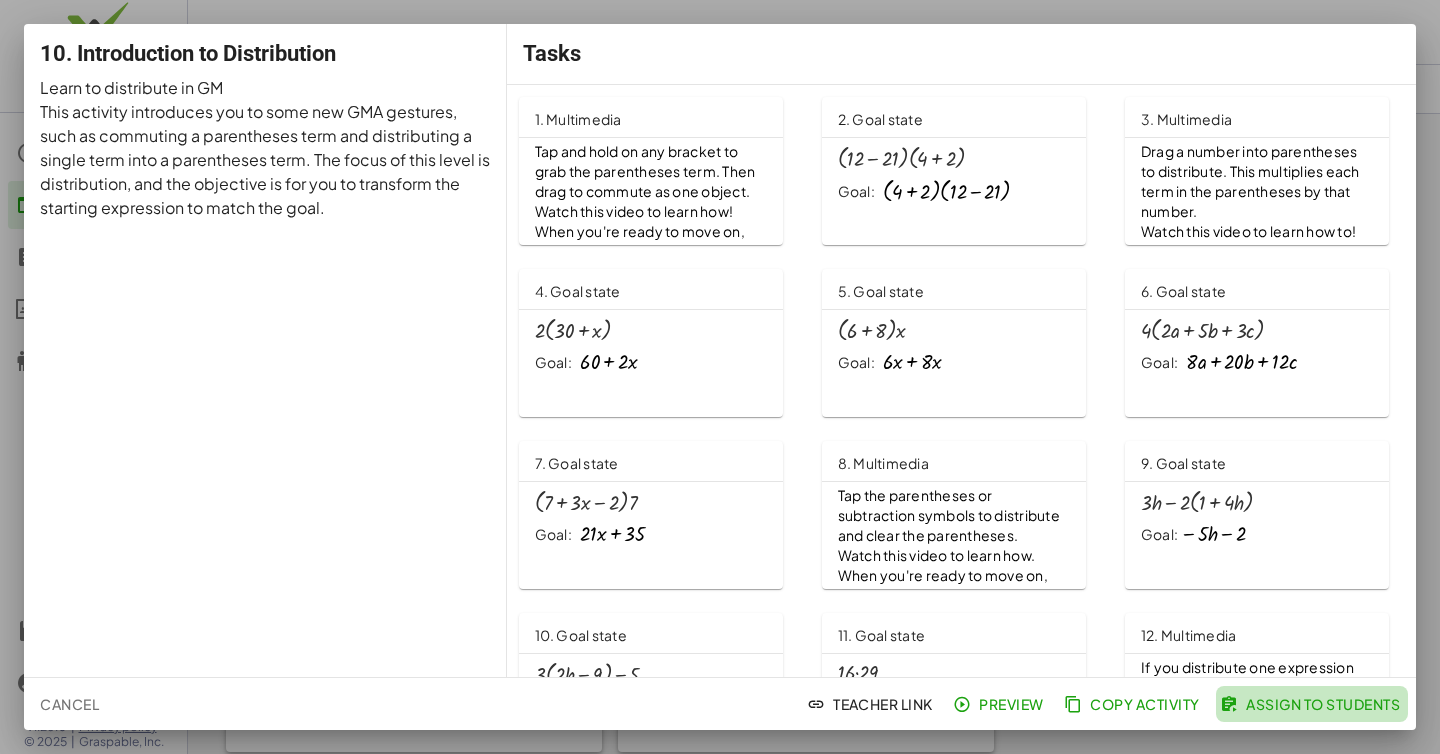 click on "Assign to Students" 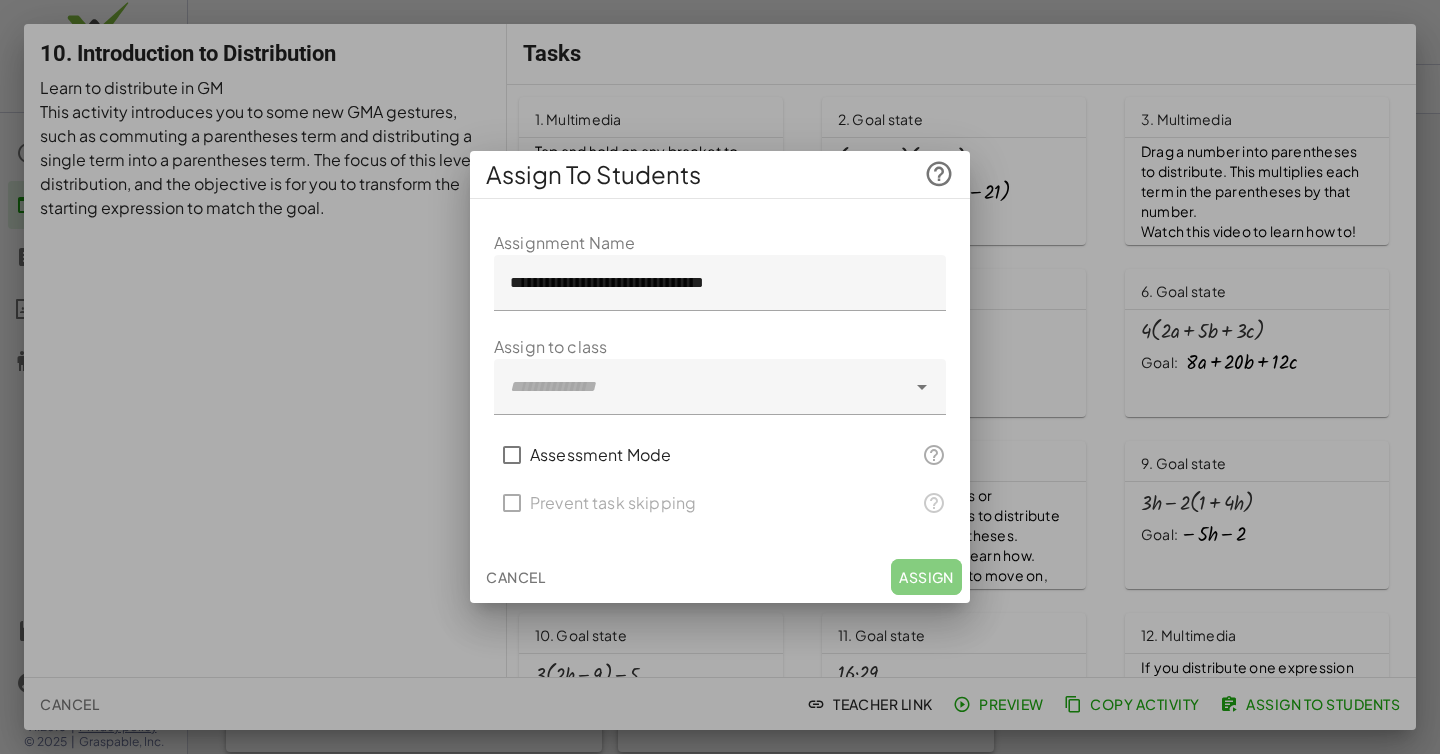 click 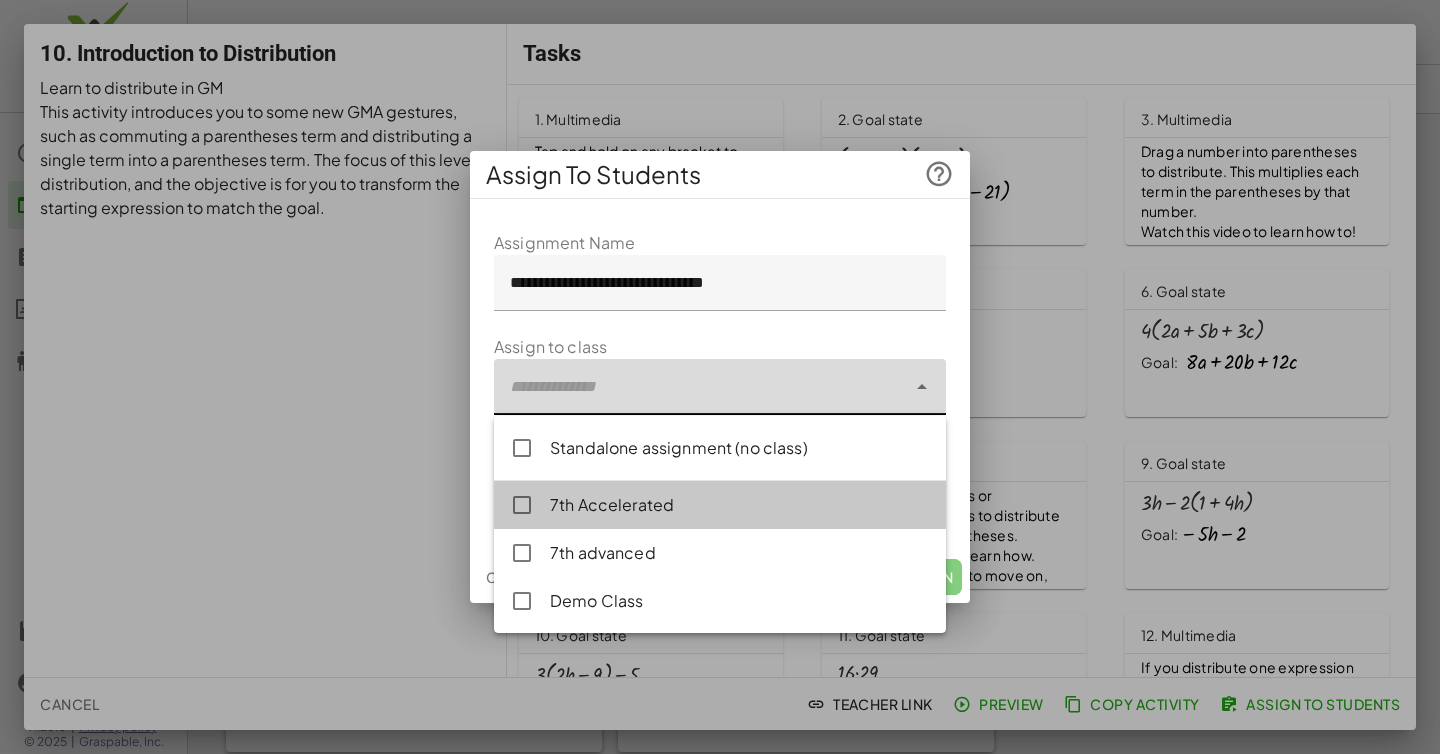 click on "7th Accelerated" 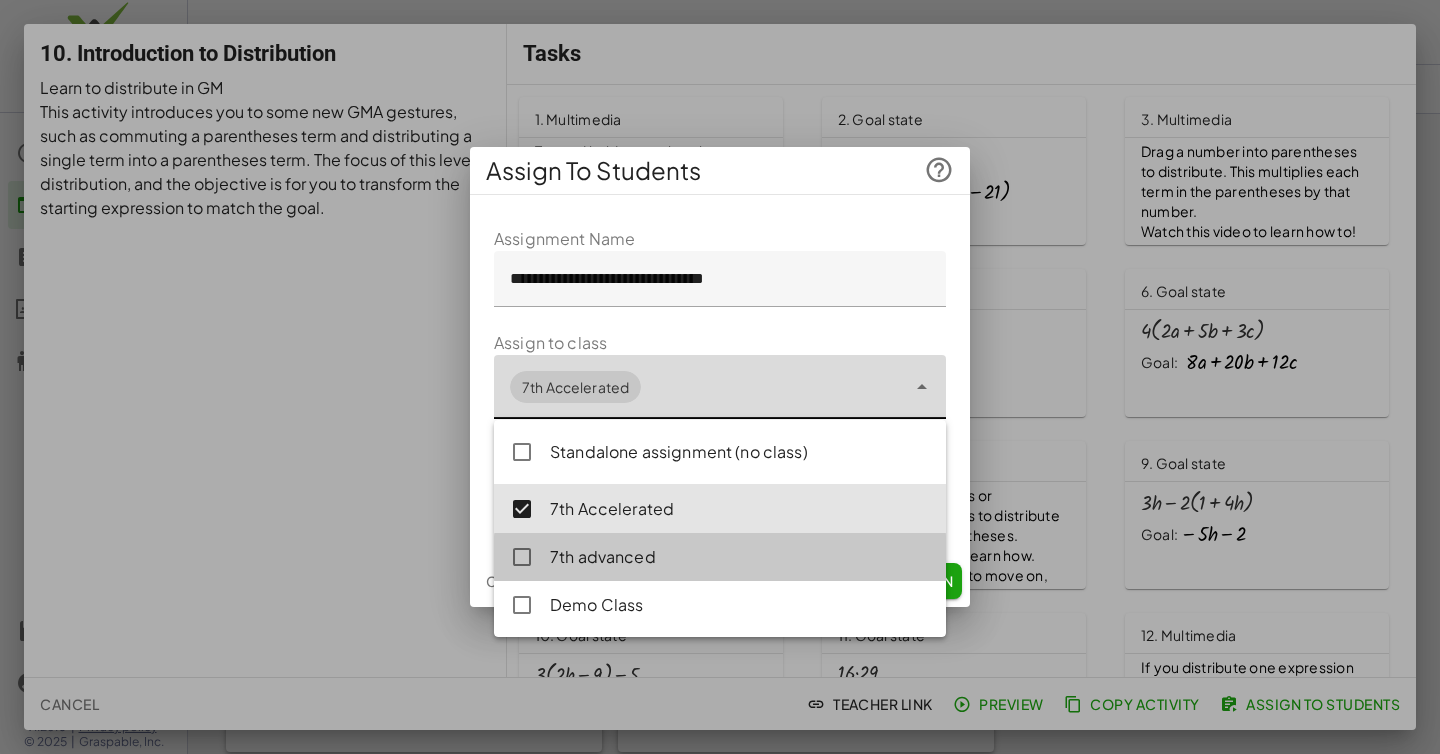 click on "7th advanced" 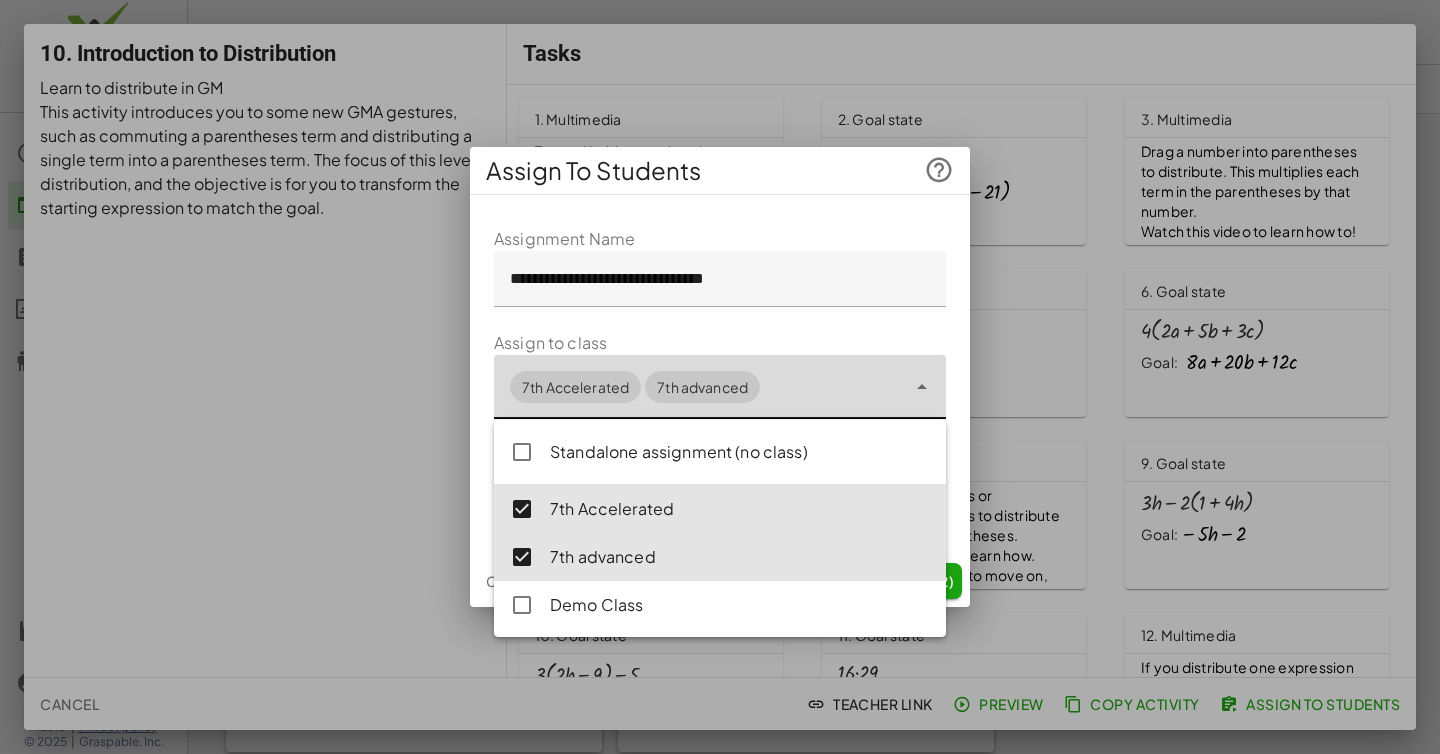 click on "**********" 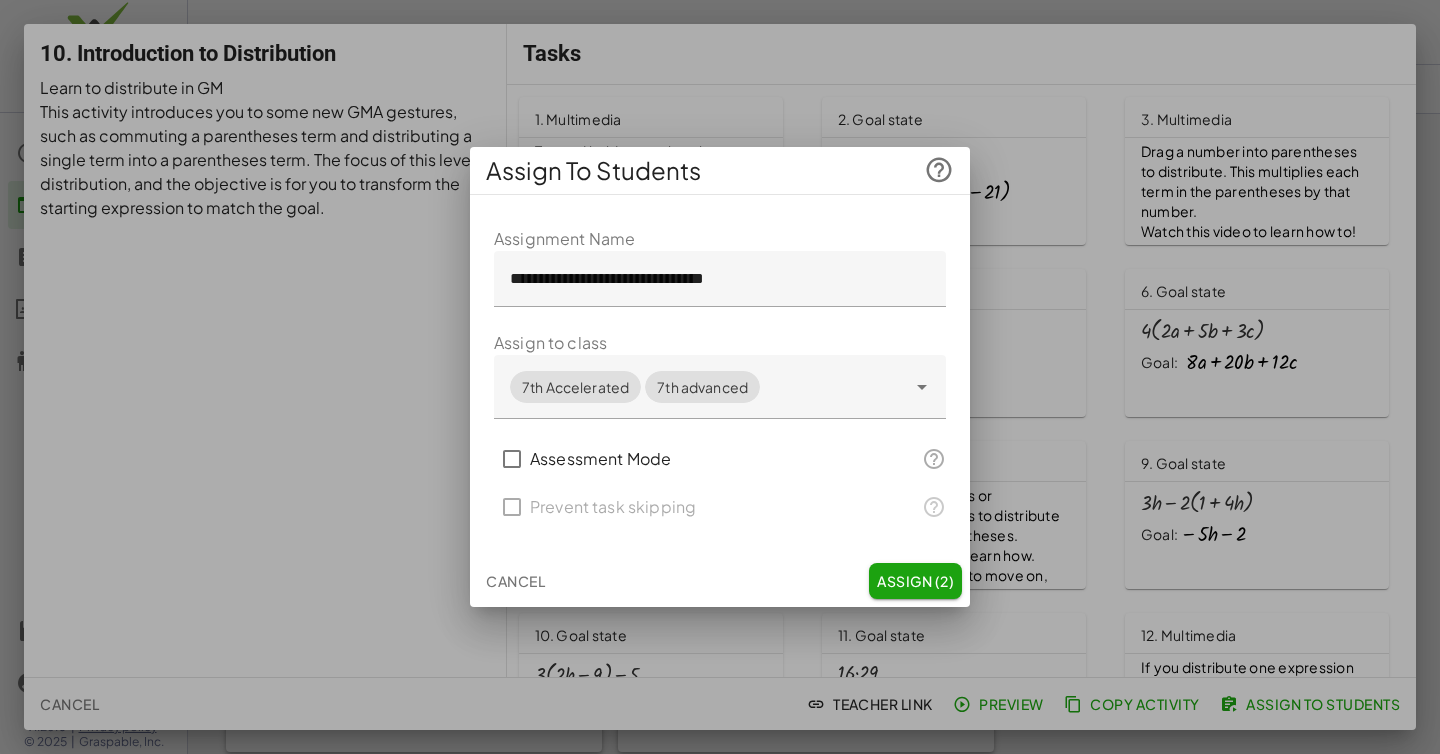 click on "Assign (2)" 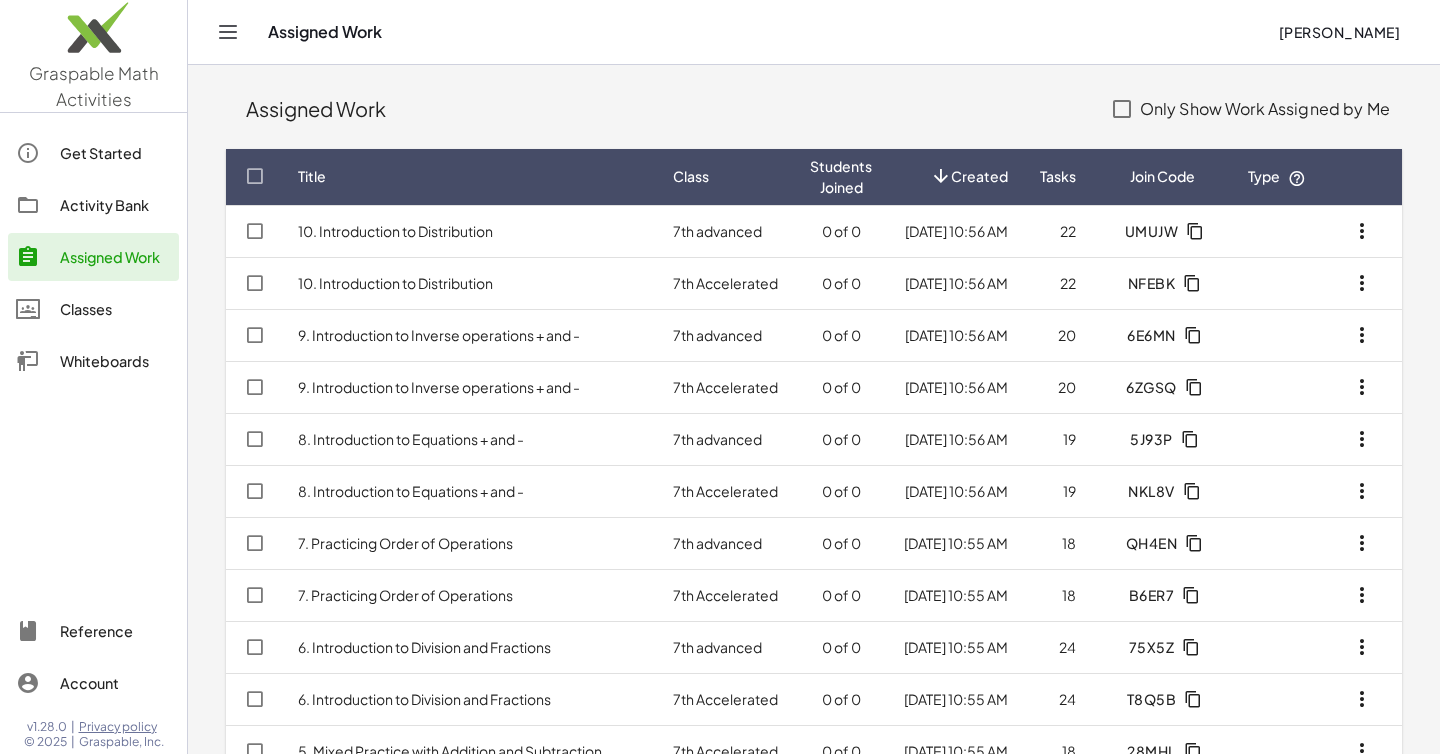 click on "Activity Bank" 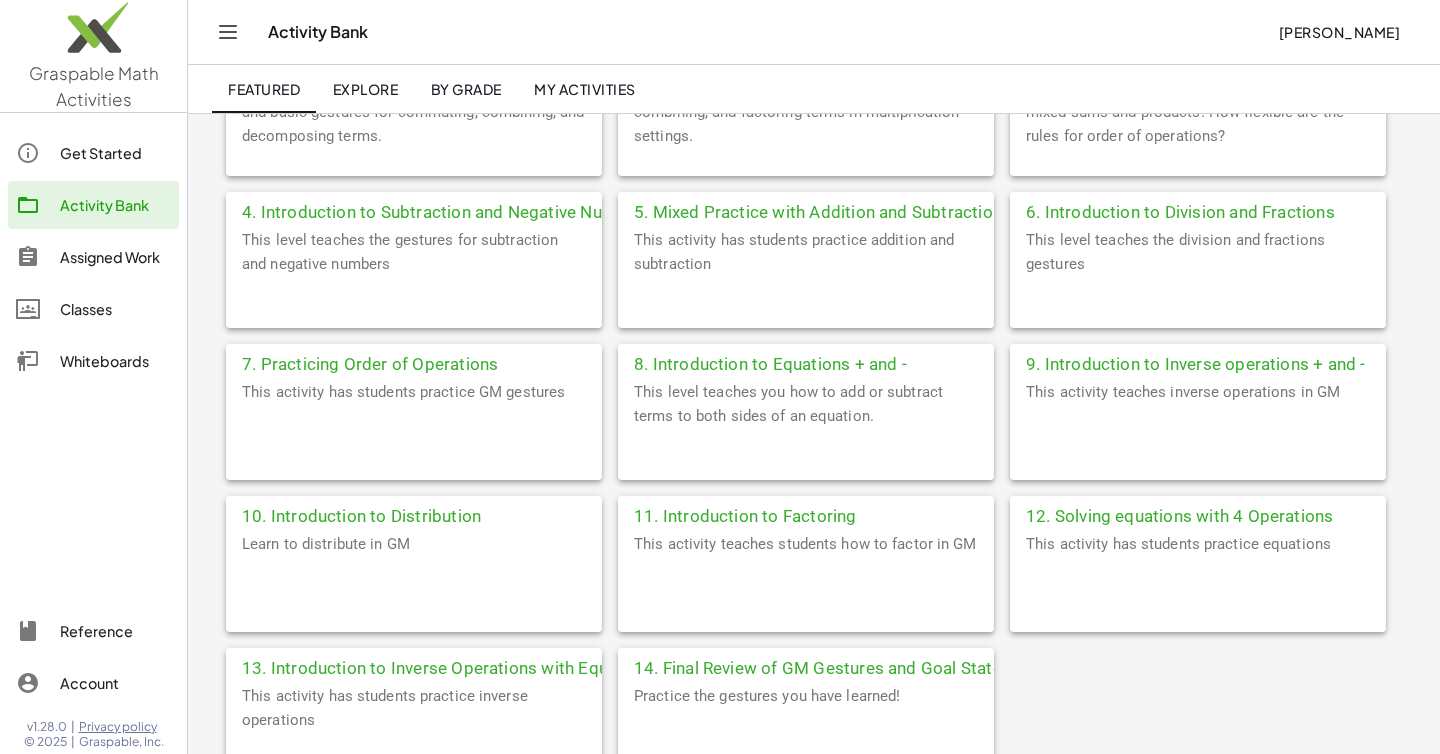 scroll, scrollTop: 574, scrollLeft: 0, axis: vertical 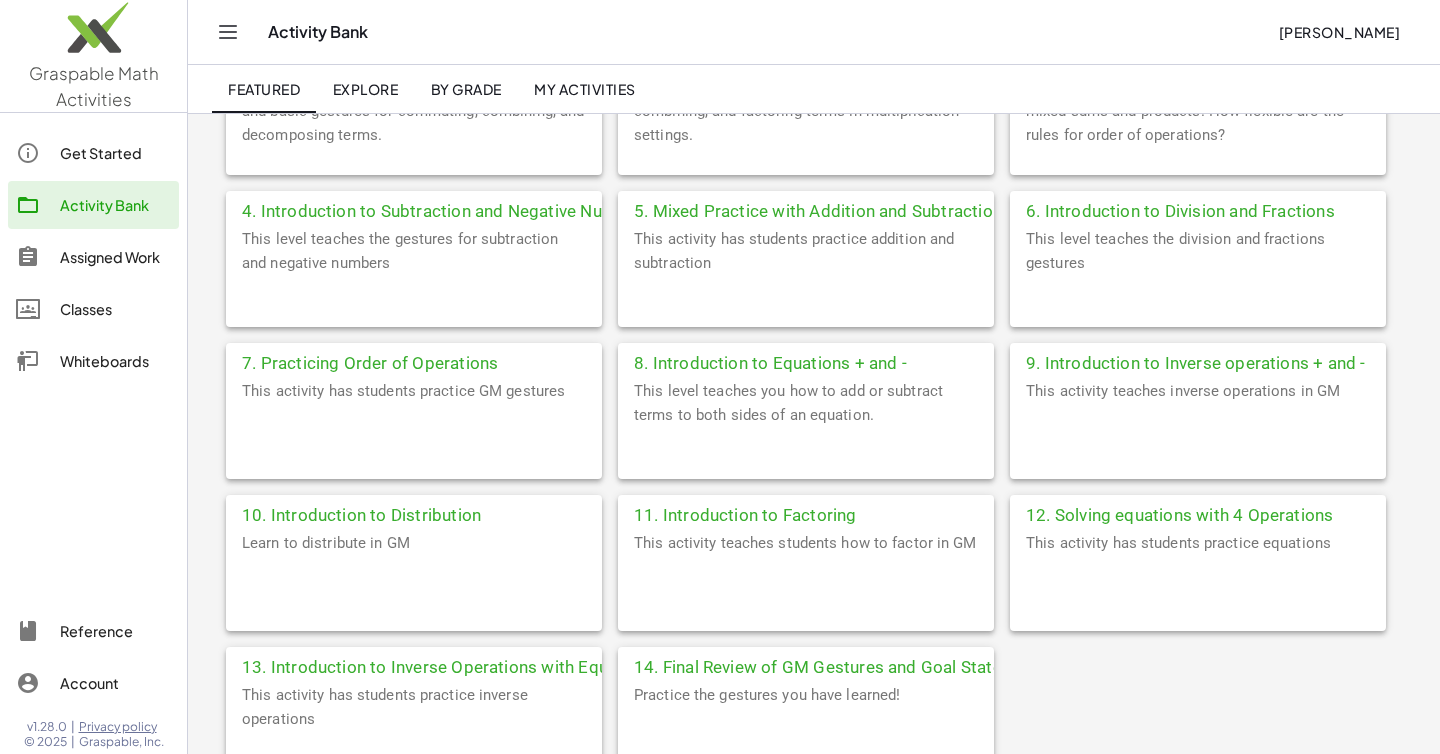 click on "This activity teaches students how to factor in GM" 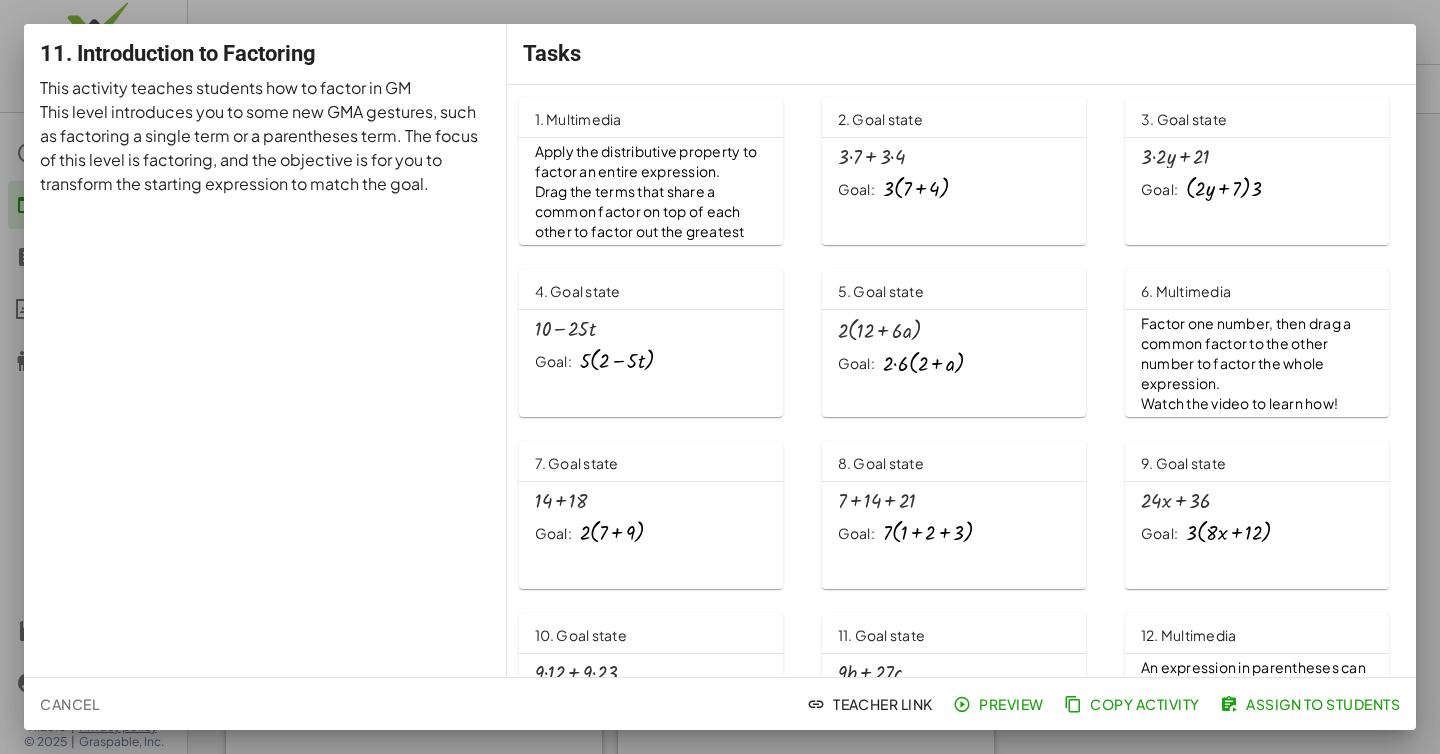 scroll, scrollTop: 0, scrollLeft: 0, axis: both 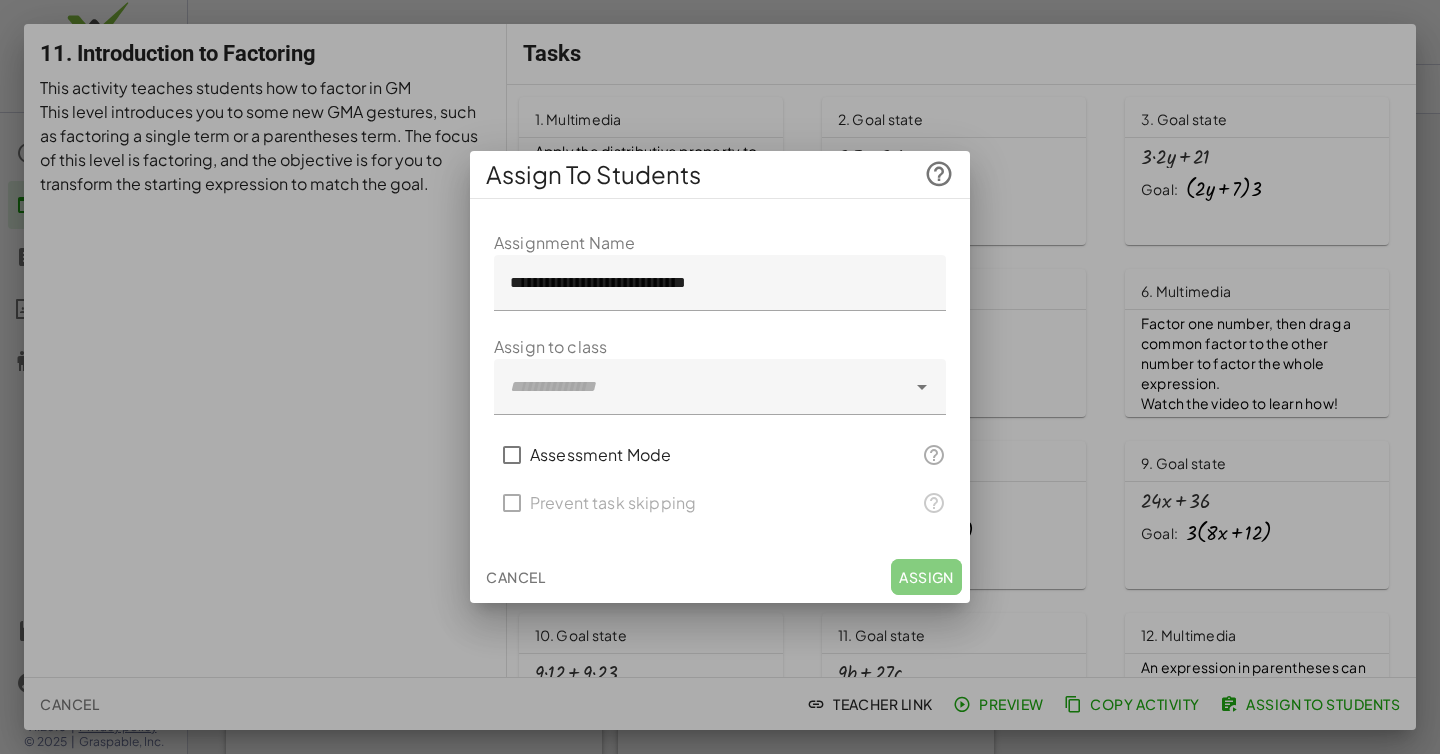 click 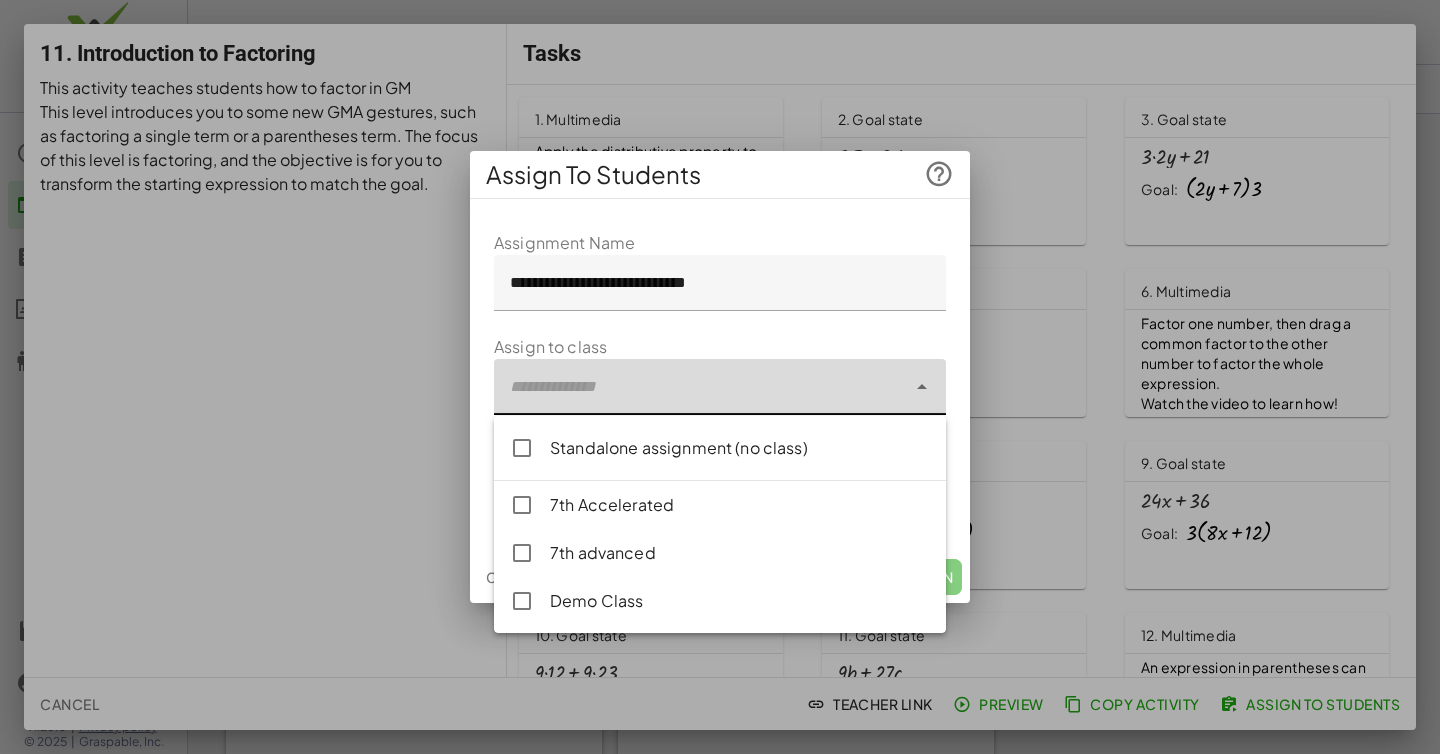 click on "7th Accelerated" 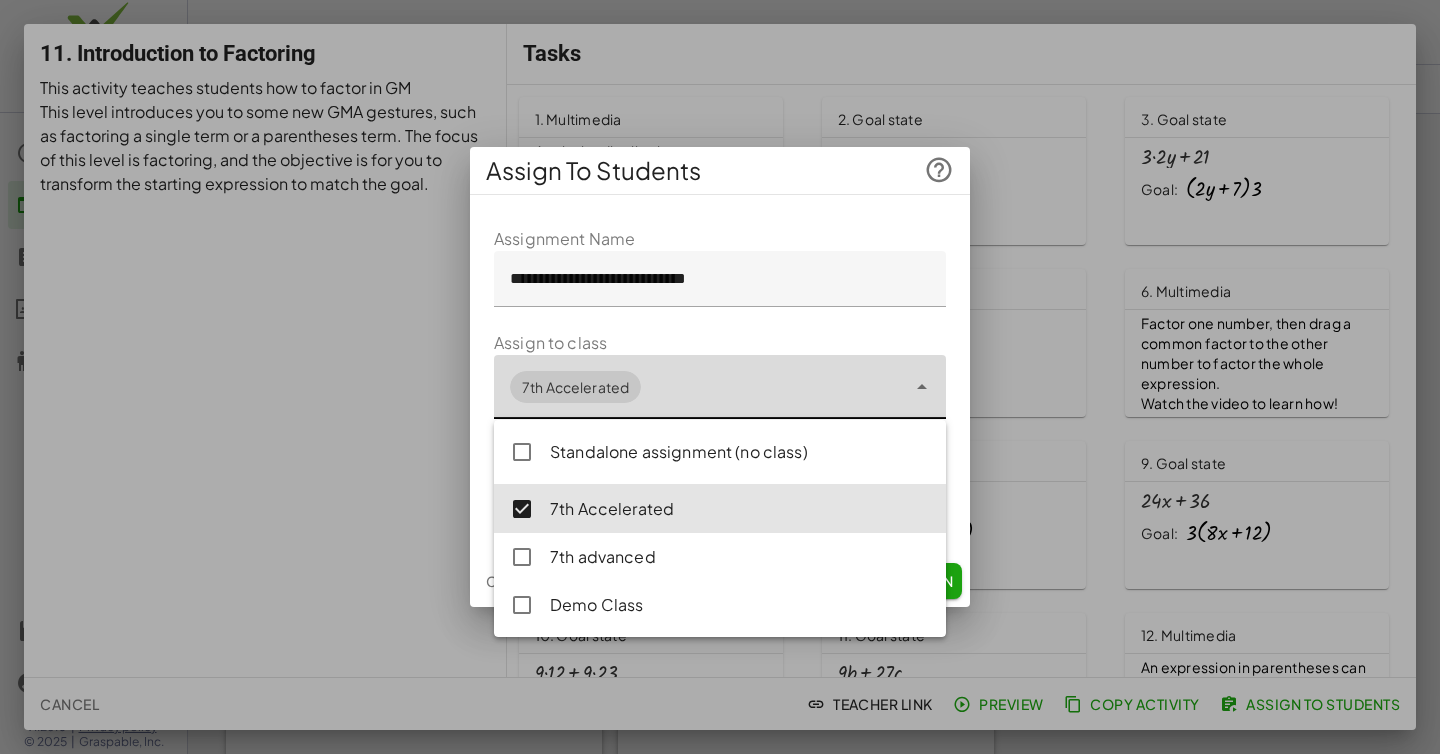 click on "7th advanced" 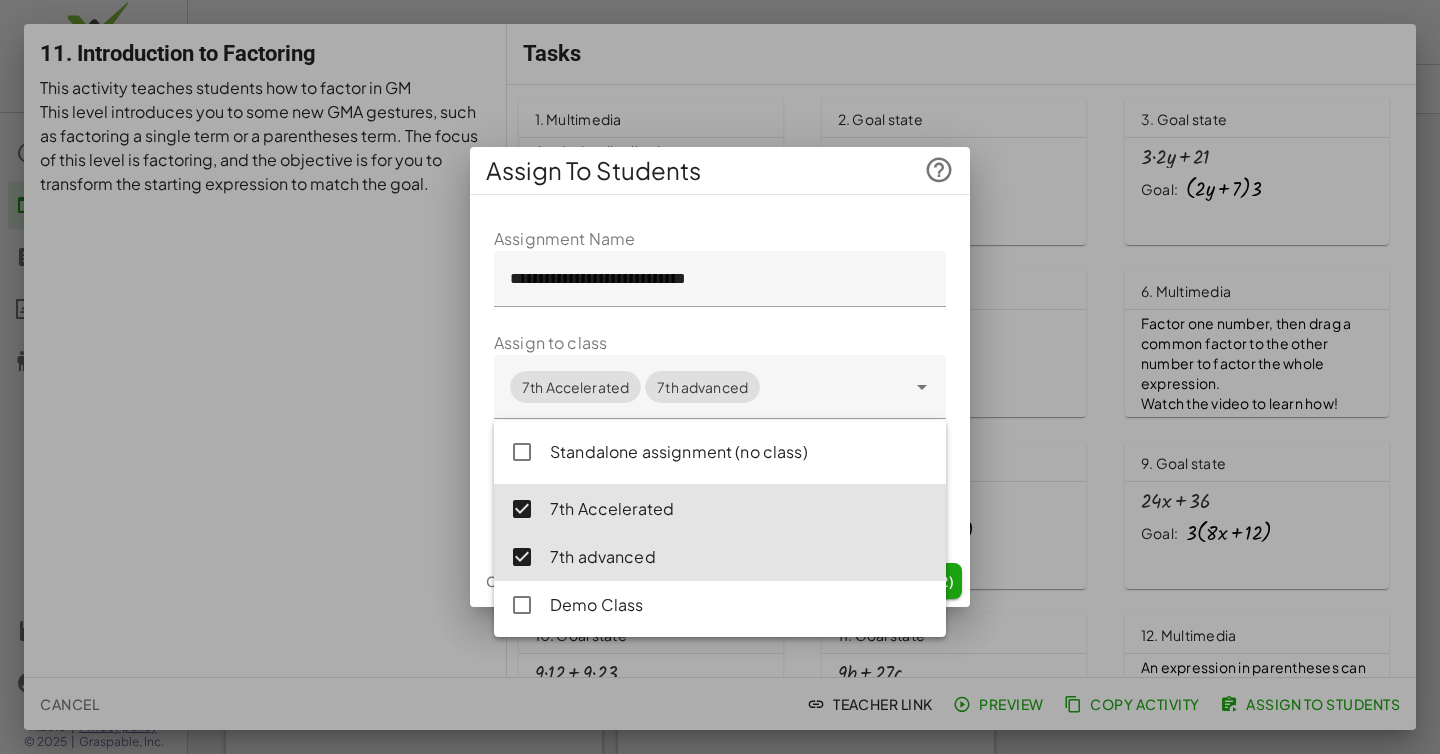 click on "**********" 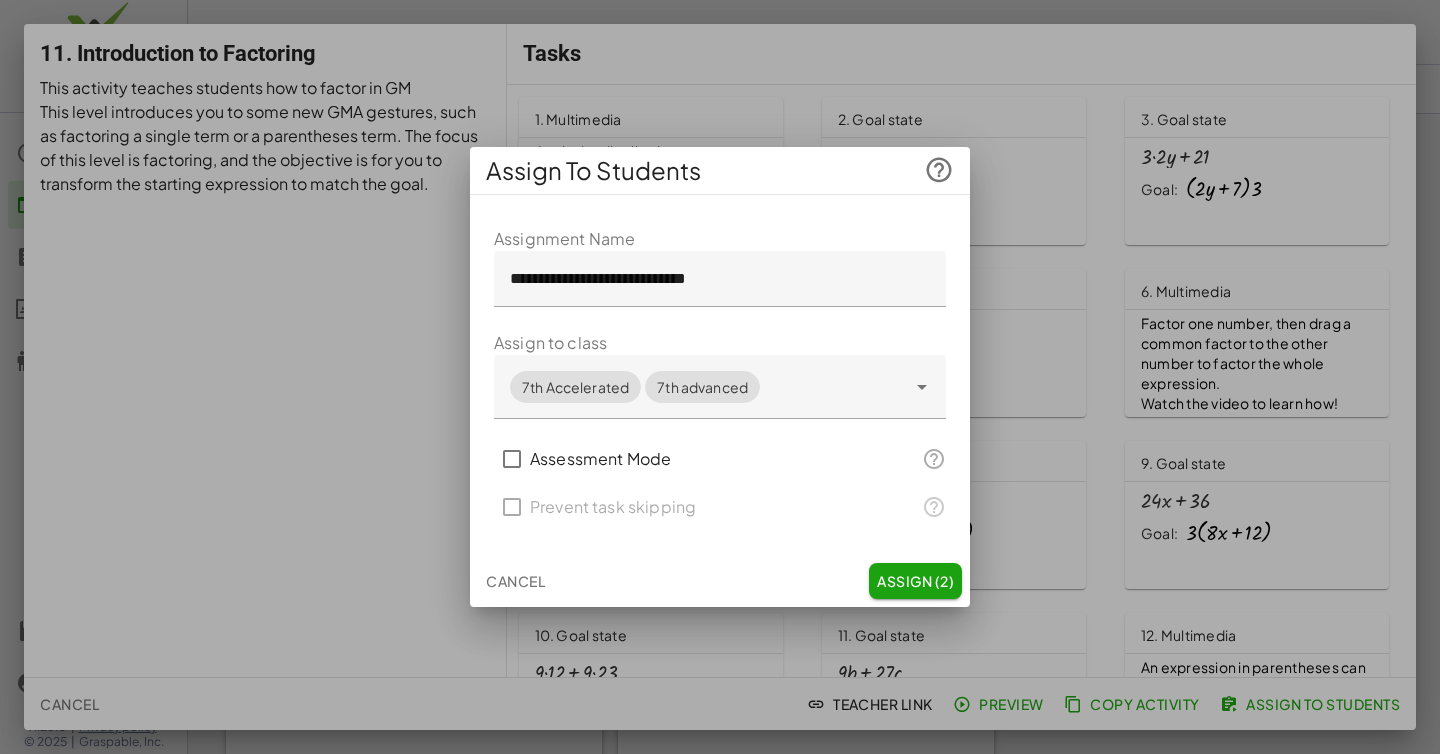 click on "Assign (2)" 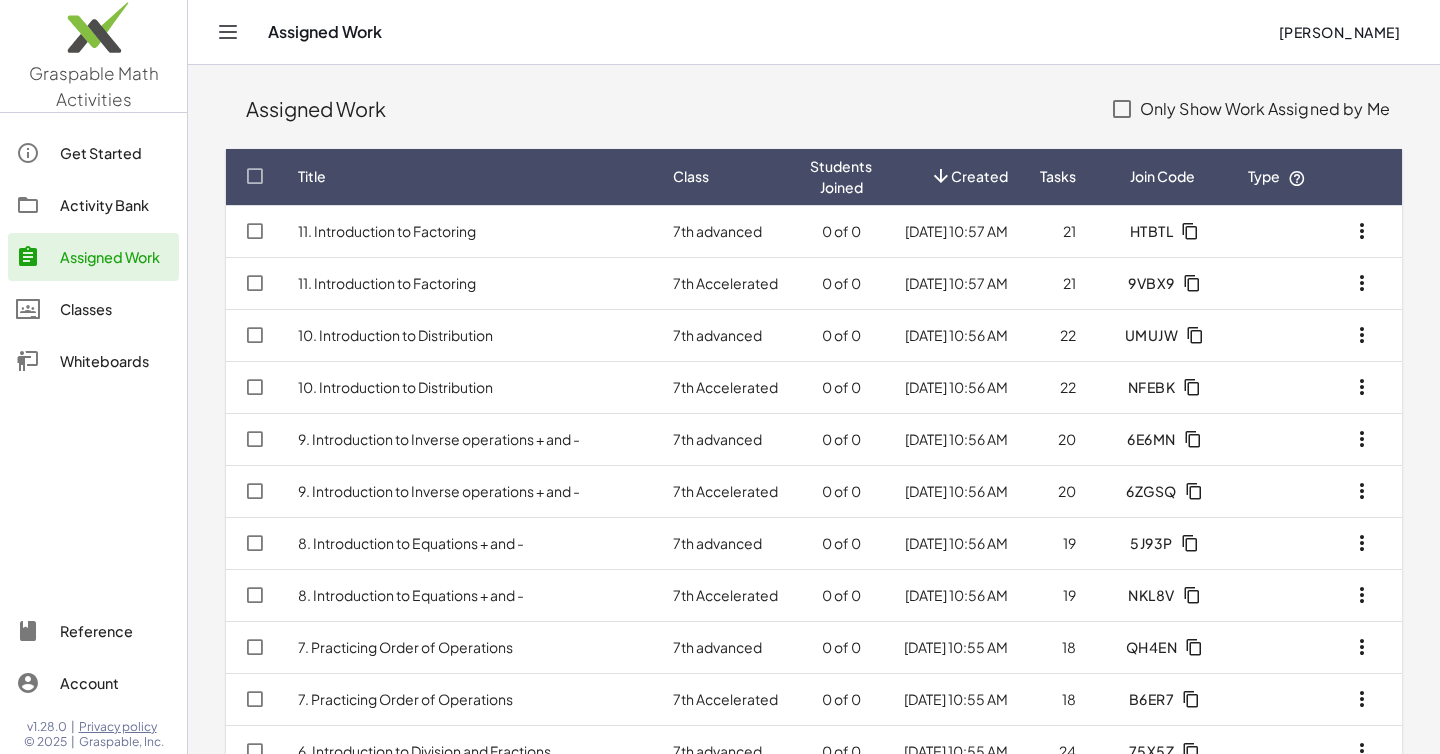 click on "Activity Bank" 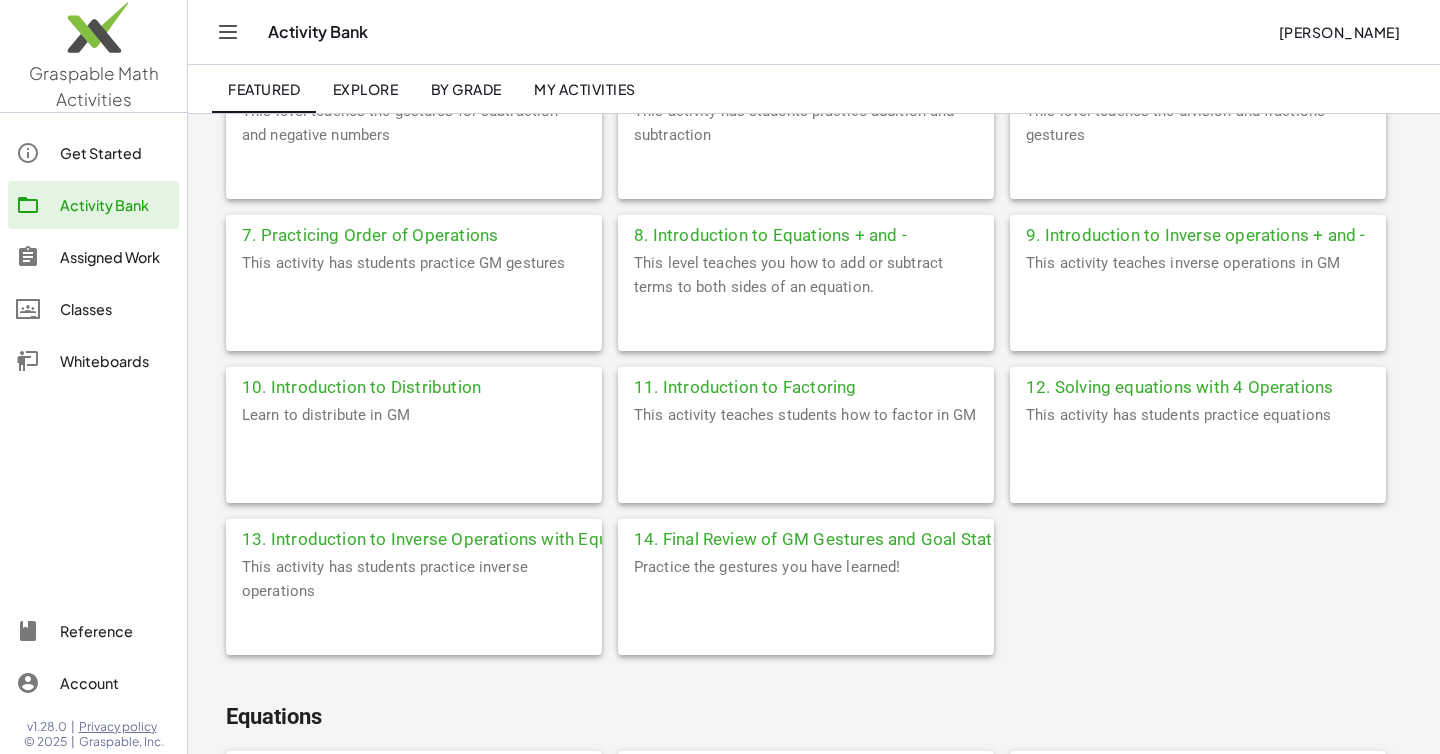 scroll, scrollTop: 717, scrollLeft: 0, axis: vertical 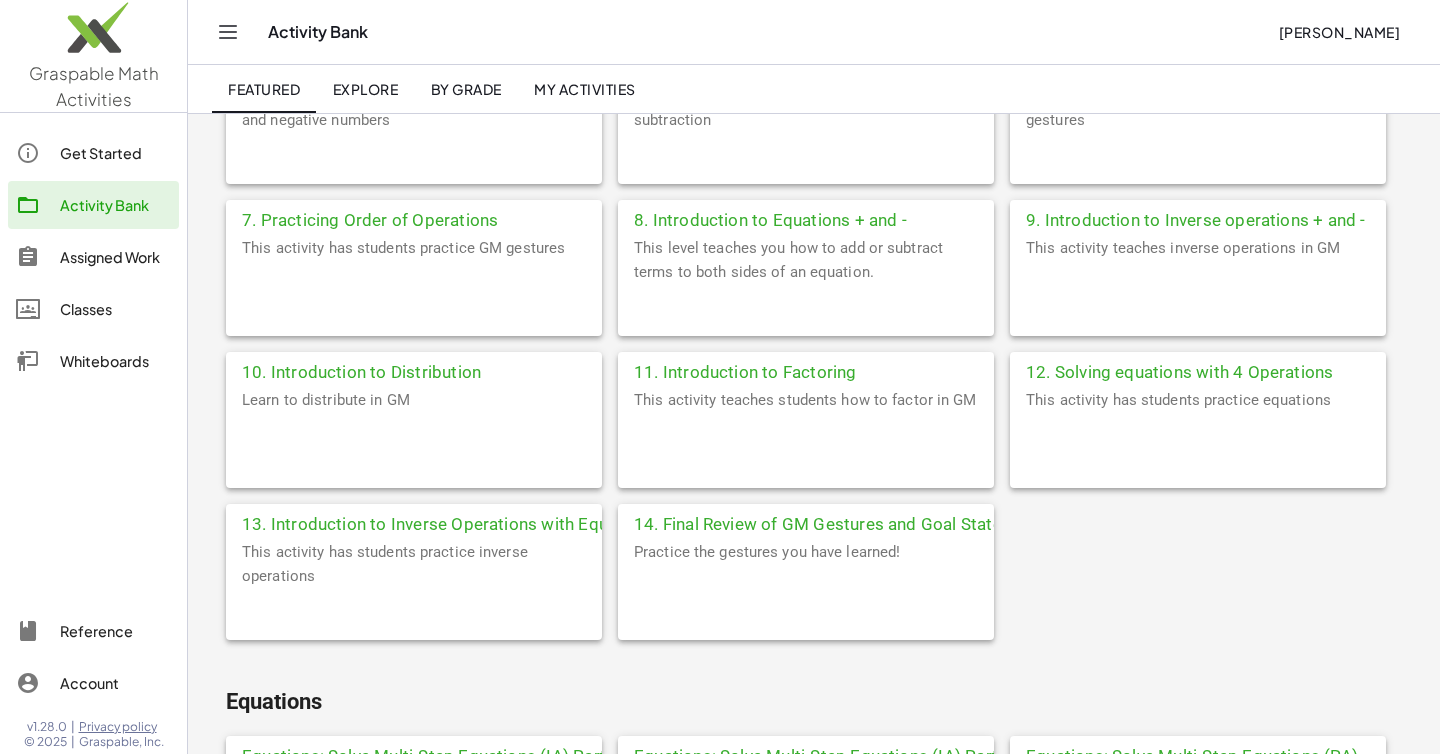 click on "This activity has students practice equations" 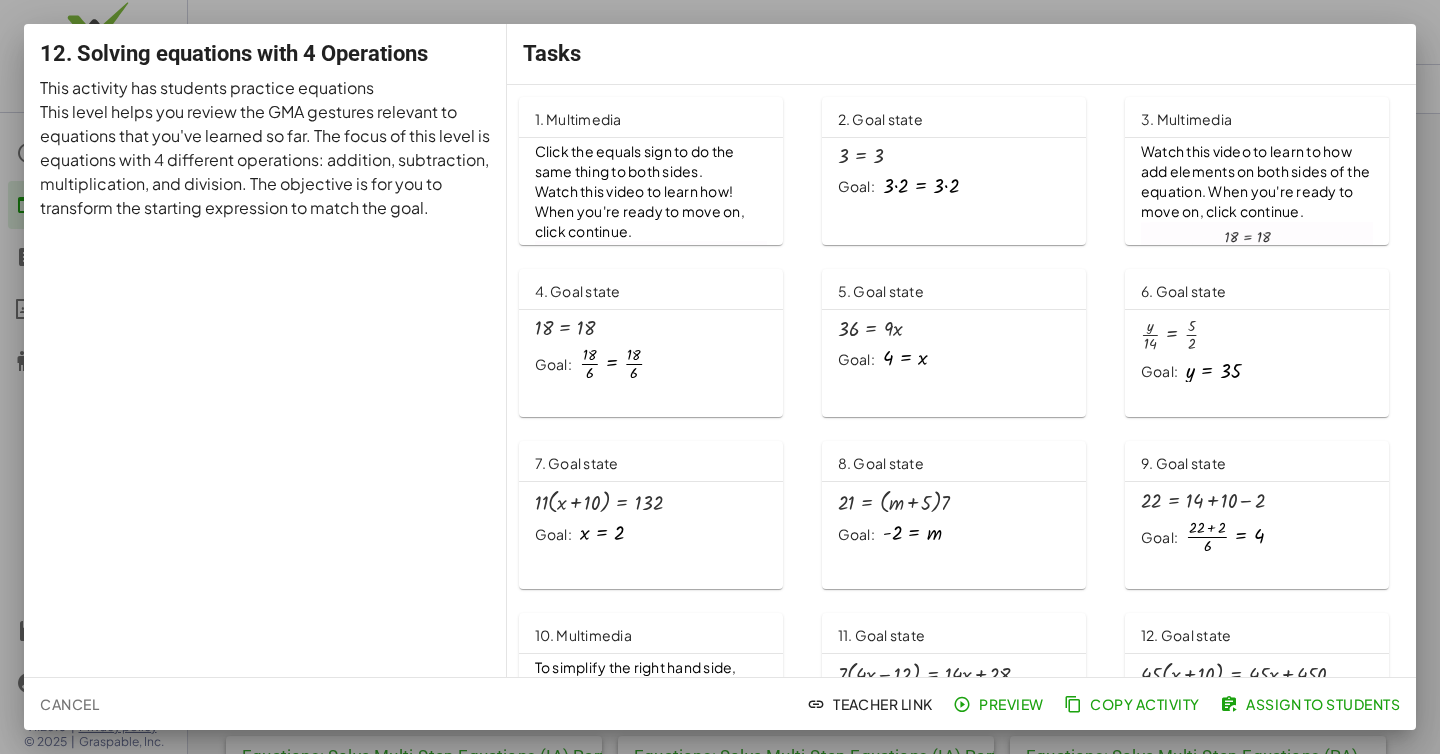 scroll, scrollTop: 0, scrollLeft: 0, axis: both 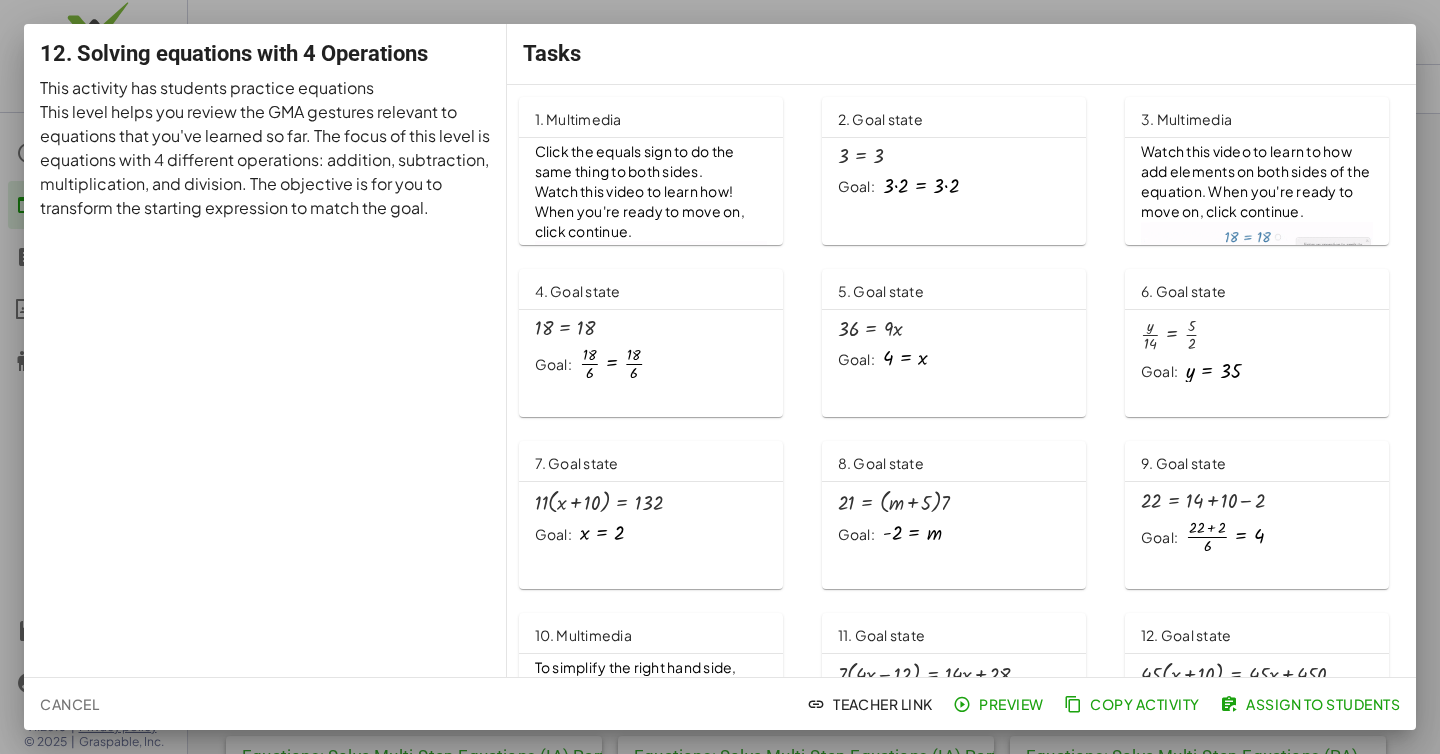 click on "Assign to Students" 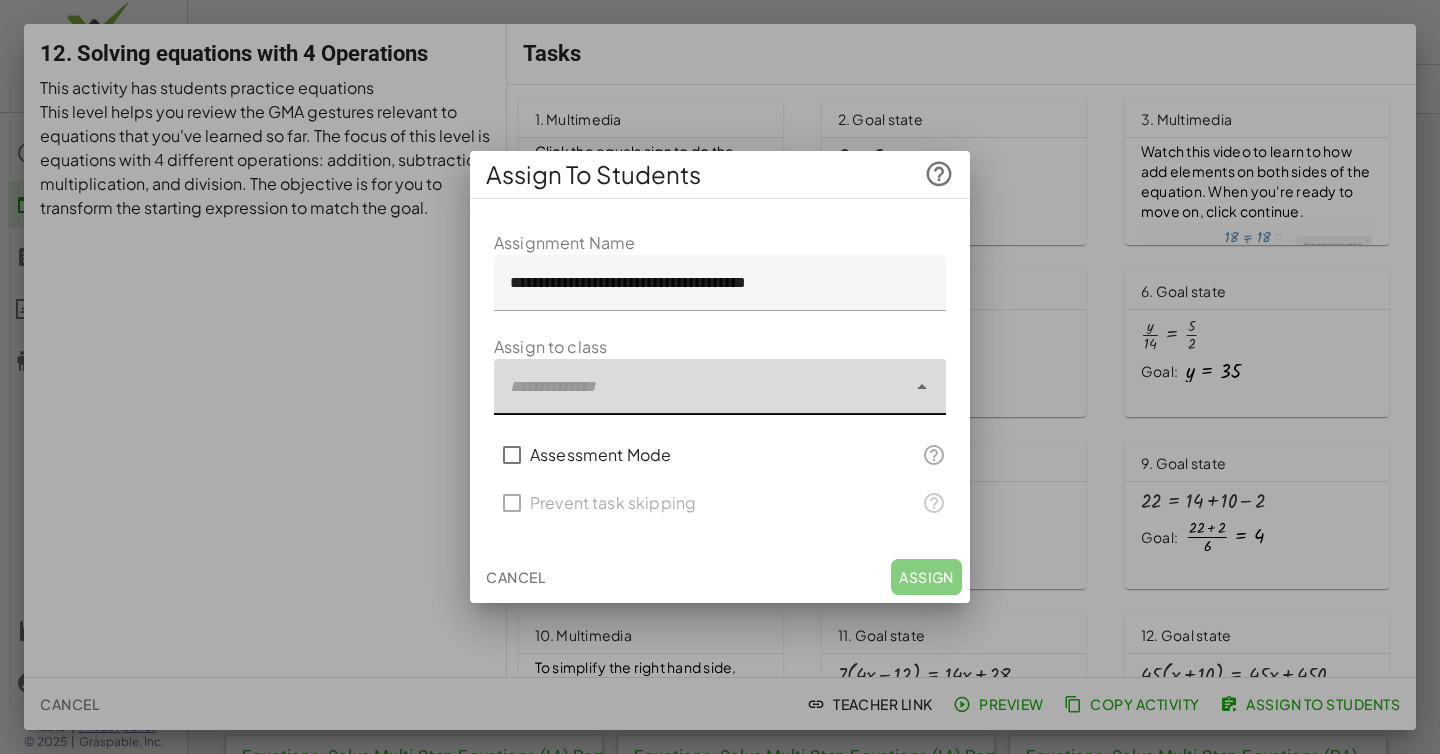 click 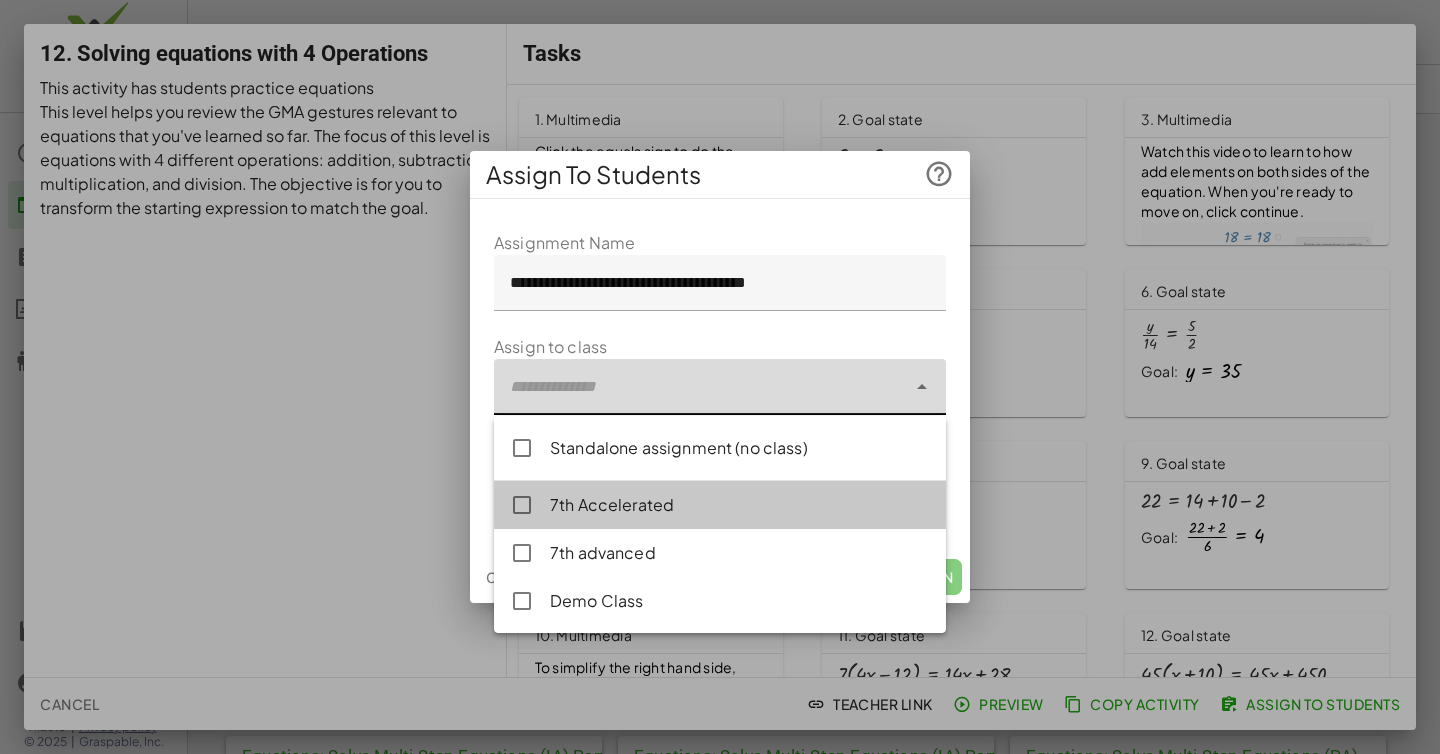 click on "7th Accelerated" 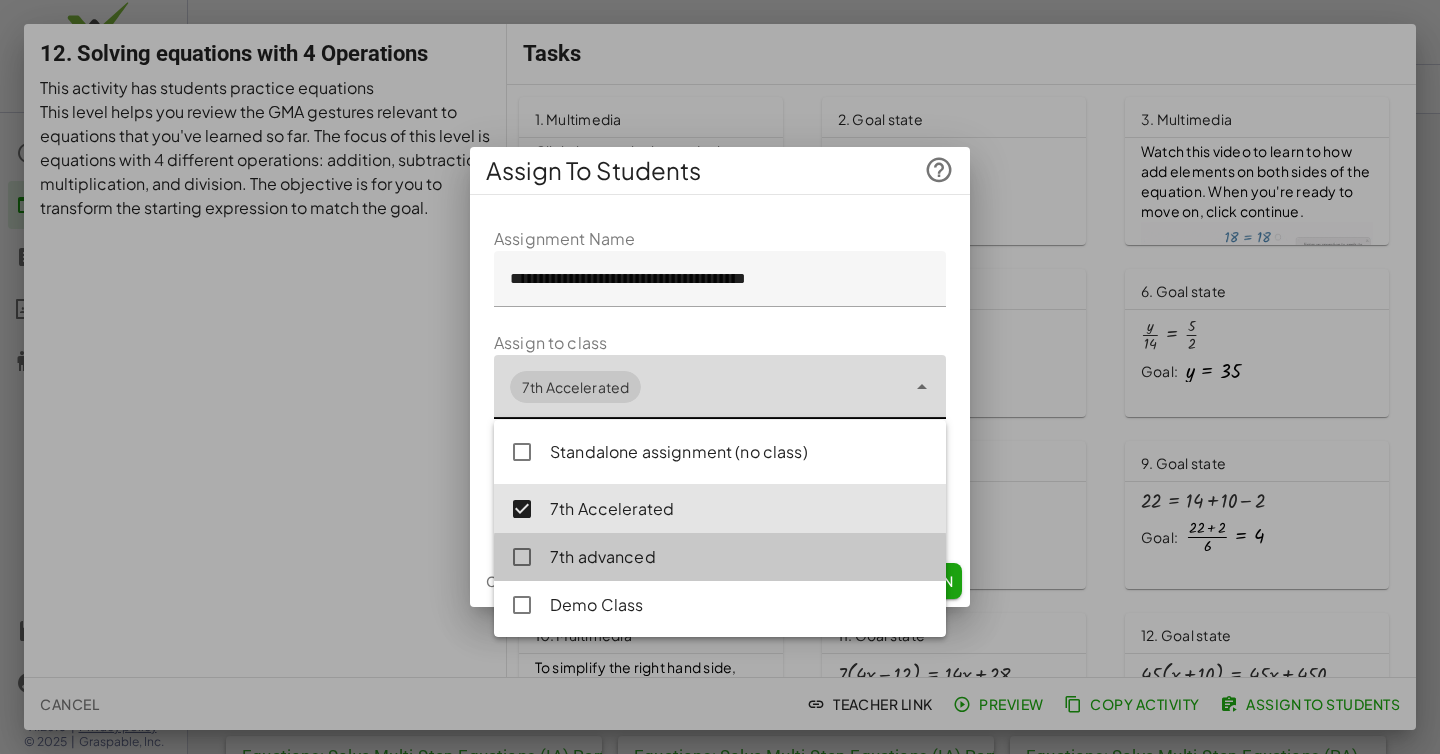 click on "7th advanced" 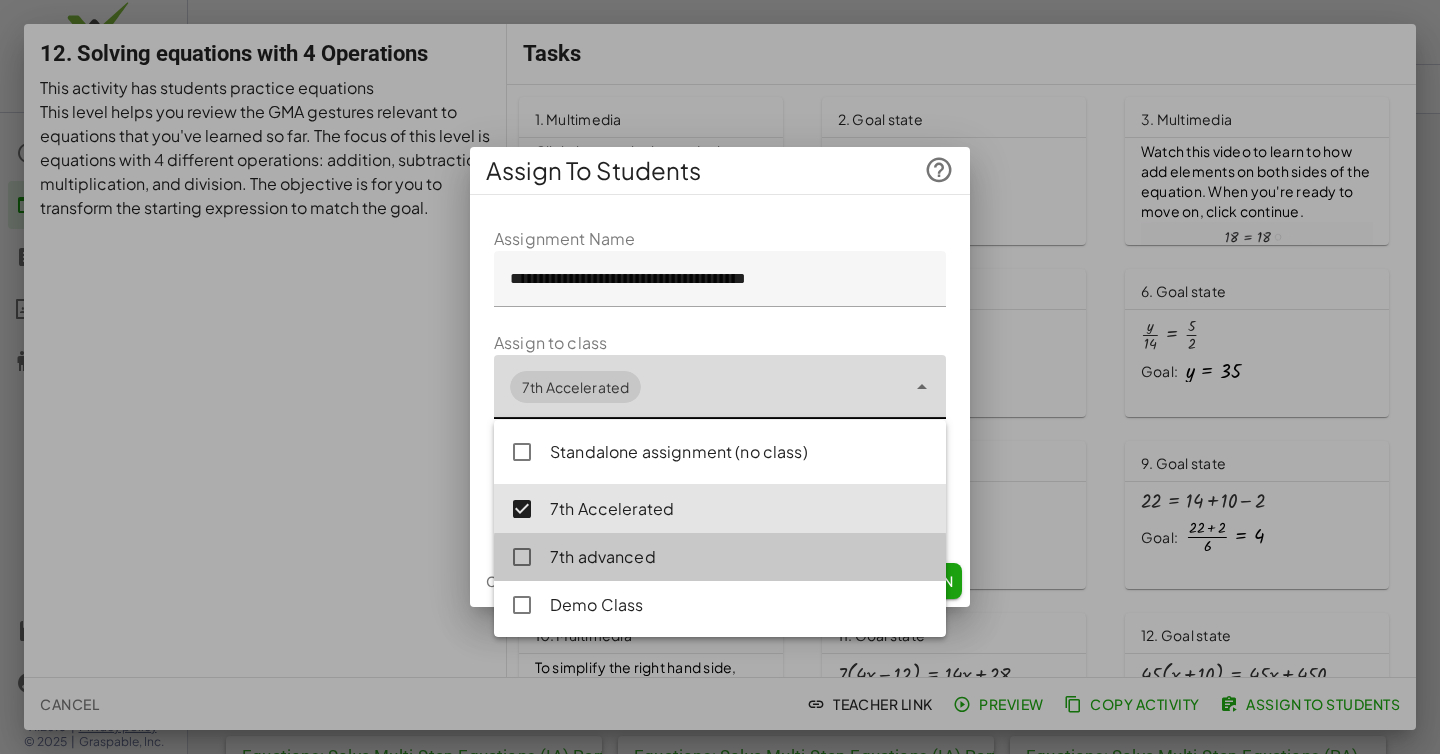 type on "**********" 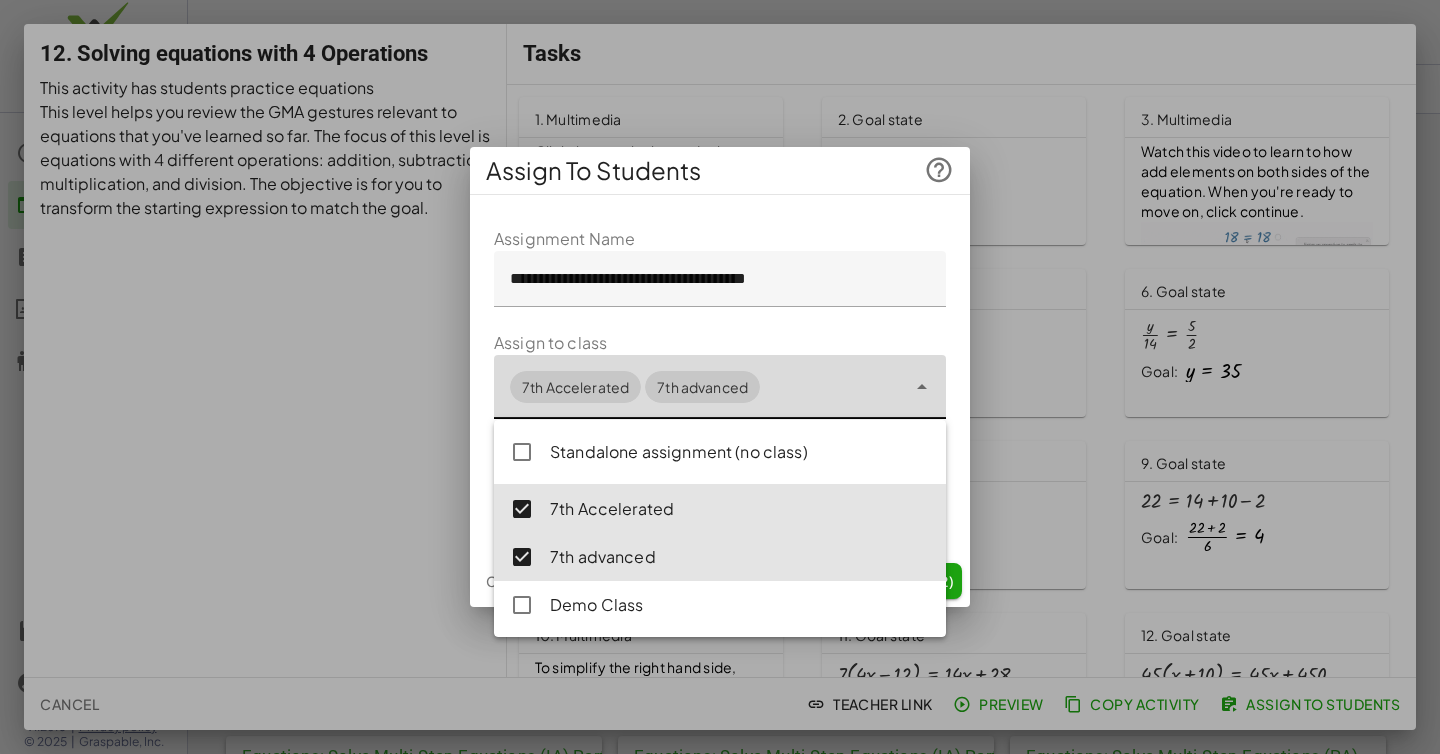 click on "**********" 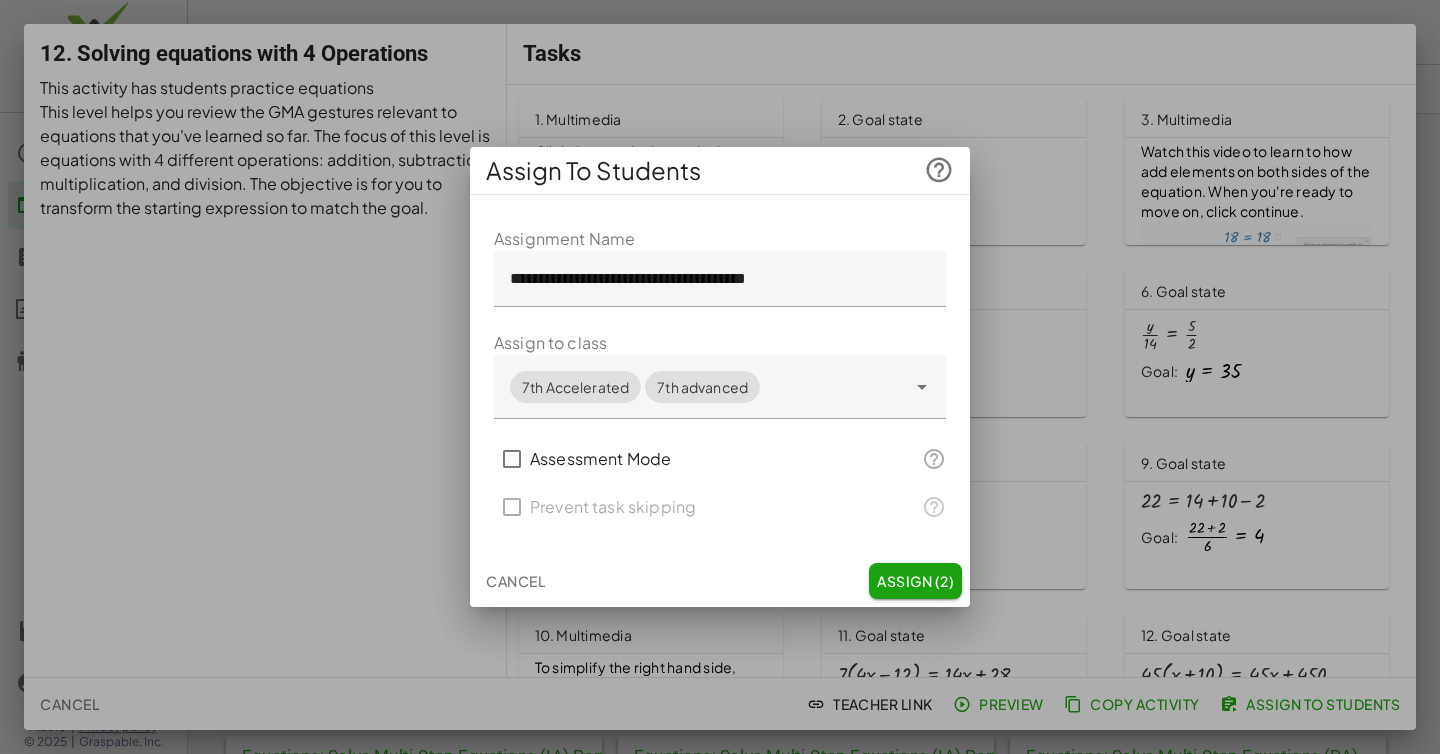 click on "Assign (2)" 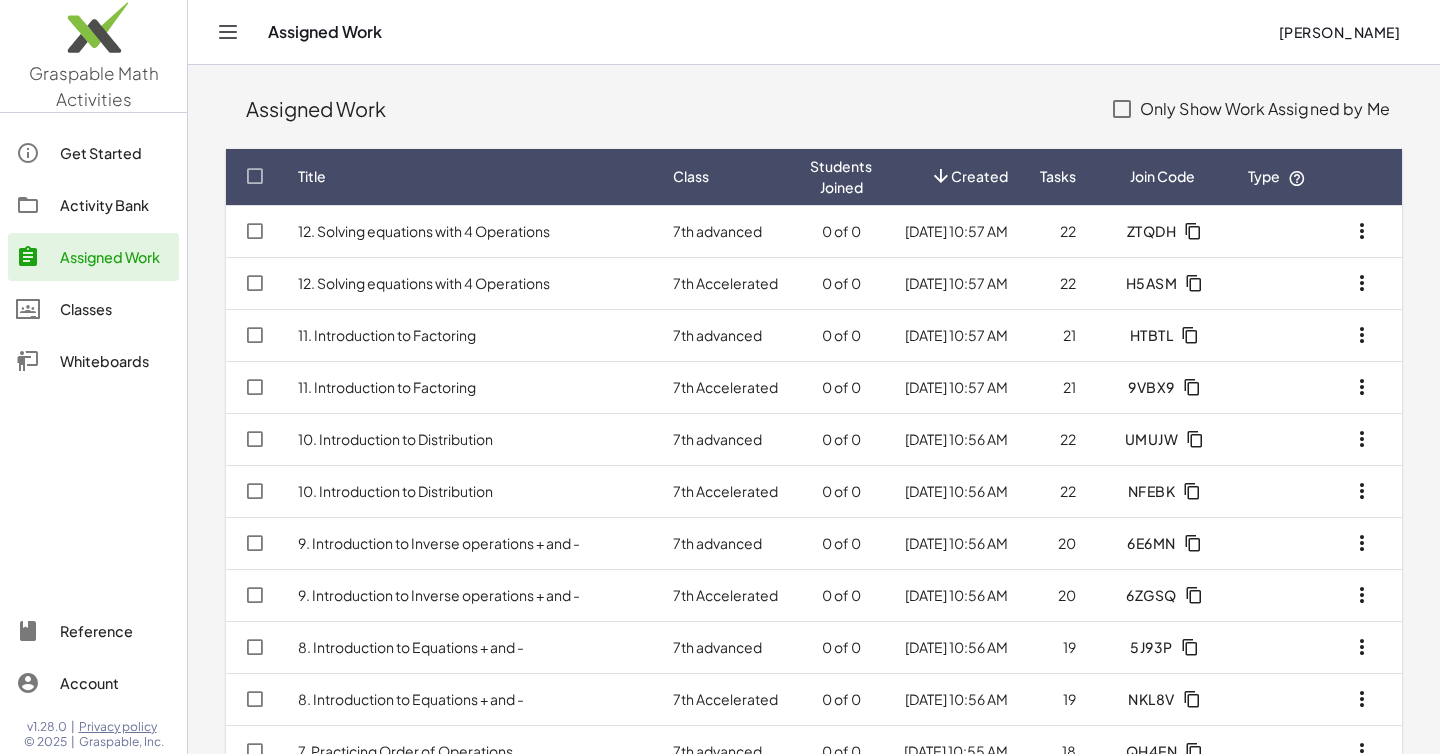 click on "Activity Bank" 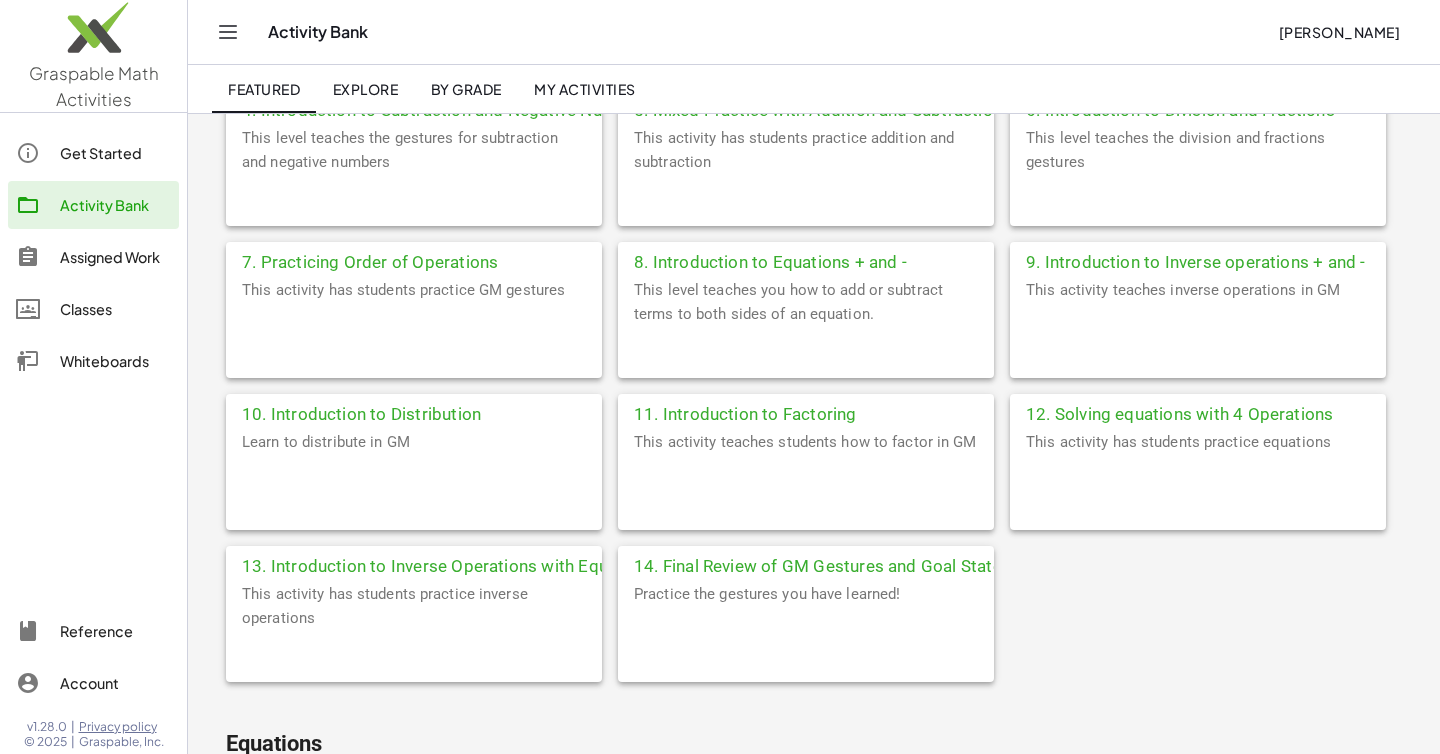 scroll, scrollTop: 703, scrollLeft: 0, axis: vertical 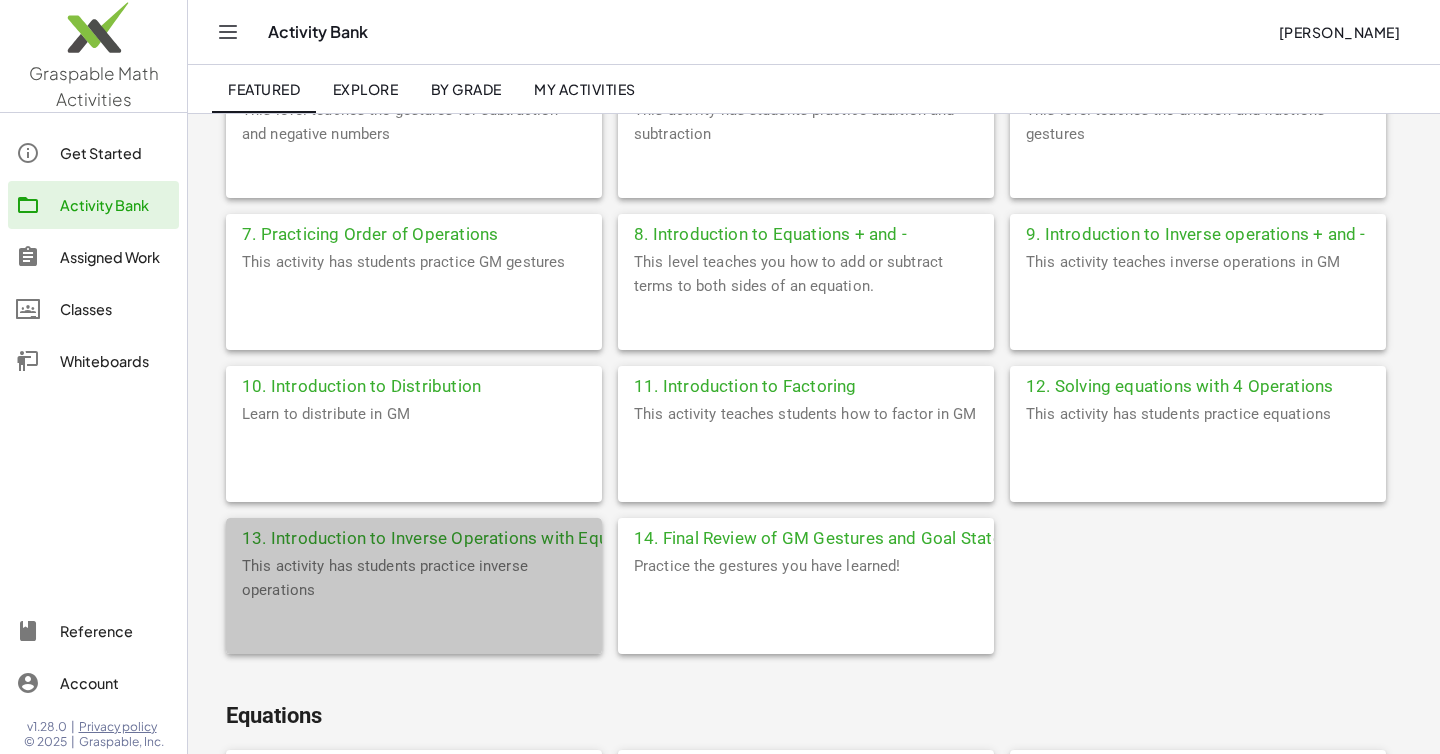 click on "This activity has students practice inverse operations" 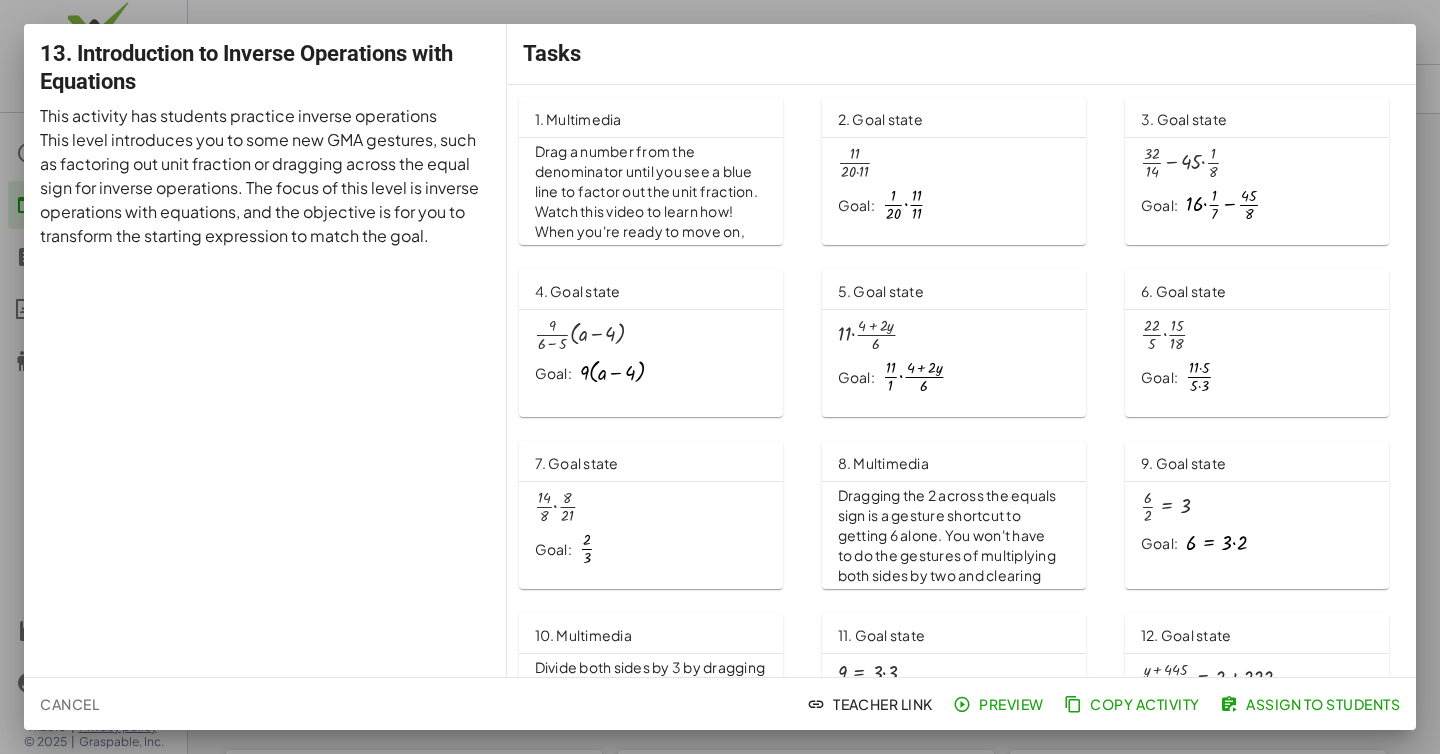 scroll, scrollTop: 0, scrollLeft: 0, axis: both 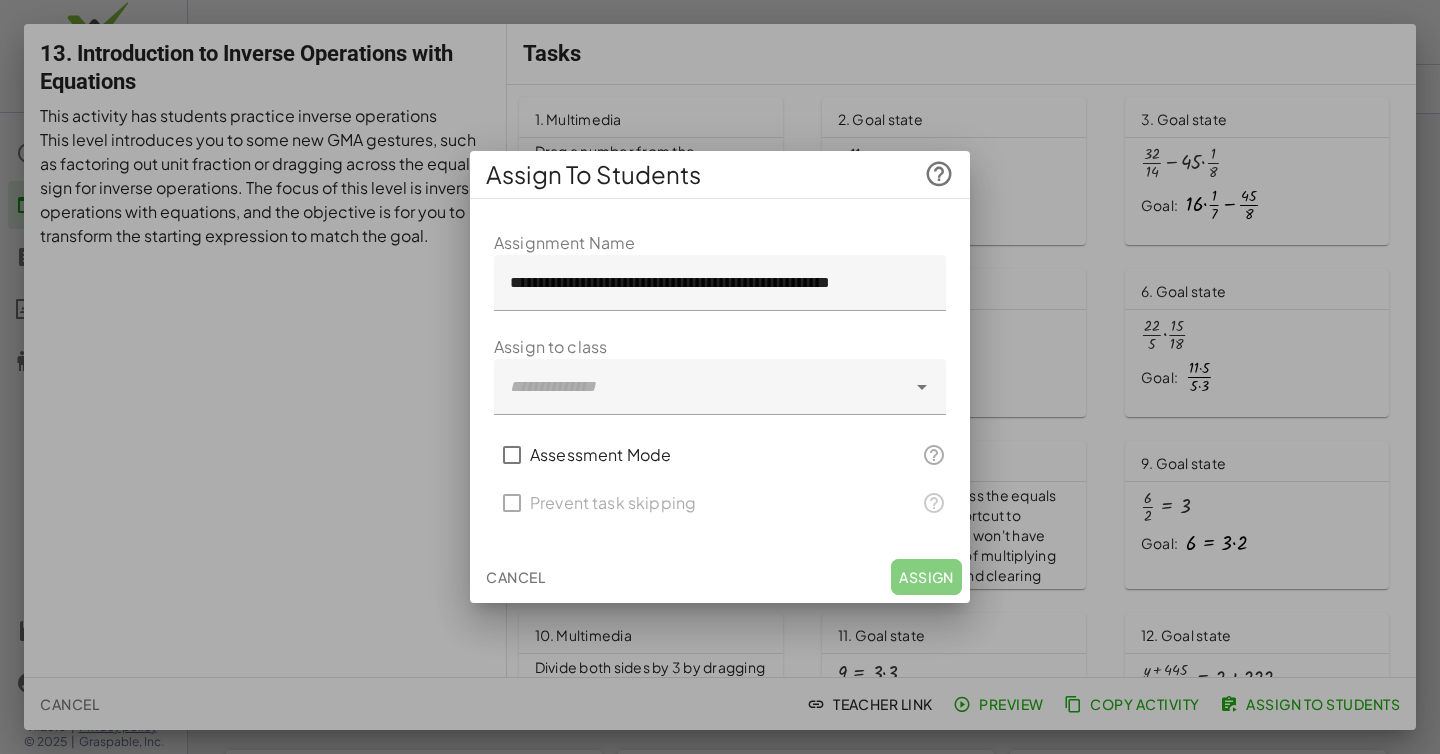click 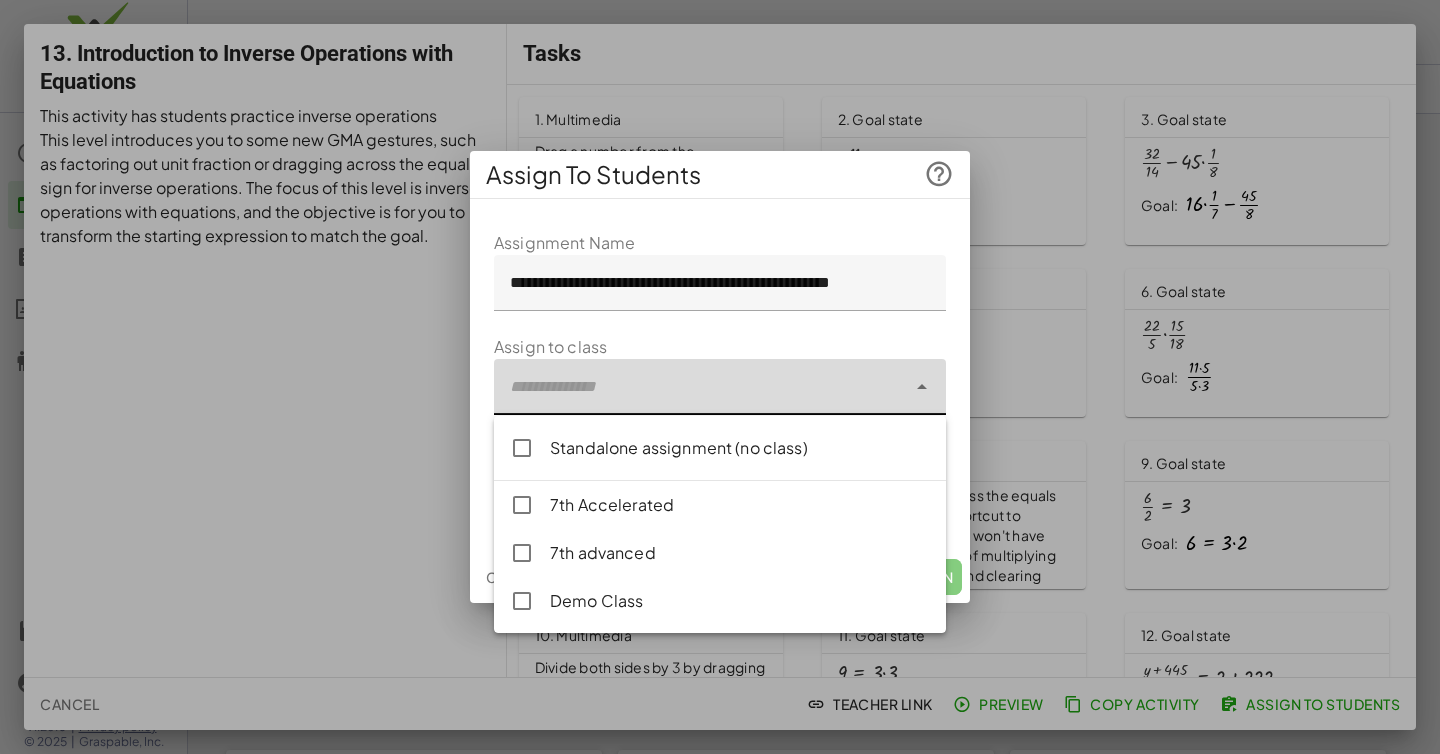 click on "7th Accelerated" 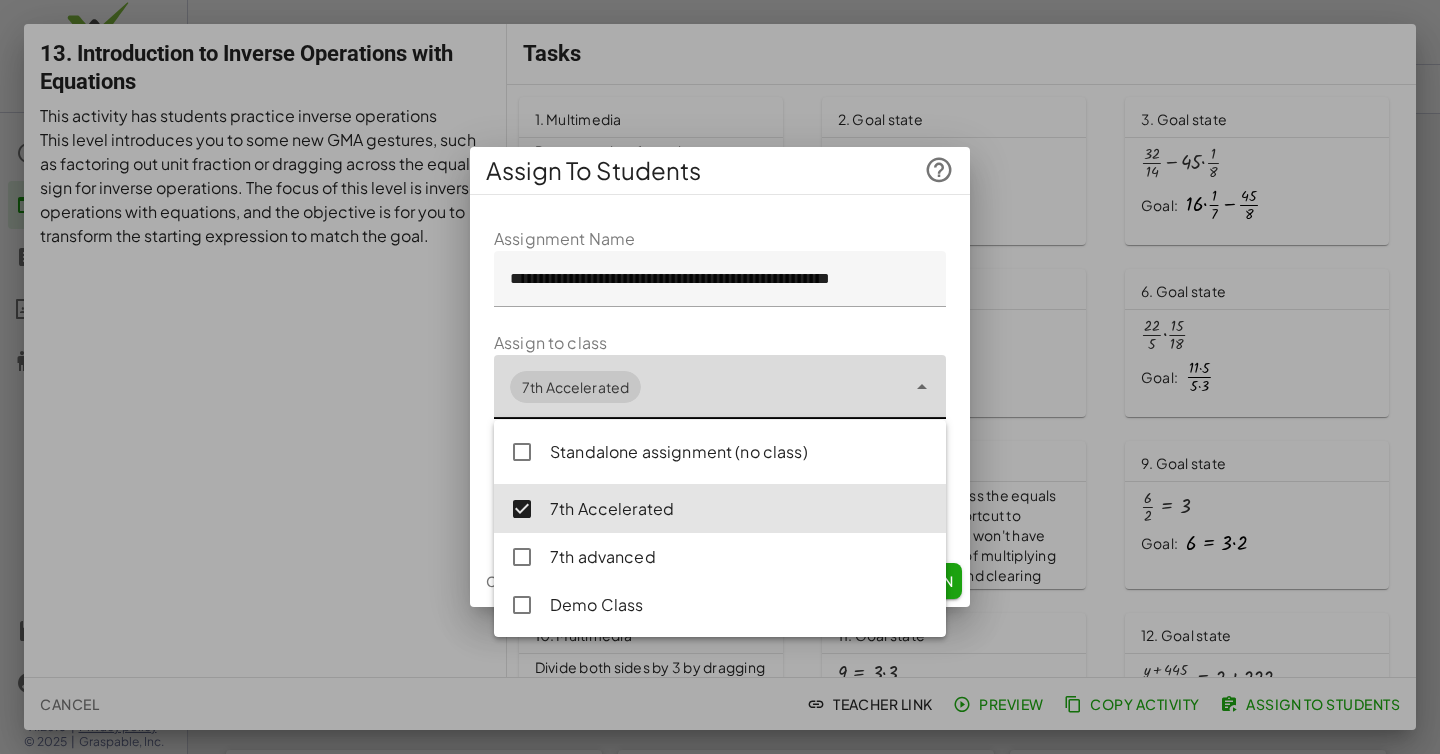 click on "7th advanced" 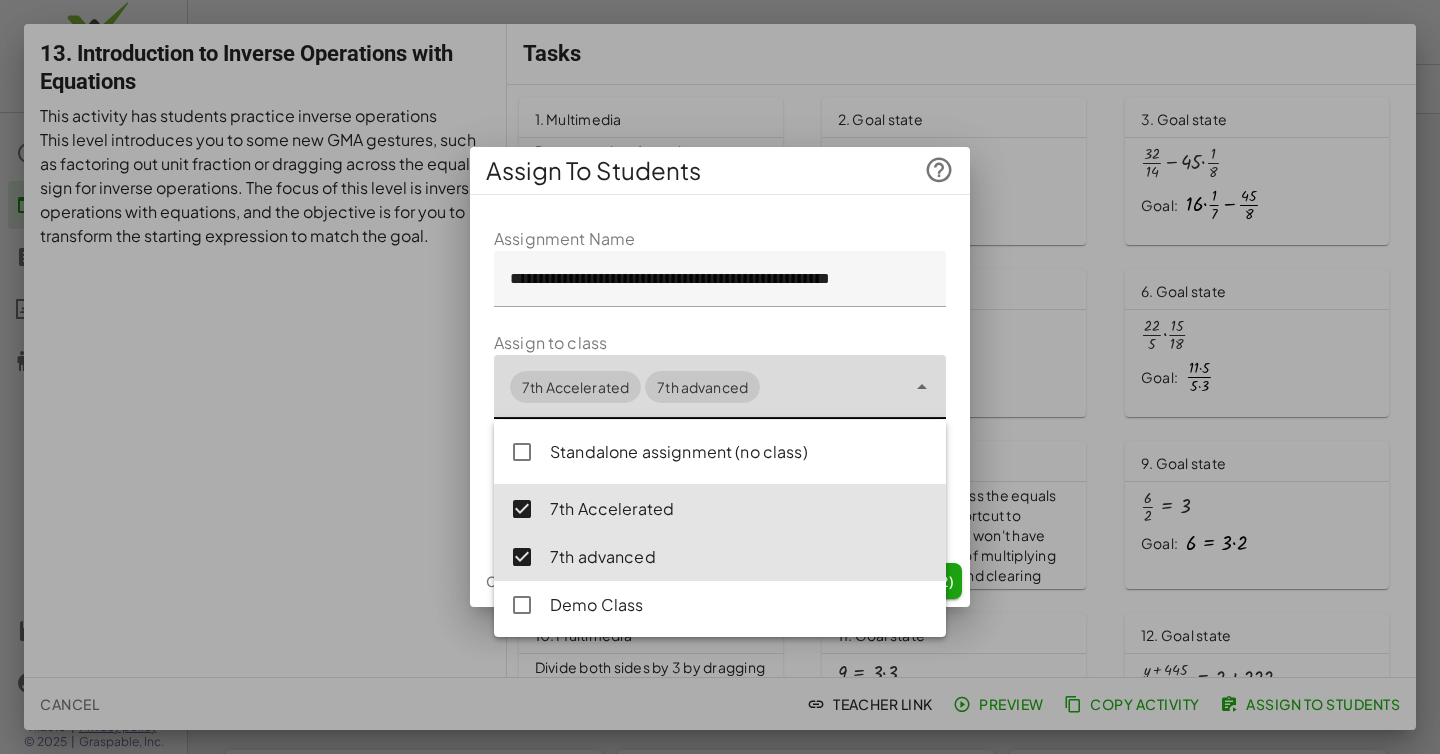 click on "**********" 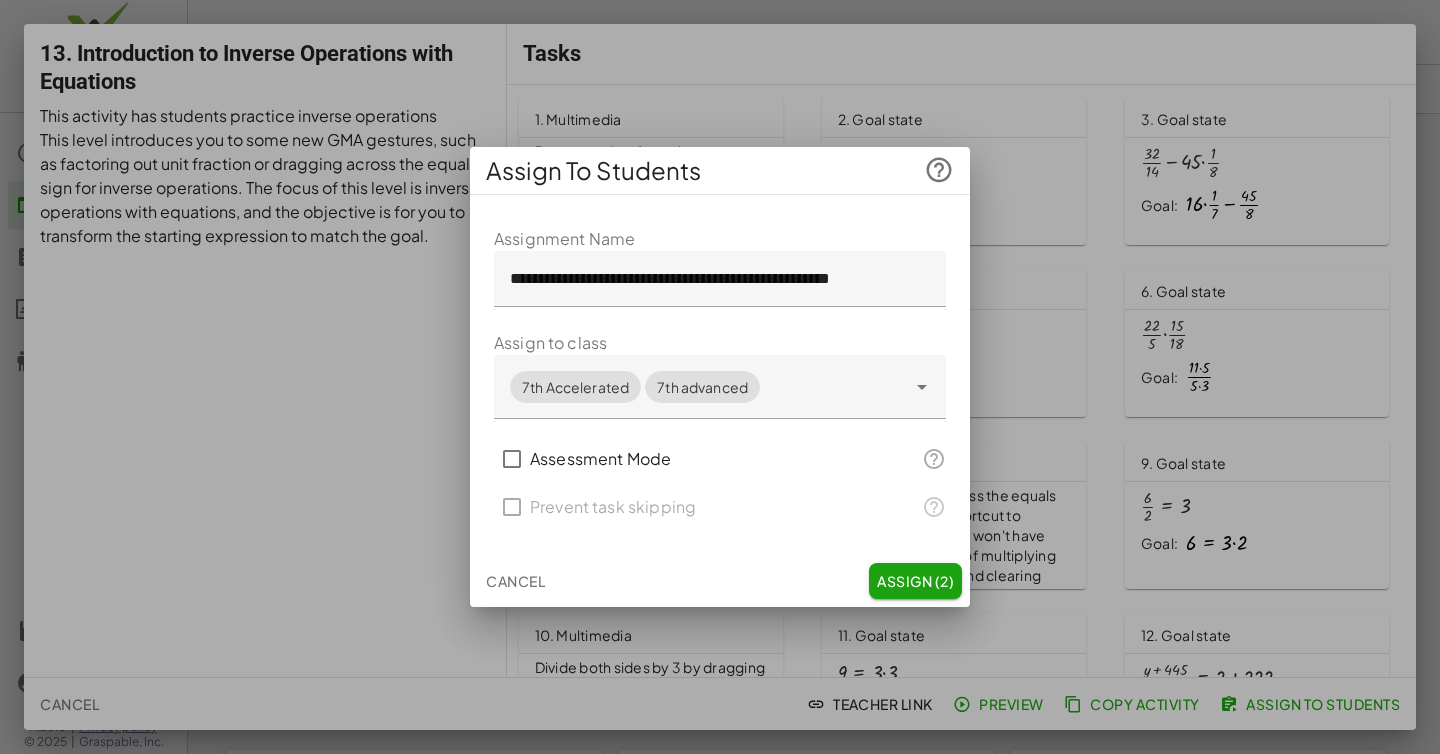 click on "Assign (2)" 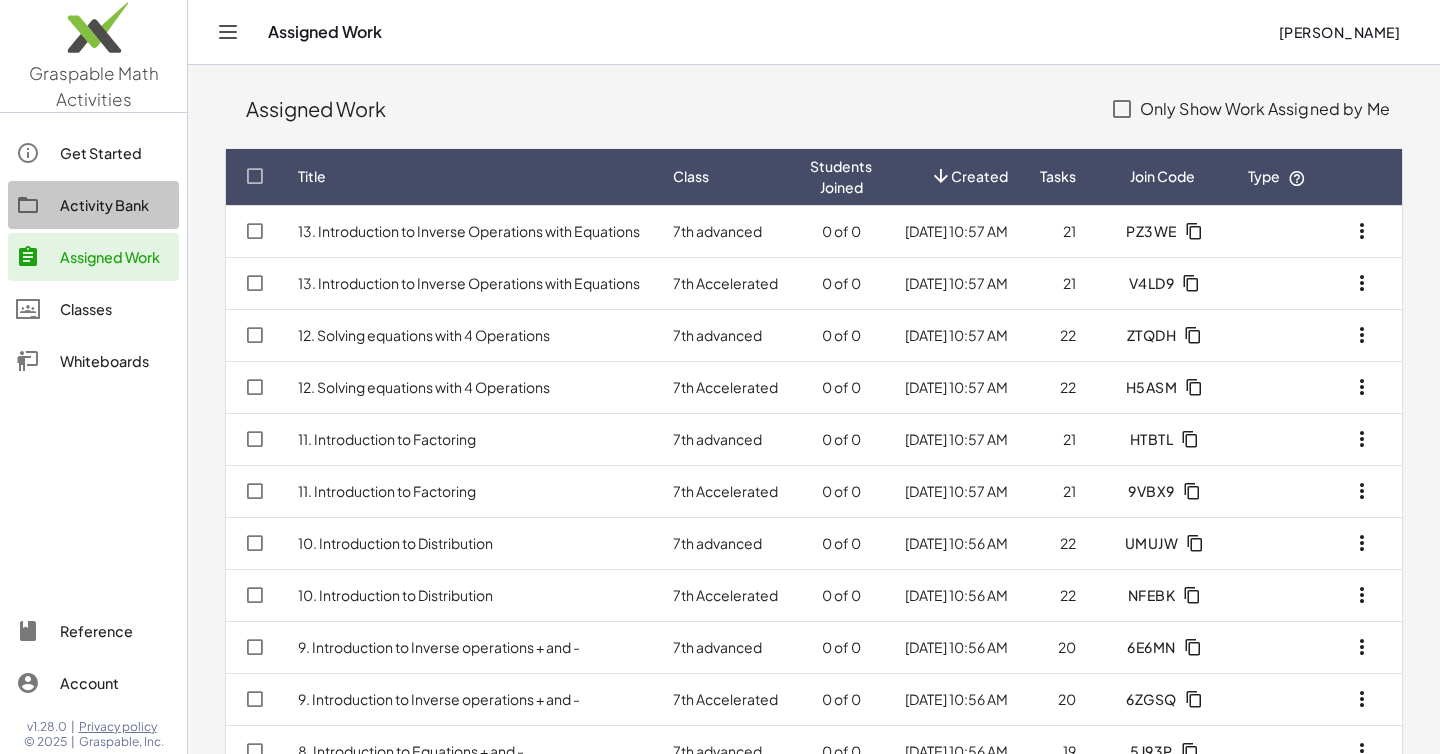 click on "Activity Bank" 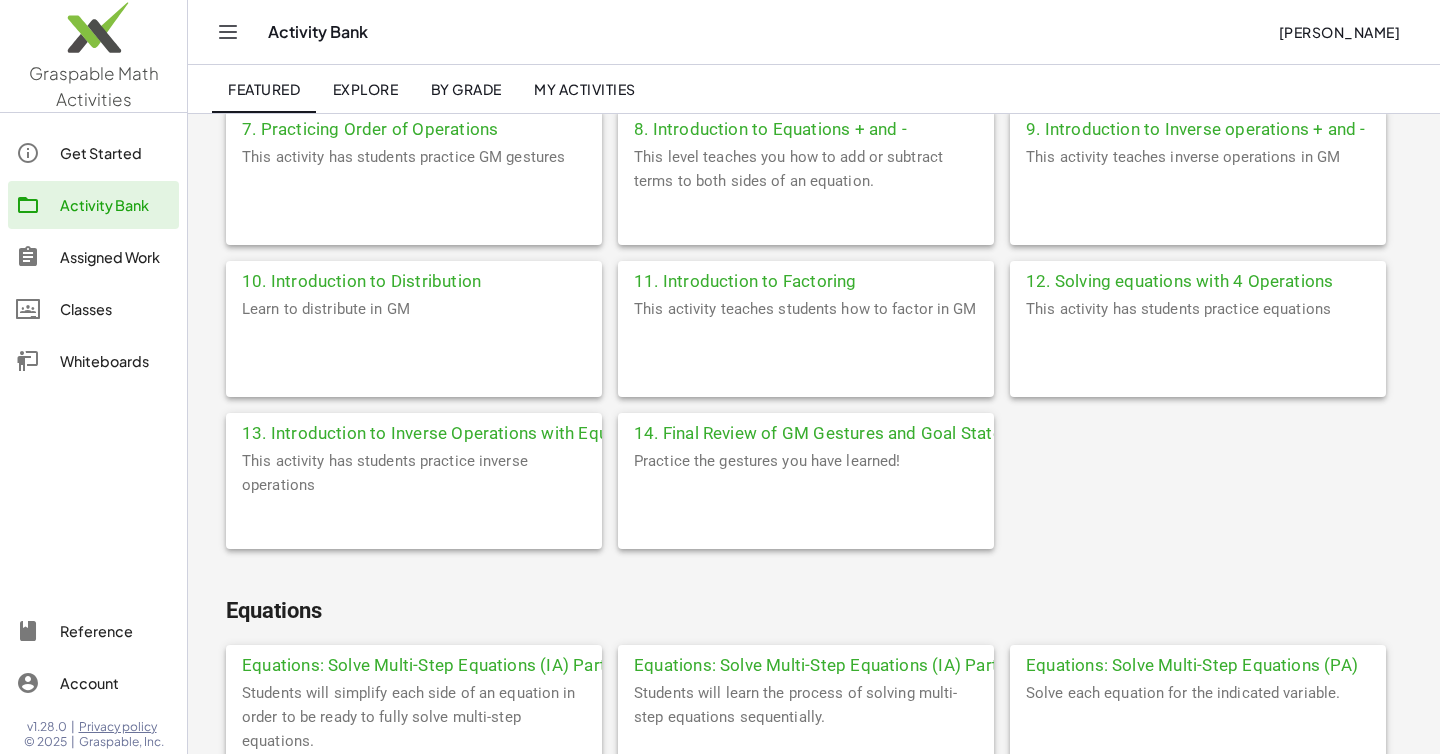 scroll, scrollTop: 812, scrollLeft: 0, axis: vertical 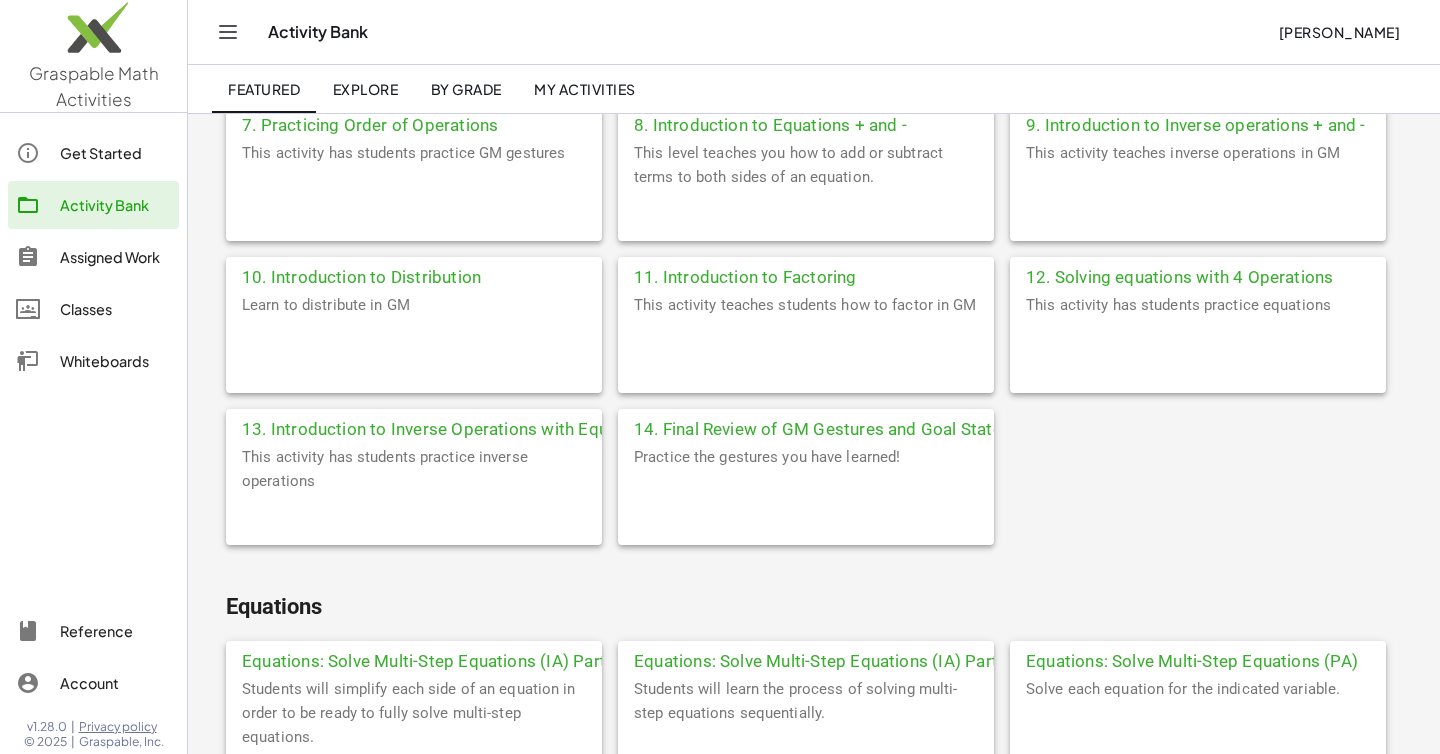 click on "14. Final Review of GM Gestures and Goal State" 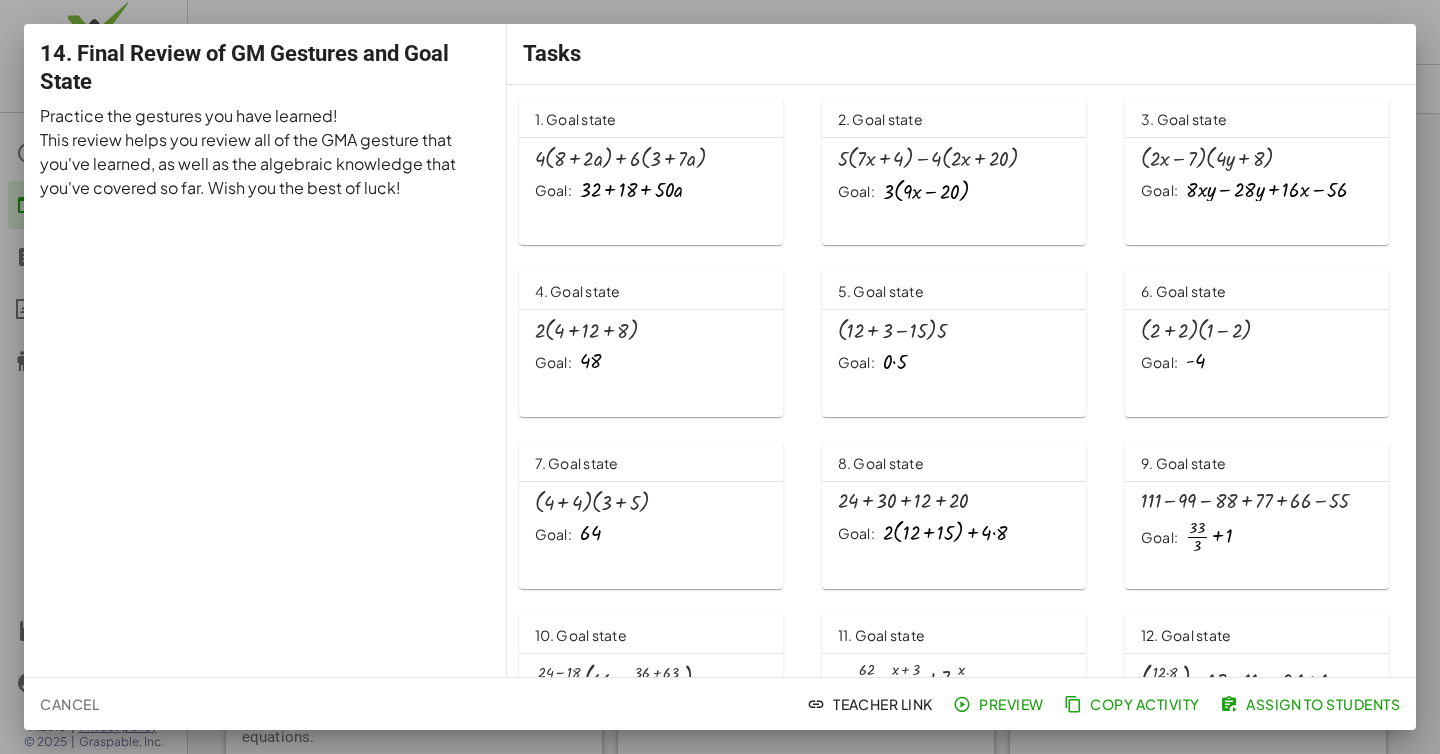 scroll, scrollTop: 0, scrollLeft: 0, axis: both 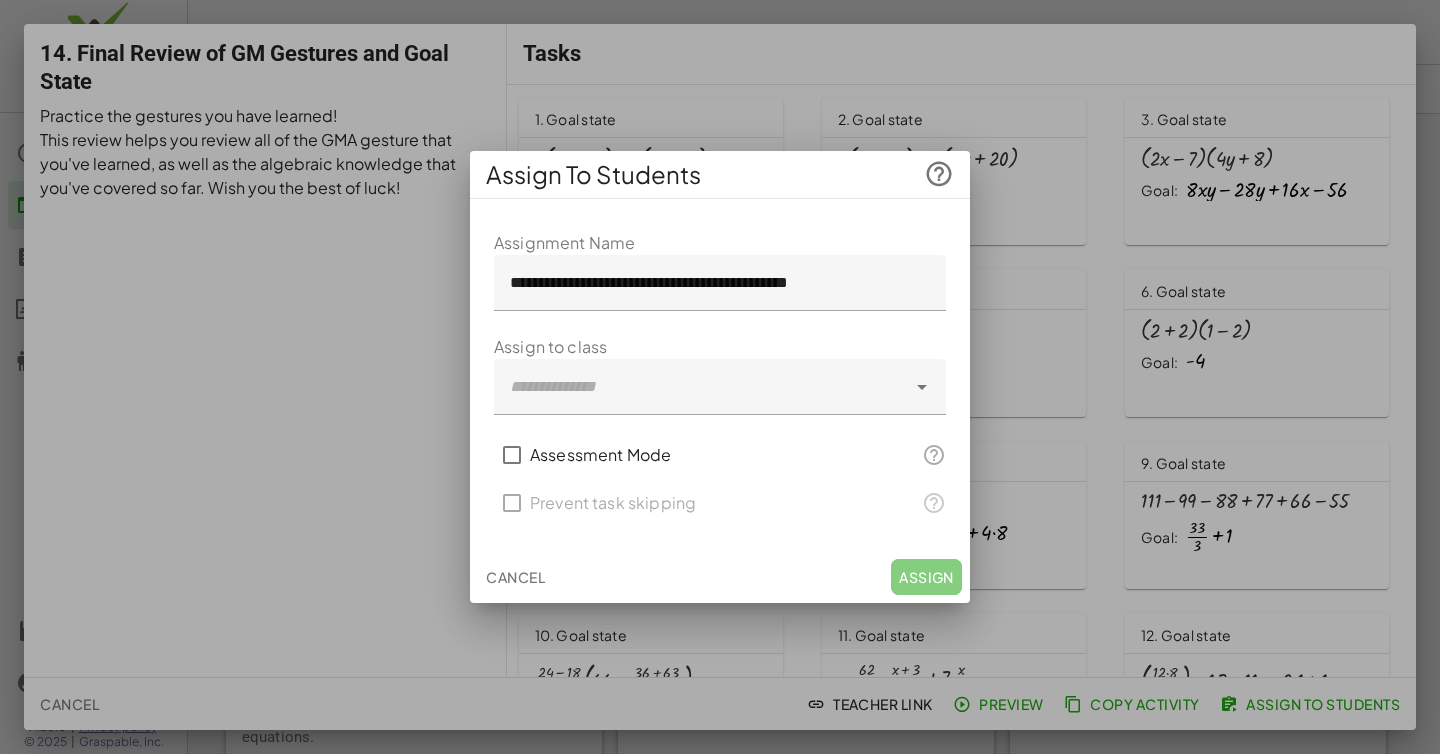 click 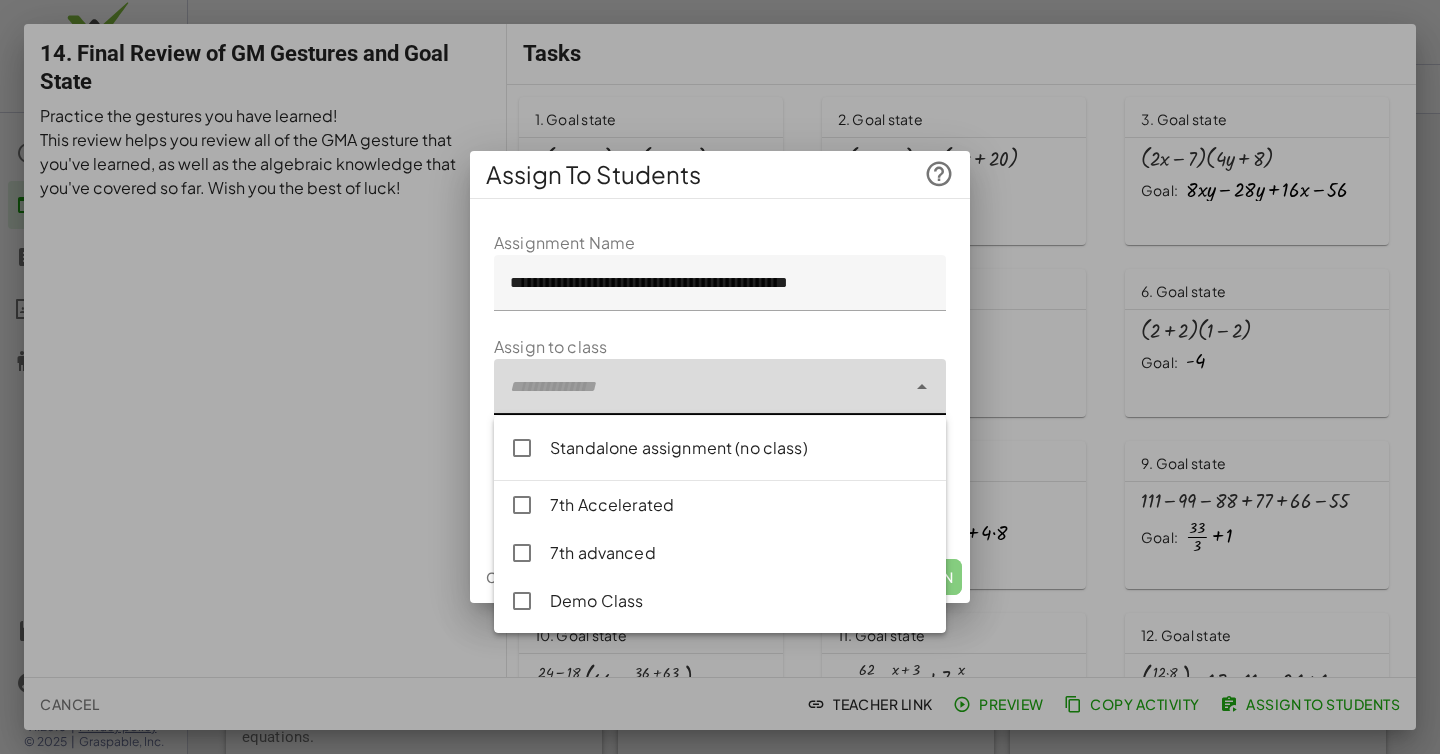 click on "7th Accelerated" 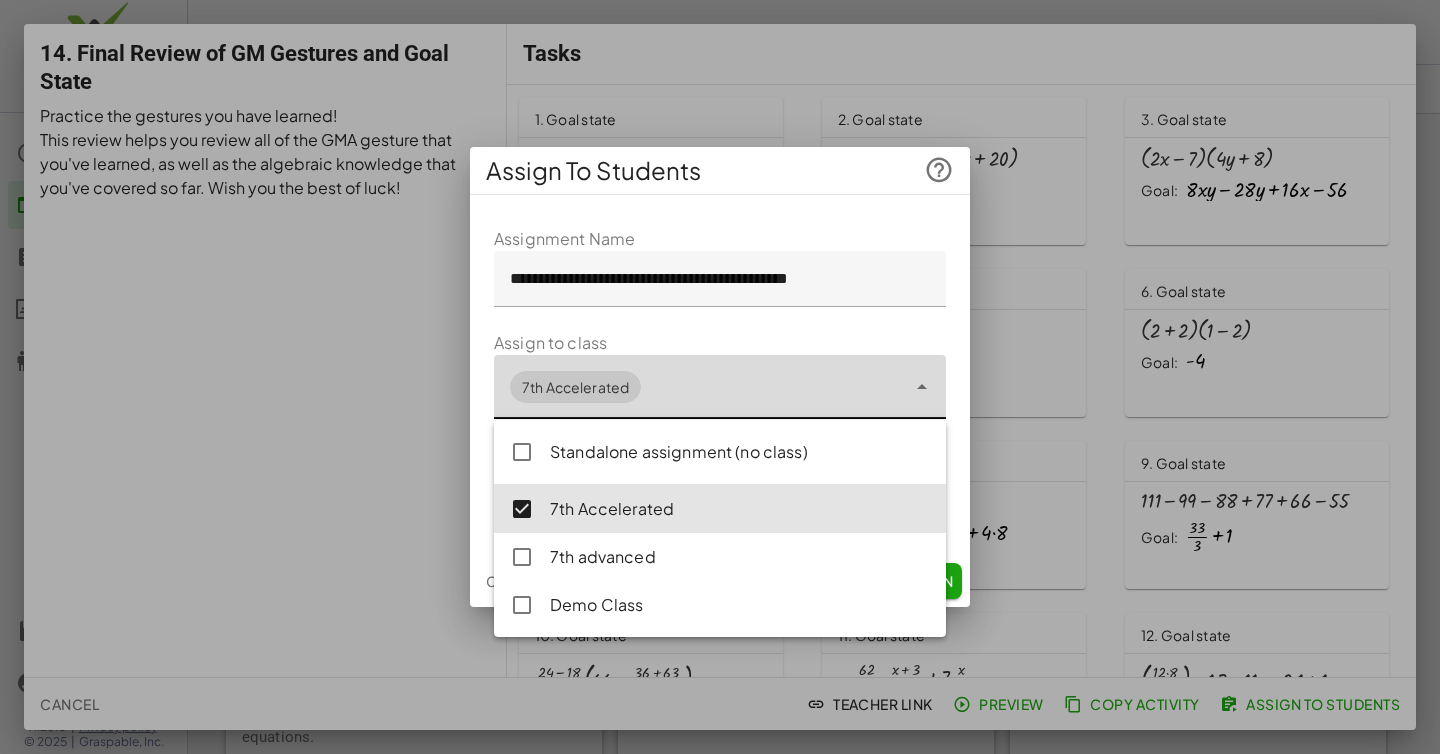 click on "7th advanced" 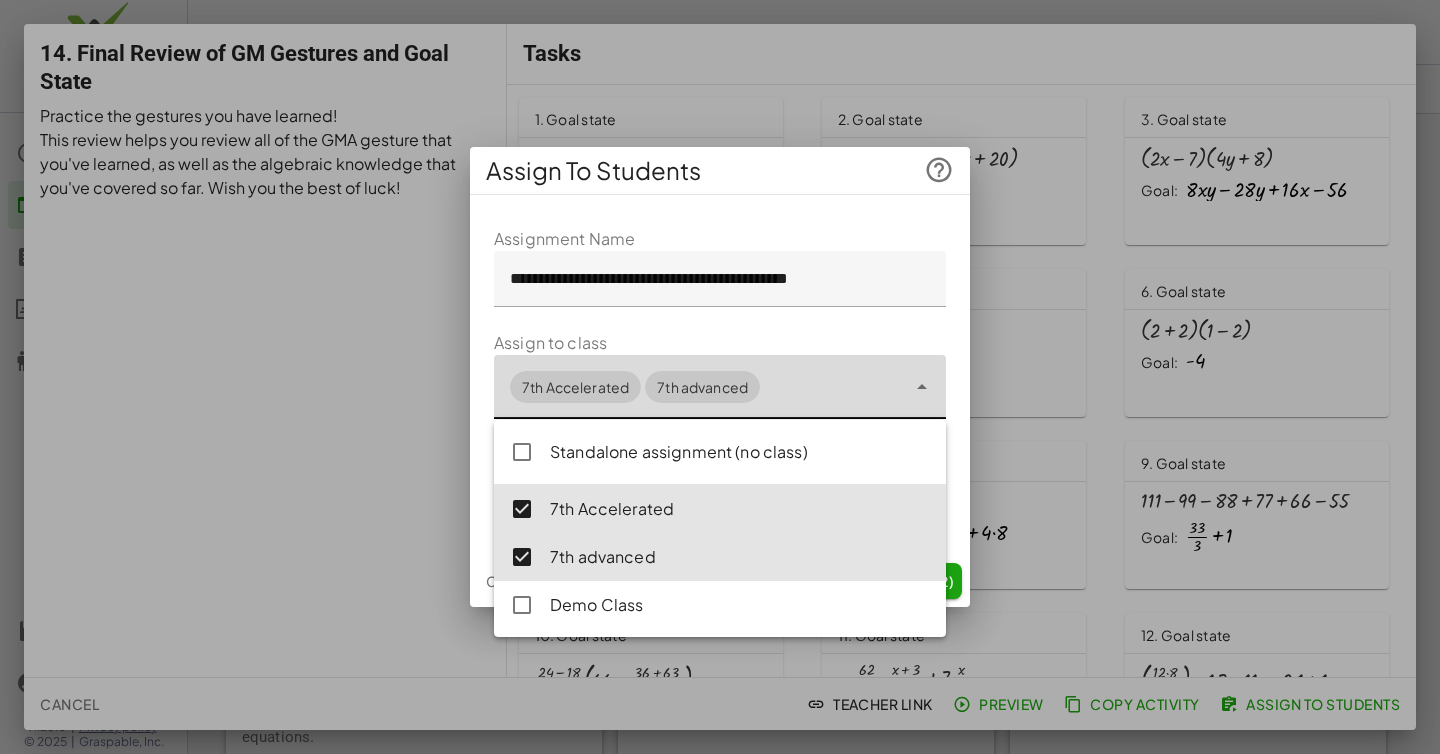 click on "**********" 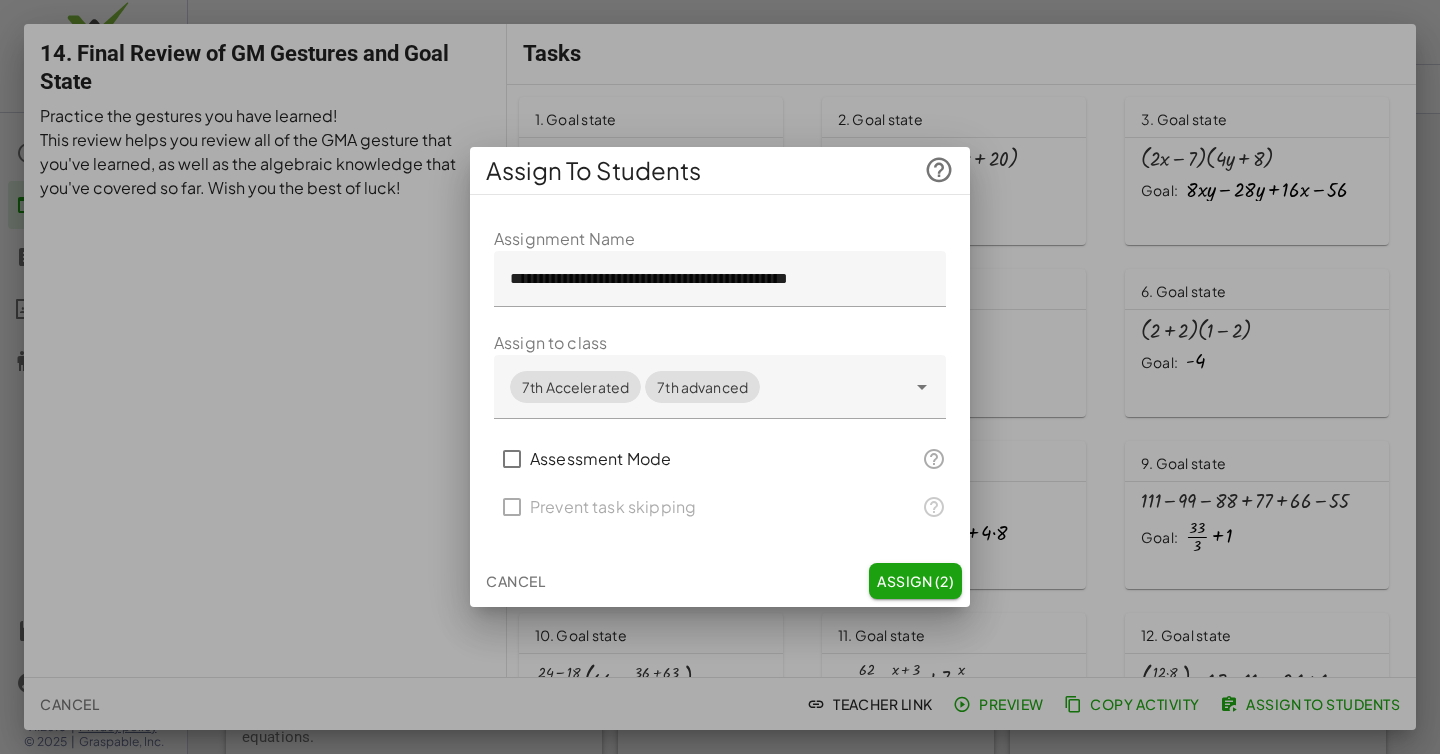 click on "Assign (2)" 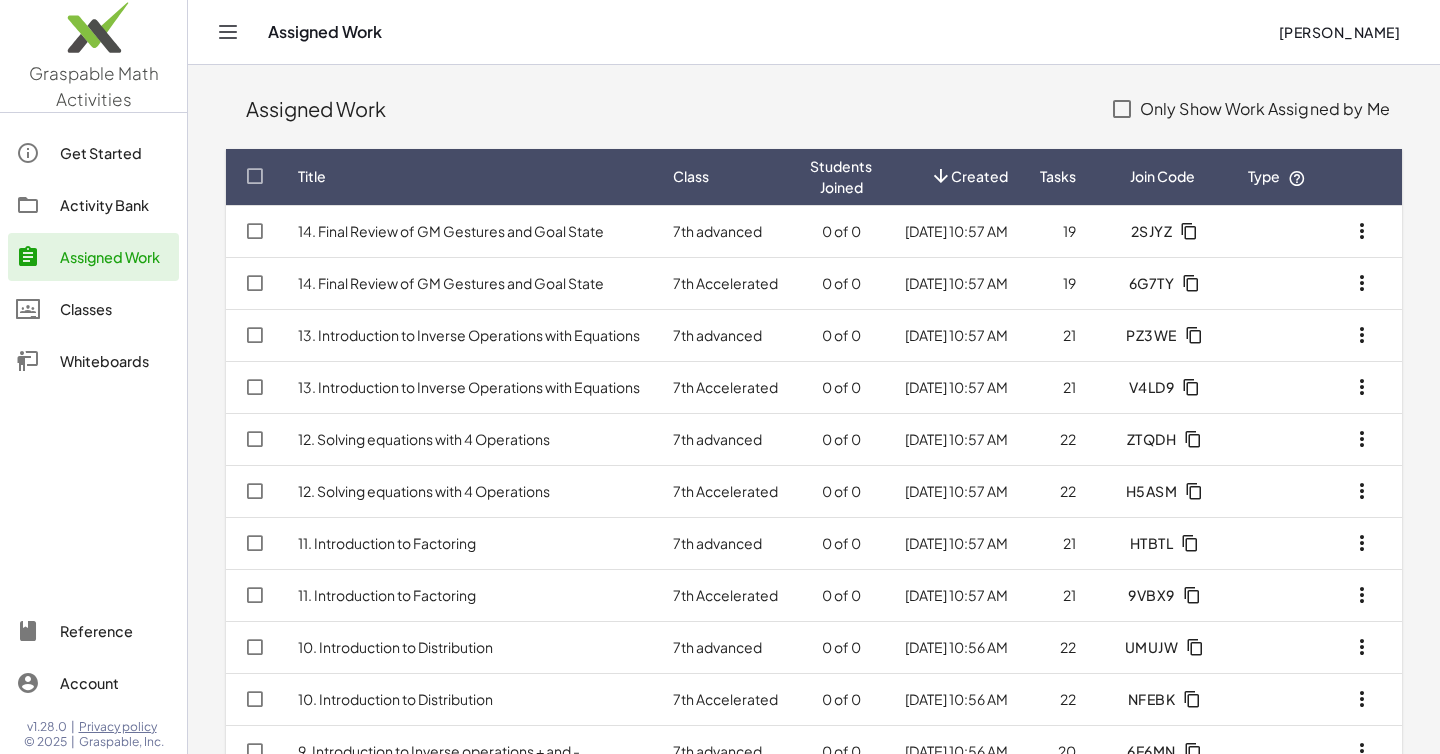 click on "Classes" 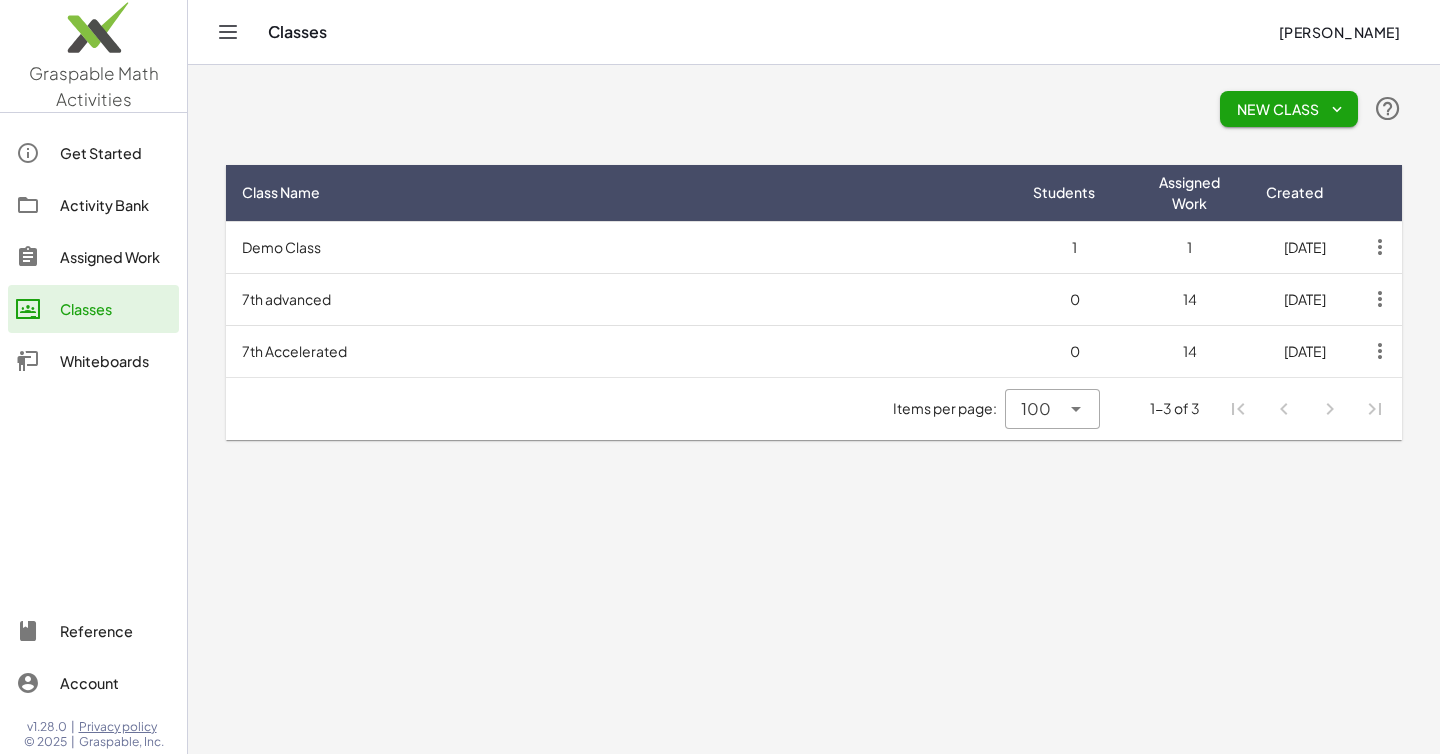 click on "7th advanced" at bounding box center (621, 299) 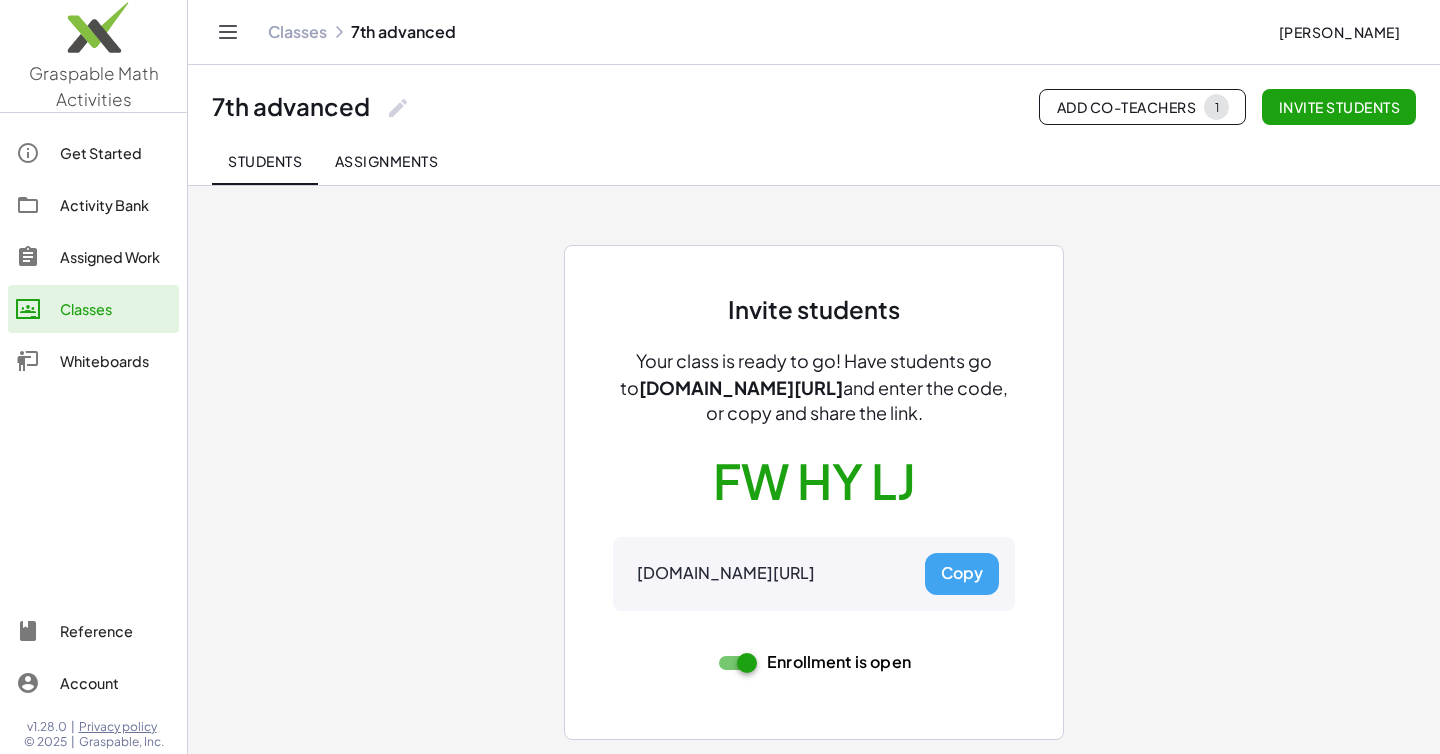 click on "[DOMAIN_NAME][URL]" at bounding box center [726, 573] 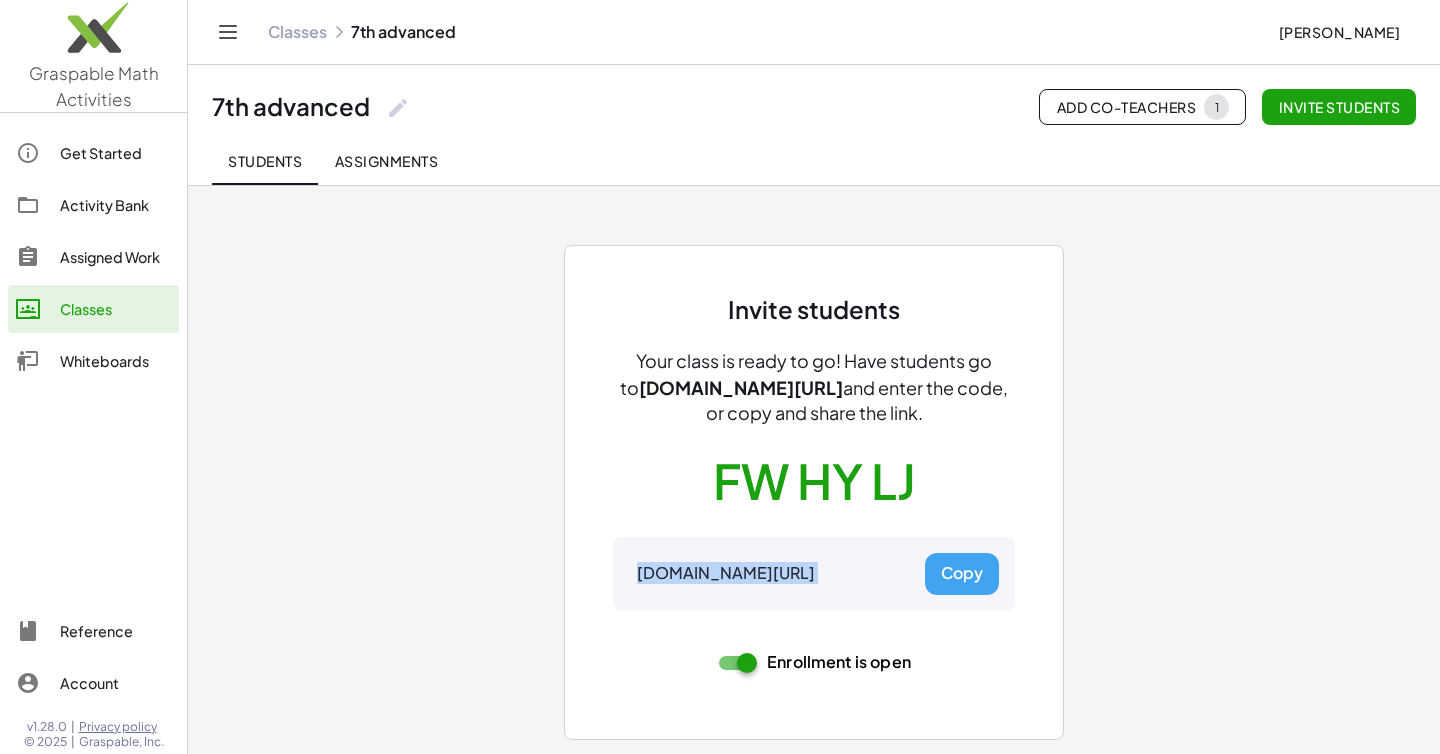 click on "[DOMAIN_NAME][URL]" at bounding box center (726, 573) 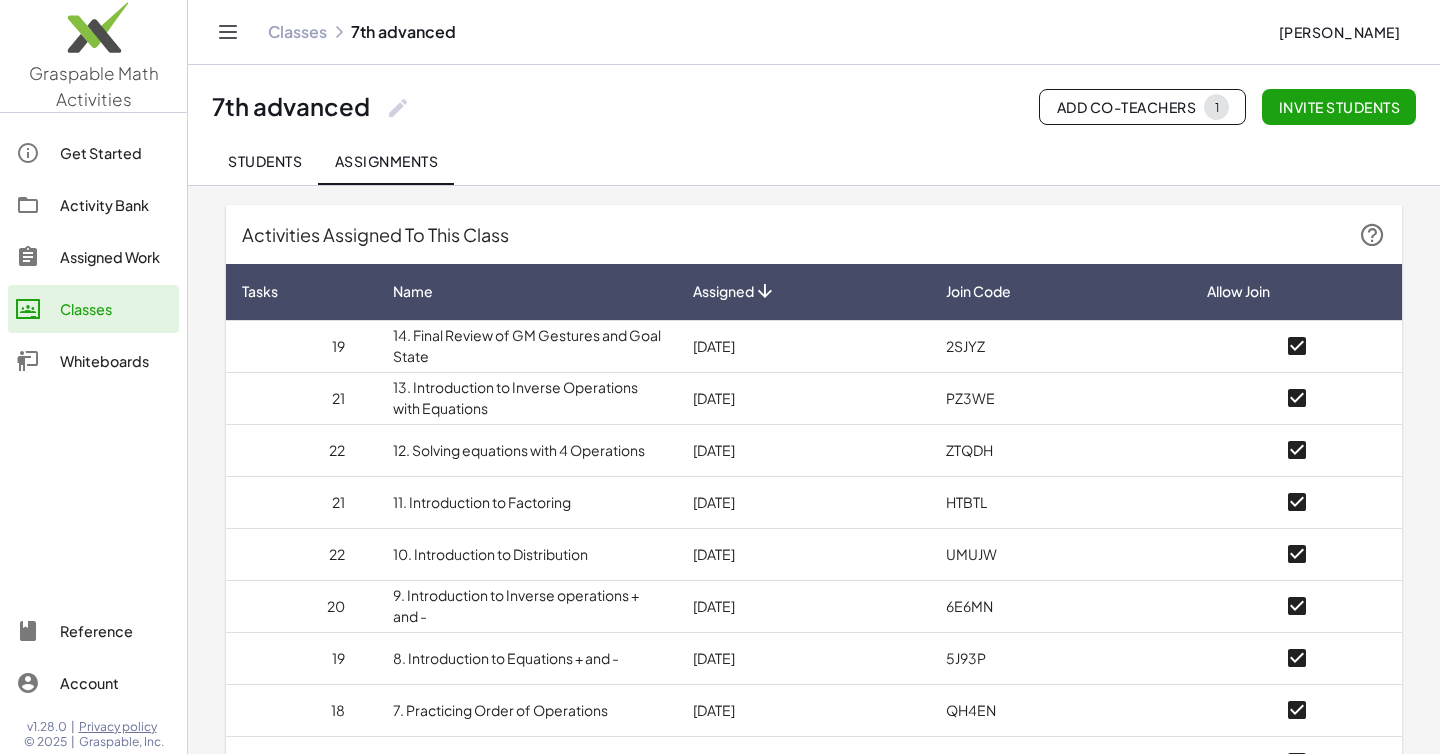 click on "Students" 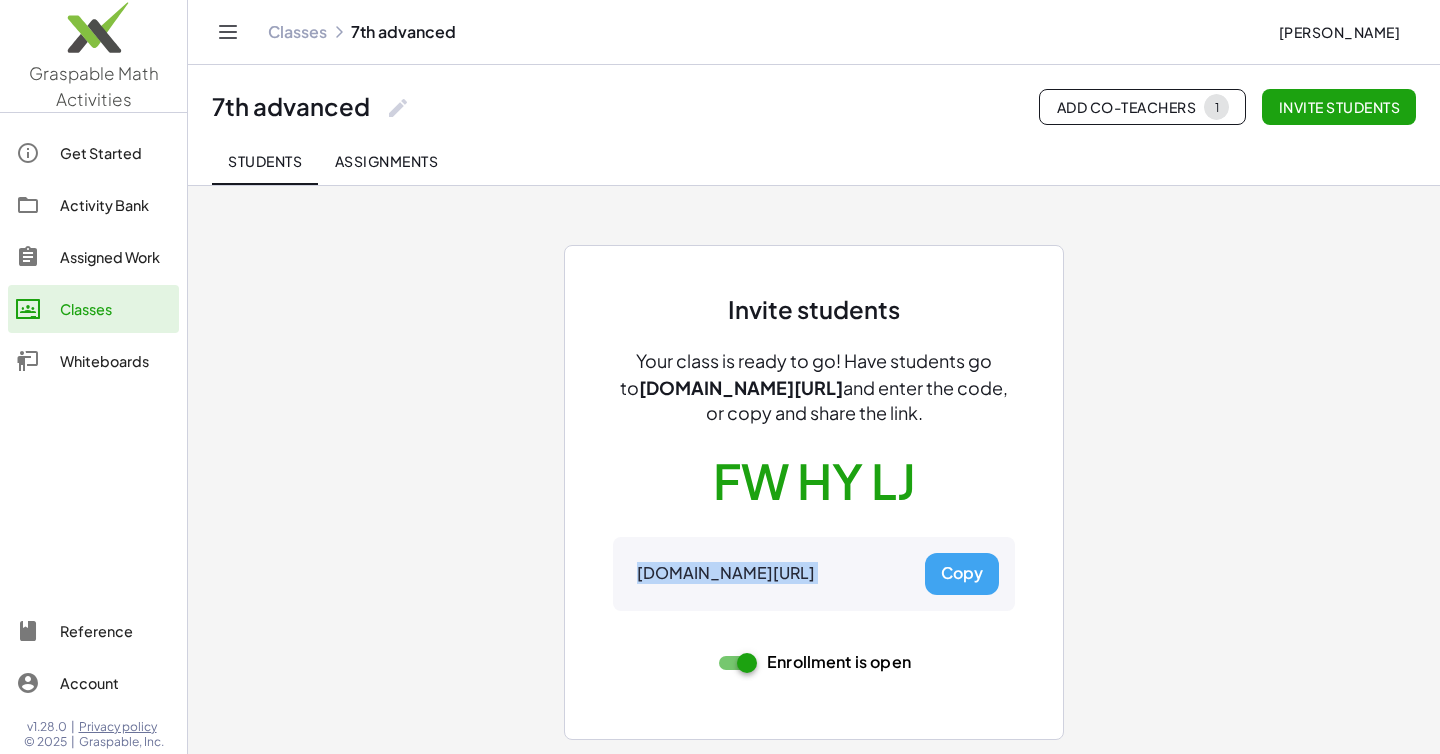 click on "Assignments" 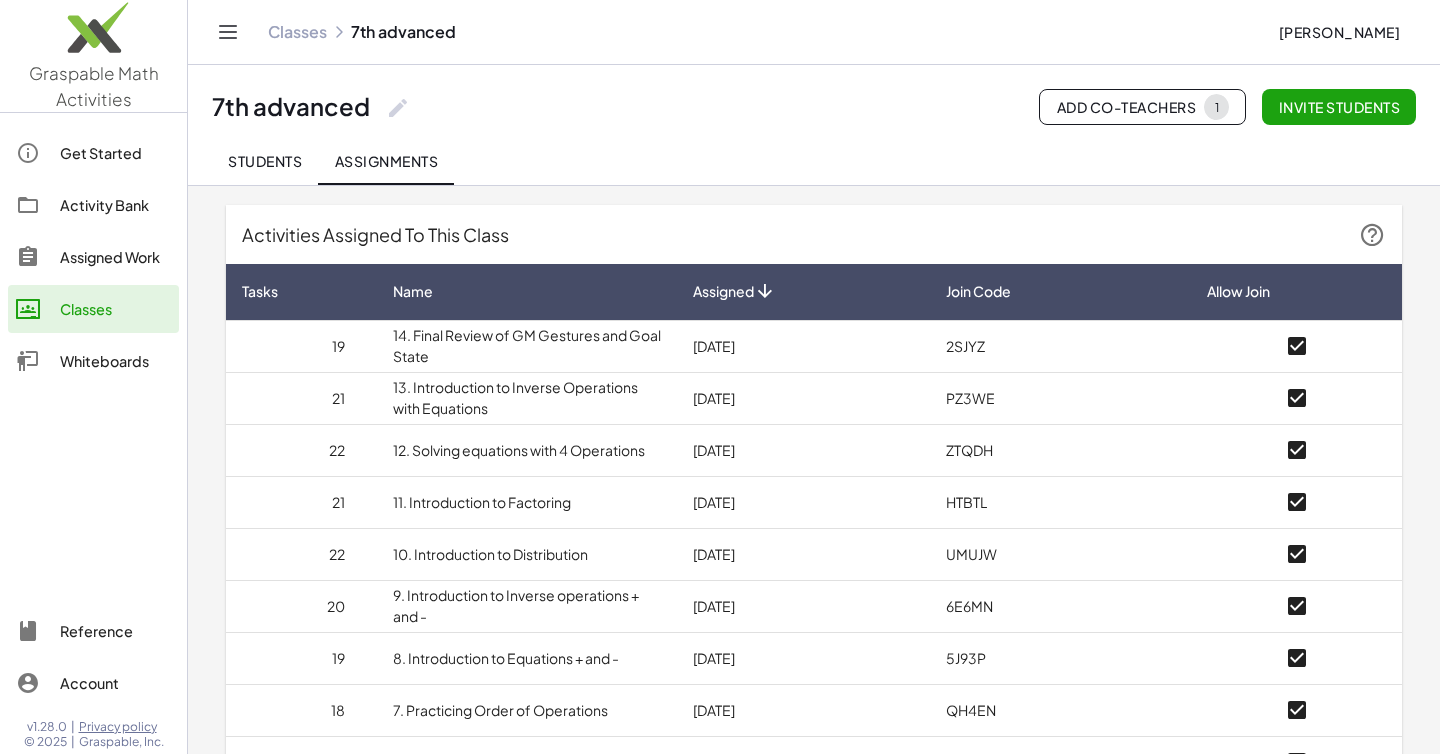 scroll, scrollTop: 368, scrollLeft: 0, axis: vertical 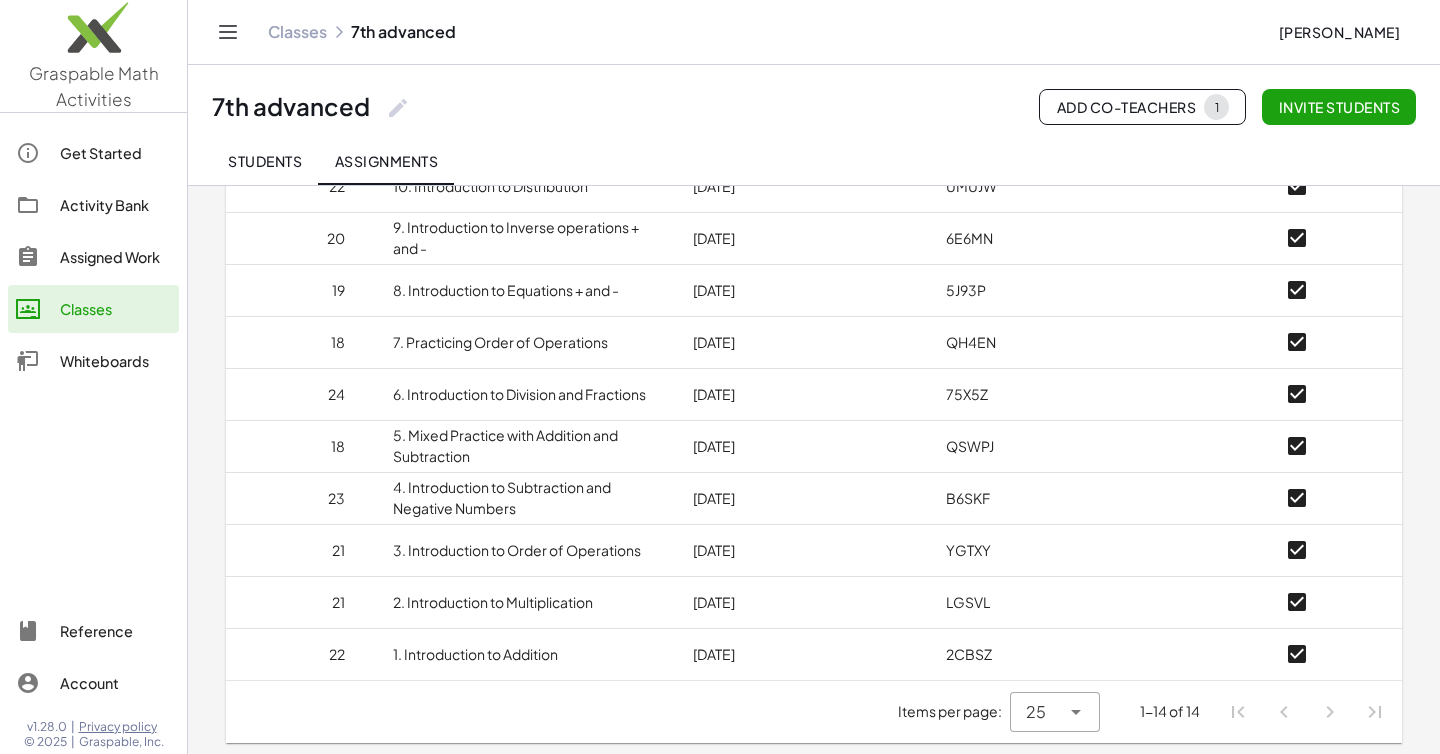 click on "Assigned Work" 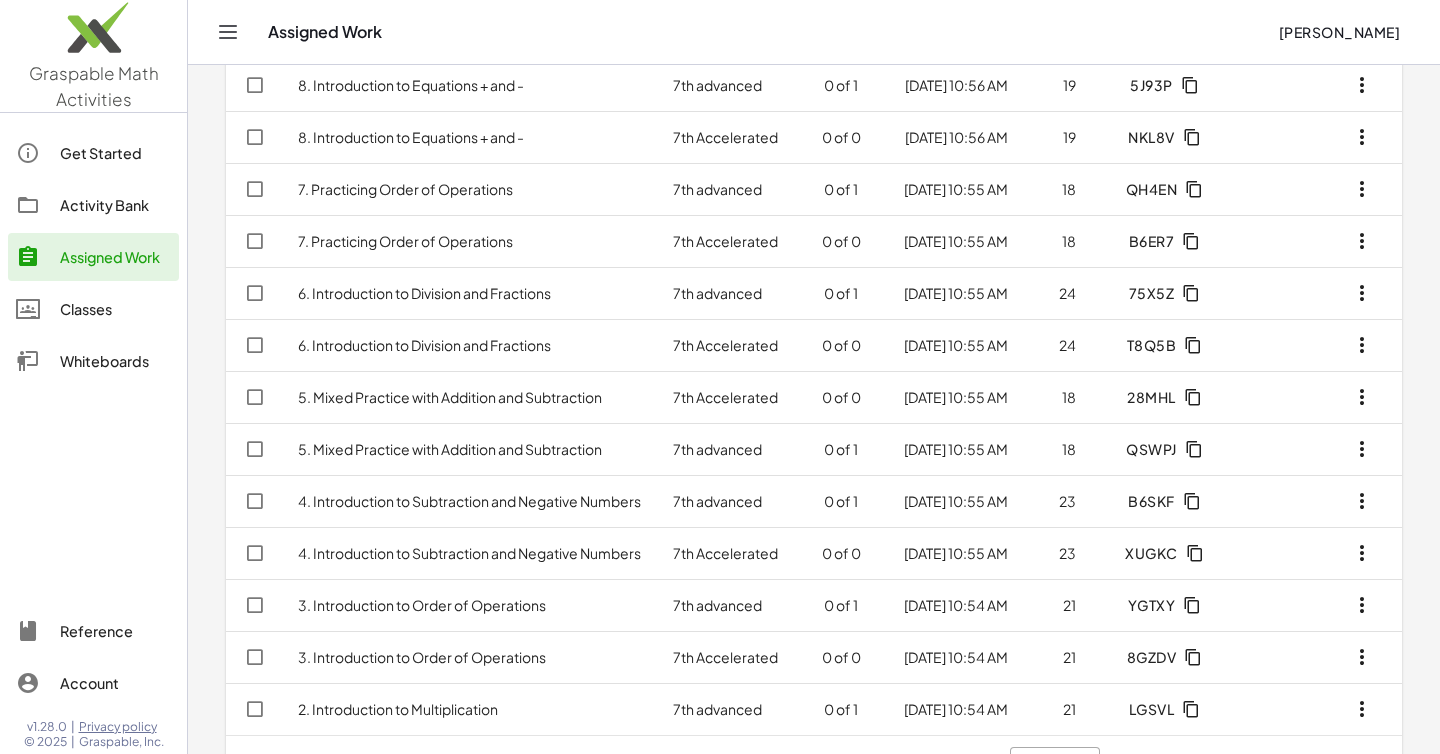 scroll, scrollTop: 825, scrollLeft: 0, axis: vertical 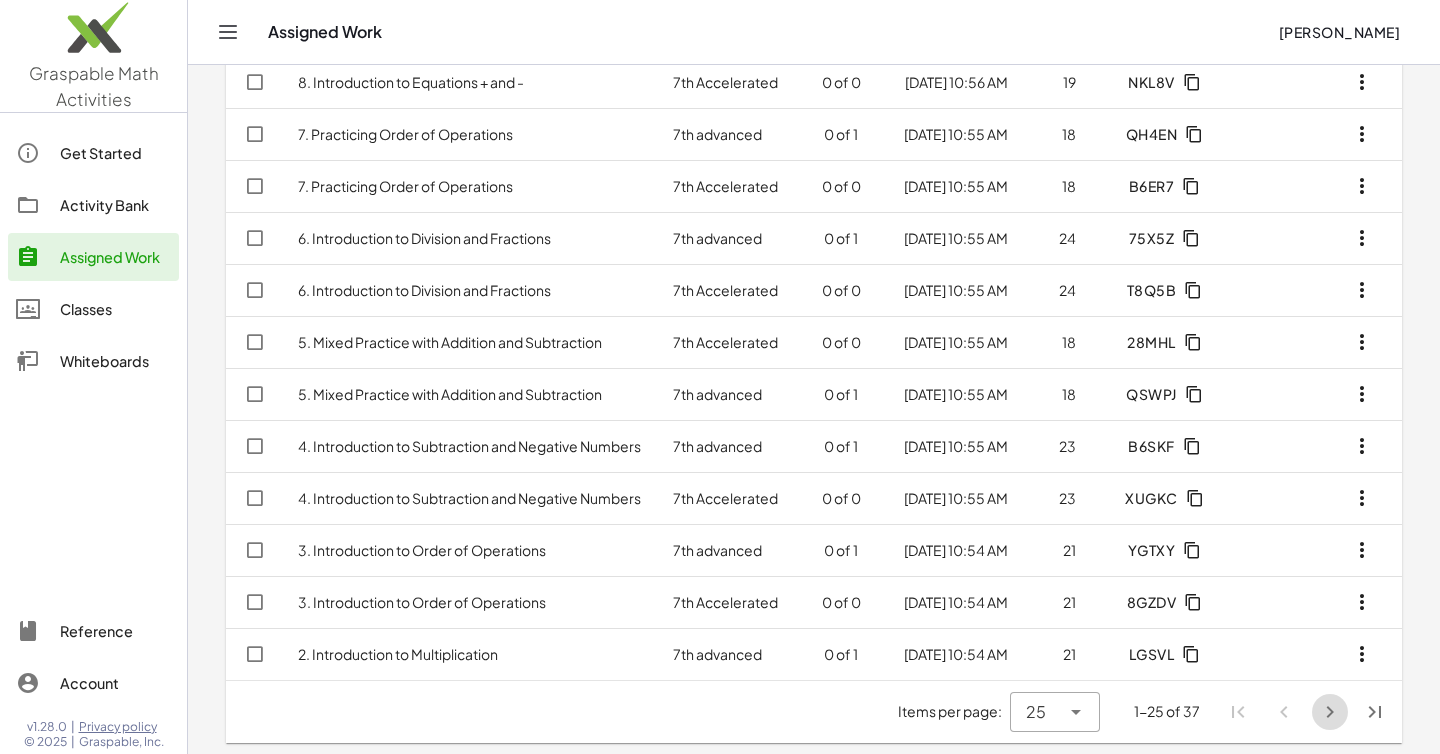 click at bounding box center [1330, 712] 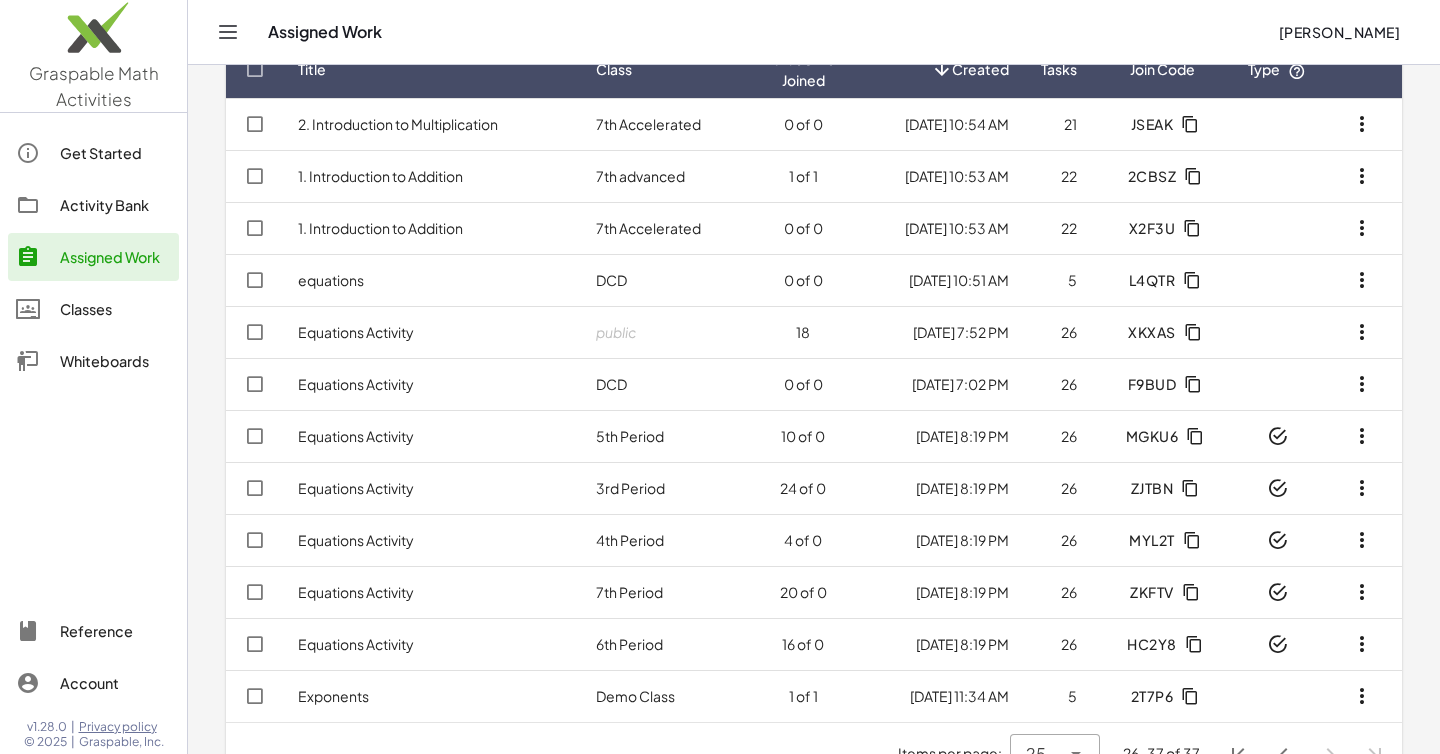 scroll, scrollTop: 101, scrollLeft: 0, axis: vertical 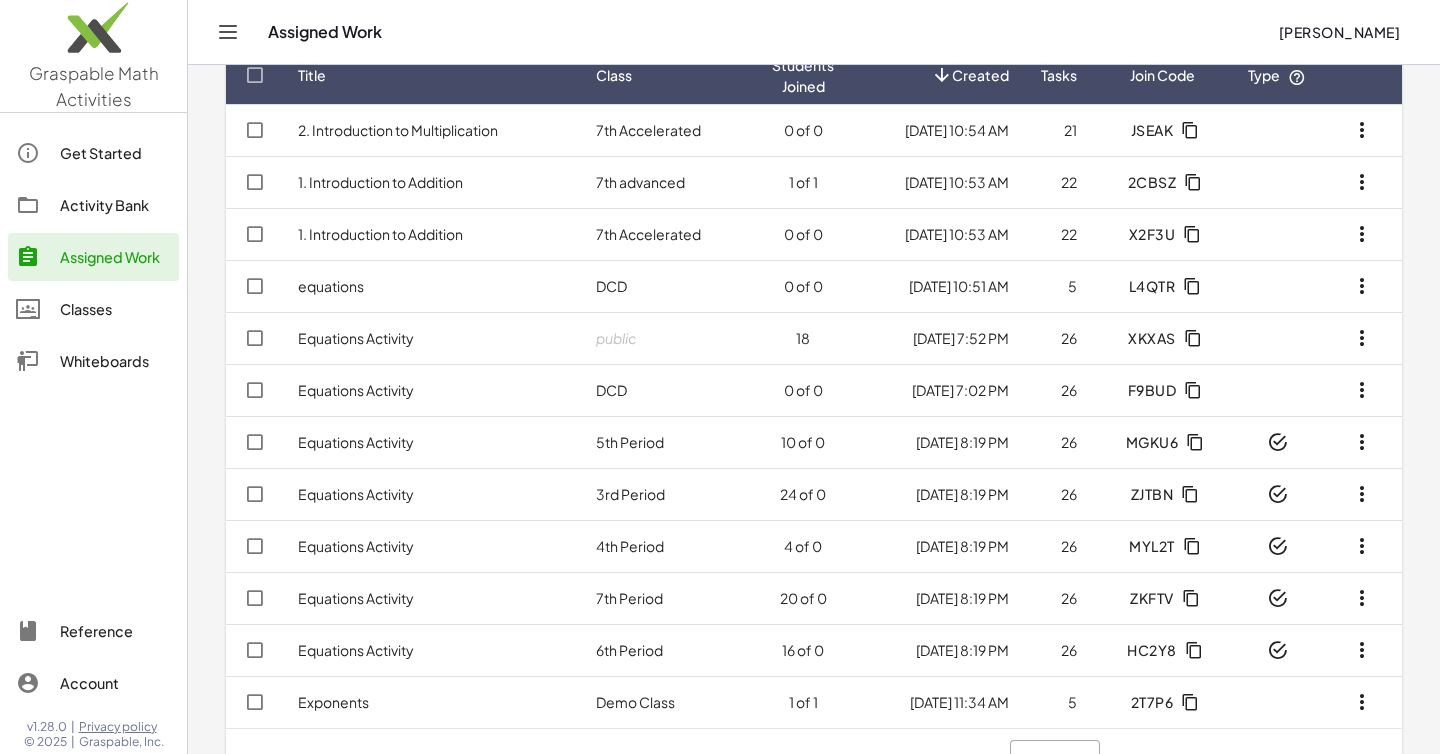 click on "7th advanced" 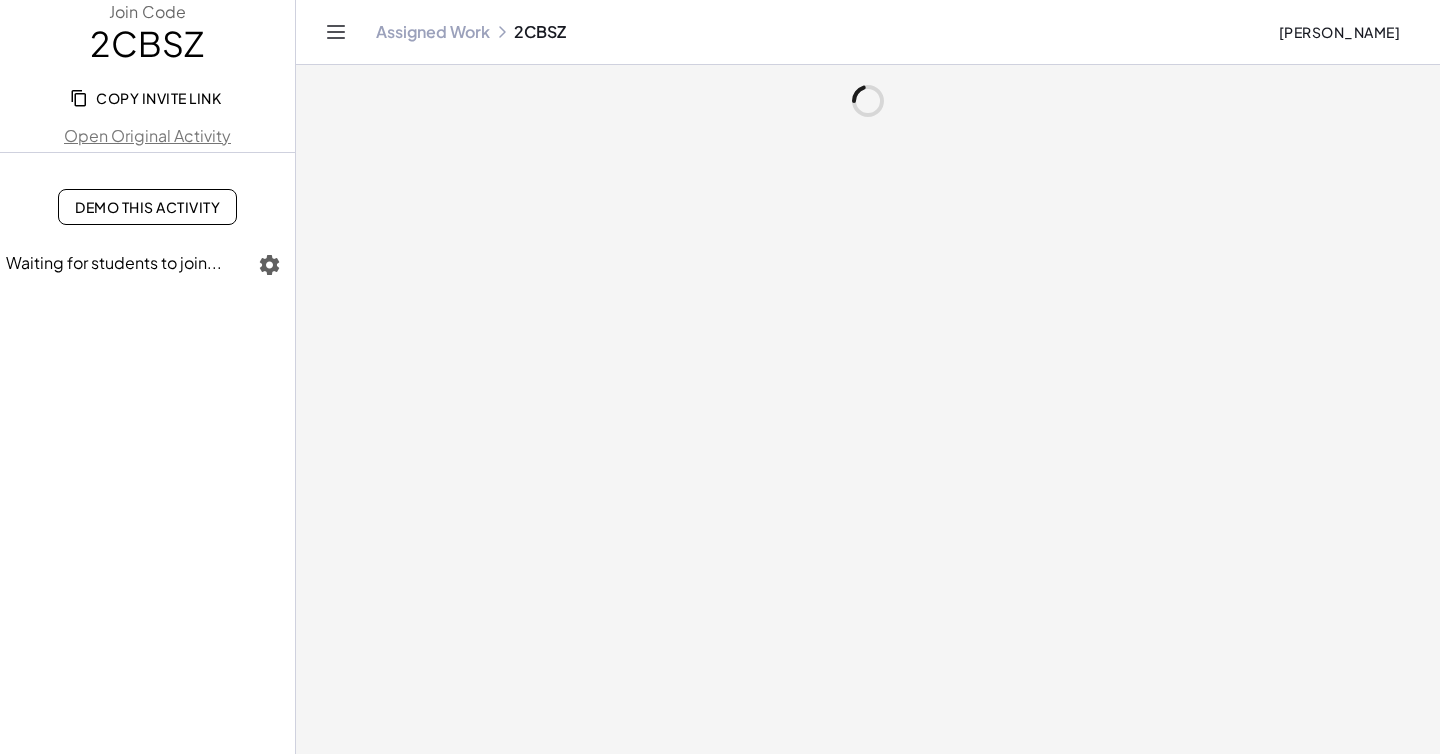 scroll, scrollTop: 0, scrollLeft: 0, axis: both 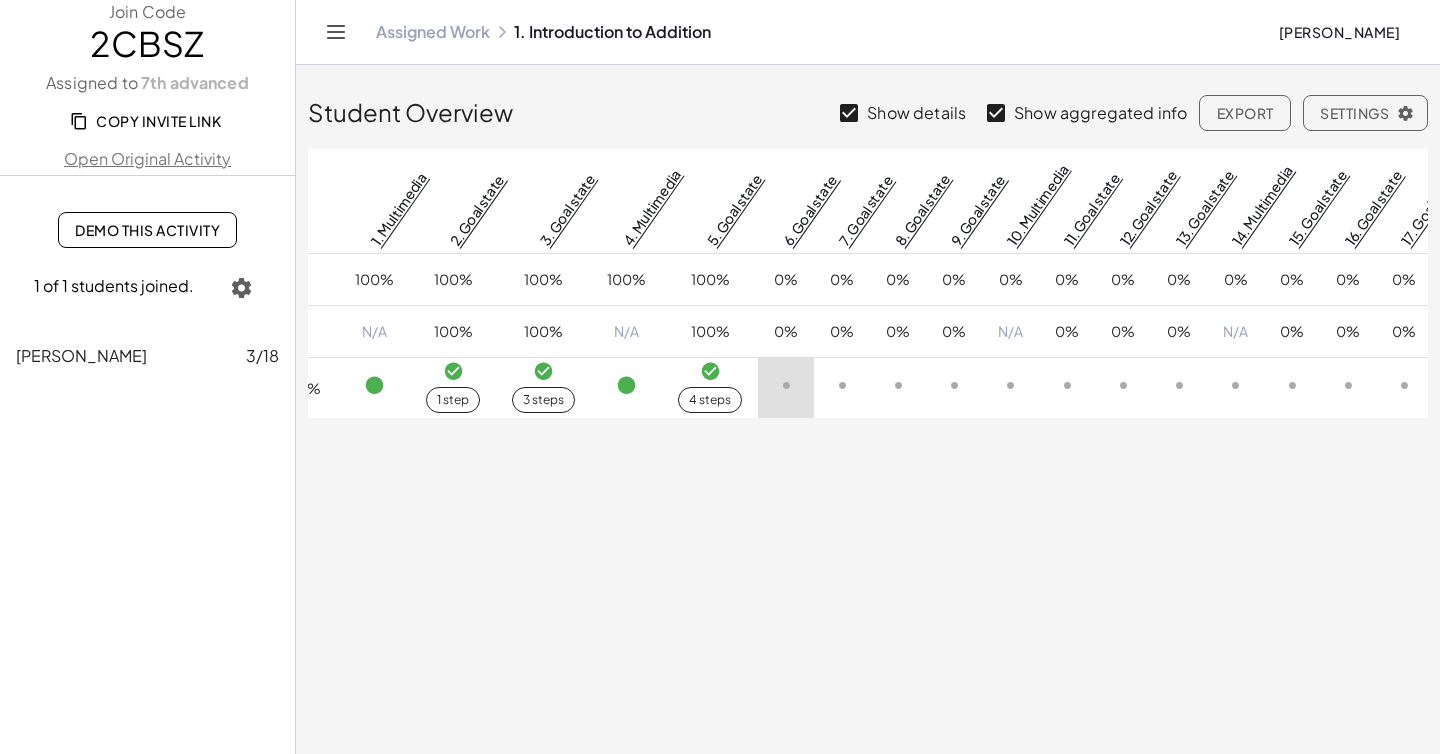 click on "4 steps" 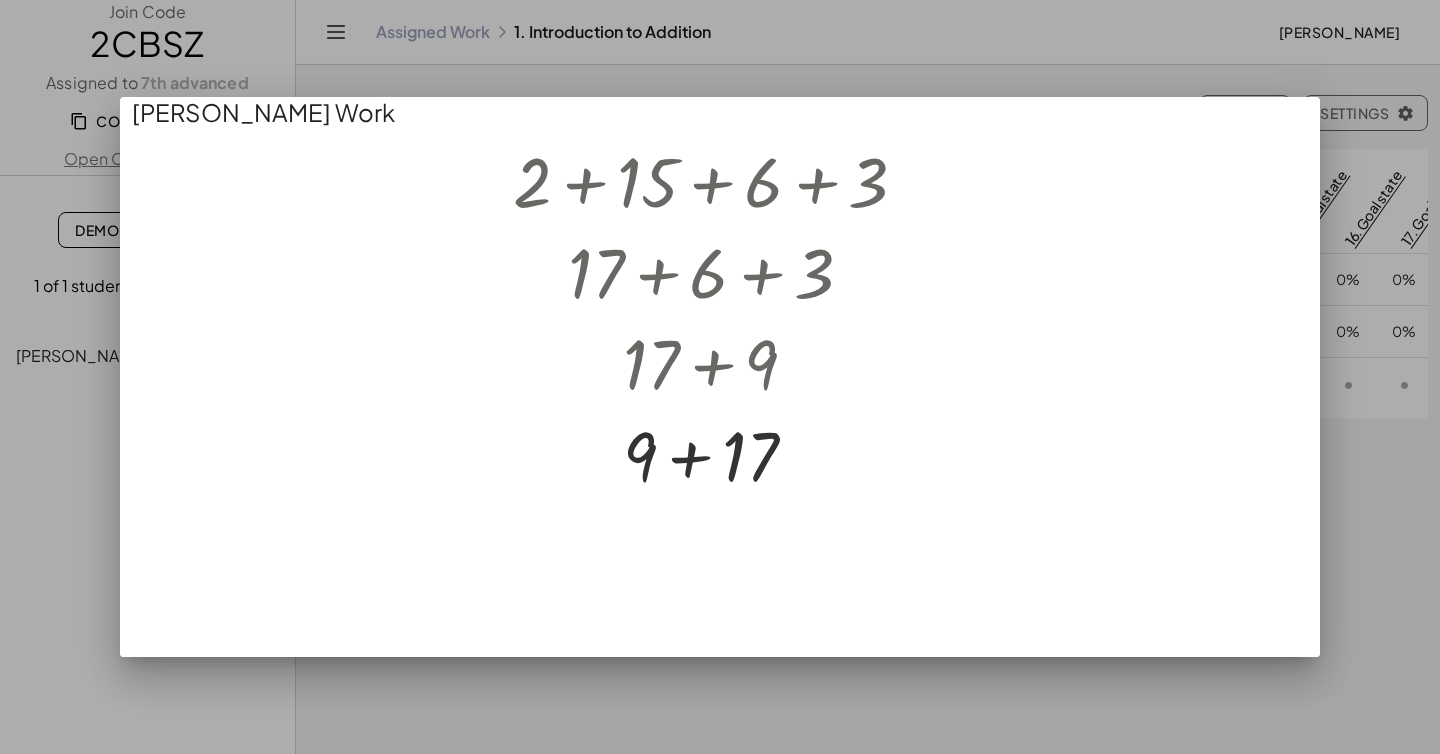 click at bounding box center [720, 377] 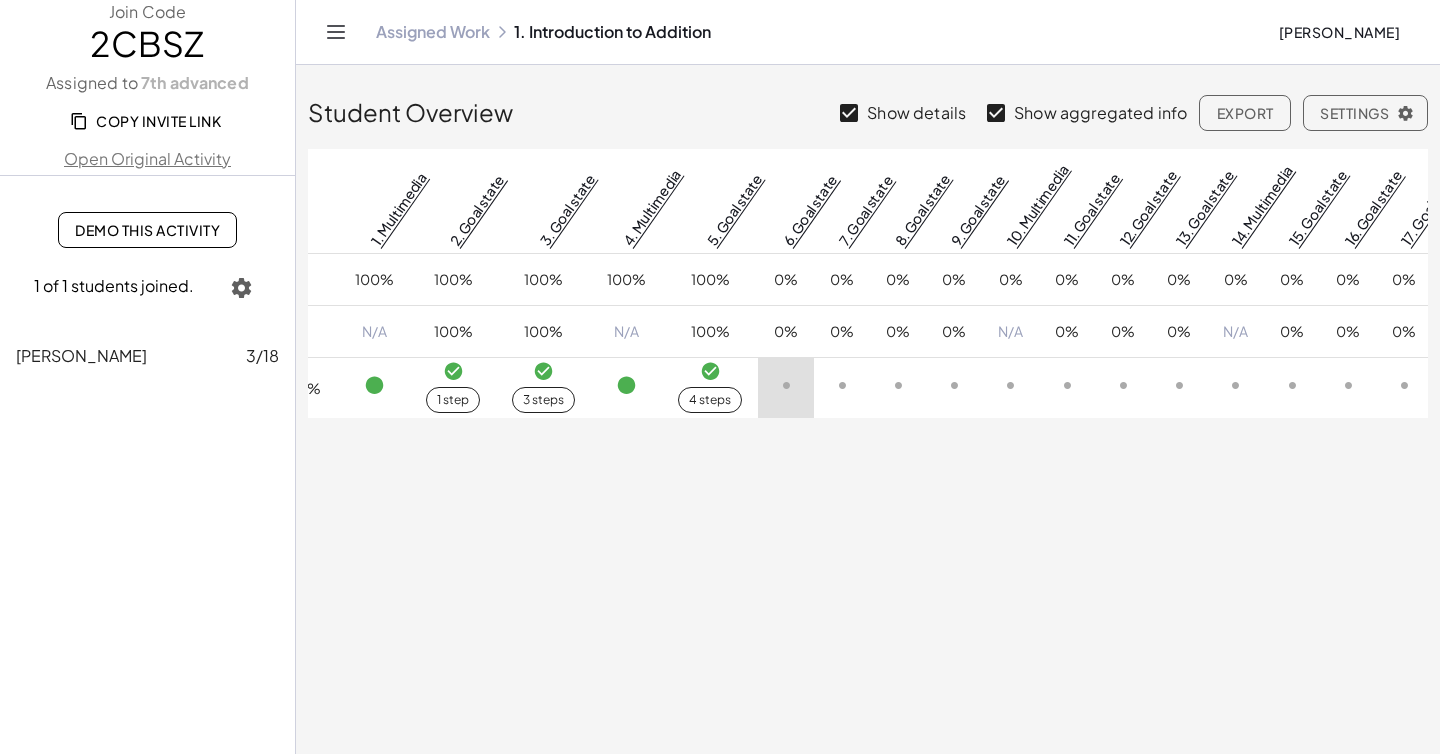 click on "3 steps" 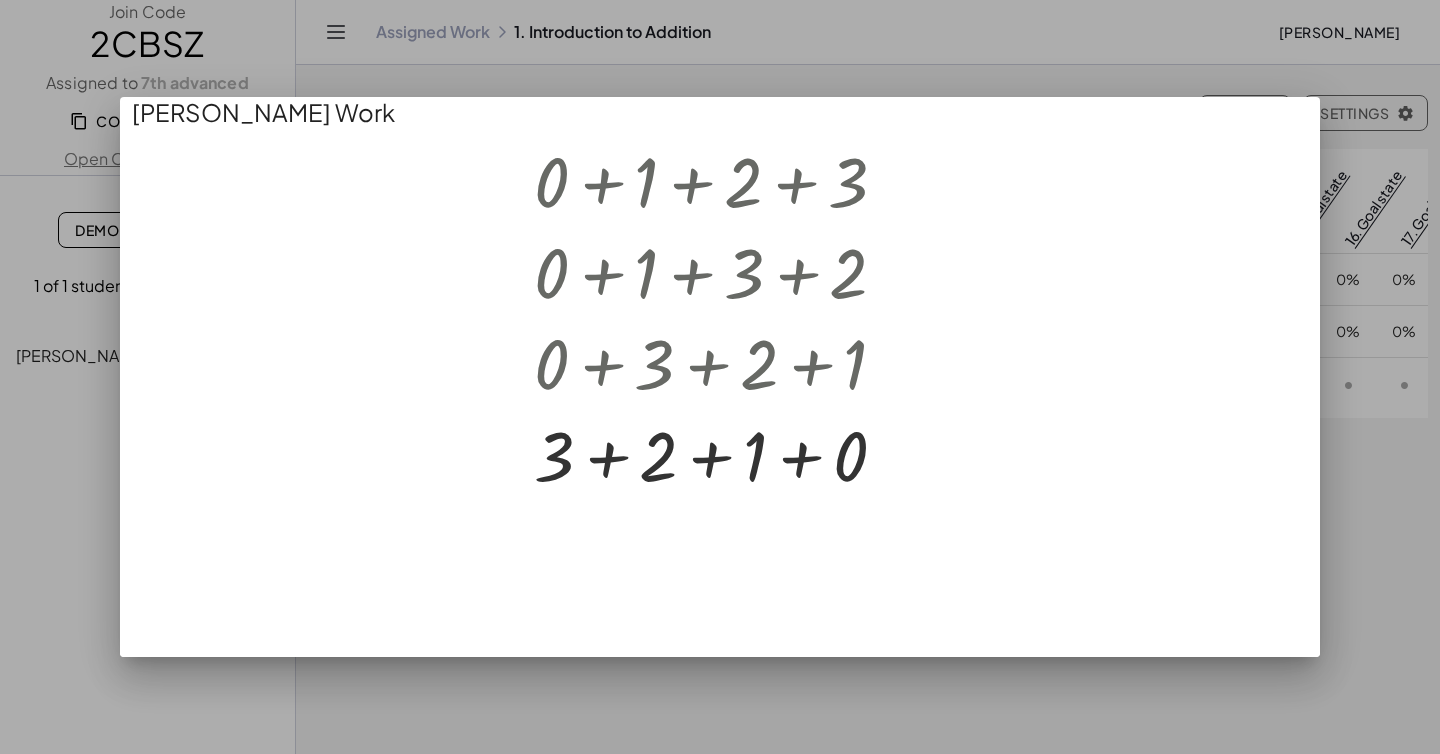 click at bounding box center [720, 377] 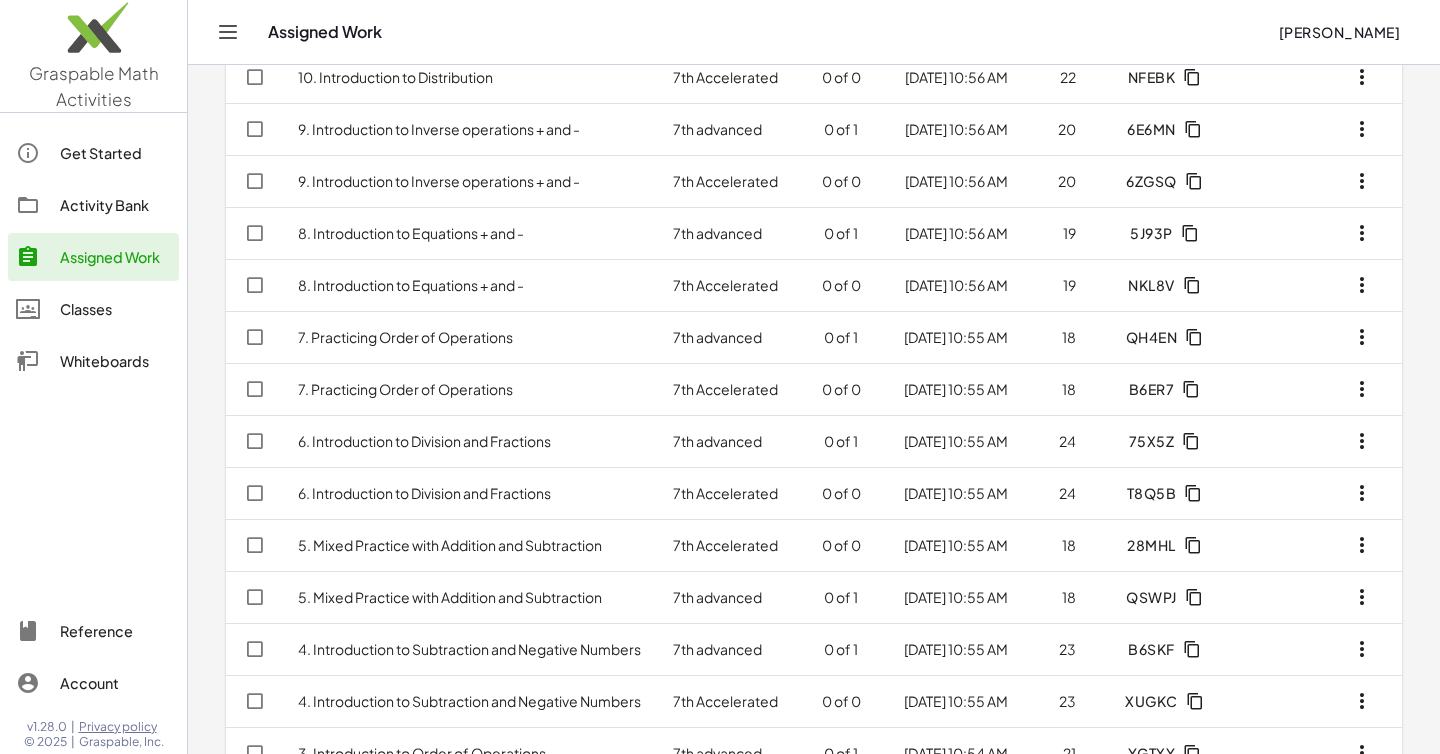 scroll, scrollTop: 0, scrollLeft: 0, axis: both 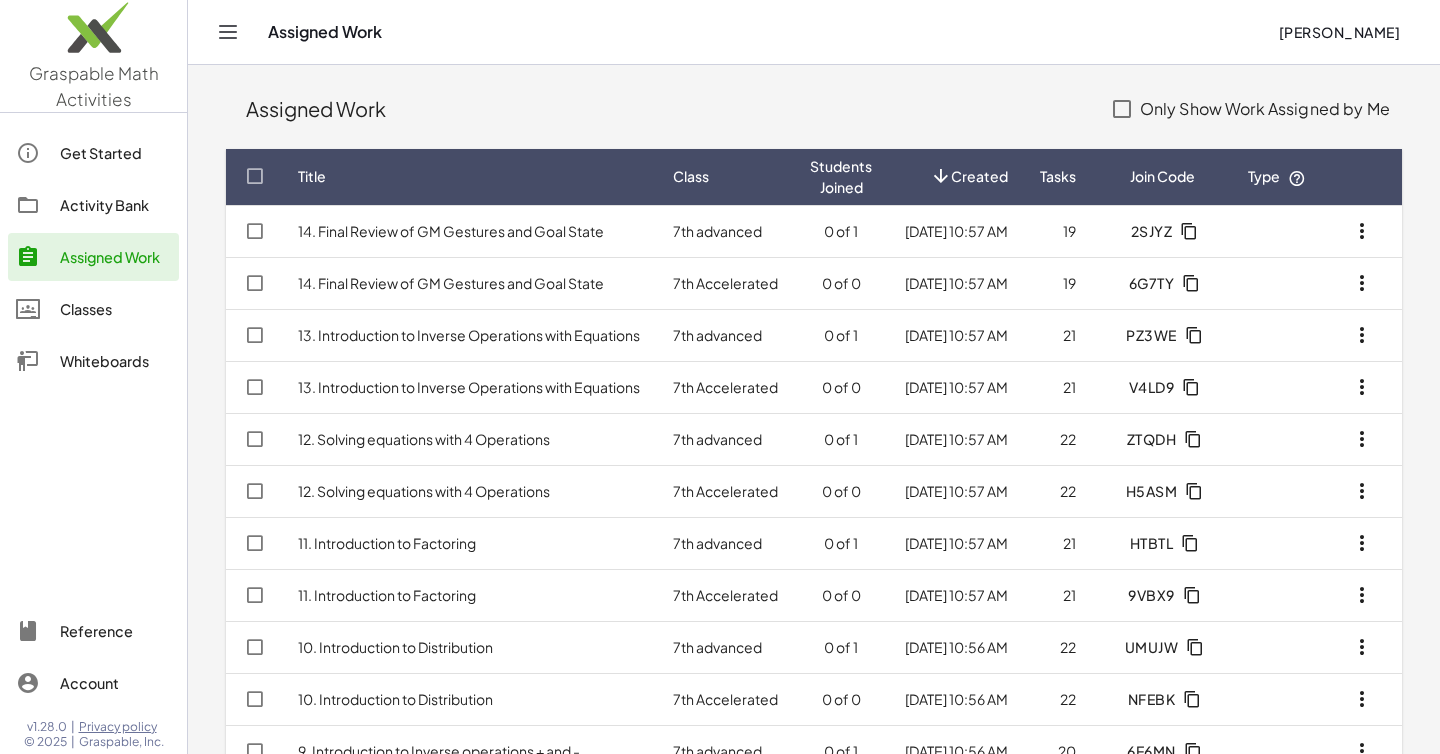 click on "Activity Bank" 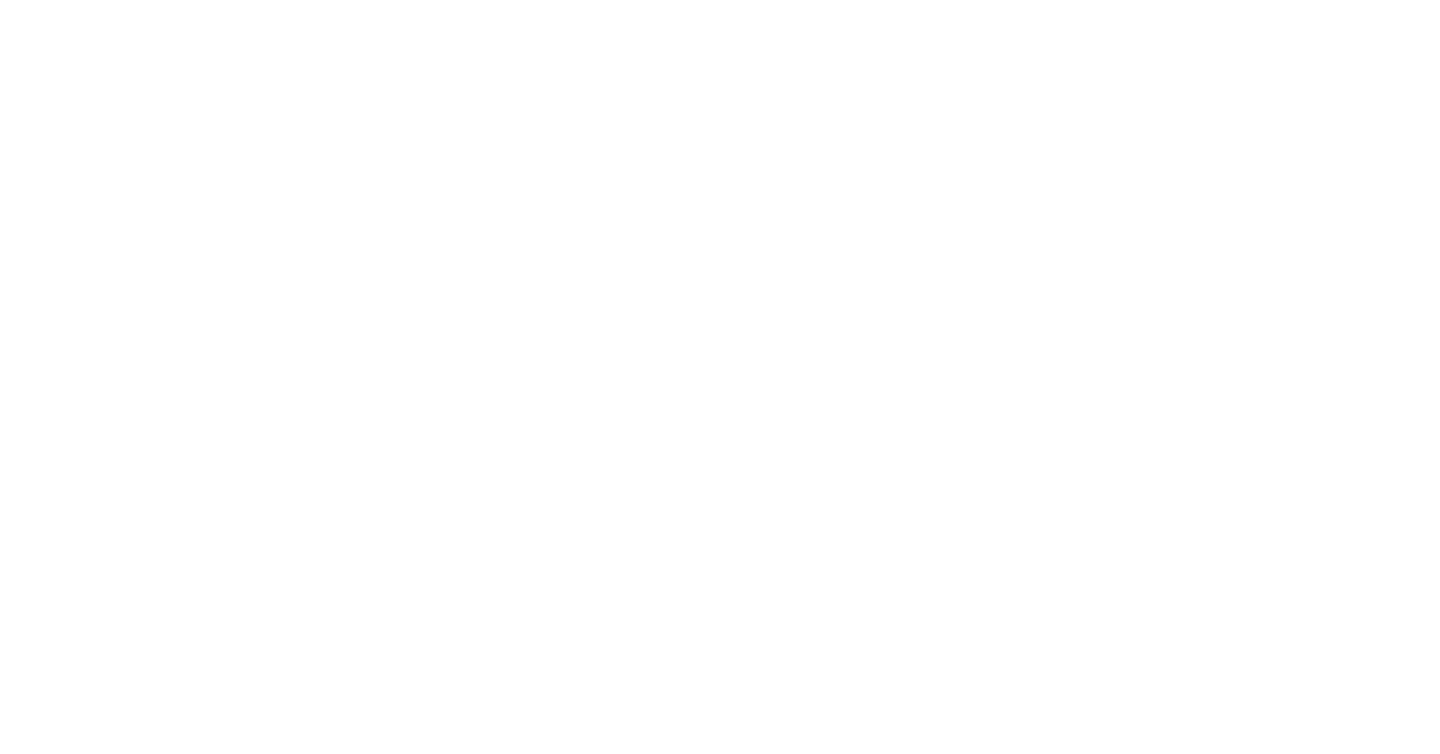 scroll, scrollTop: 0, scrollLeft: 0, axis: both 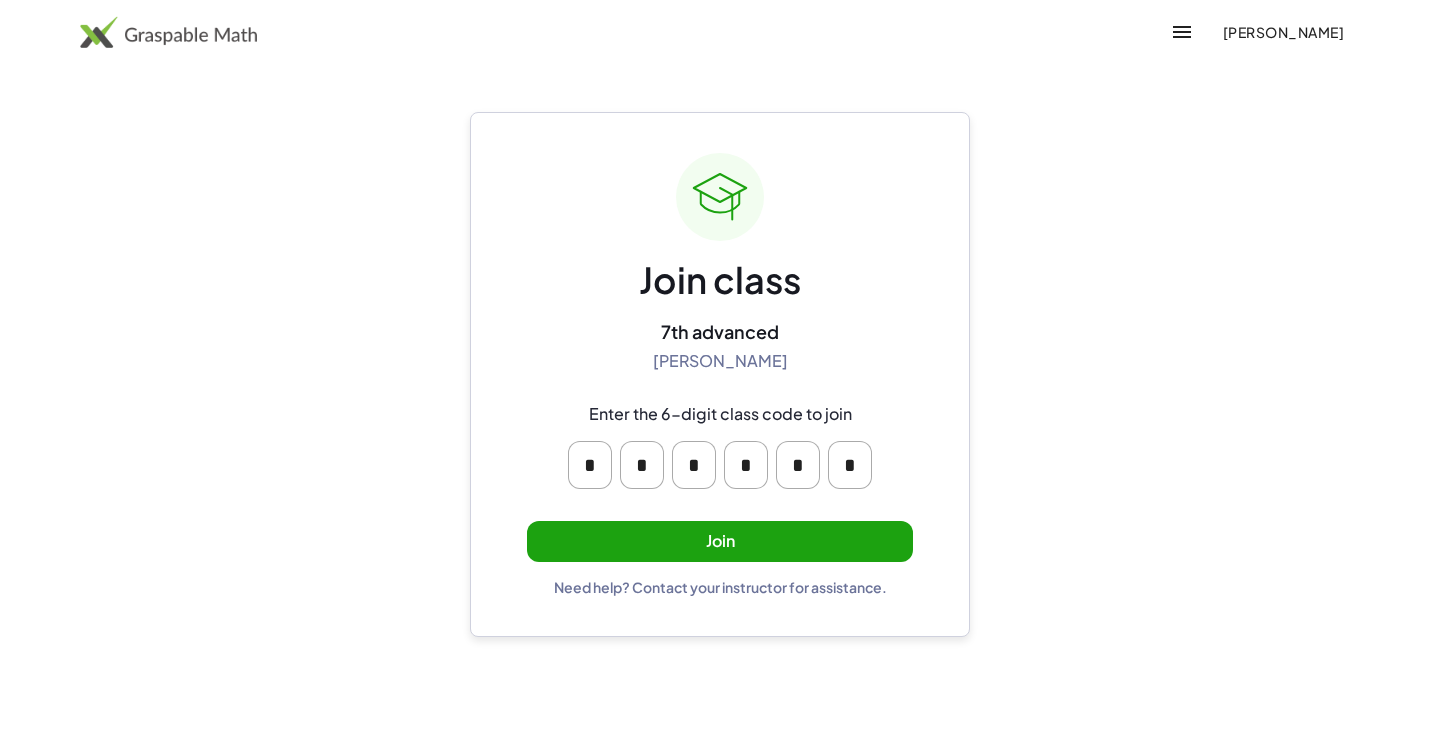 click on "Join" at bounding box center [720, 541] 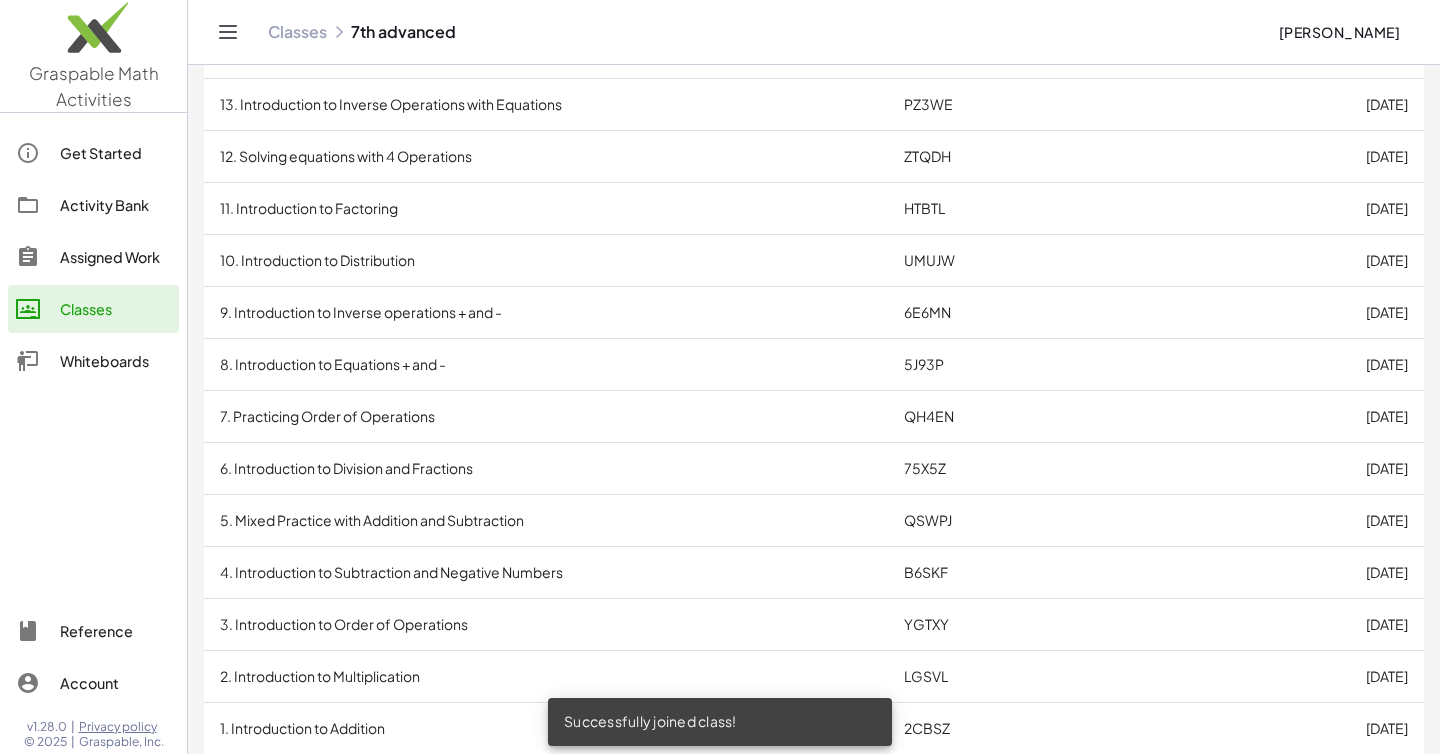 scroll, scrollTop: 221, scrollLeft: 0, axis: vertical 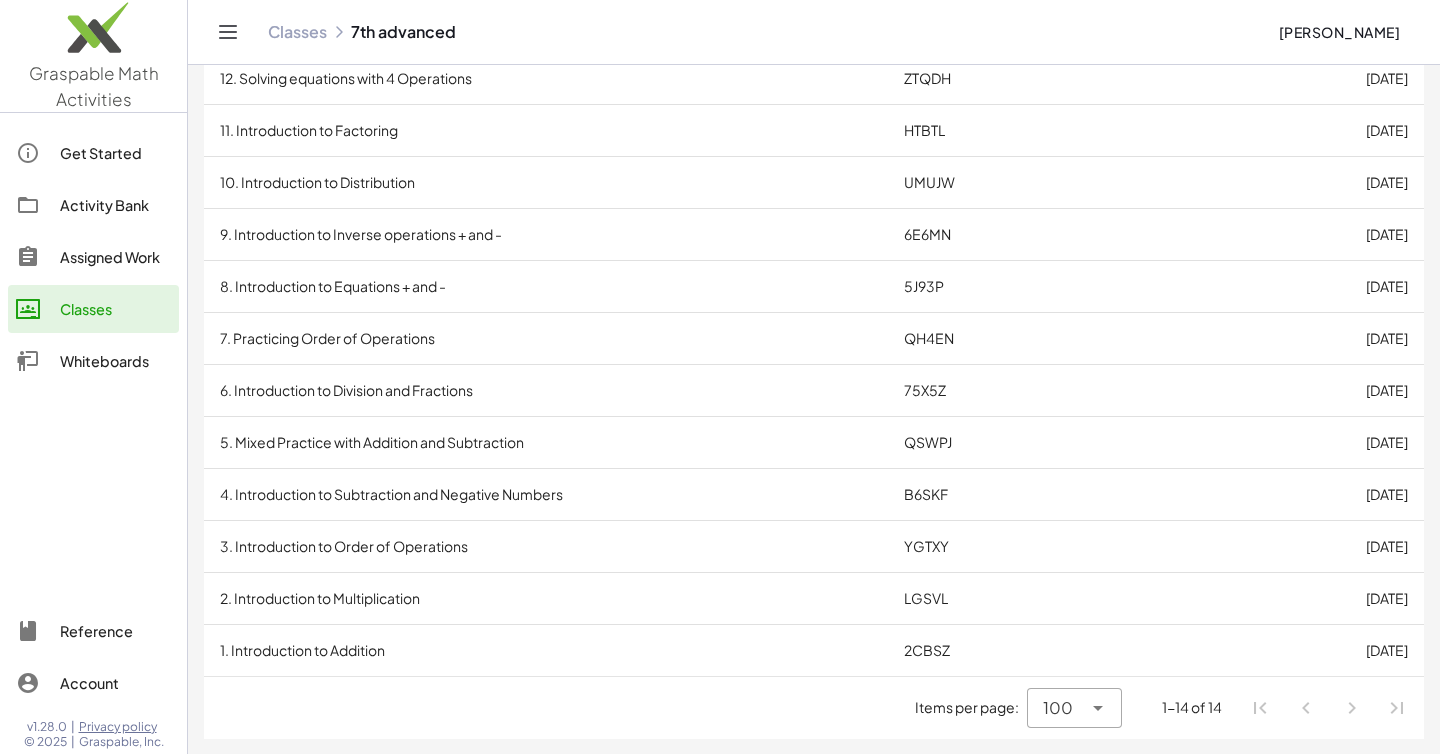 click on "1. Introduction to Addition" at bounding box center [546, 650] 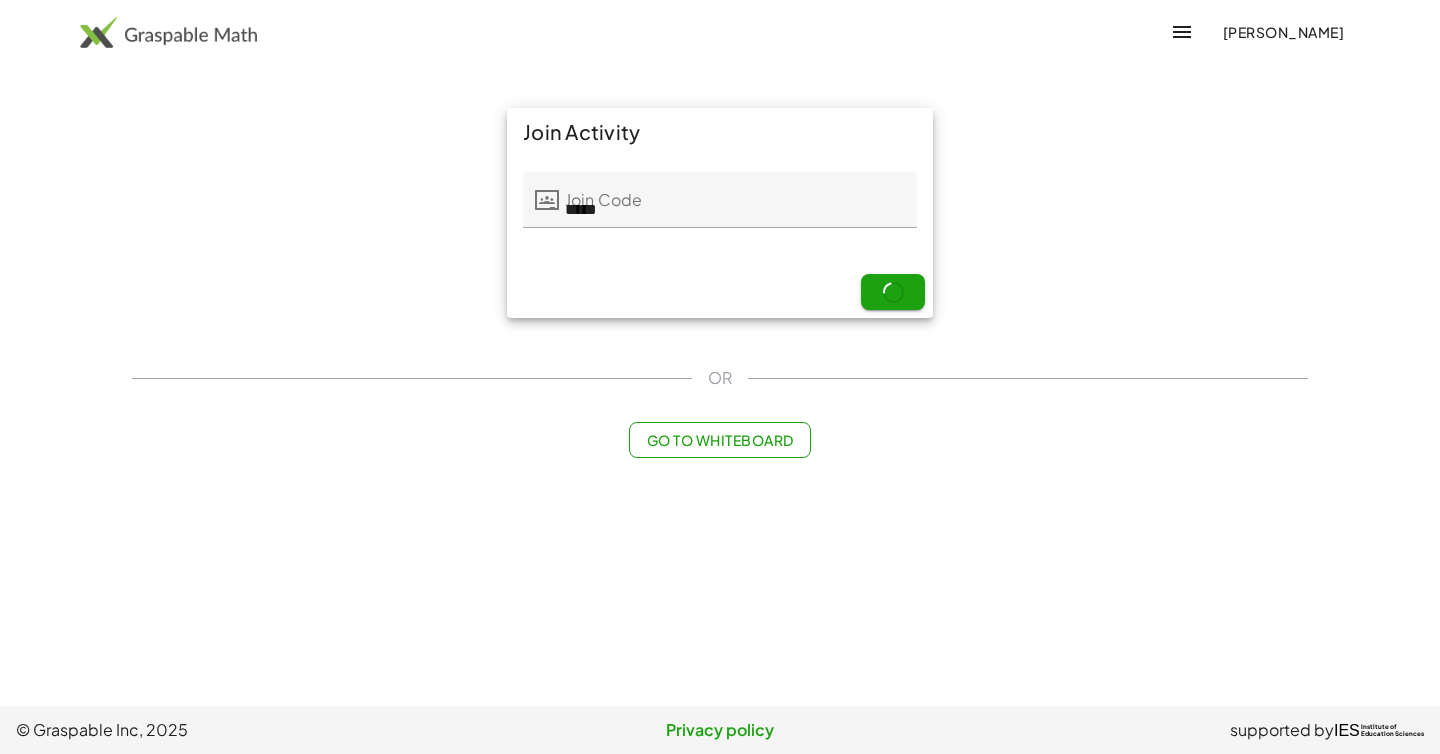 scroll, scrollTop: 0, scrollLeft: 0, axis: both 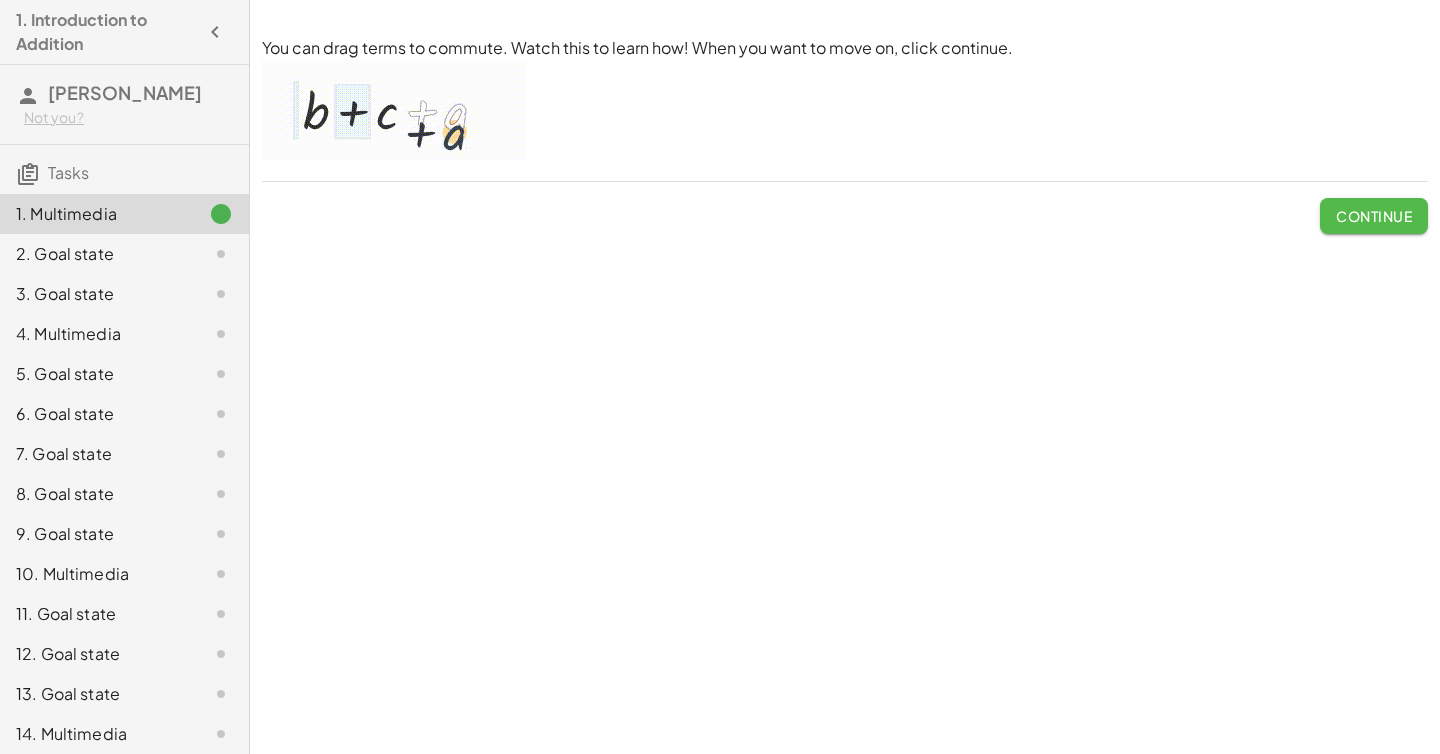 click on "Continue" 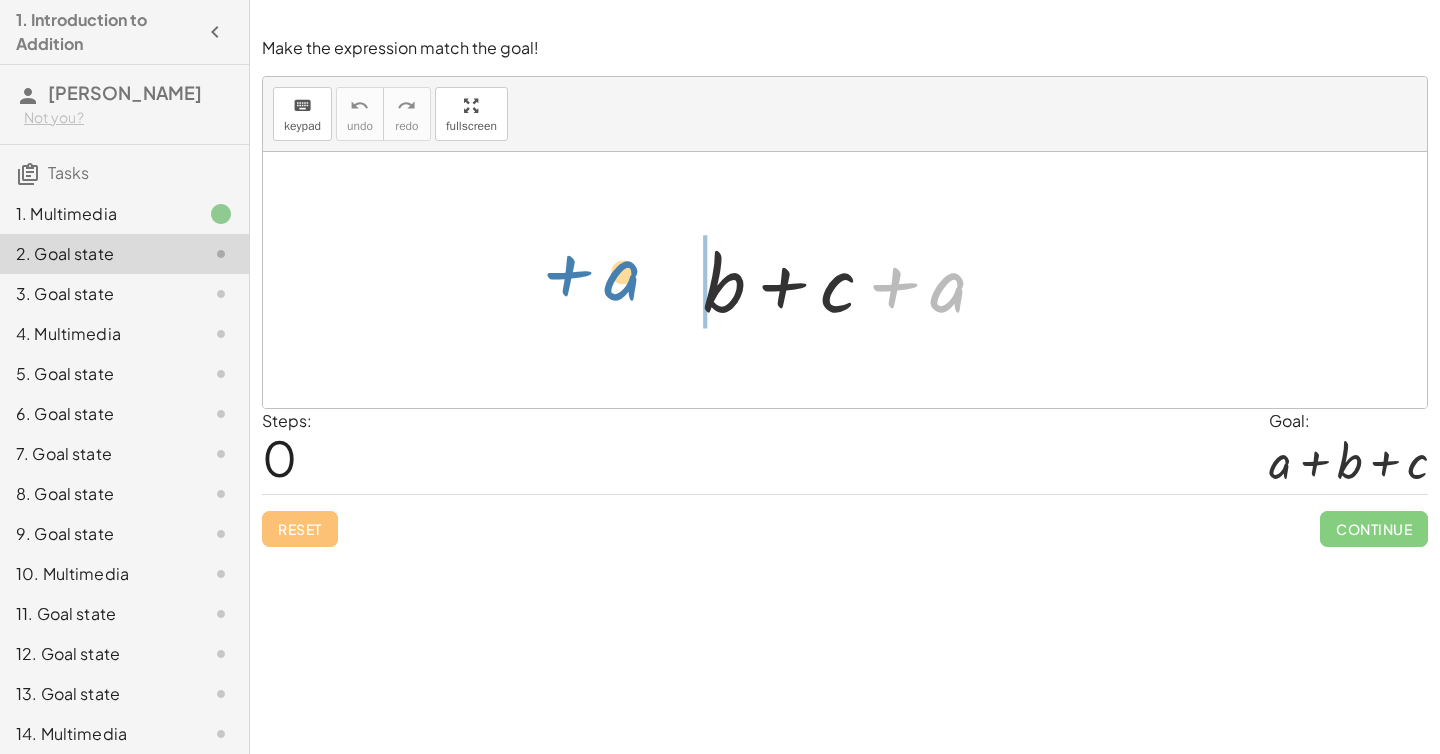 drag, startPoint x: 893, startPoint y: 289, endPoint x: 566, endPoint y: 277, distance: 327.22012 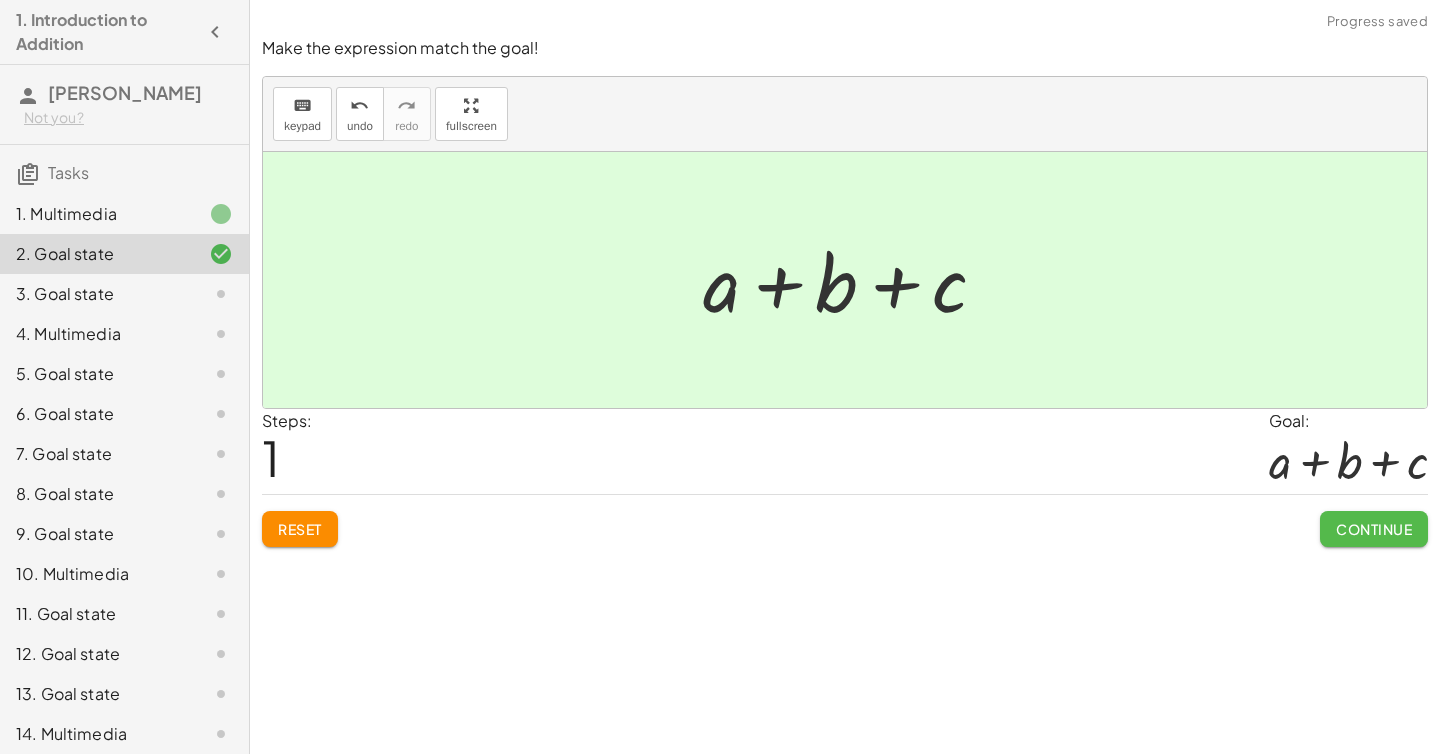 click on "Continue" 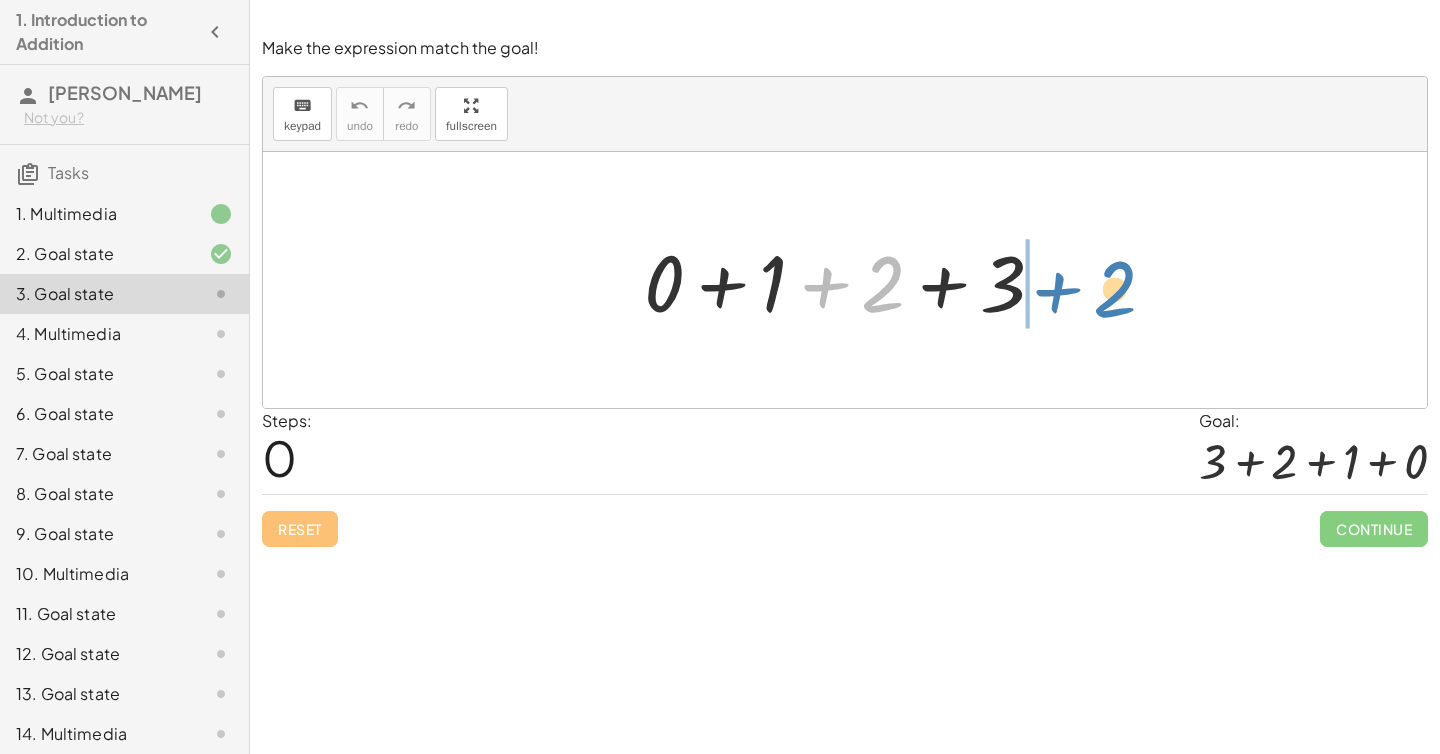 drag, startPoint x: 823, startPoint y: 292, endPoint x: 1055, endPoint y: 297, distance: 232.05388 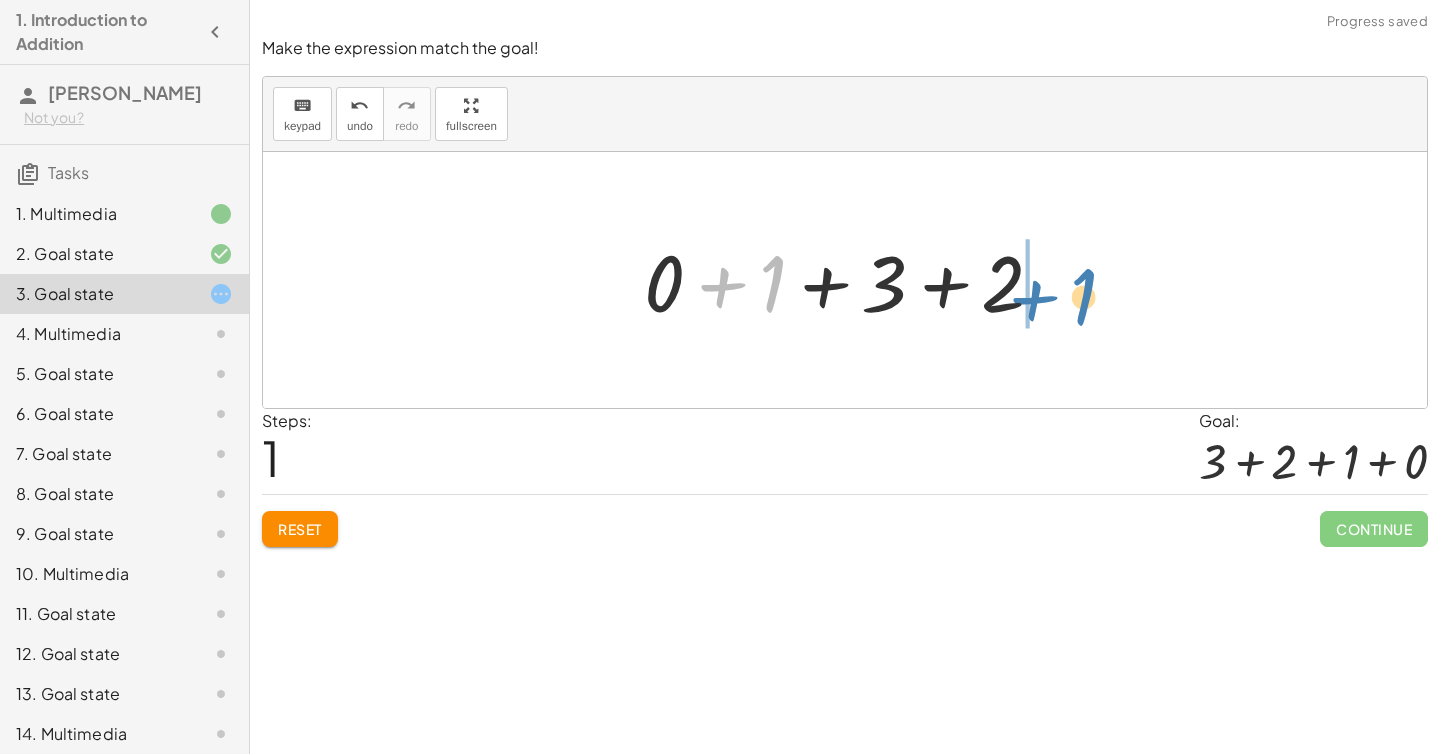 drag, startPoint x: 721, startPoint y: 290, endPoint x: 1034, endPoint y: 303, distance: 313.26987 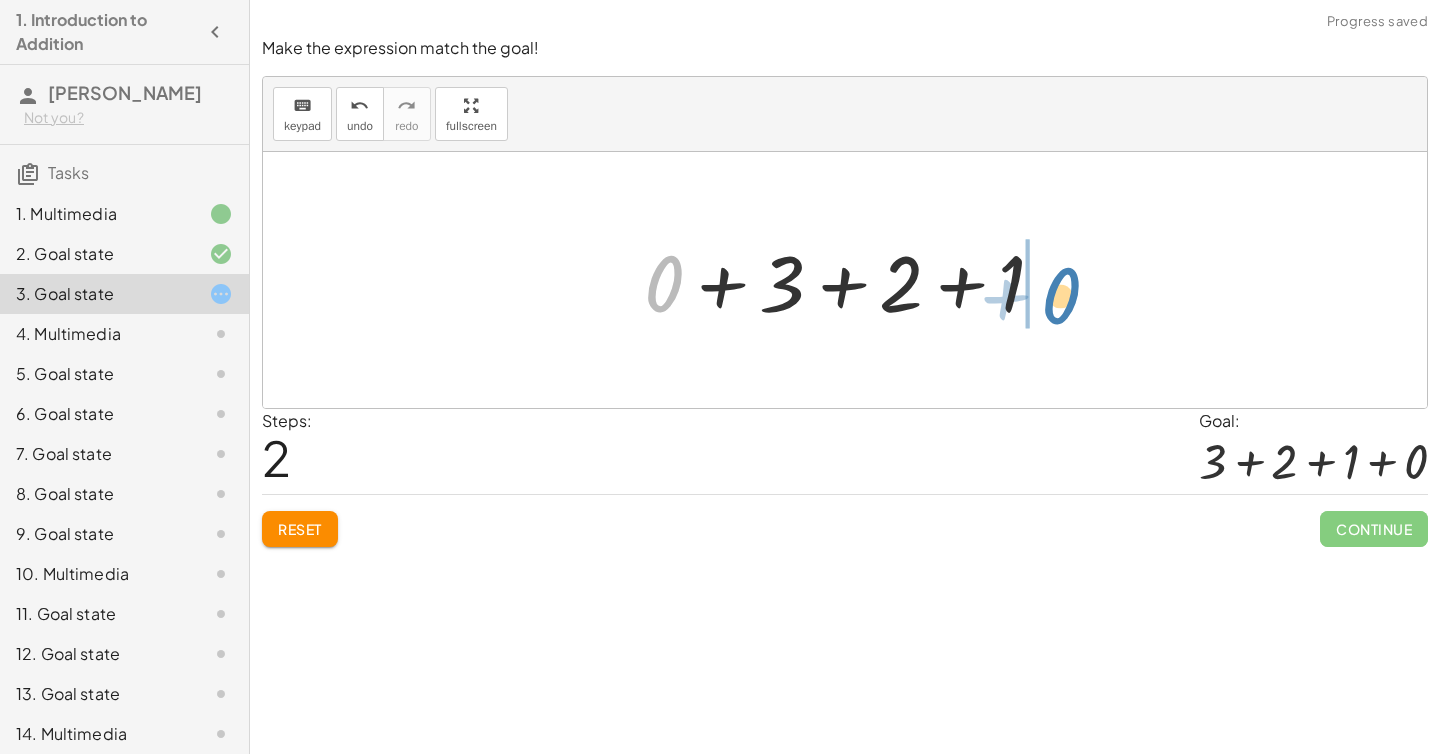 drag, startPoint x: 659, startPoint y: 290, endPoint x: 1057, endPoint y: 302, distance: 398.18088 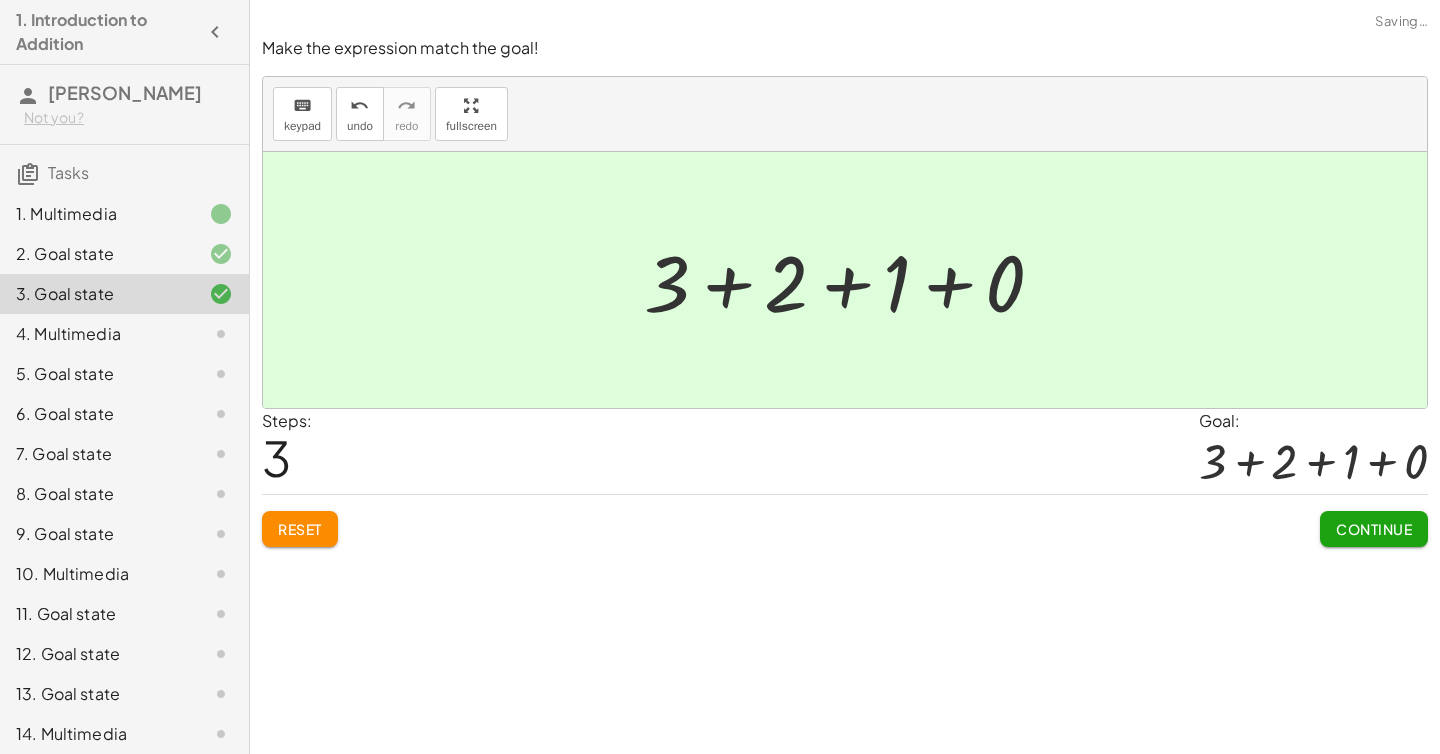 click on "Continue" 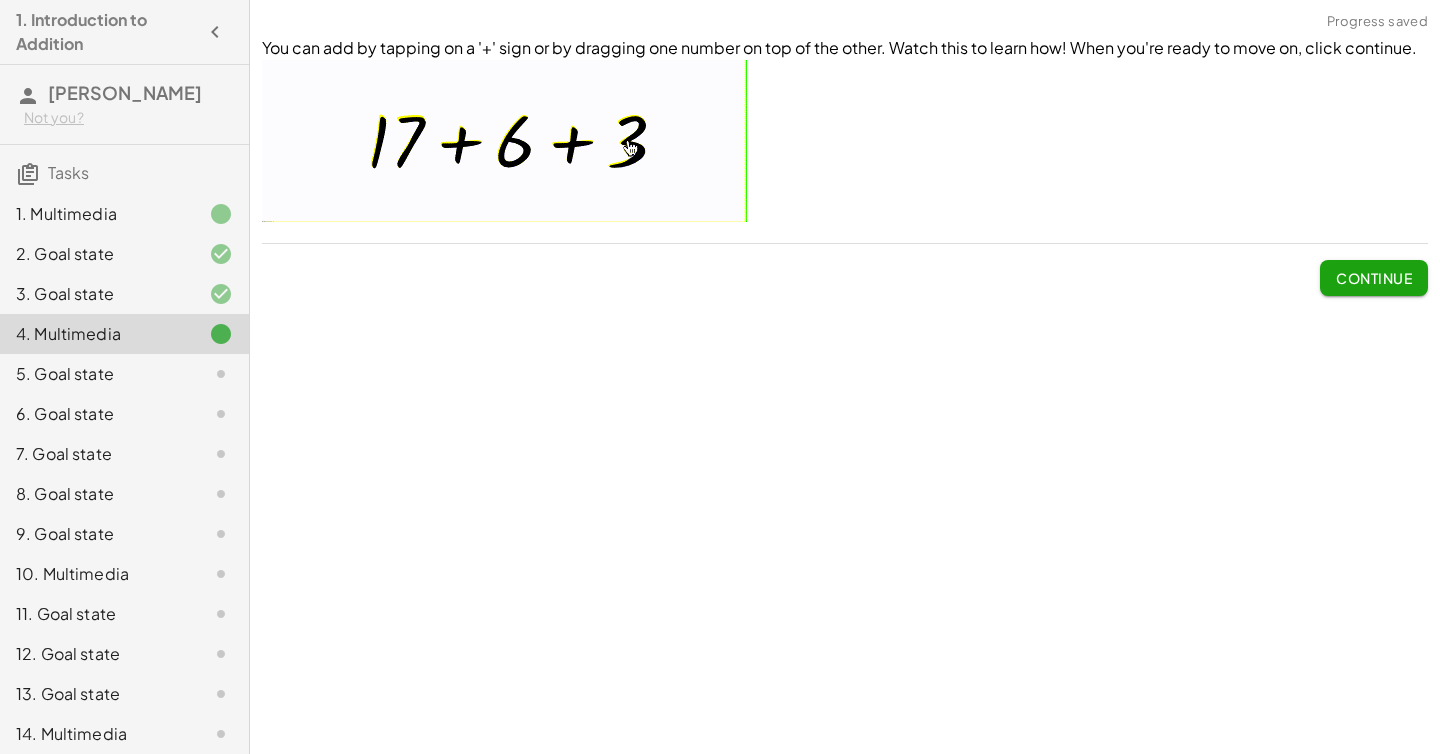 click on "Continue" 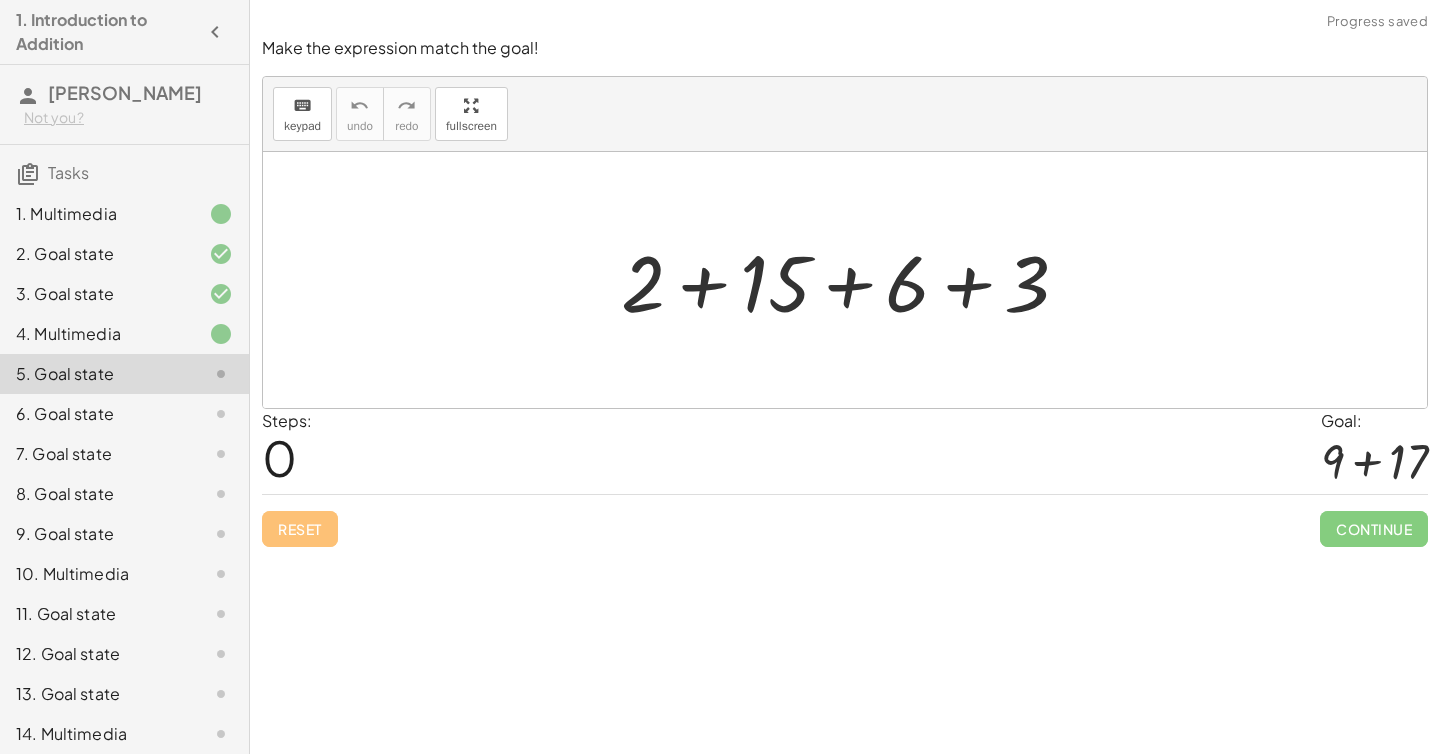 click at bounding box center [853, 280] 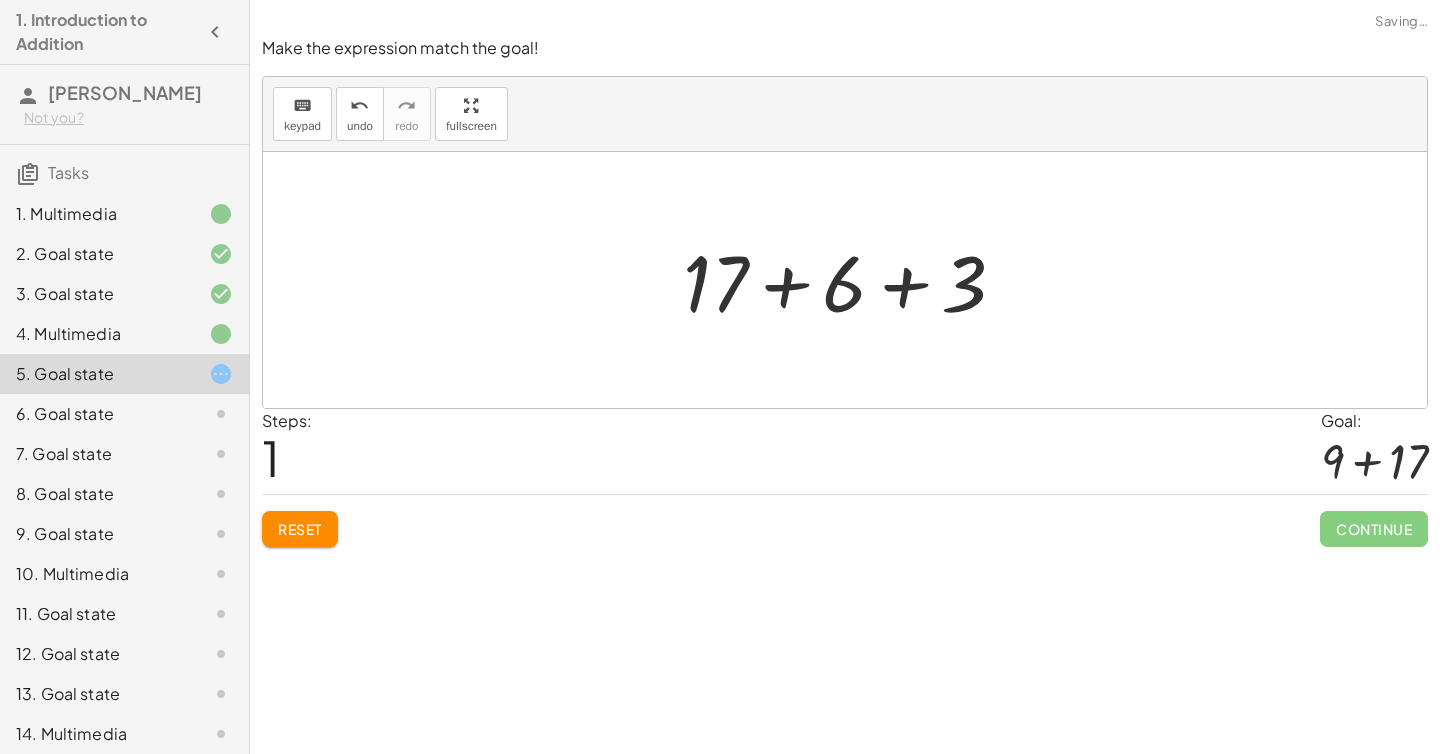 click at bounding box center [852, 280] 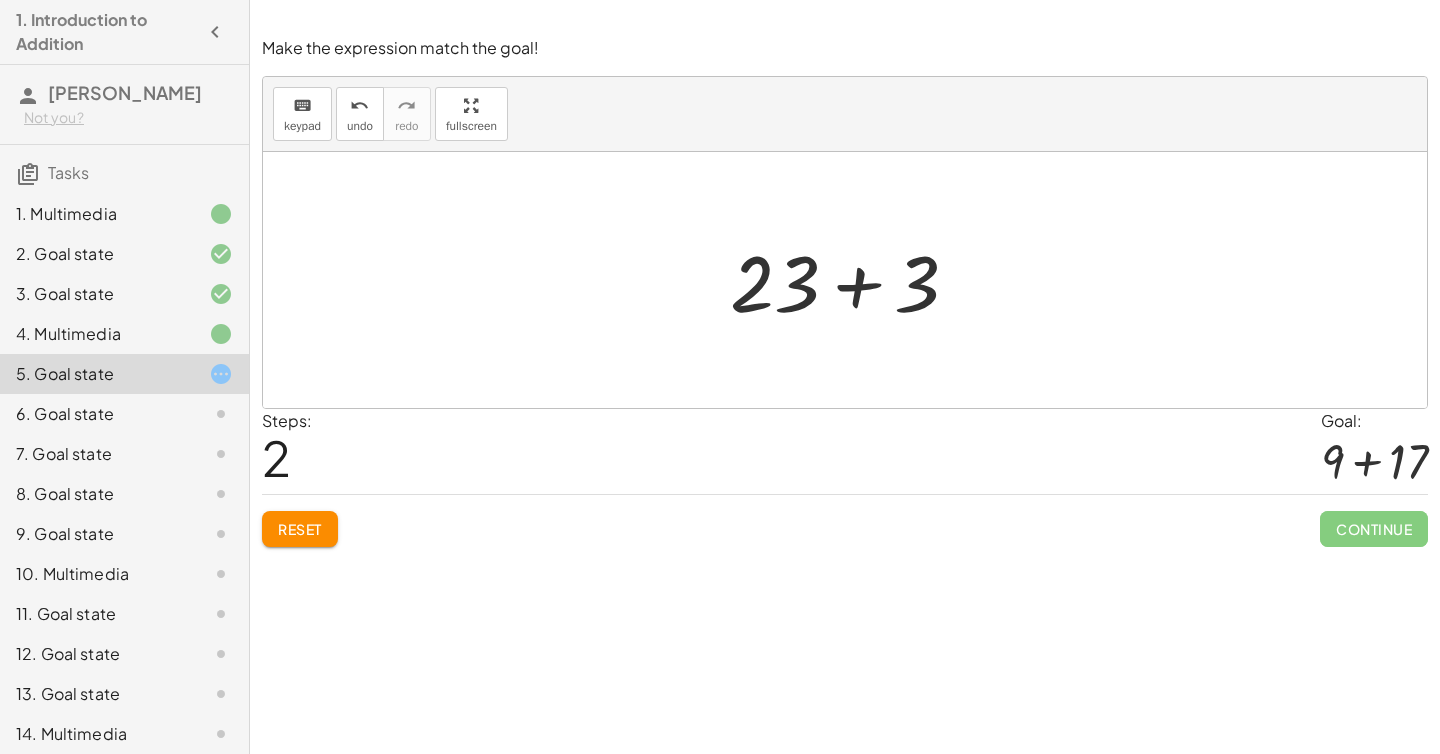 click at bounding box center (852, 280) 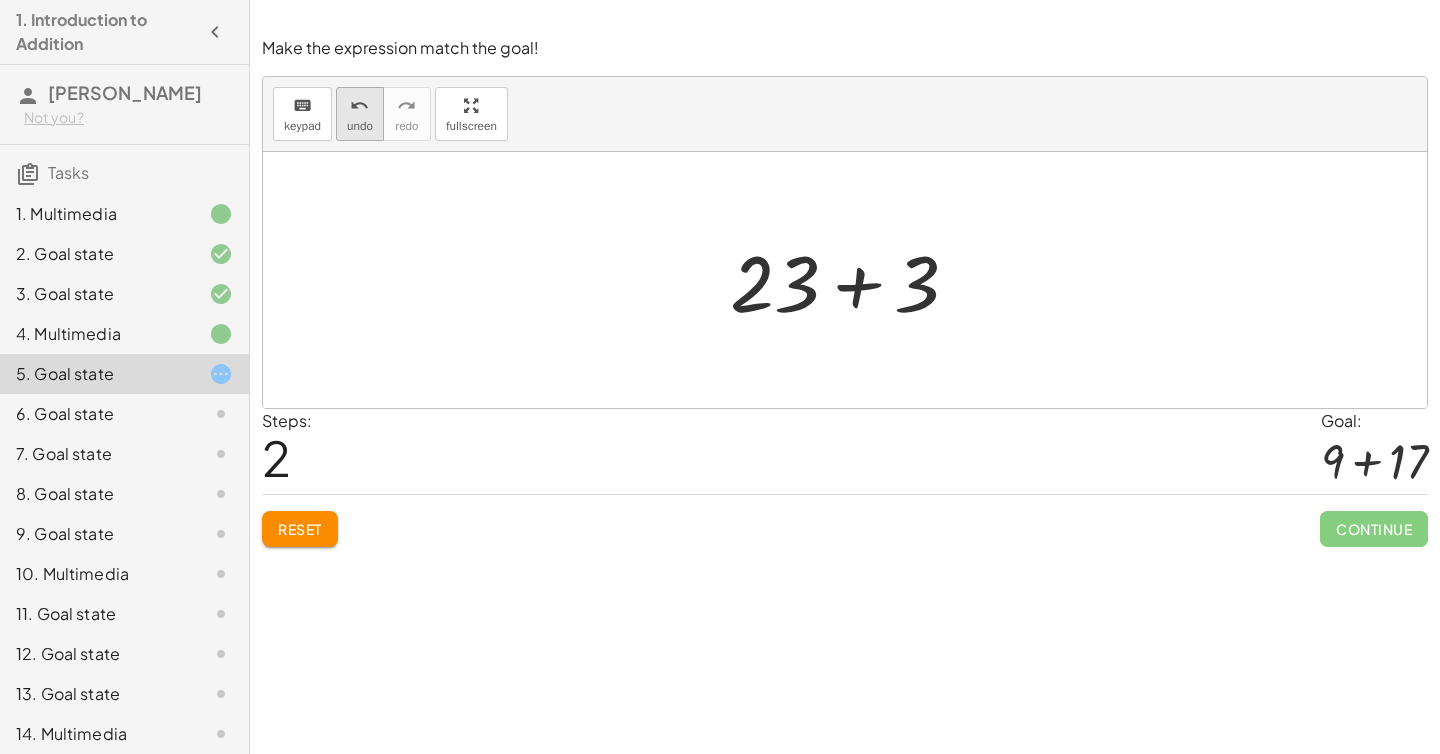 click on "undo" at bounding box center (359, 106) 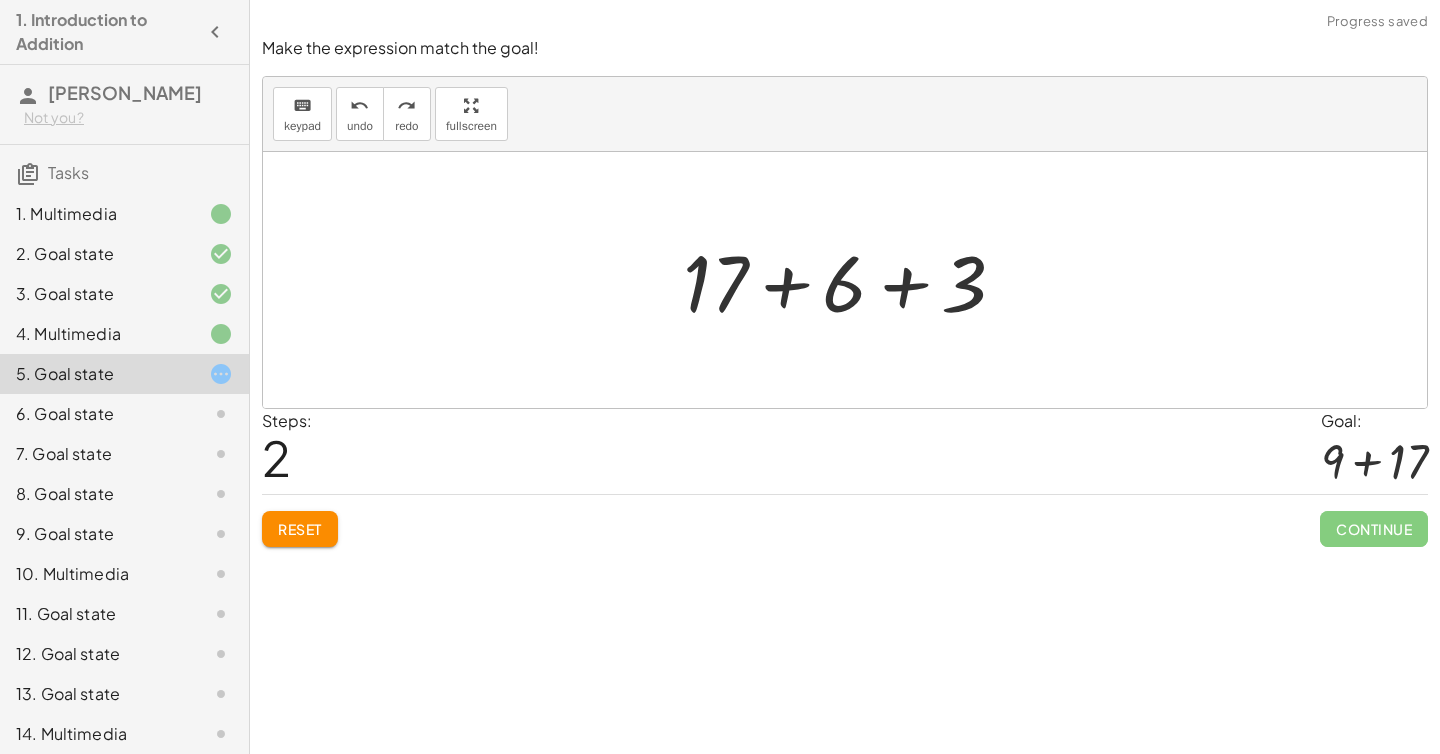 click at bounding box center (852, 280) 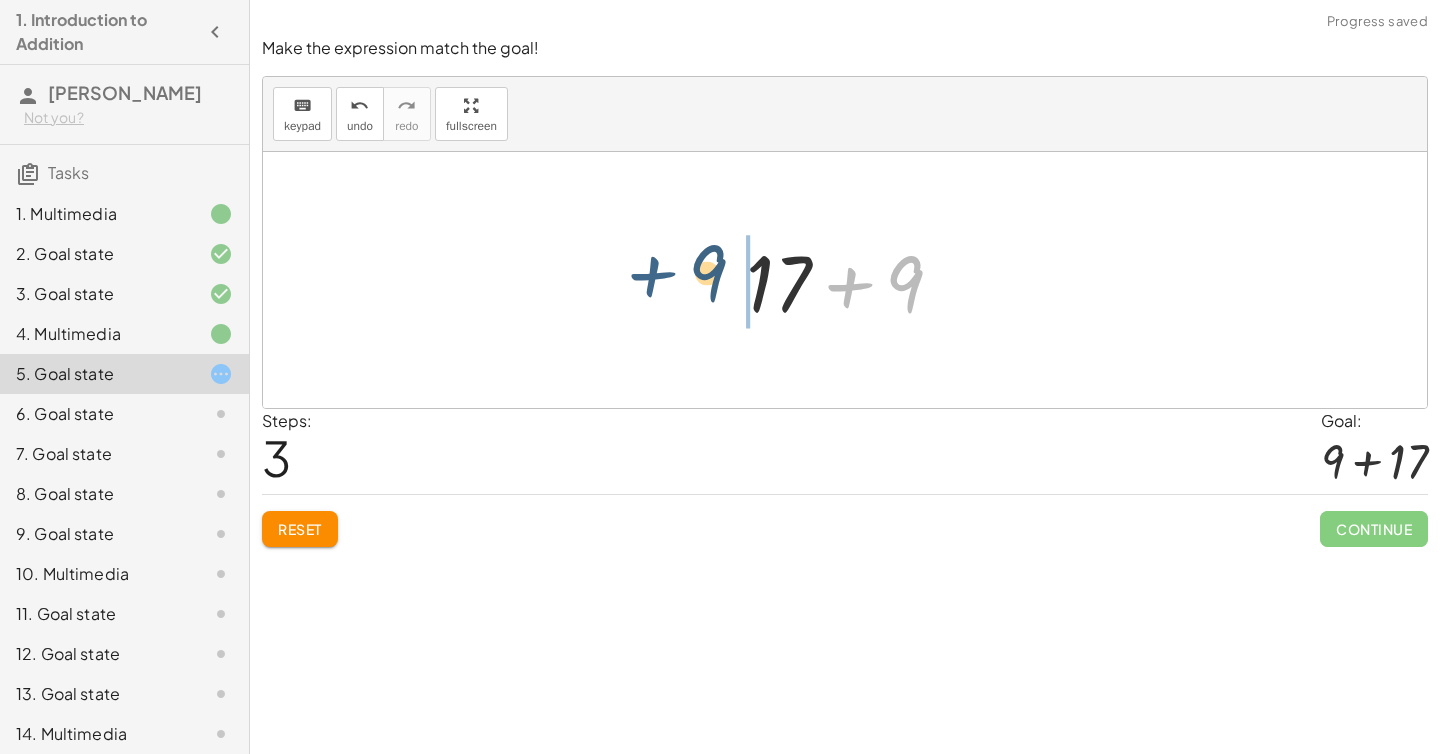 drag, startPoint x: 850, startPoint y: 287, endPoint x: 648, endPoint y: 277, distance: 202.24738 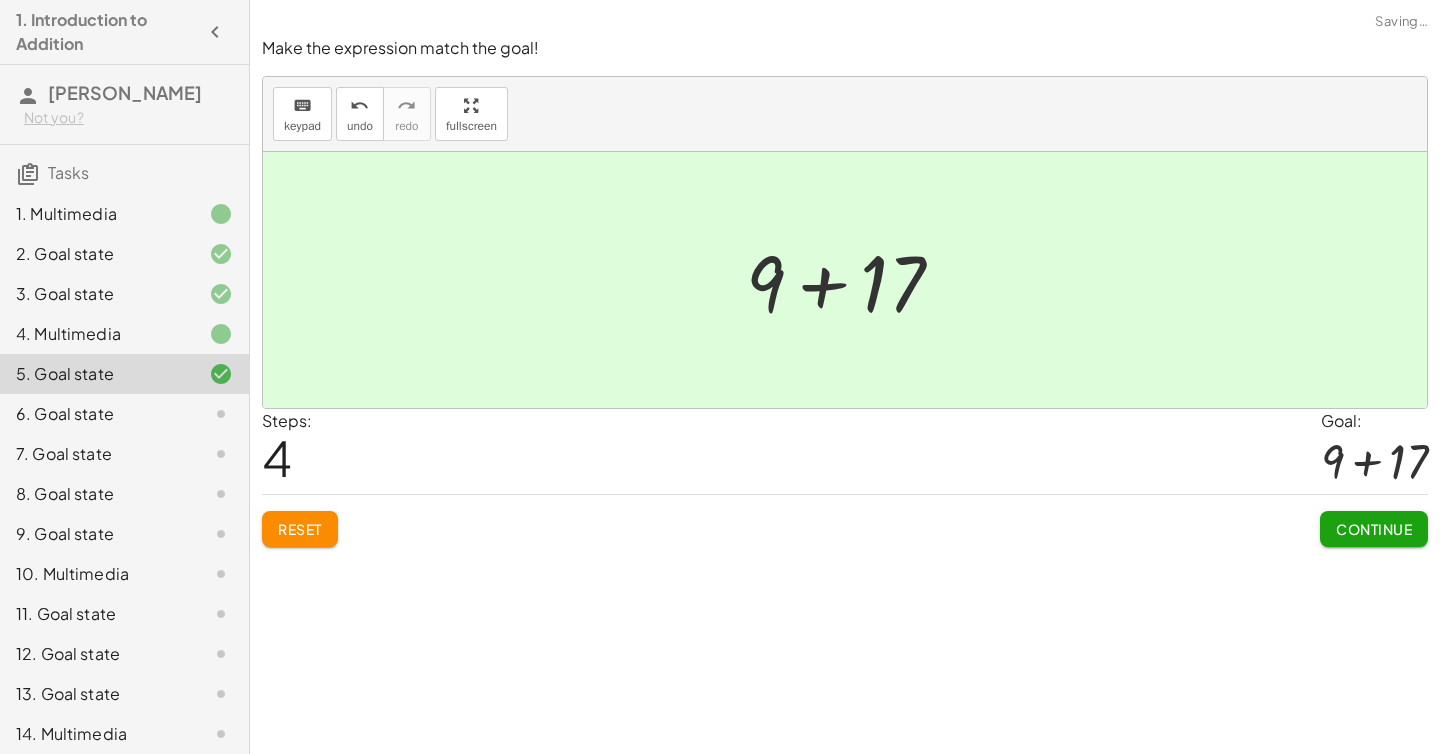 click on "Continue" 